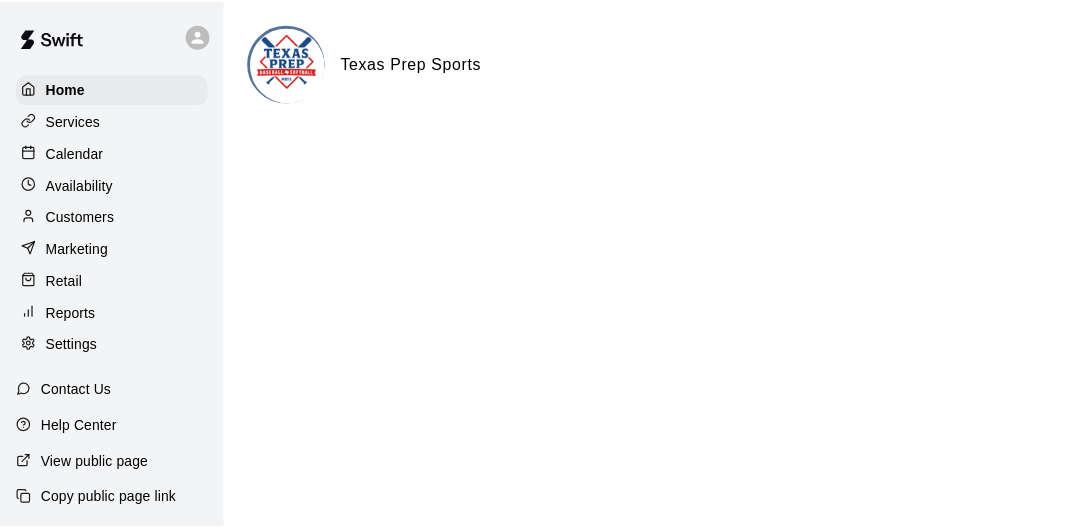 scroll, scrollTop: 0, scrollLeft: 0, axis: both 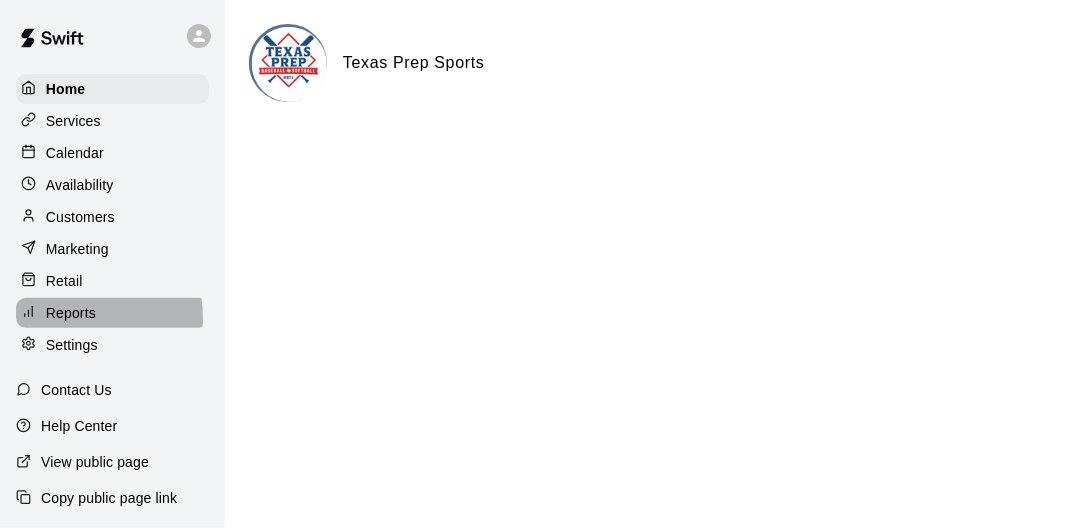 click on "Reports" at bounding box center (71, 313) 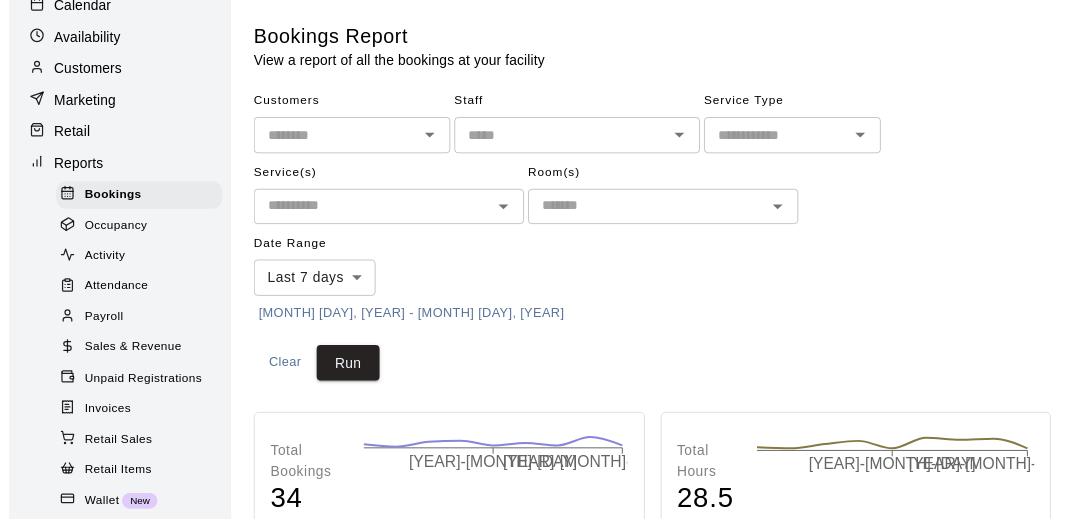 scroll, scrollTop: 174, scrollLeft: 0, axis: vertical 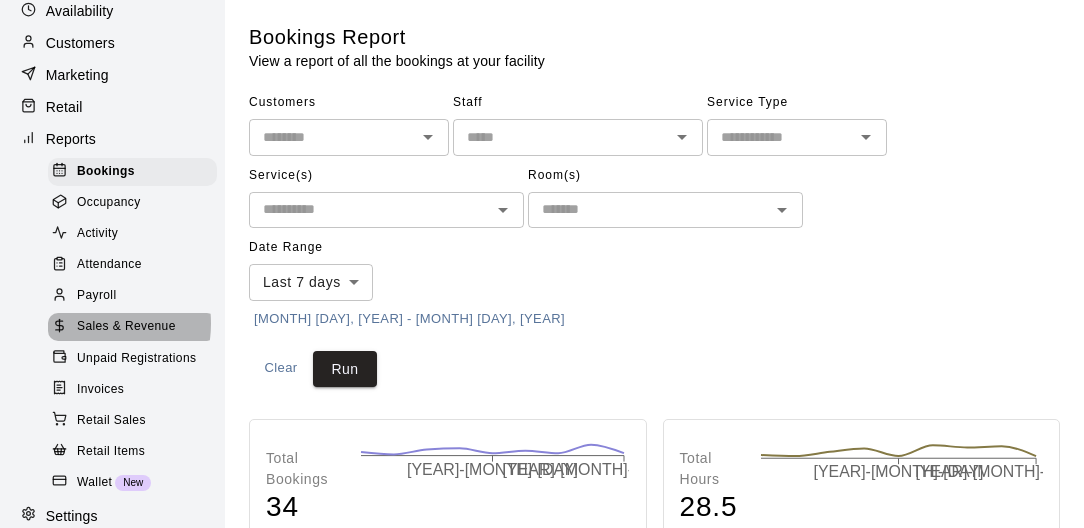 click on "Sales & Revenue" at bounding box center (126, 327) 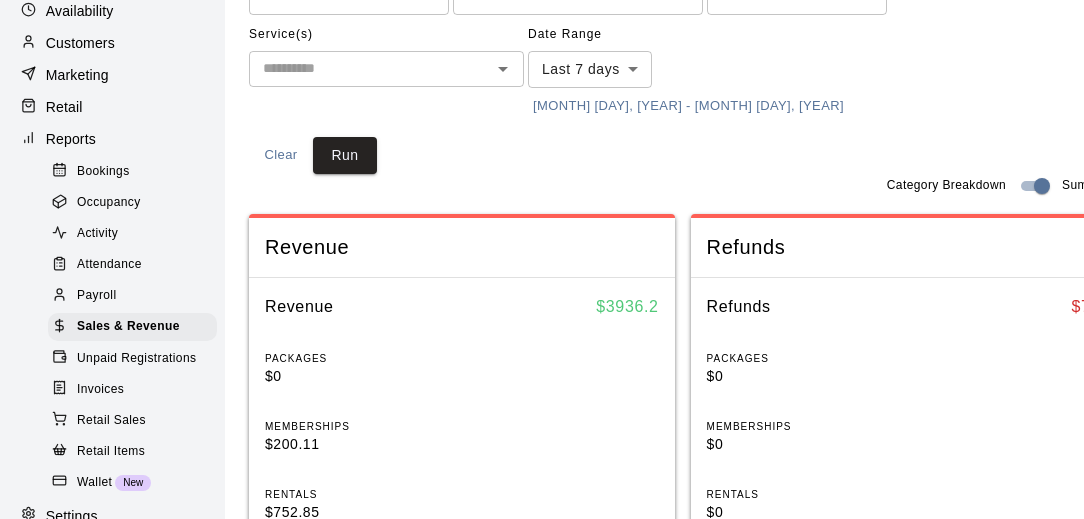 scroll, scrollTop: 181, scrollLeft: 0, axis: vertical 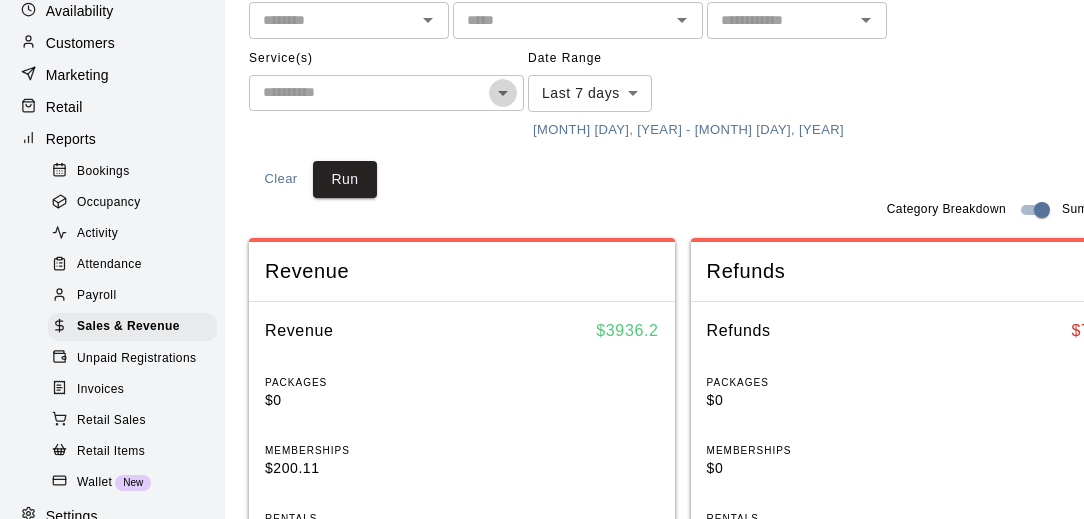 click at bounding box center [503, 93] 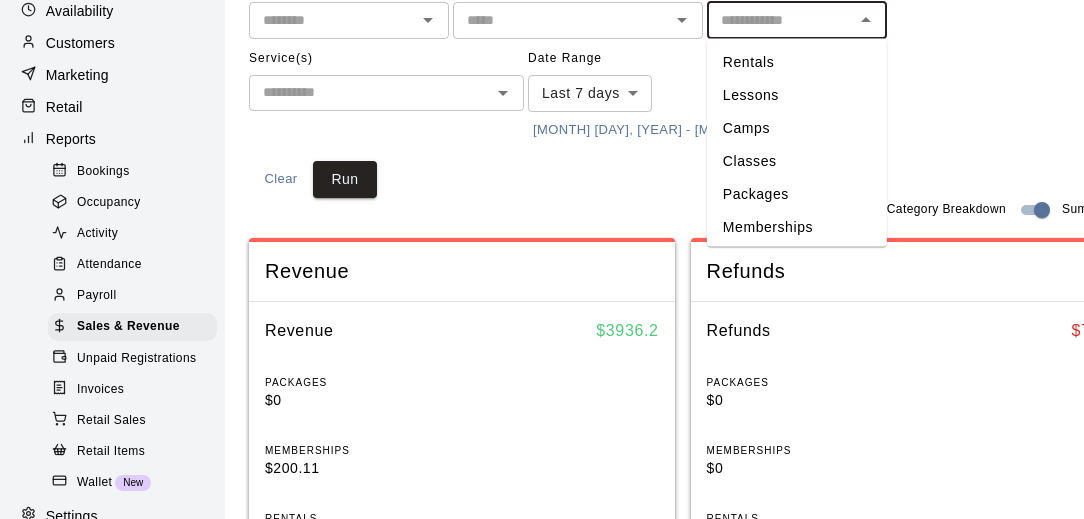 click at bounding box center [780, 20] 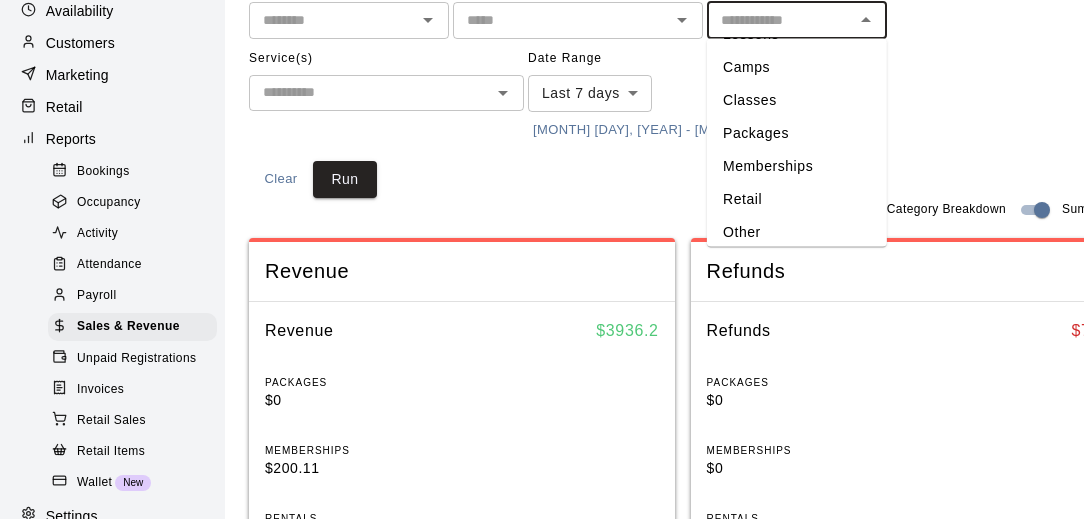 scroll, scrollTop: 68, scrollLeft: 0, axis: vertical 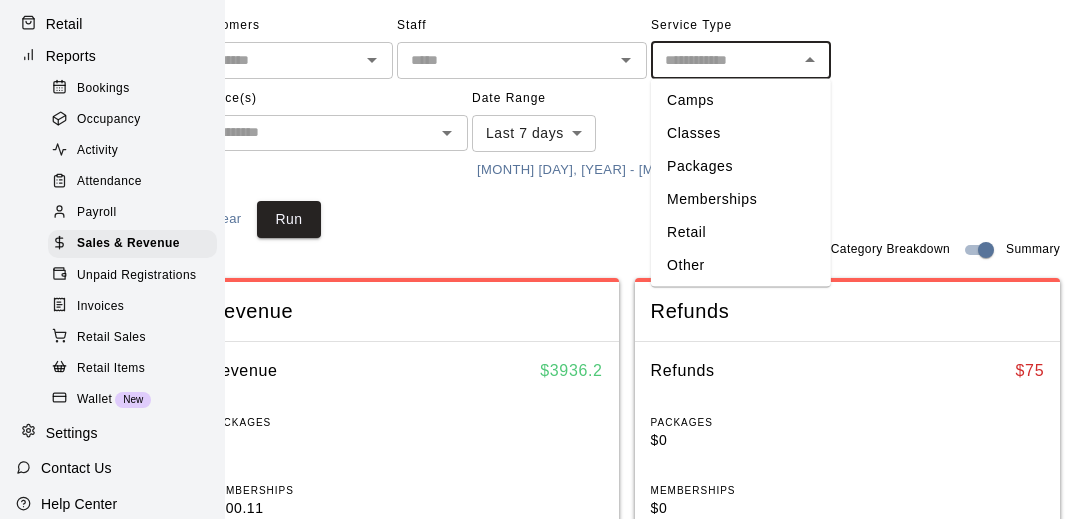 click on "$ 75" at bounding box center (1030, 371) 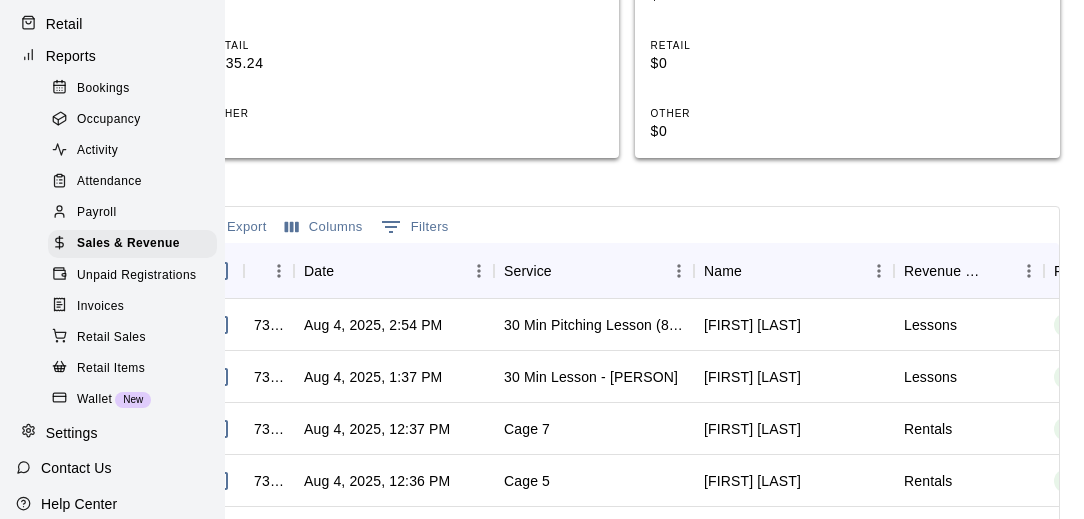 scroll, scrollTop: 925, scrollLeft: 62, axis: both 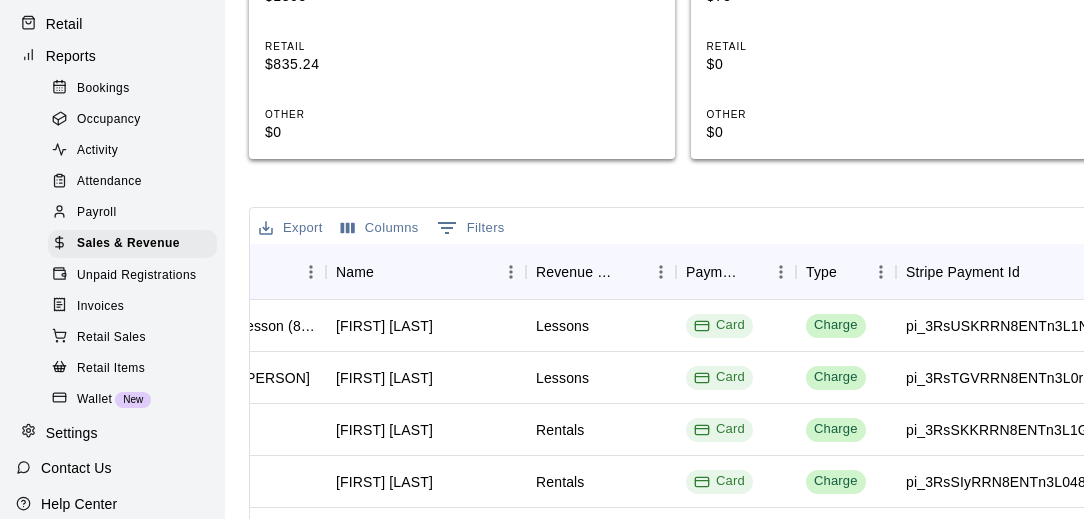 drag, startPoint x: 824, startPoint y: 176, endPoint x: 755, endPoint y: 198, distance: 72.42237 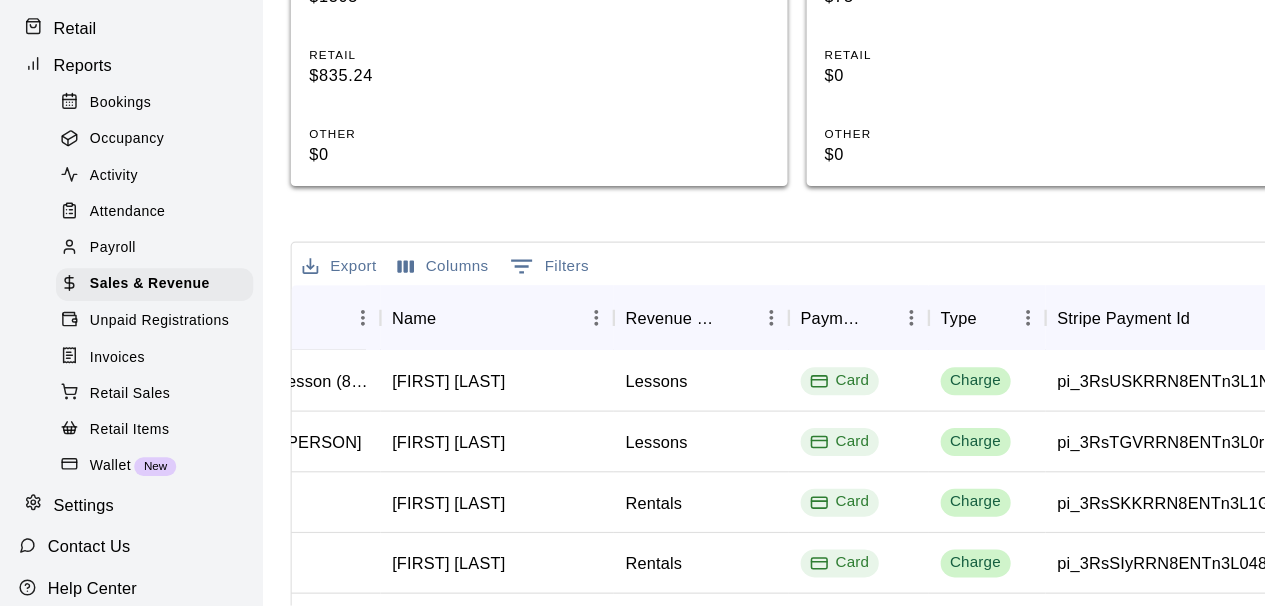 scroll, scrollTop: 926, scrollLeft: 0, axis: vertical 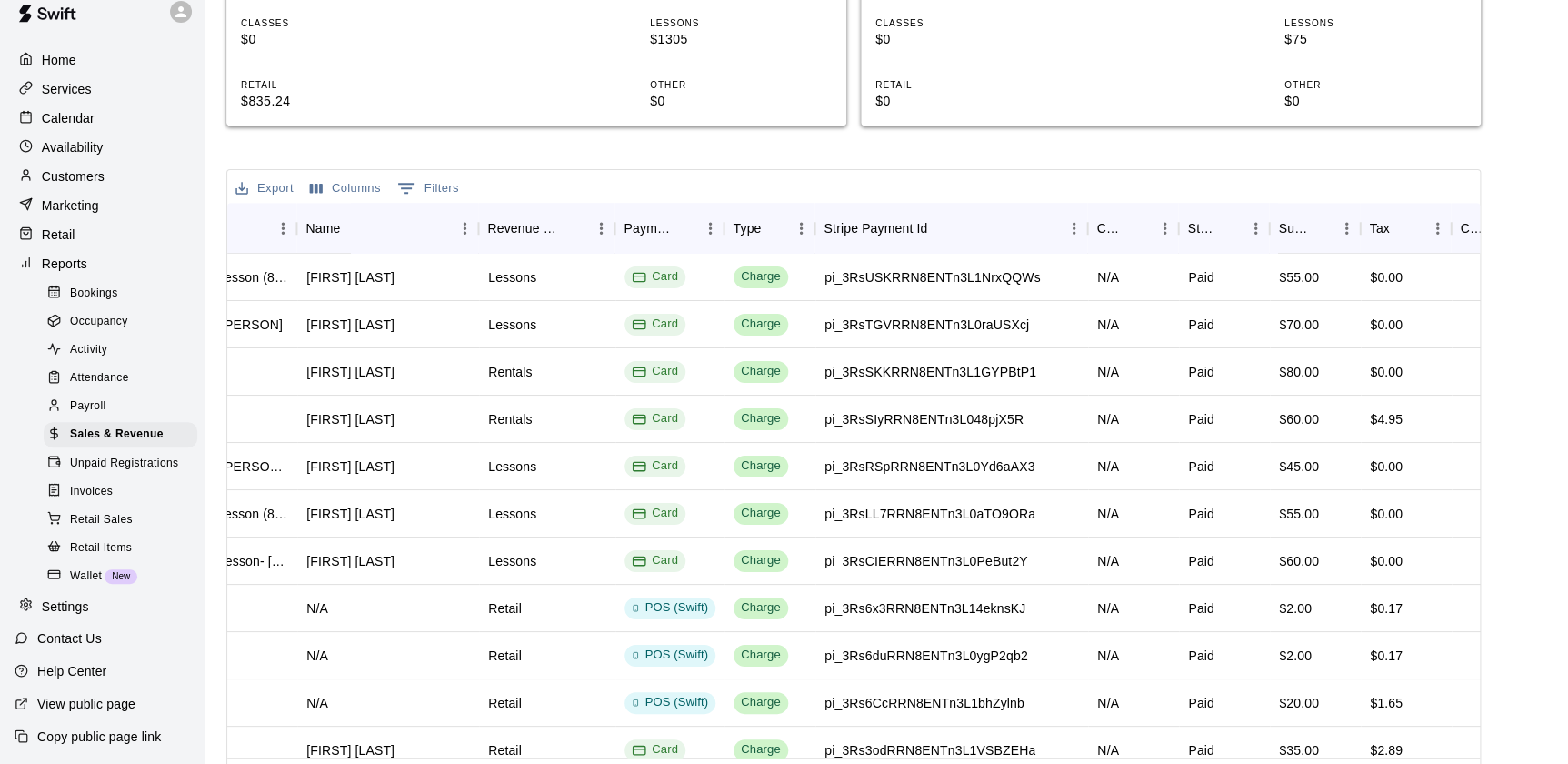 drag, startPoint x: 946, startPoint y: 2, endPoint x: 1213, endPoint y: 99, distance: 284.07393 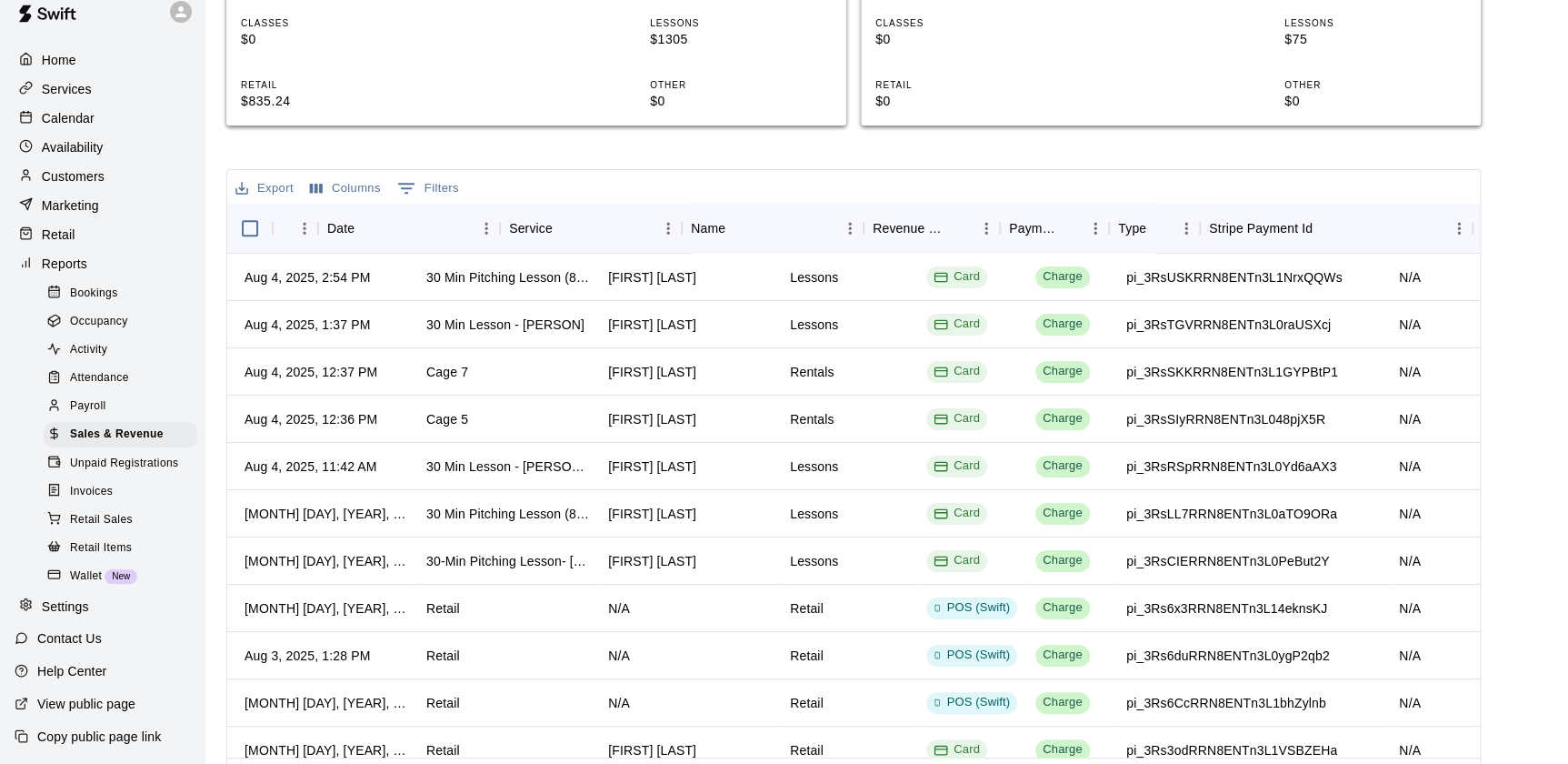 scroll, scrollTop: 0, scrollLeft: 0, axis: both 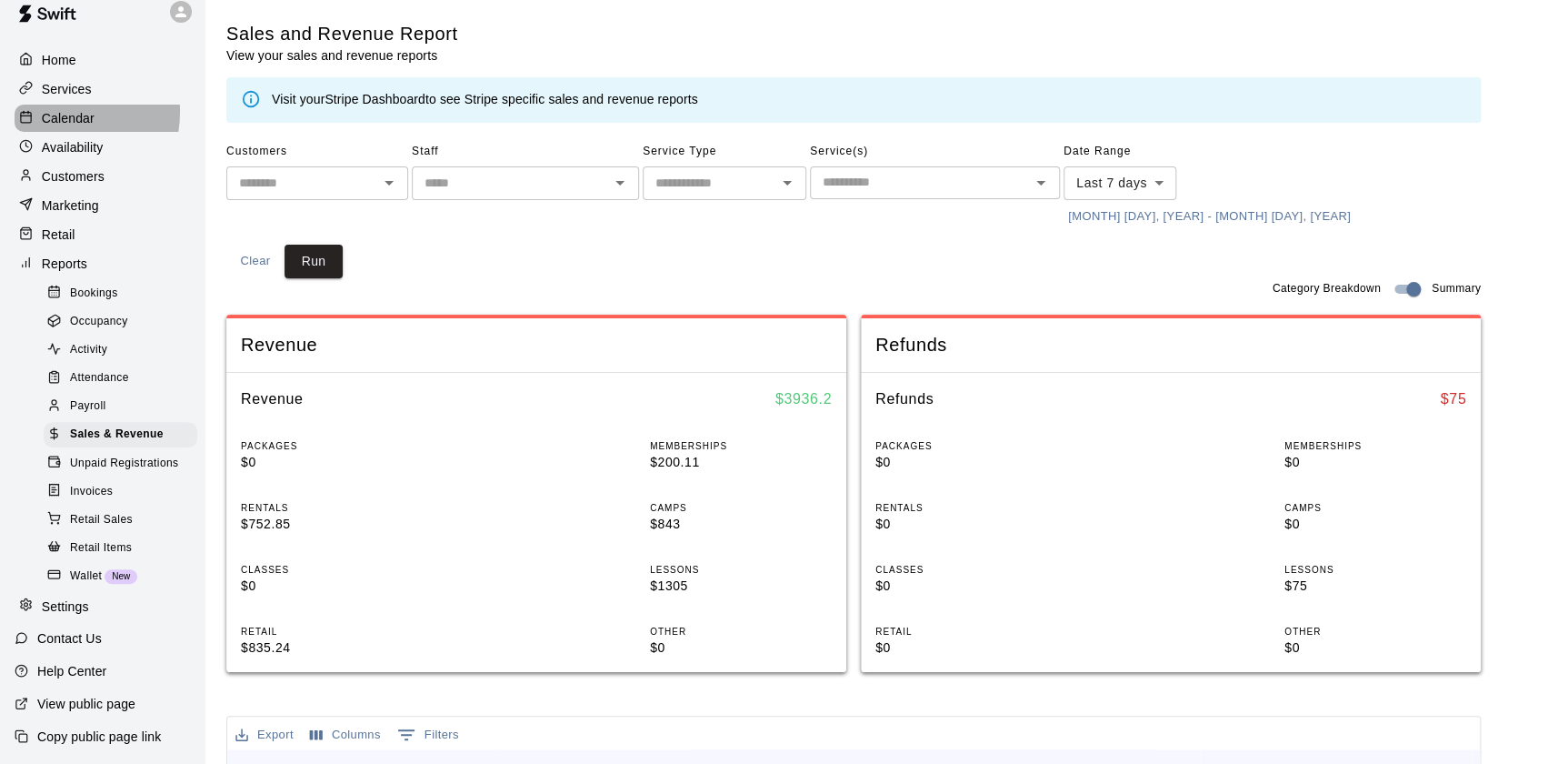 click on "Calendar" at bounding box center (68, 118) 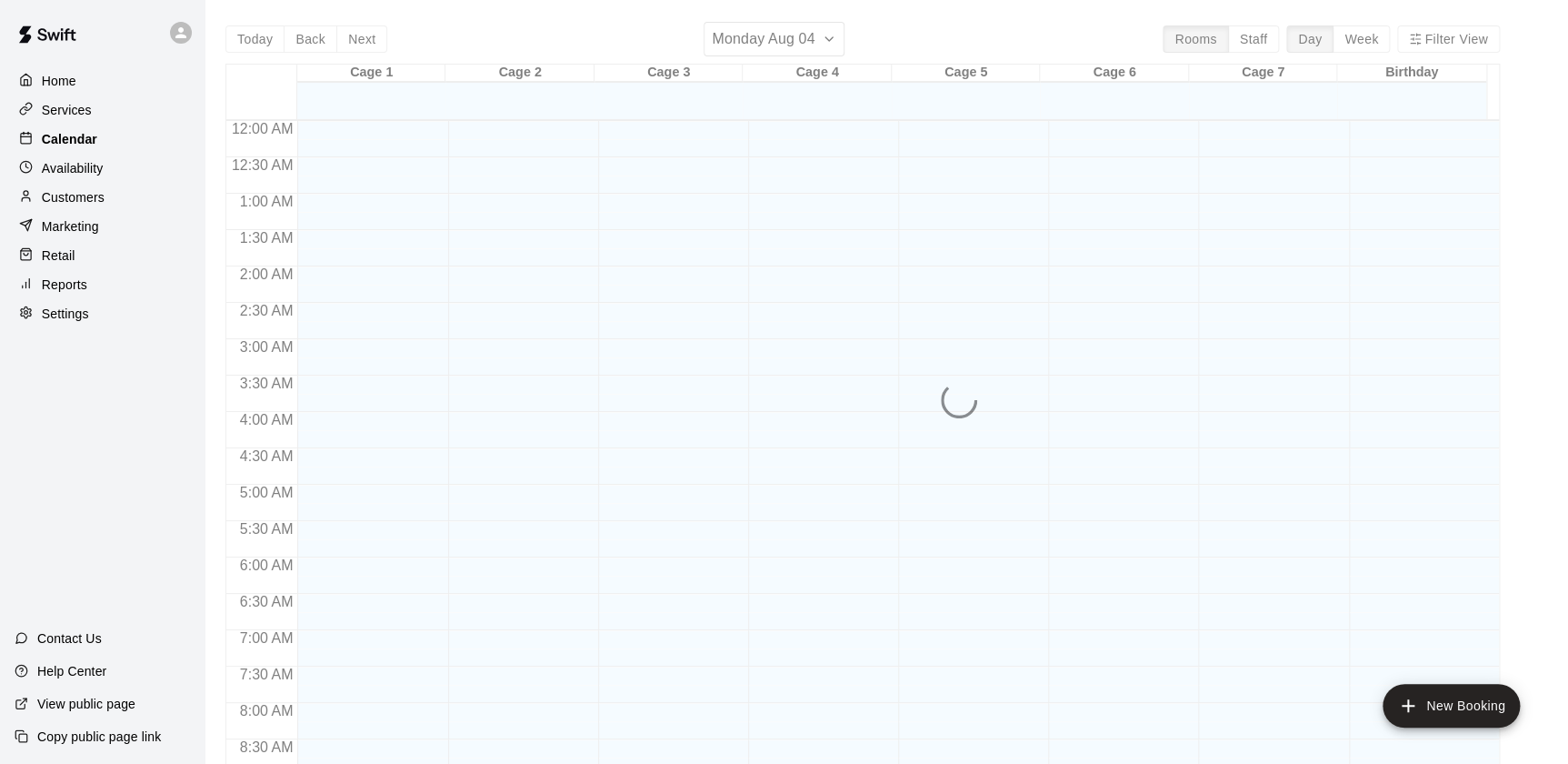 scroll, scrollTop: 0, scrollLeft: 0, axis: both 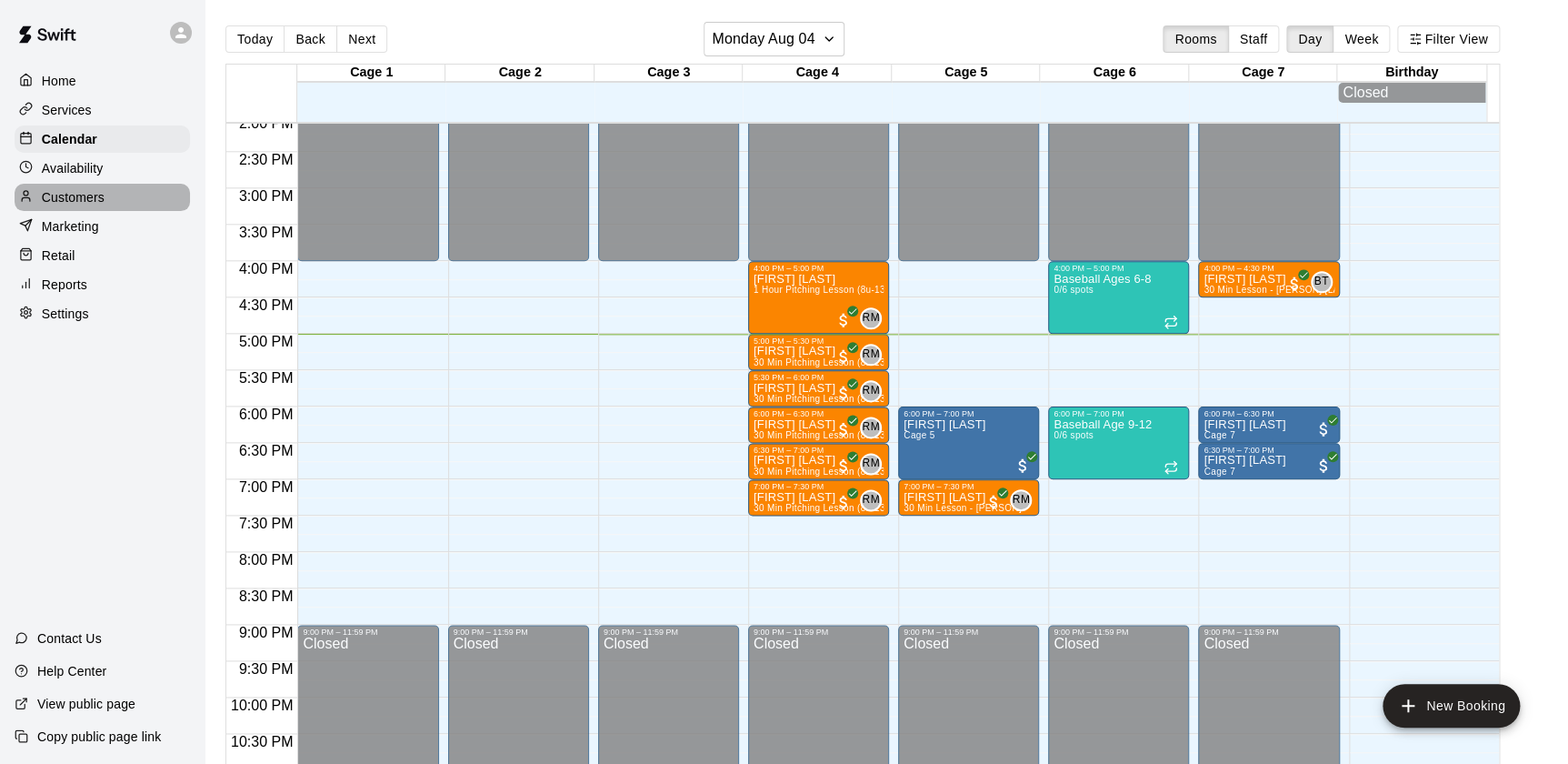 click on "Customers" at bounding box center [73, 197] 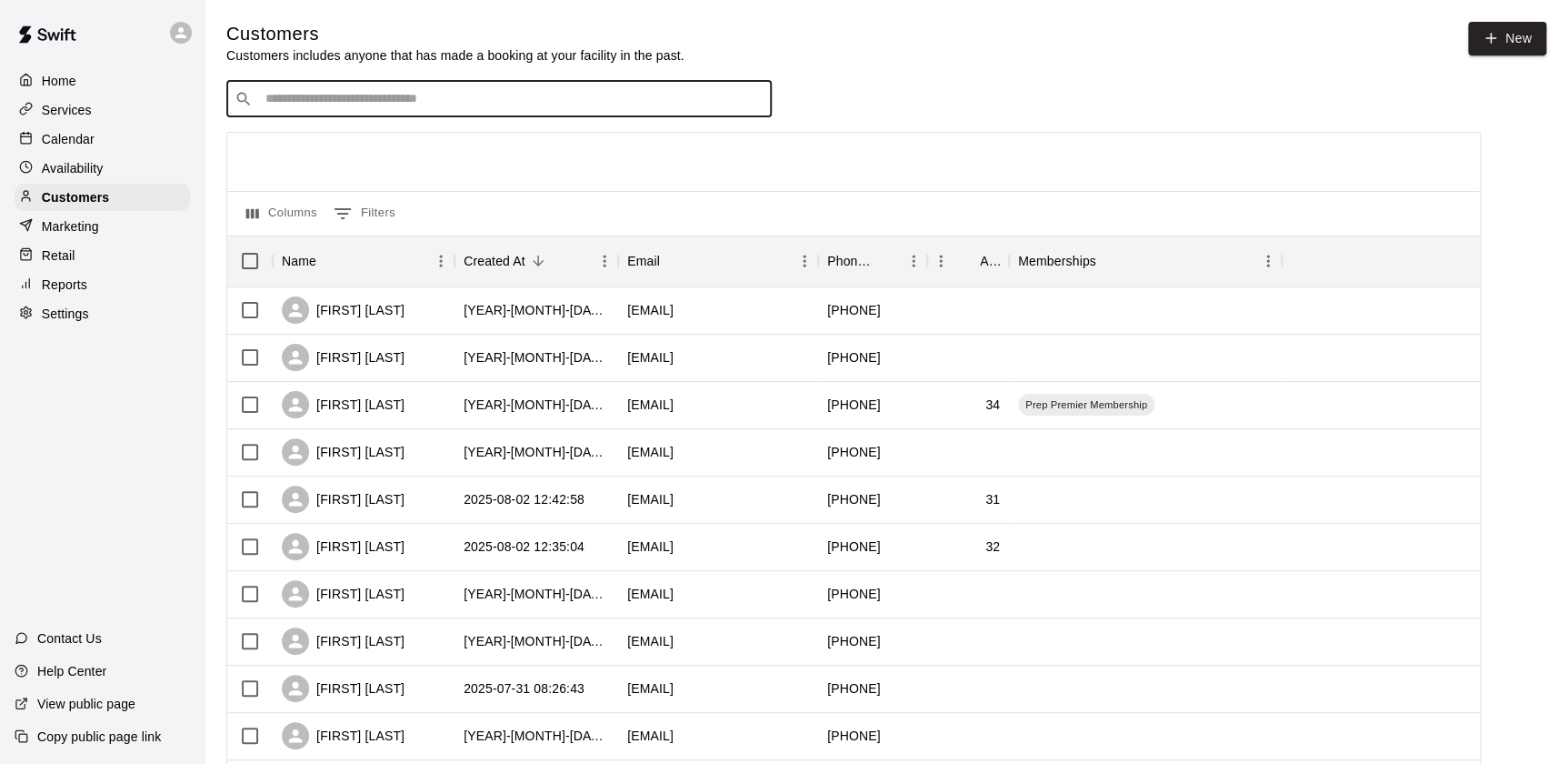 click at bounding box center (512, 99) 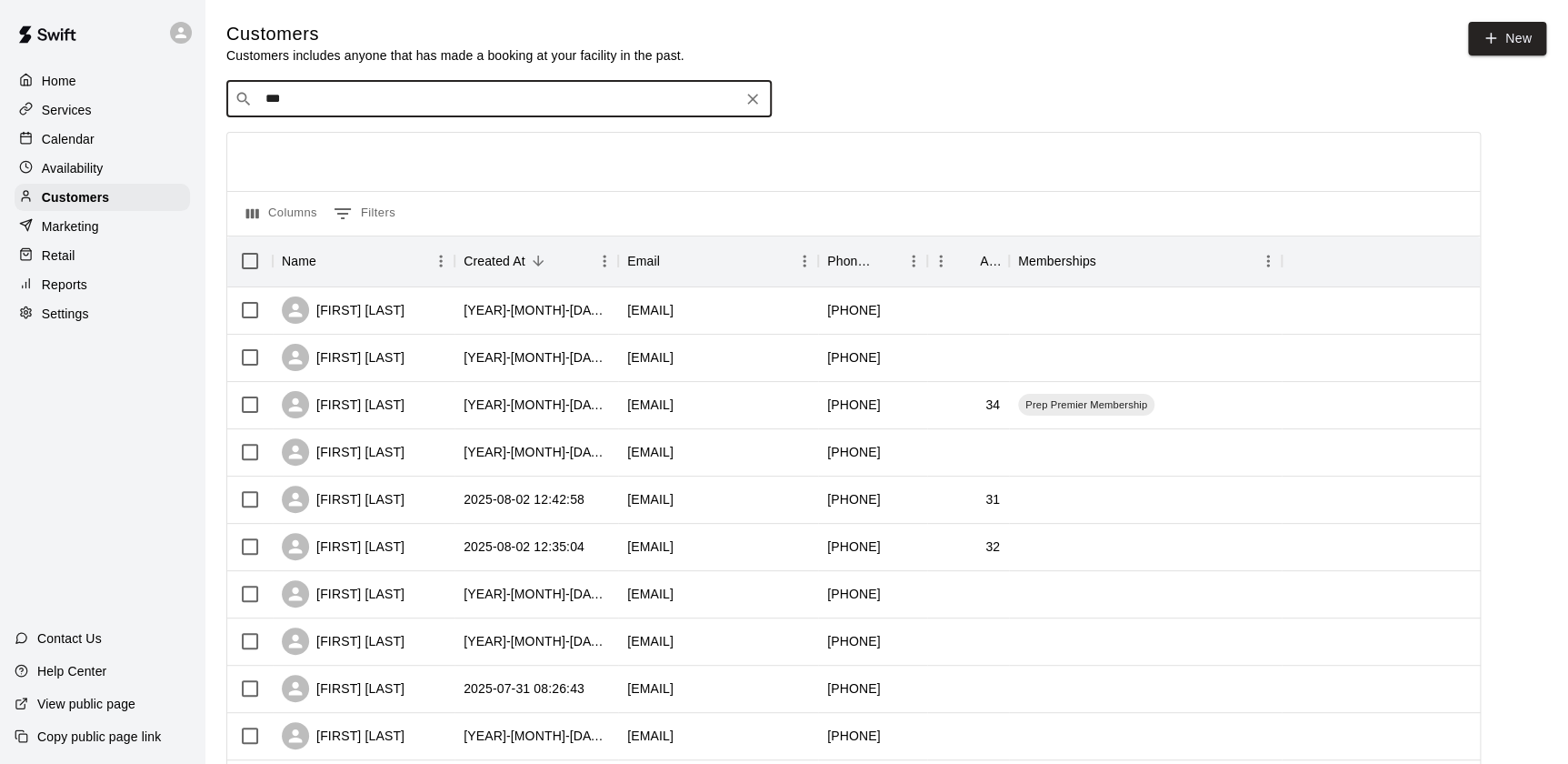 type on "****" 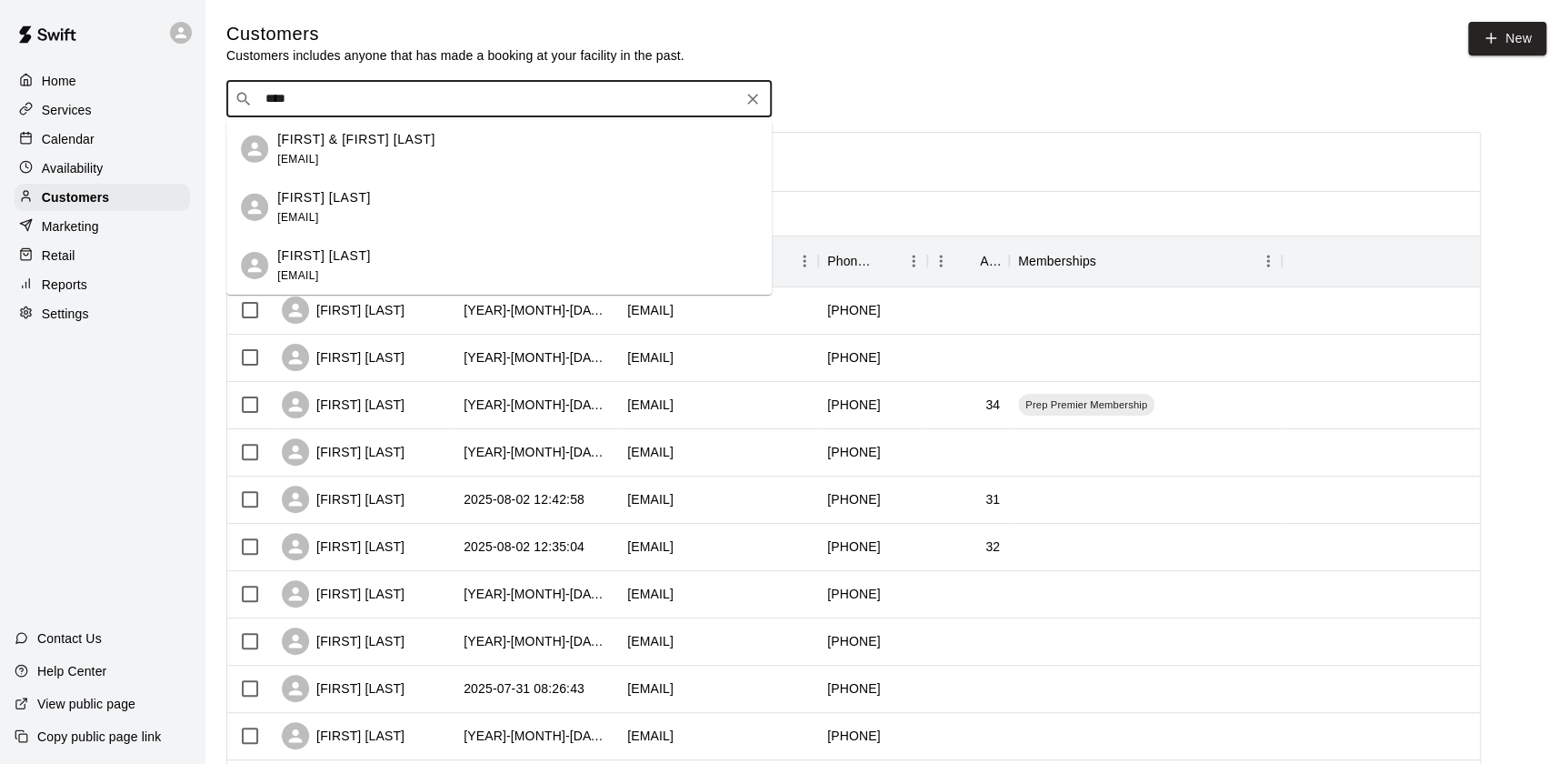 click on "[FIRST] & [FIRST] [LAST]" at bounding box center [356, 138] 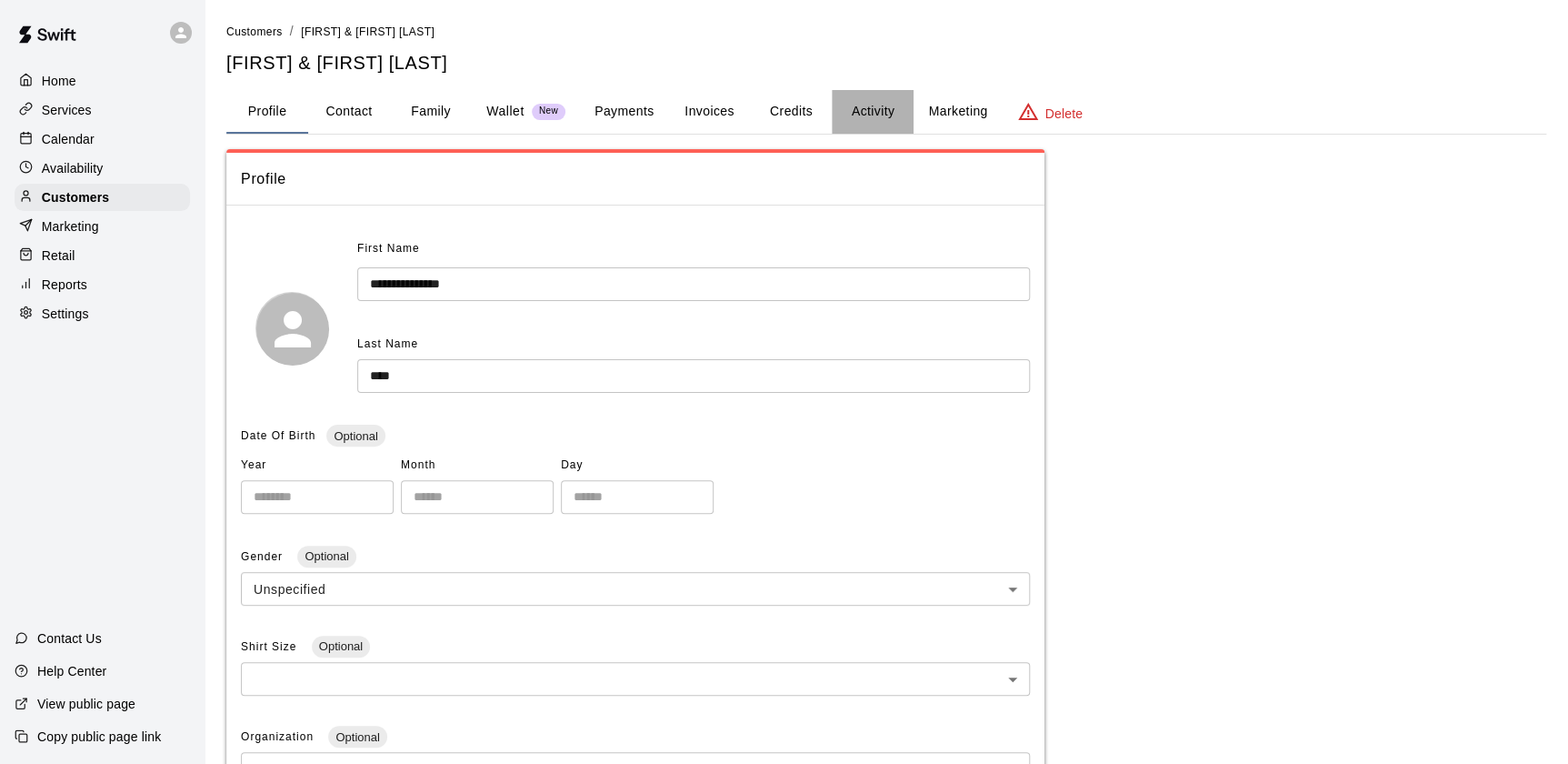 click on "Activity" at bounding box center [873, 112] 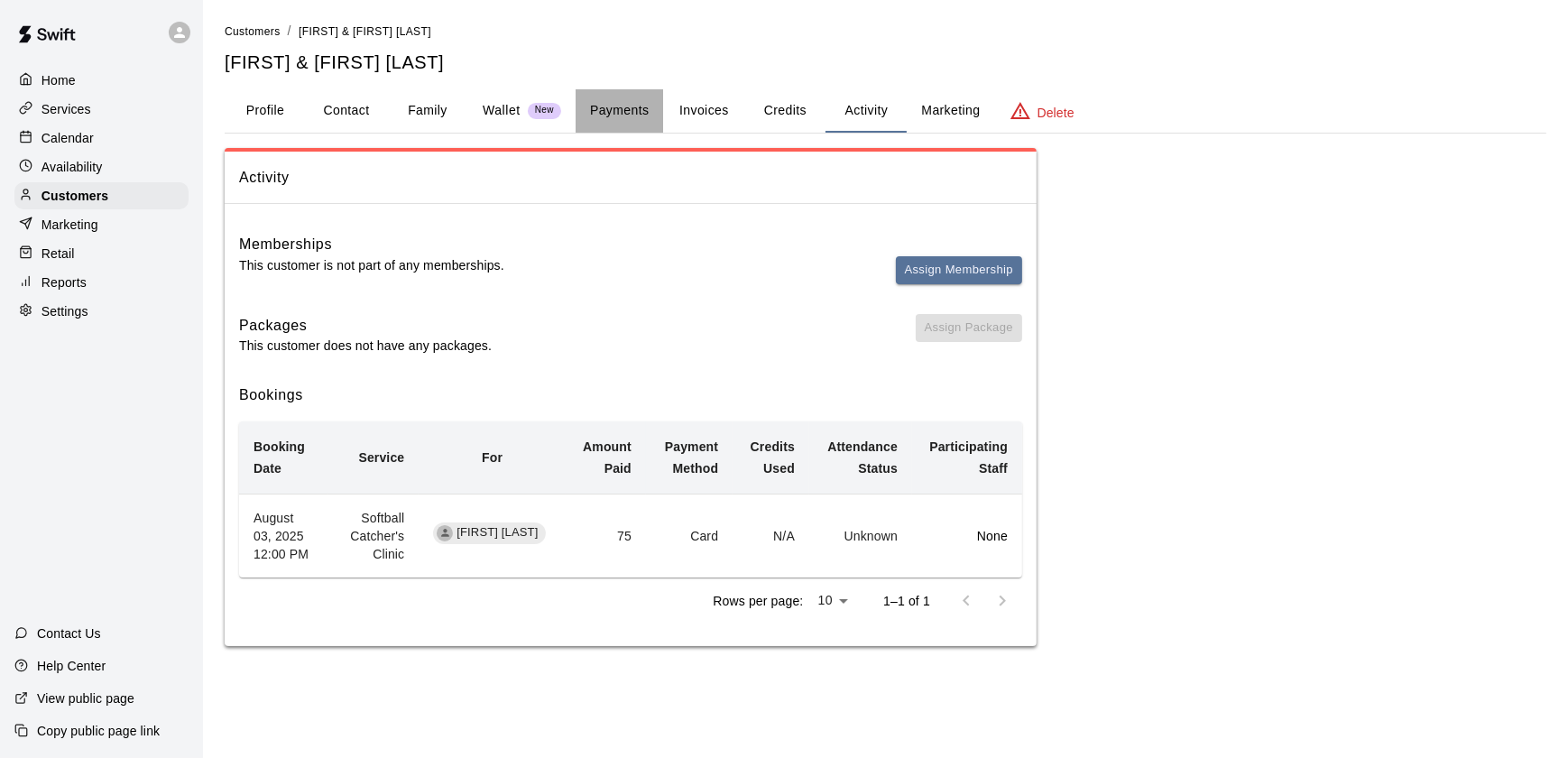 click on "Payments" at bounding box center (619, 111) 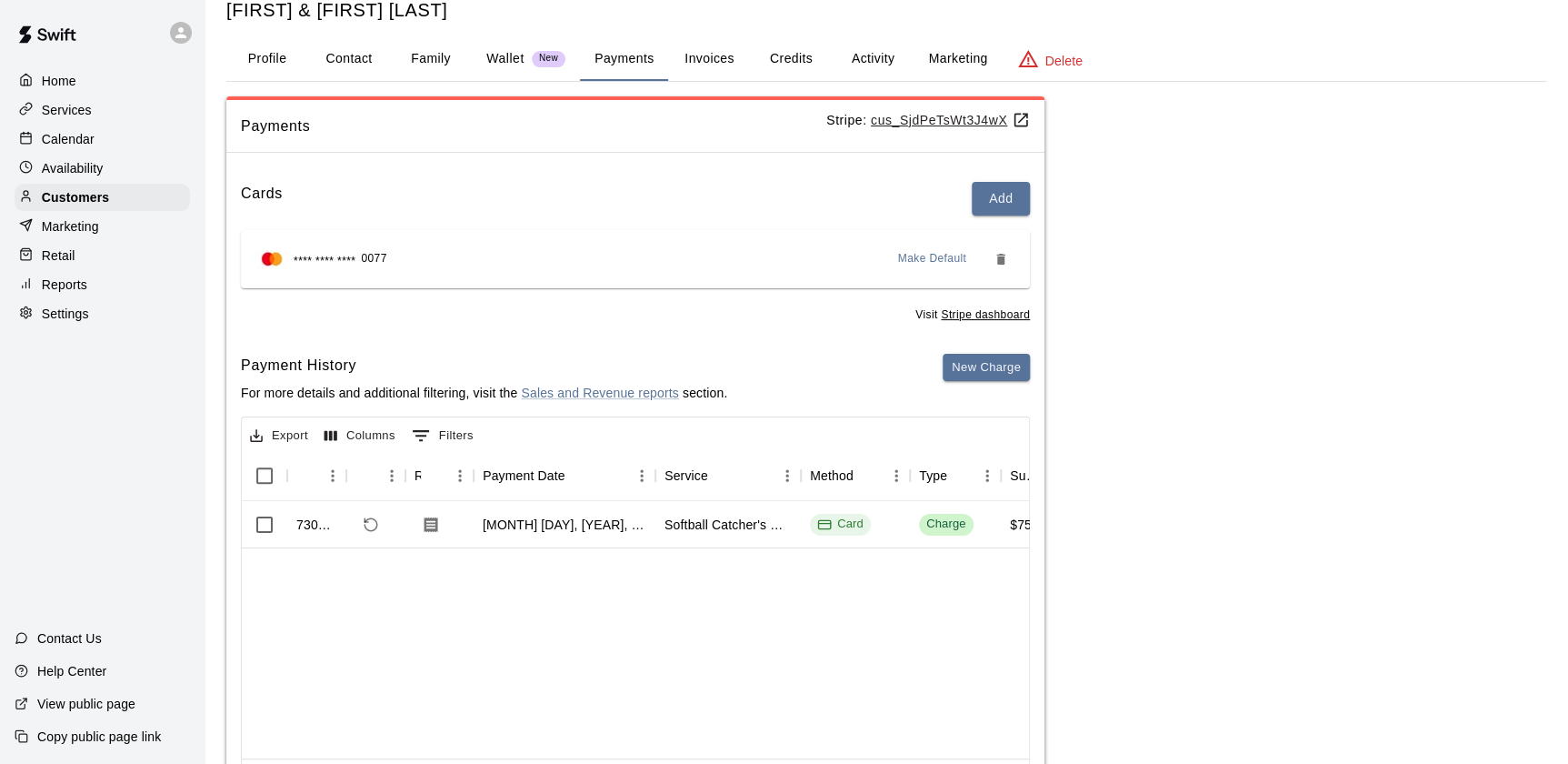 scroll, scrollTop: 54, scrollLeft: 0, axis: vertical 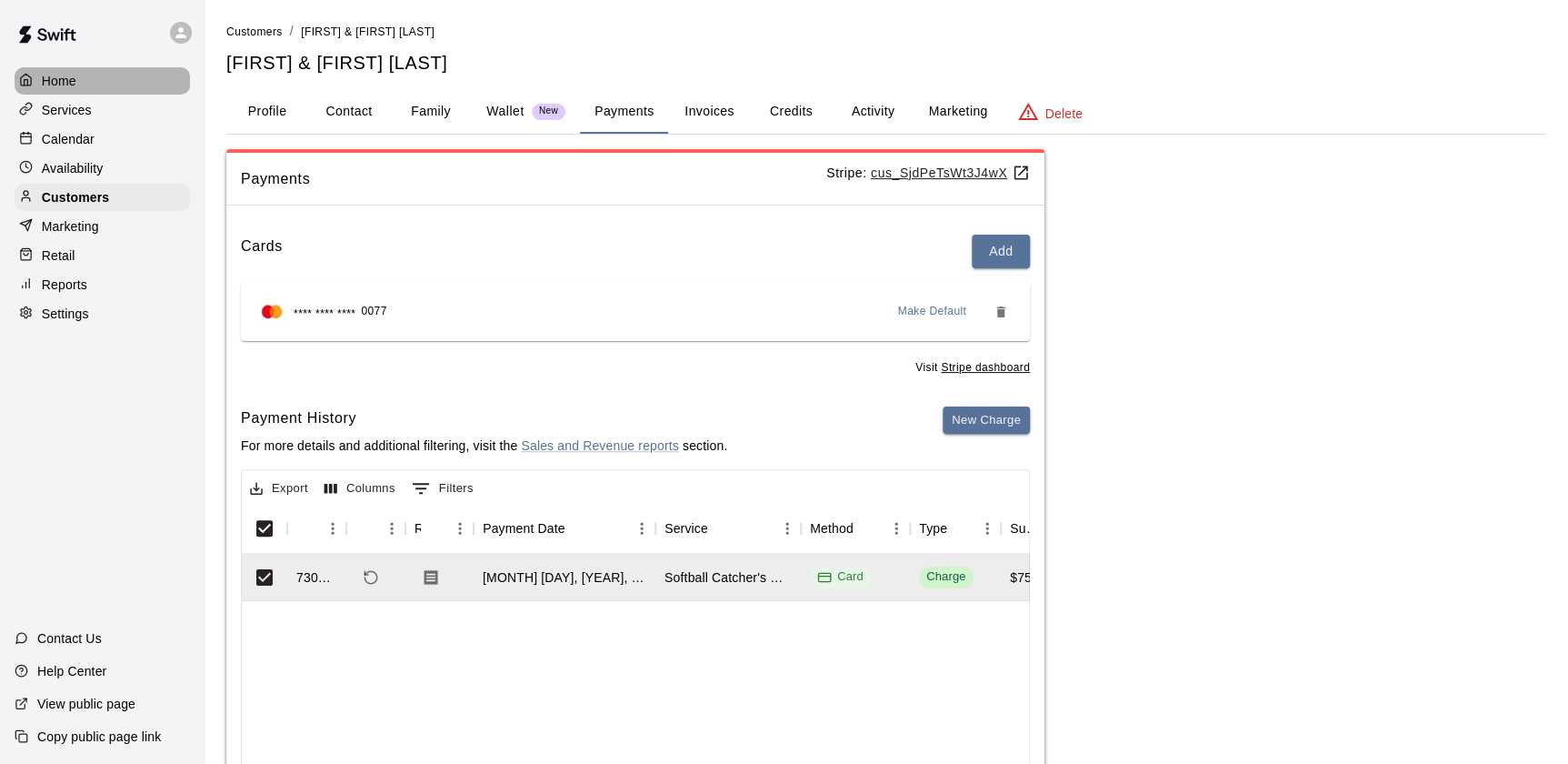 click on "Home" at bounding box center (59, 81) 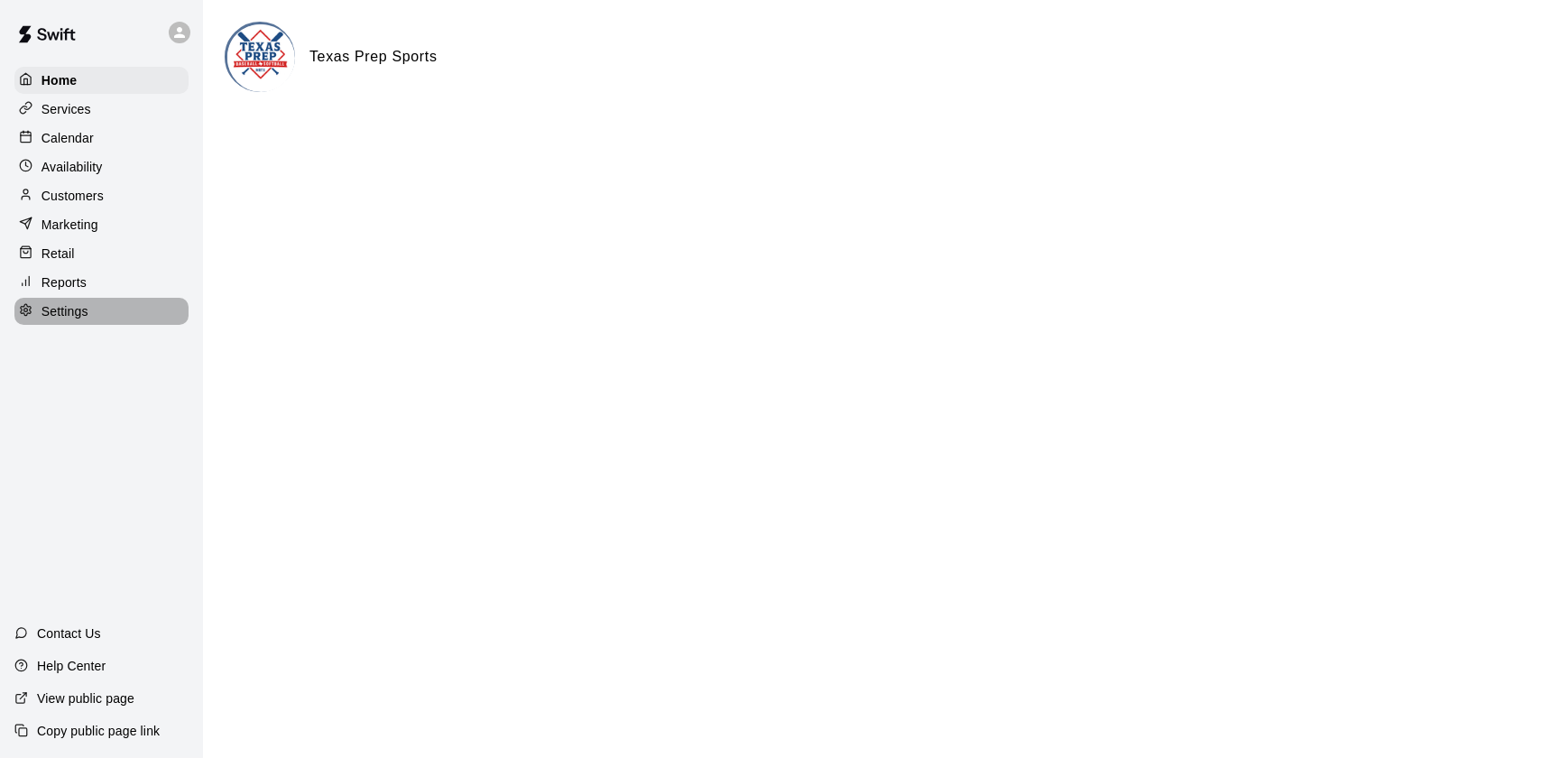 click on "Settings" at bounding box center (65, 311) 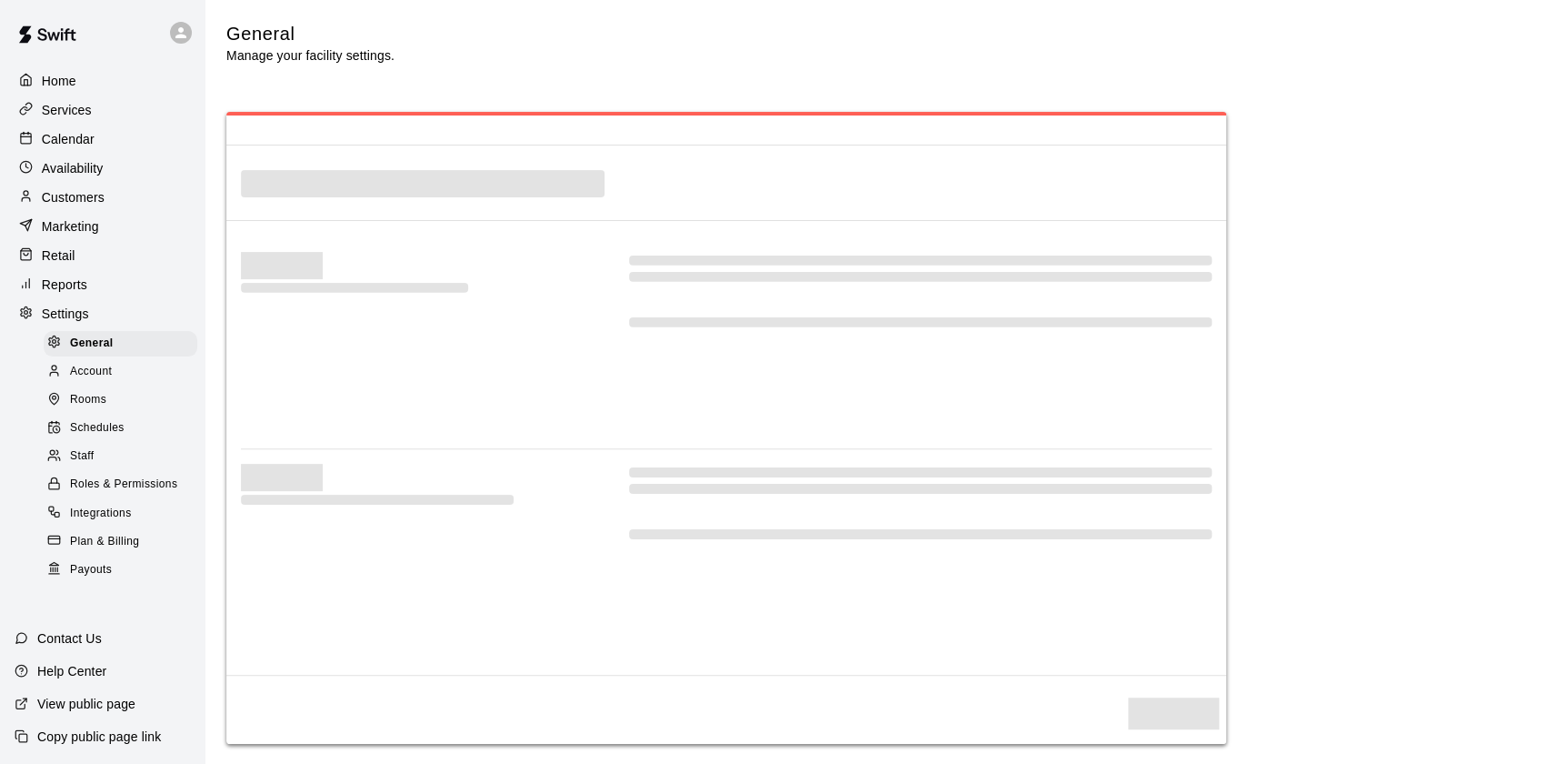 select on "**" 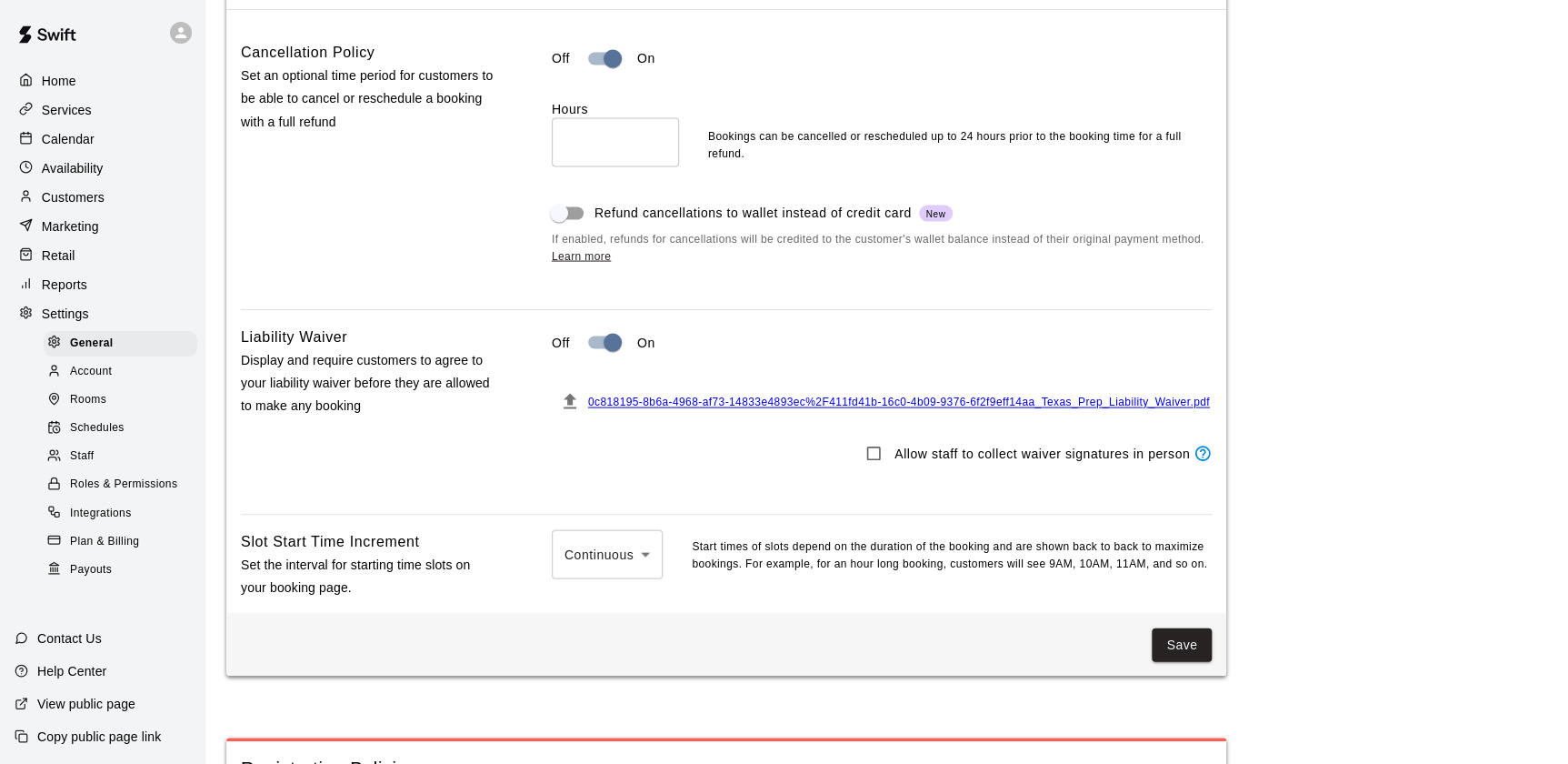 scroll, scrollTop: 1617, scrollLeft: 0, axis: vertical 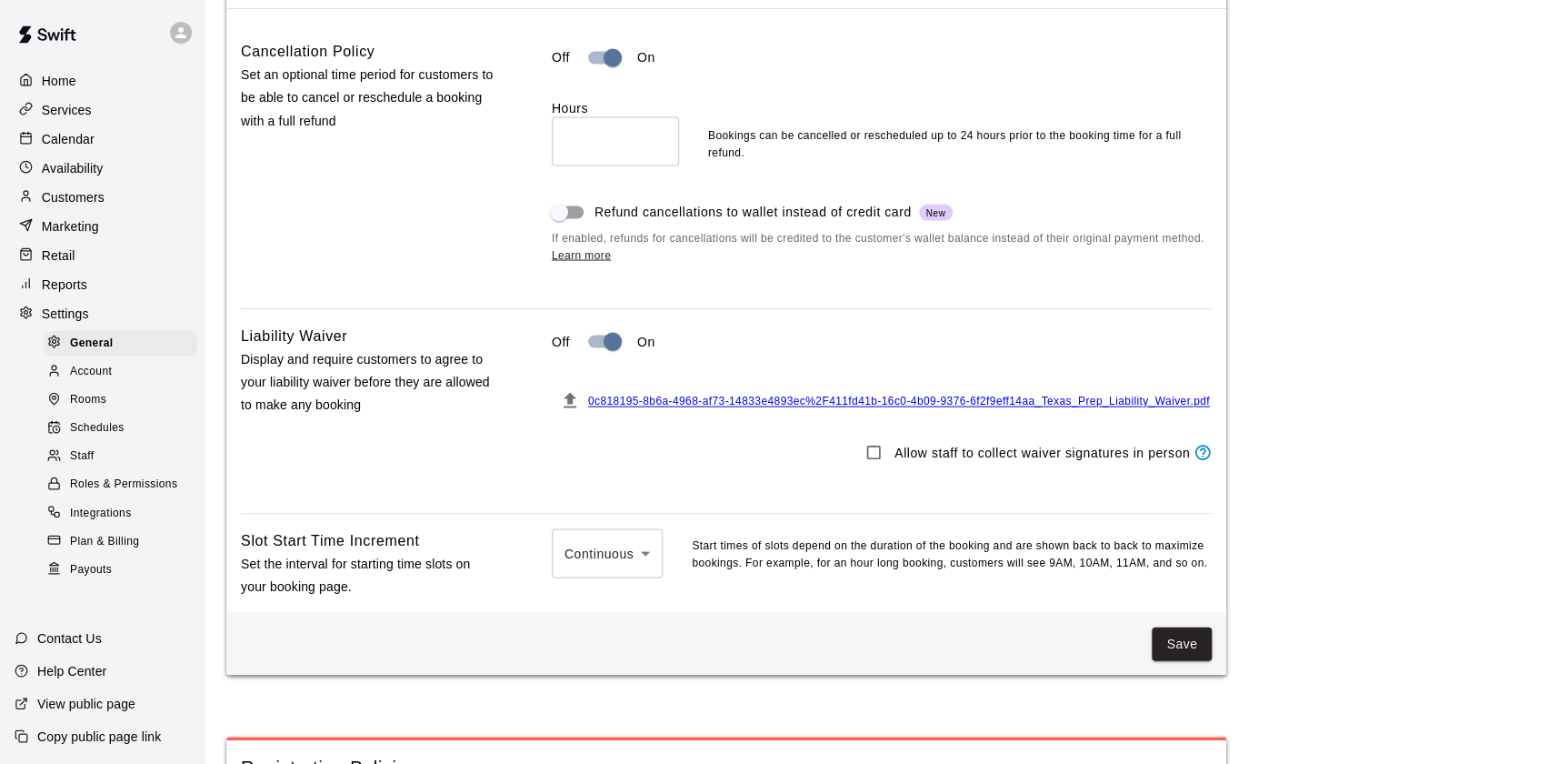 click on "Staff" at bounding box center [120, 457] 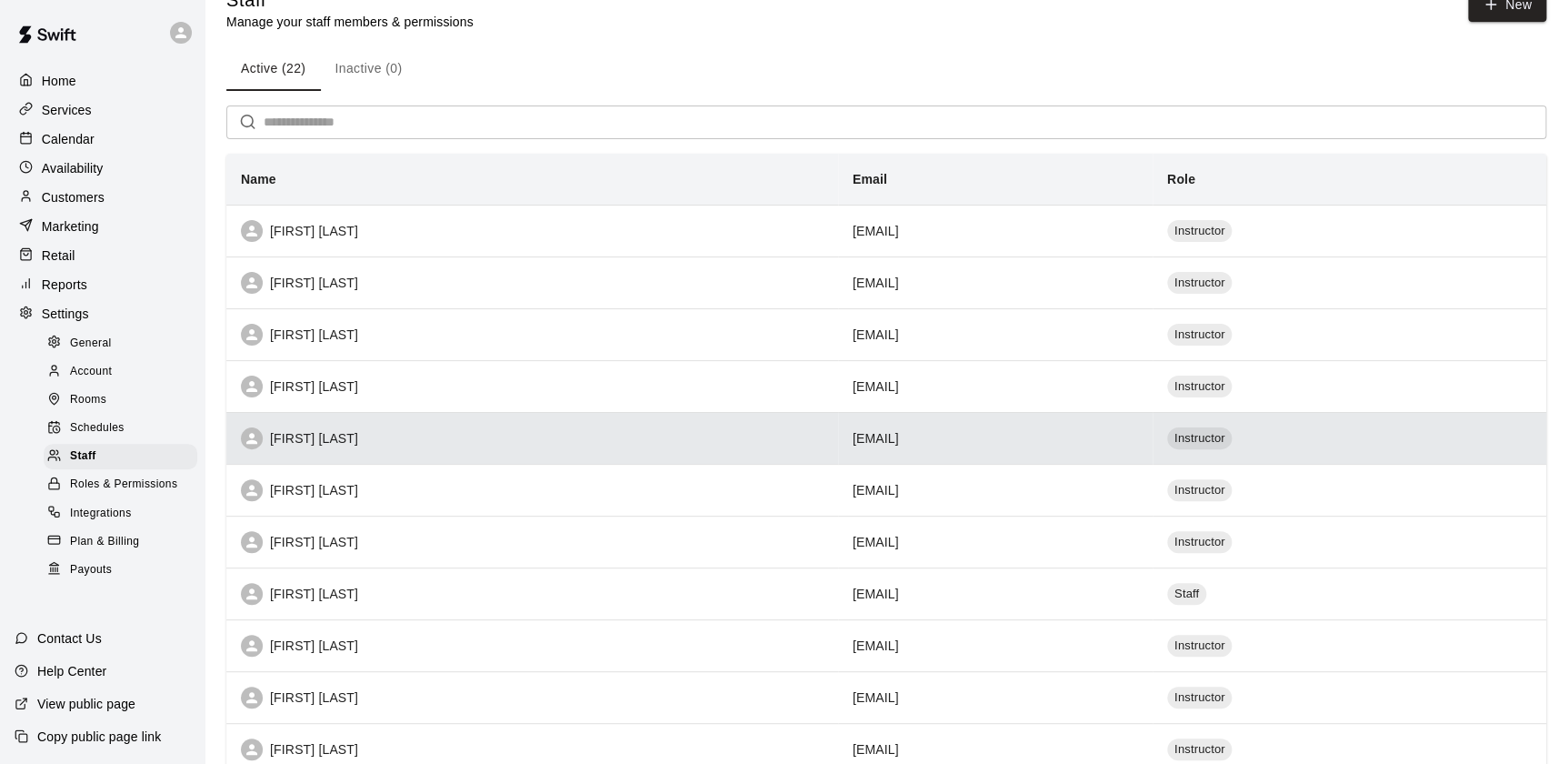 scroll, scrollTop: 0, scrollLeft: 0, axis: both 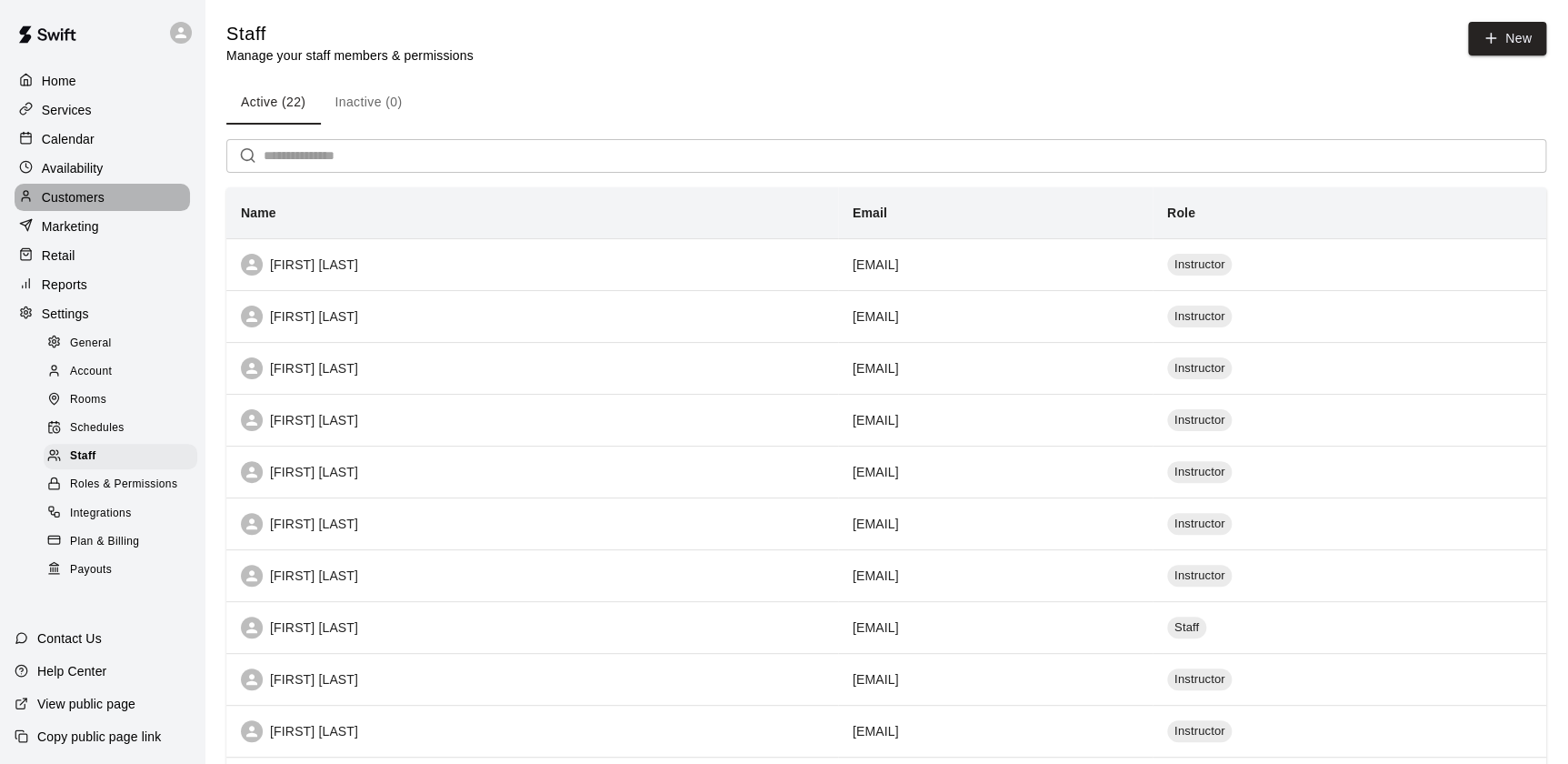 click on "Customers" at bounding box center (73, 197) 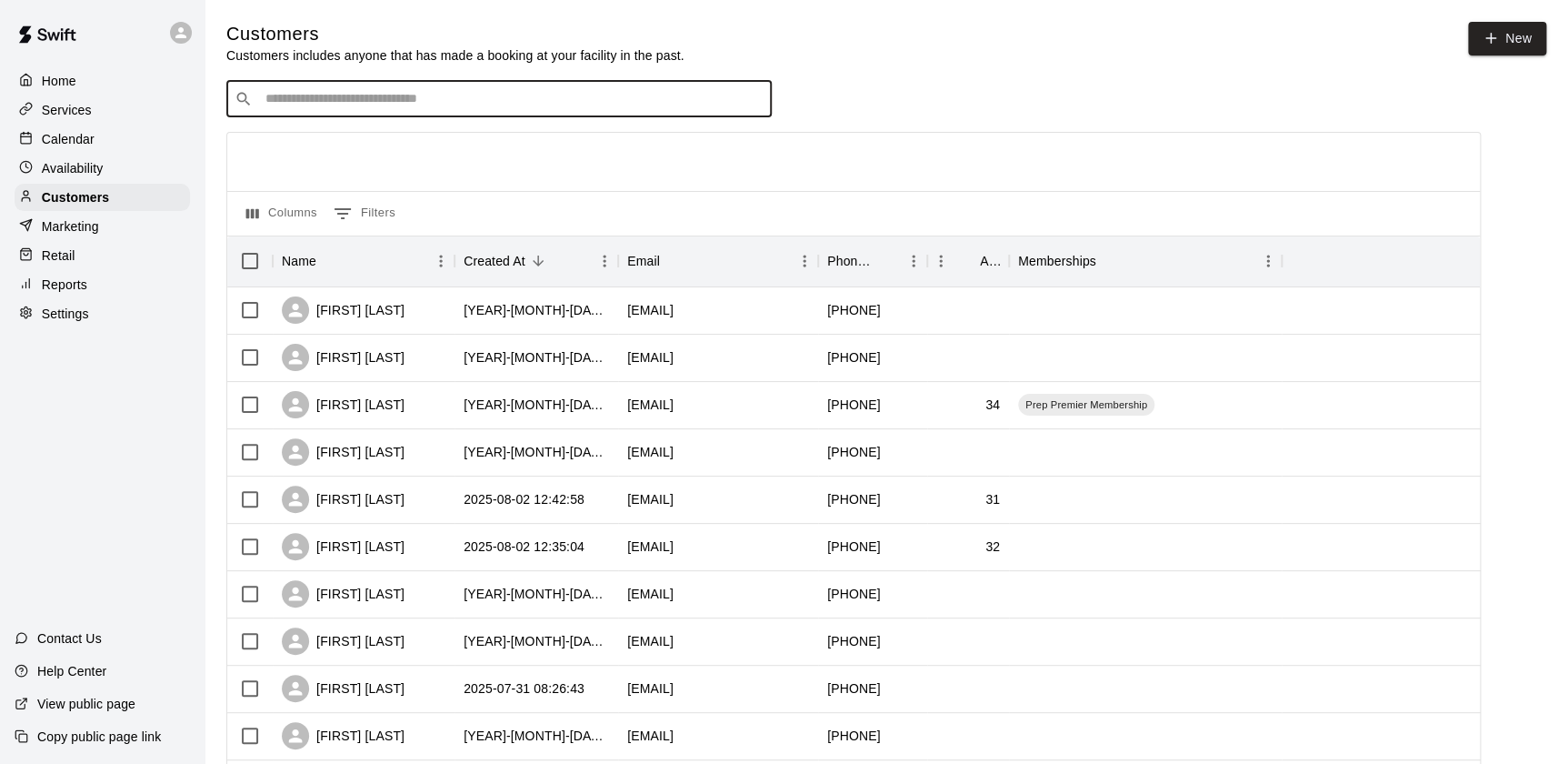 click at bounding box center (512, 99) 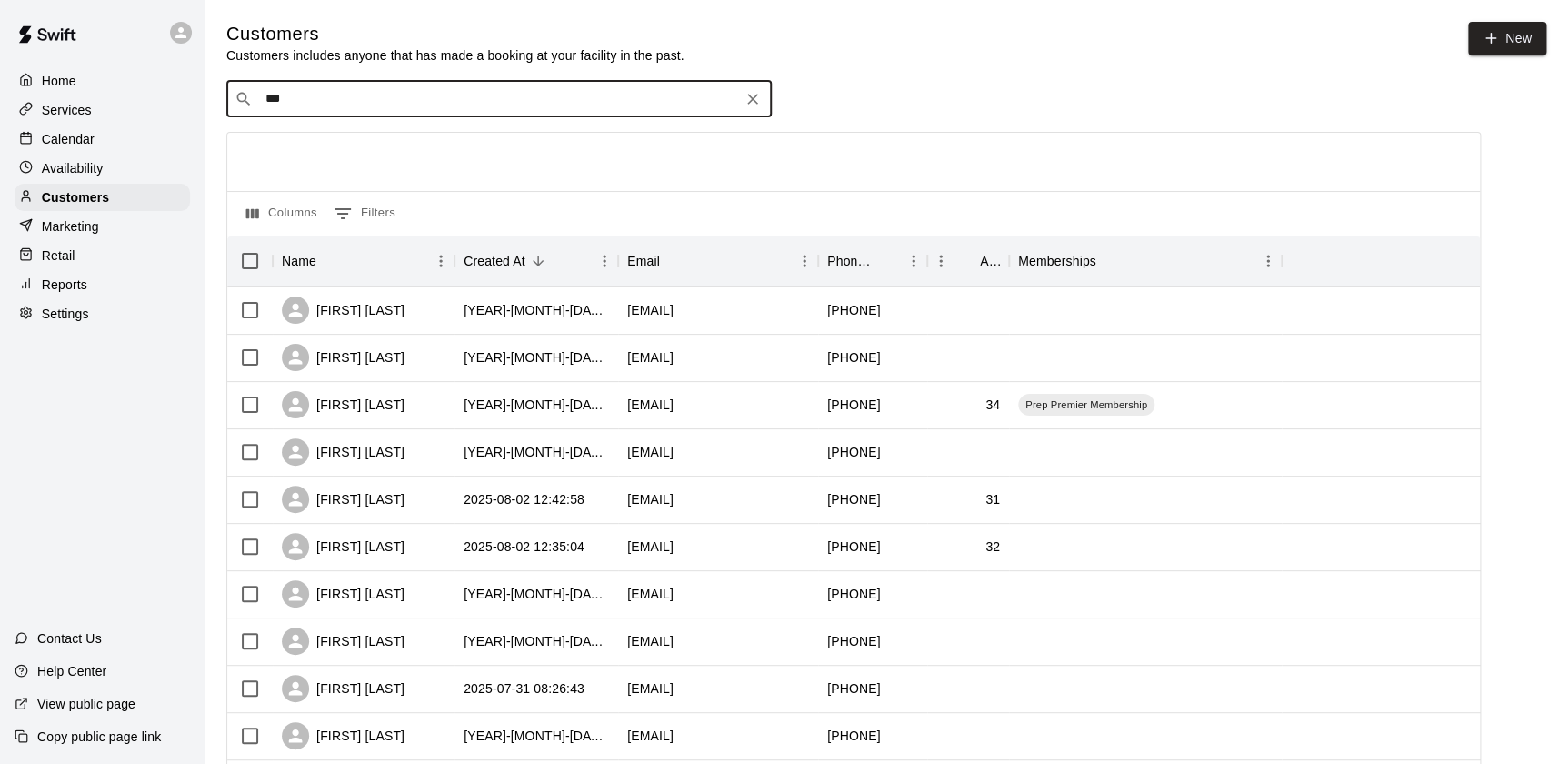 type on "****" 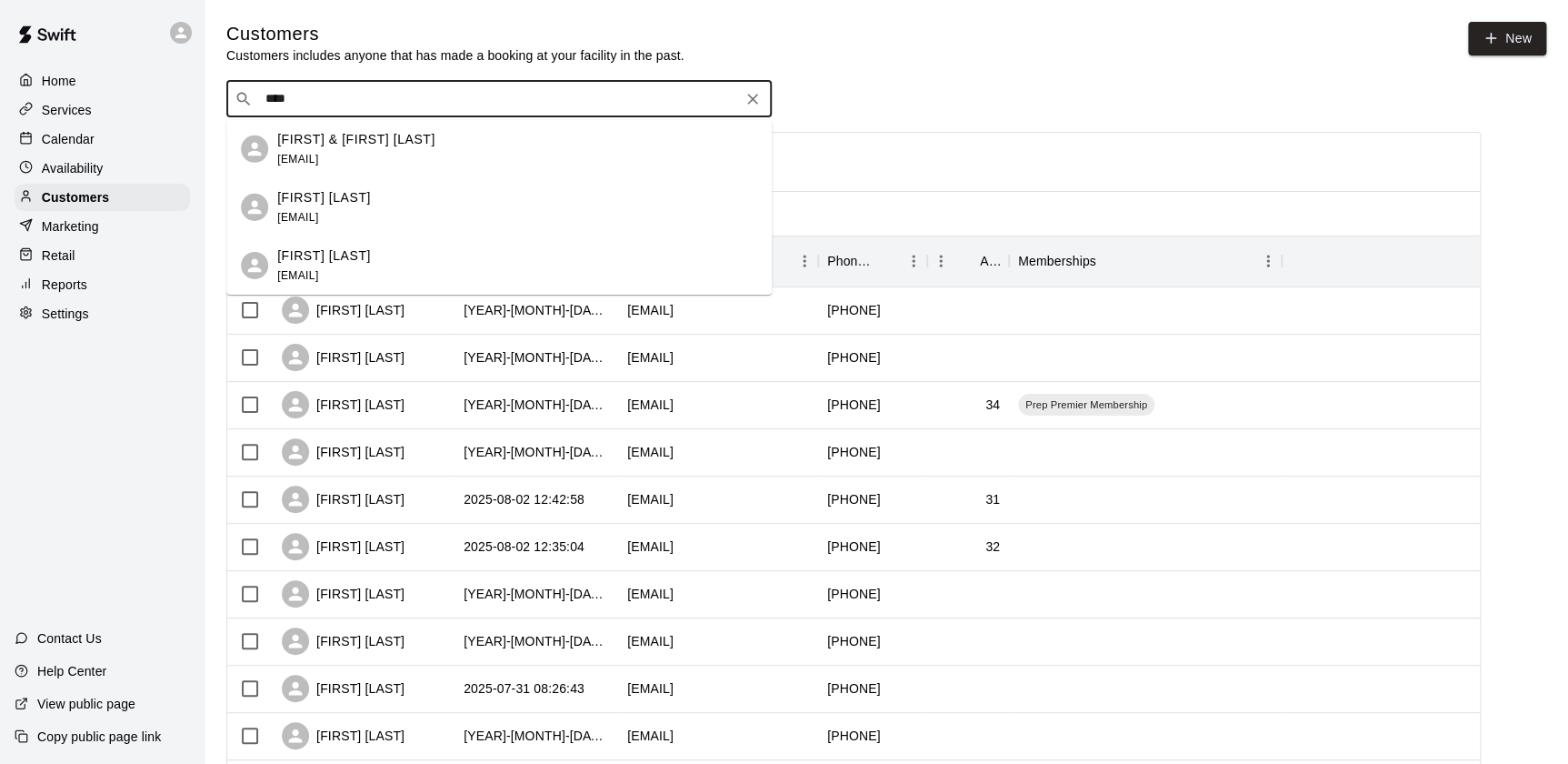 click on "[FIRST] & [FIRST] [LAST]" at bounding box center [356, 138] 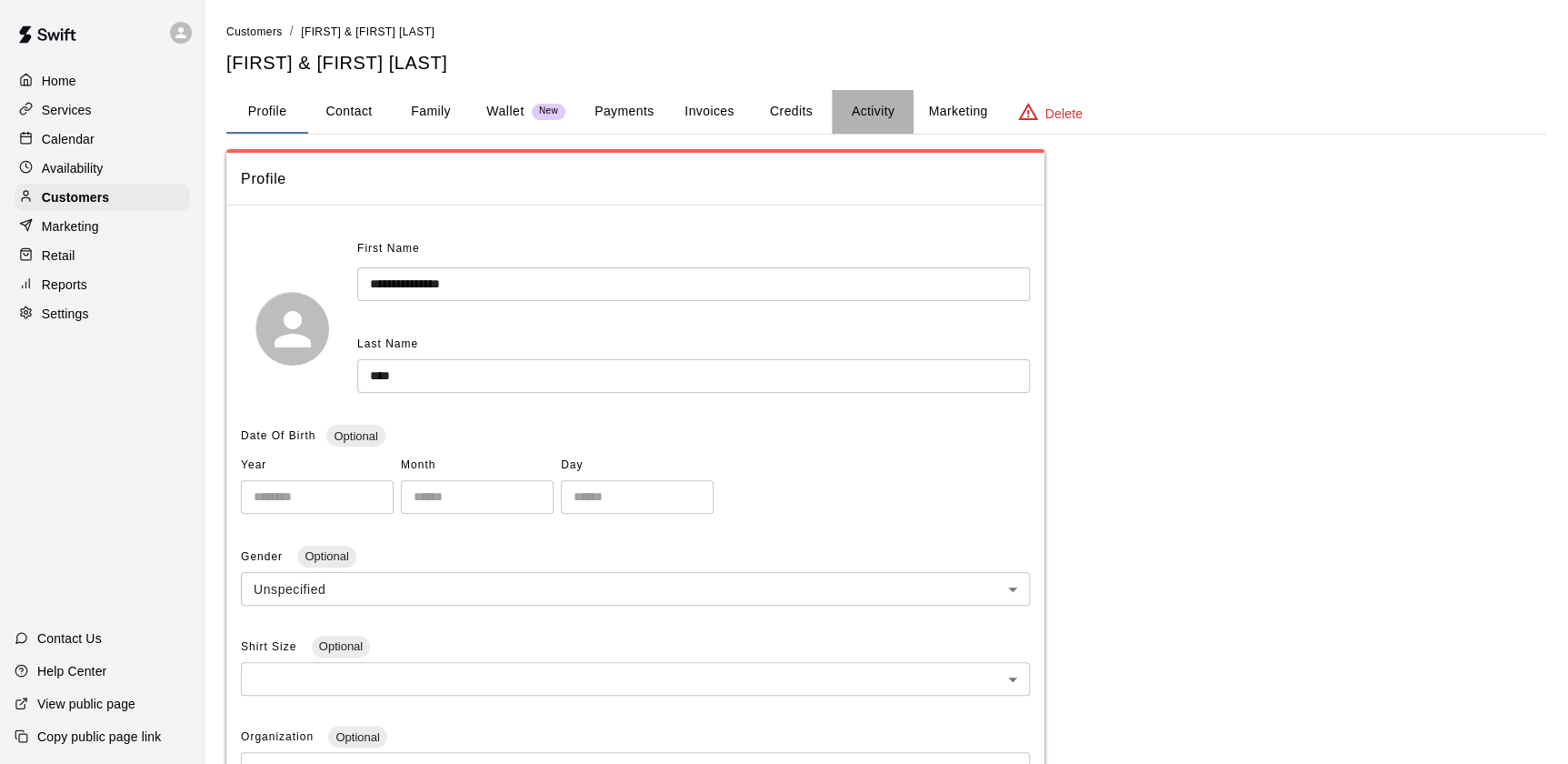 click on "Activity" at bounding box center [873, 112] 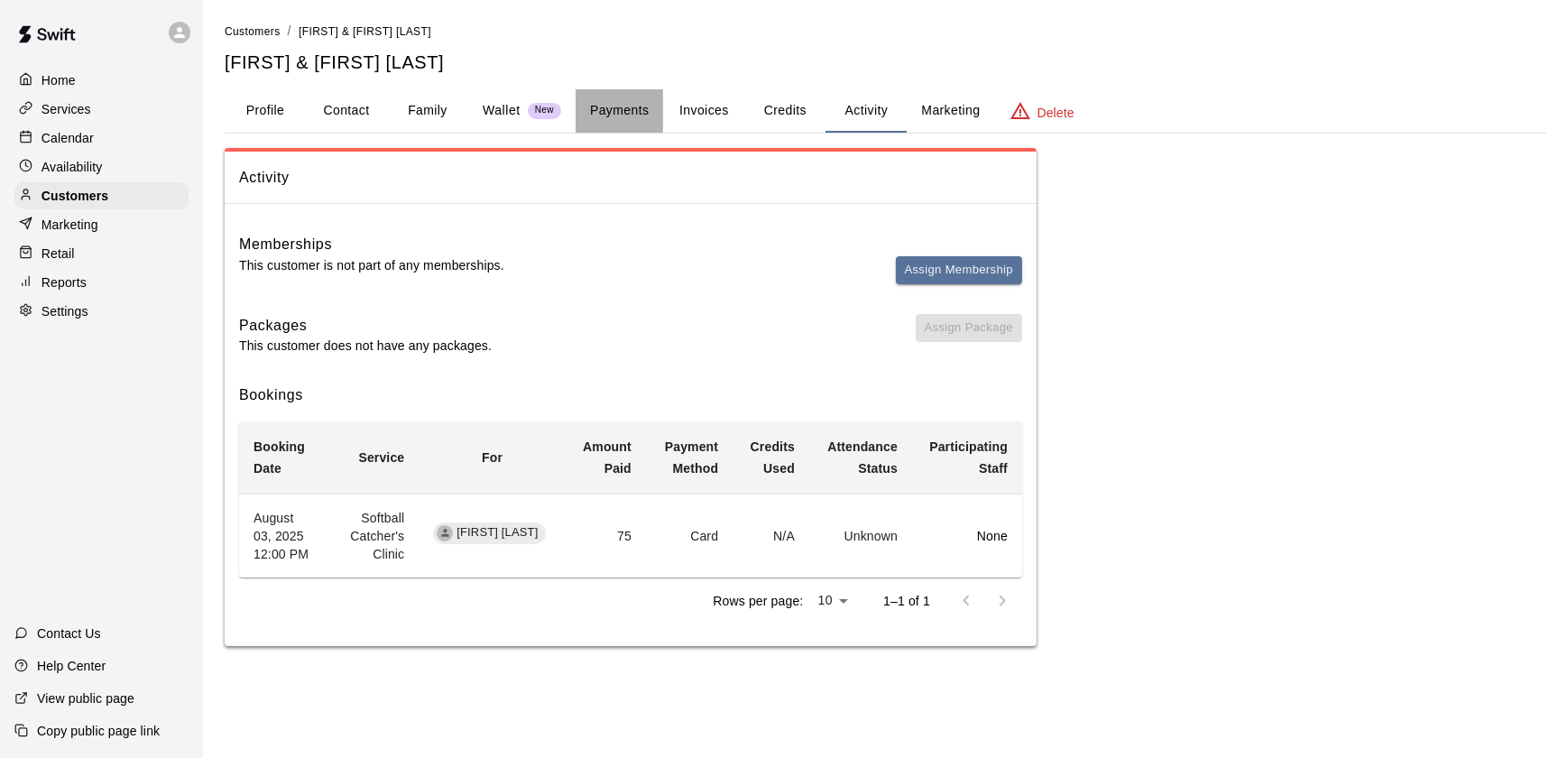 click on "Payments" at bounding box center (619, 111) 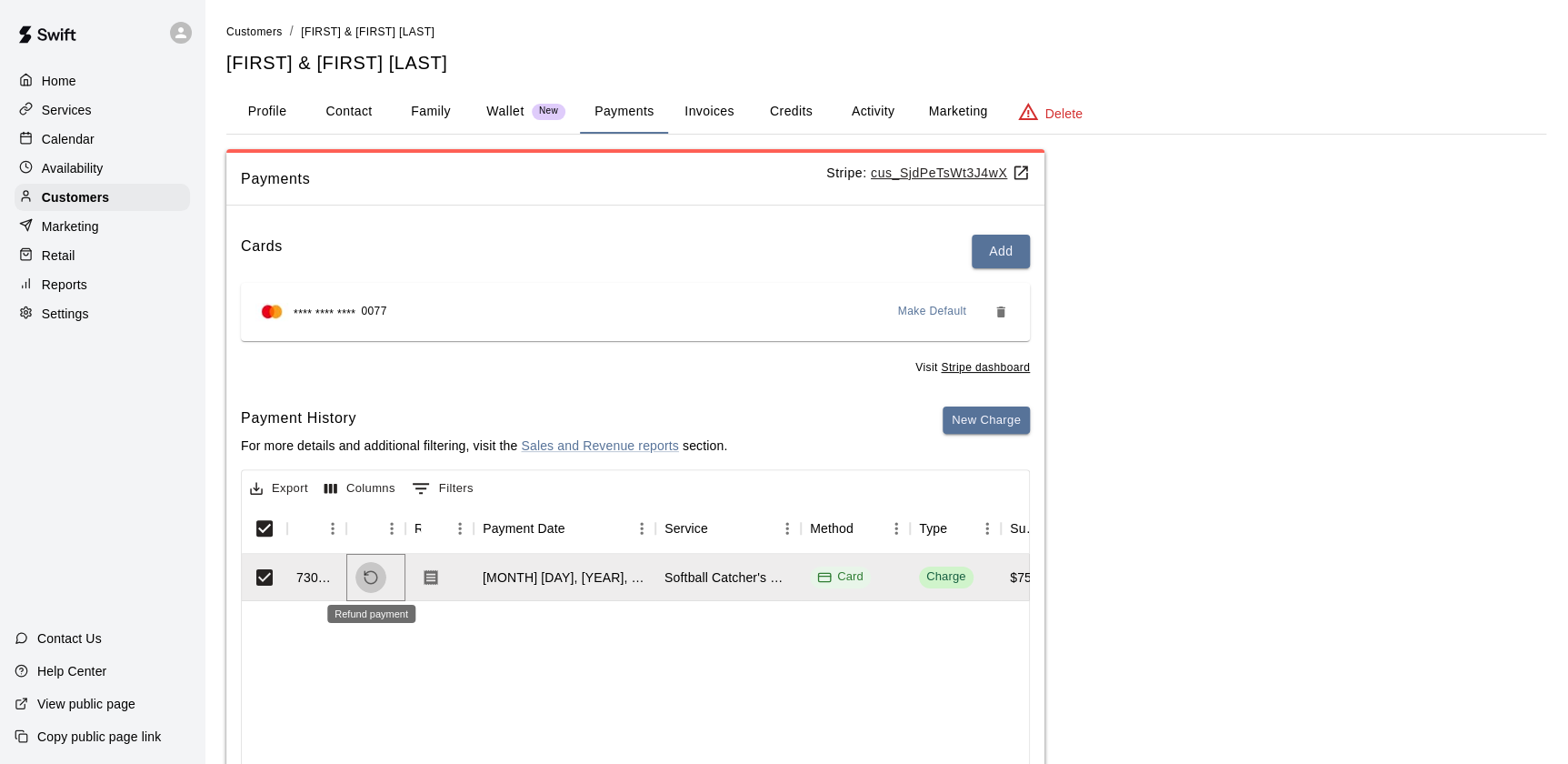 click at bounding box center (371, 578) 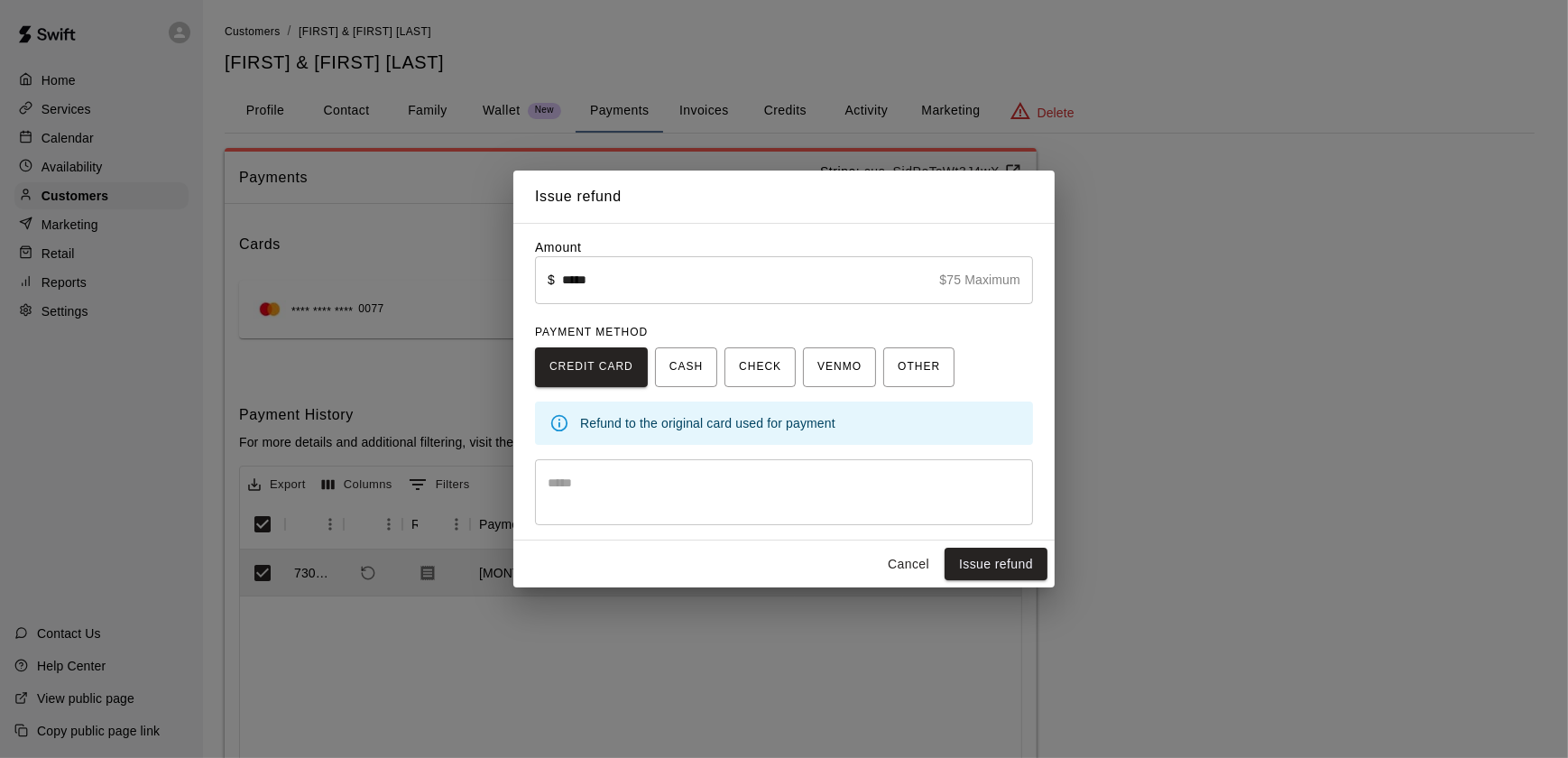 click on "* ​" at bounding box center [784, 492] 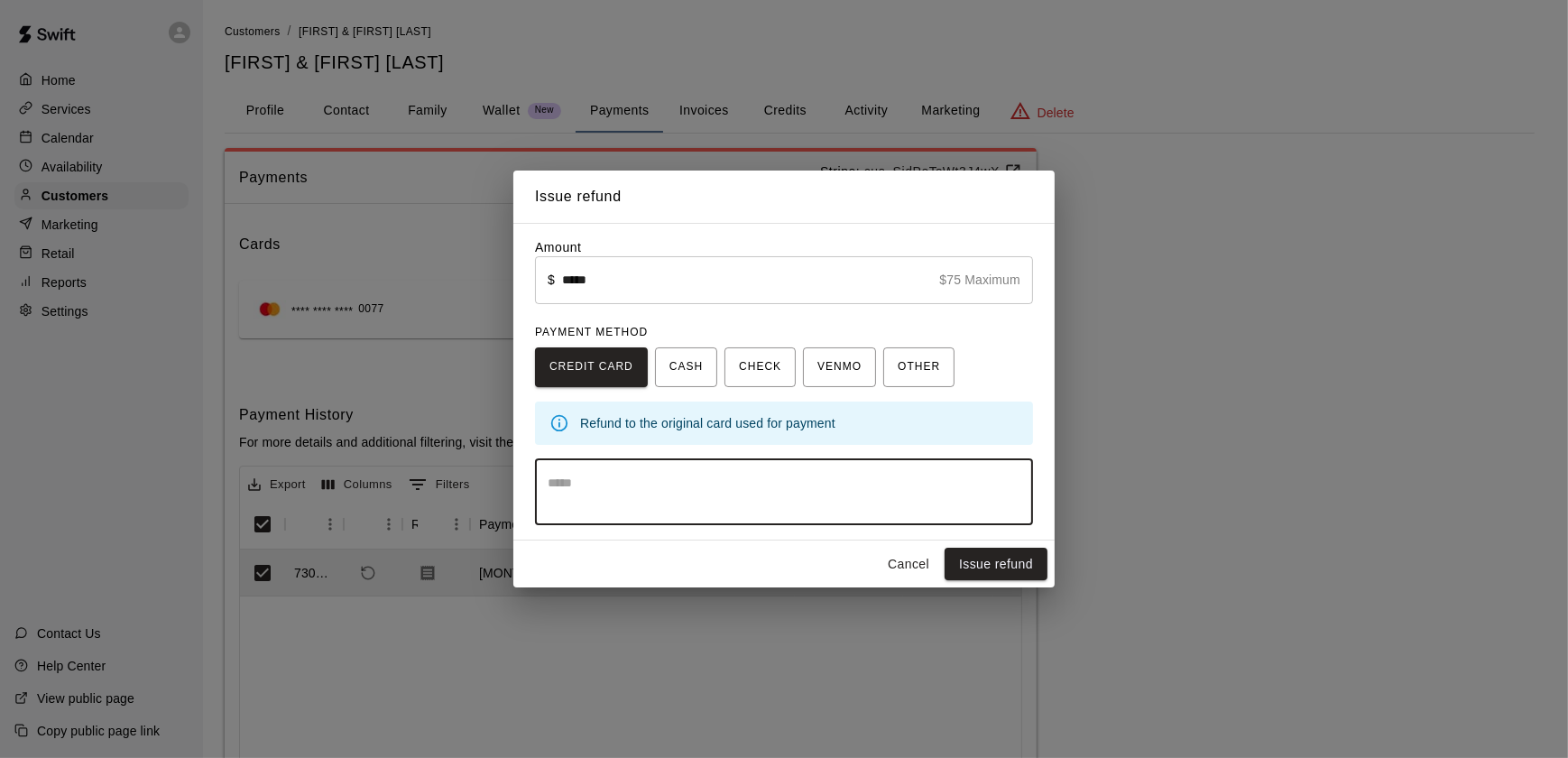 type on "*" 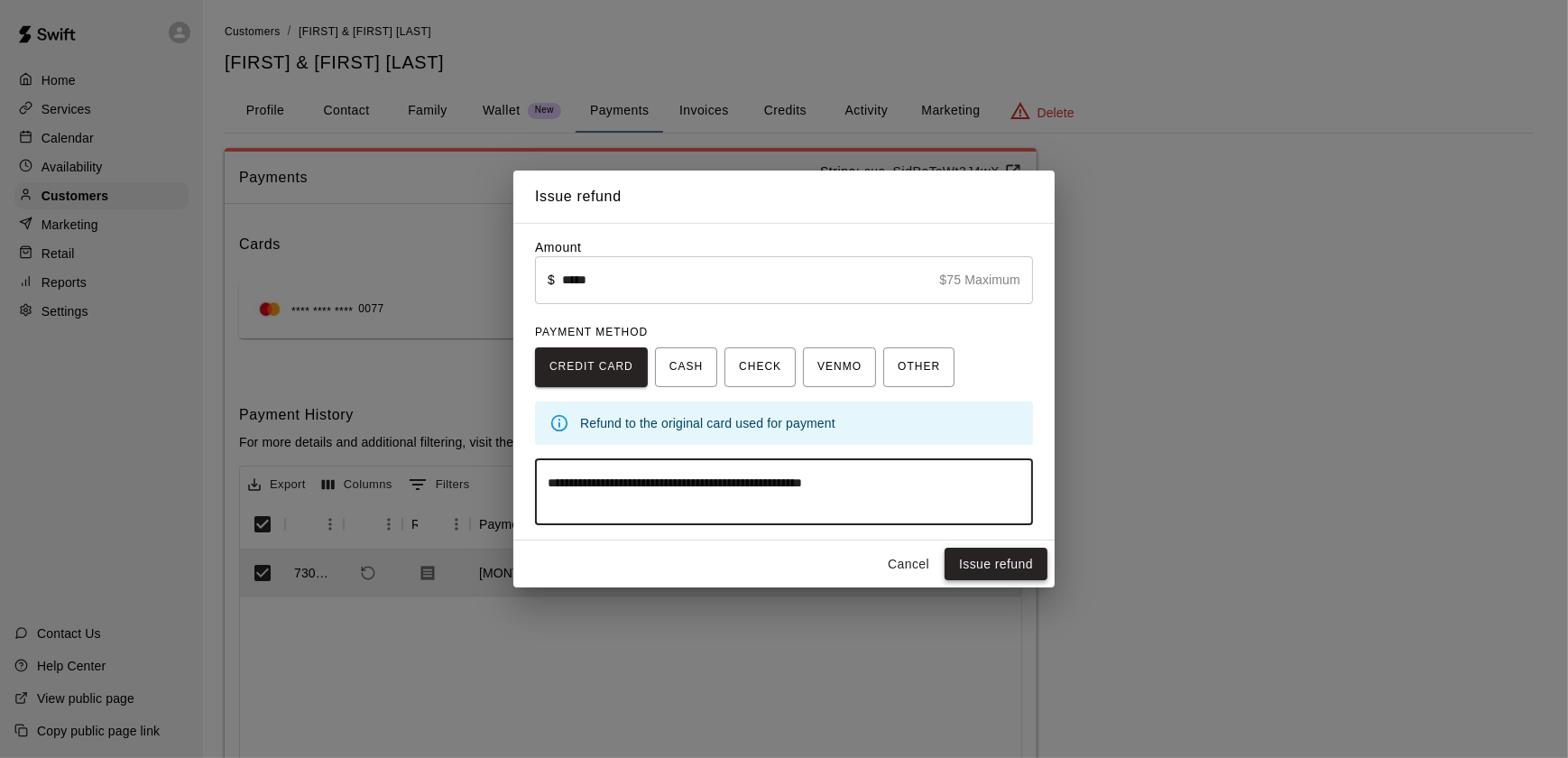 type on "**********" 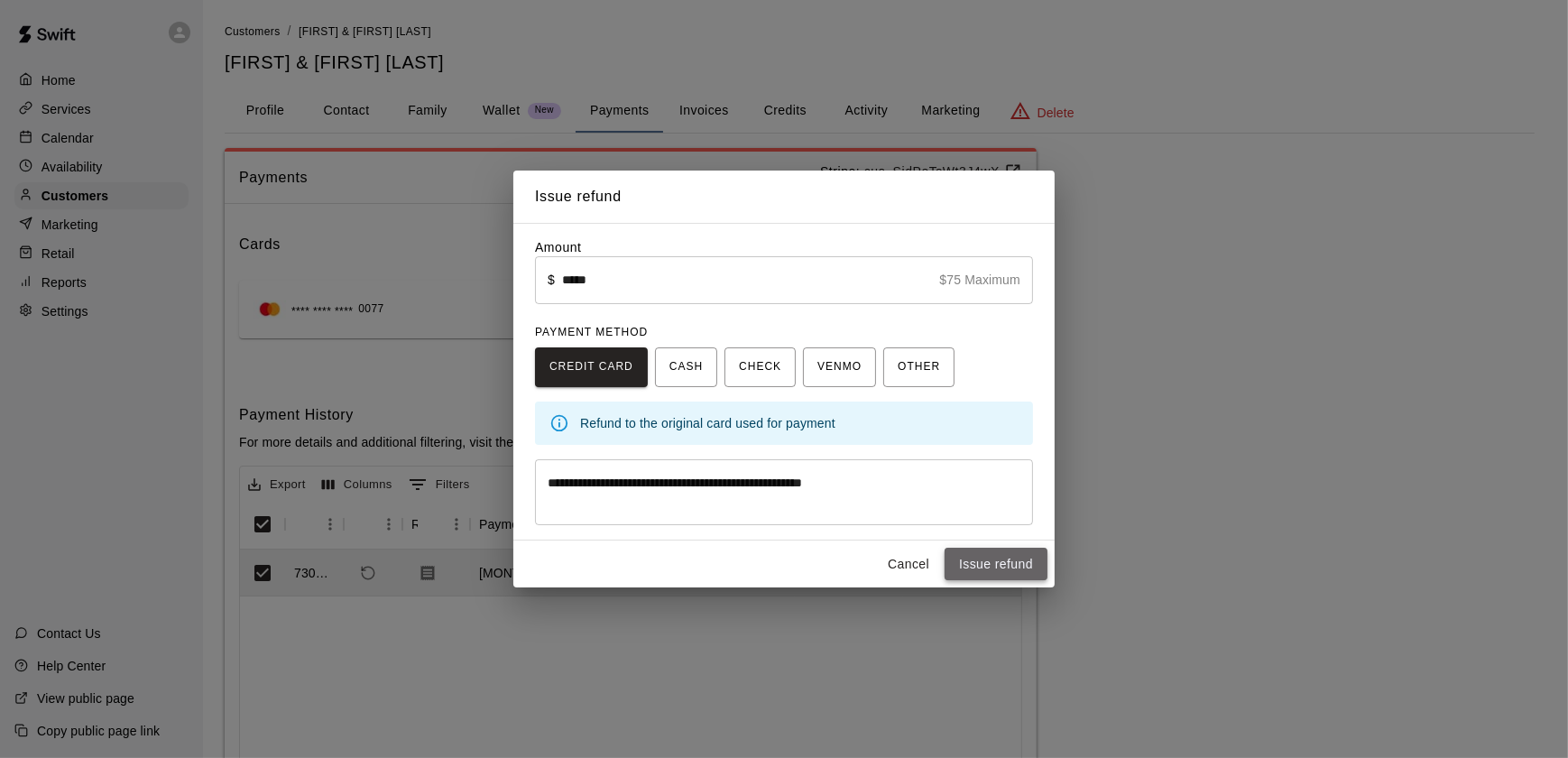 click on "Issue refund" at bounding box center (996, 564) 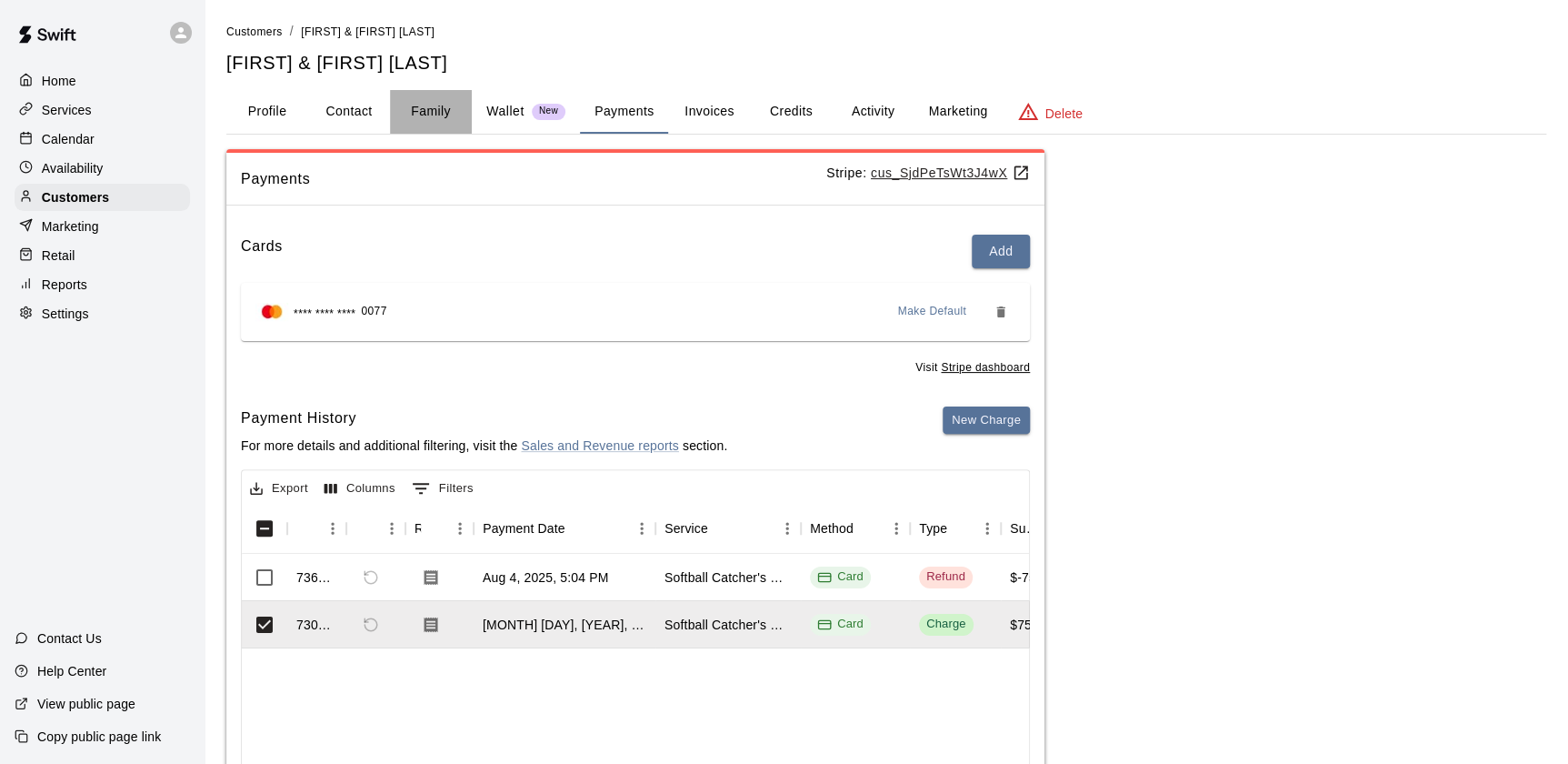 click on "Family" at bounding box center (431, 112) 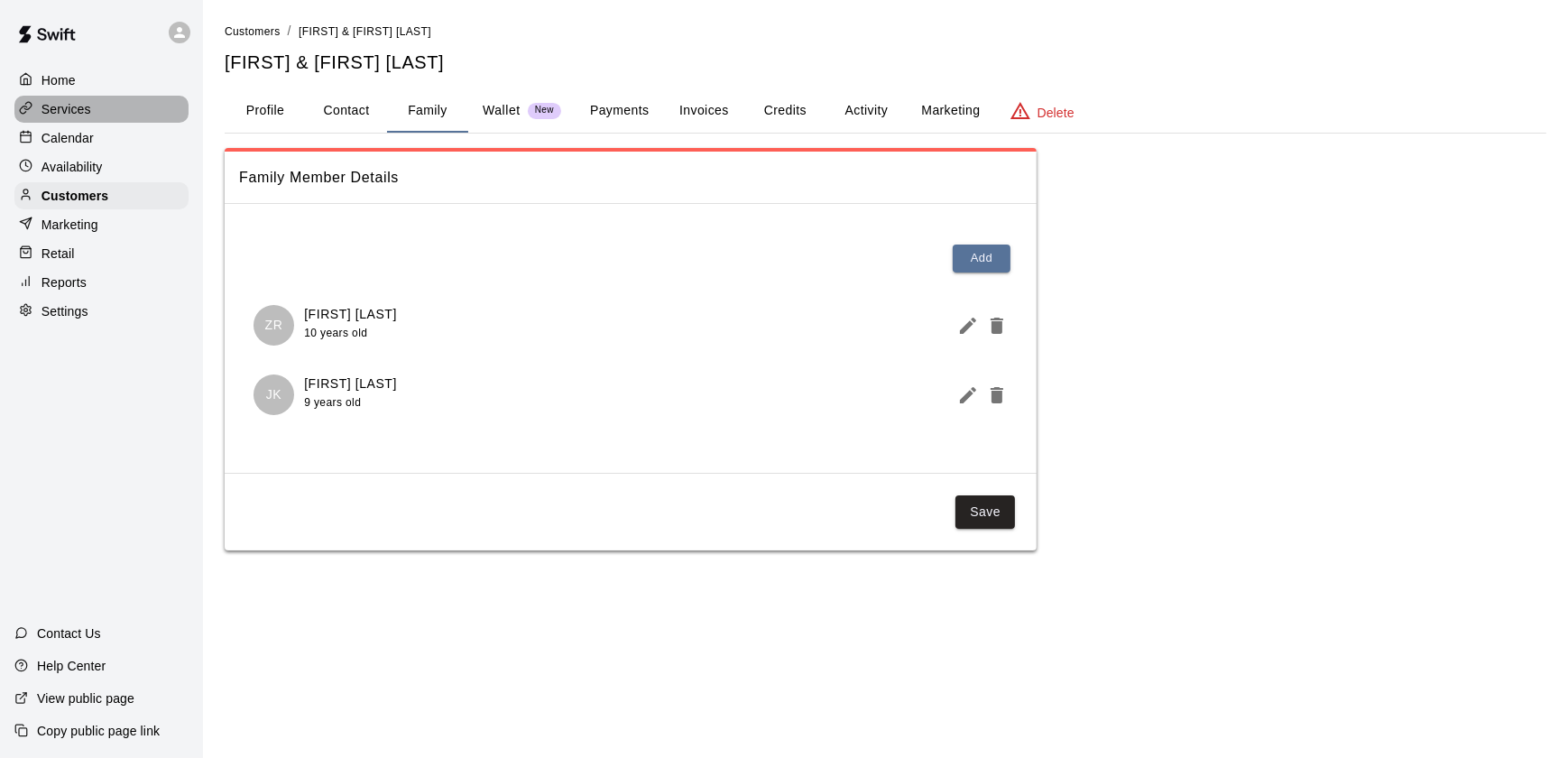 click on "Services" at bounding box center [66, 109] 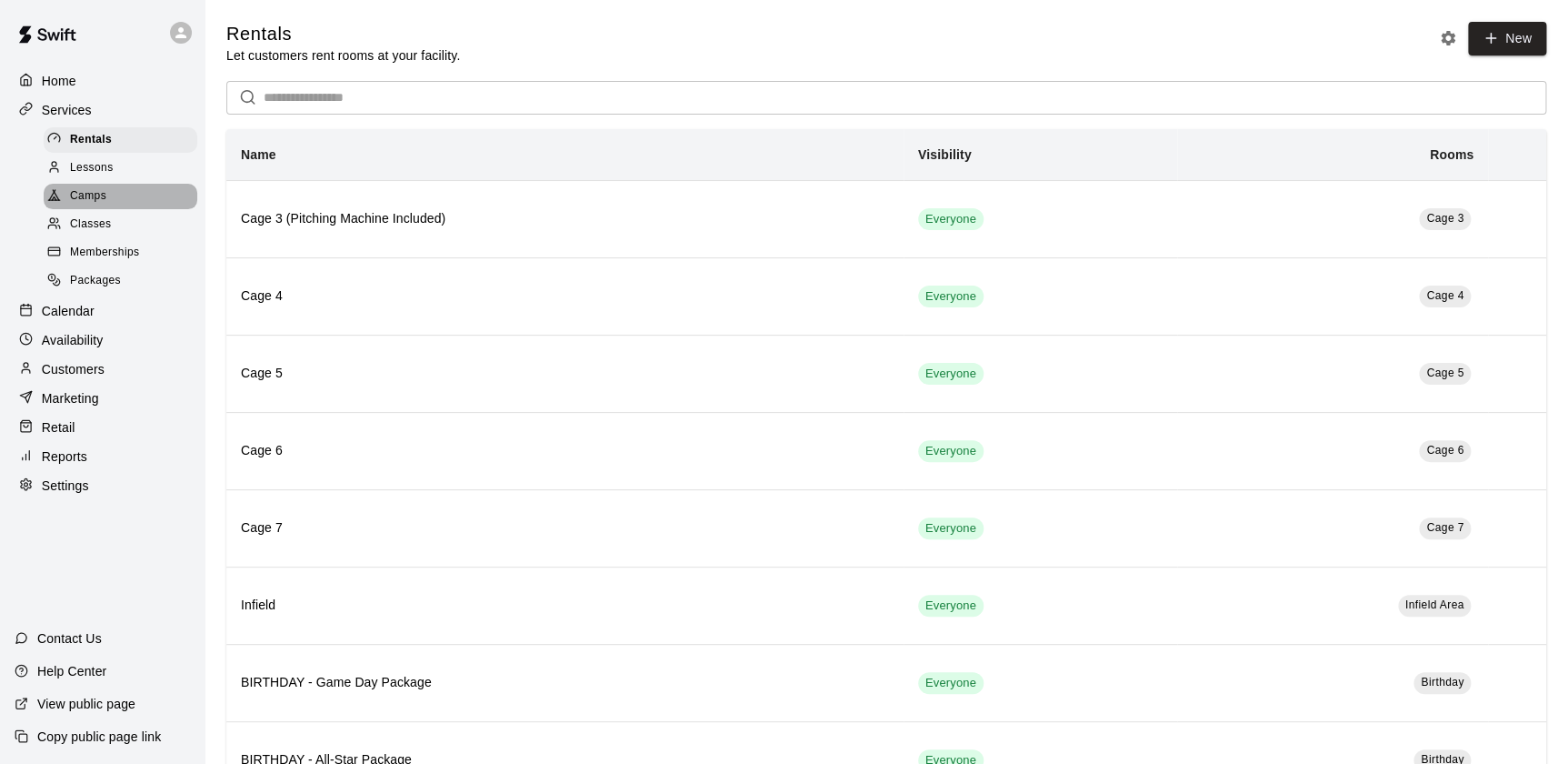 click on "Camps" at bounding box center (88, 196) 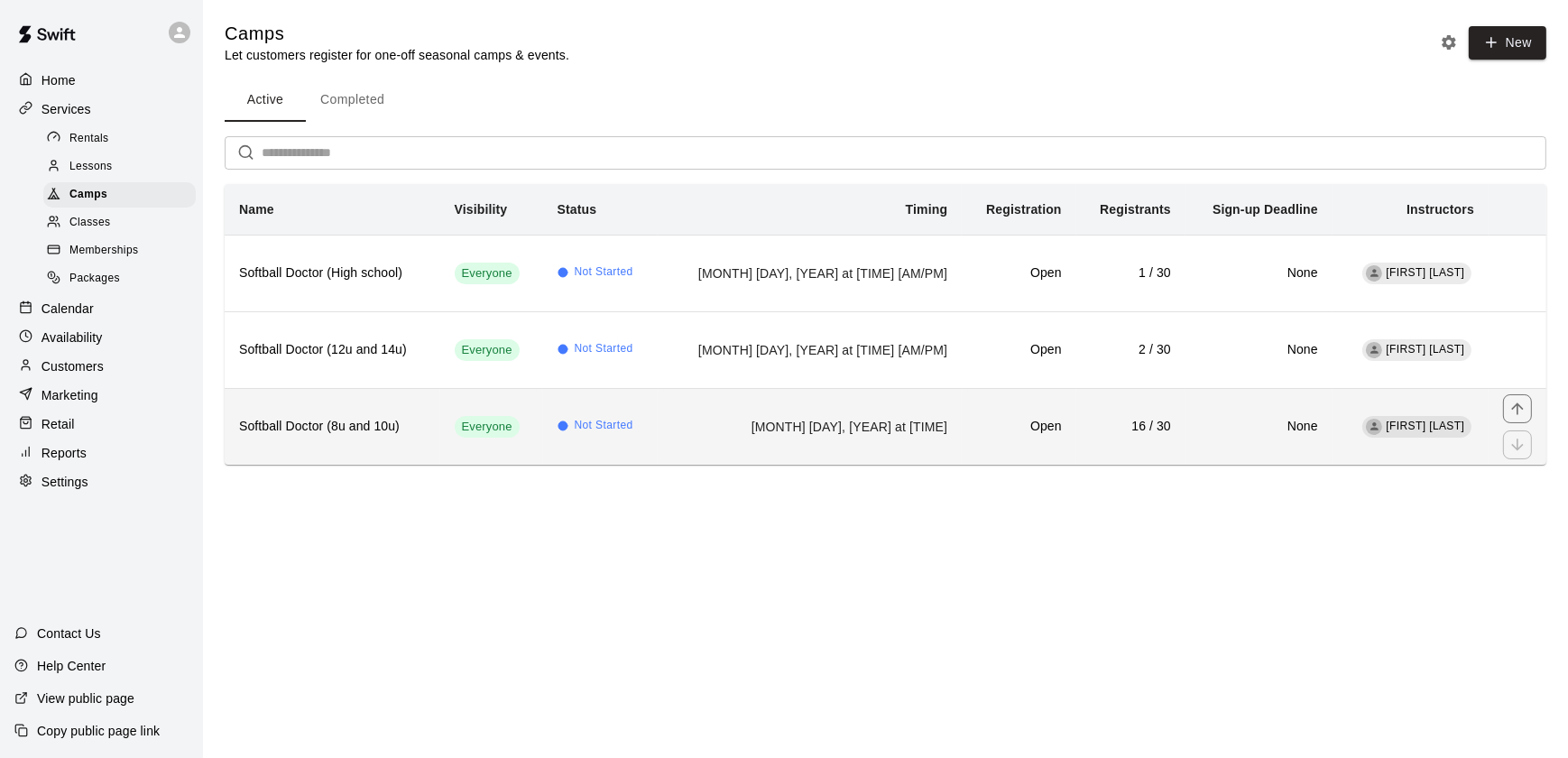 click on "Softball Doctor (8u and 10u)" at bounding box center (332, 427) 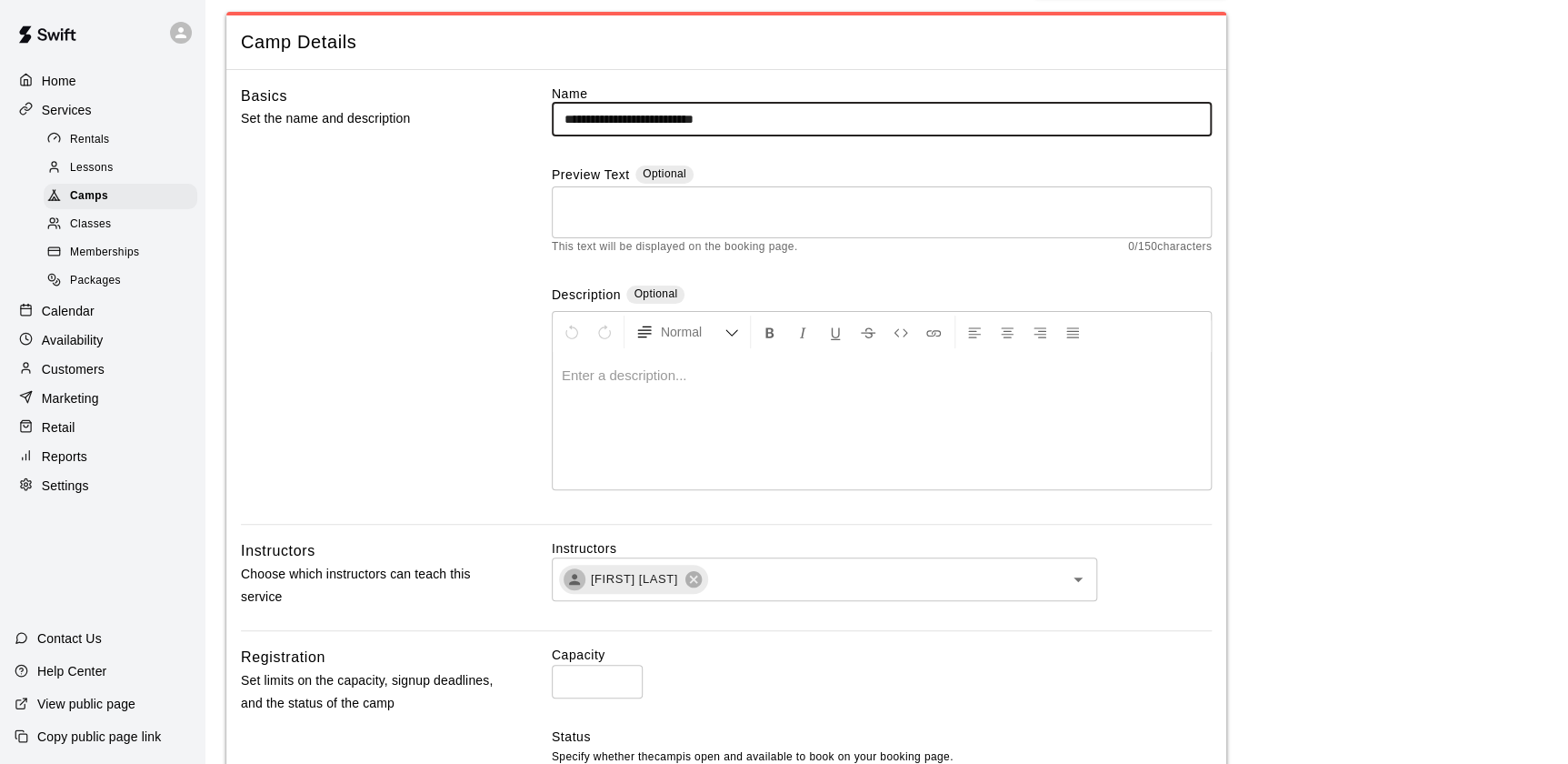 scroll, scrollTop: 79, scrollLeft: 0, axis: vertical 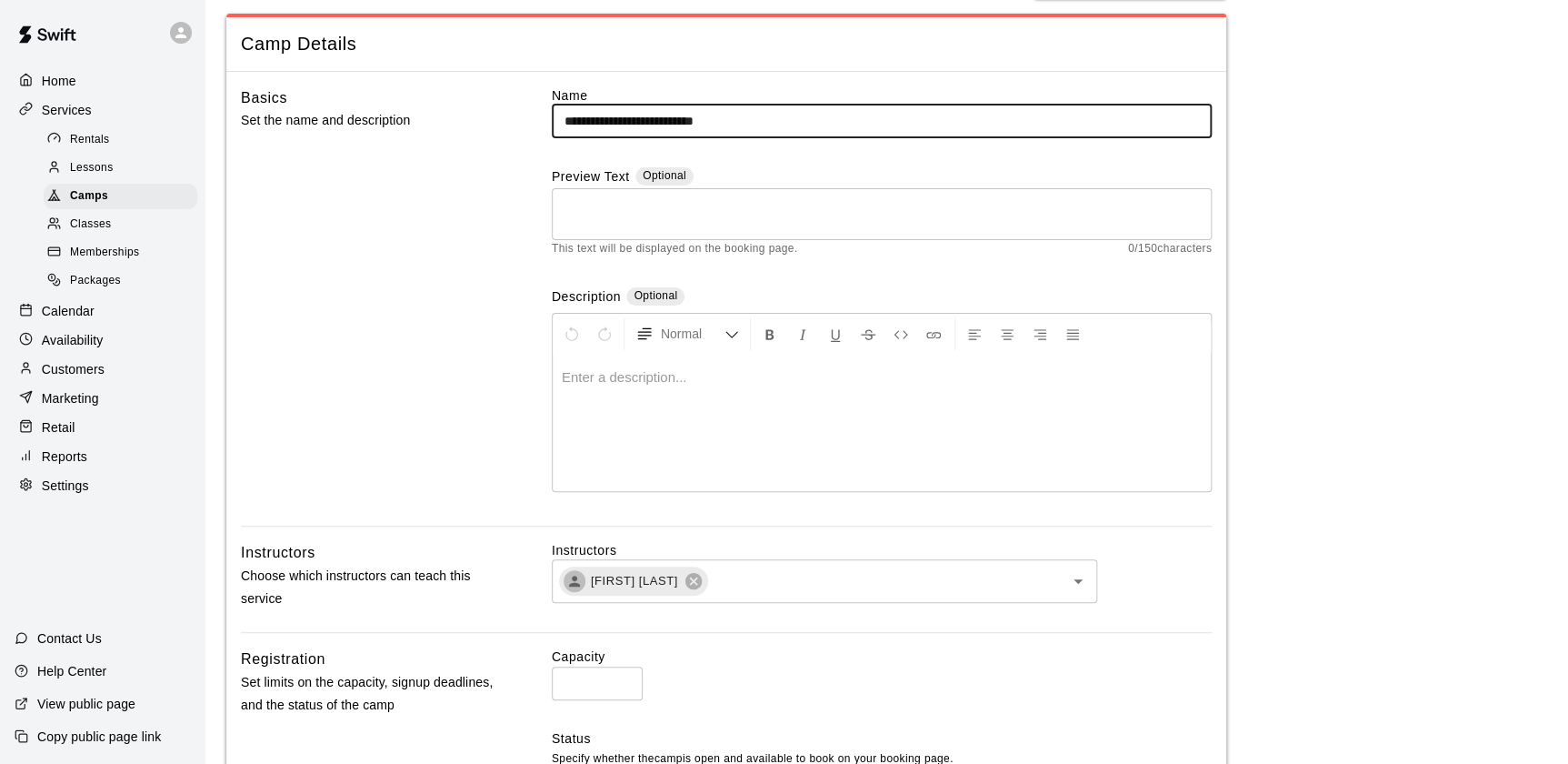 click on "Customers" at bounding box center (73, 369) 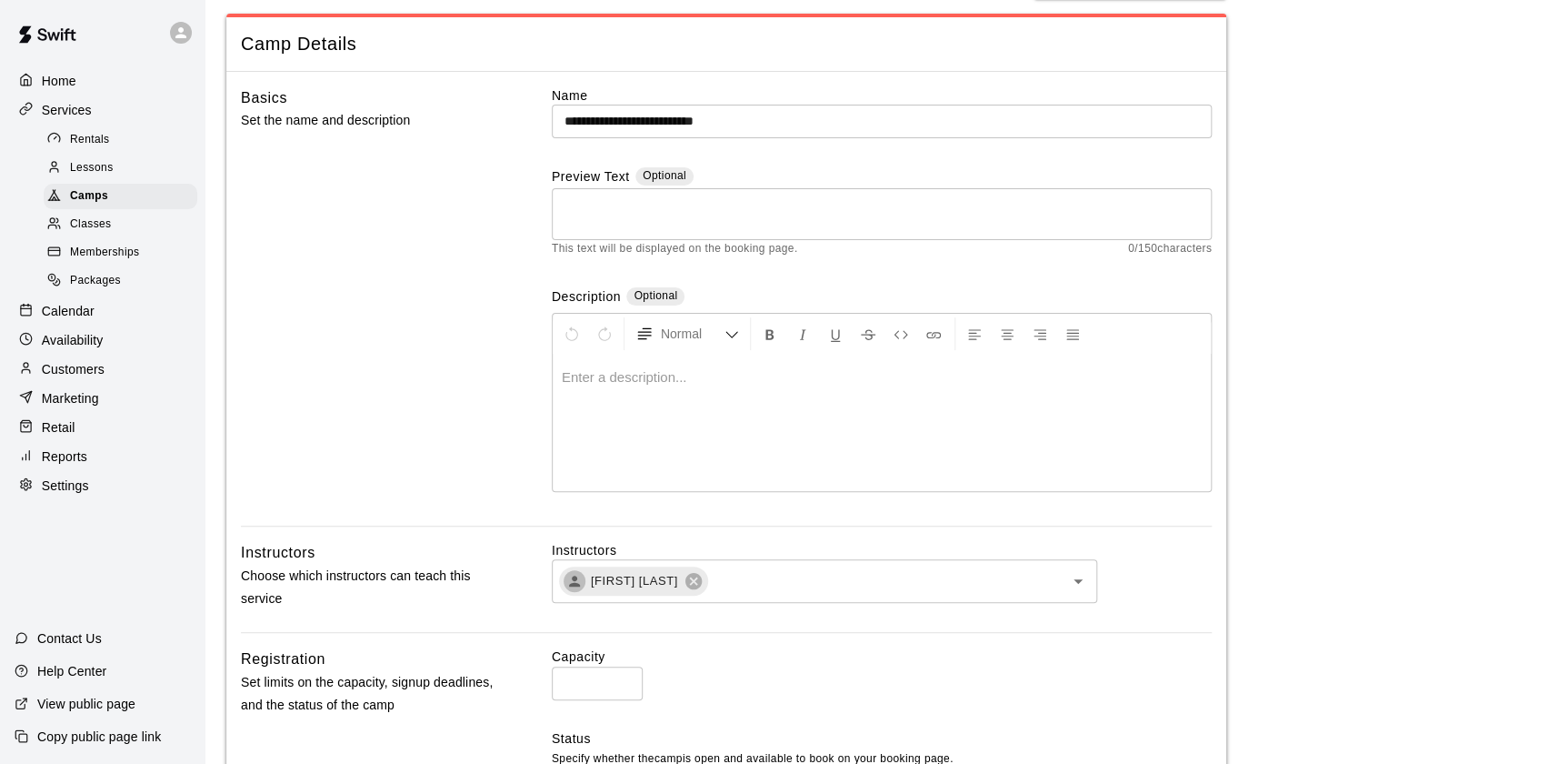 scroll, scrollTop: 0, scrollLeft: 0, axis: both 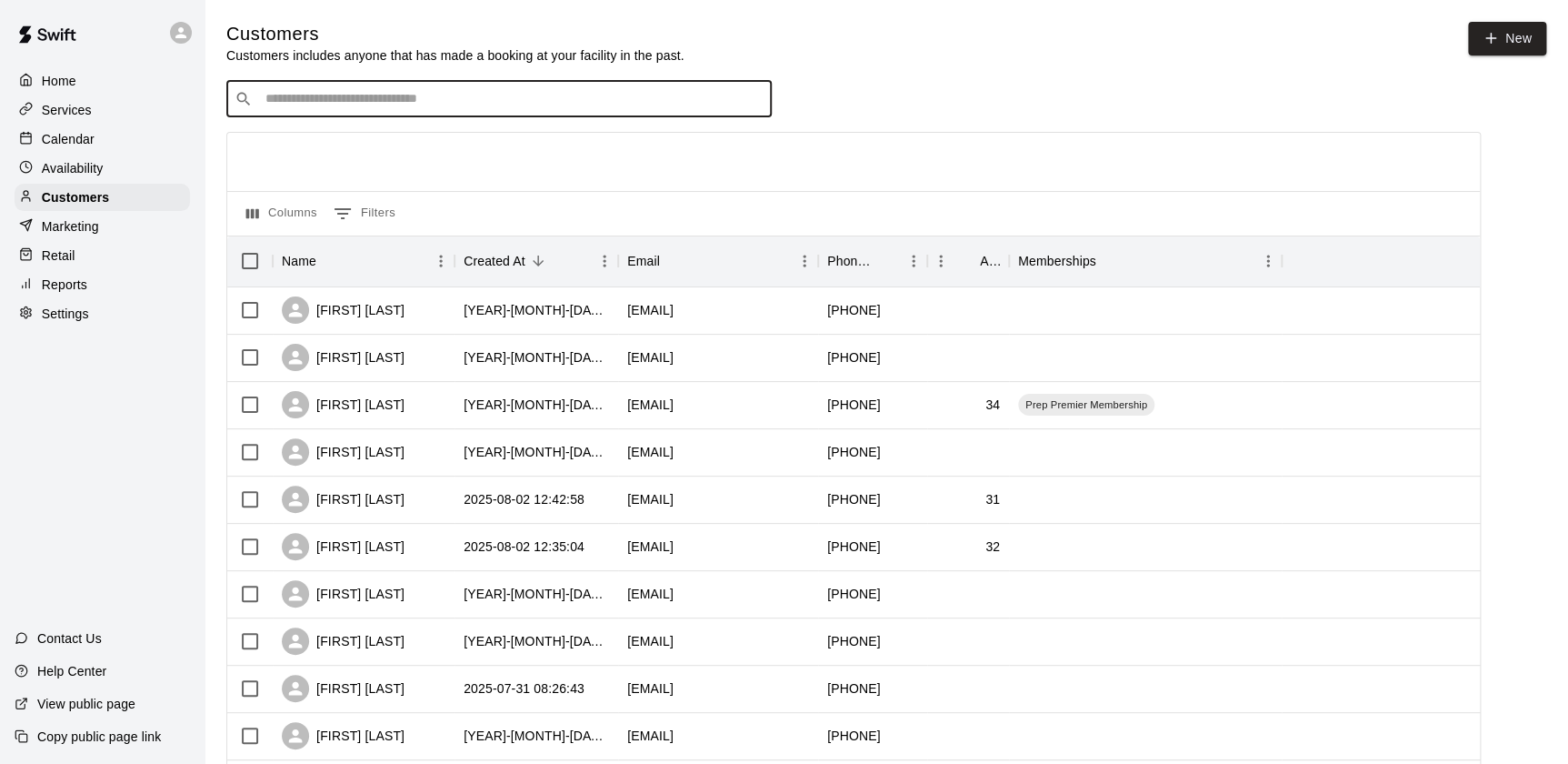 click at bounding box center [512, 99] 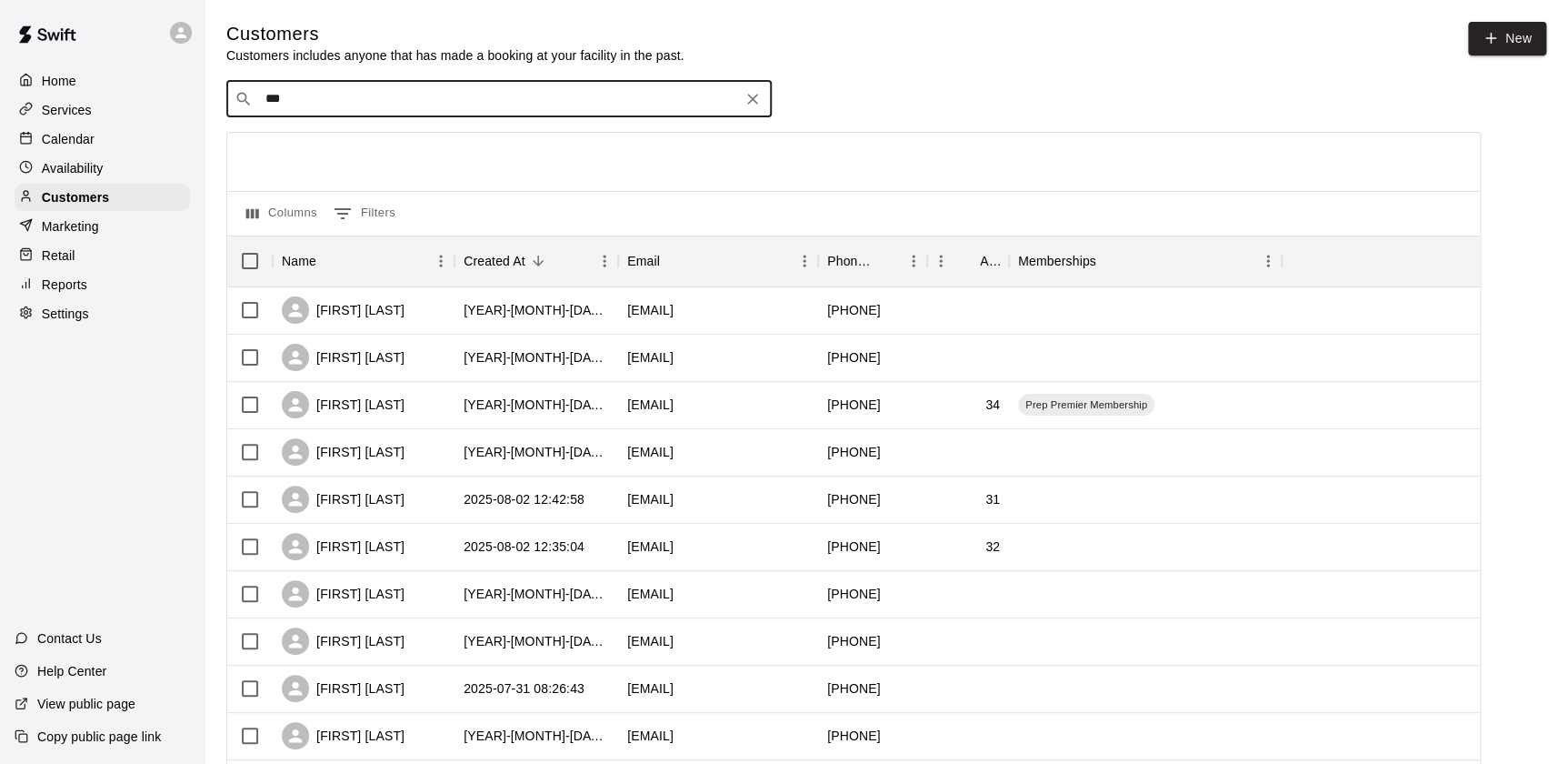 type on "****" 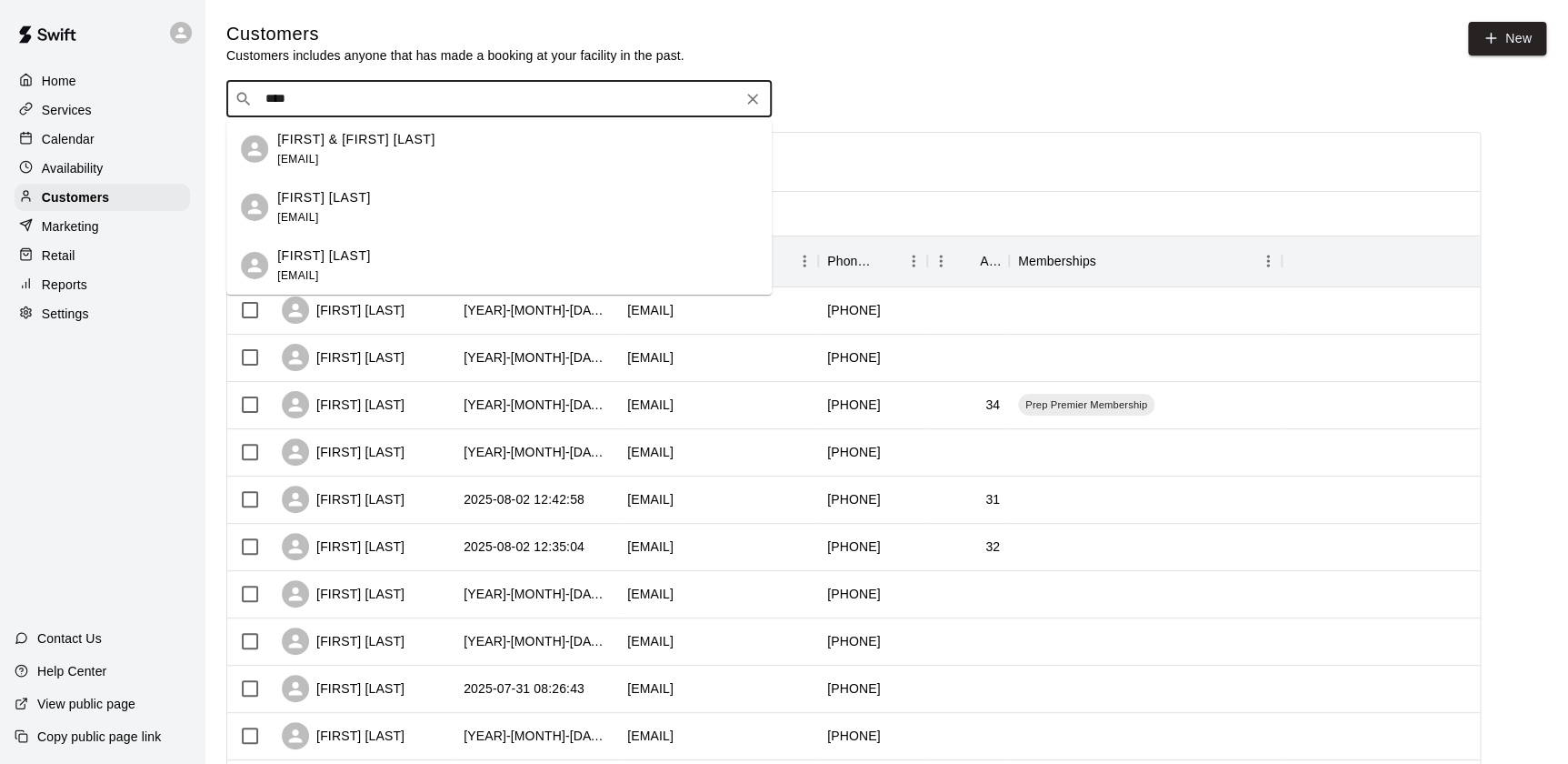 click on "[FIRST] & [FIRST] [LAST]" at bounding box center [356, 138] 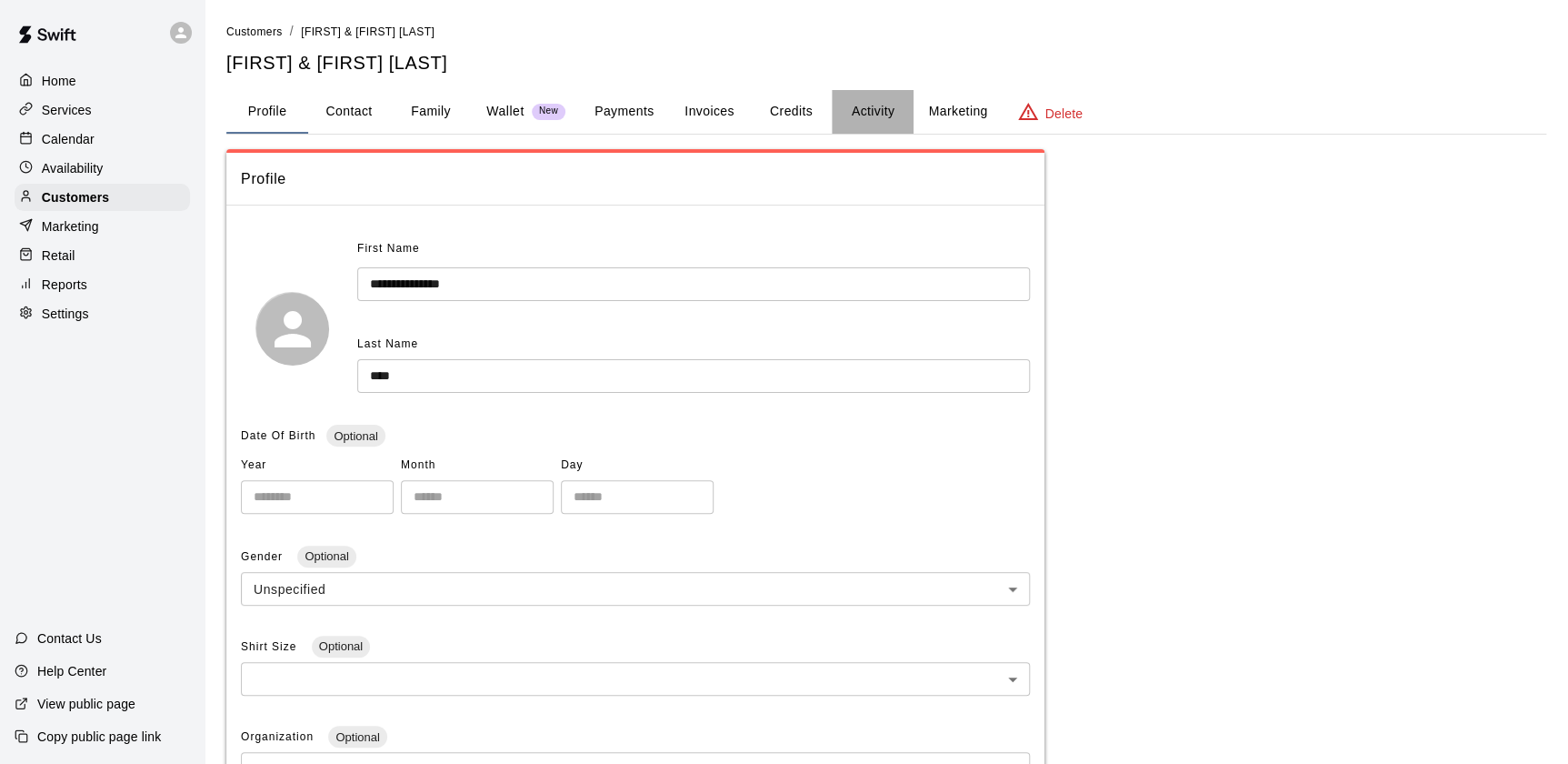 click on "Activity" at bounding box center [873, 112] 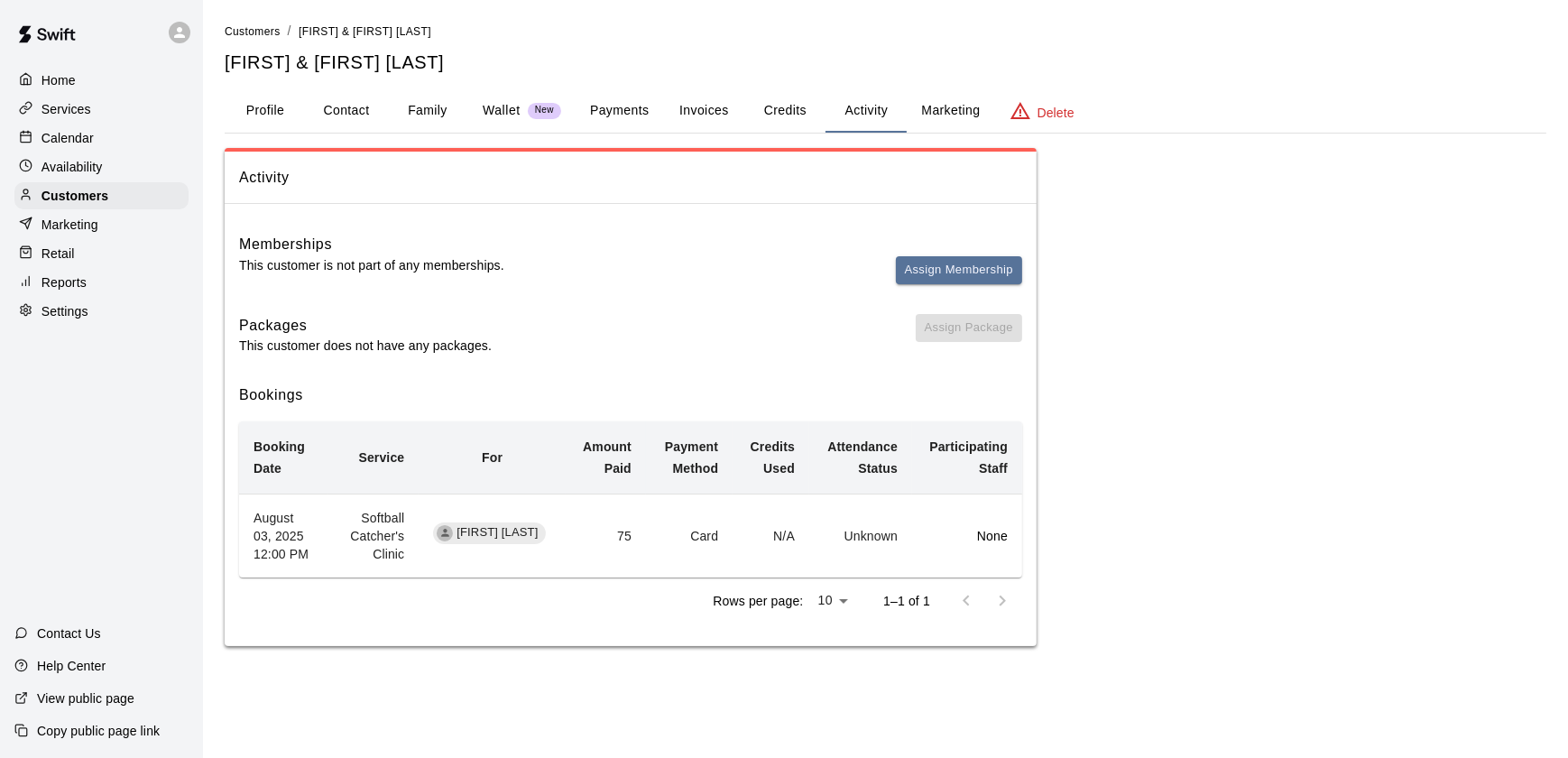 click on "Services" at bounding box center (66, 109) 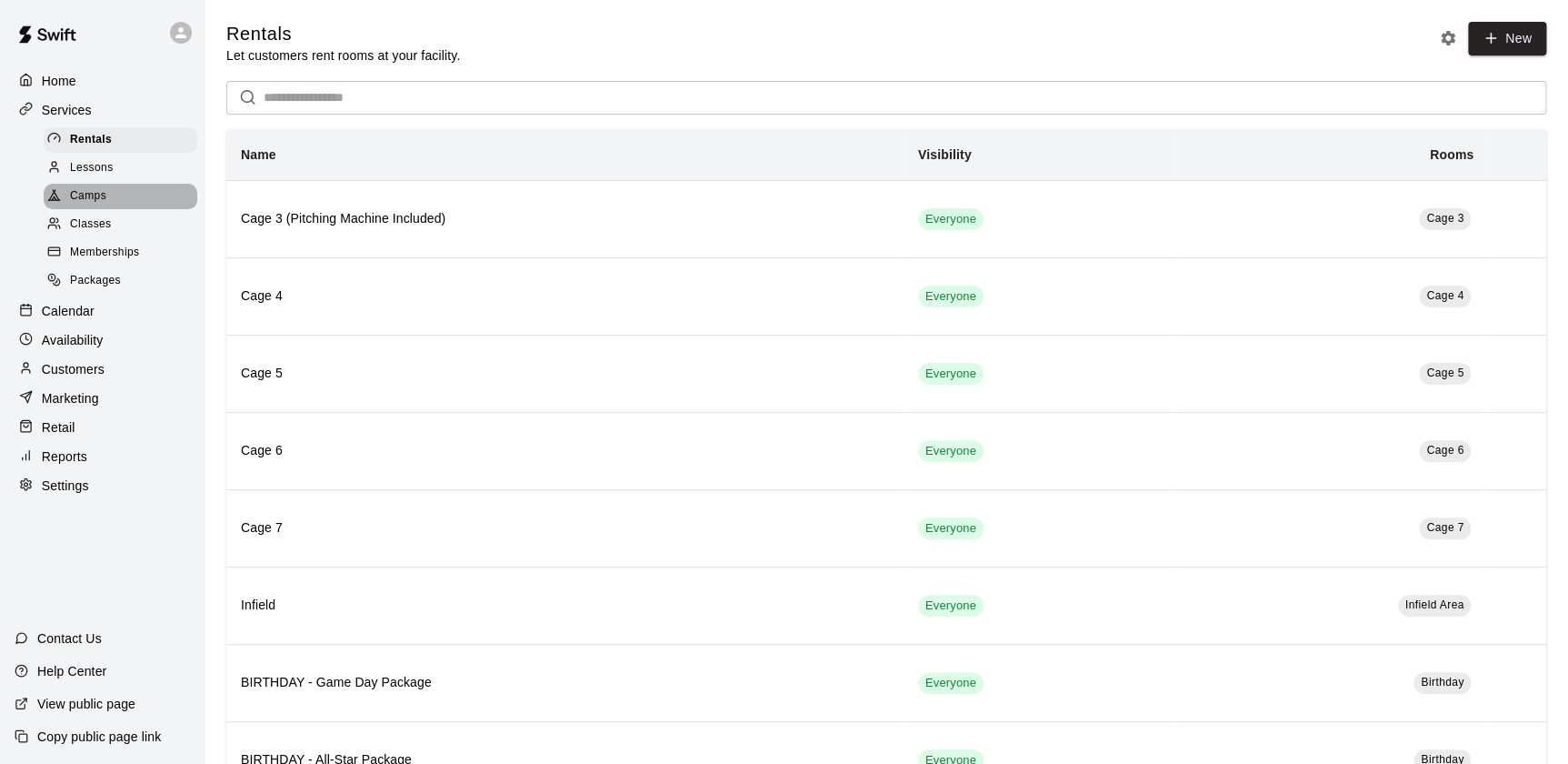 click on "Camps" at bounding box center [88, 196] 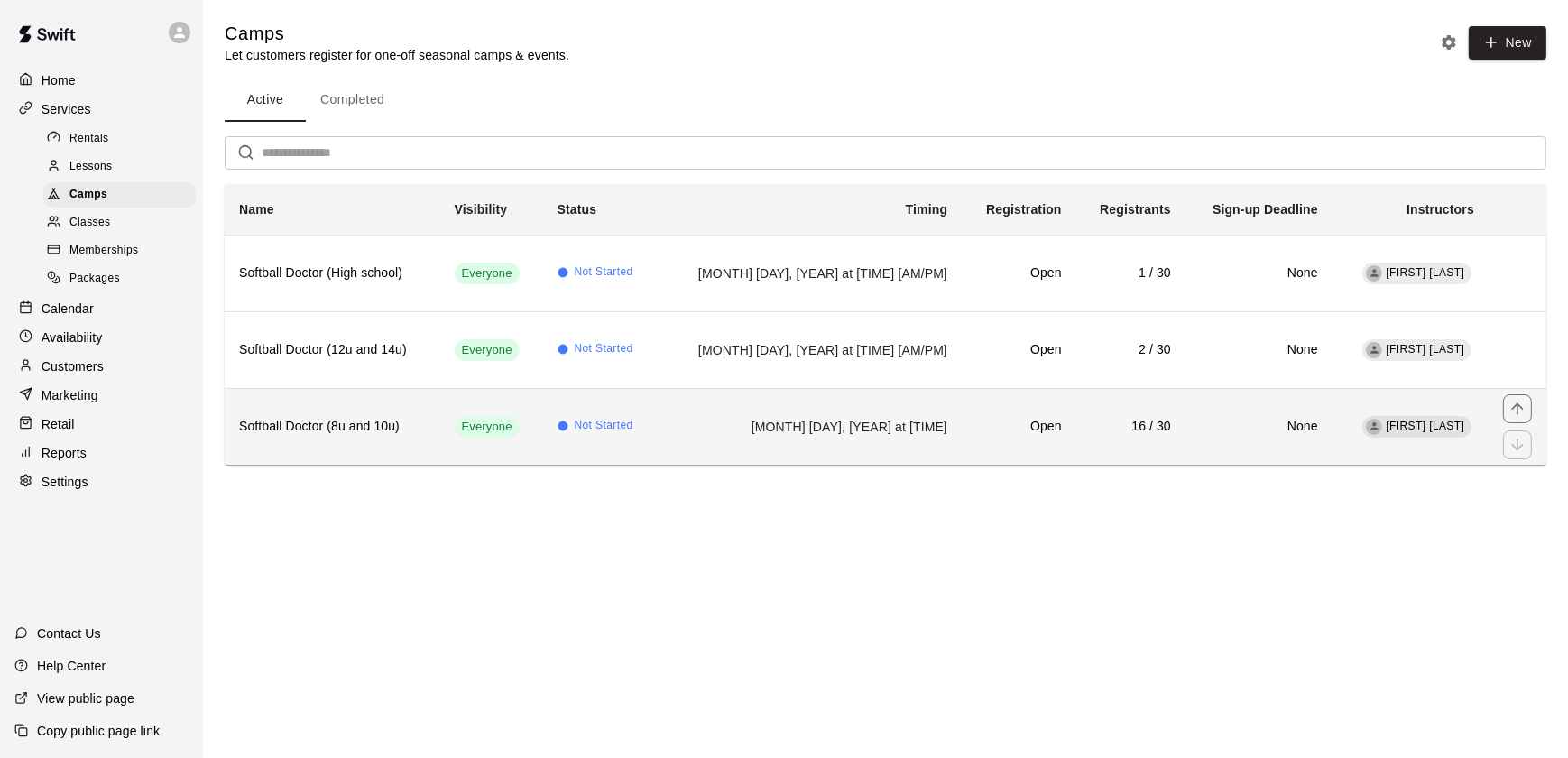 click on "Softball Doctor (8u and 10u)" at bounding box center (332, 427) 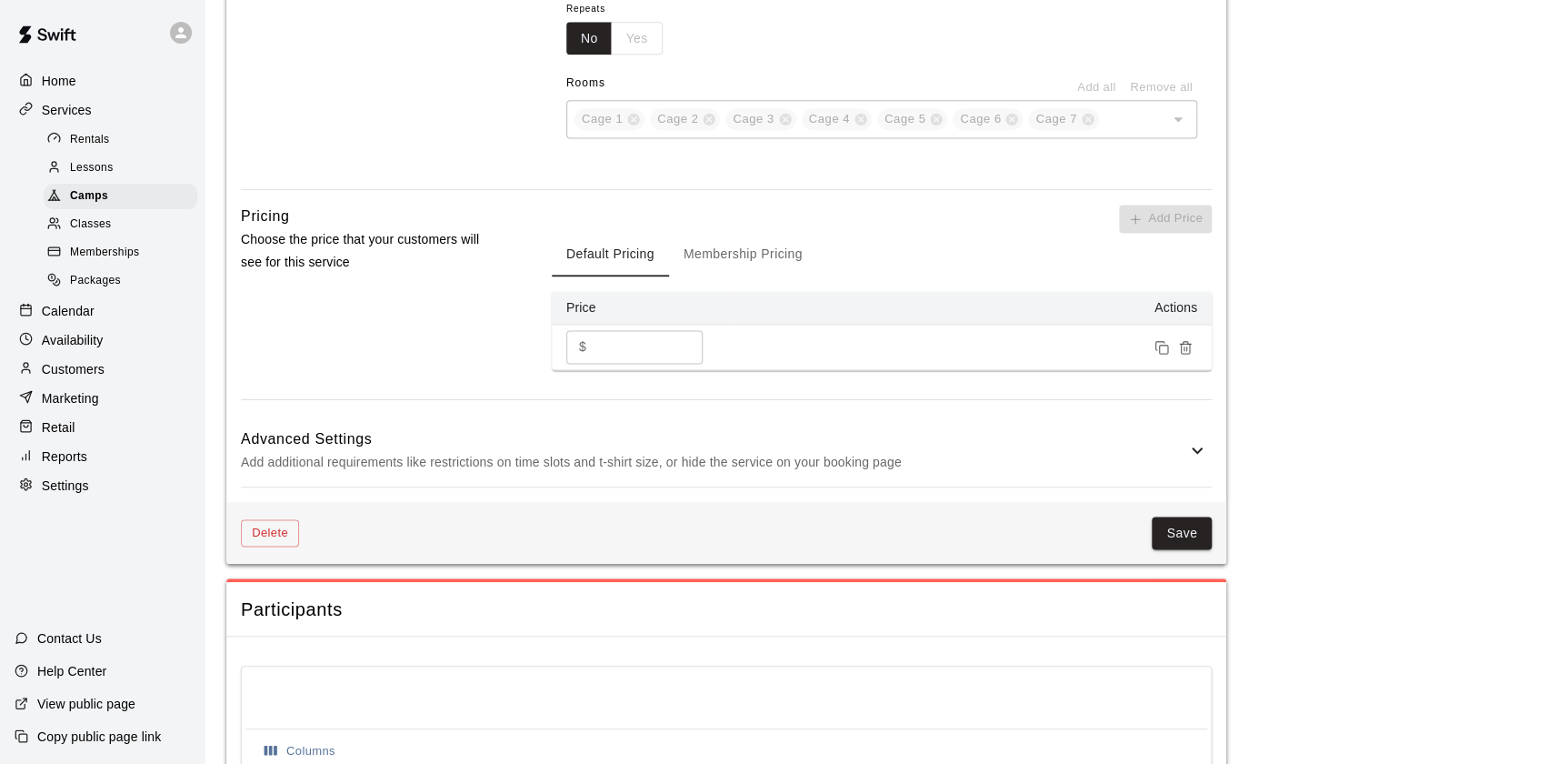 scroll, scrollTop: 1171, scrollLeft: 0, axis: vertical 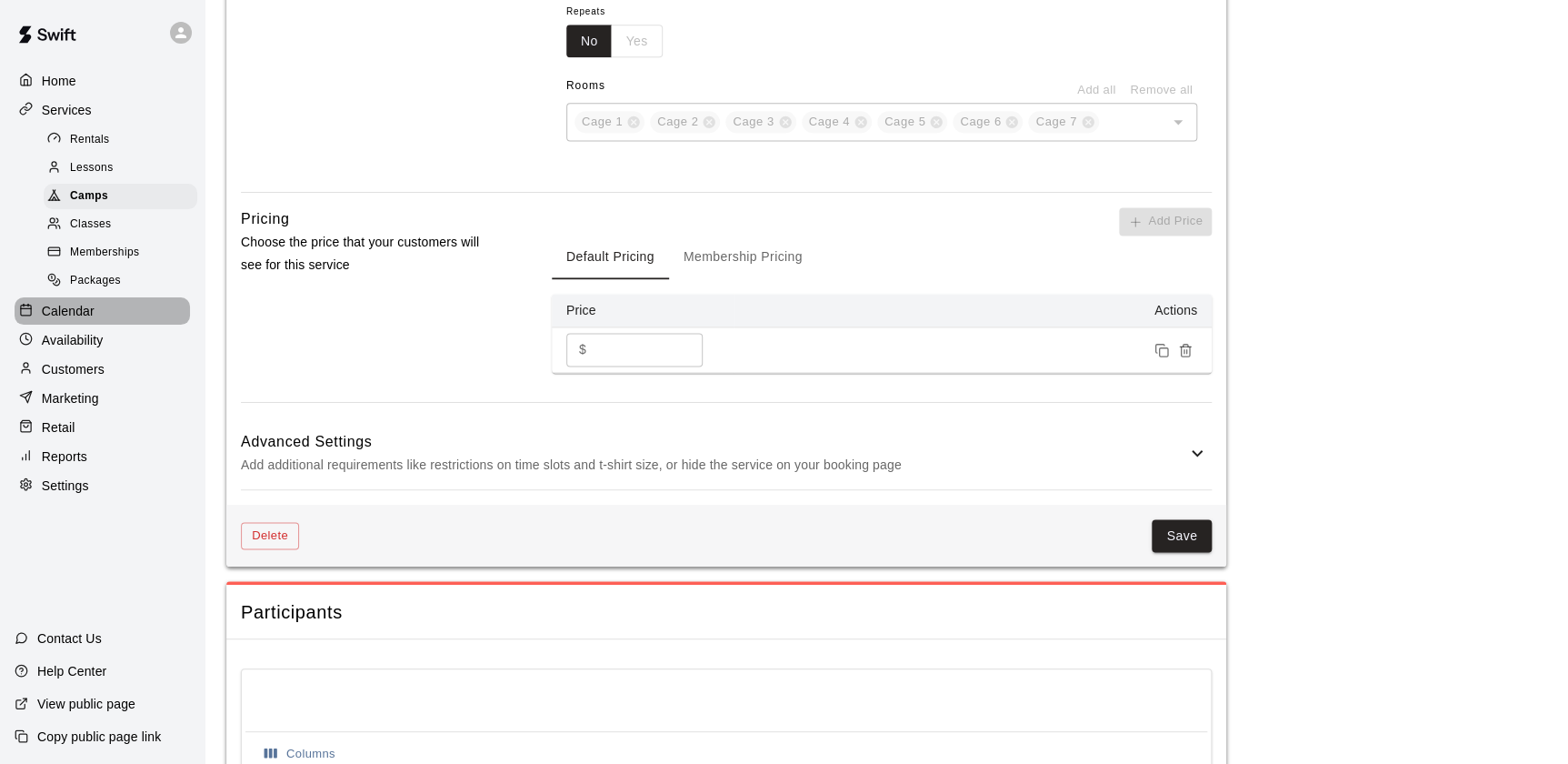 click on "Calendar" at bounding box center (68, 311) 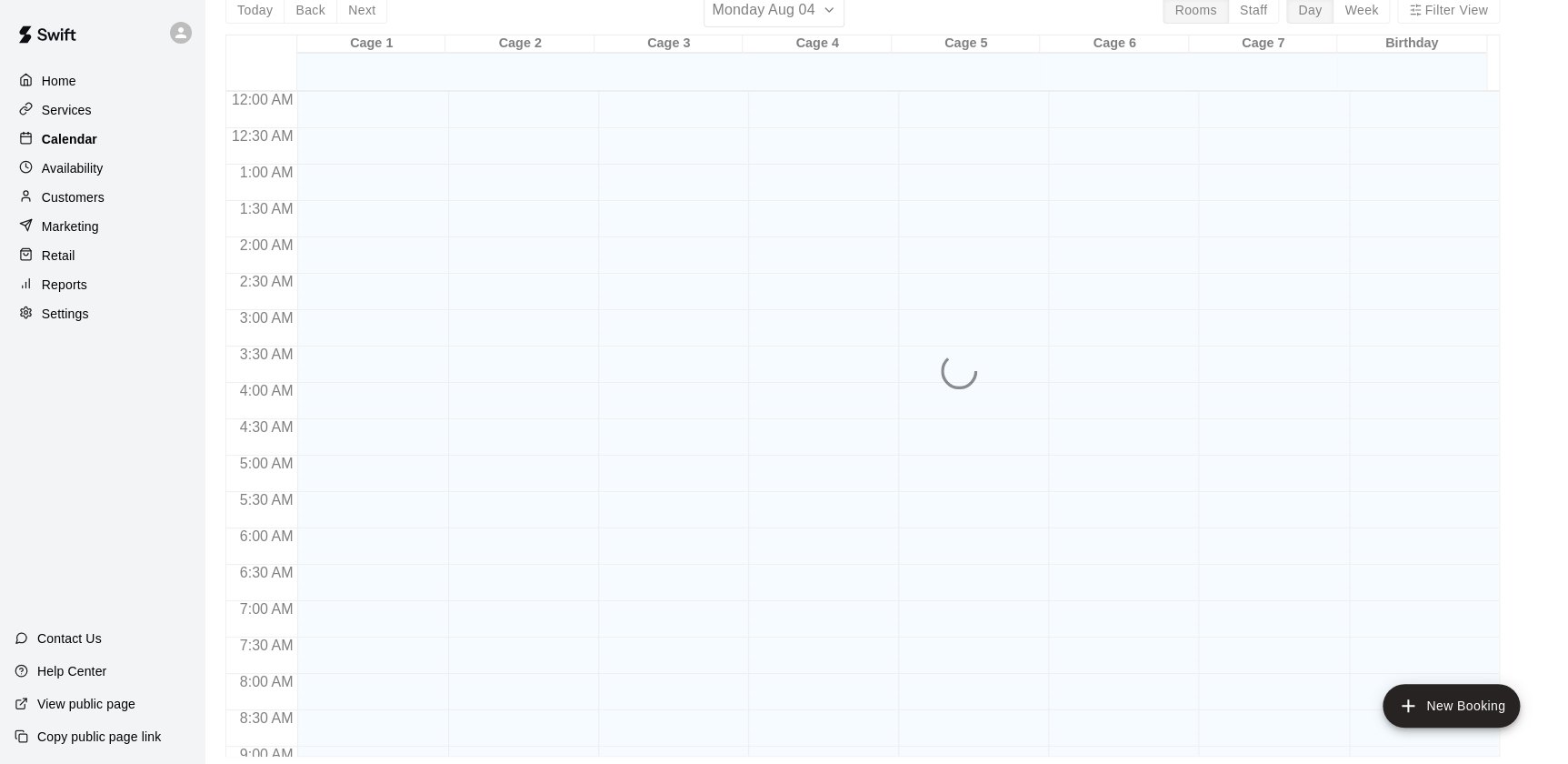 scroll, scrollTop: 0, scrollLeft: 0, axis: both 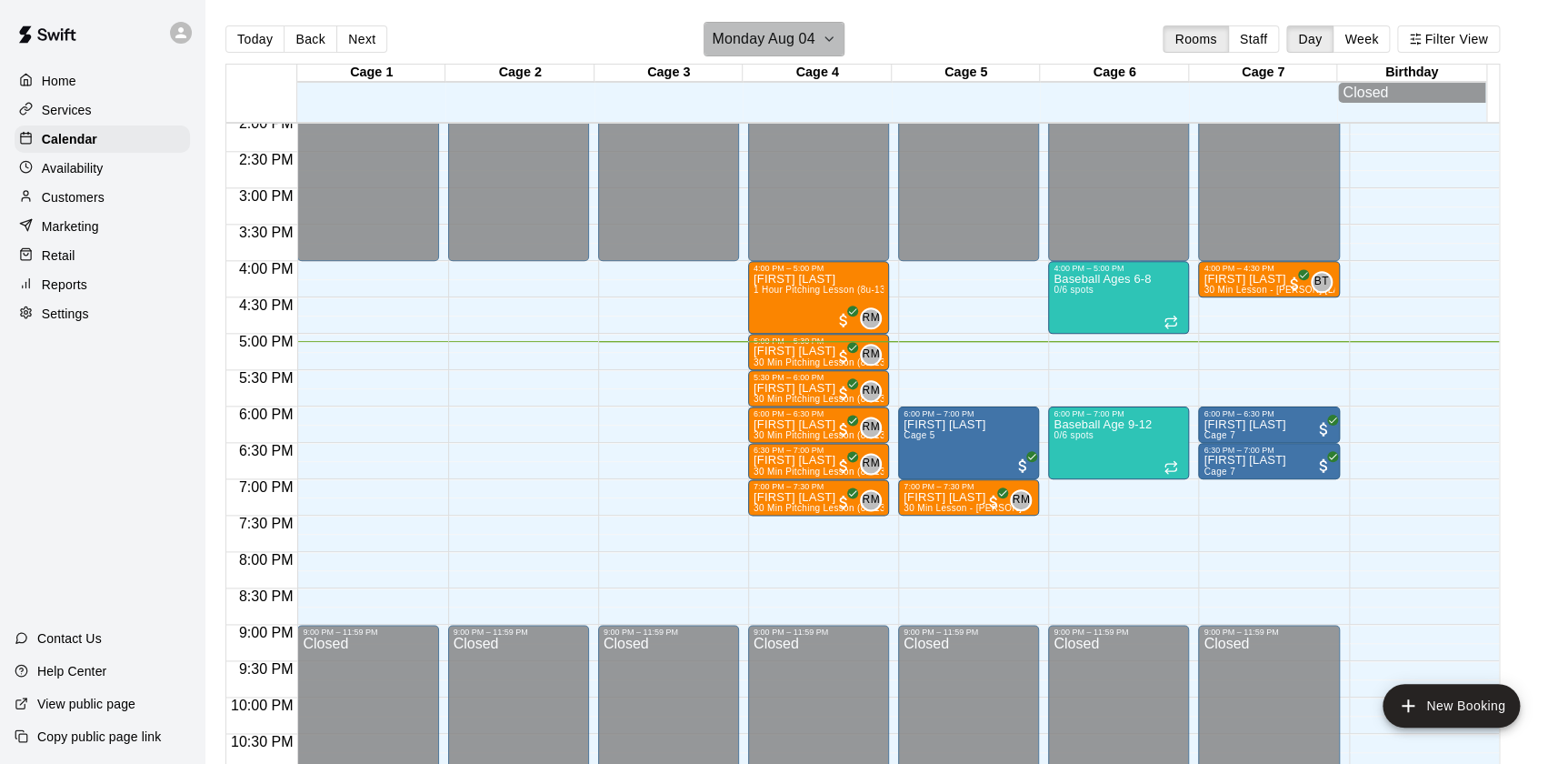 click 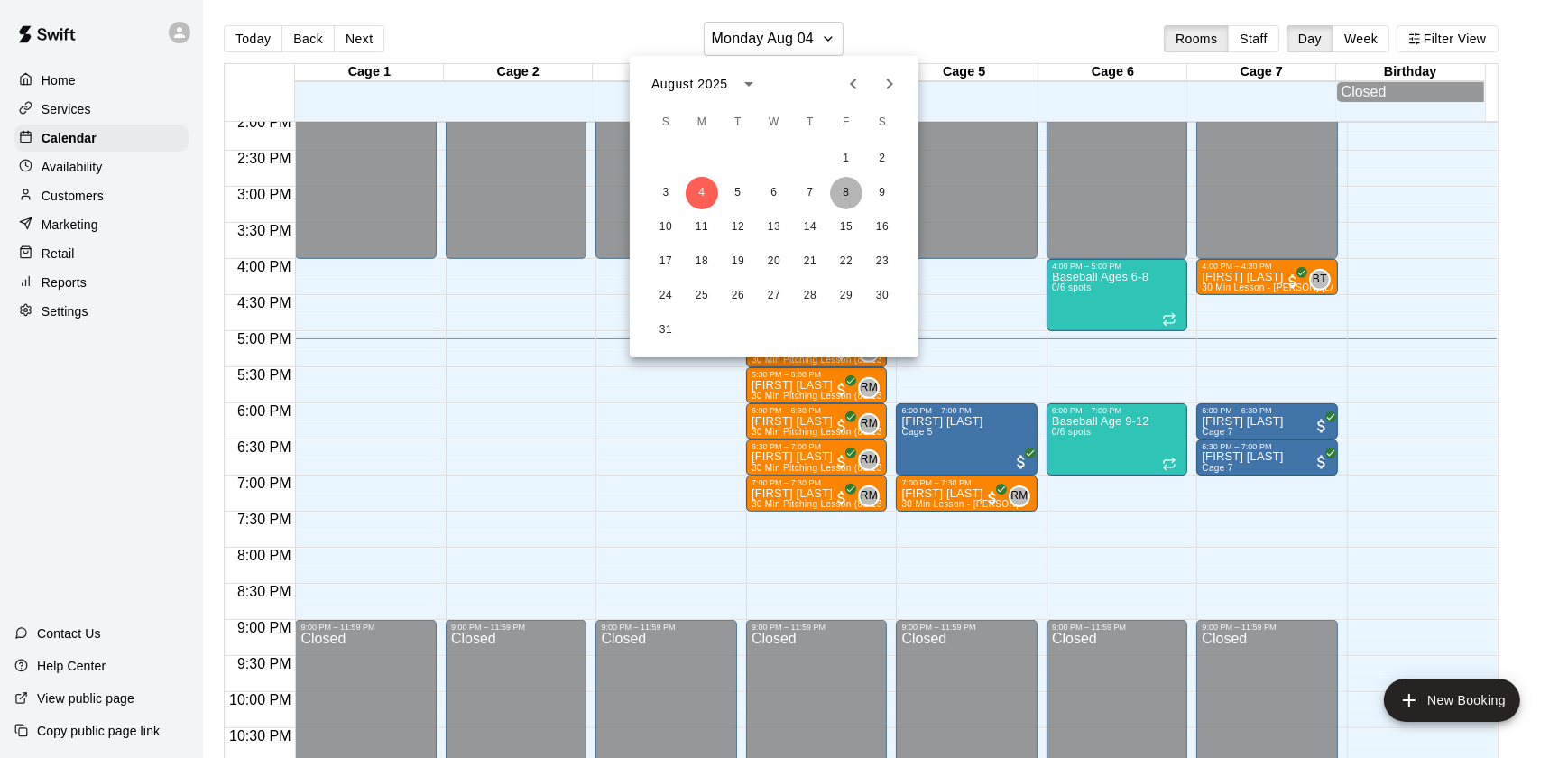 click on "8" at bounding box center (846, 193) 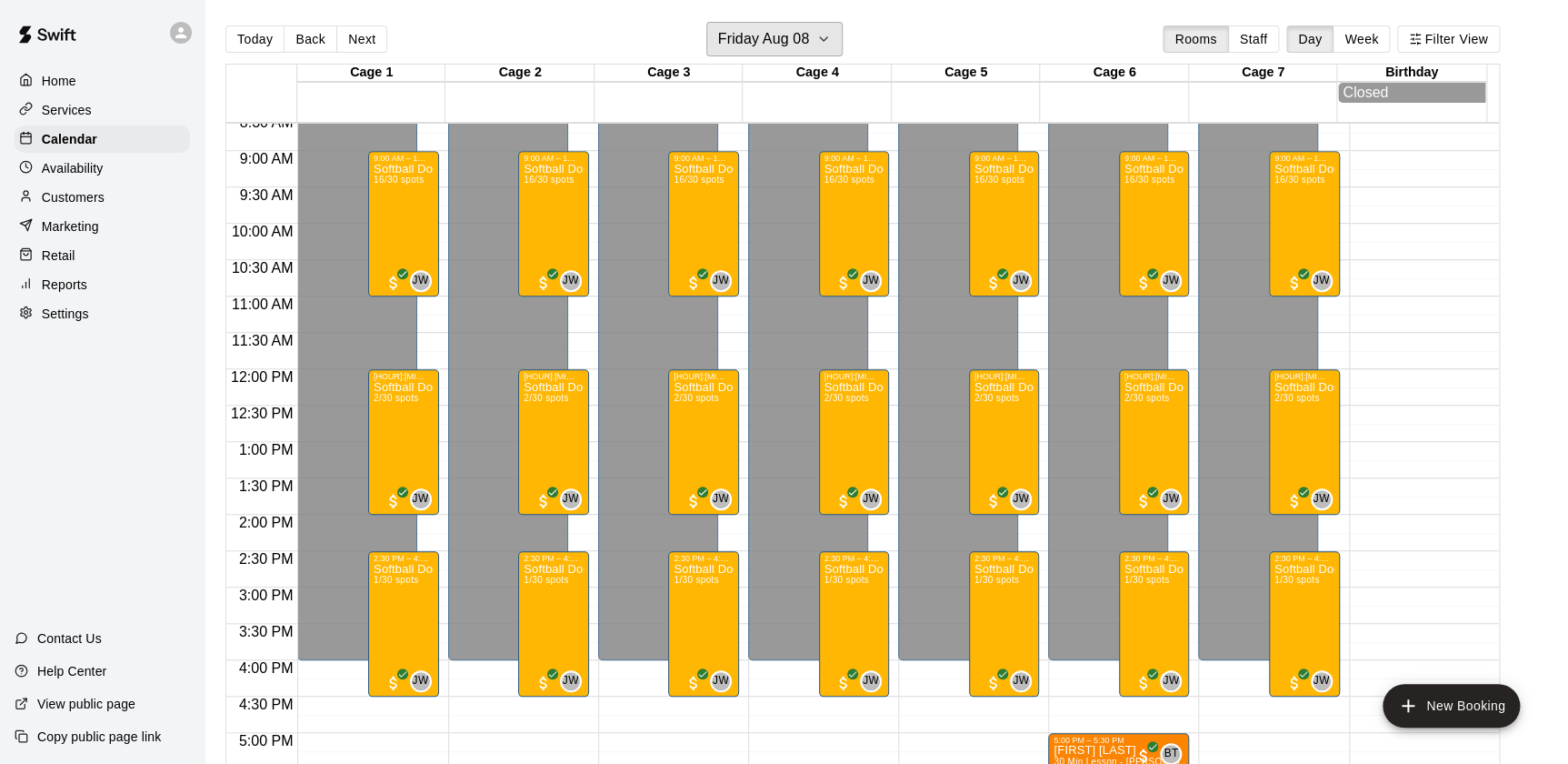 scroll, scrollTop: 627, scrollLeft: 0, axis: vertical 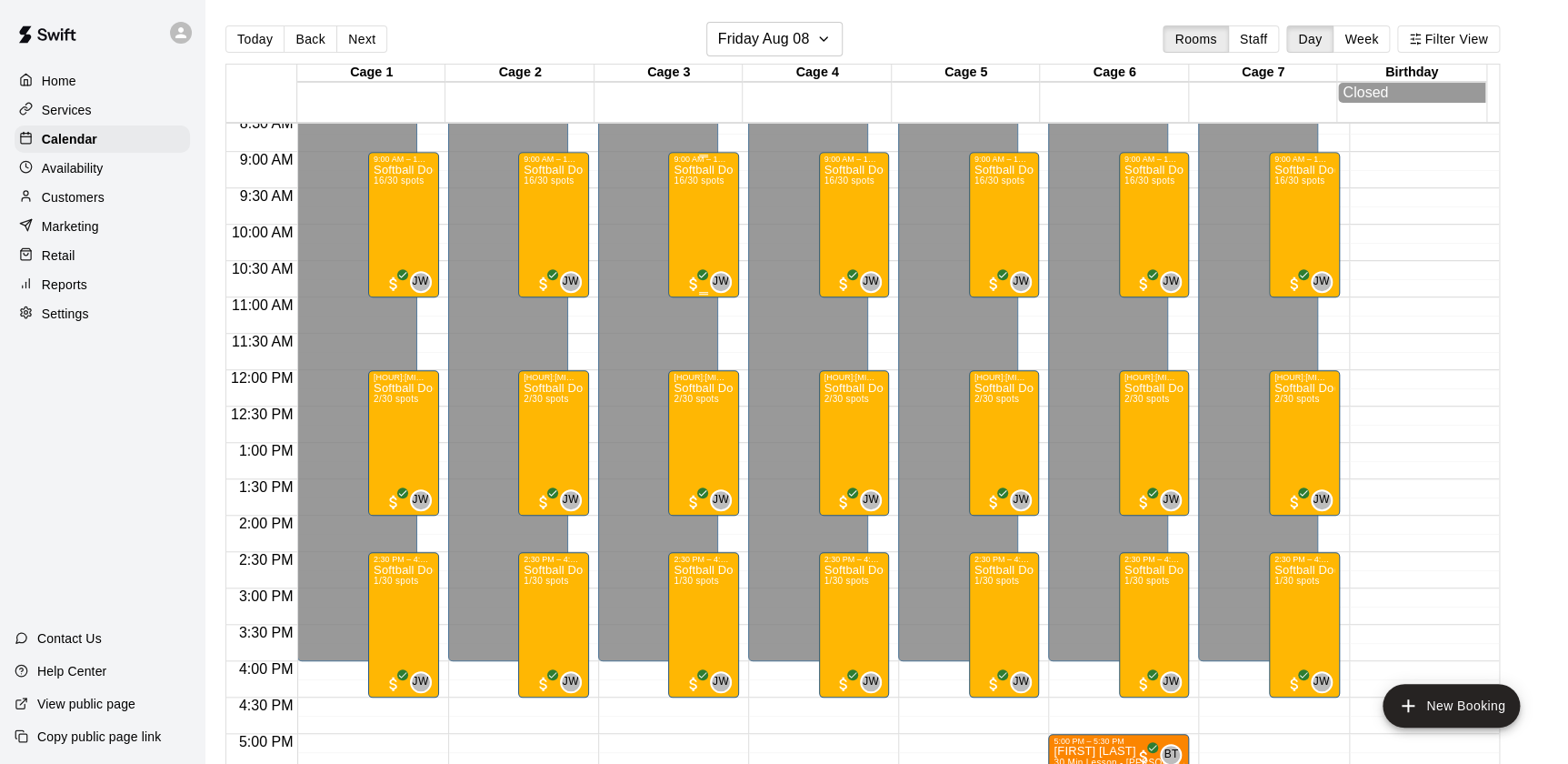 click on "Softball Doctor (8u and 10u) 16/30 spots" at bounding box center (704, 546) 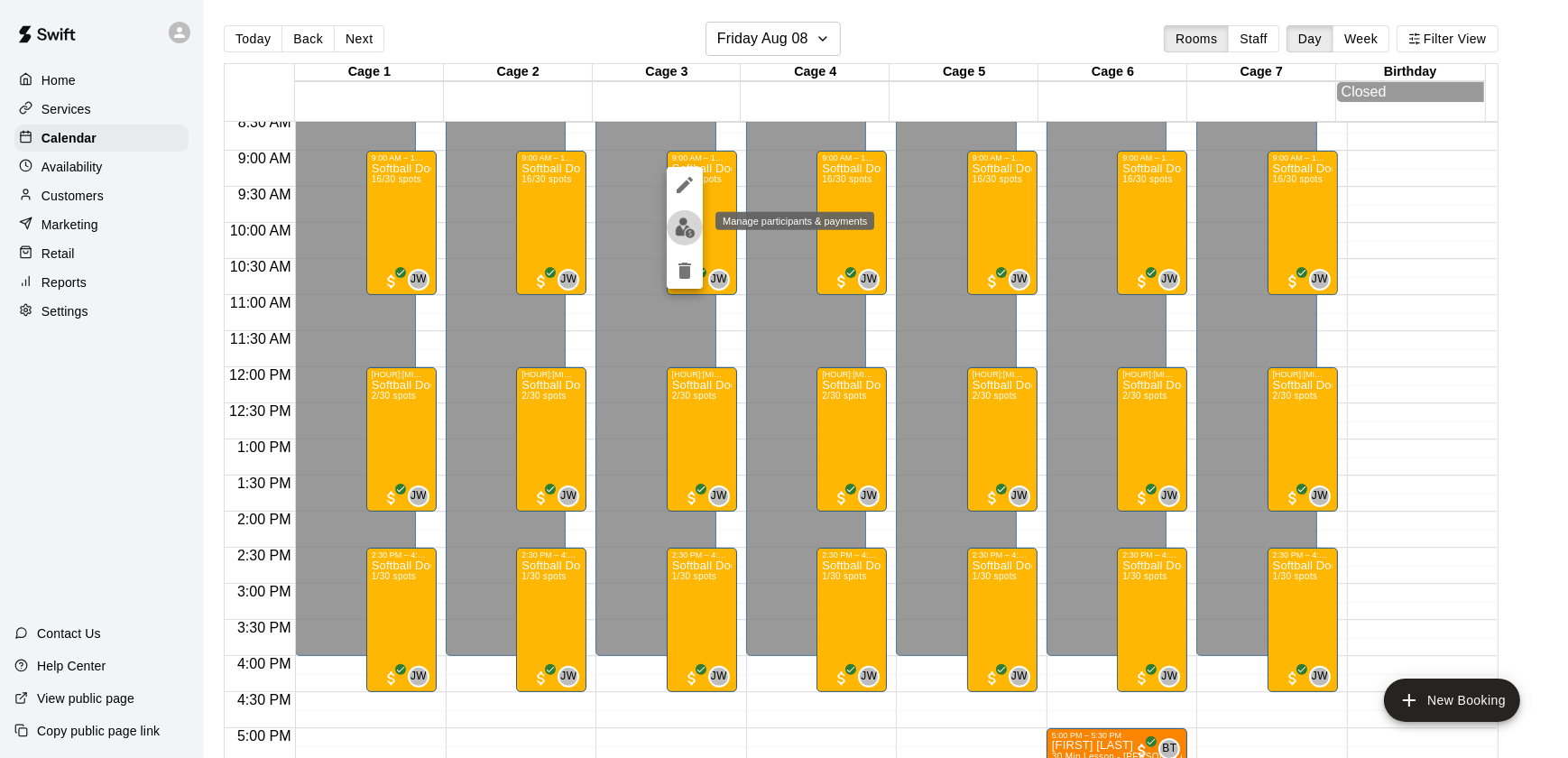 click at bounding box center (685, 227) 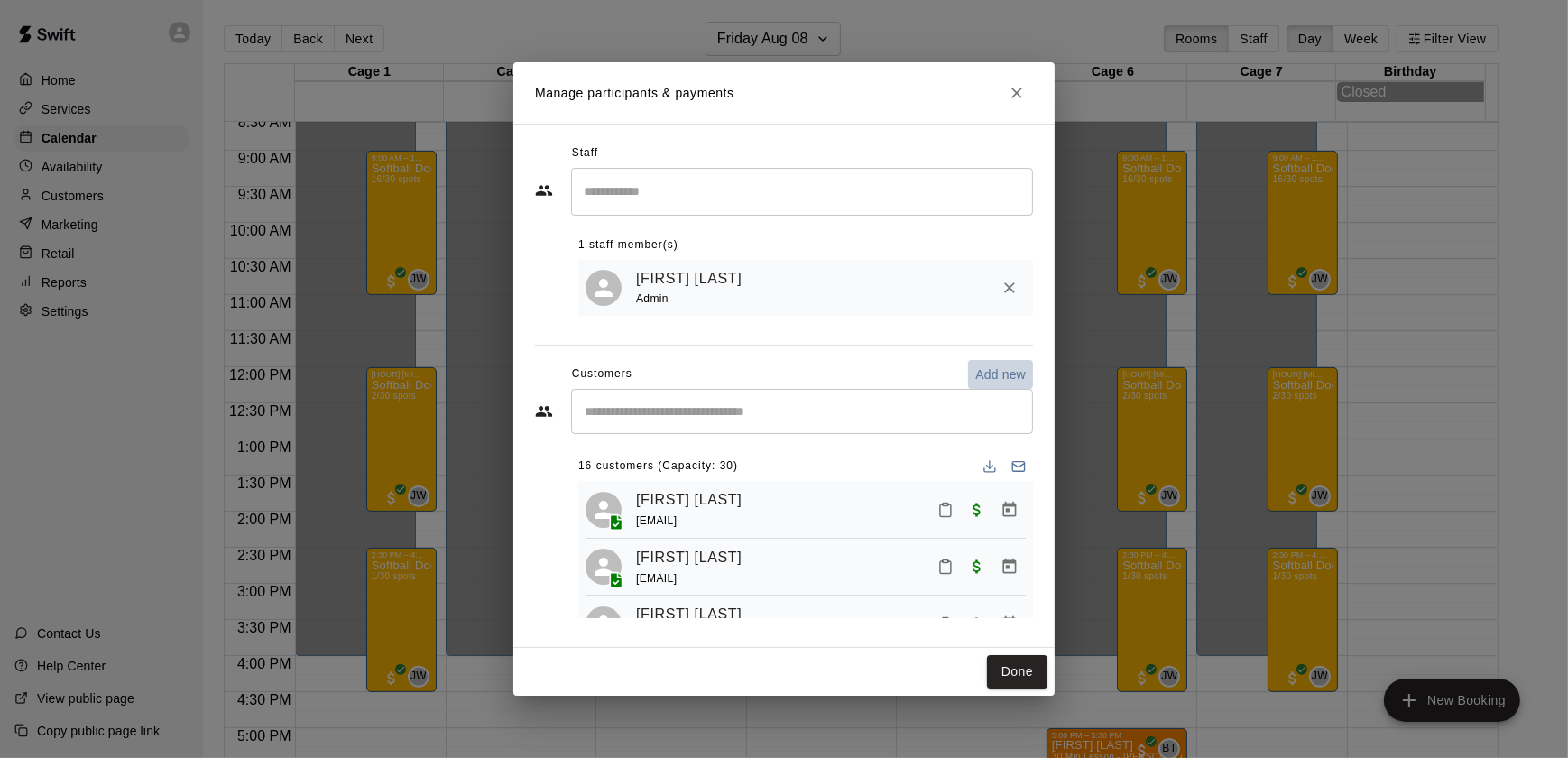 click on "Add new" at bounding box center [1001, 374] 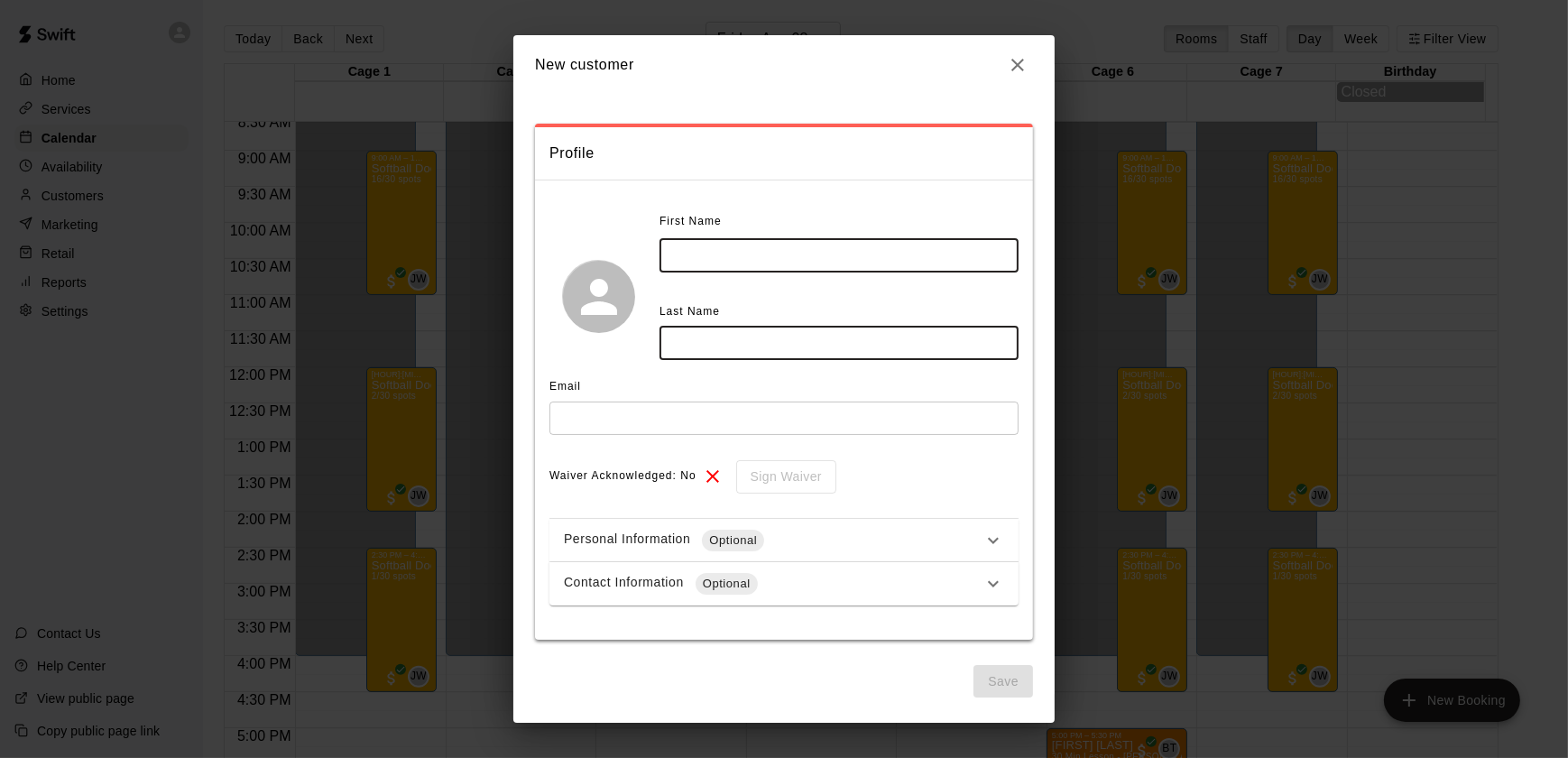 click at bounding box center (839, 255) 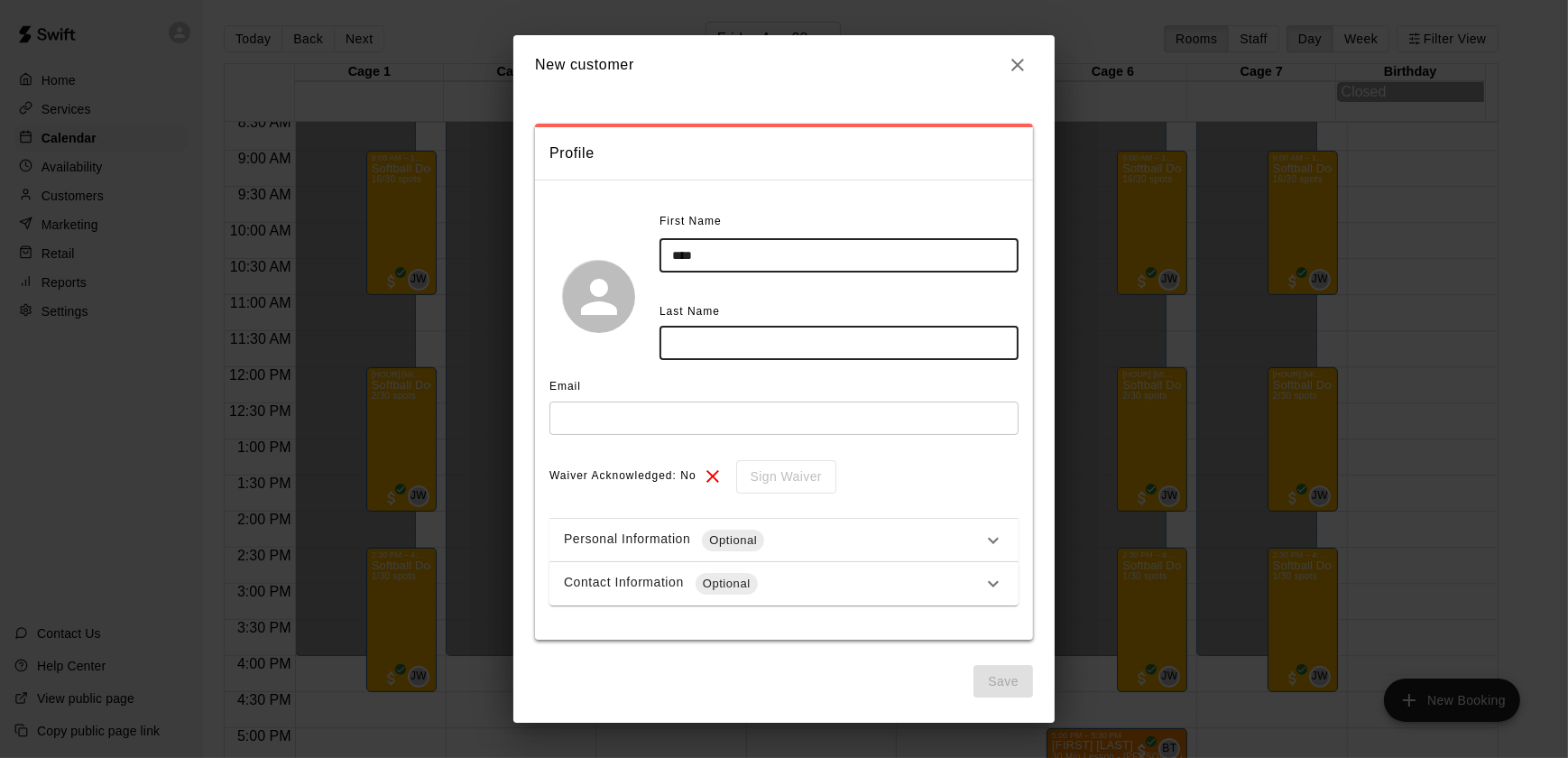 type on "****" 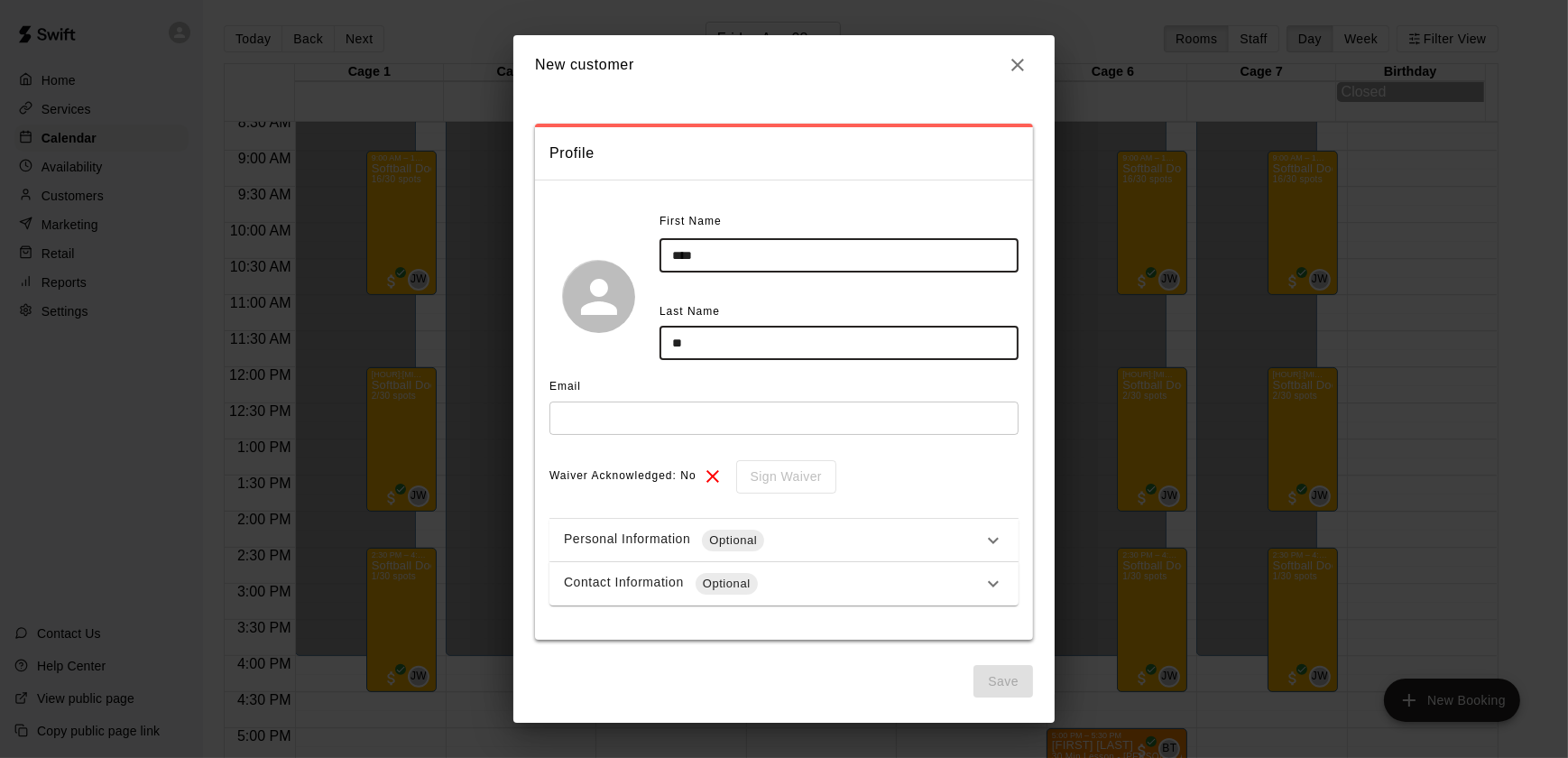 type on "*" 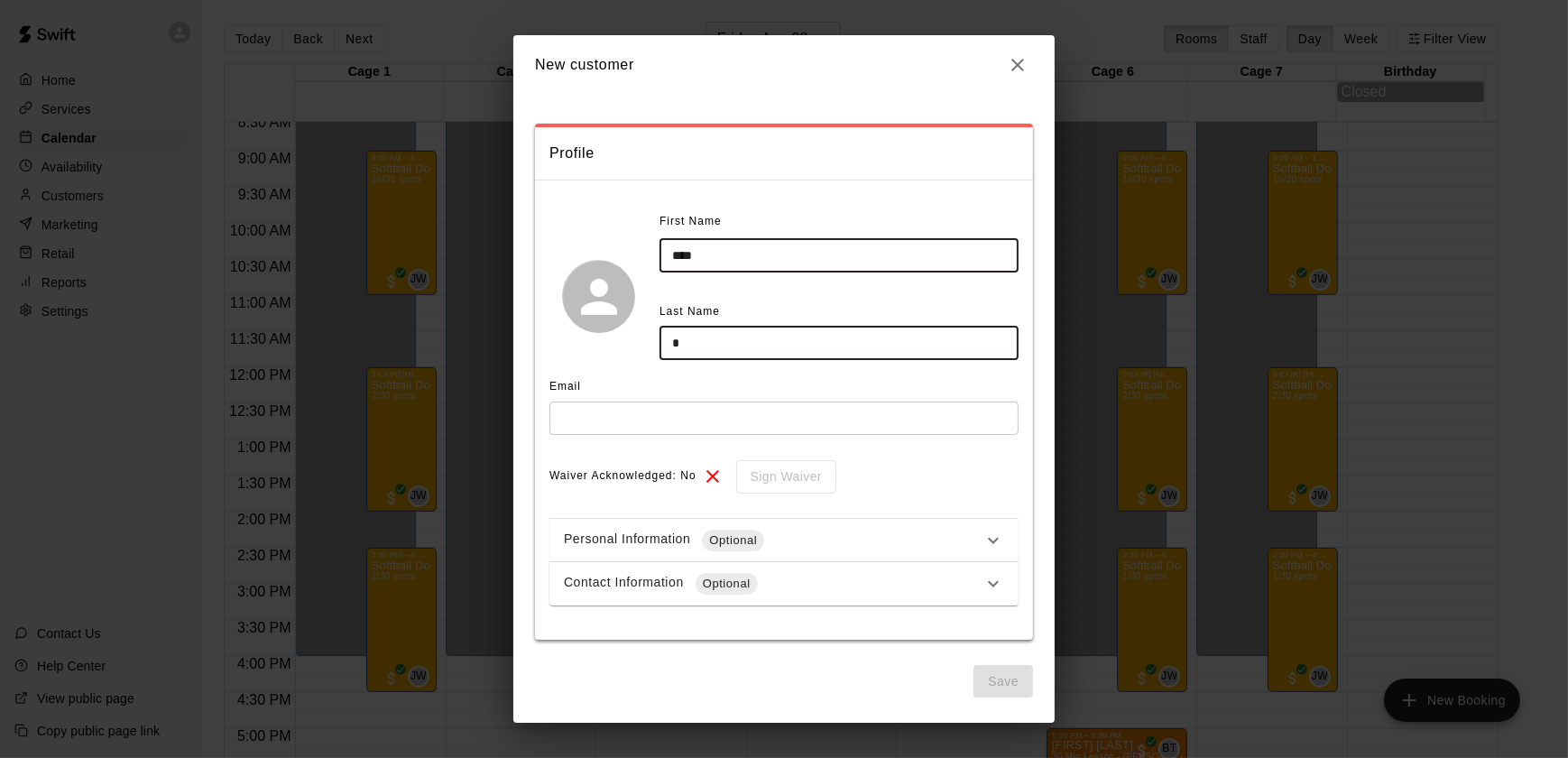 type 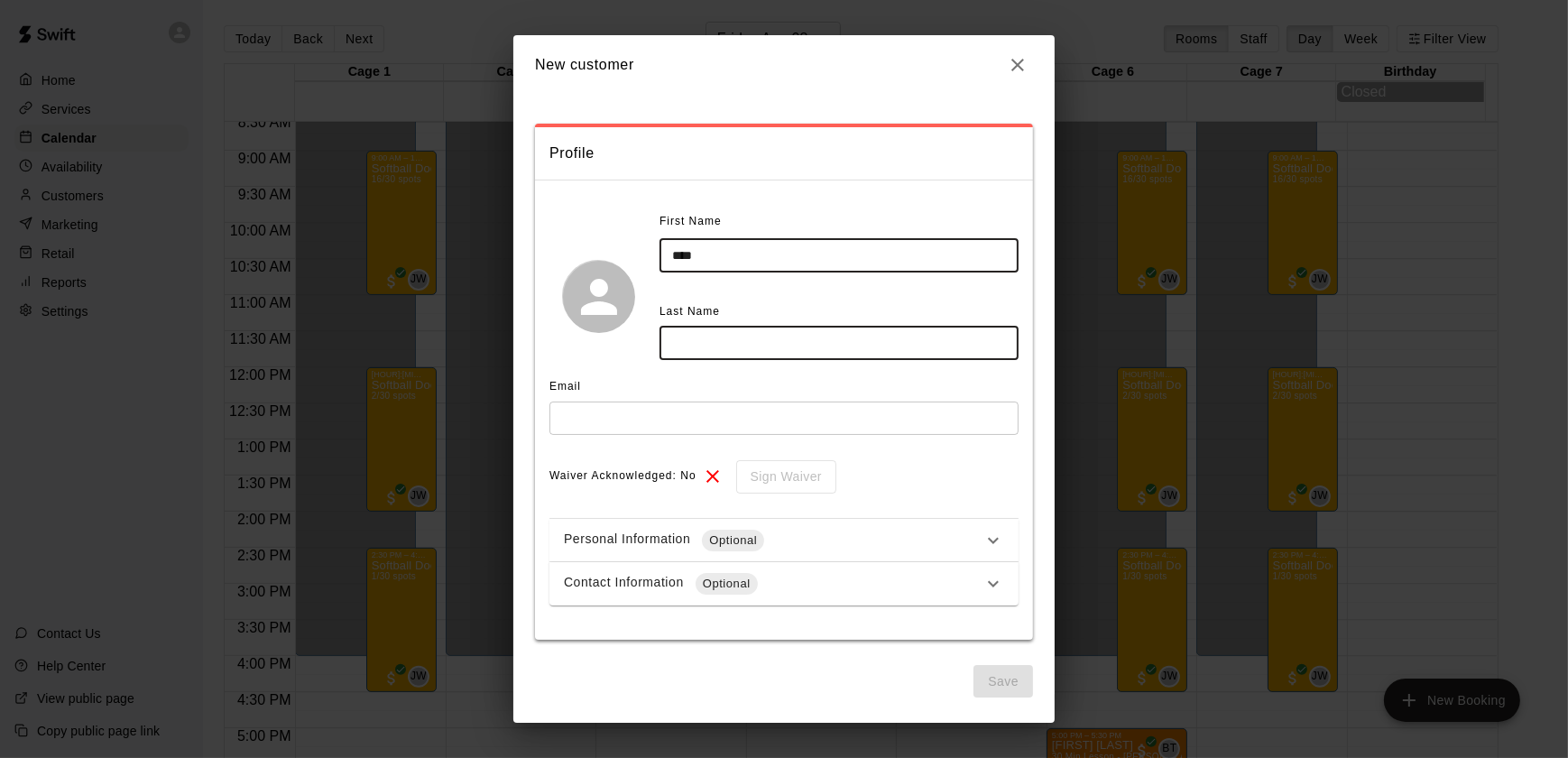click on "****" at bounding box center [839, 255] 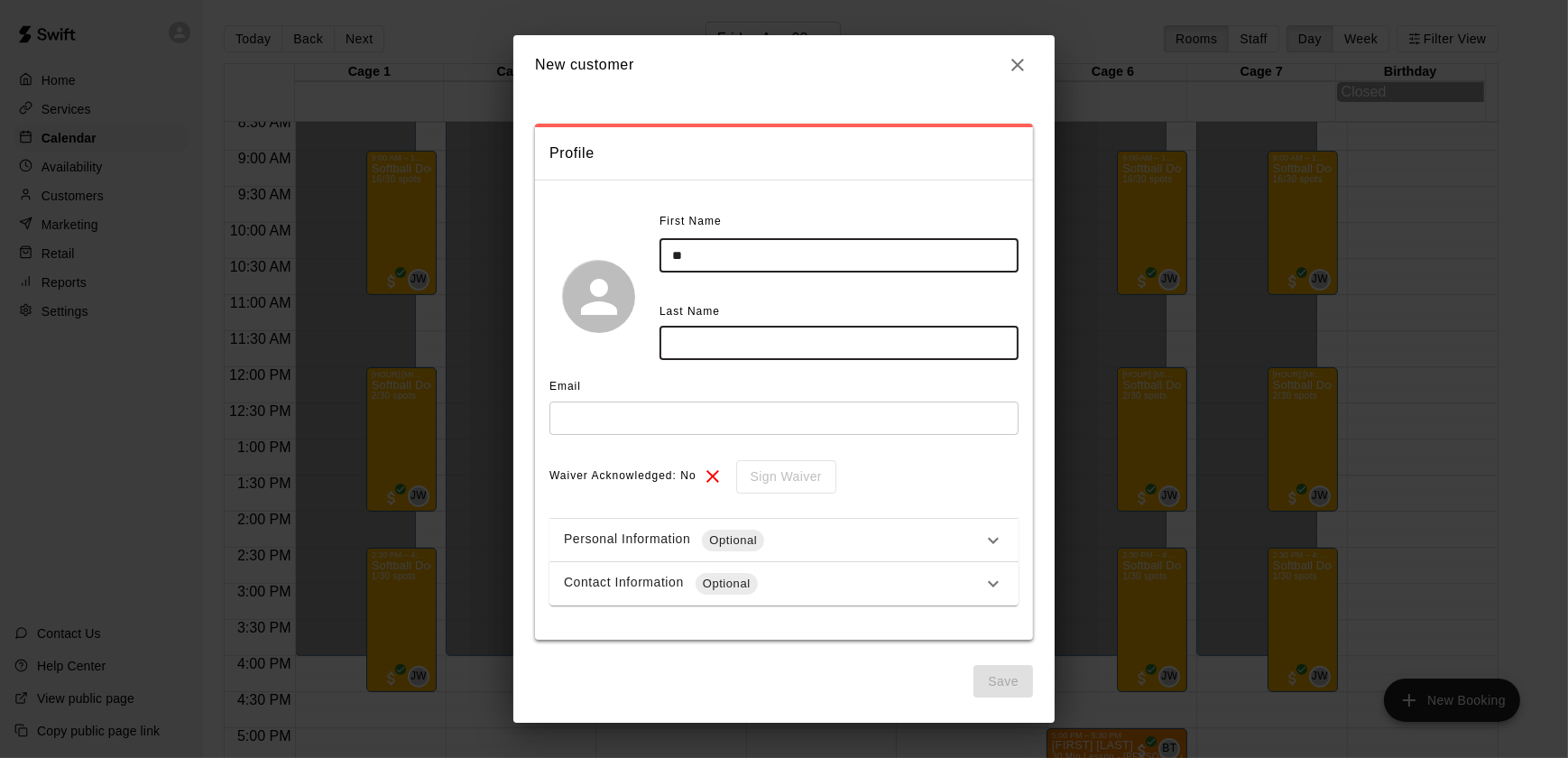 type on "*" 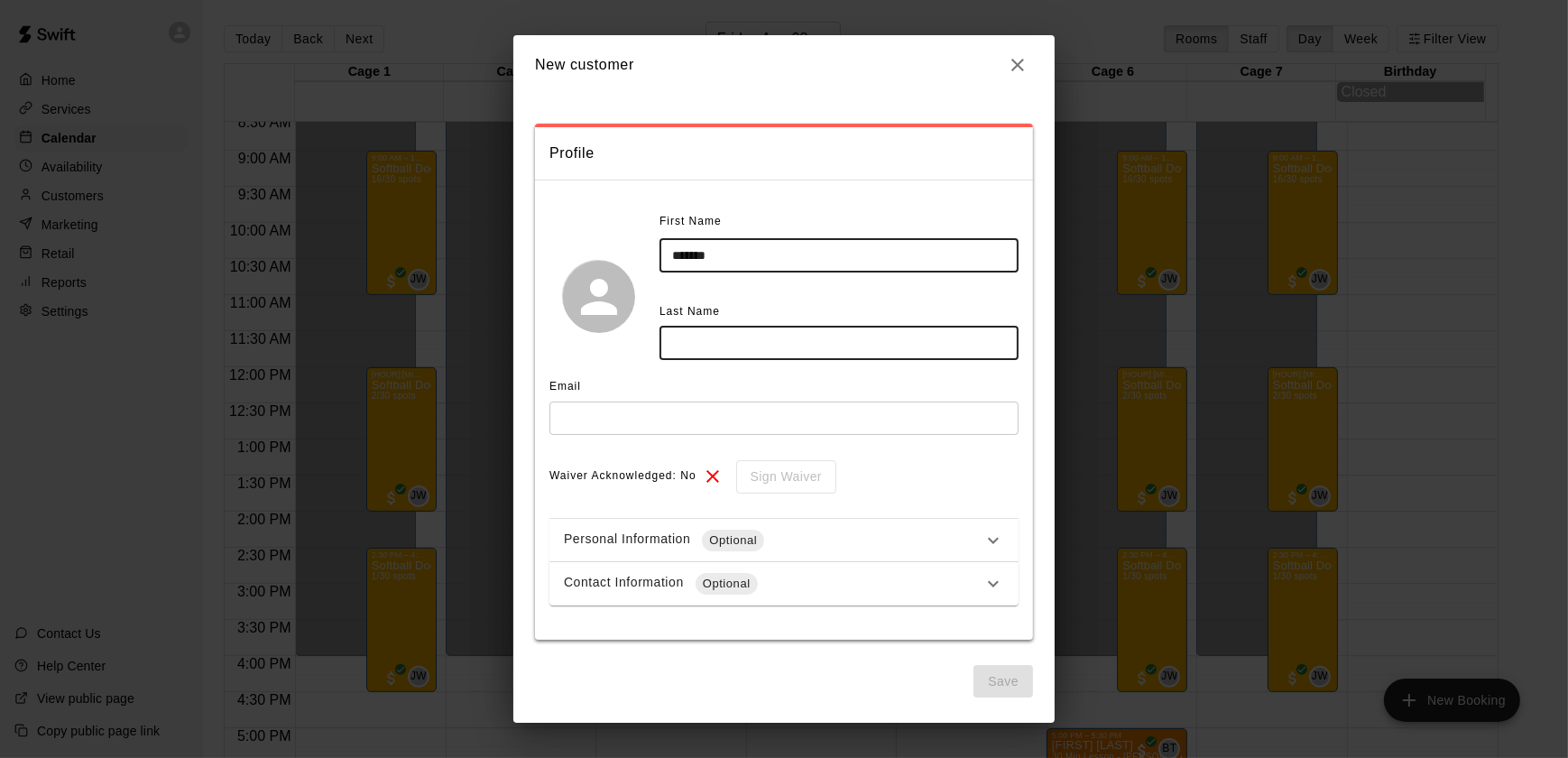 type on "*******" 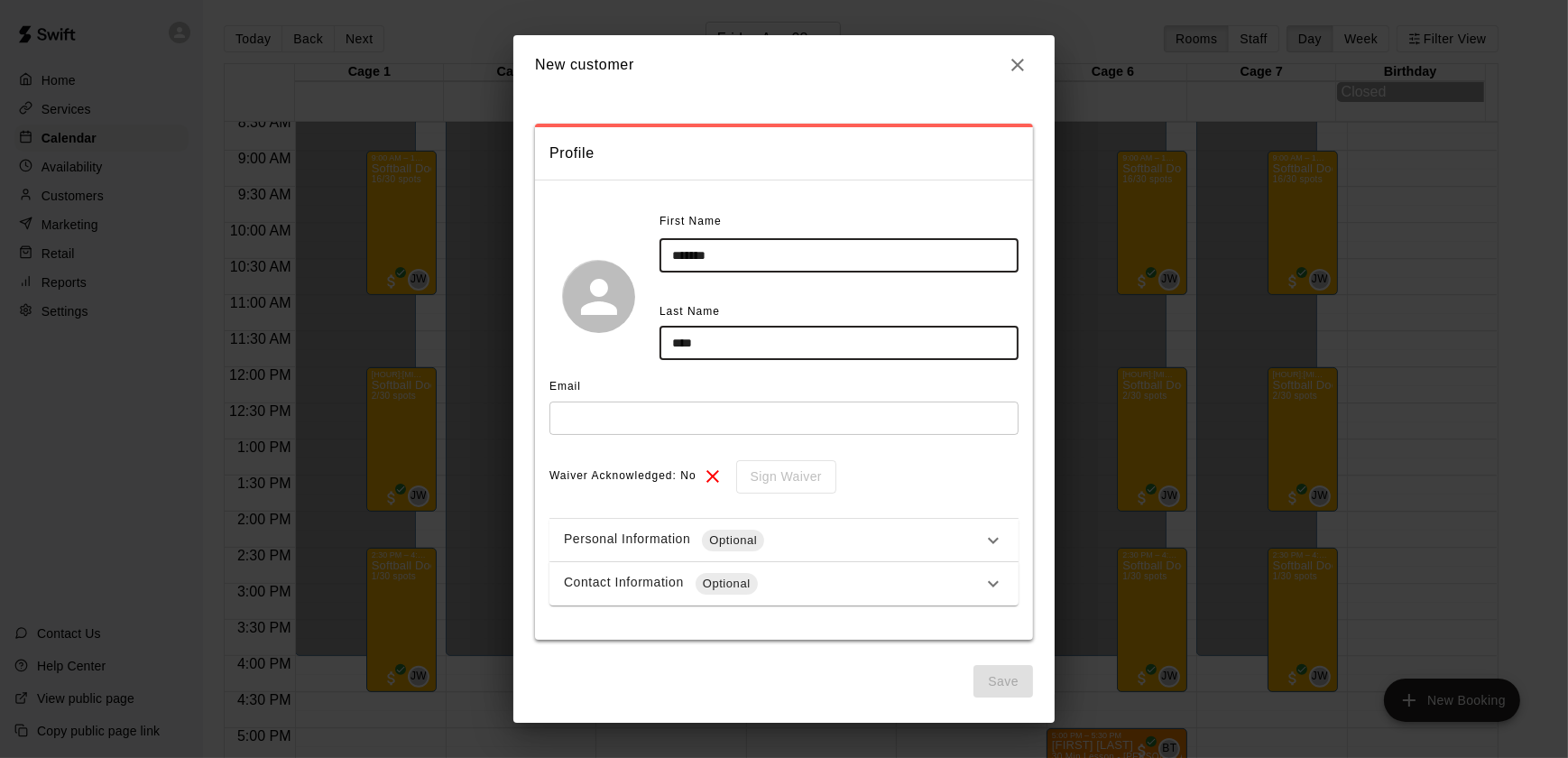 type on "****" 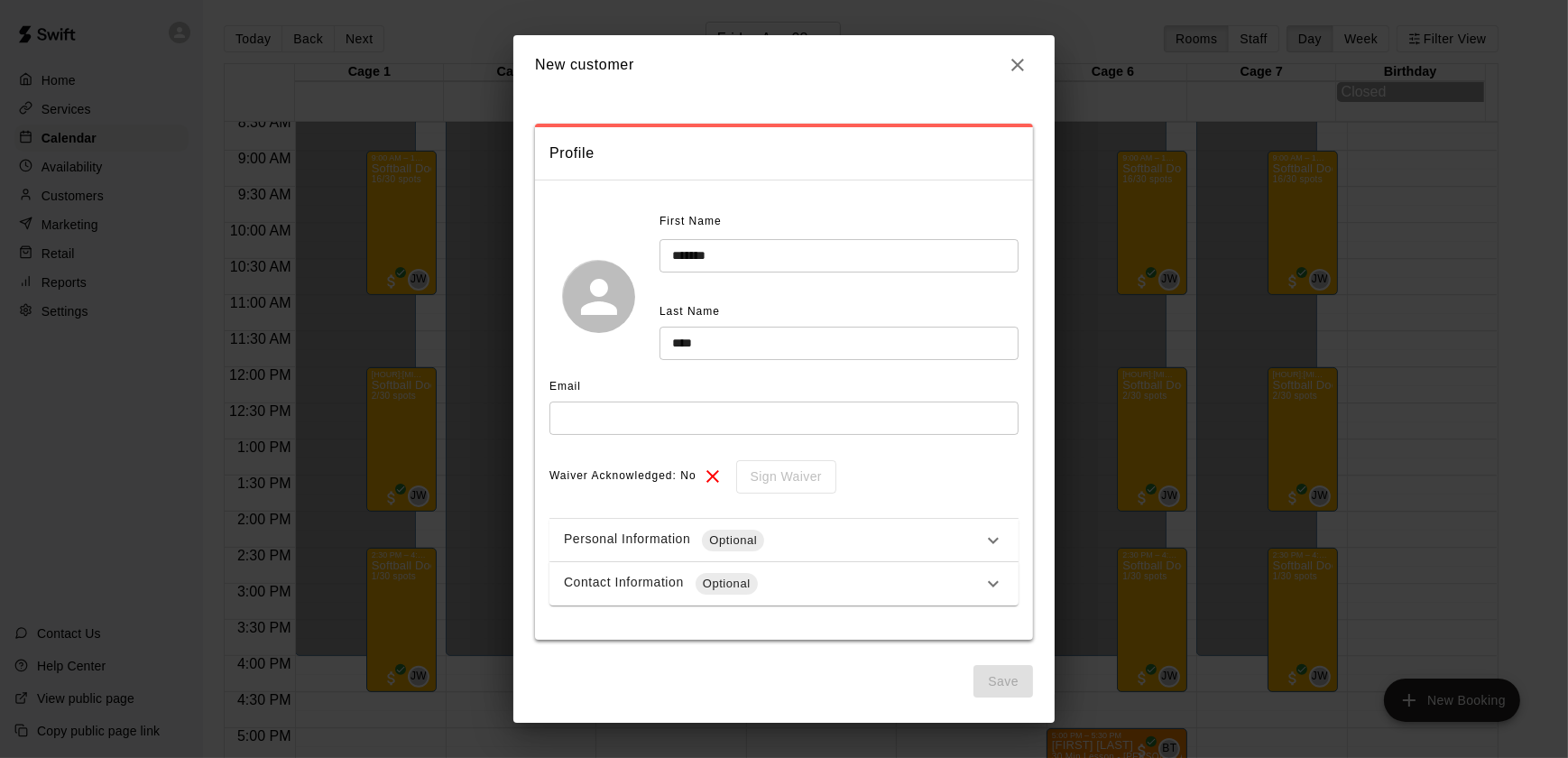 click on "Email   ​" at bounding box center [784, 410] 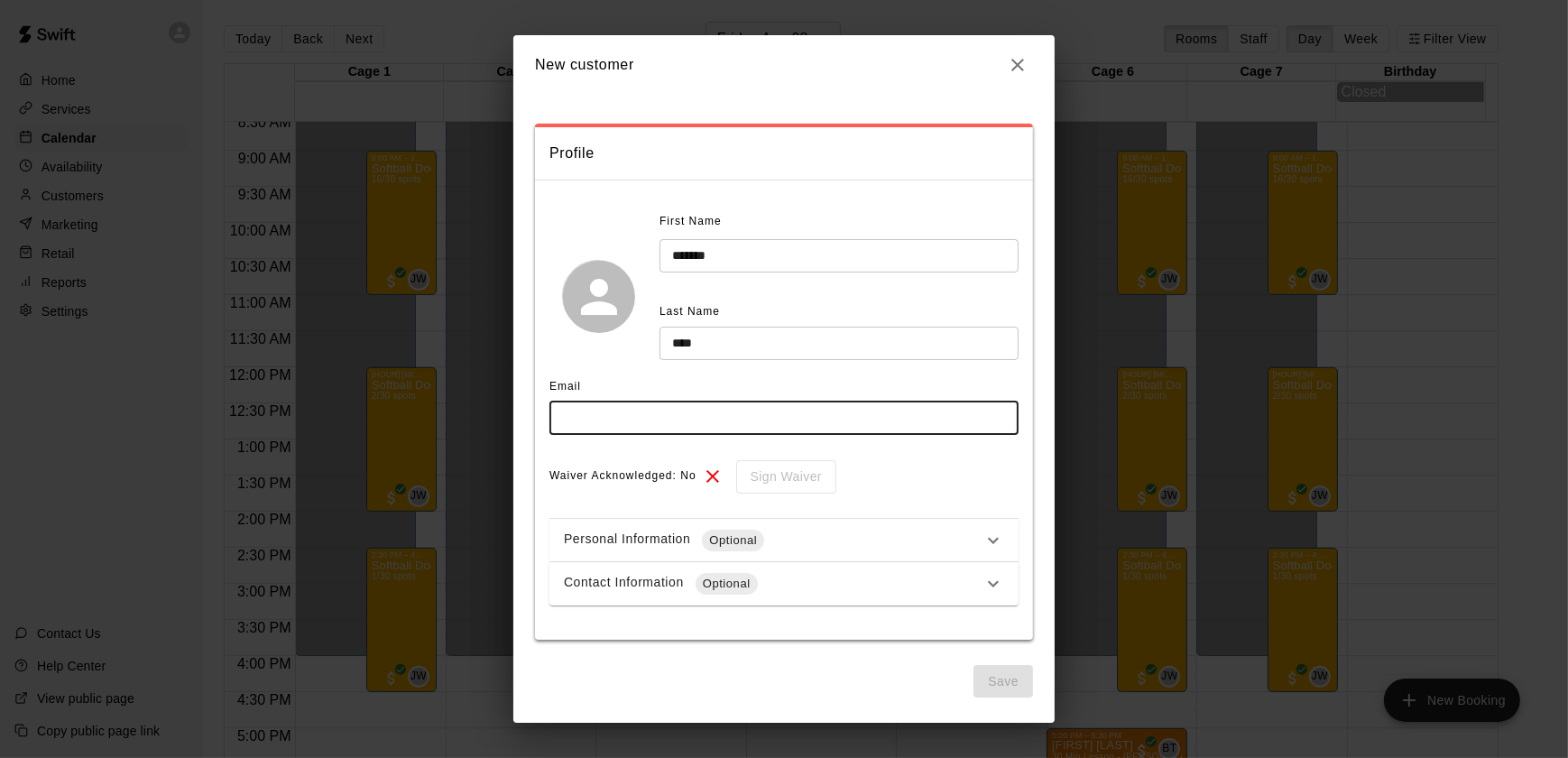click at bounding box center [784, 418] 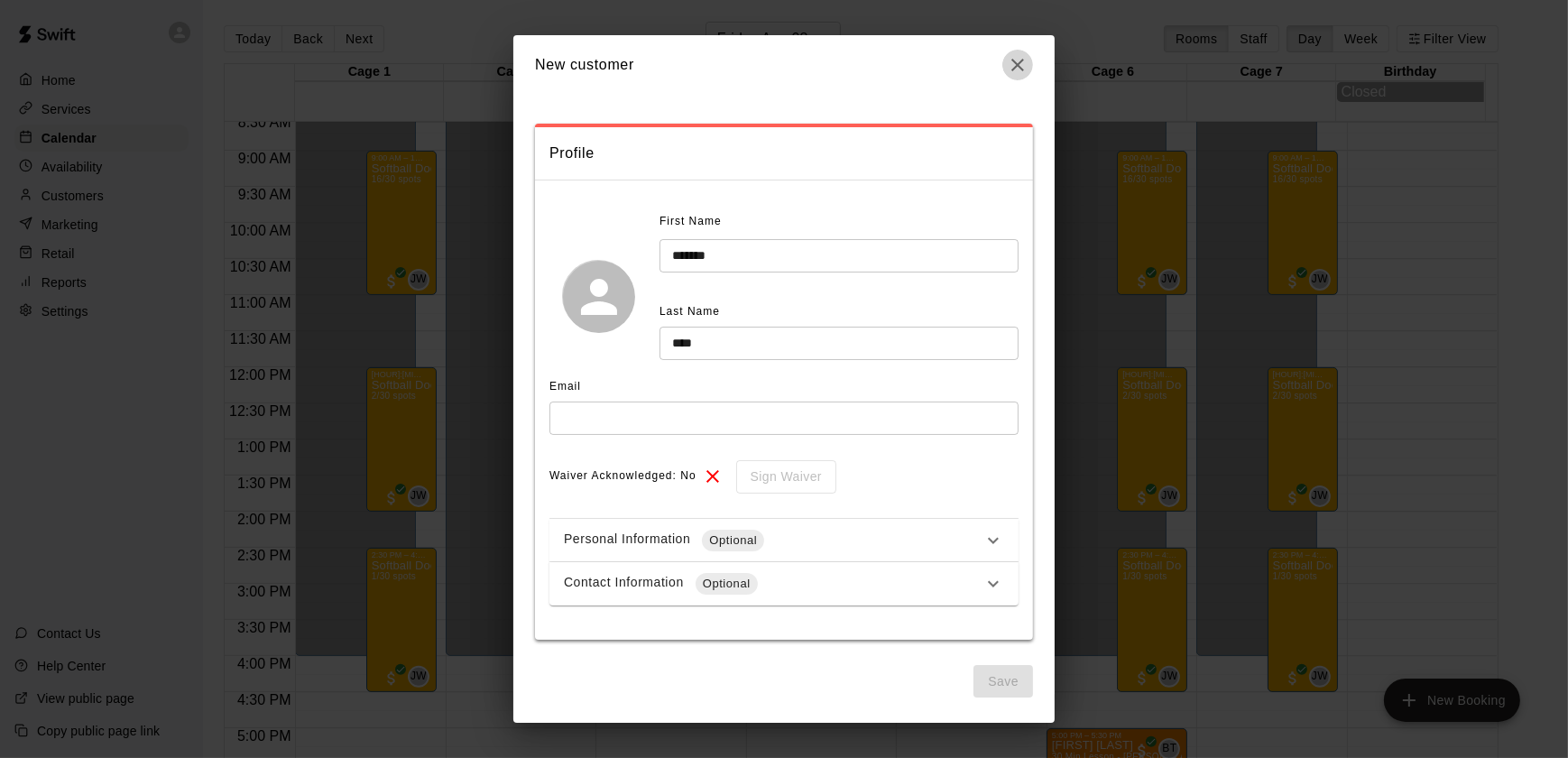 click 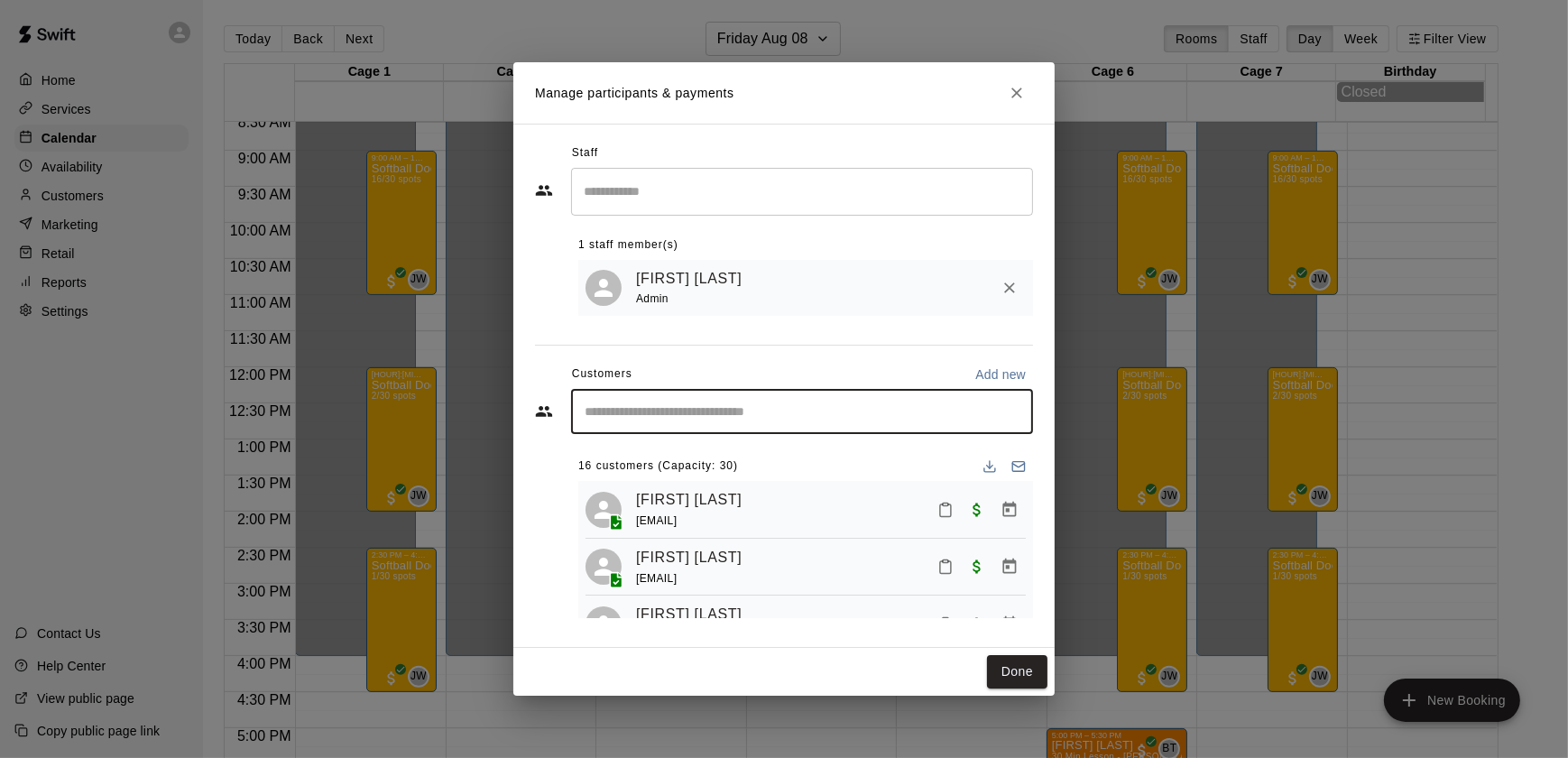 click at bounding box center (802, 411) 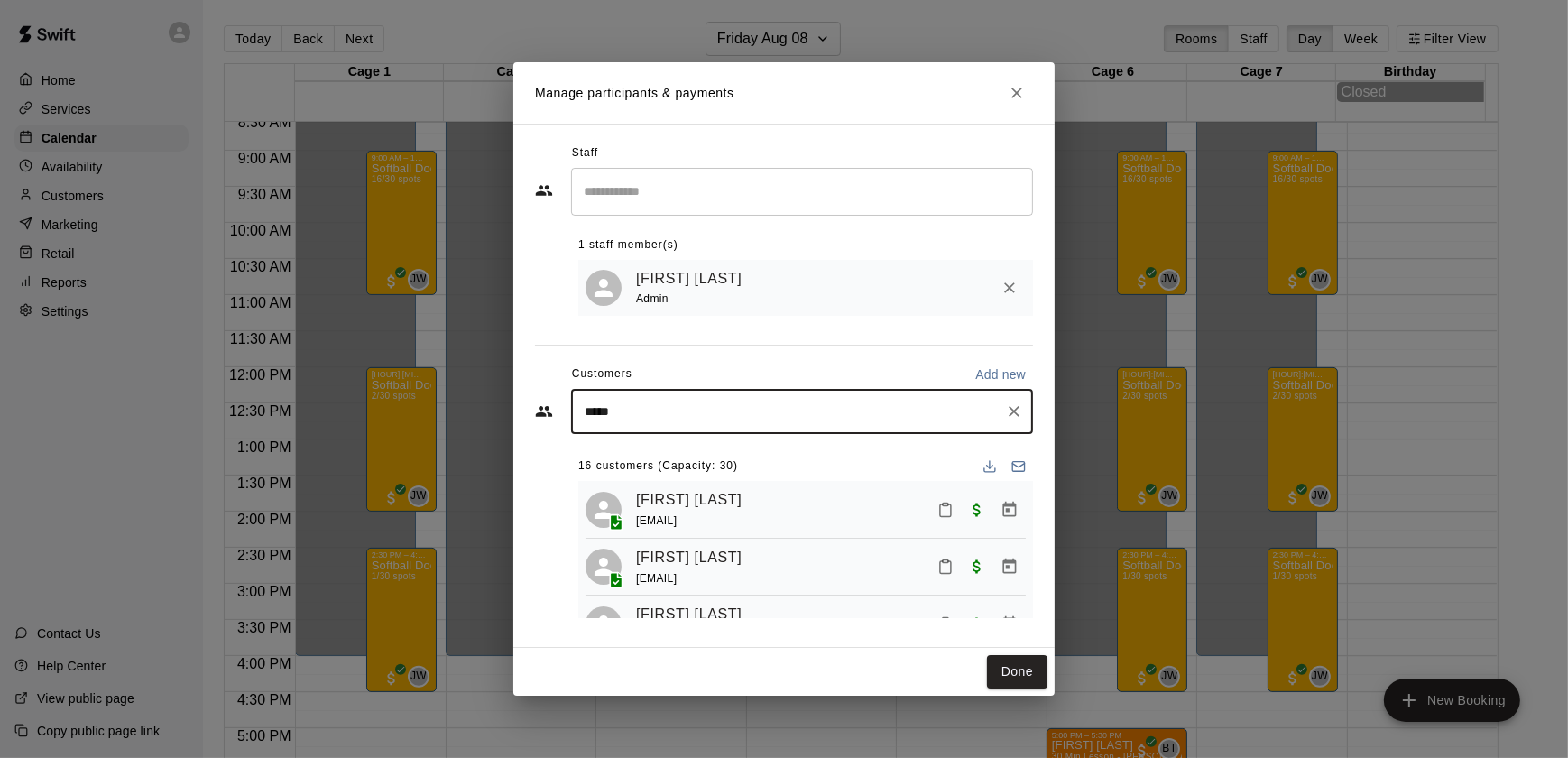 type on "******" 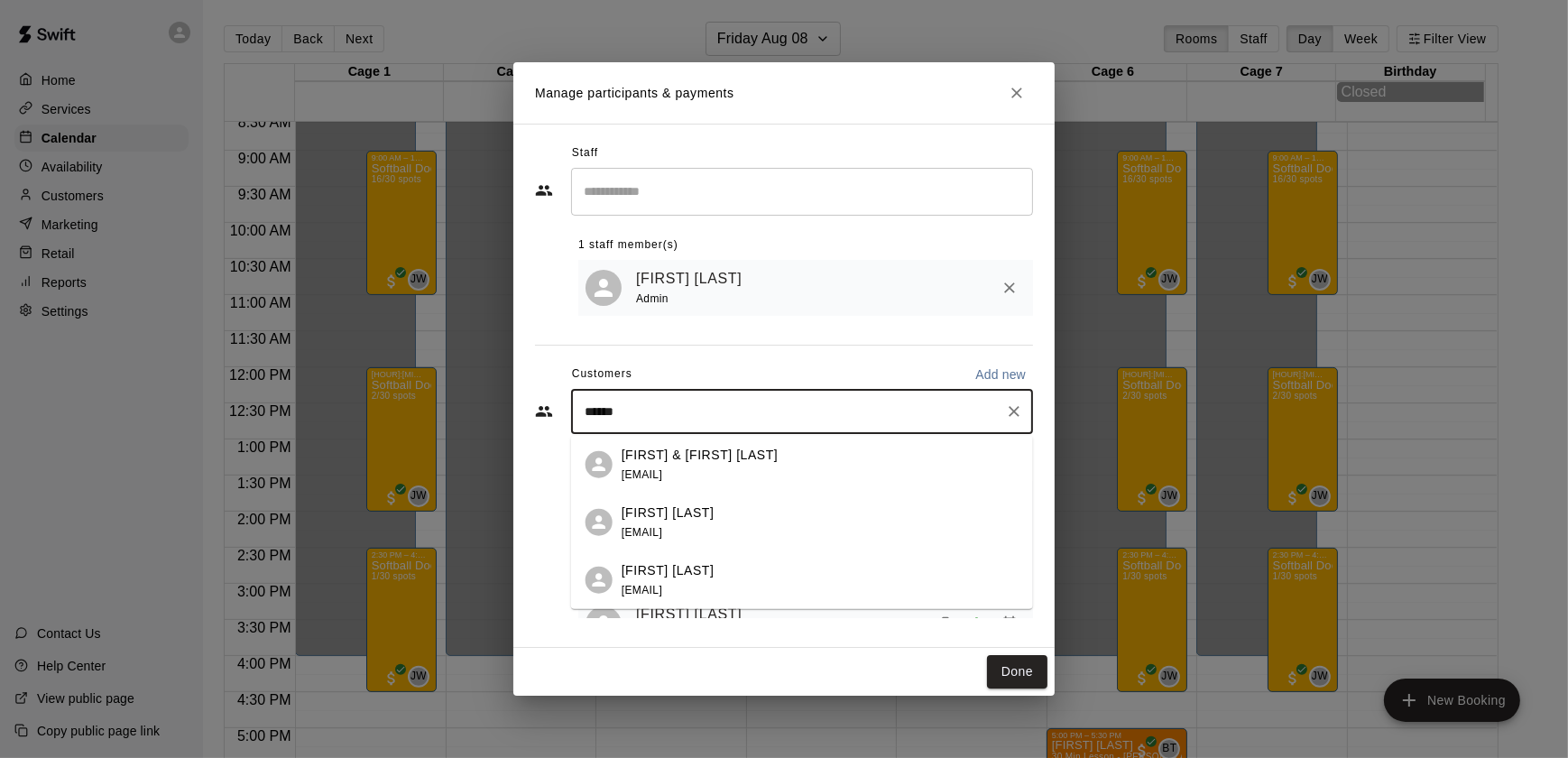 click on "[EMAIL]" at bounding box center [641, 474] 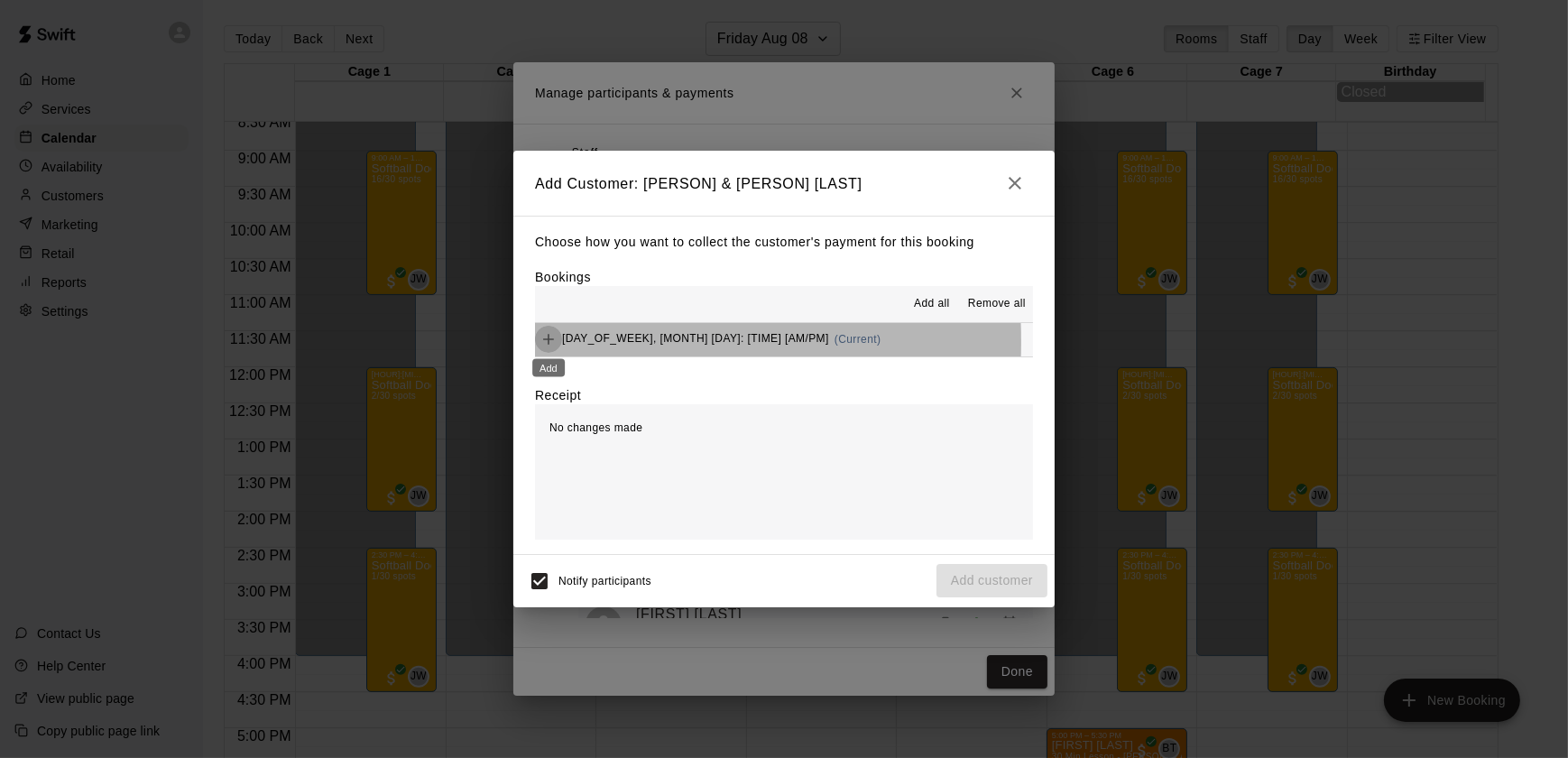 click 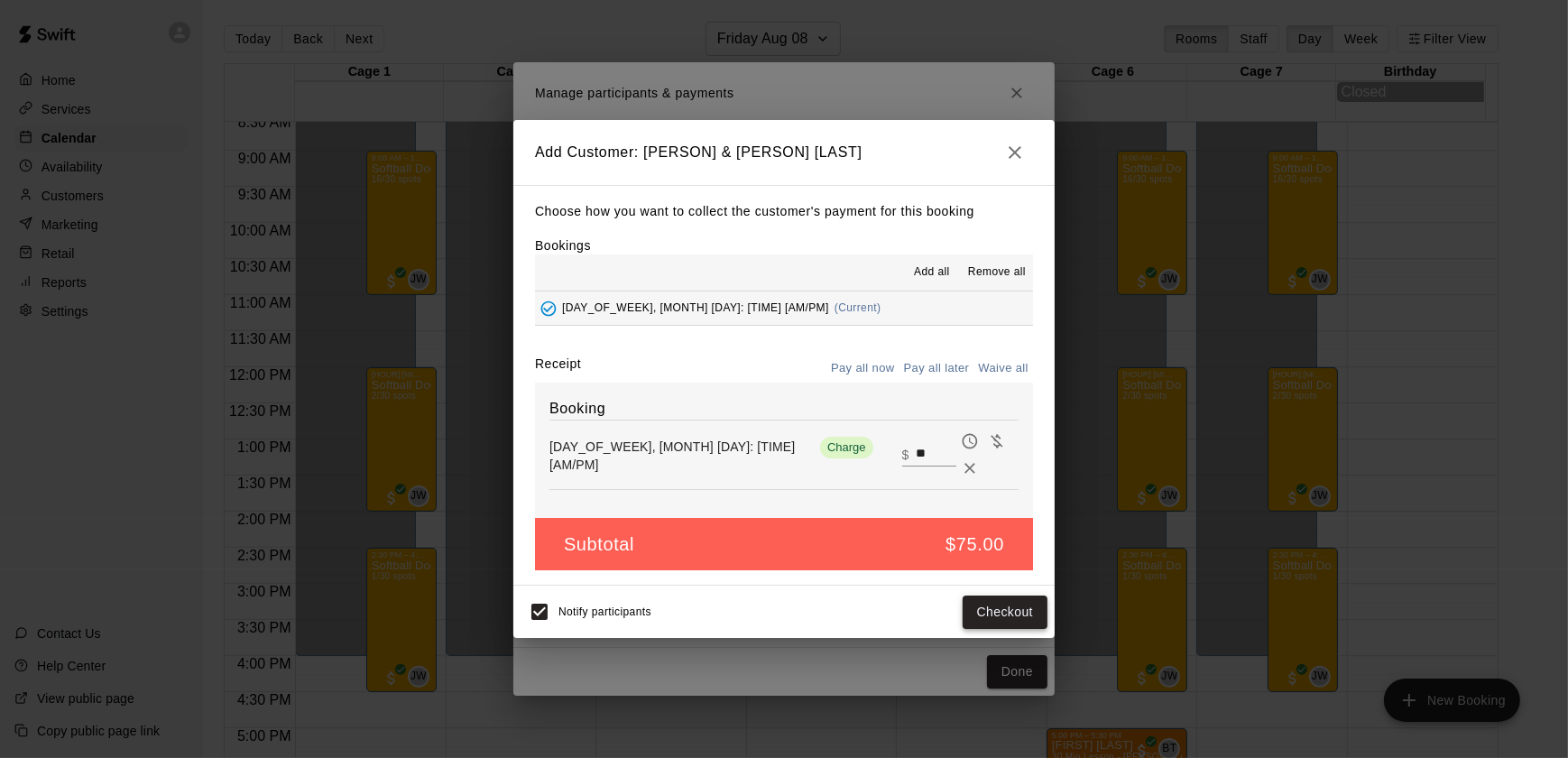 click on "Checkout" at bounding box center (1005, 612) 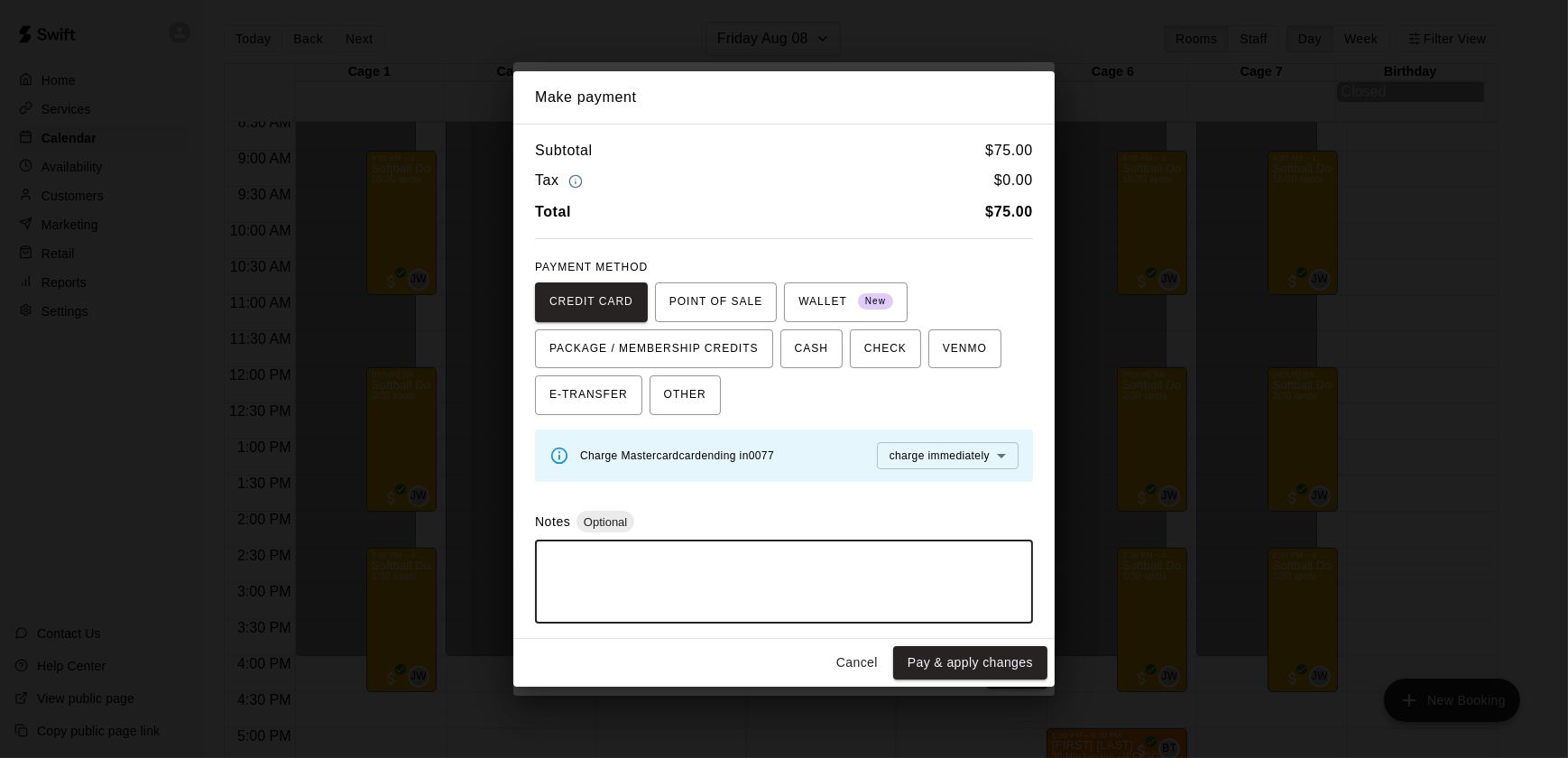 click at bounding box center (784, 582) 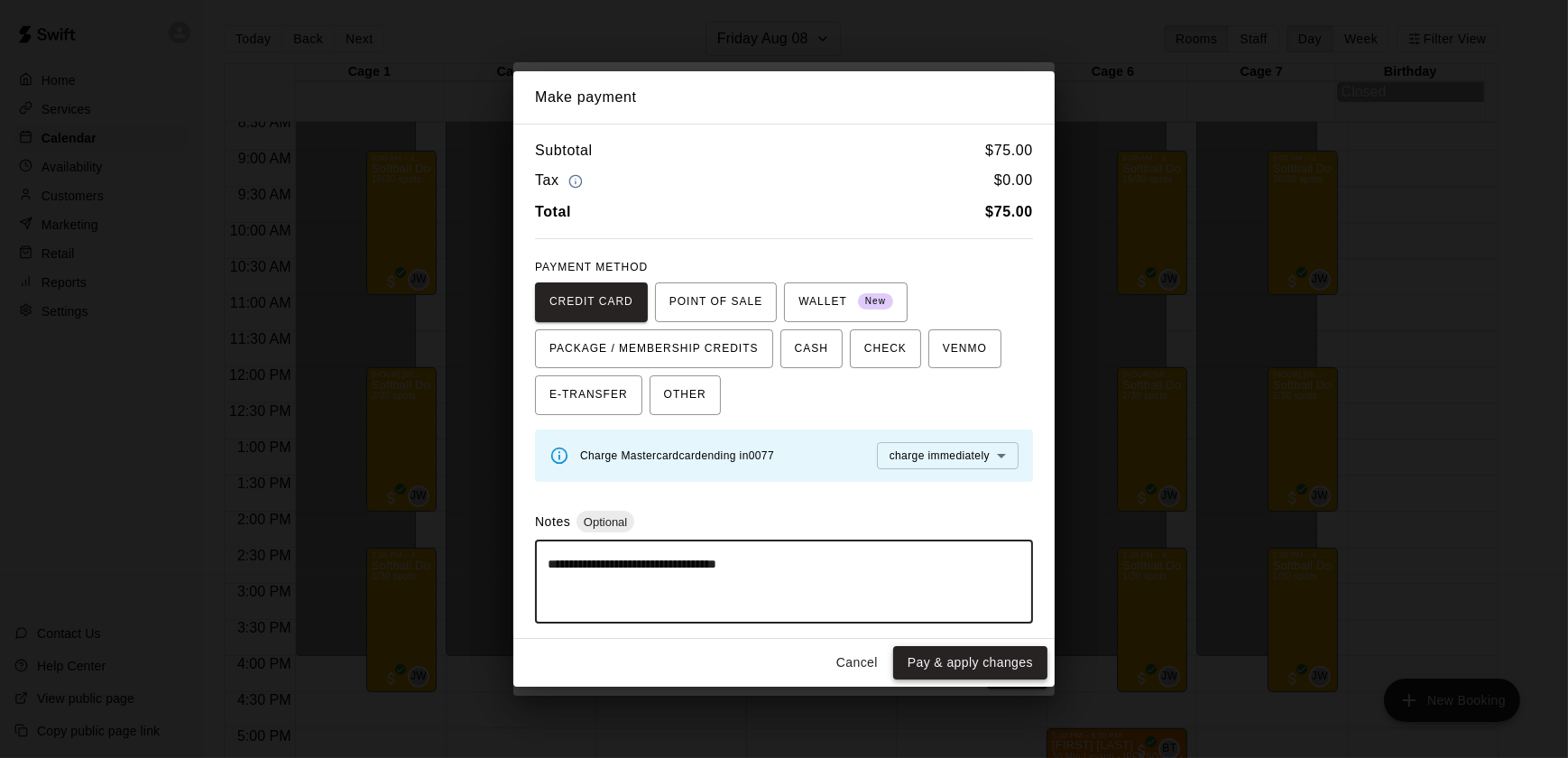 type on "**********" 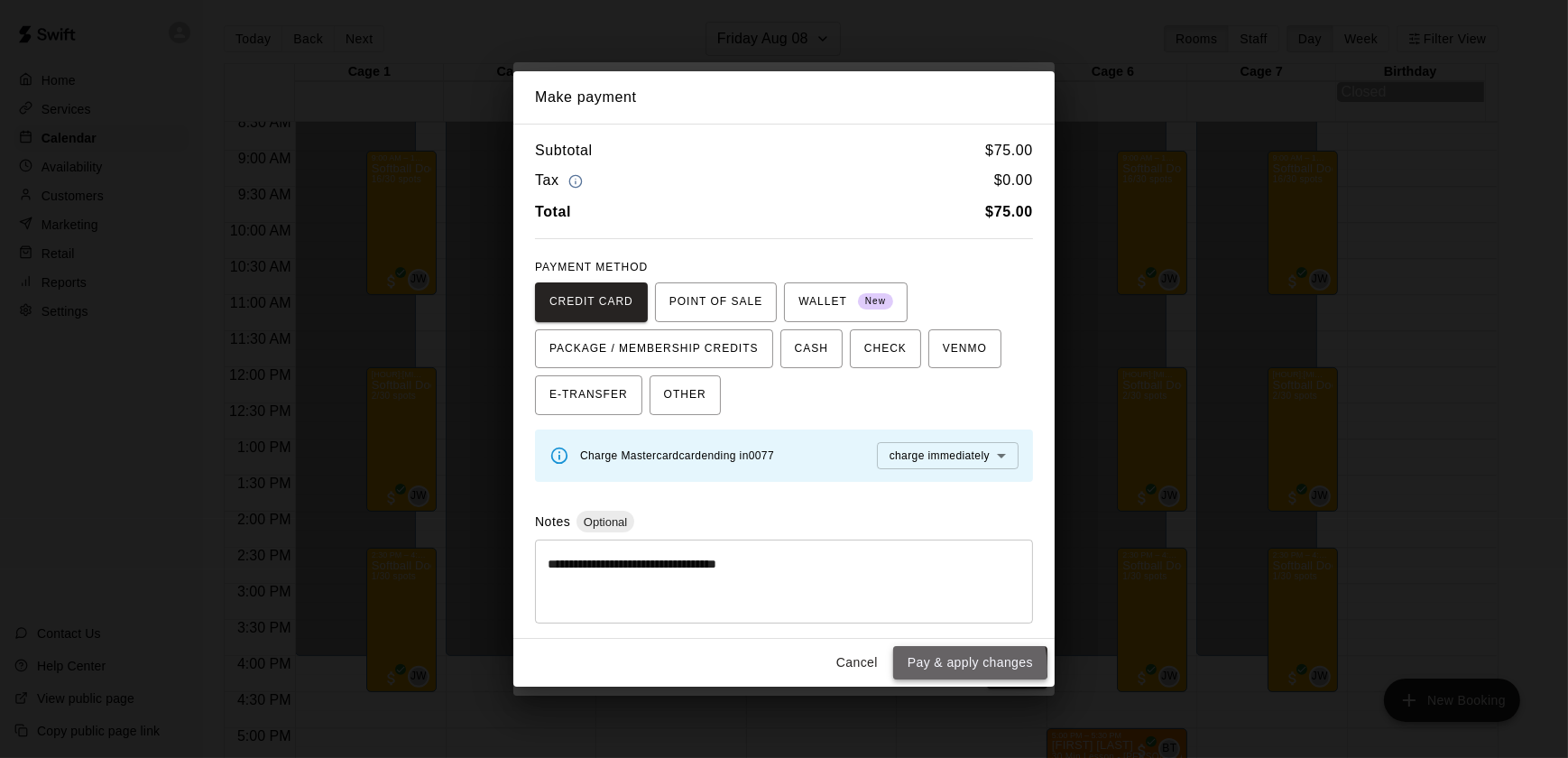 click on "Pay & apply changes" at bounding box center [970, 662] 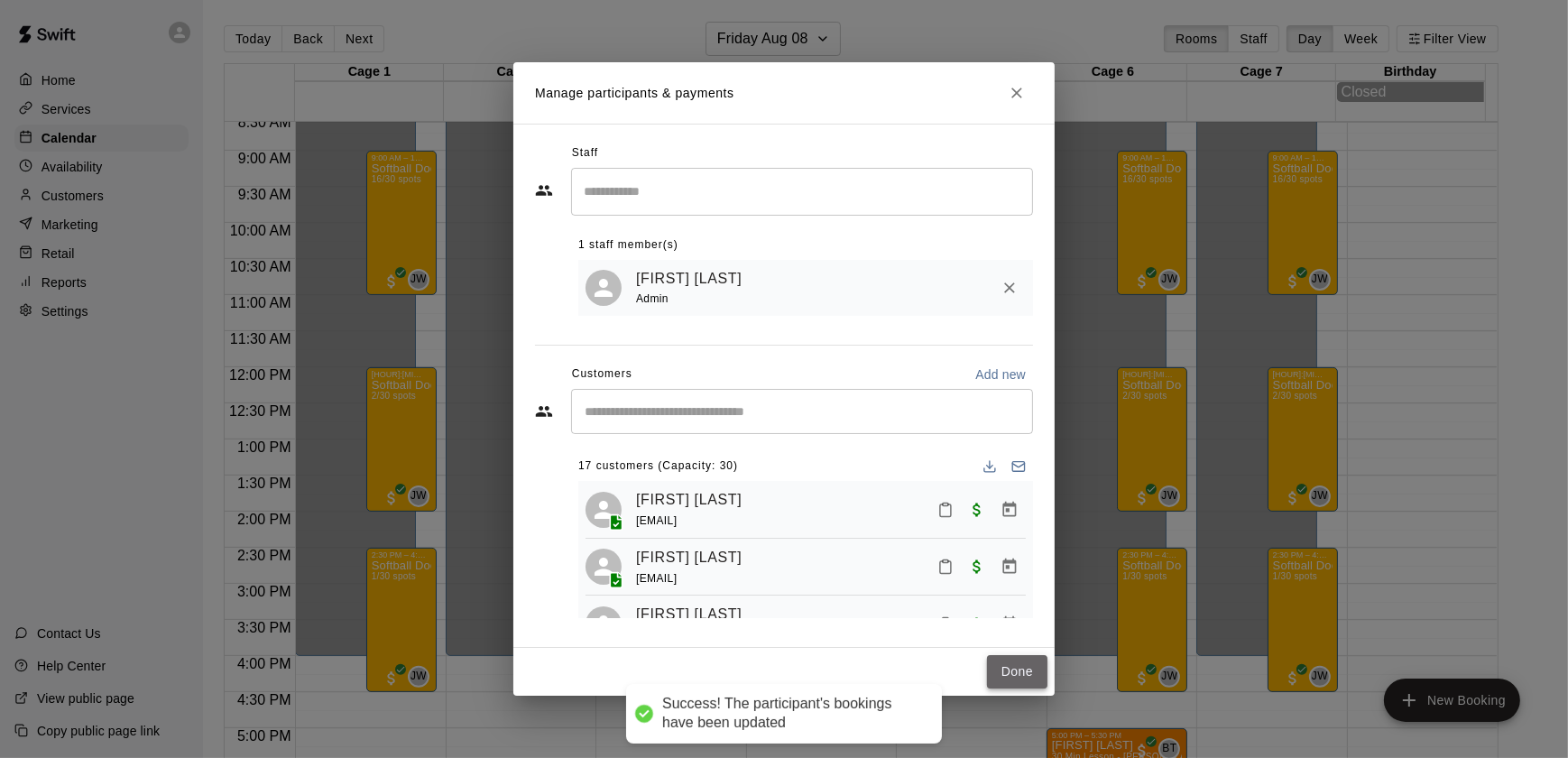 click on "Done" at bounding box center [1017, 671] 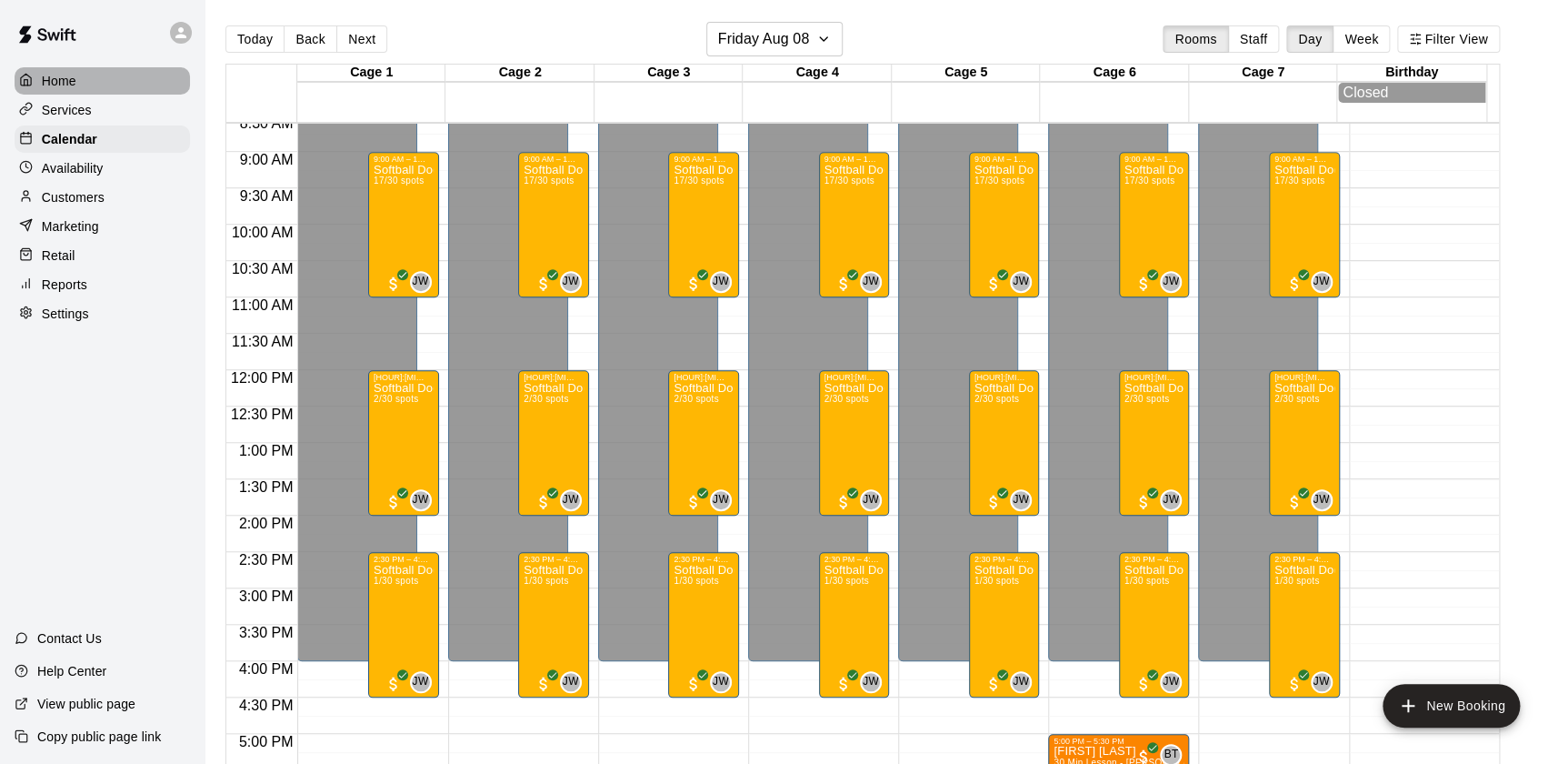 click on "Home" at bounding box center (59, 81) 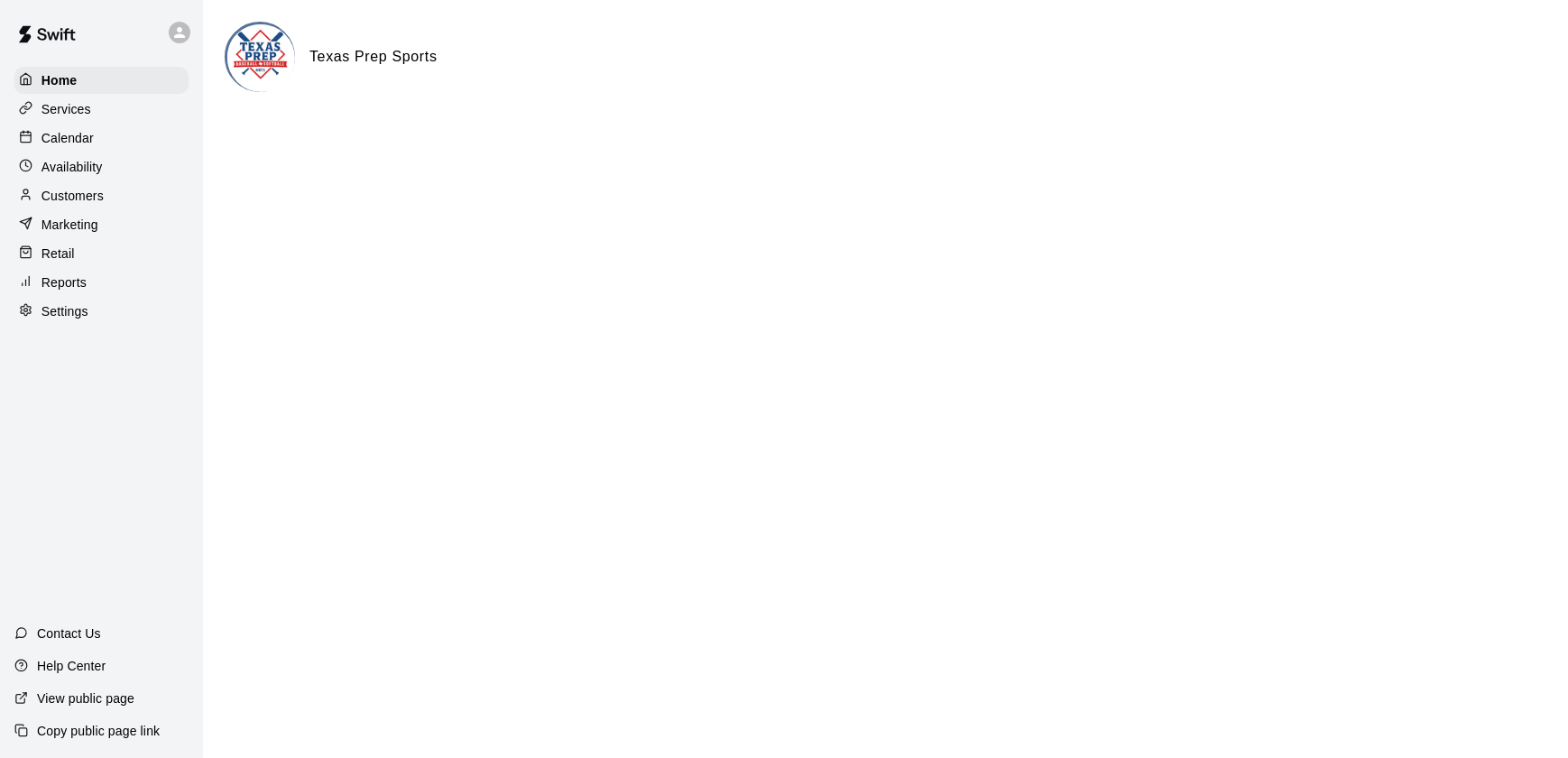 click on "Customers" at bounding box center (72, 196) 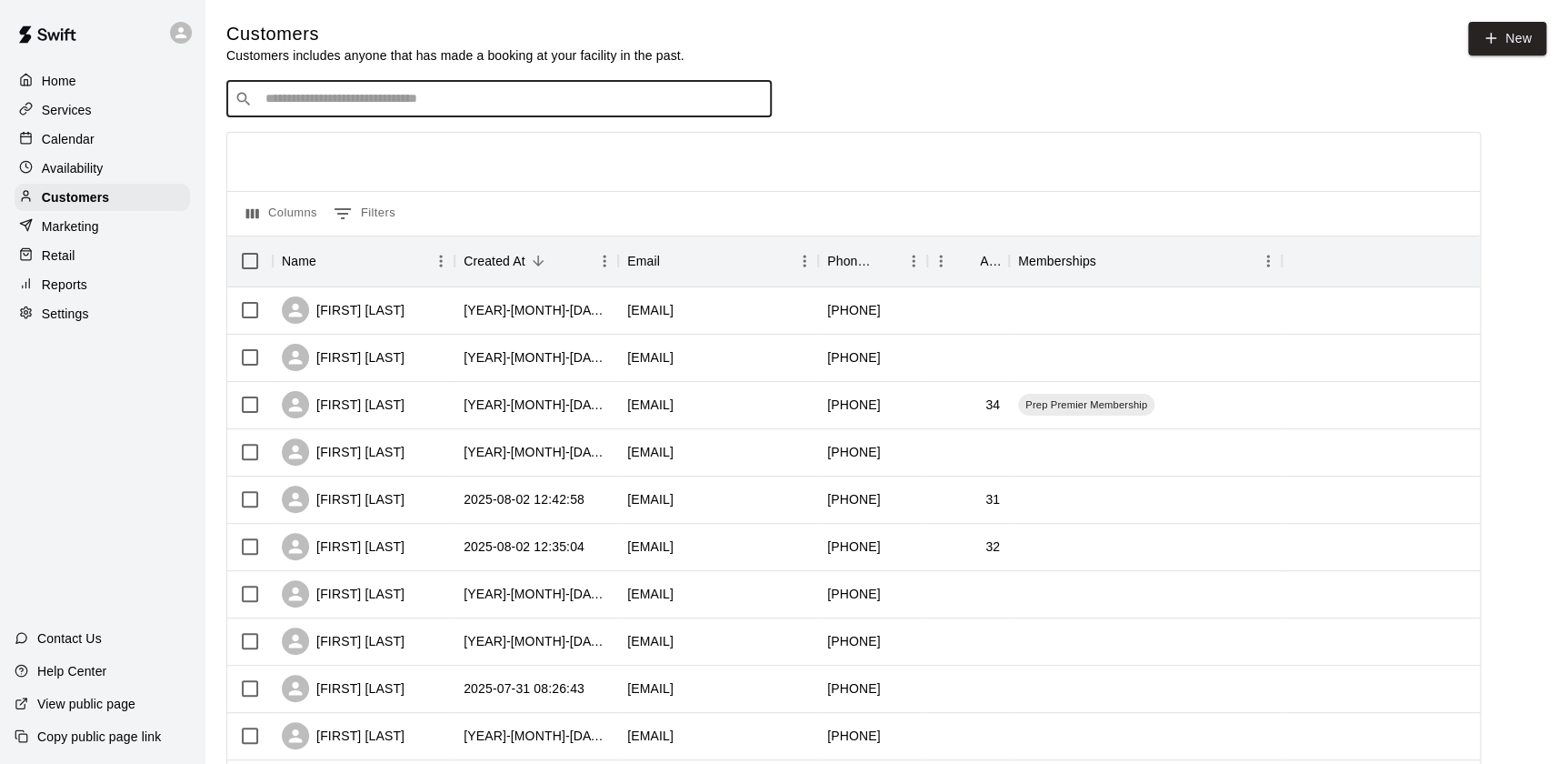 click at bounding box center (512, 99) 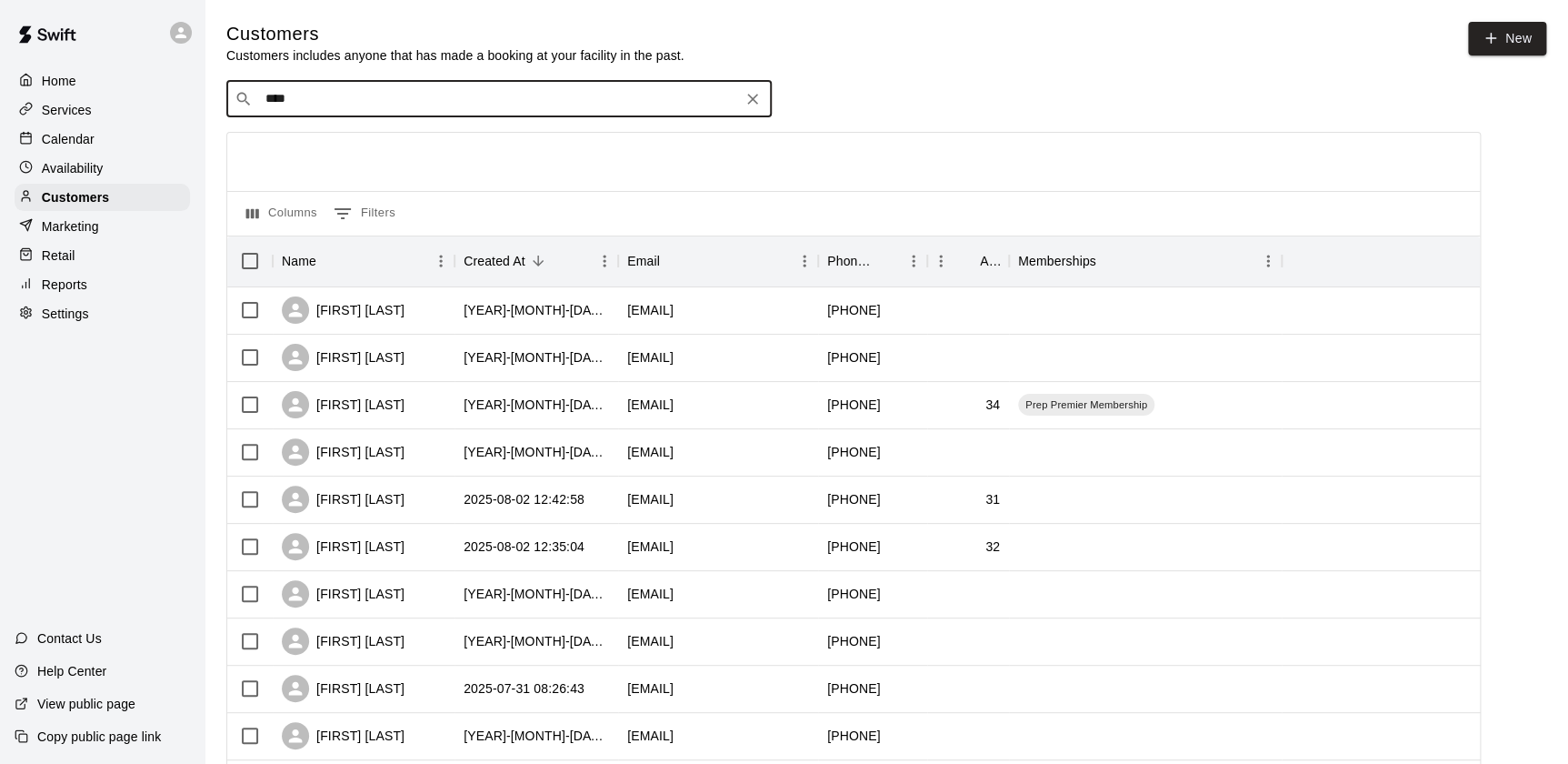 type on "*****" 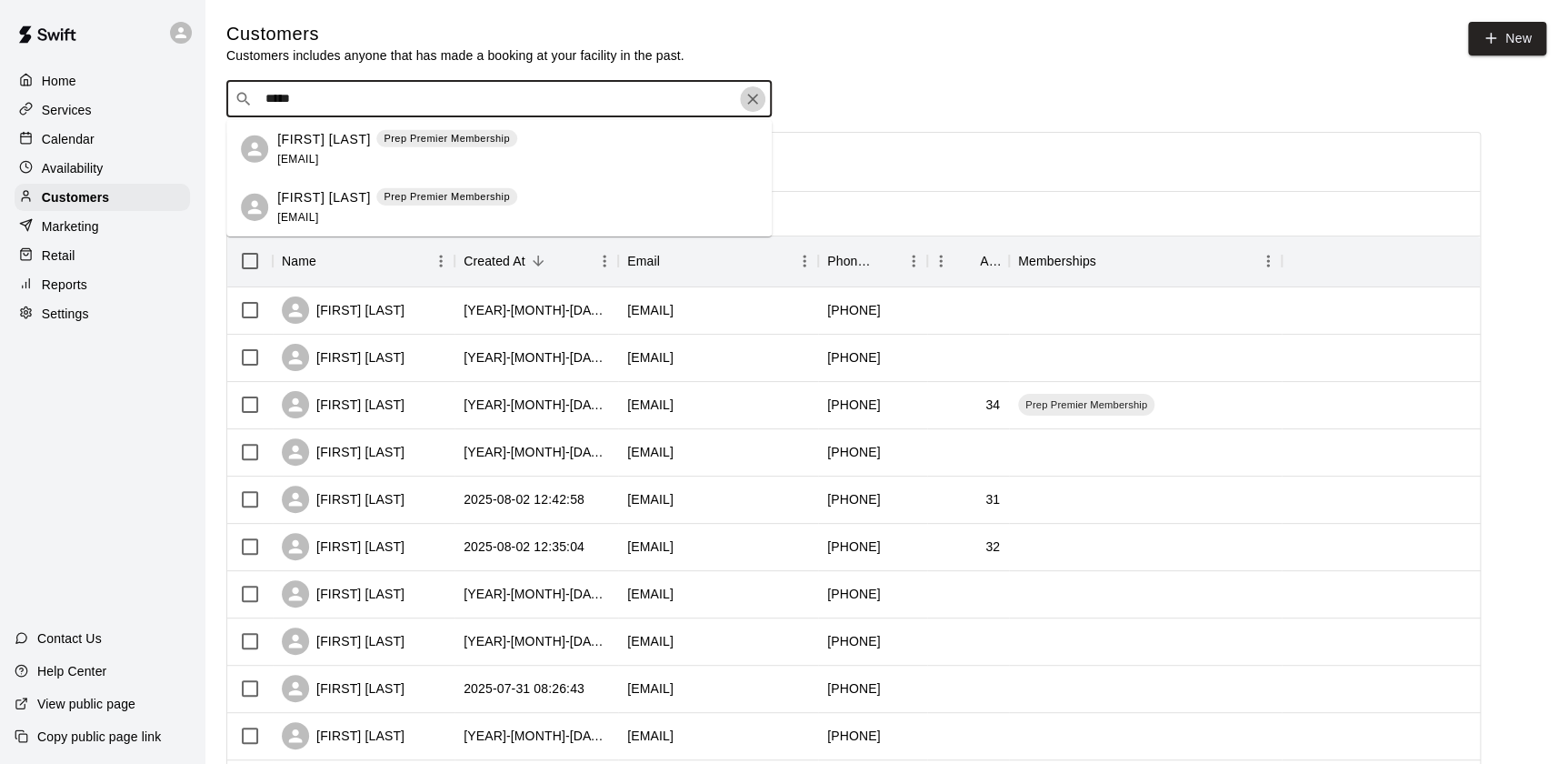 click 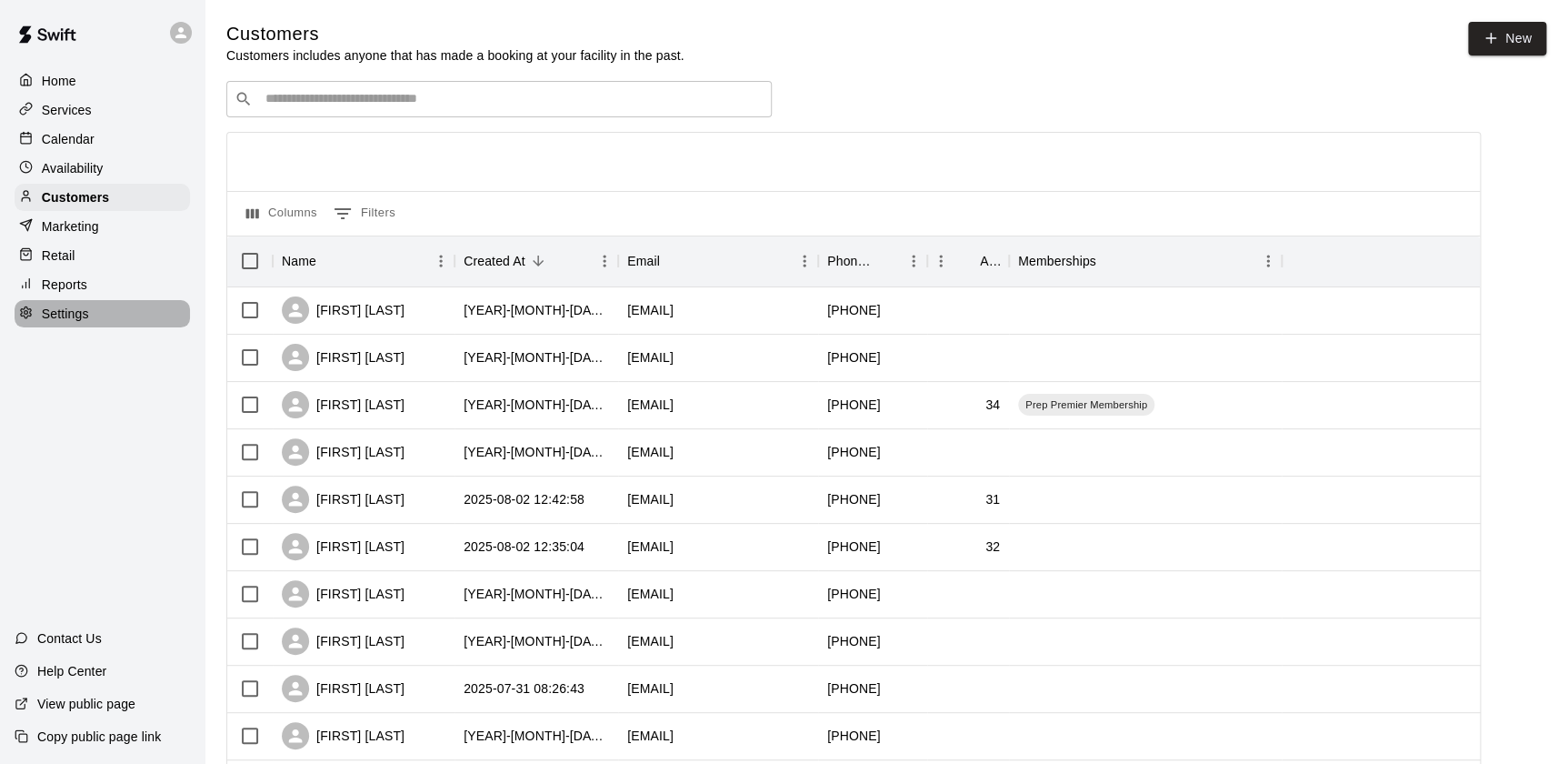 click on "Settings" at bounding box center [65, 314] 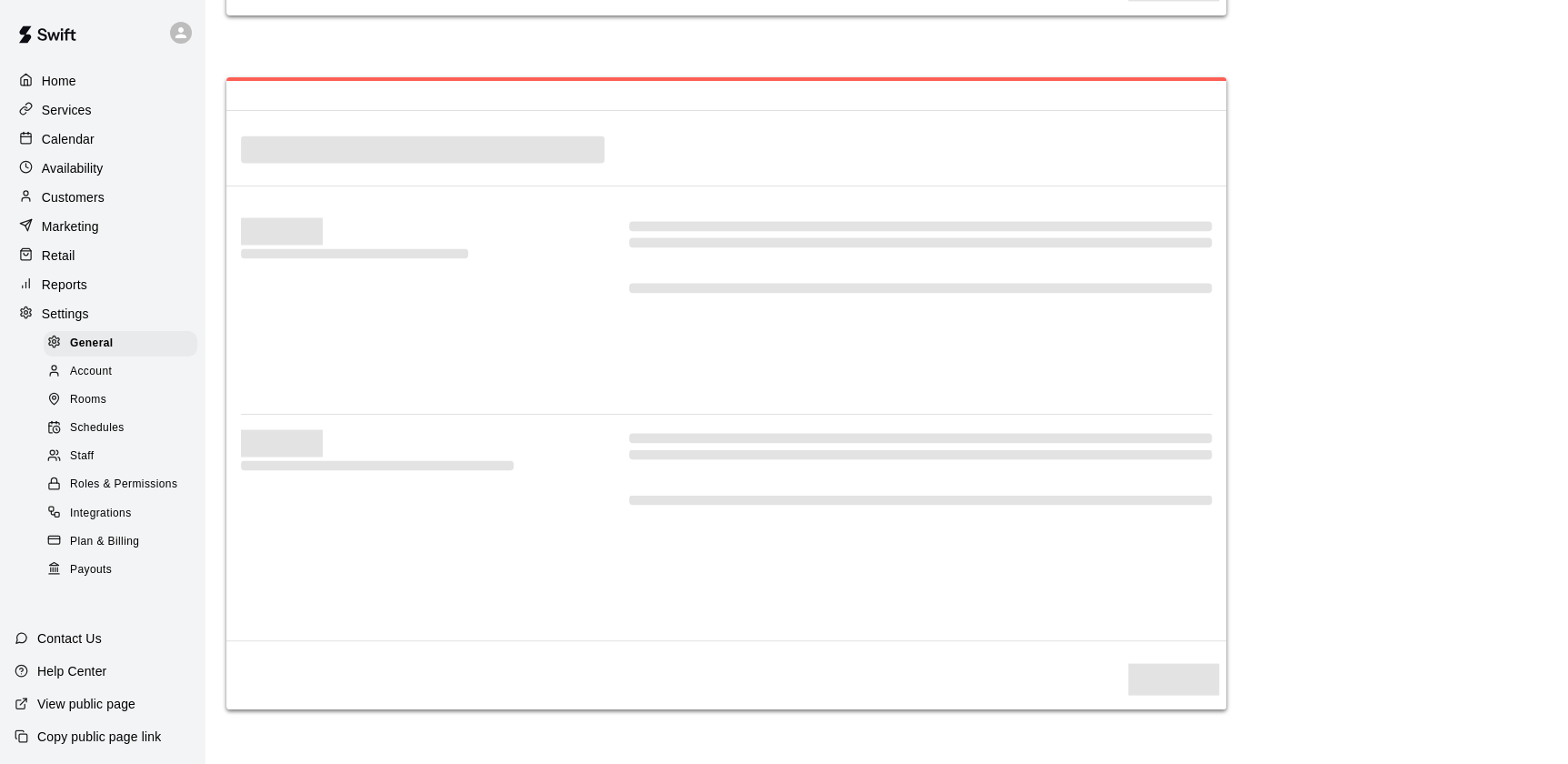 select on "**" 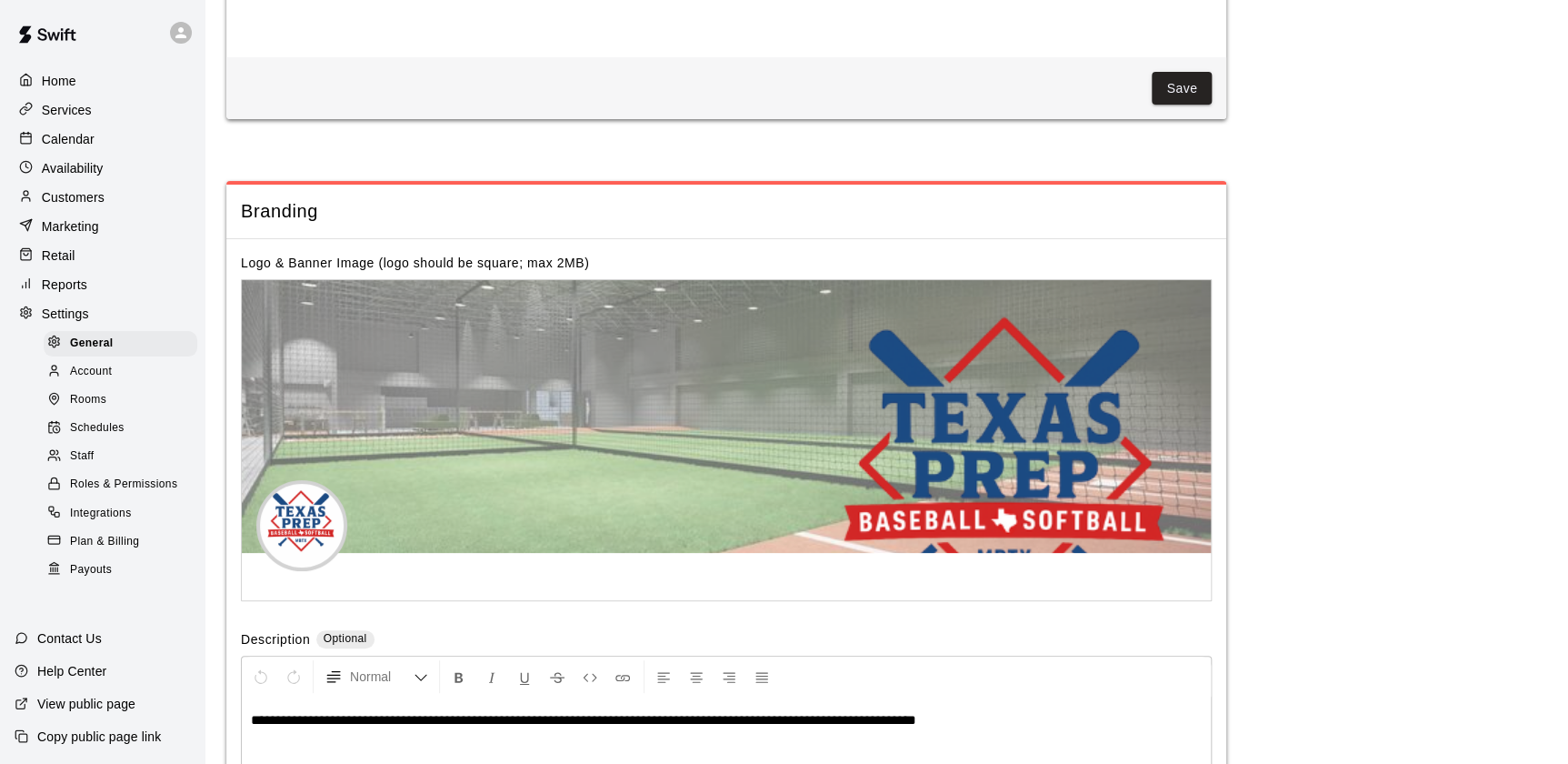 scroll, scrollTop: 3539, scrollLeft: 0, axis: vertical 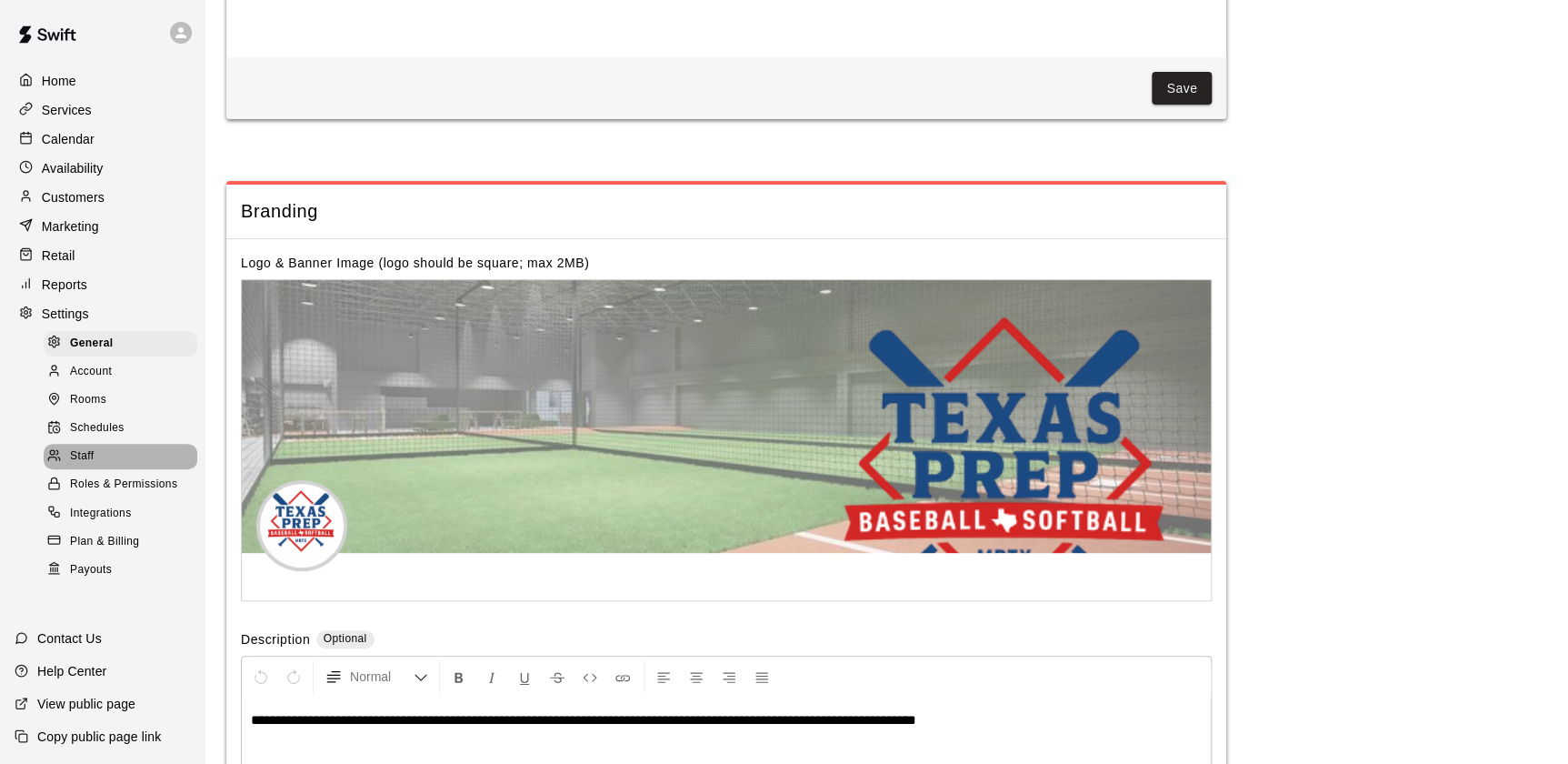 click on "Staff" at bounding box center (120, 457) 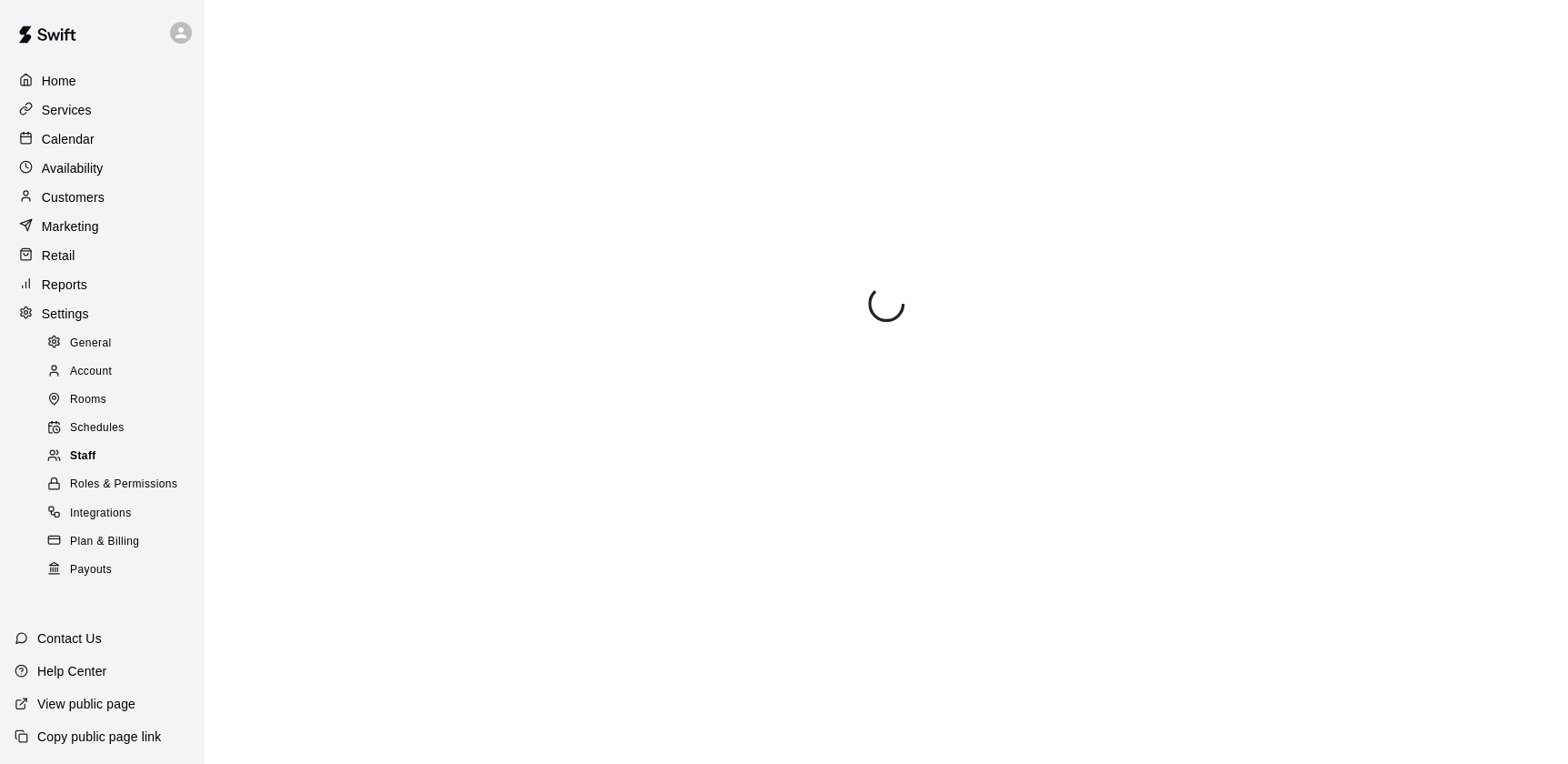 scroll, scrollTop: 0, scrollLeft: 0, axis: both 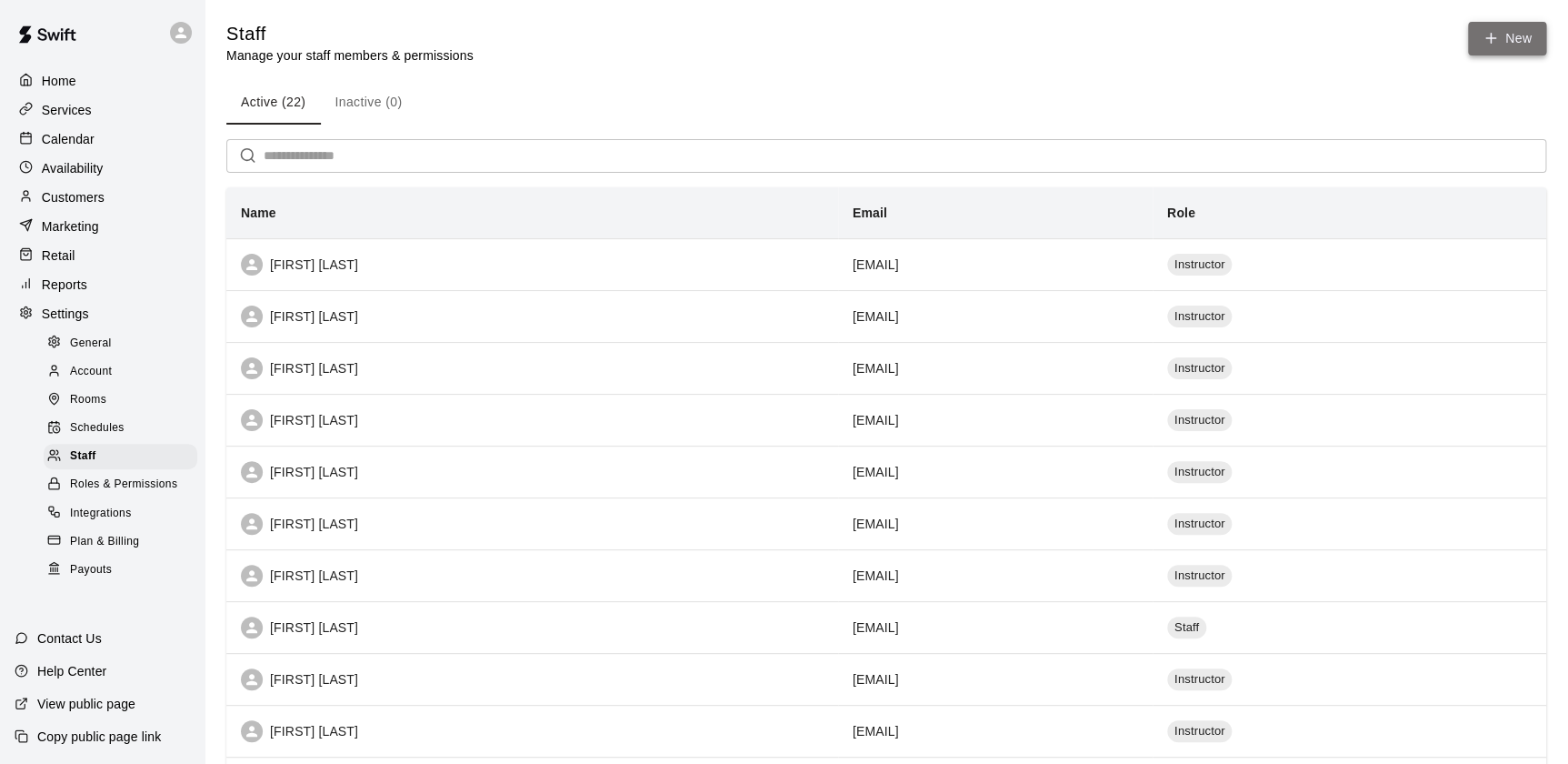 click on "New" at bounding box center [1507, 38] 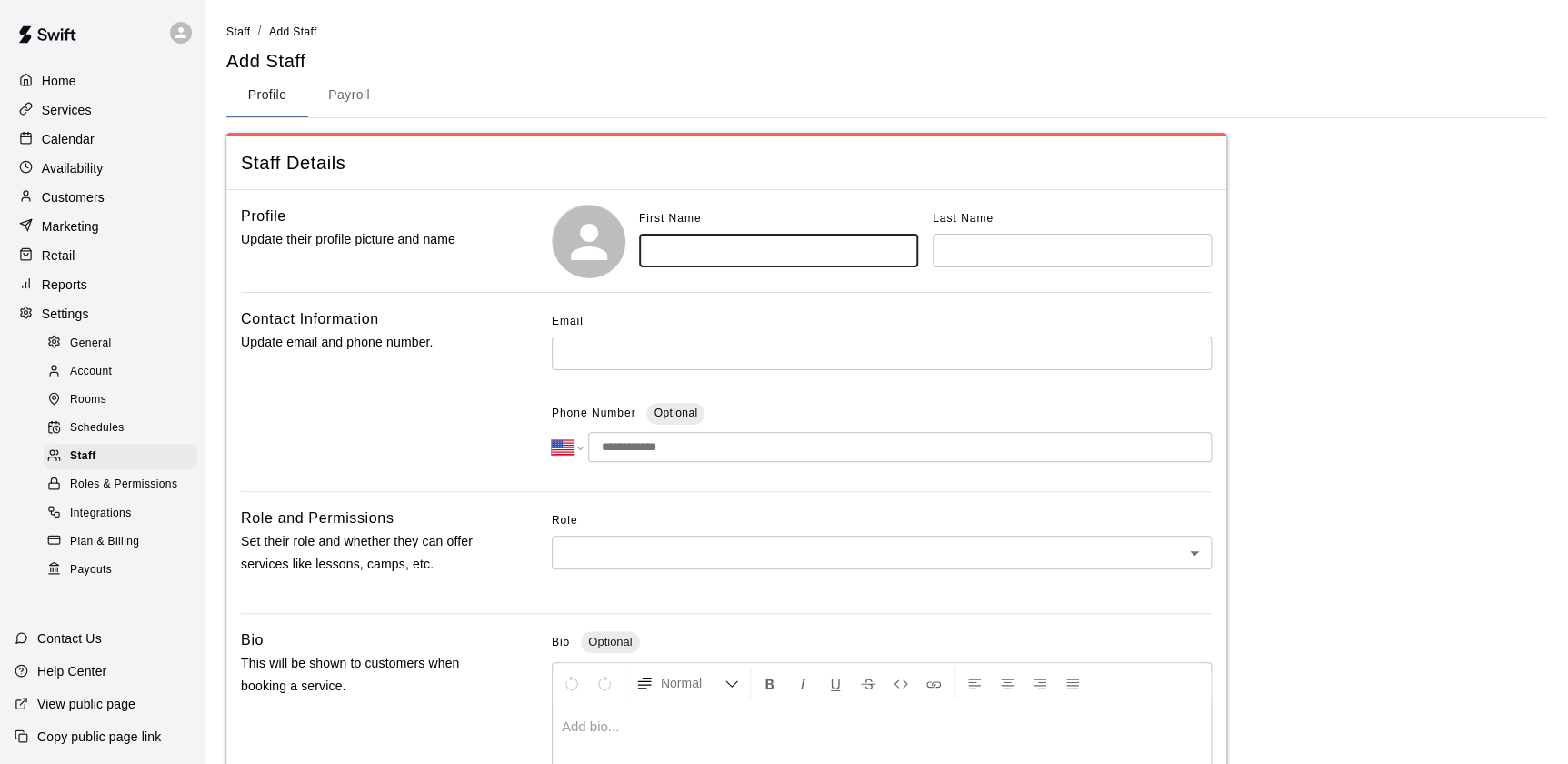 click at bounding box center [778, 250] 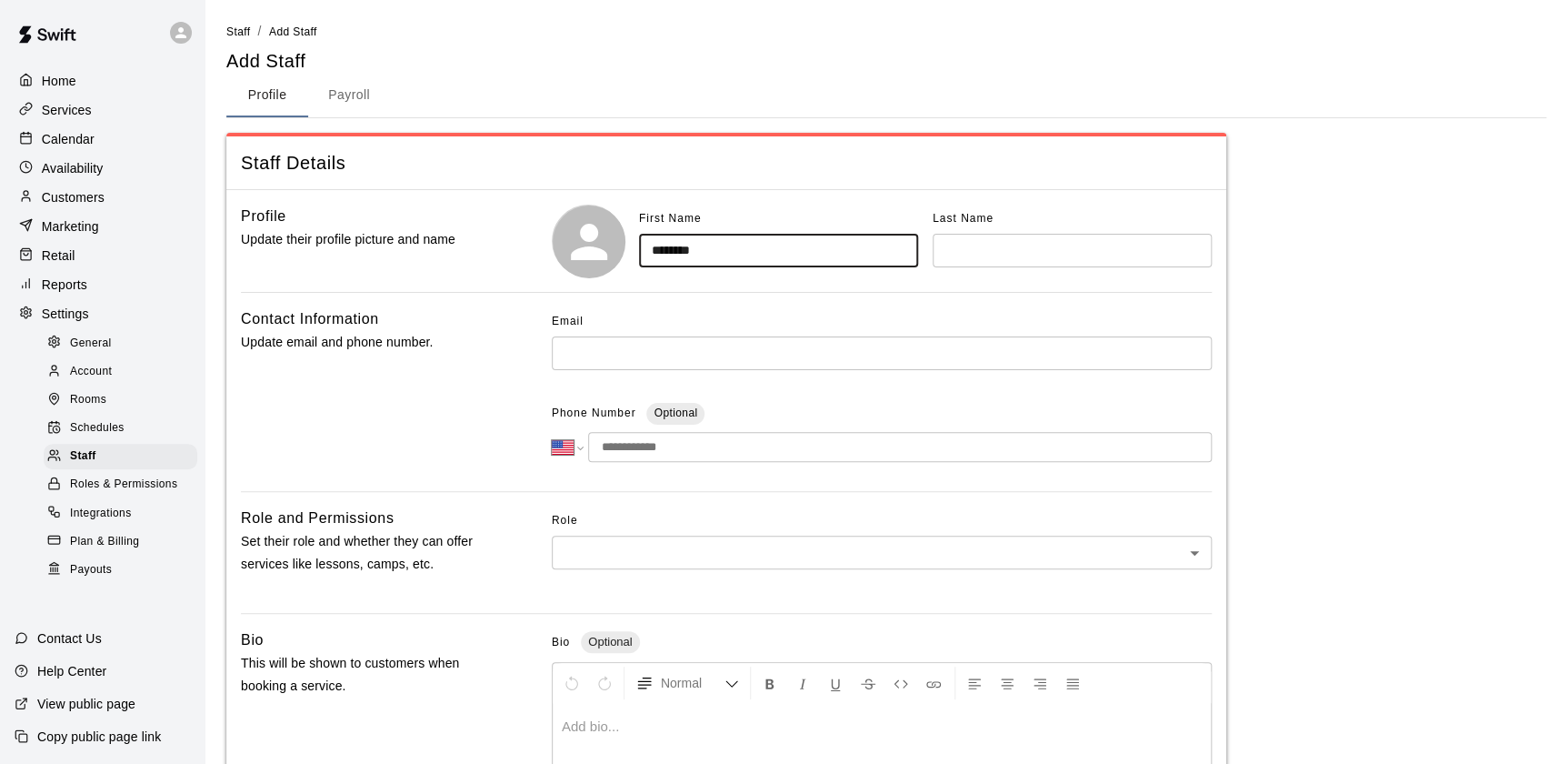 type on "********" 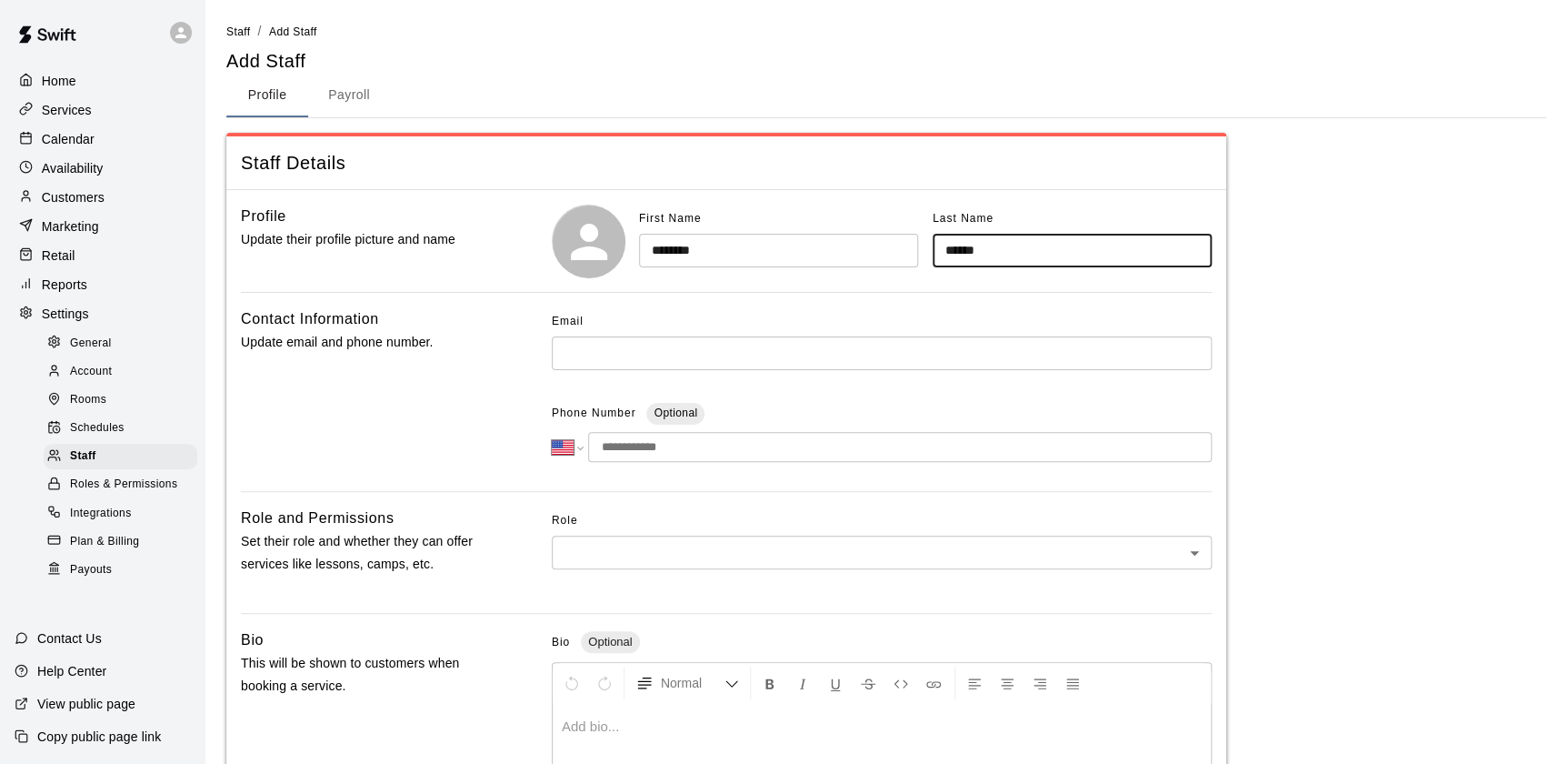 type on "******" 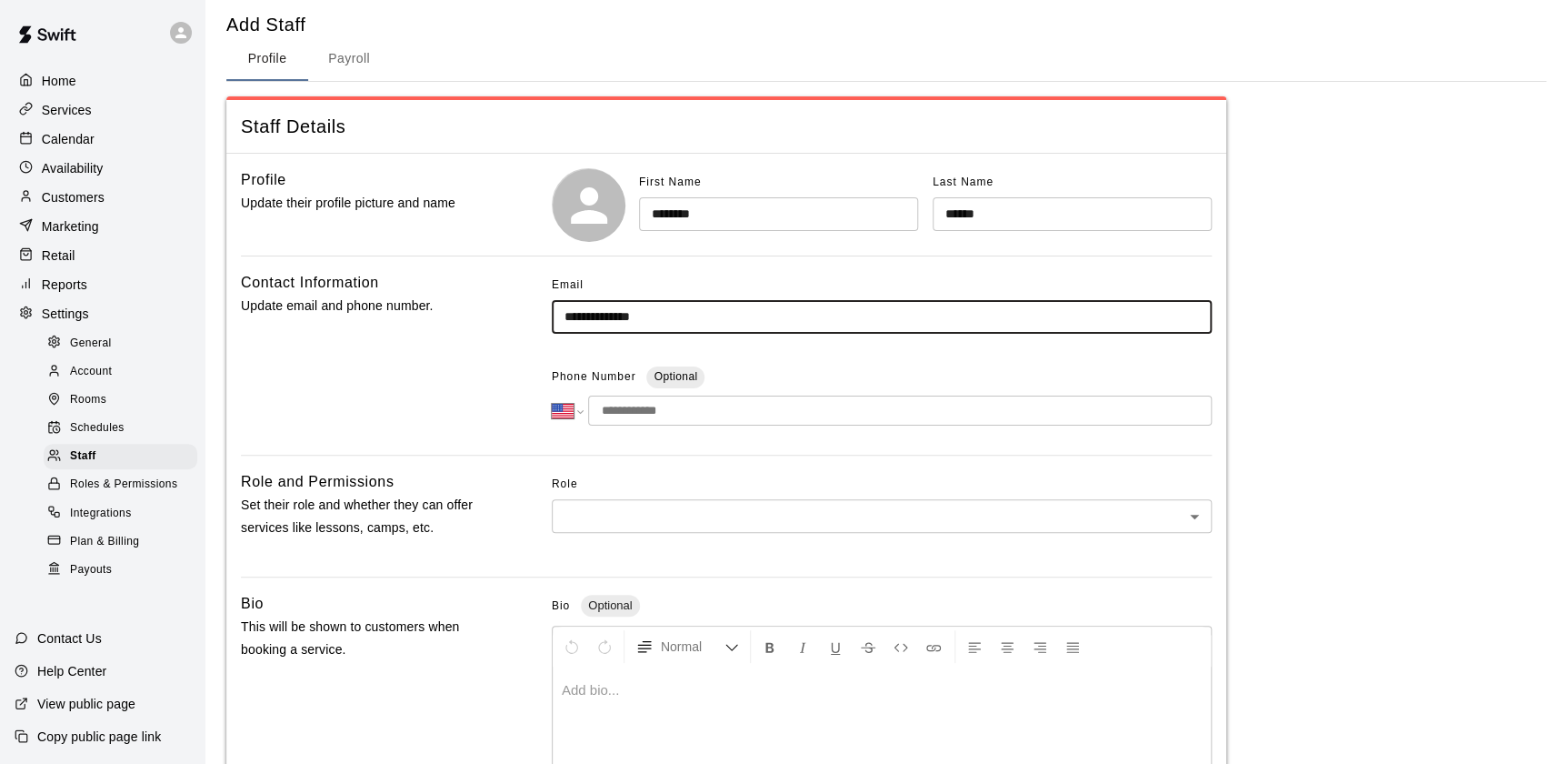 scroll, scrollTop: 36, scrollLeft: 0, axis: vertical 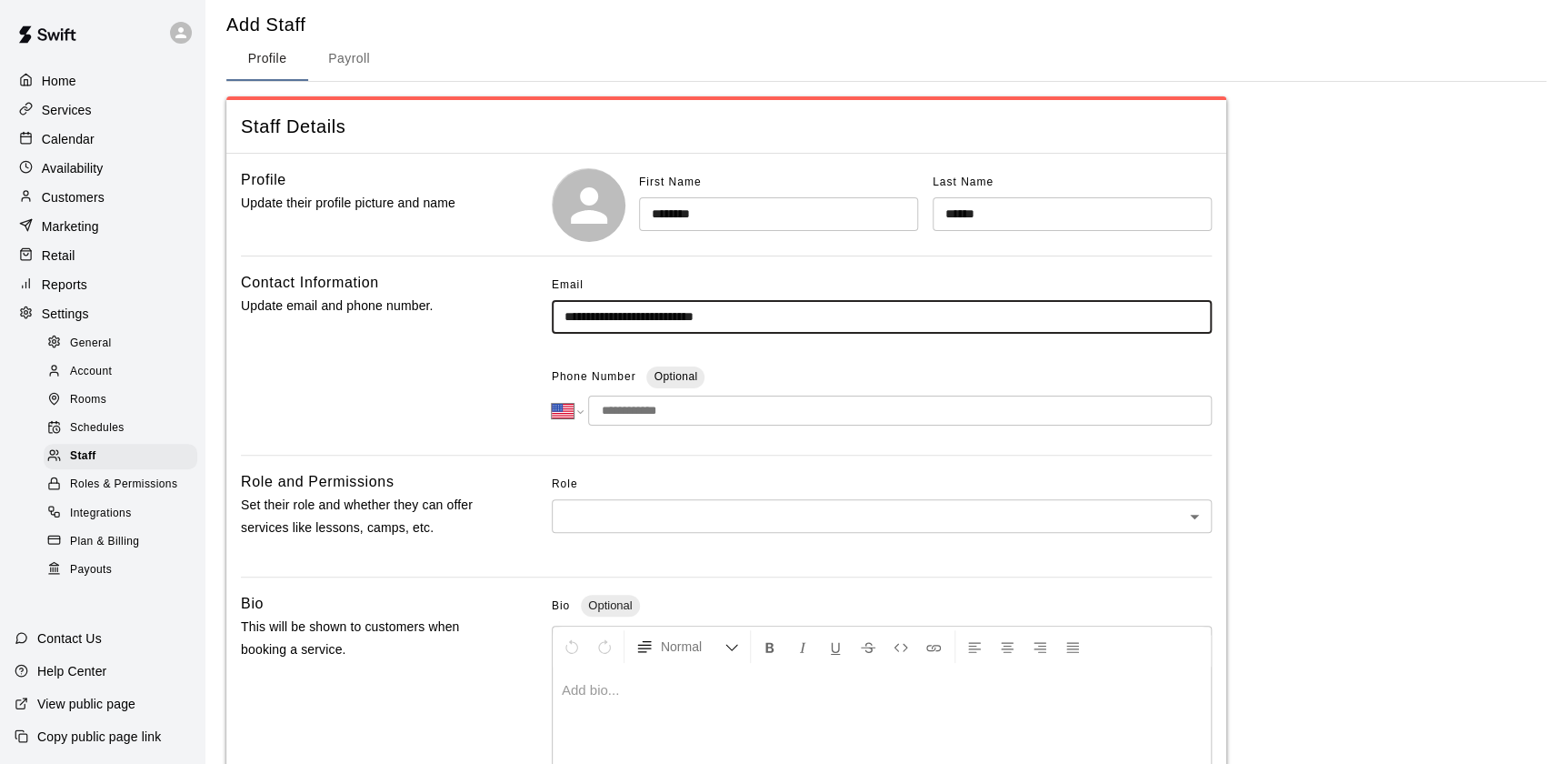 type on "**********" 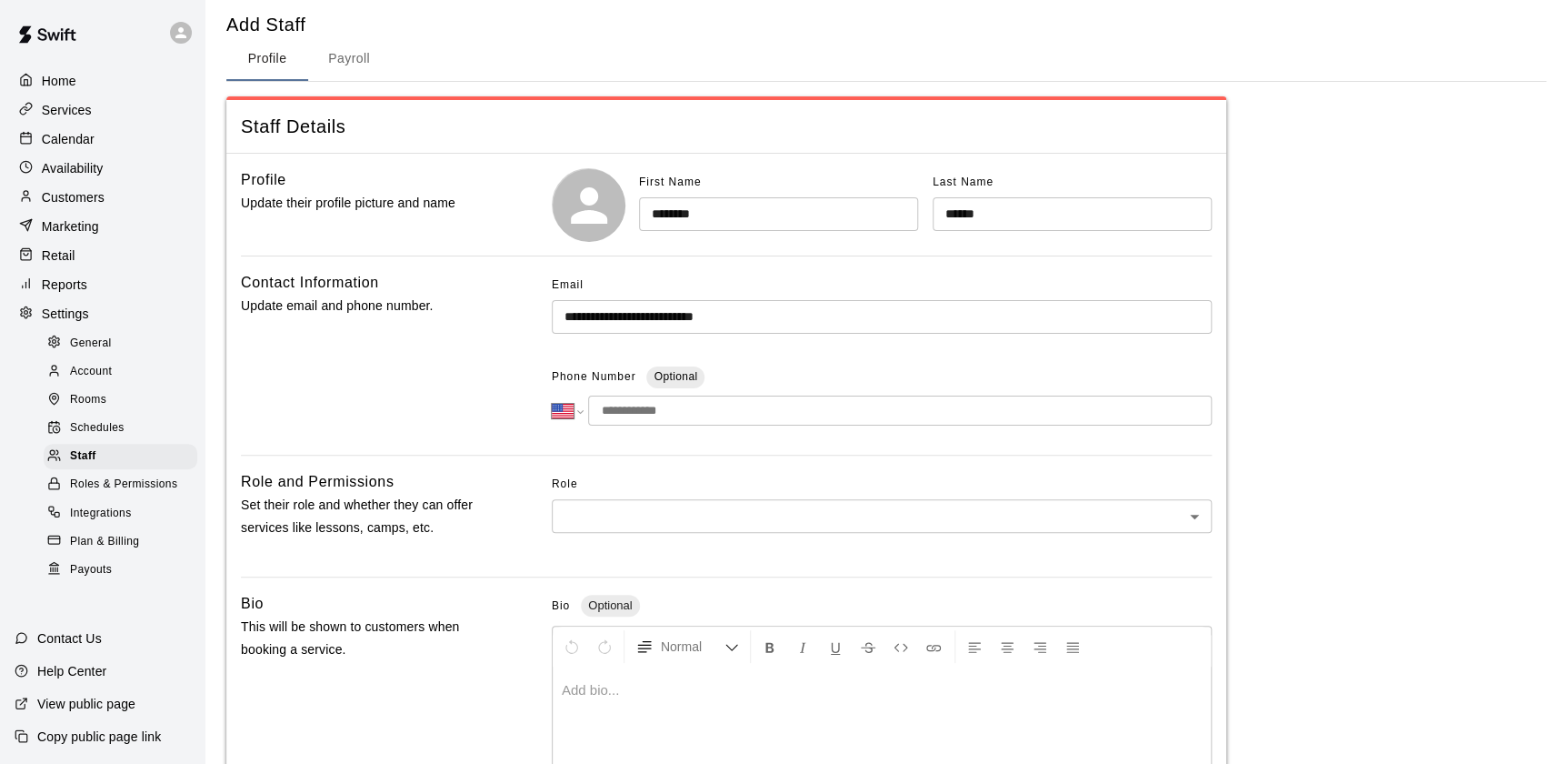 click at bounding box center (900, 410) 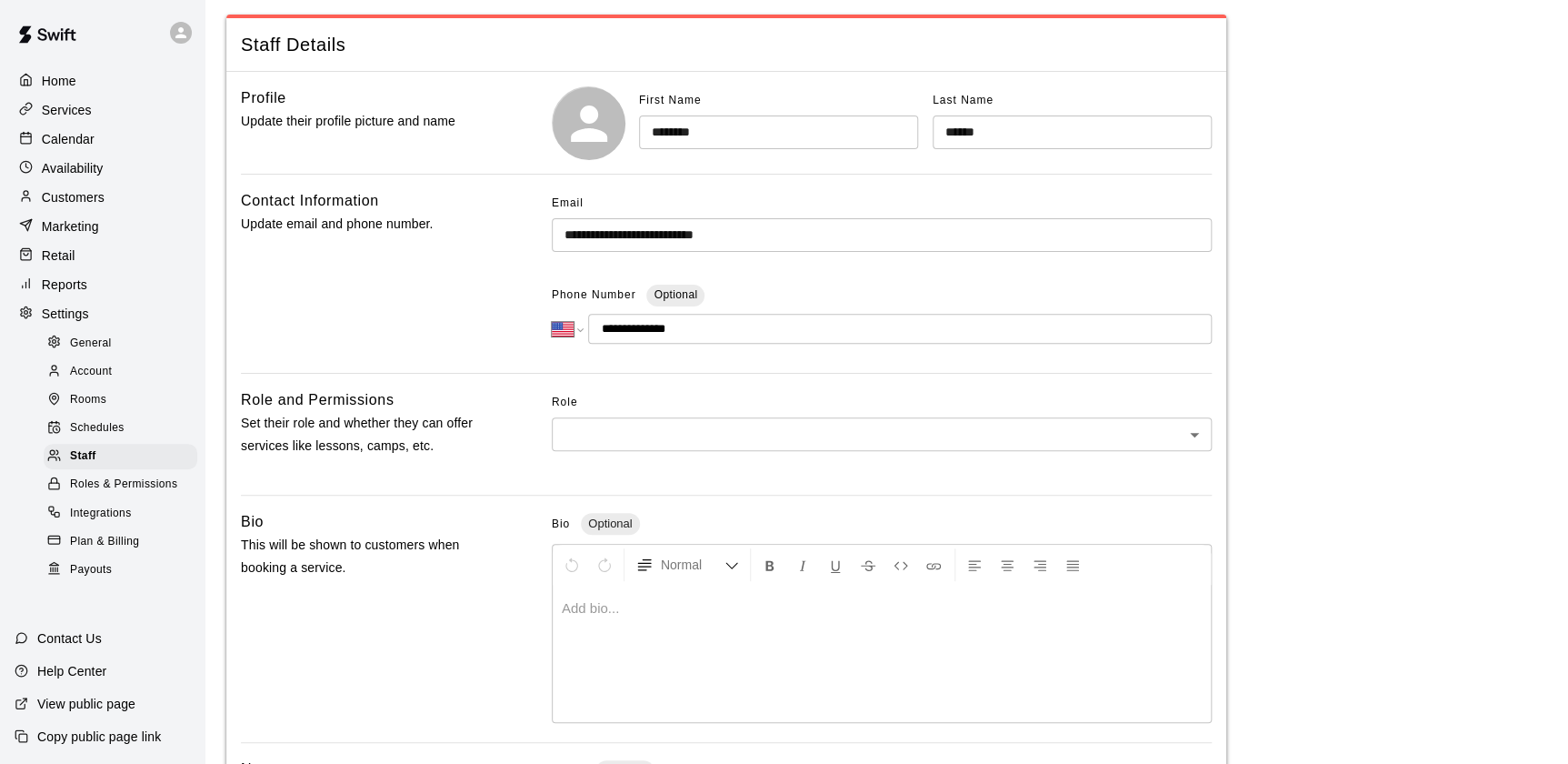 scroll, scrollTop: 118, scrollLeft: 0, axis: vertical 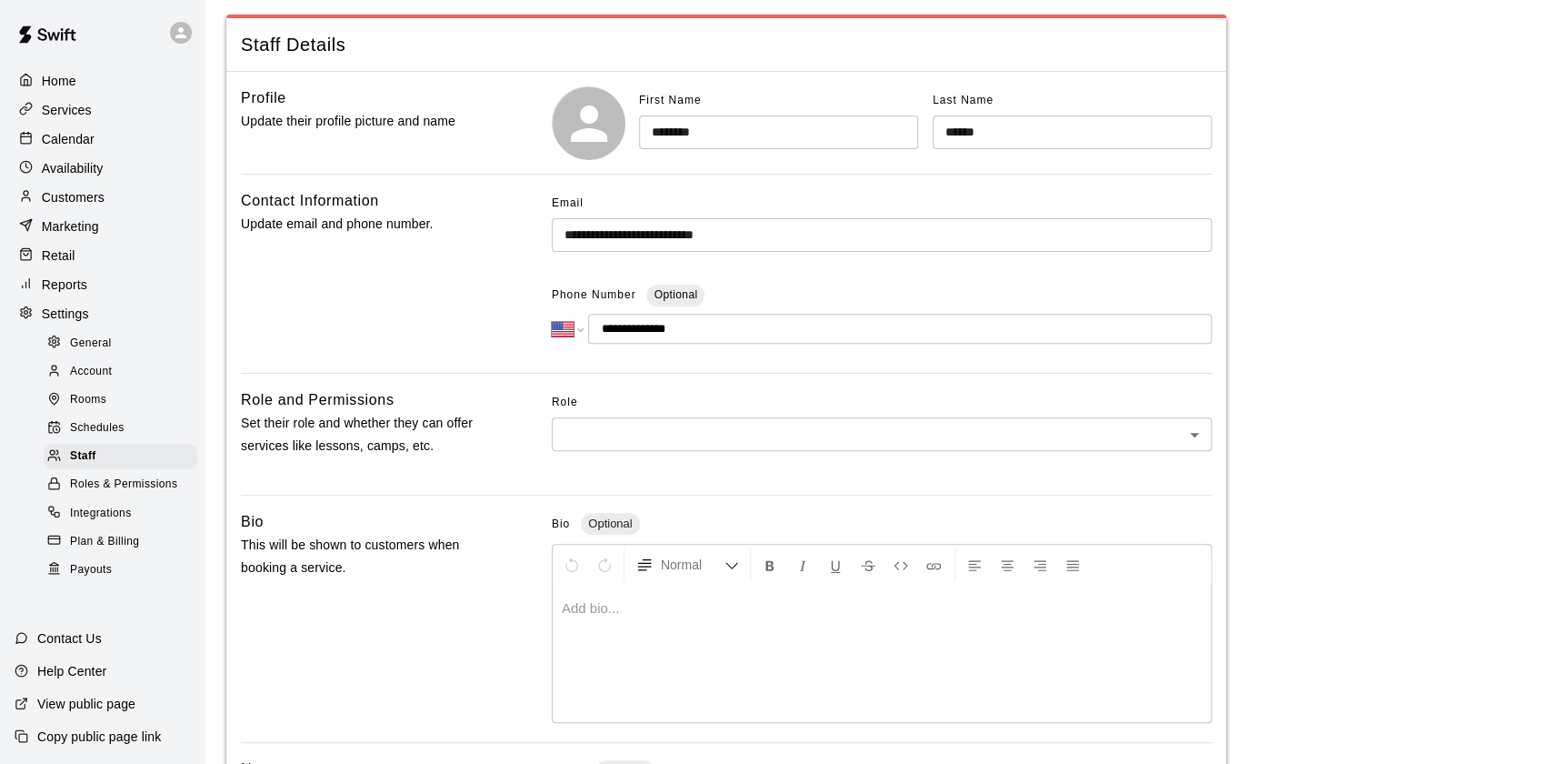type on "**********" 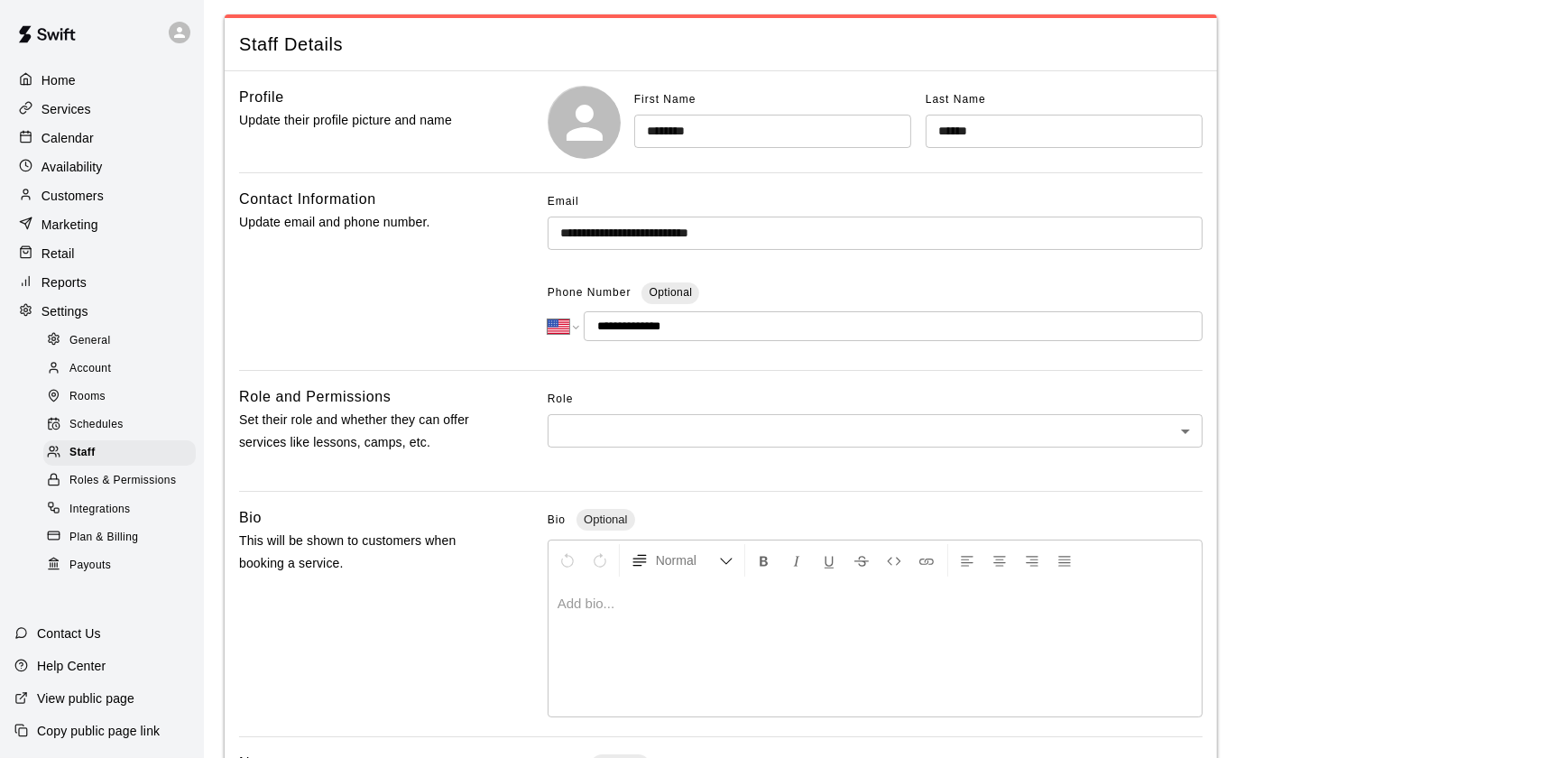 click on "**********" at bounding box center [784, 474] 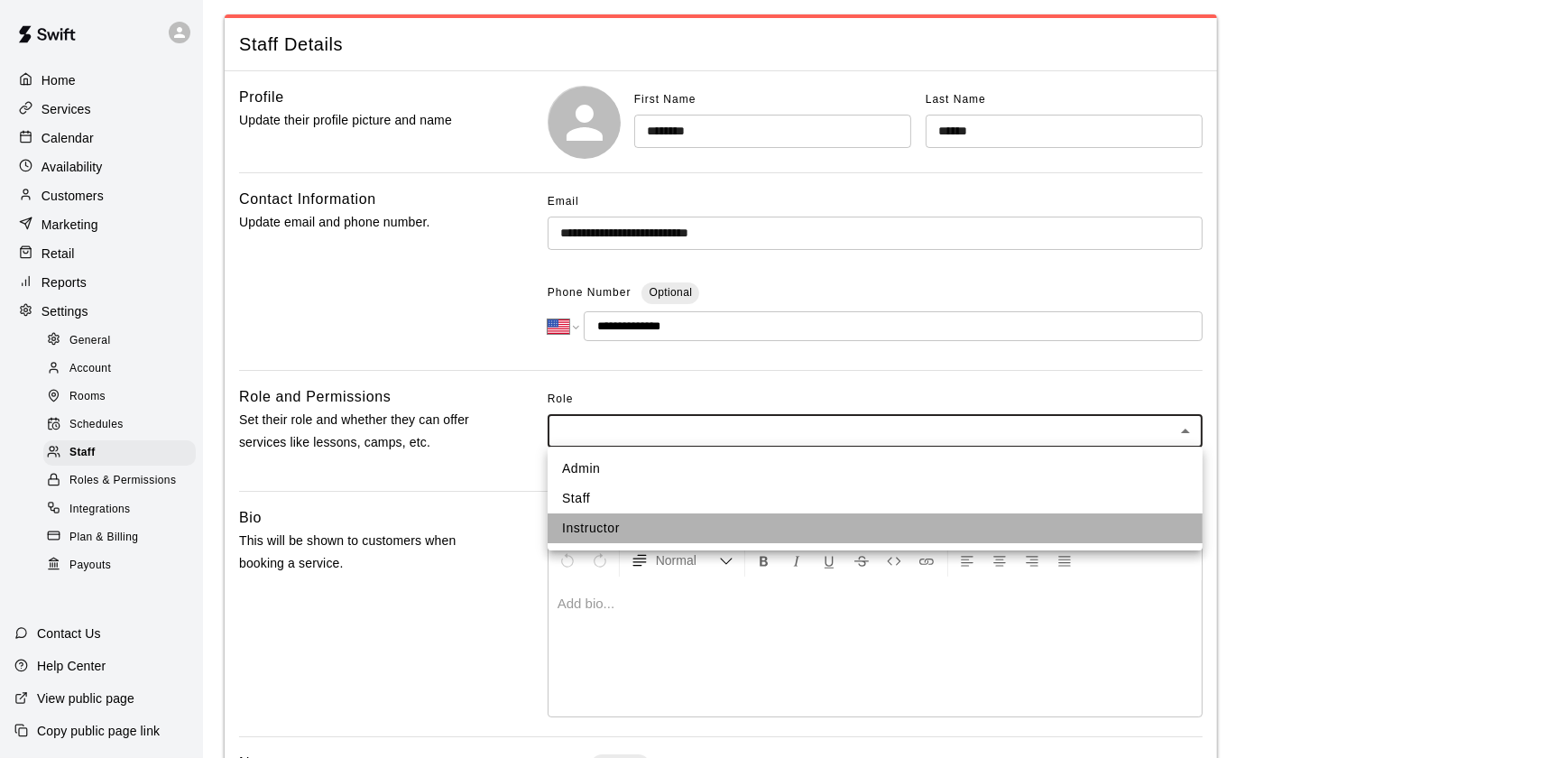 click on "Instructor" at bounding box center [875, 528] 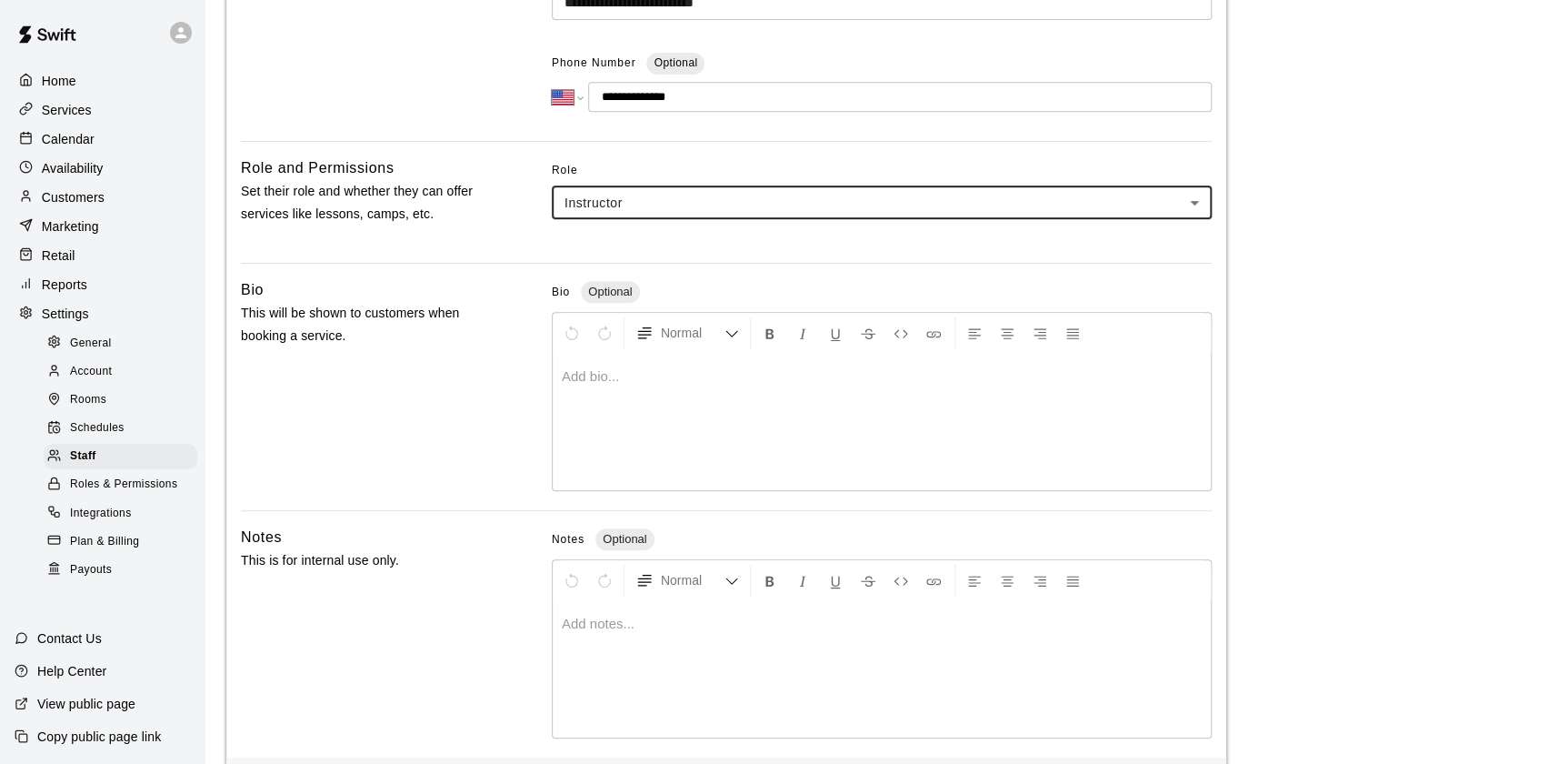 scroll, scrollTop: 427, scrollLeft: 0, axis: vertical 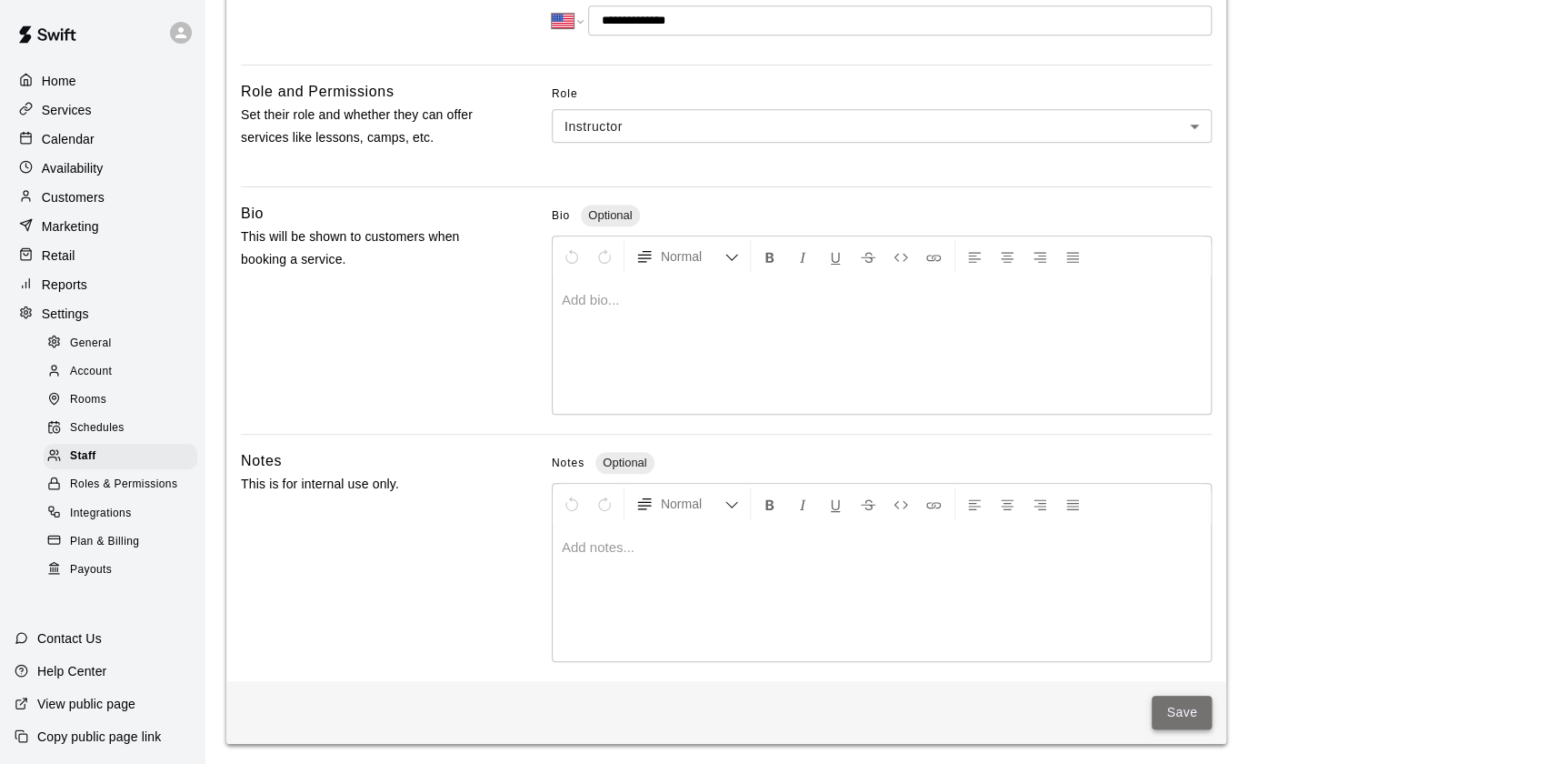 click on "Save" at bounding box center [1182, 712] 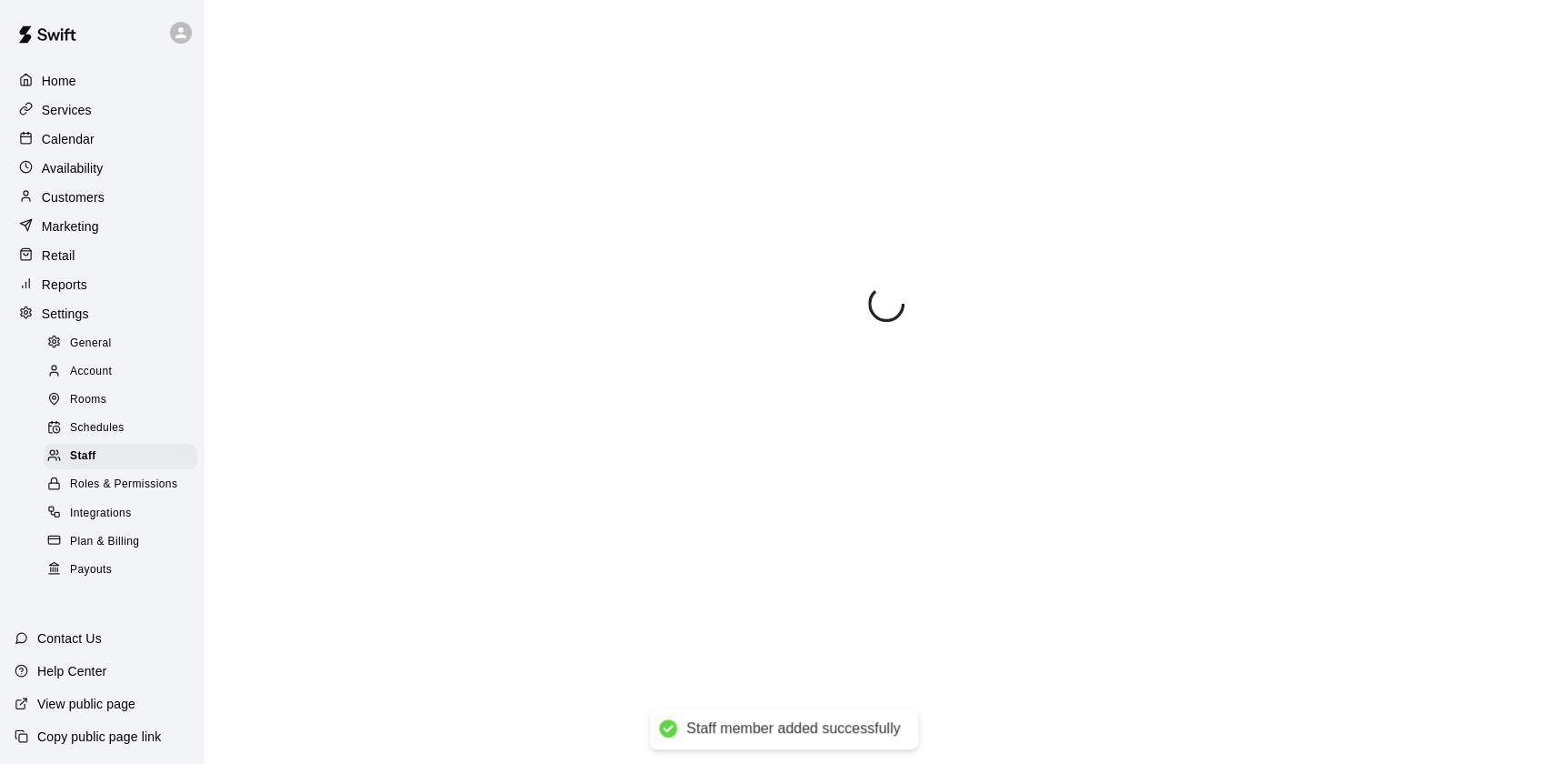 scroll, scrollTop: 0, scrollLeft: 0, axis: both 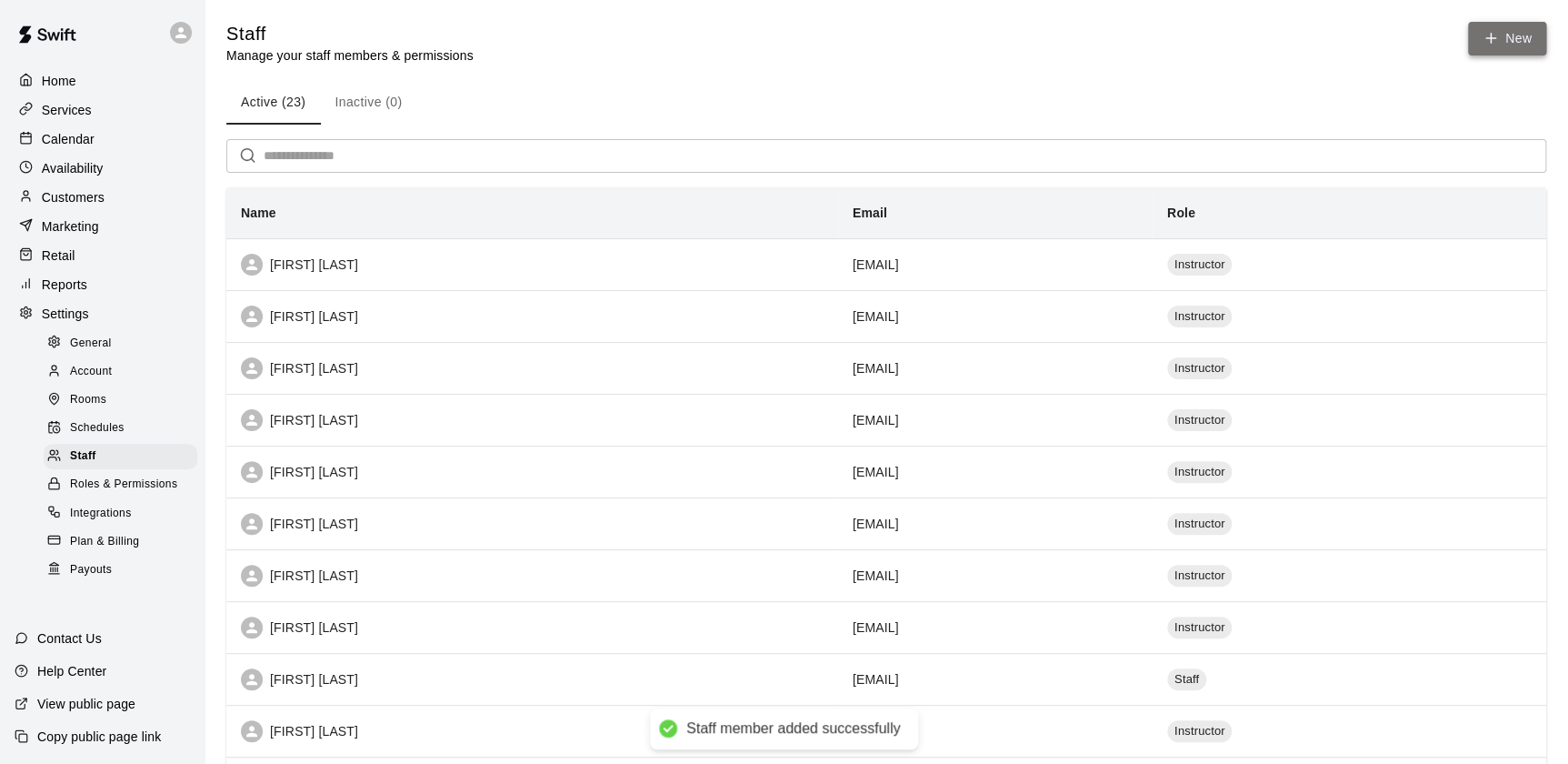 click 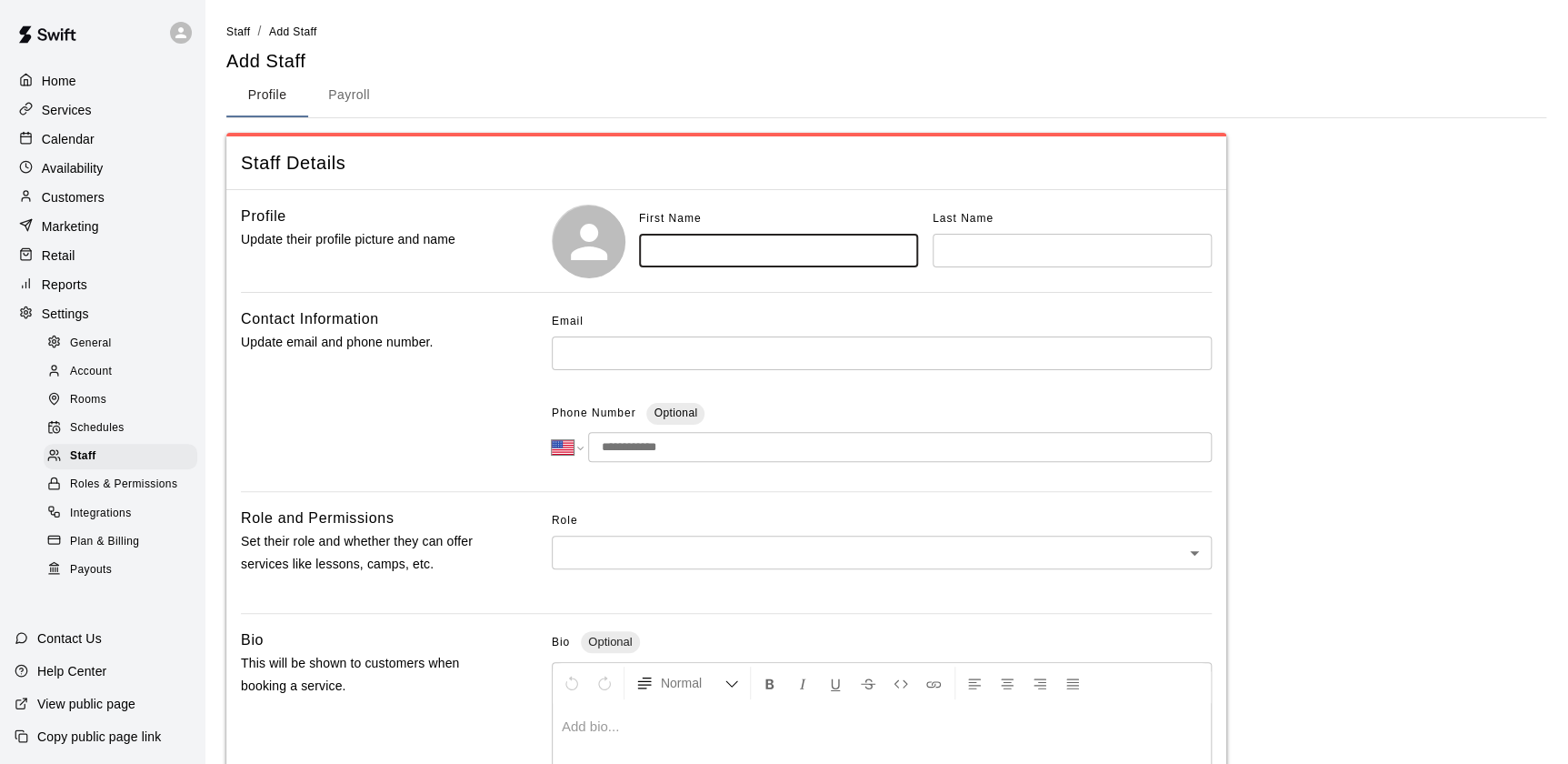 click at bounding box center (778, 250) 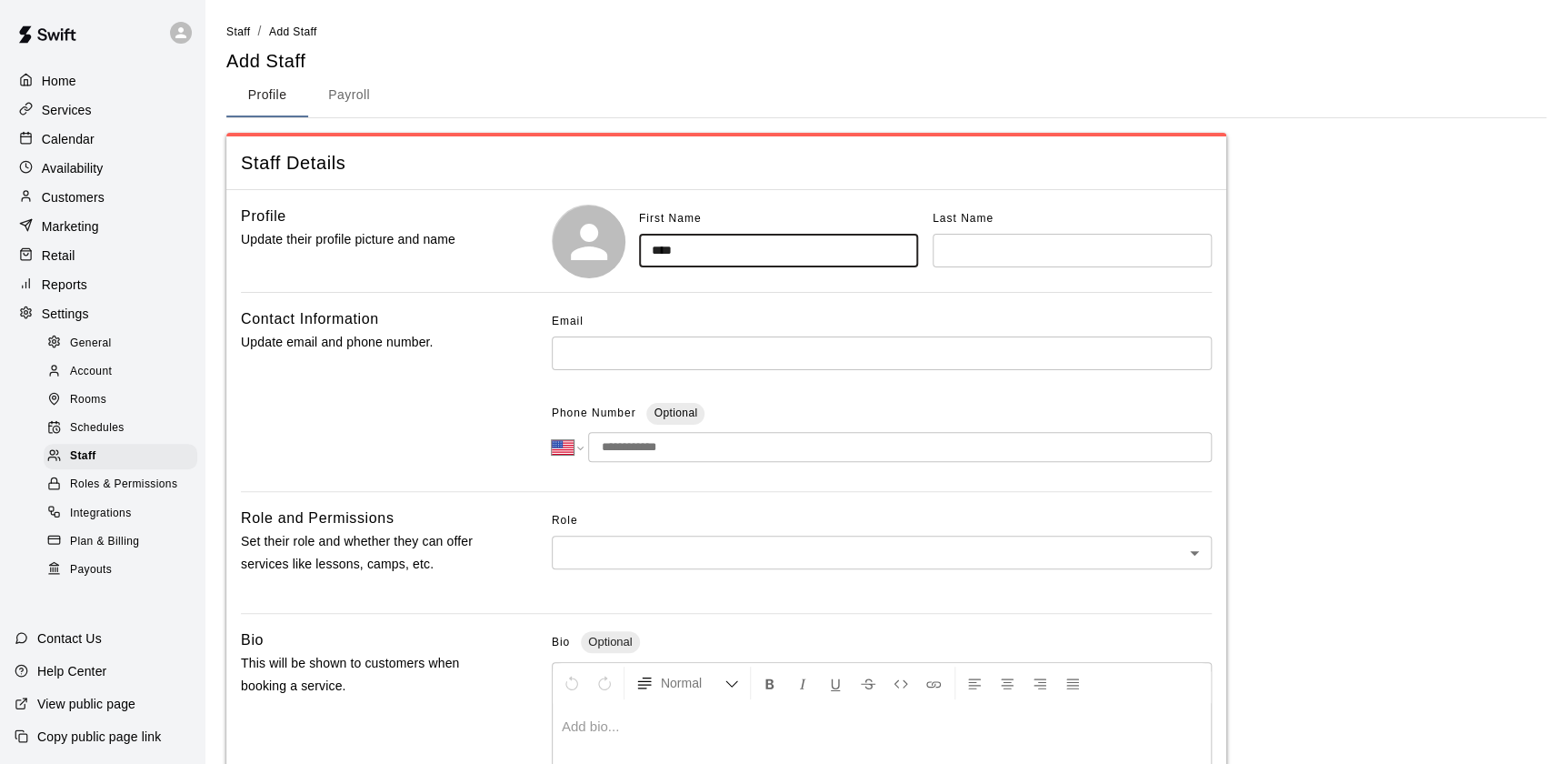 type on "****" 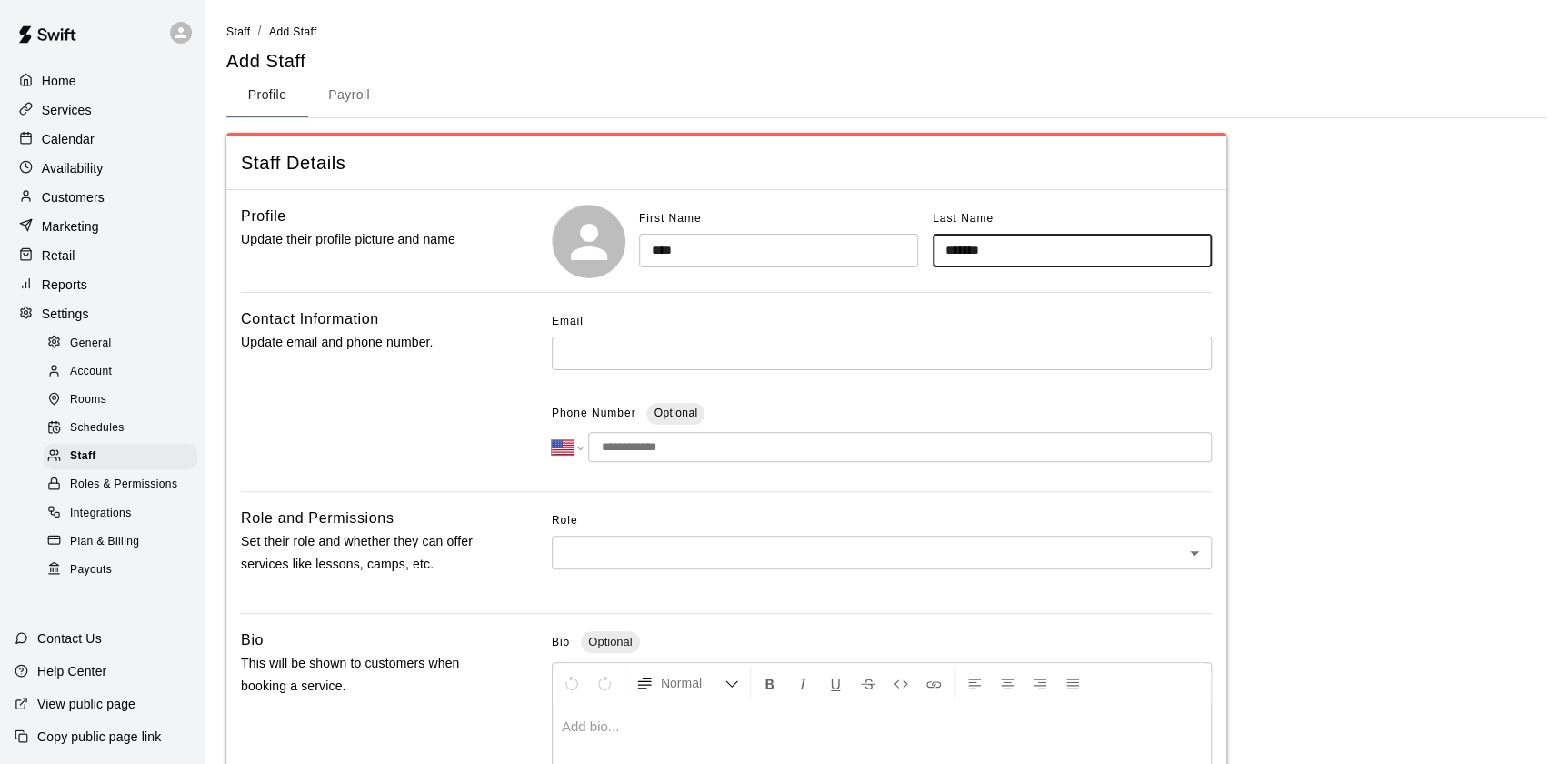 type on "*******" 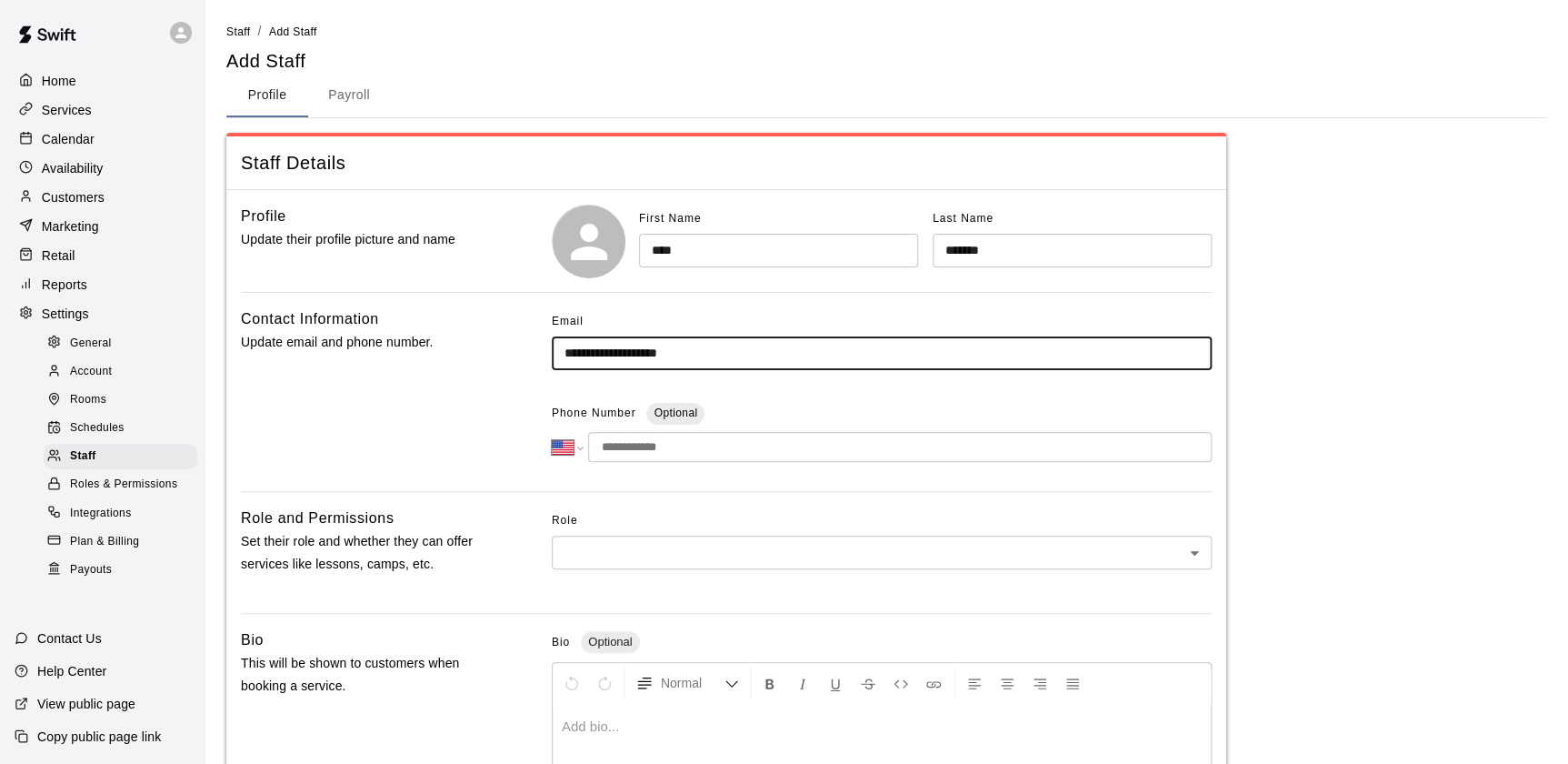 type on "**********" 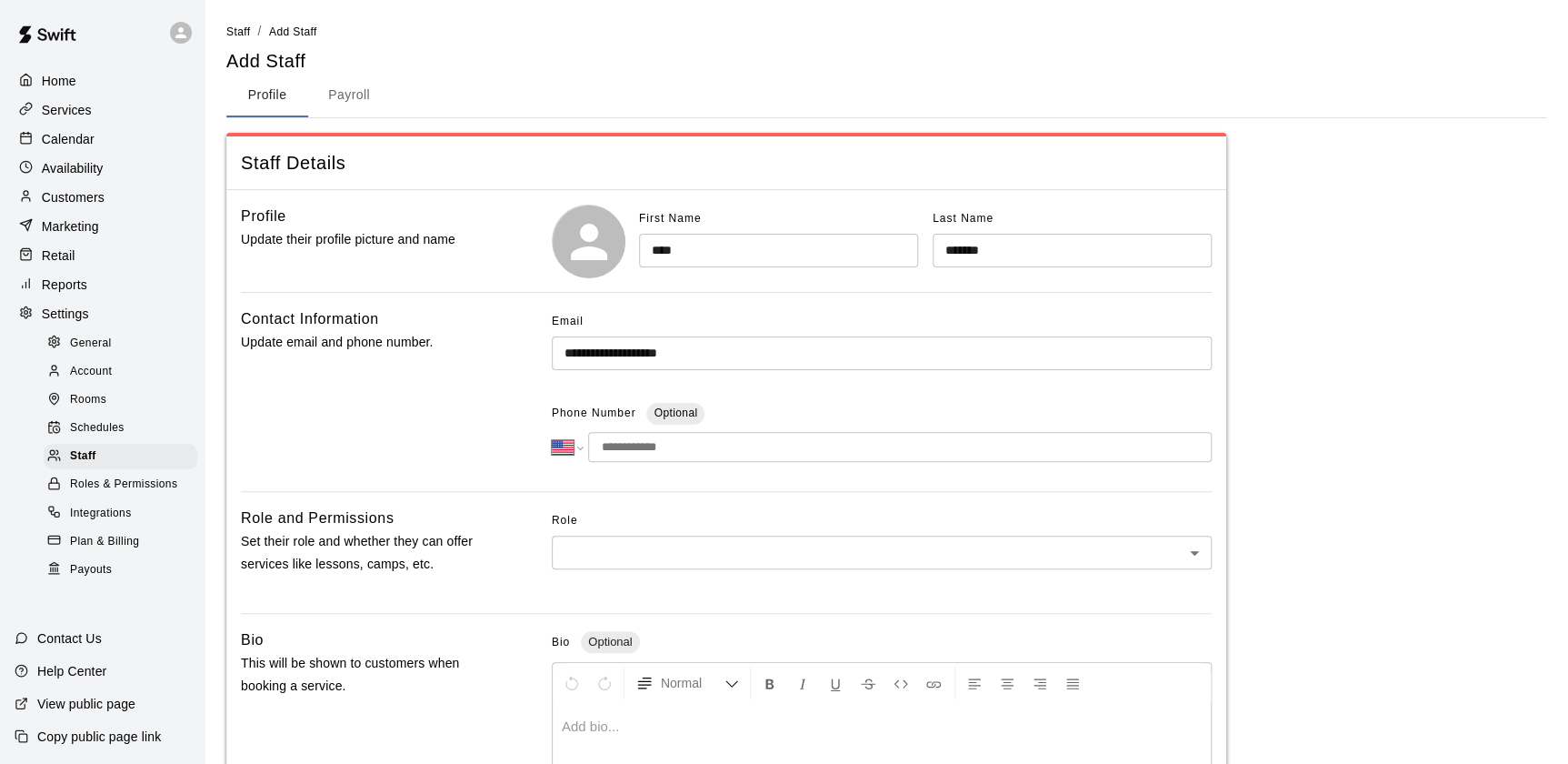 click at bounding box center (900, 447) 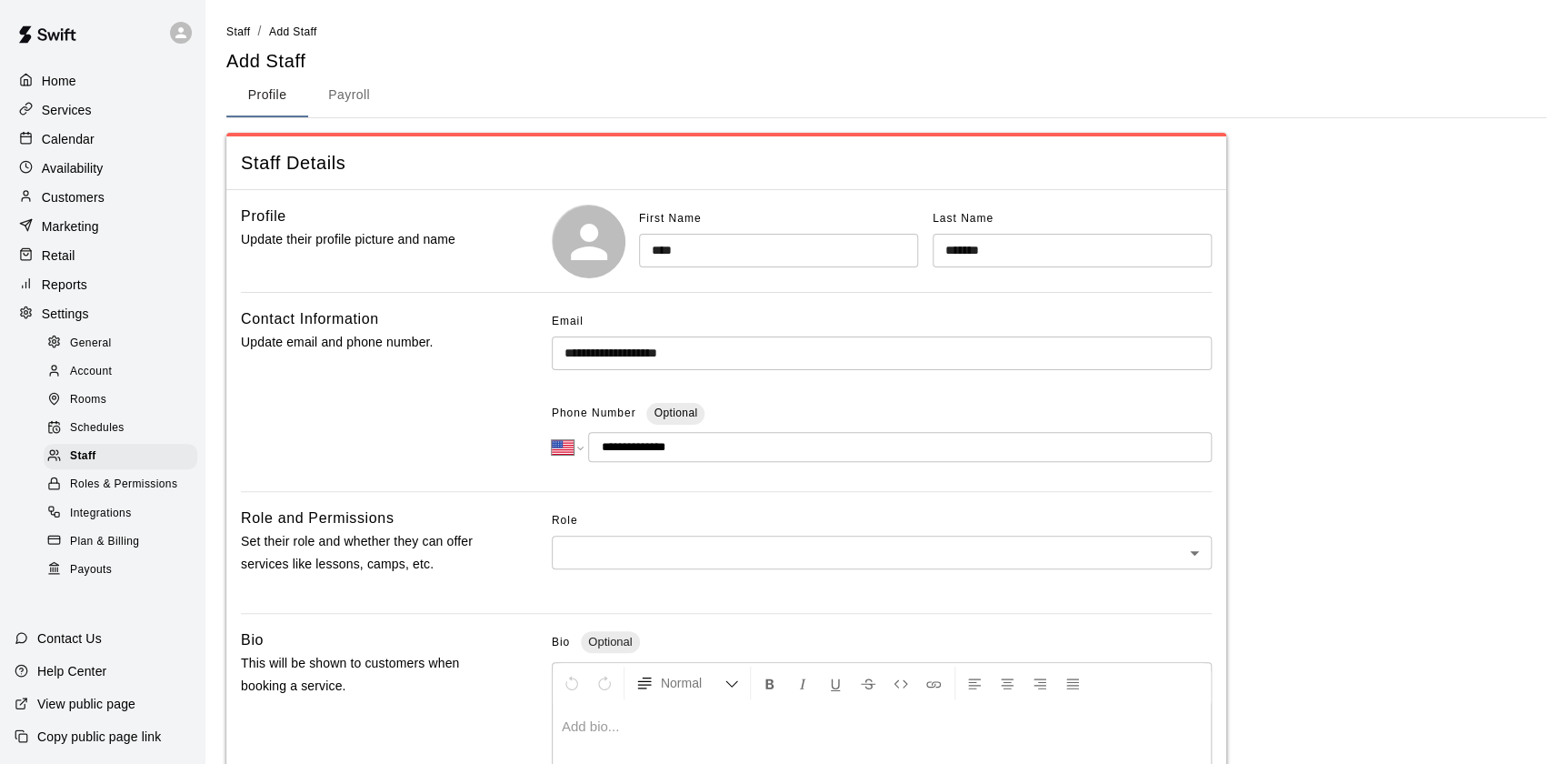 type on "**********" 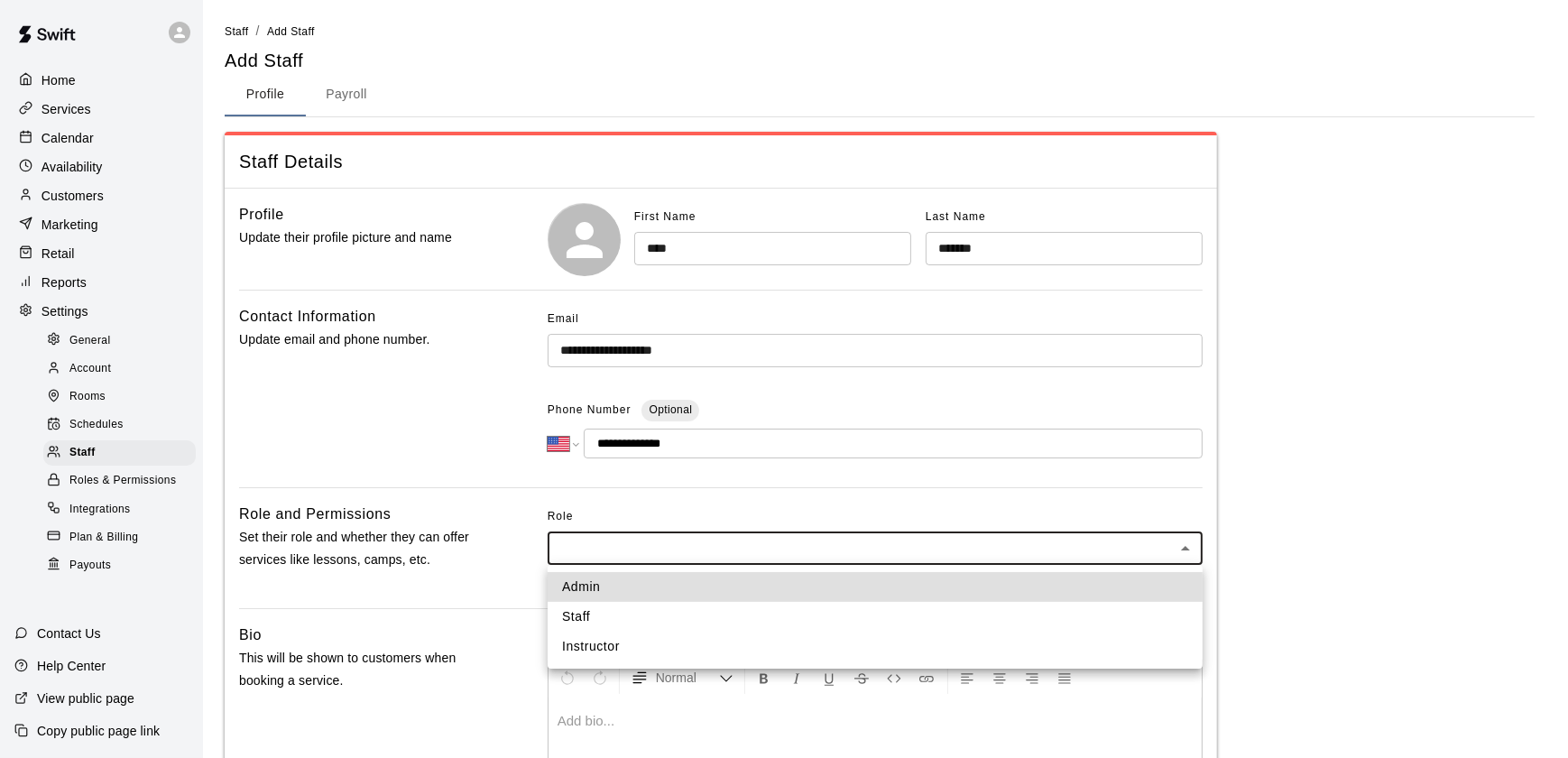 click on "**********" at bounding box center (784, 591) 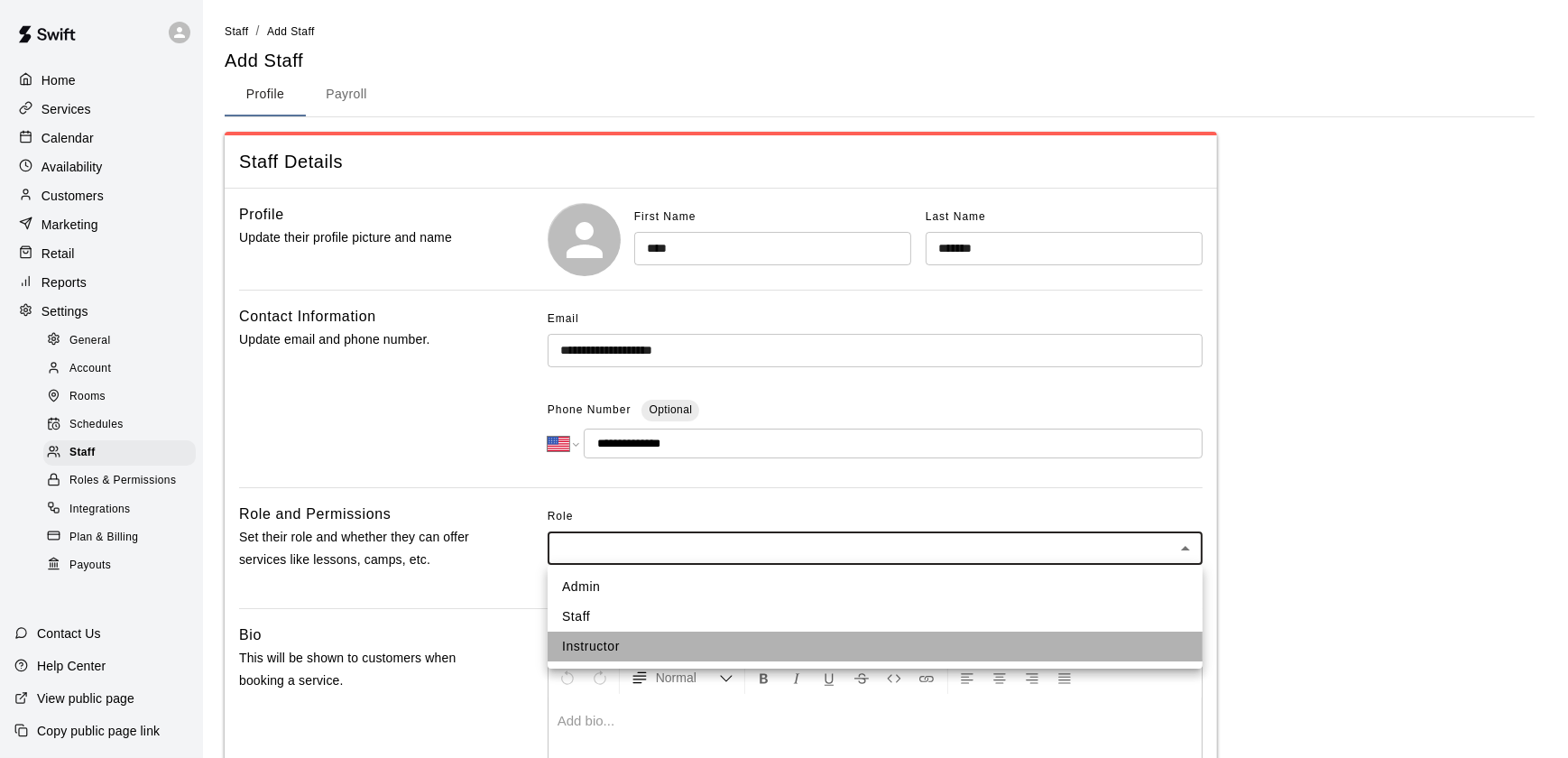 click on "Instructor" at bounding box center (875, 646) 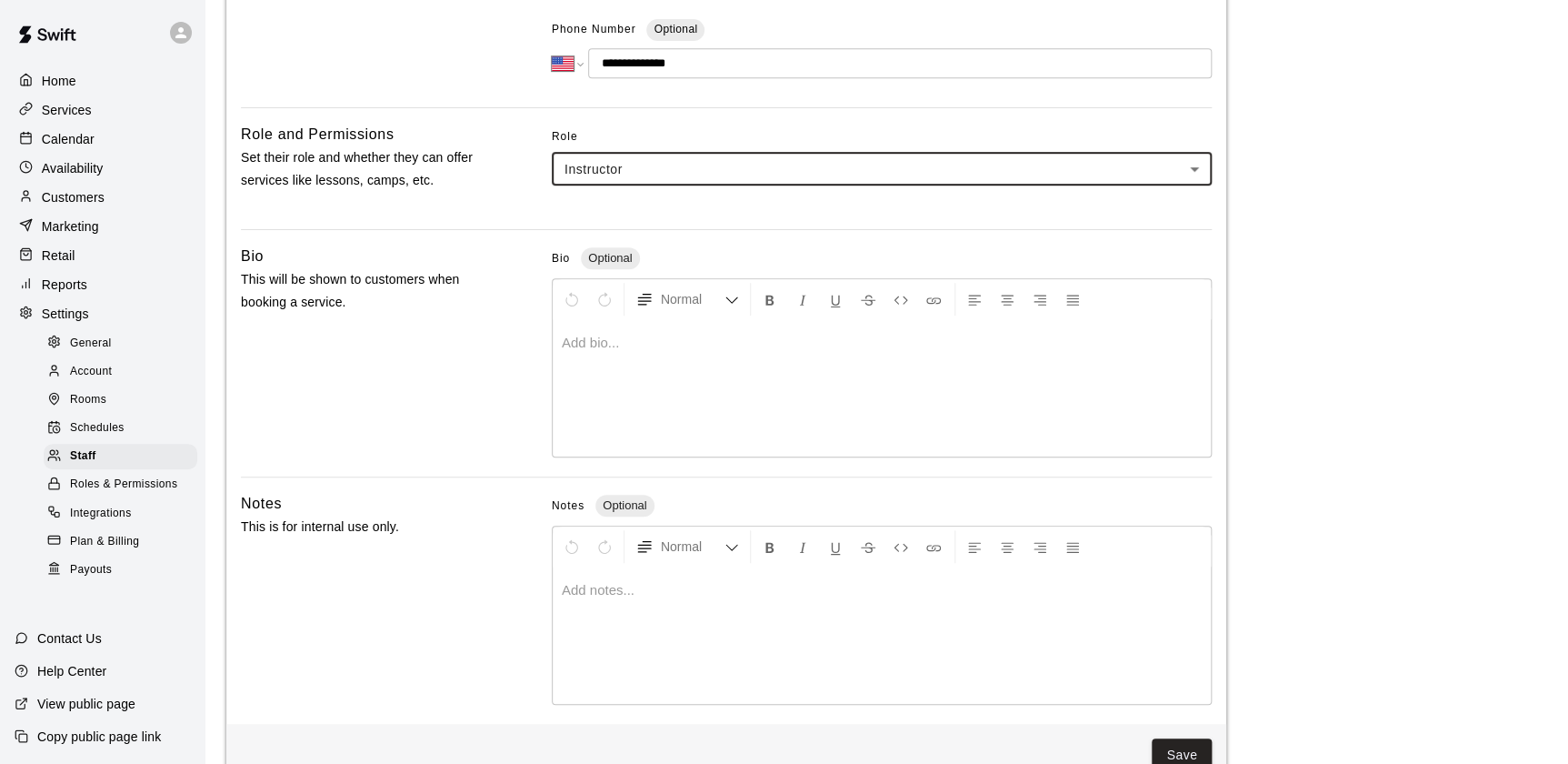 scroll, scrollTop: 427, scrollLeft: 0, axis: vertical 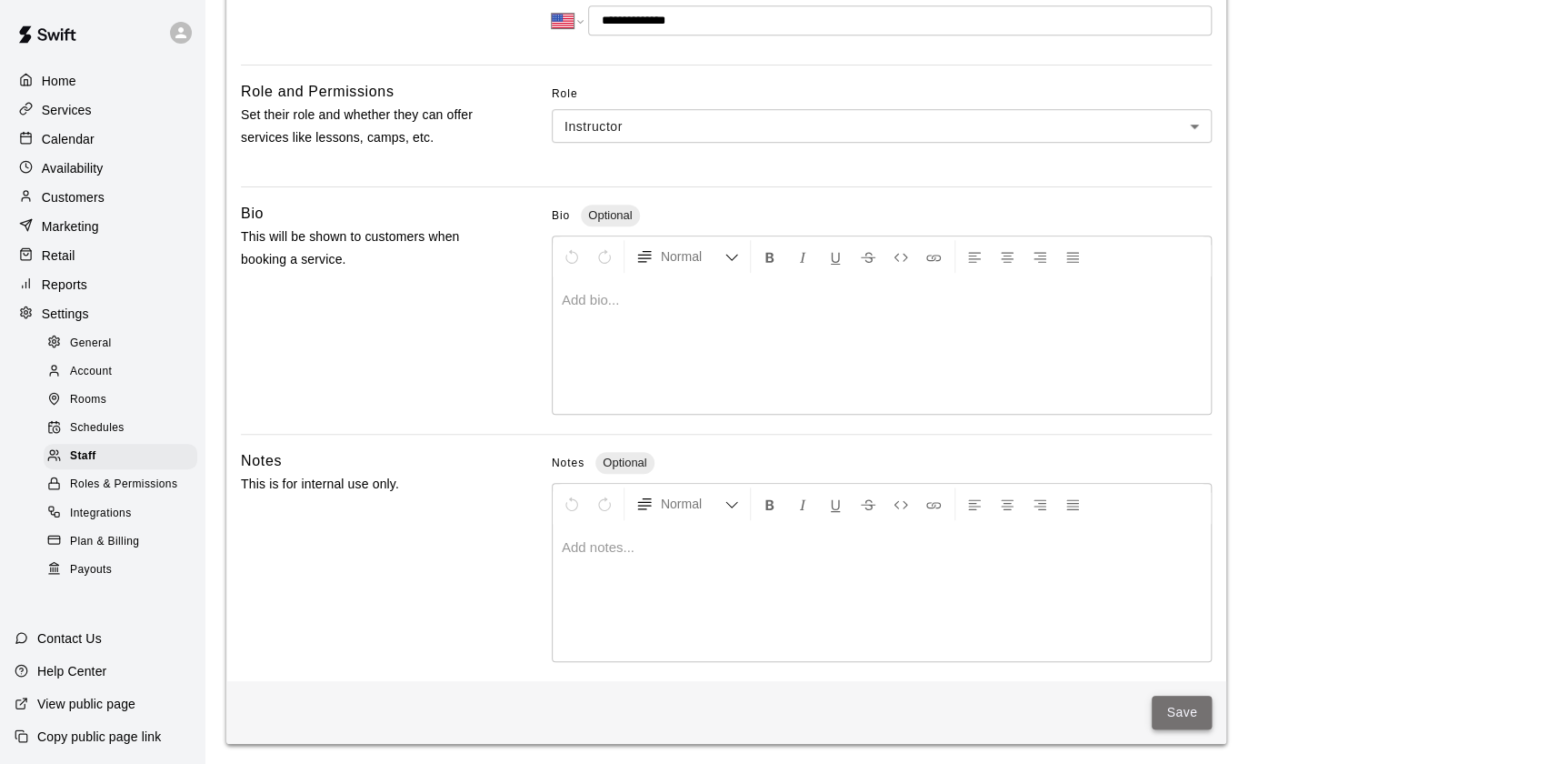 click on "Save" at bounding box center (1182, 712) 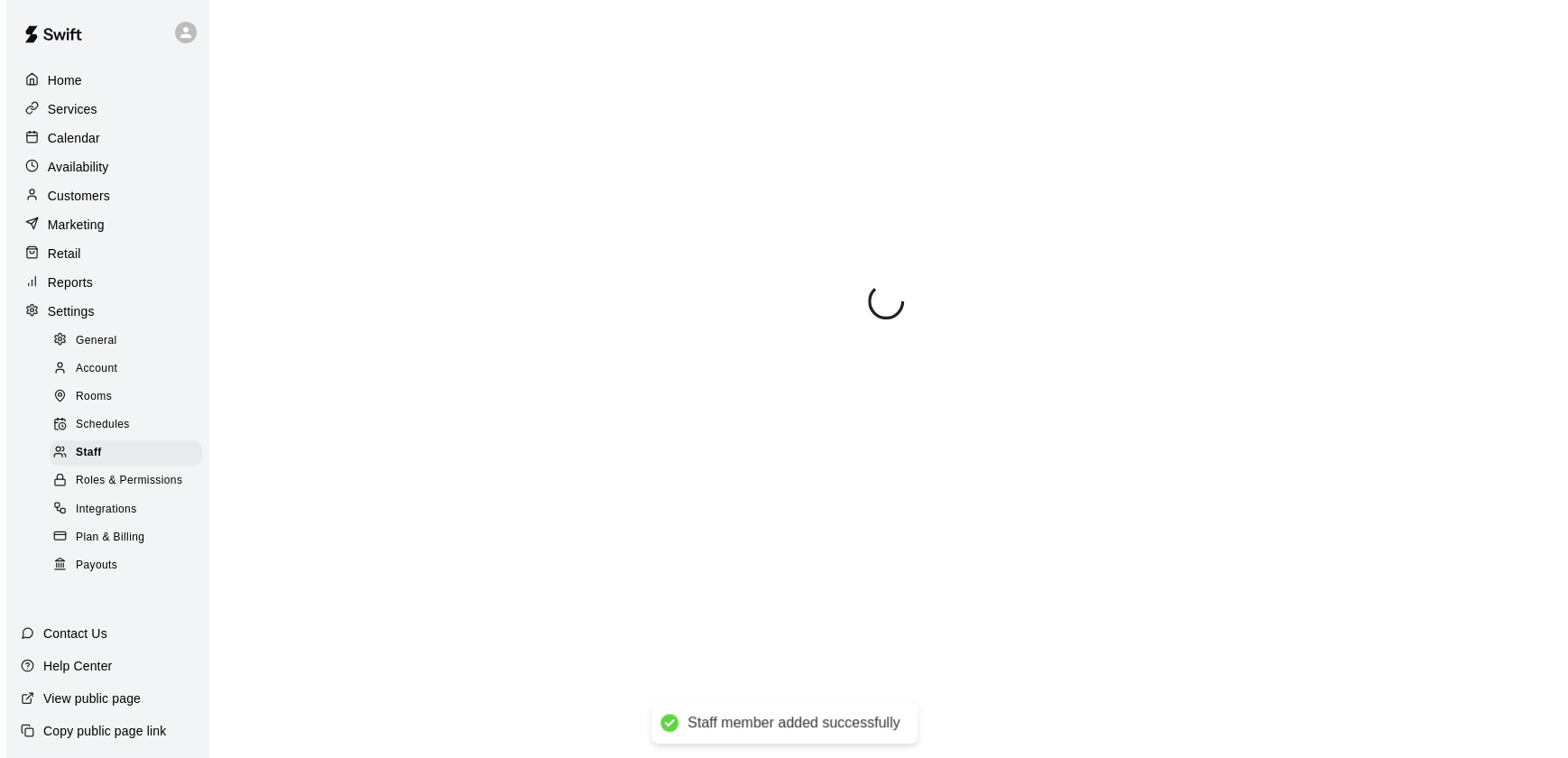 scroll, scrollTop: 0, scrollLeft: 0, axis: both 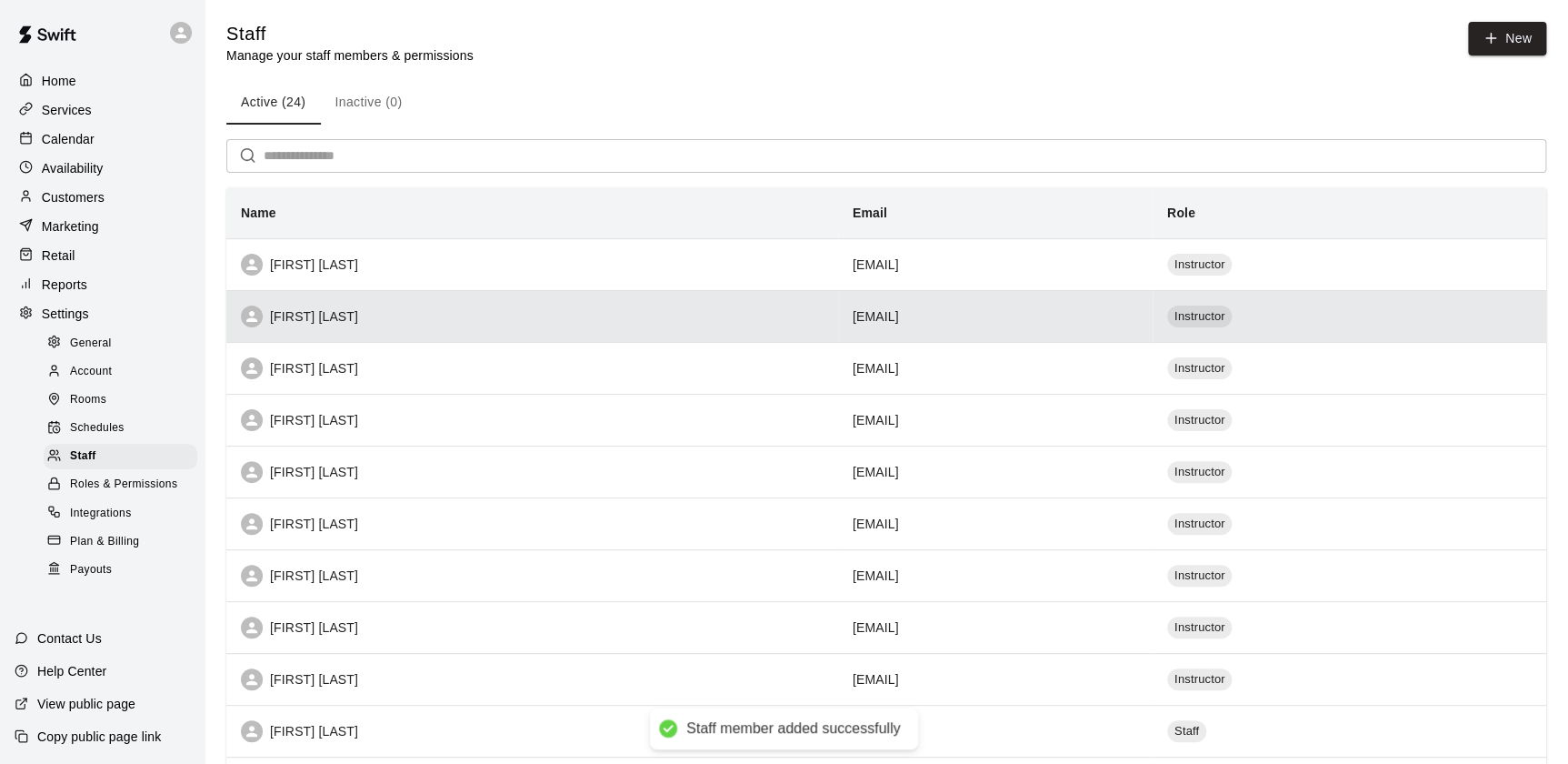 click on "[FIRST] [LAST]" at bounding box center (532, 317) 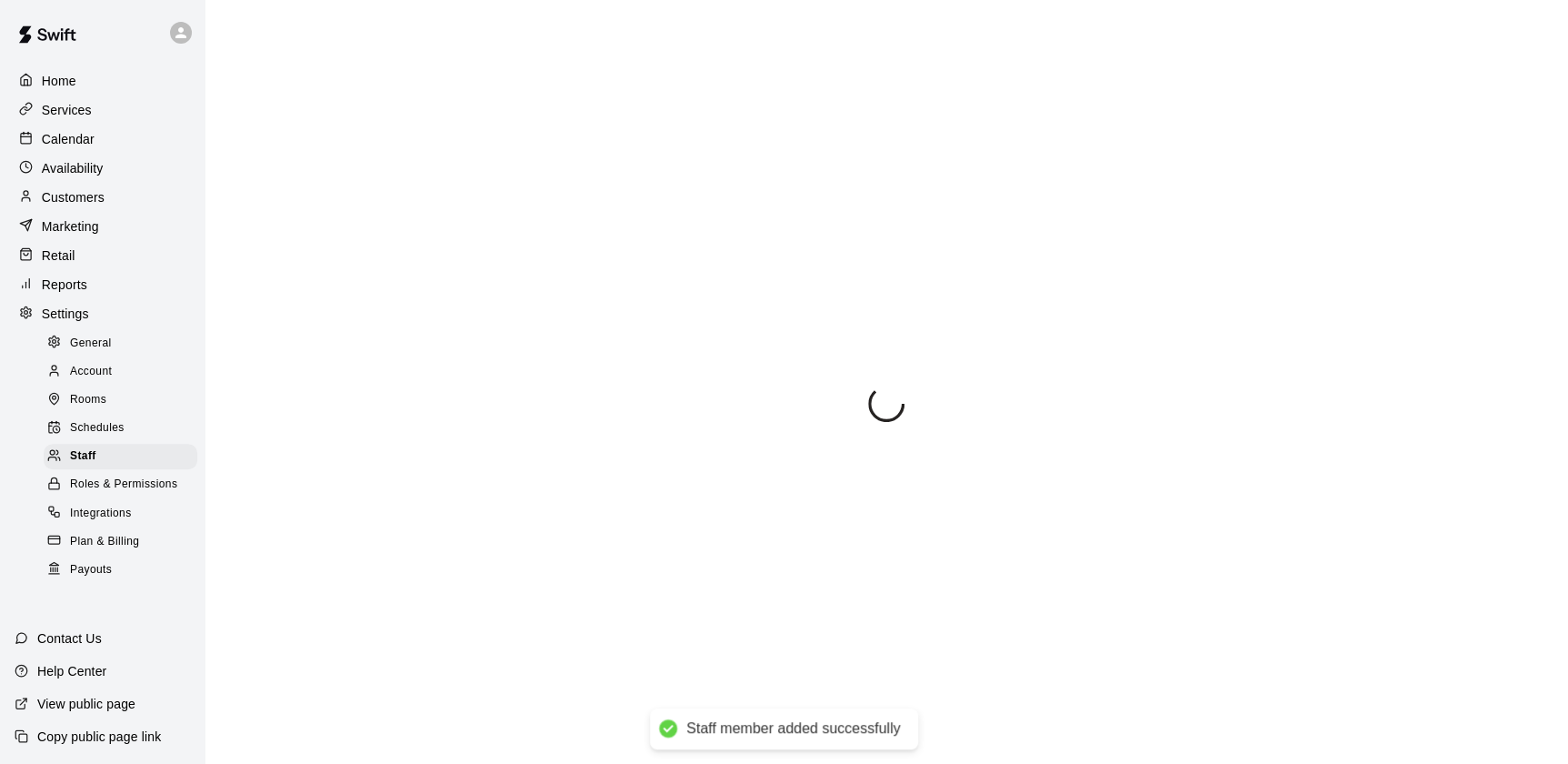 select on "**" 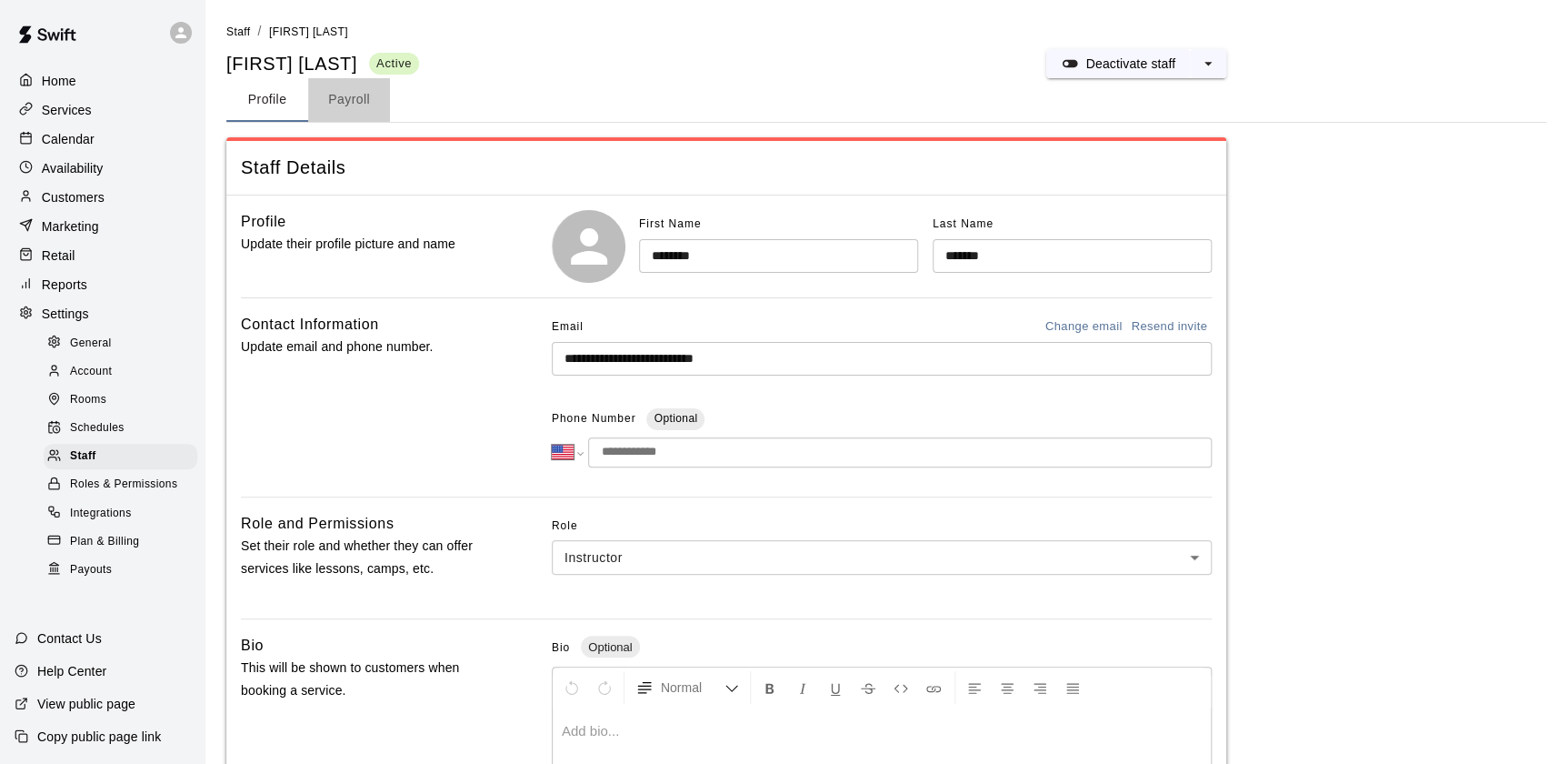 click on "Payroll" at bounding box center [349, 100] 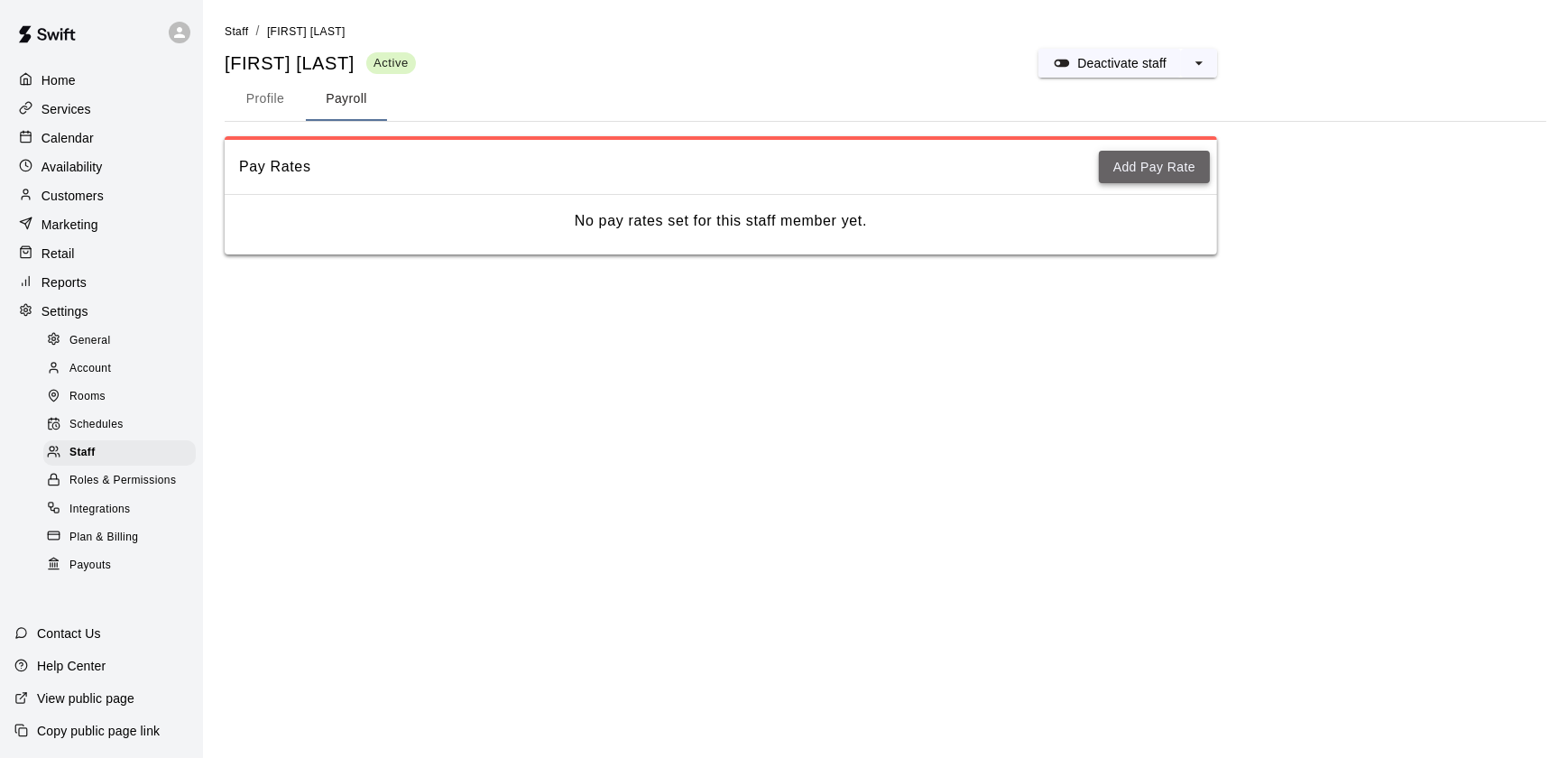 click on "Add Pay Rate" at bounding box center (1154, 167) 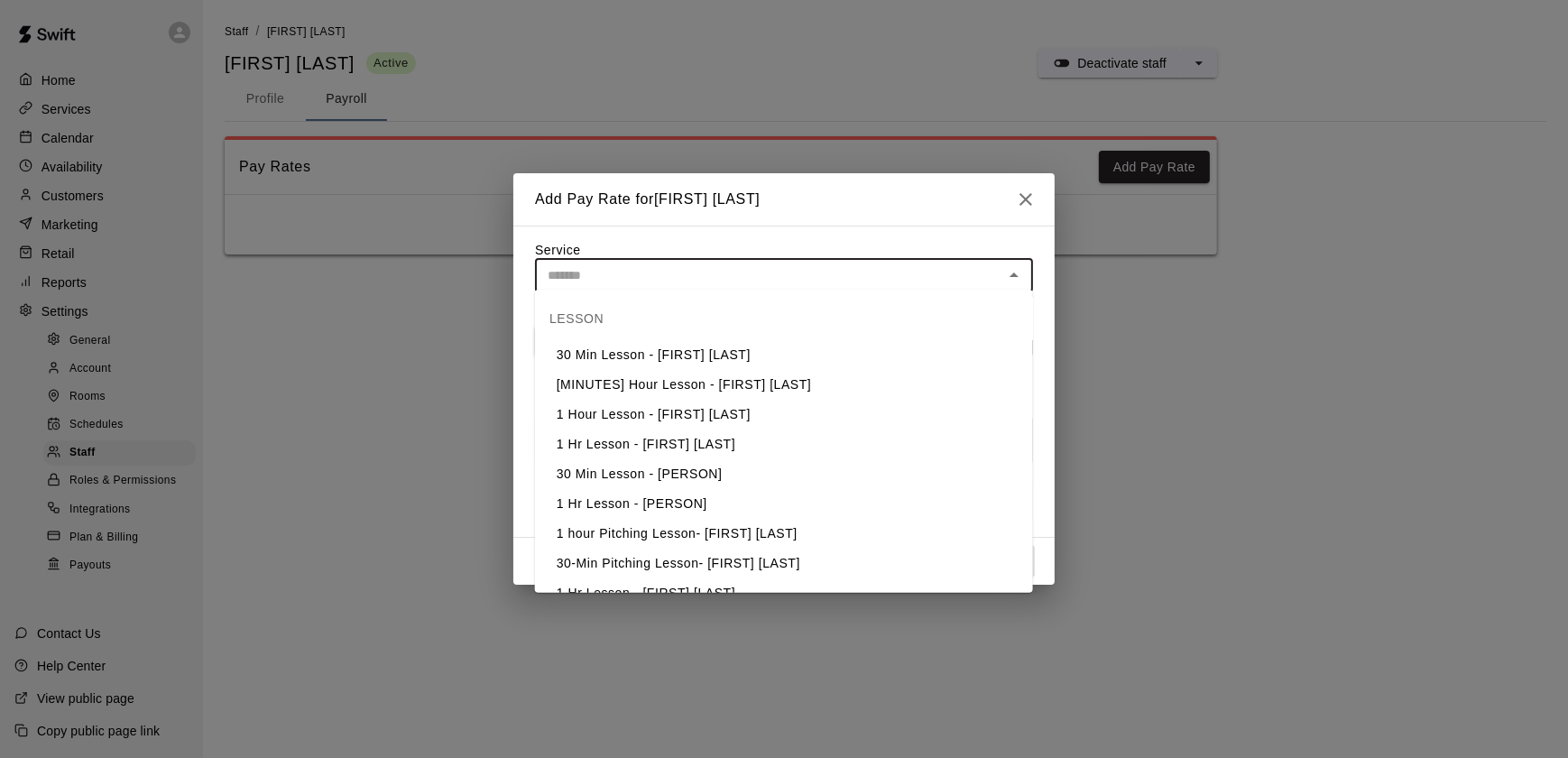 click at bounding box center (769, 275) 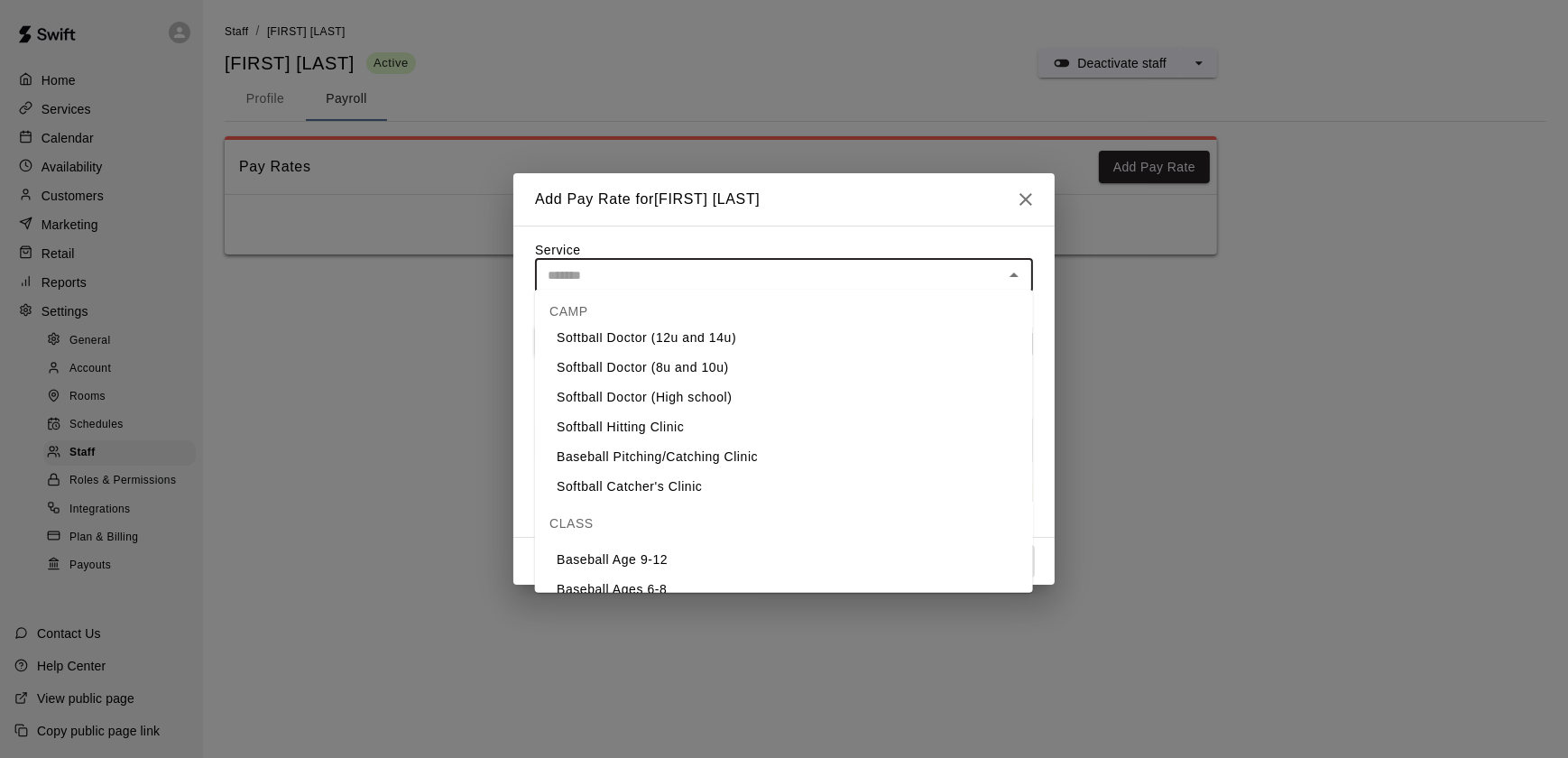 scroll, scrollTop: 776, scrollLeft: 0, axis: vertical 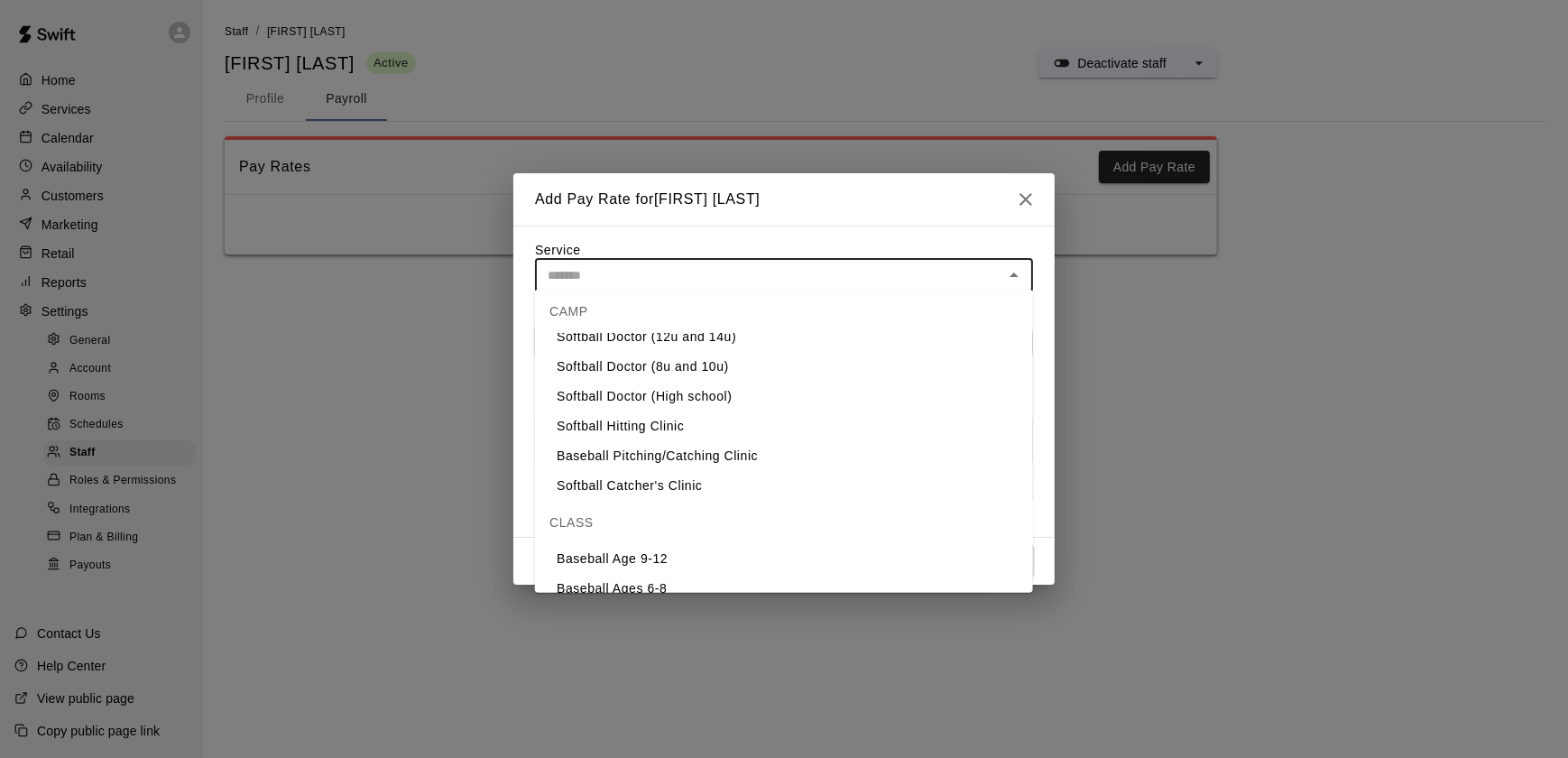 click on "Softball Hitting Clinic" at bounding box center [784, 426] 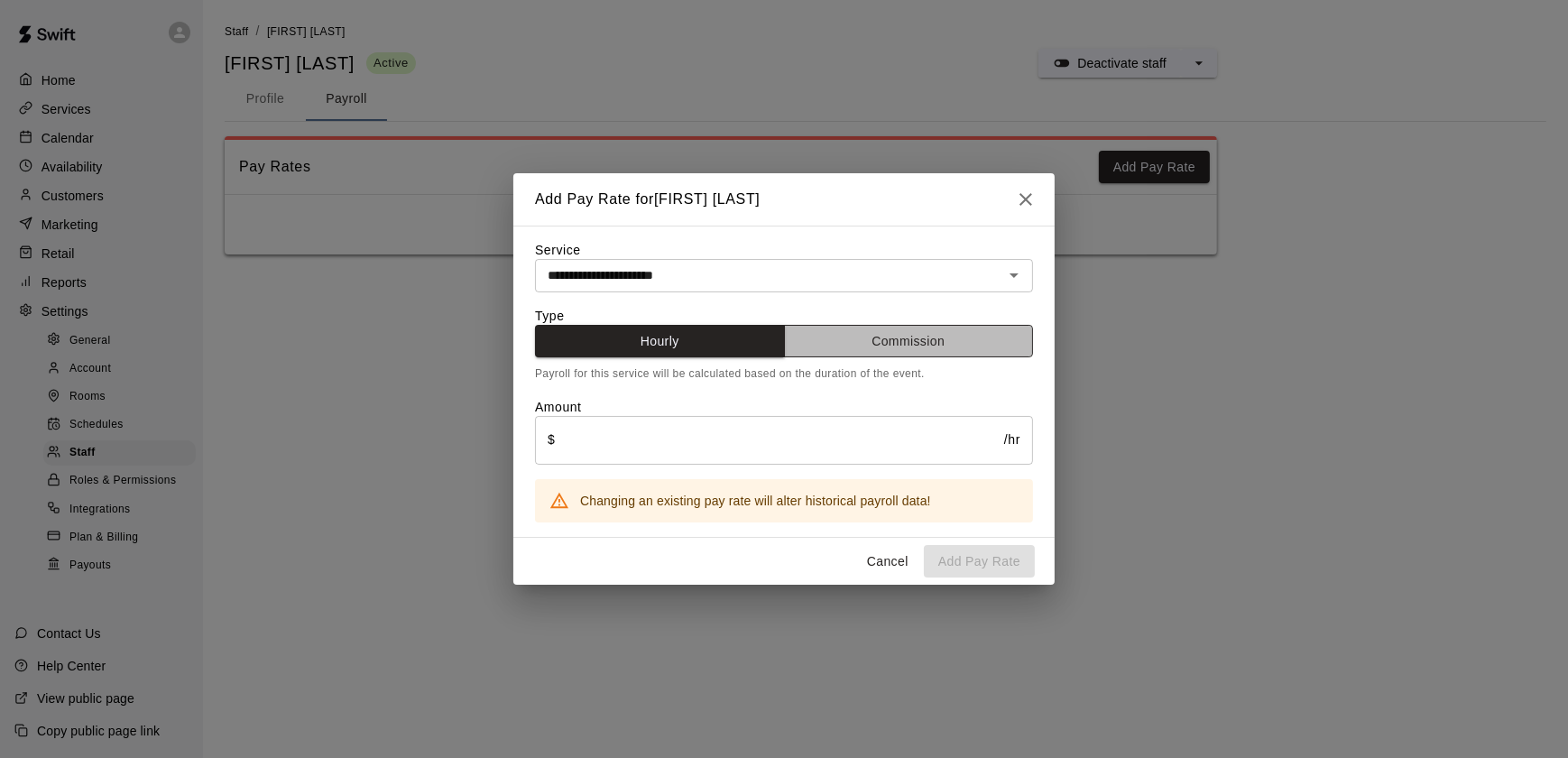 click on "Commission" at bounding box center (909, 341) 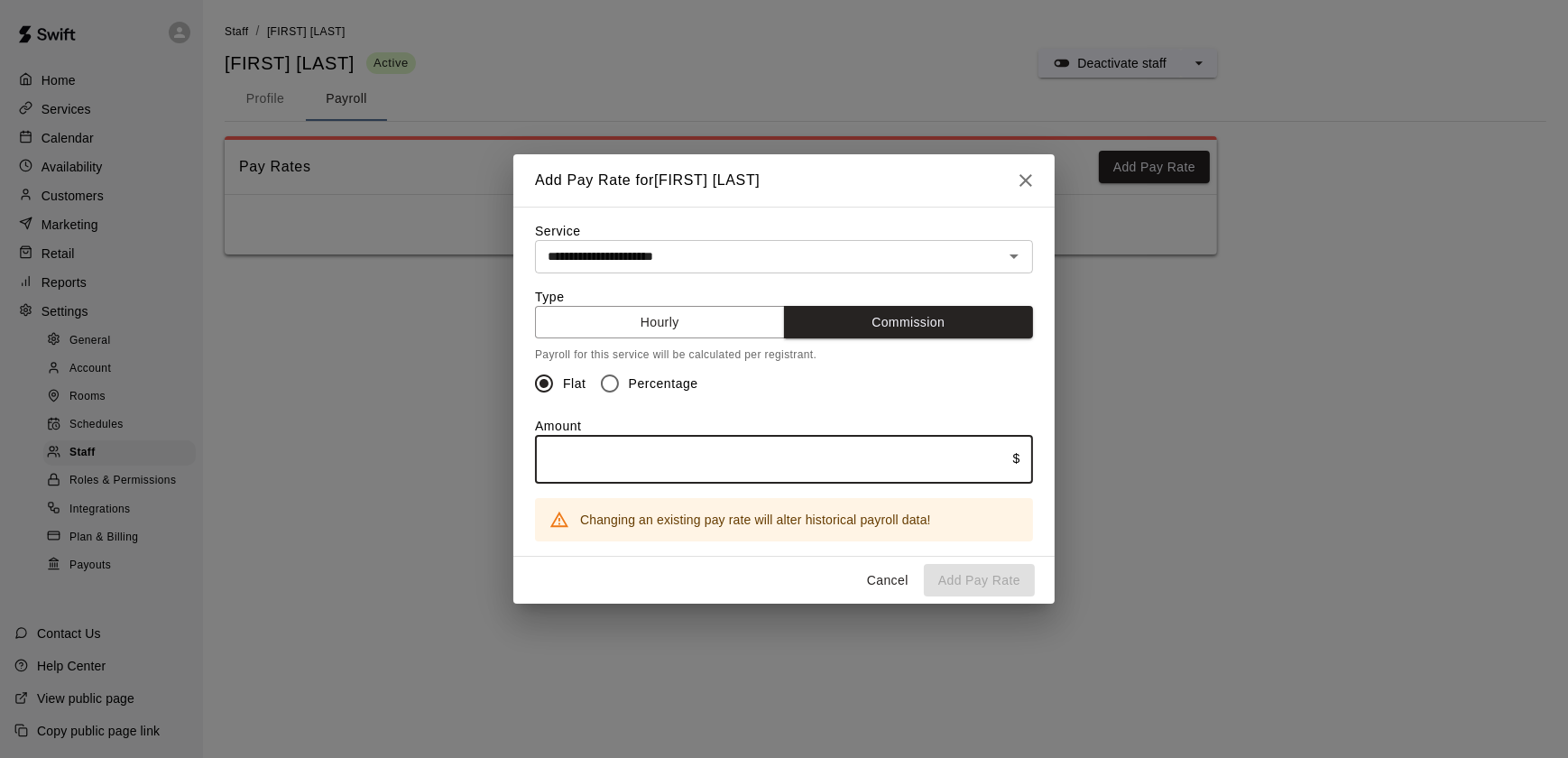 click at bounding box center [774, 458] 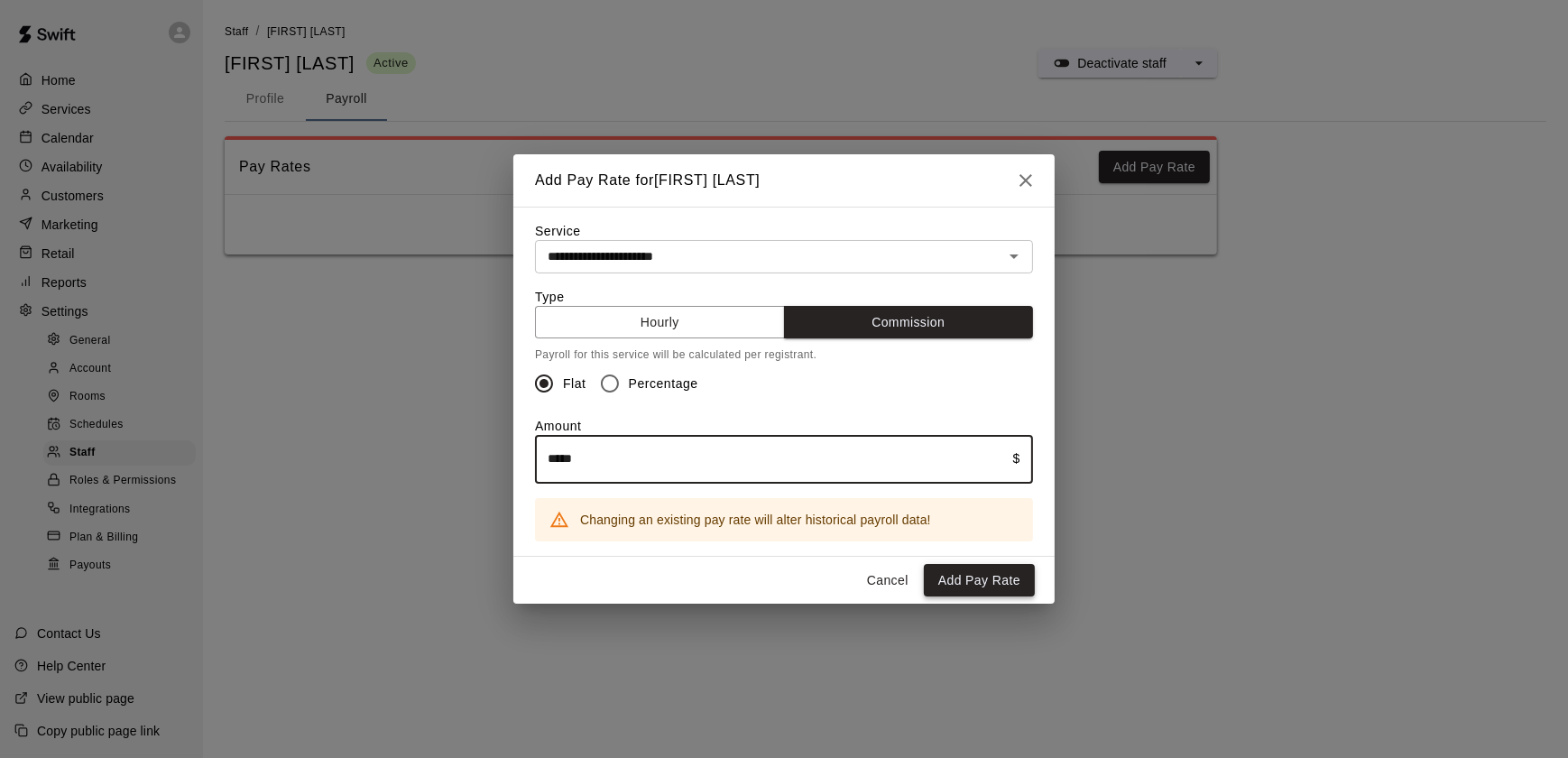 type on "*****" 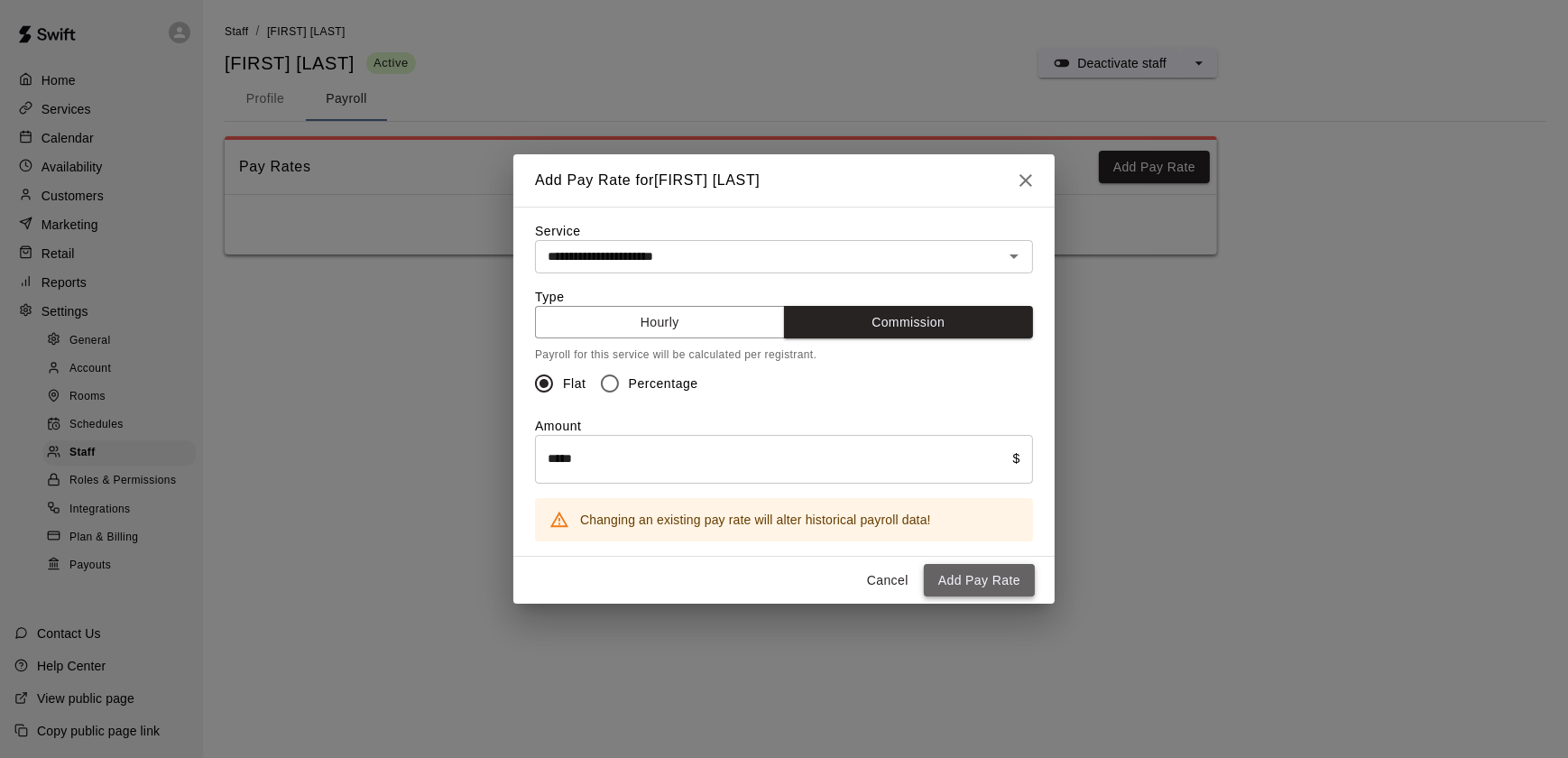 click on "Add Pay Rate" at bounding box center (979, 580) 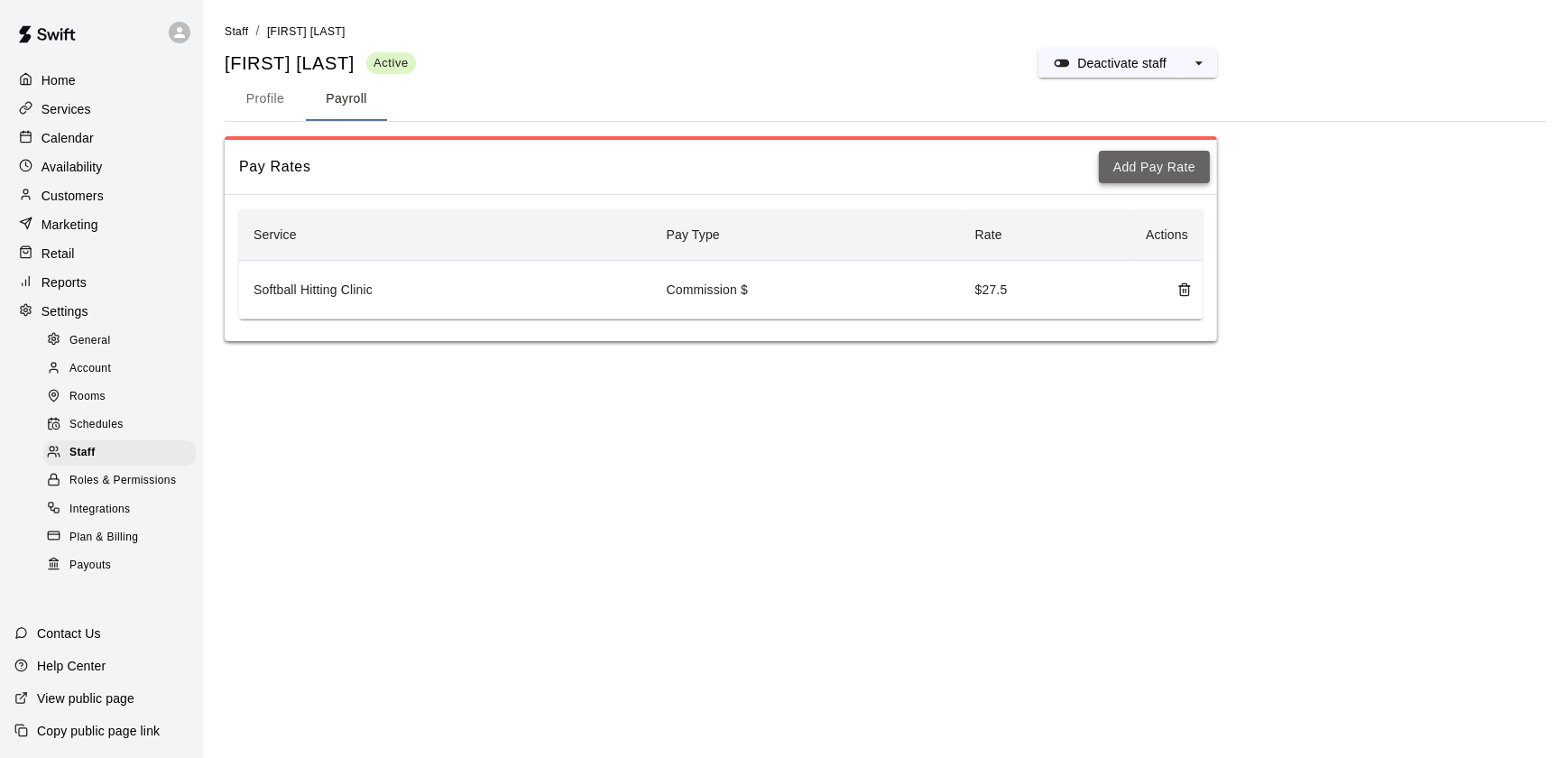 click on "Add Pay Rate" at bounding box center (1154, 167) 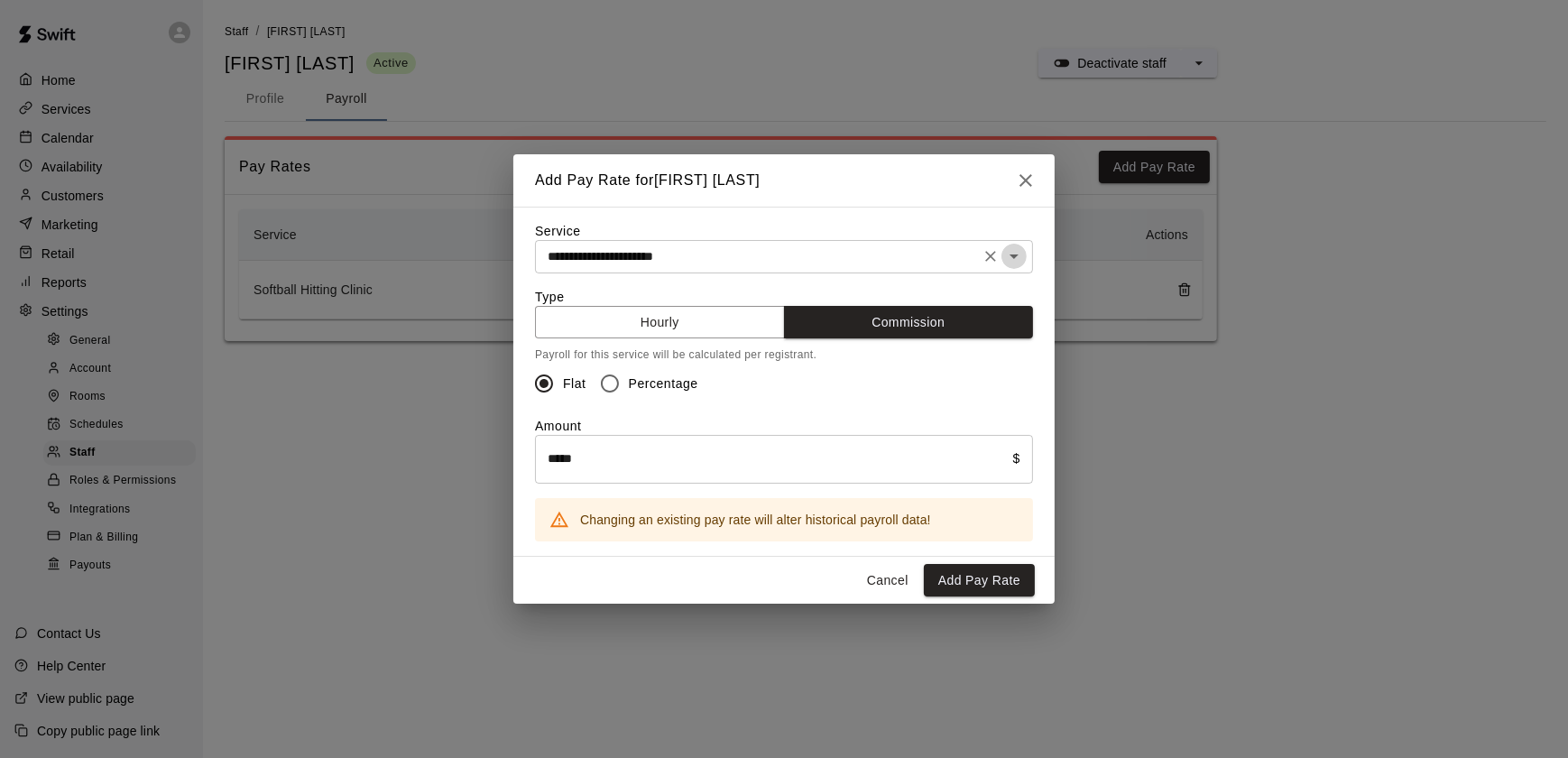 click 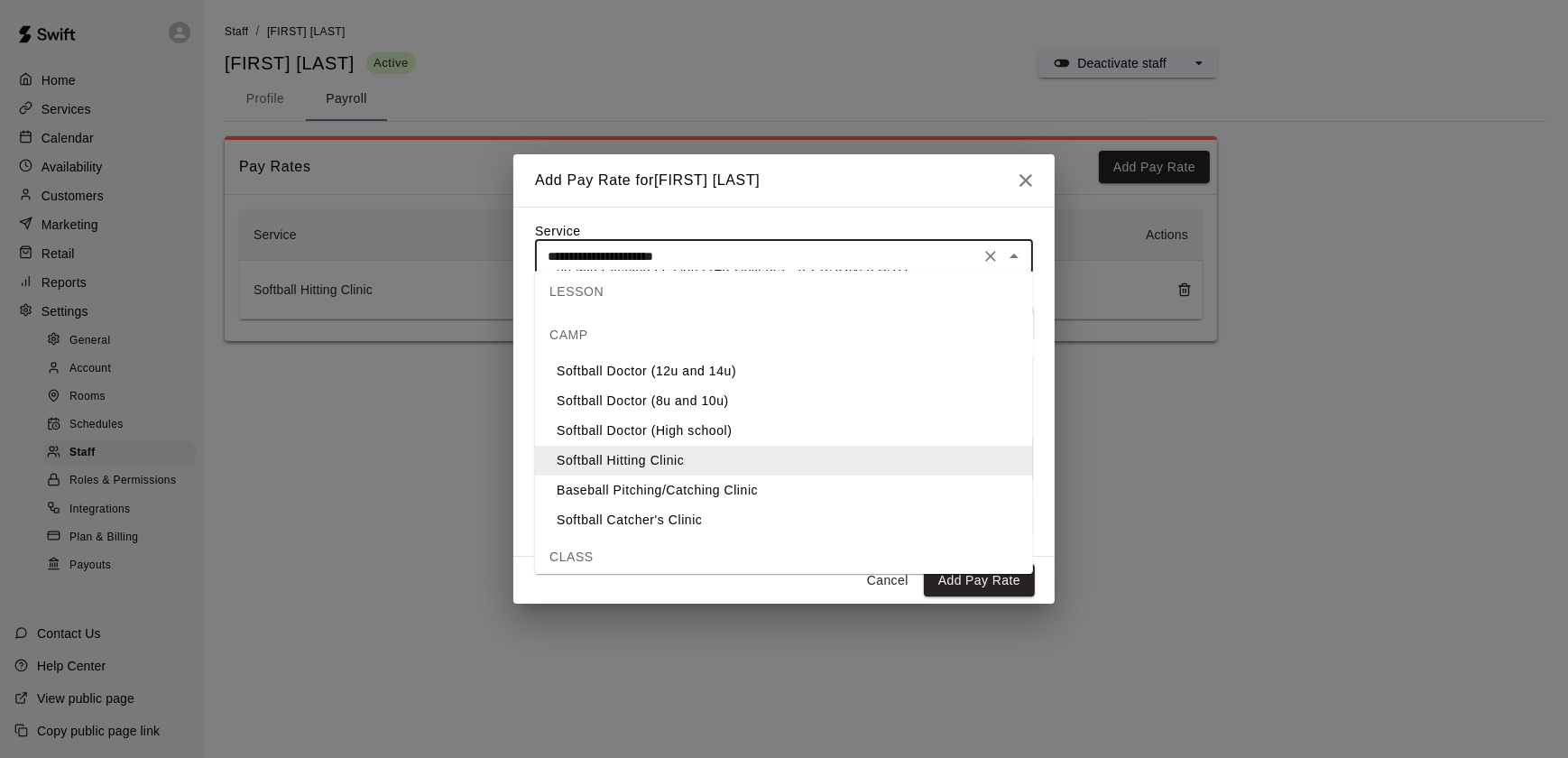 scroll, scrollTop: 727, scrollLeft: 0, axis: vertical 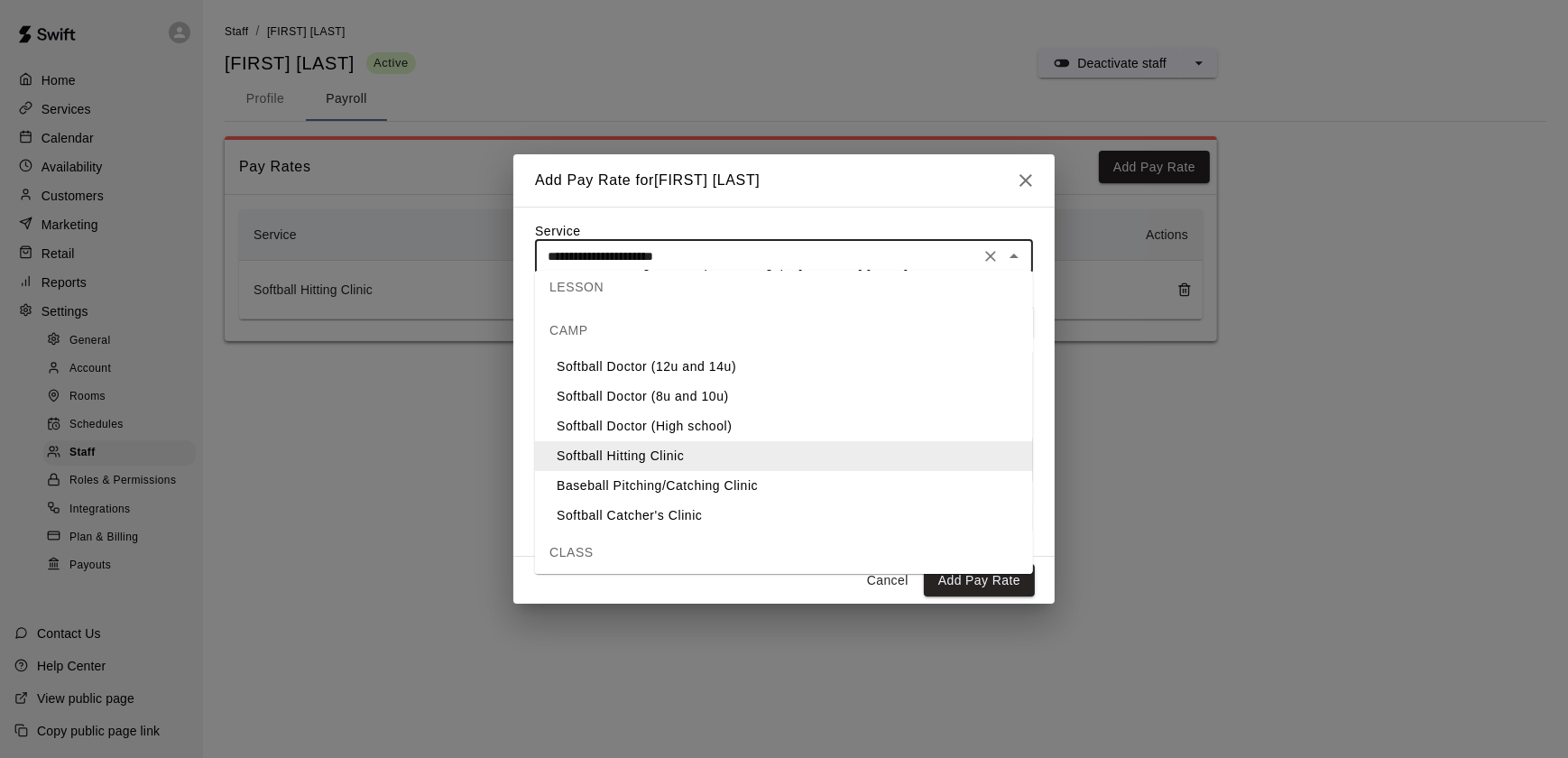 click on "Softball Catcher's Clinic" at bounding box center (784, 515) 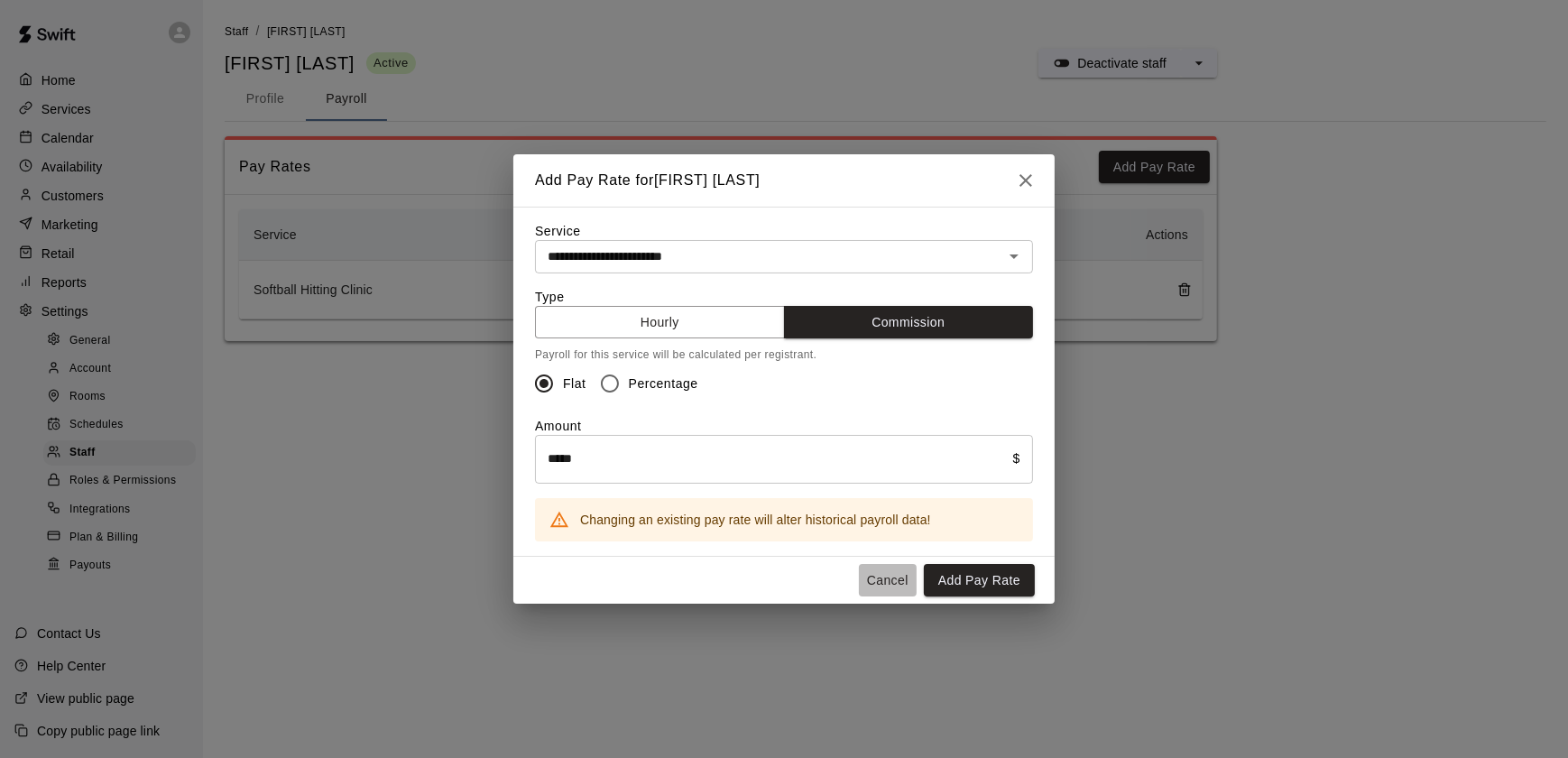 click on "Cancel" at bounding box center (888, 580) 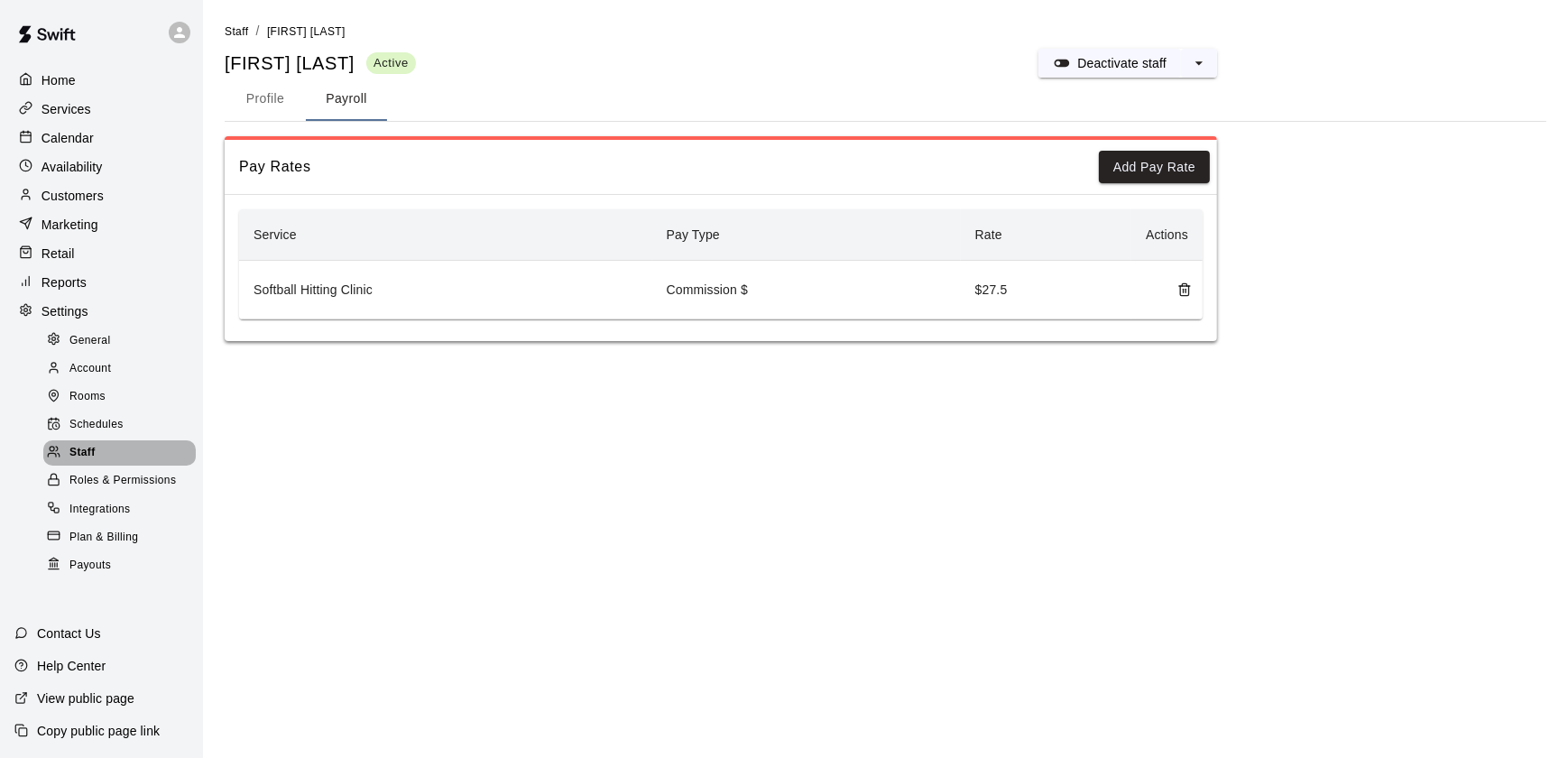 click on "Staff" at bounding box center [82, 453] 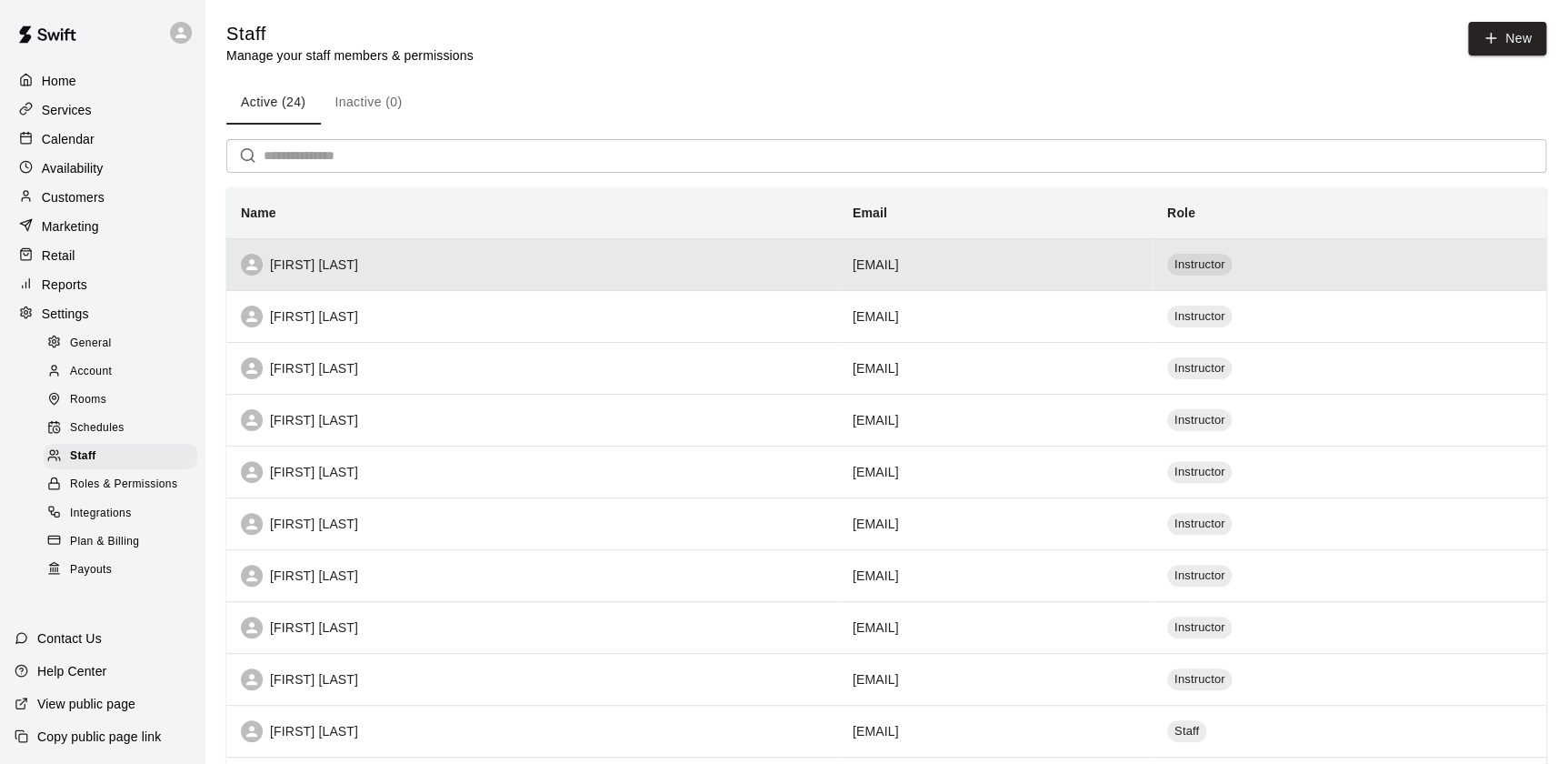click on "[FIRST] [LAST]" at bounding box center (532, 265) 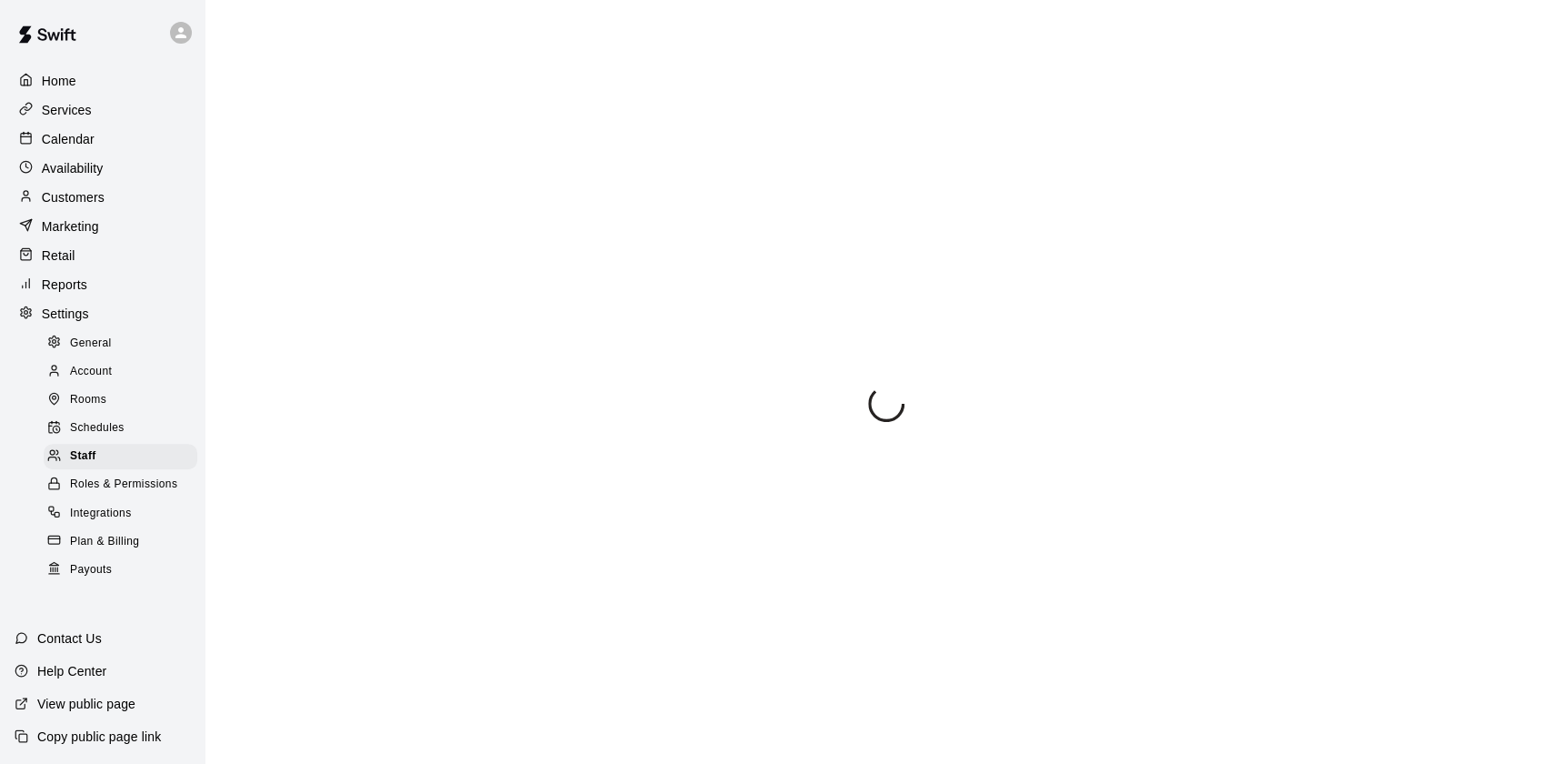 select on "**" 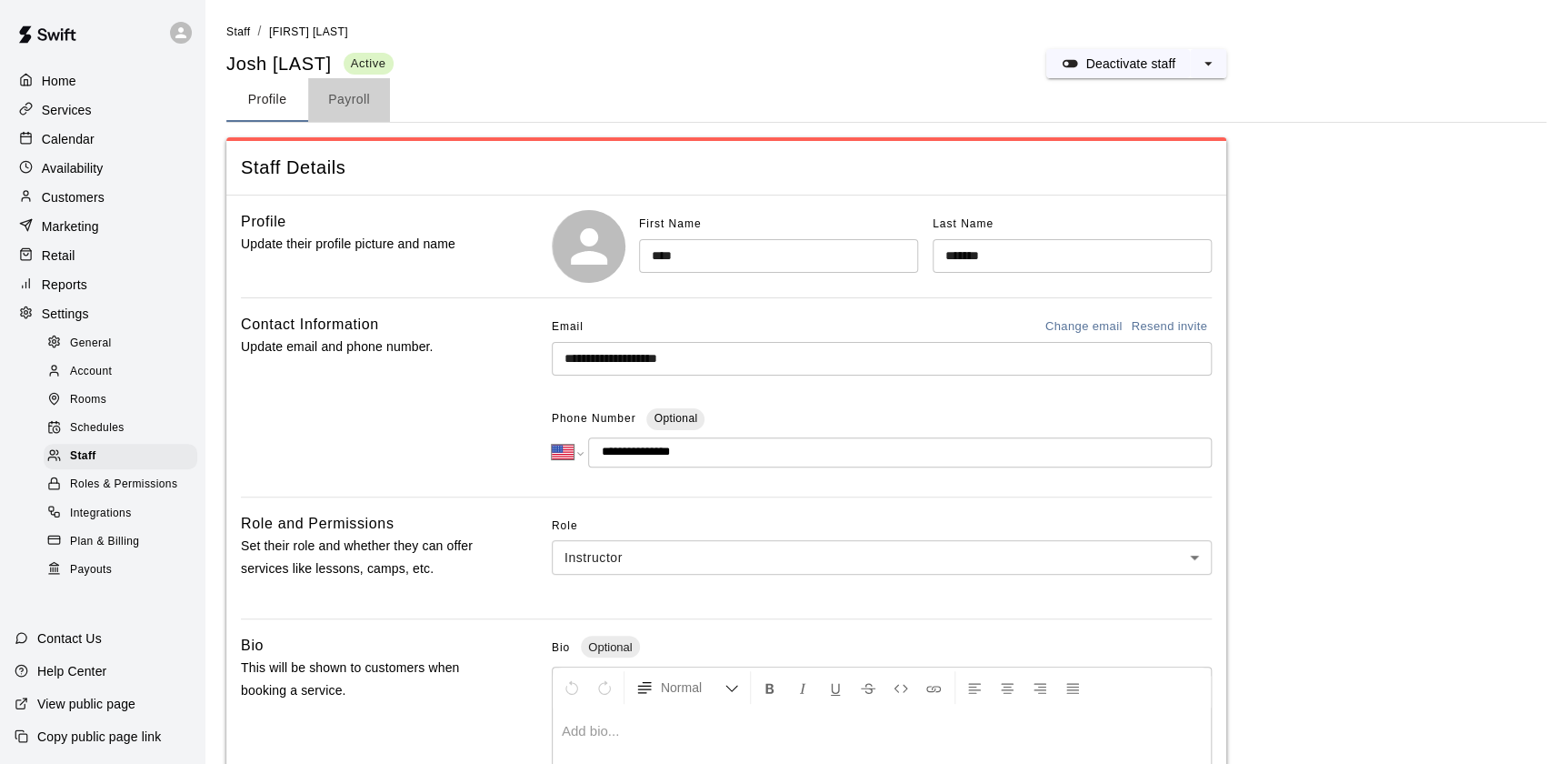 click on "Payroll" at bounding box center (349, 100) 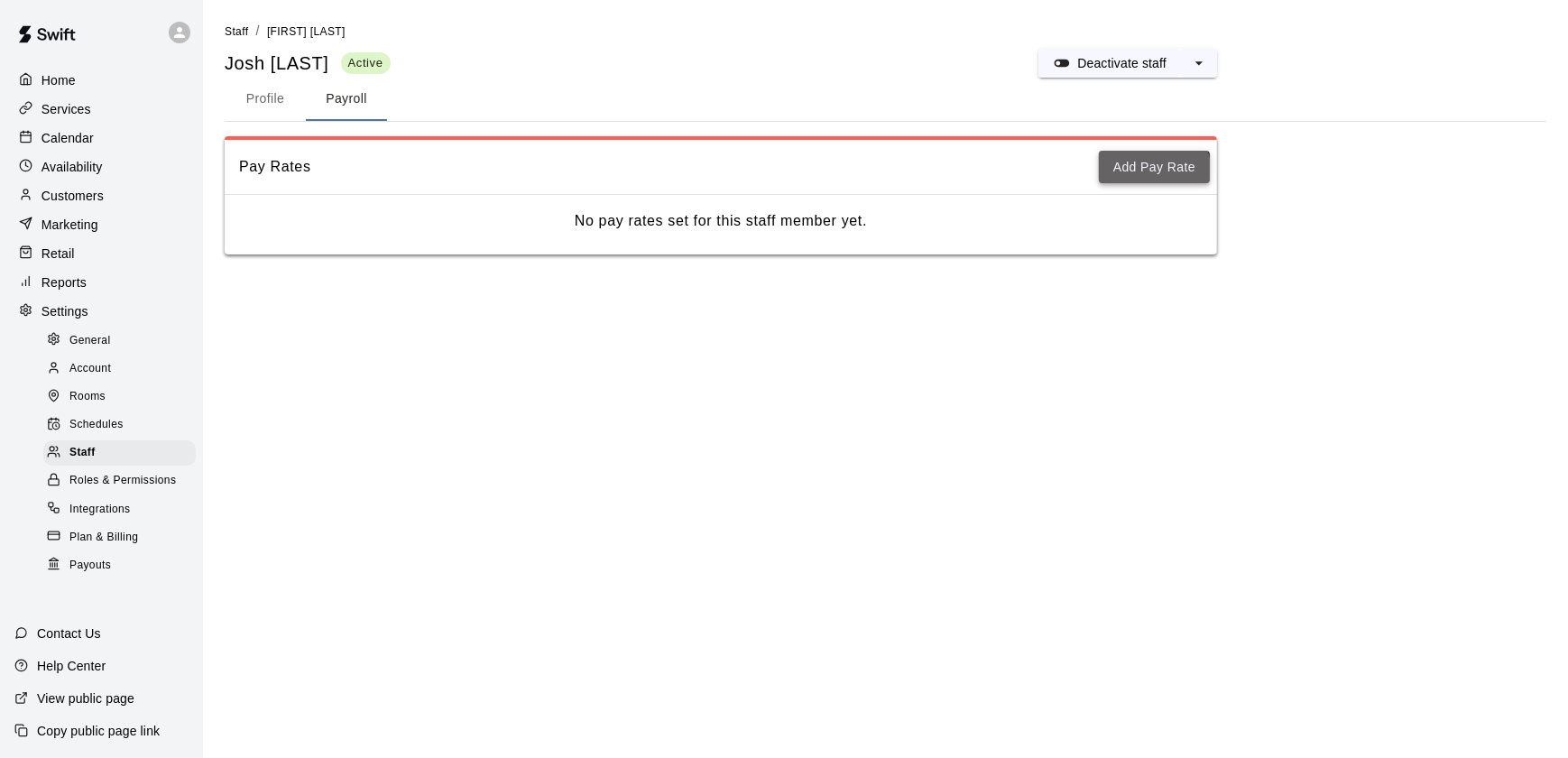 click on "Add Pay Rate" at bounding box center (1154, 167) 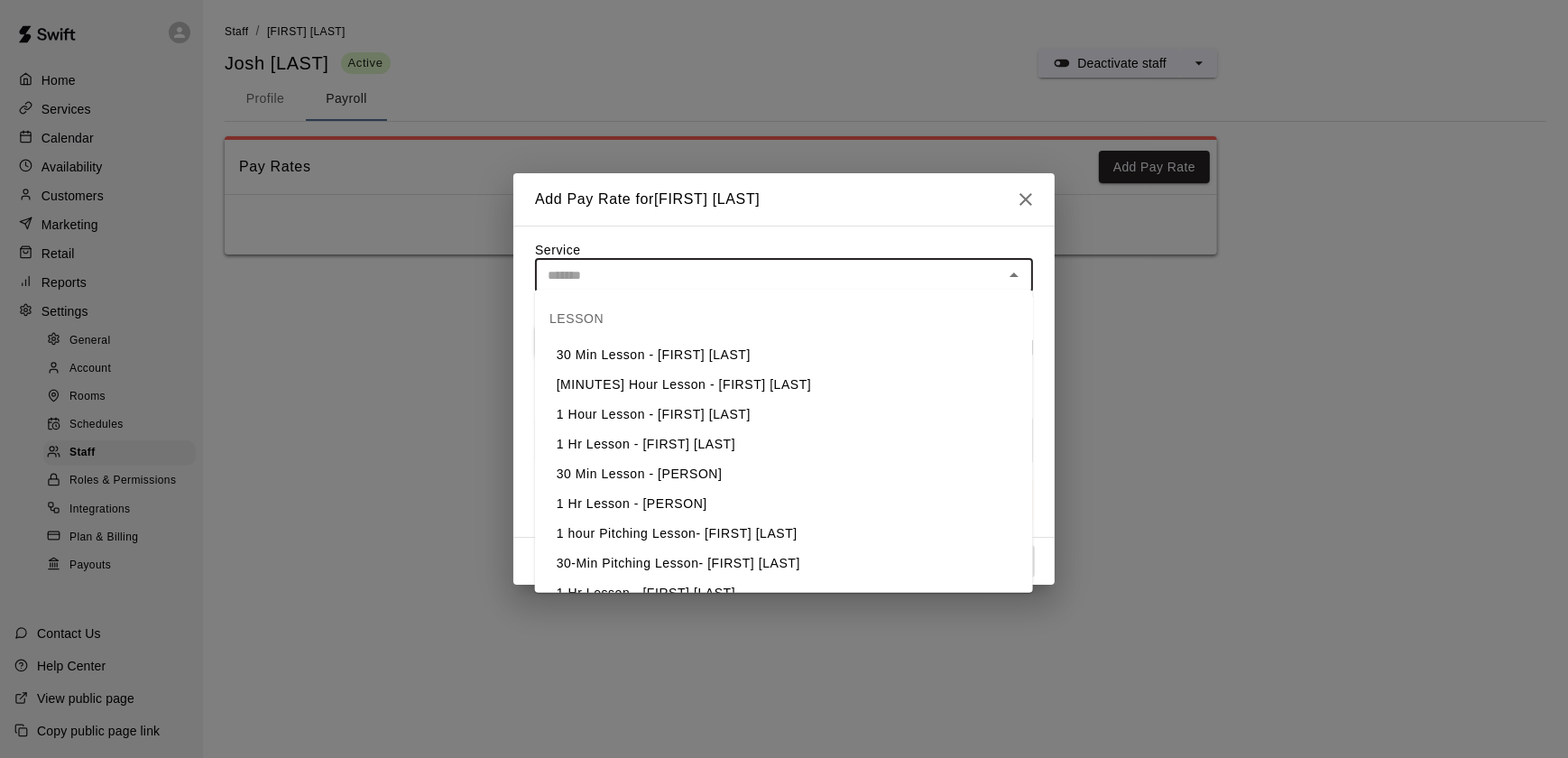click at bounding box center (769, 275) 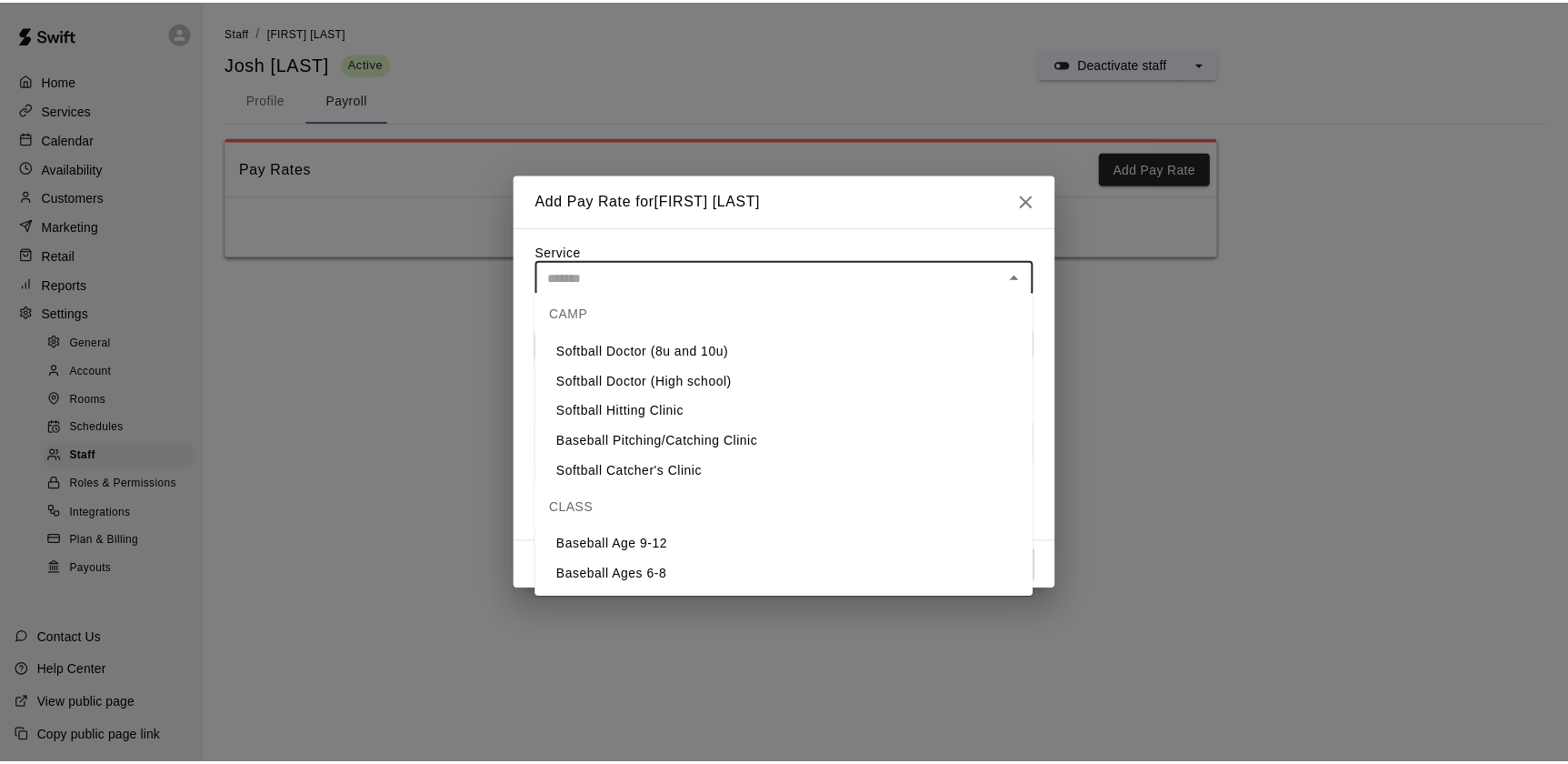 scroll, scrollTop: 793, scrollLeft: 0, axis: vertical 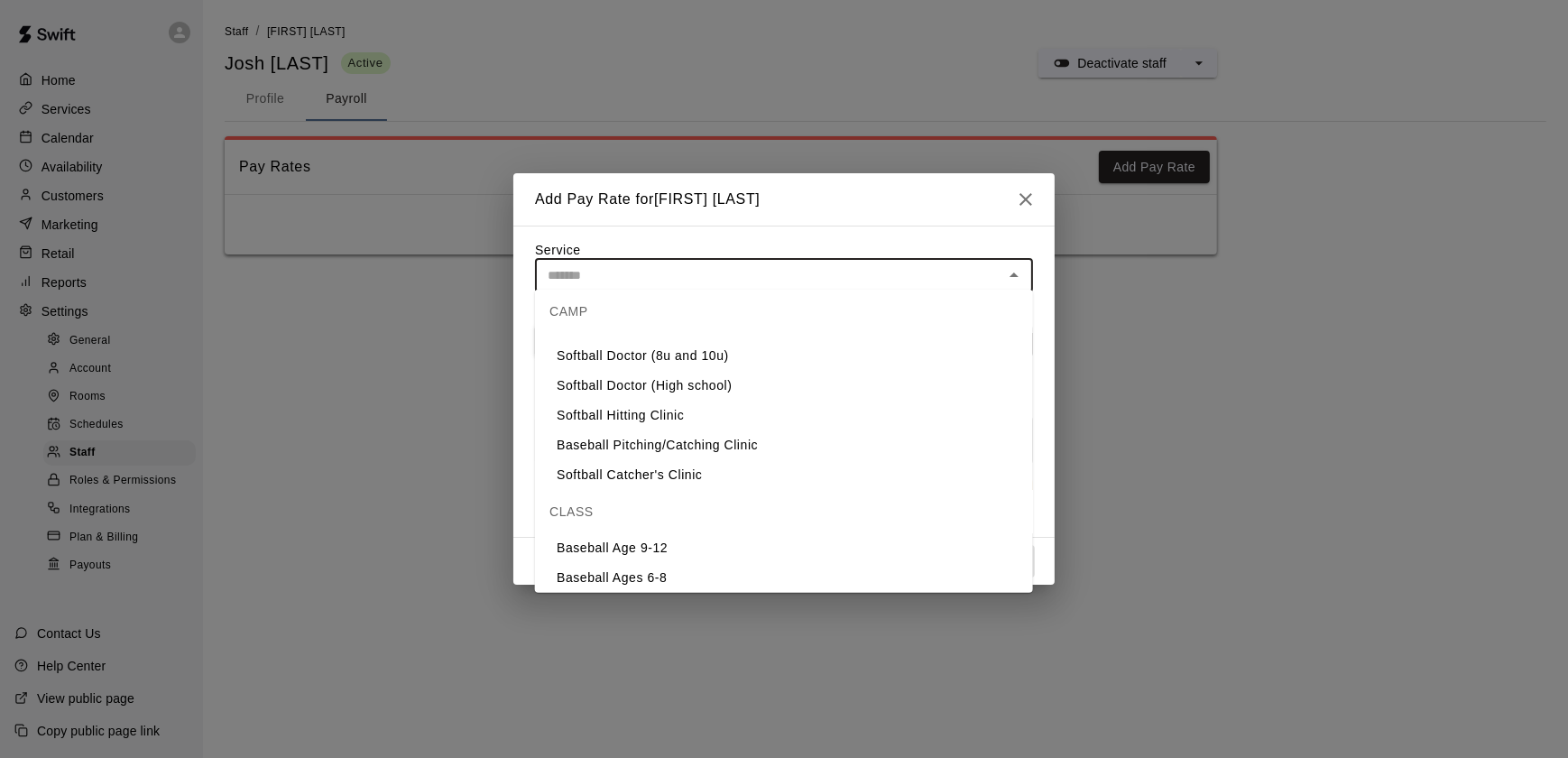 click on "Baseball Pitching/Catching Clinic" at bounding box center [784, 445] 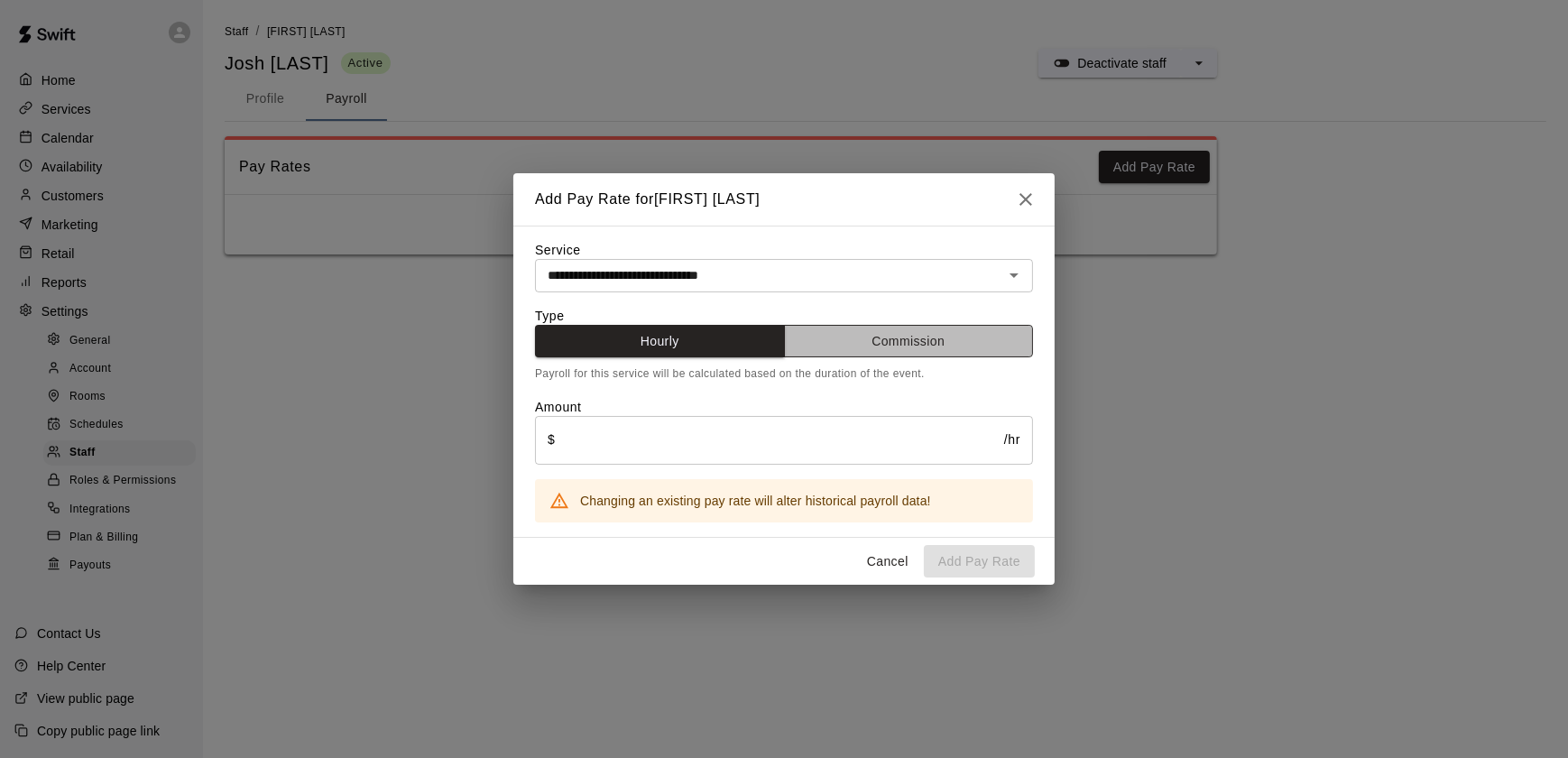 click on "Commission" at bounding box center [909, 341] 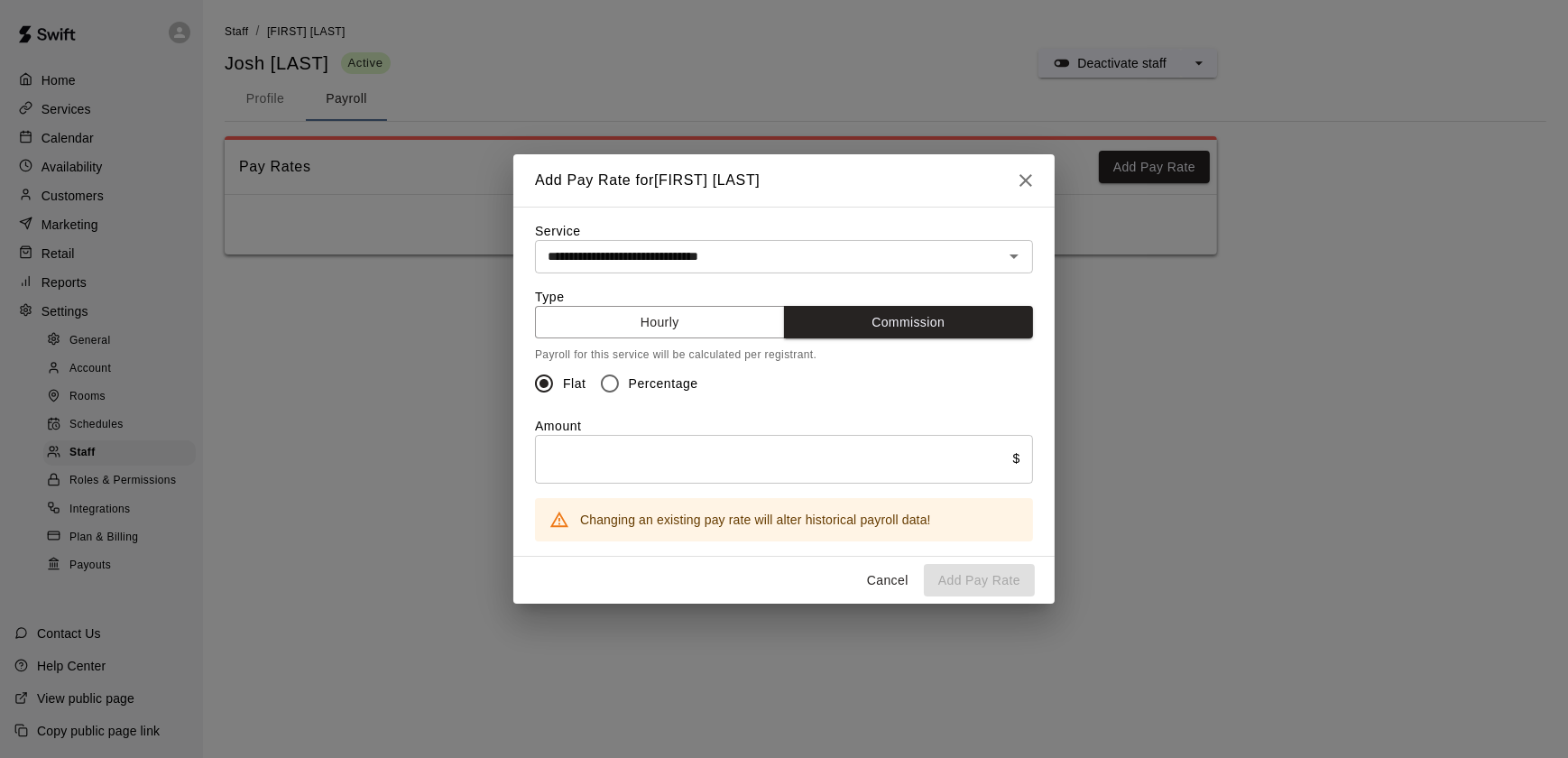 click at bounding box center (774, 458) 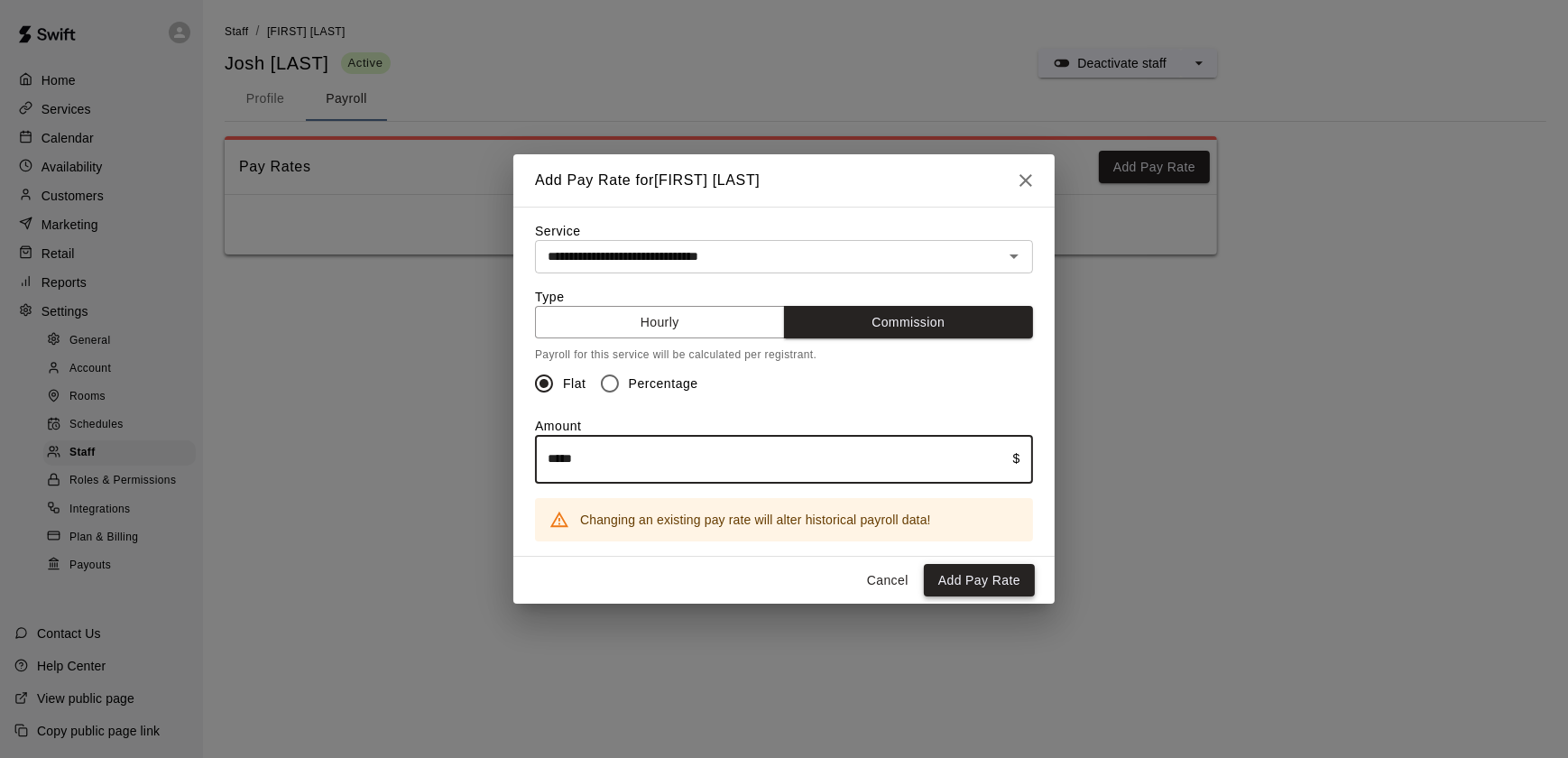 type on "*****" 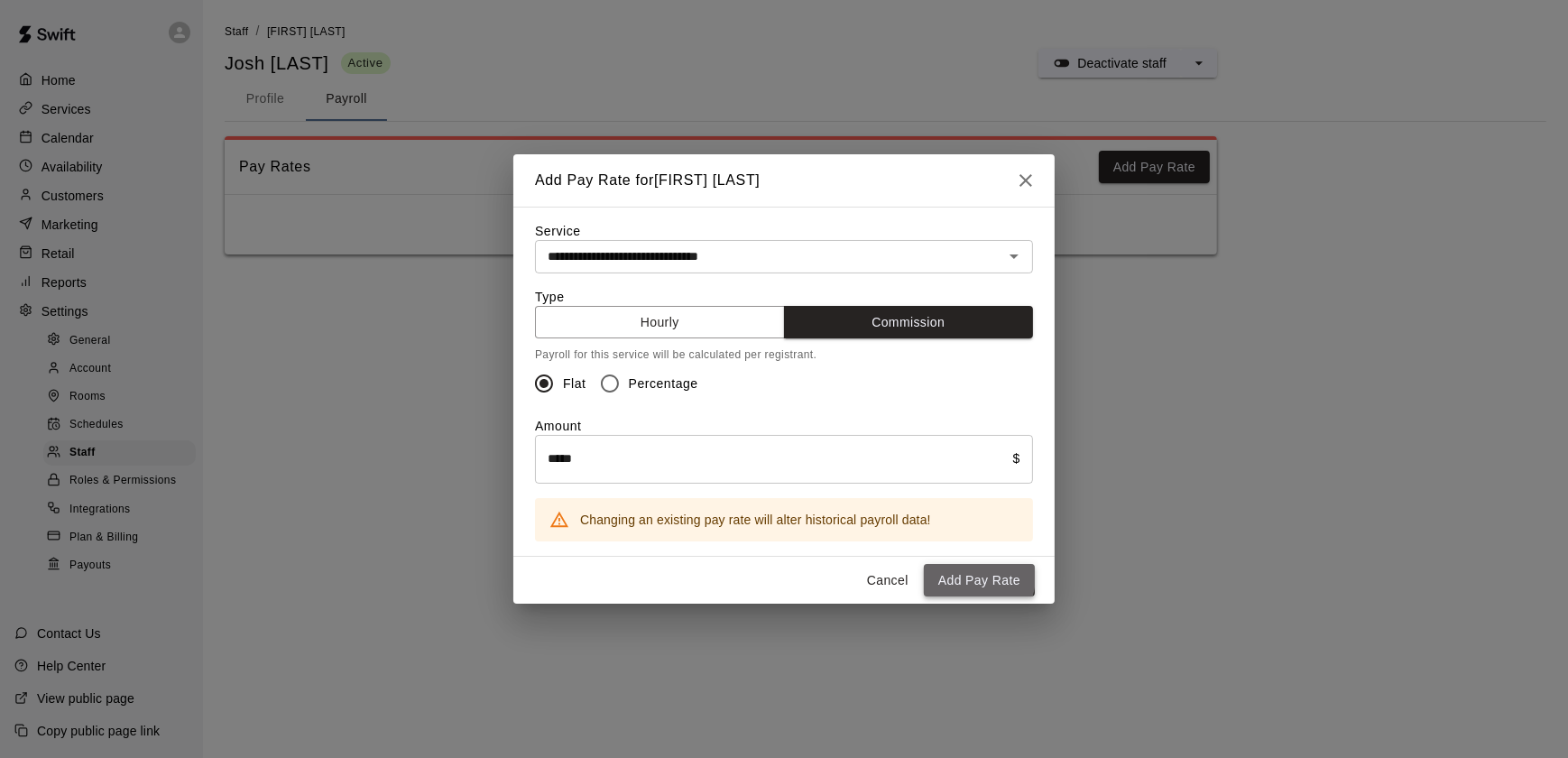 click on "Add Pay Rate" at bounding box center [979, 580] 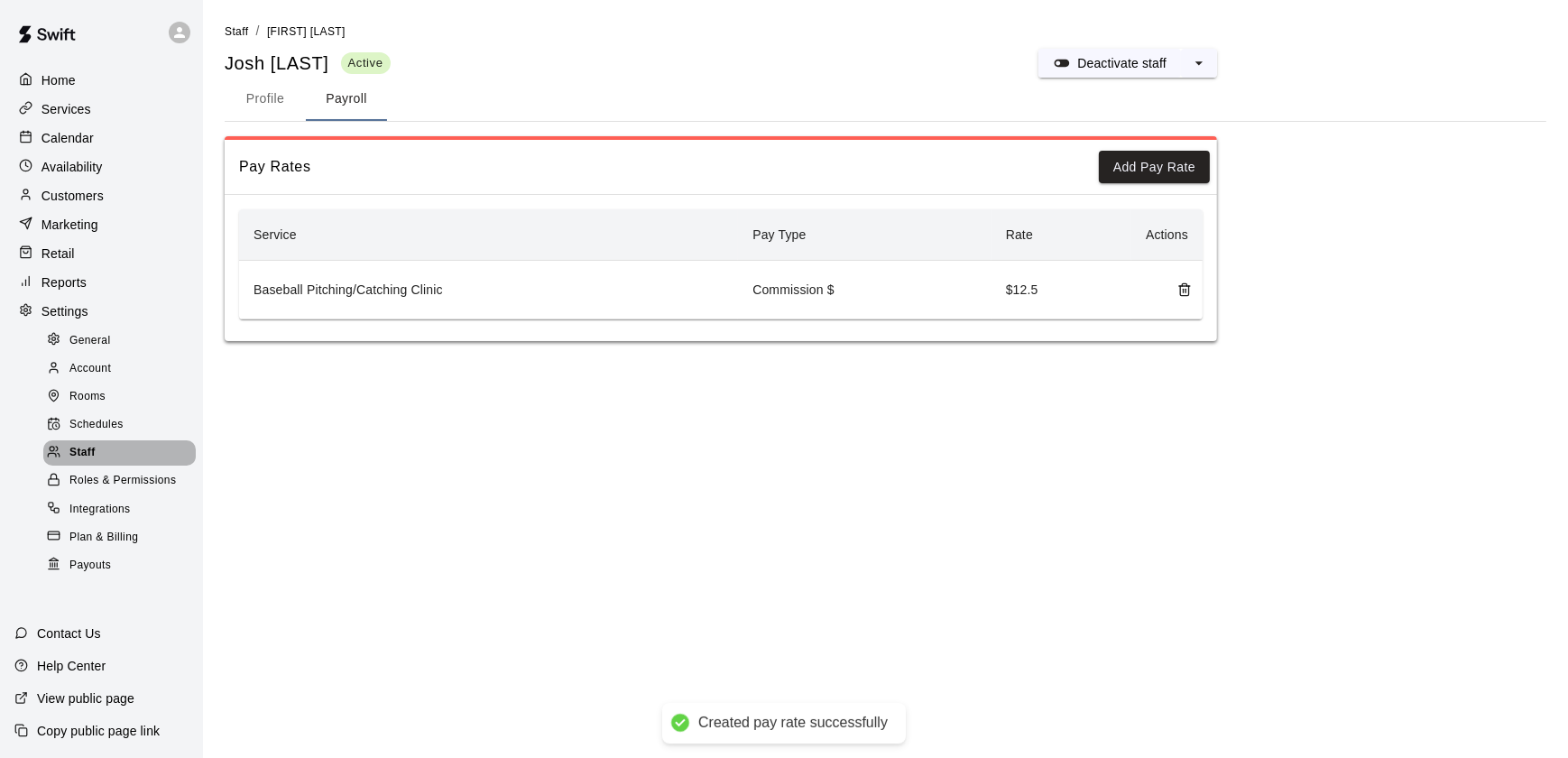 click on "Staff" at bounding box center (82, 453) 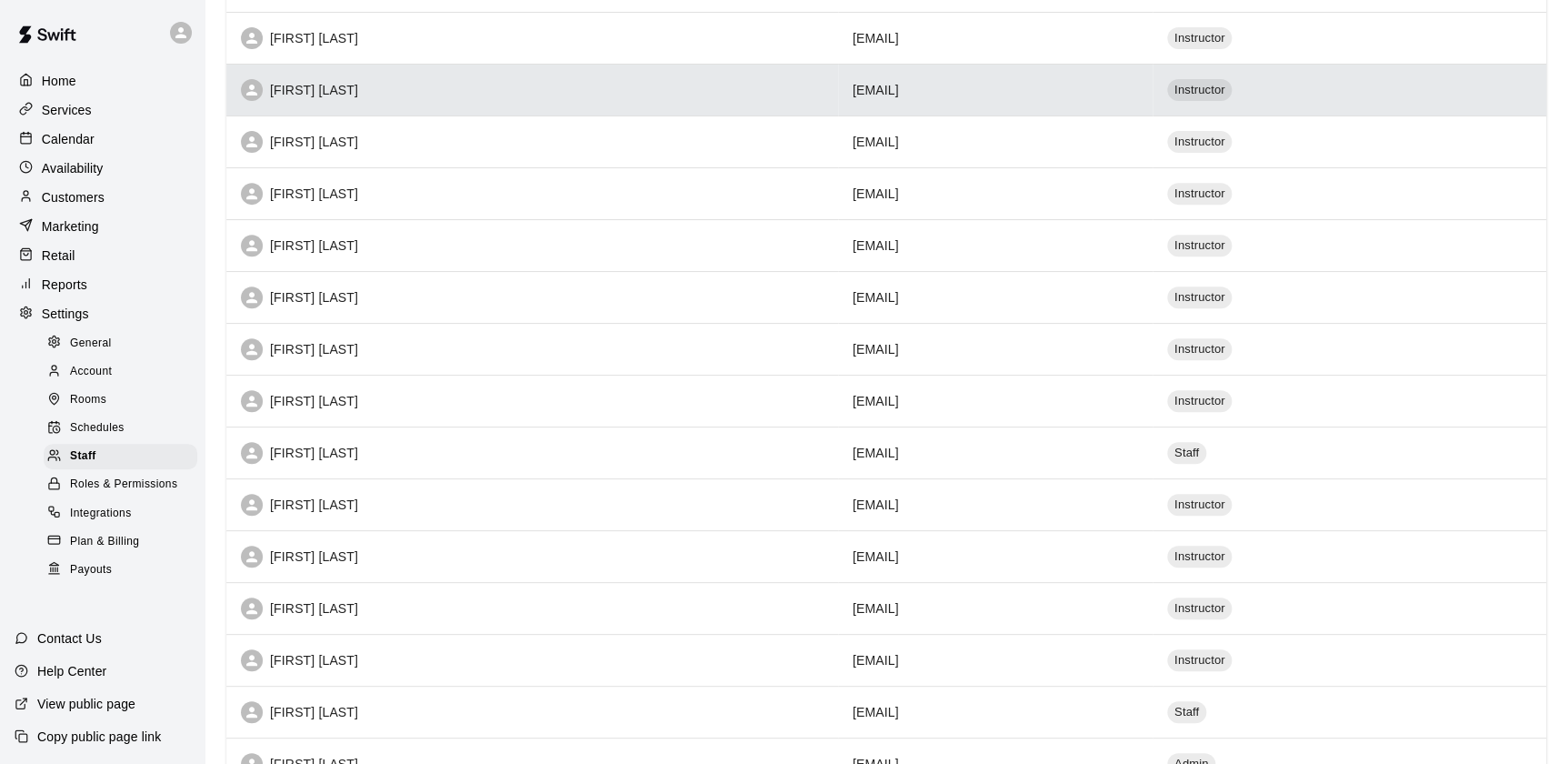 scroll, scrollTop: 288, scrollLeft: 0, axis: vertical 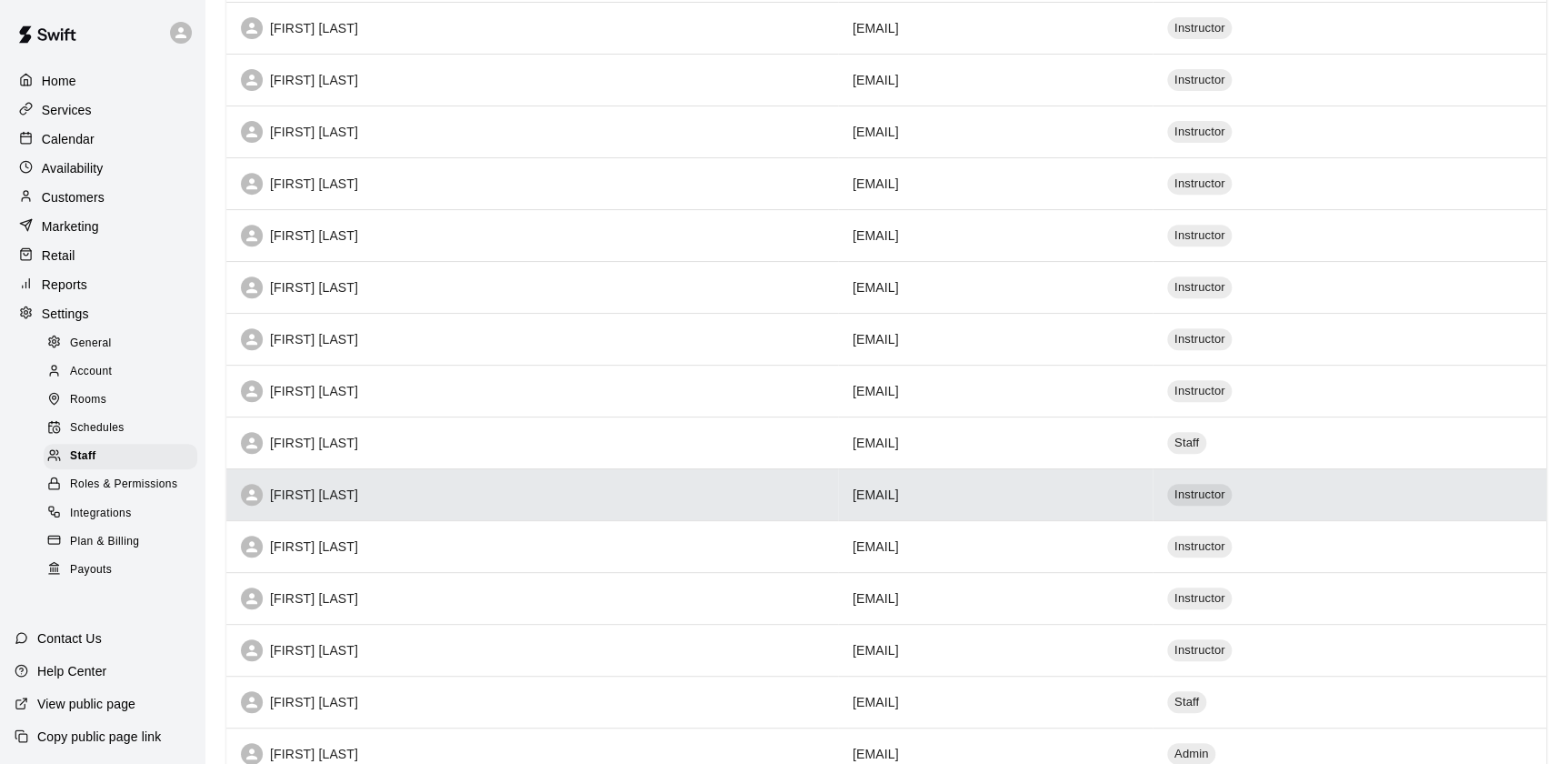 click on "[FIRST] [LAST]" at bounding box center [532, 494] 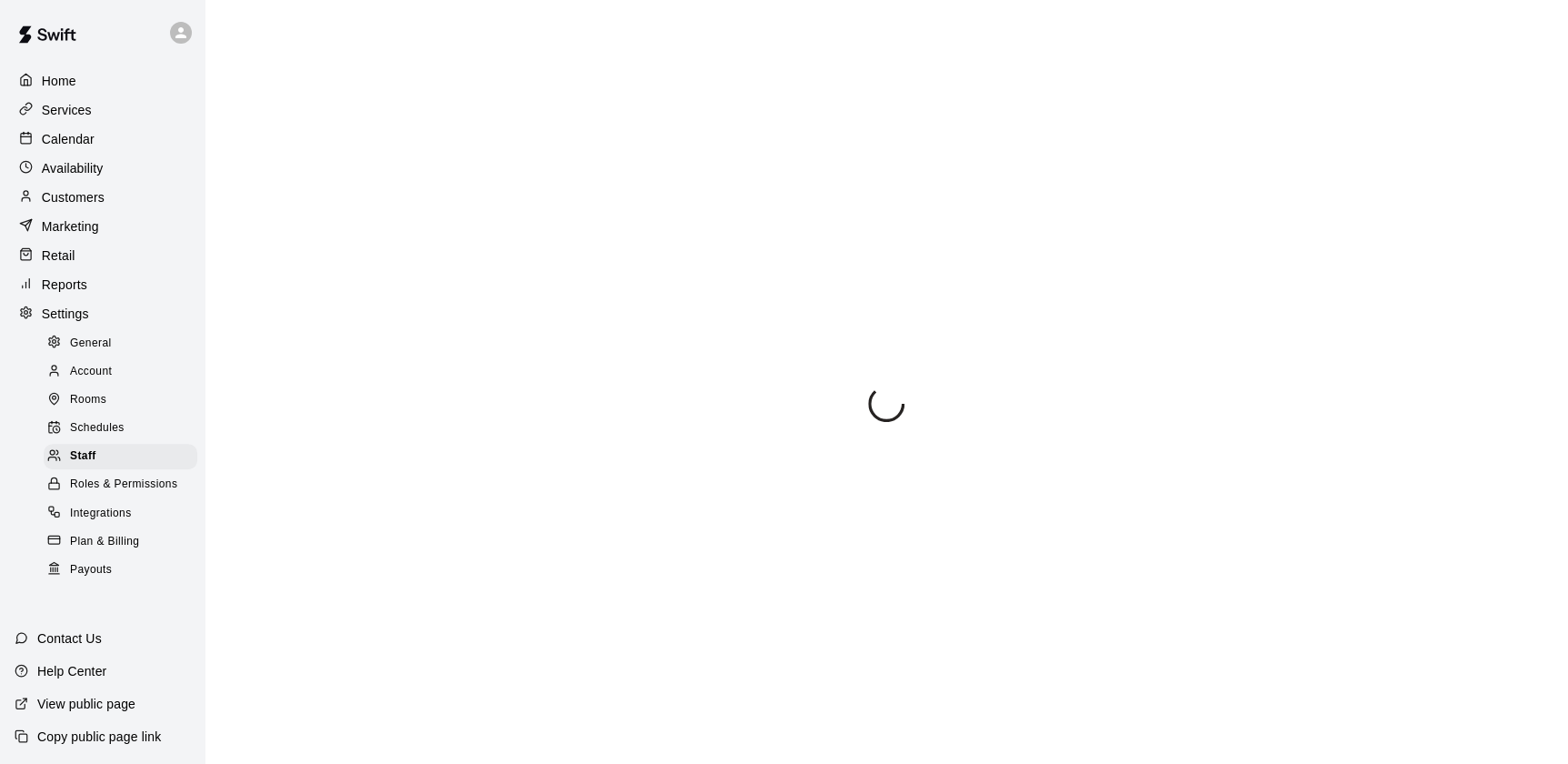 scroll, scrollTop: 59, scrollLeft: 0, axis: vertical 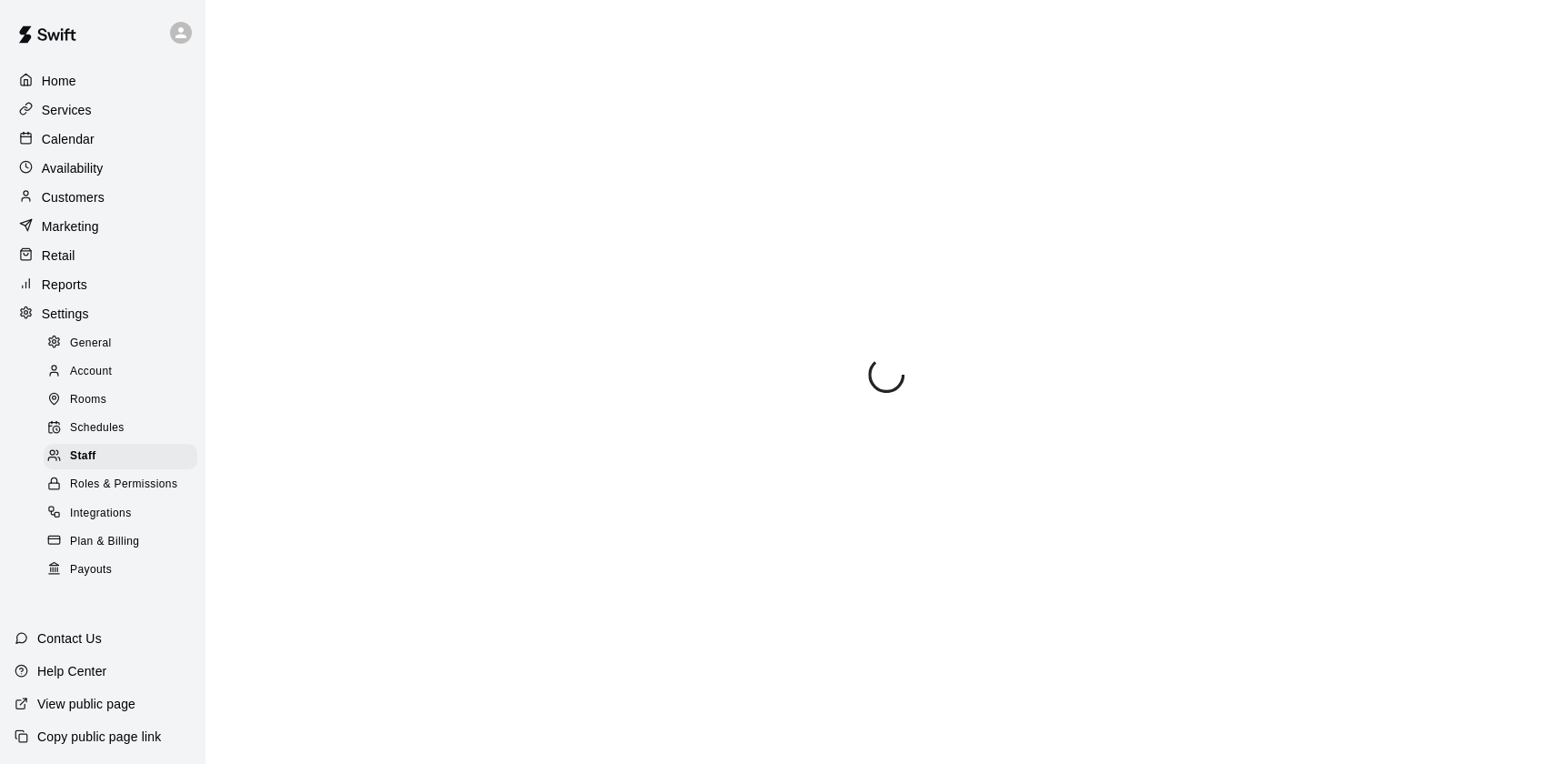 select on "**" 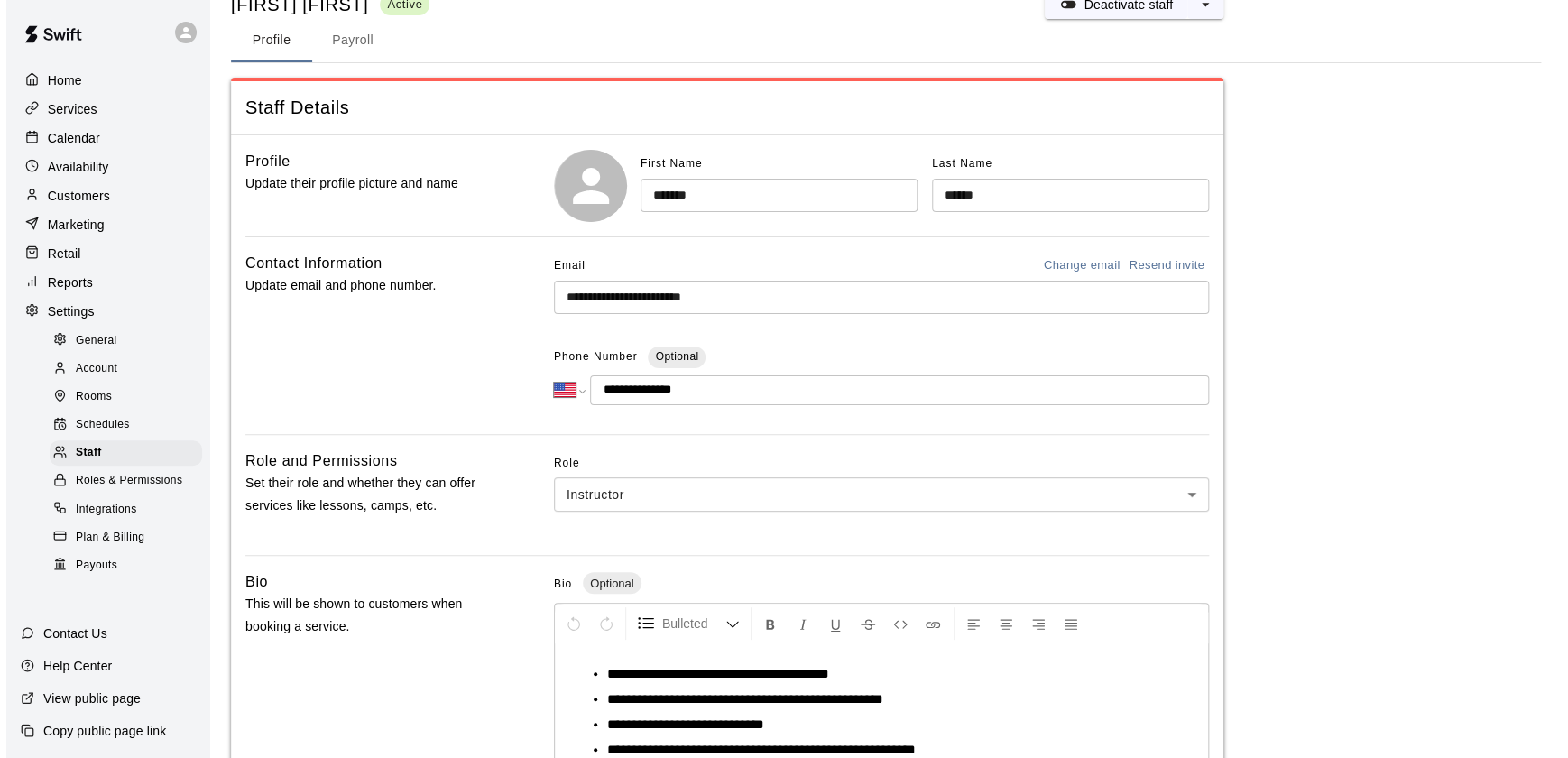 scroll, scrollTop: 0, scrollLeft: 0, axis: both 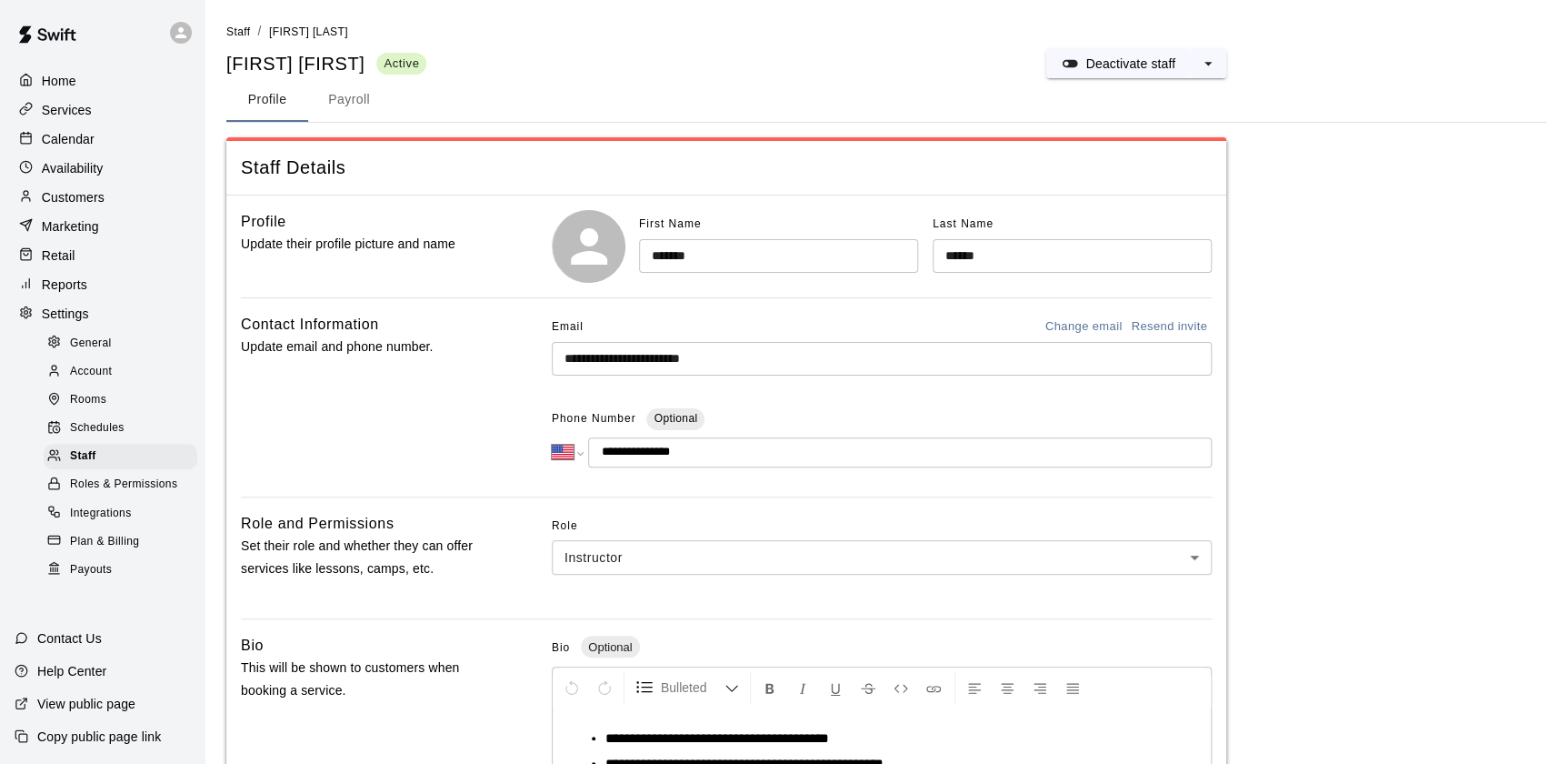 click on "Payroll" at bounding box center (349, 100) 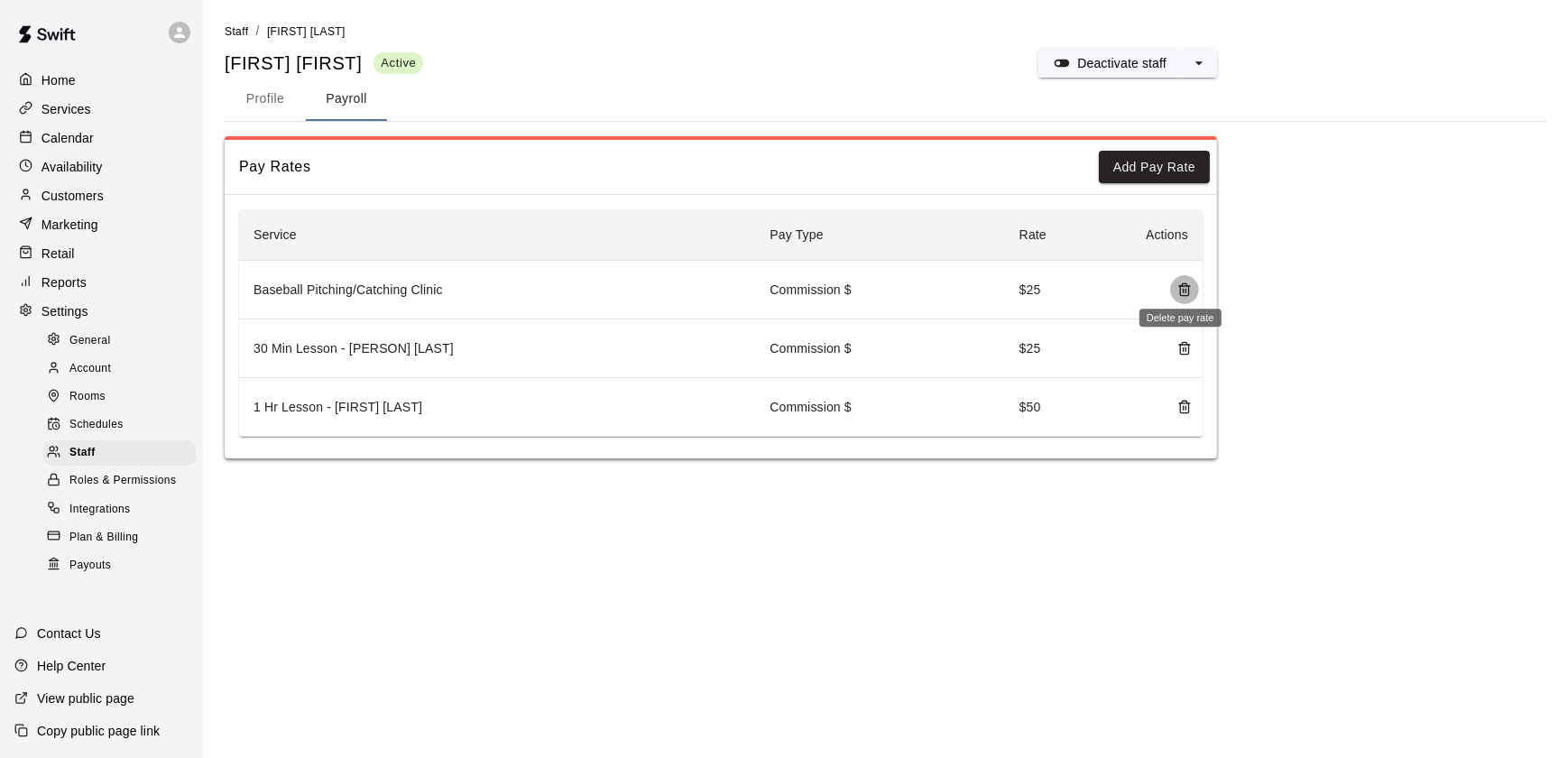 click 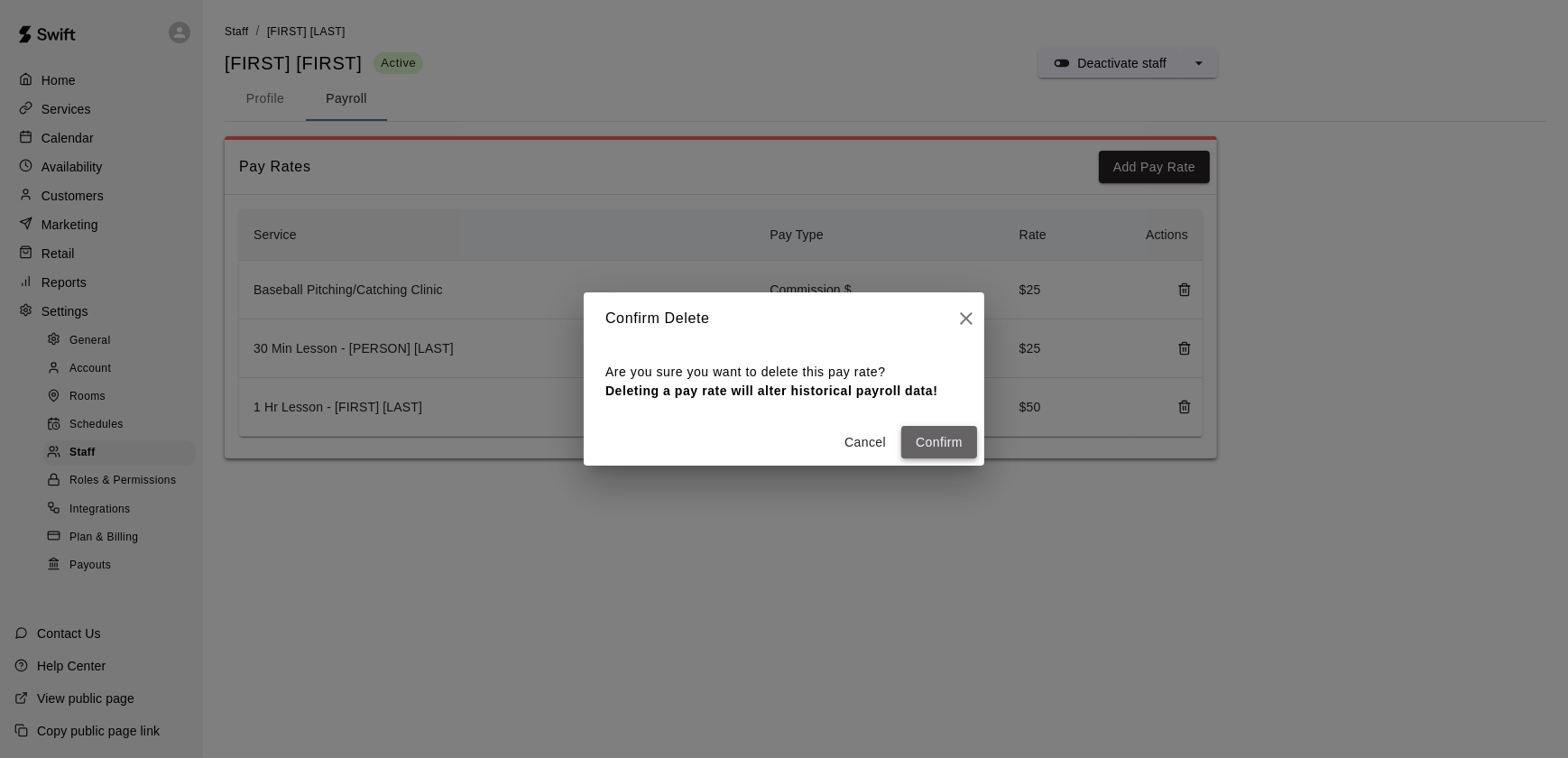 click on "Confirm" at bounding box center [939, 442] 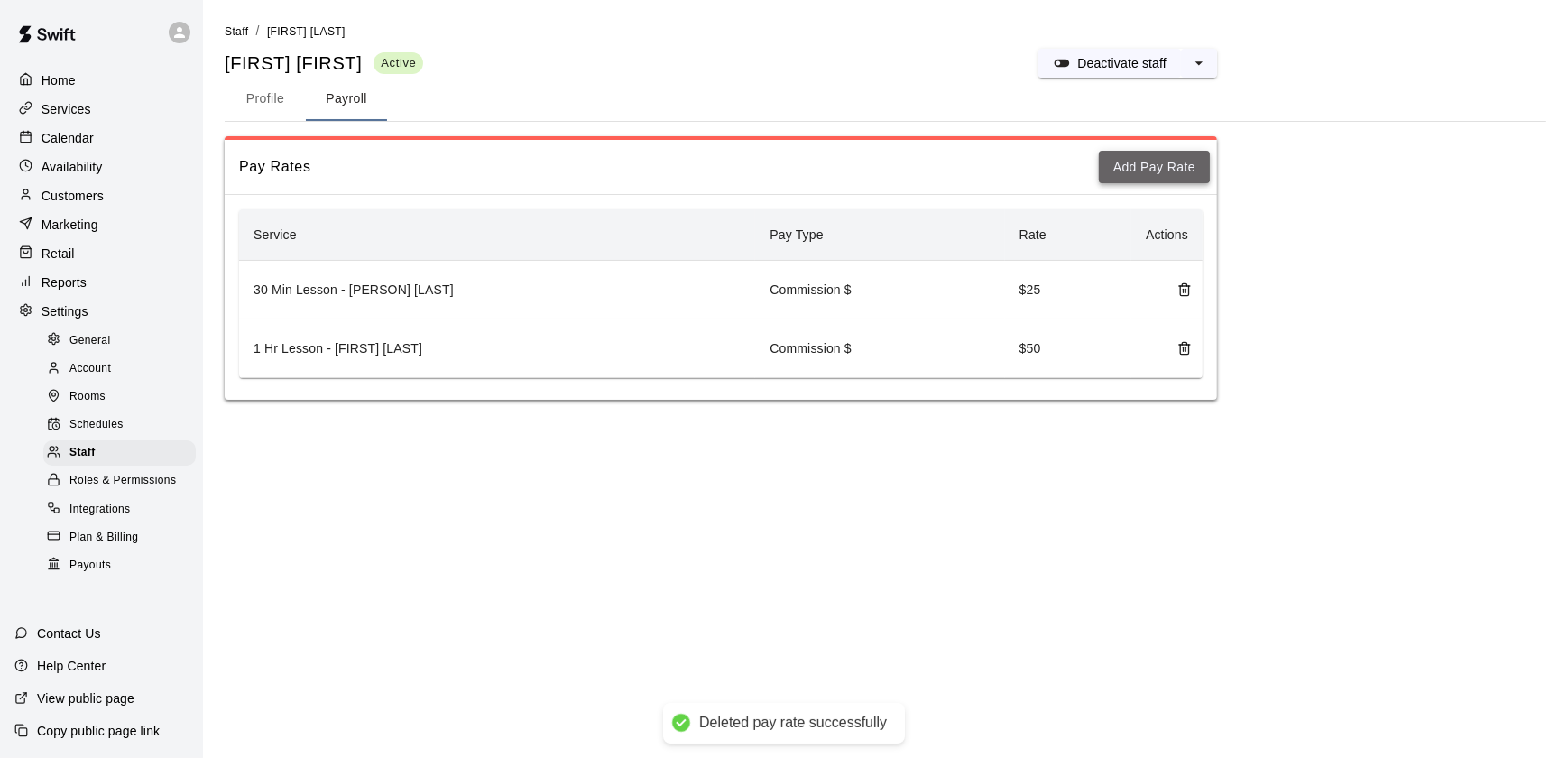 click on "Add Pay Rate" at bounding box center (1154, 167) 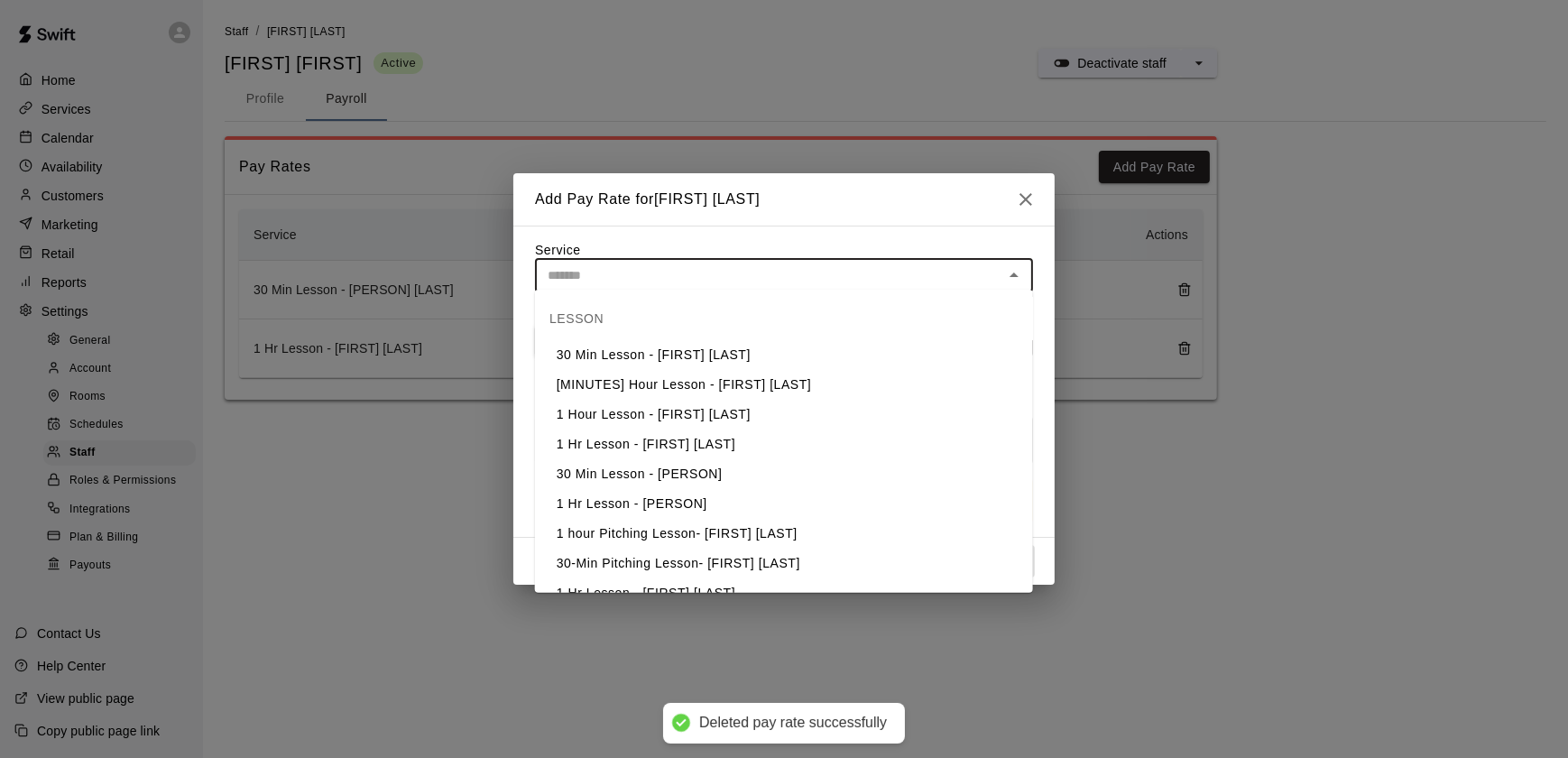 click at bounding box center [769, 275] 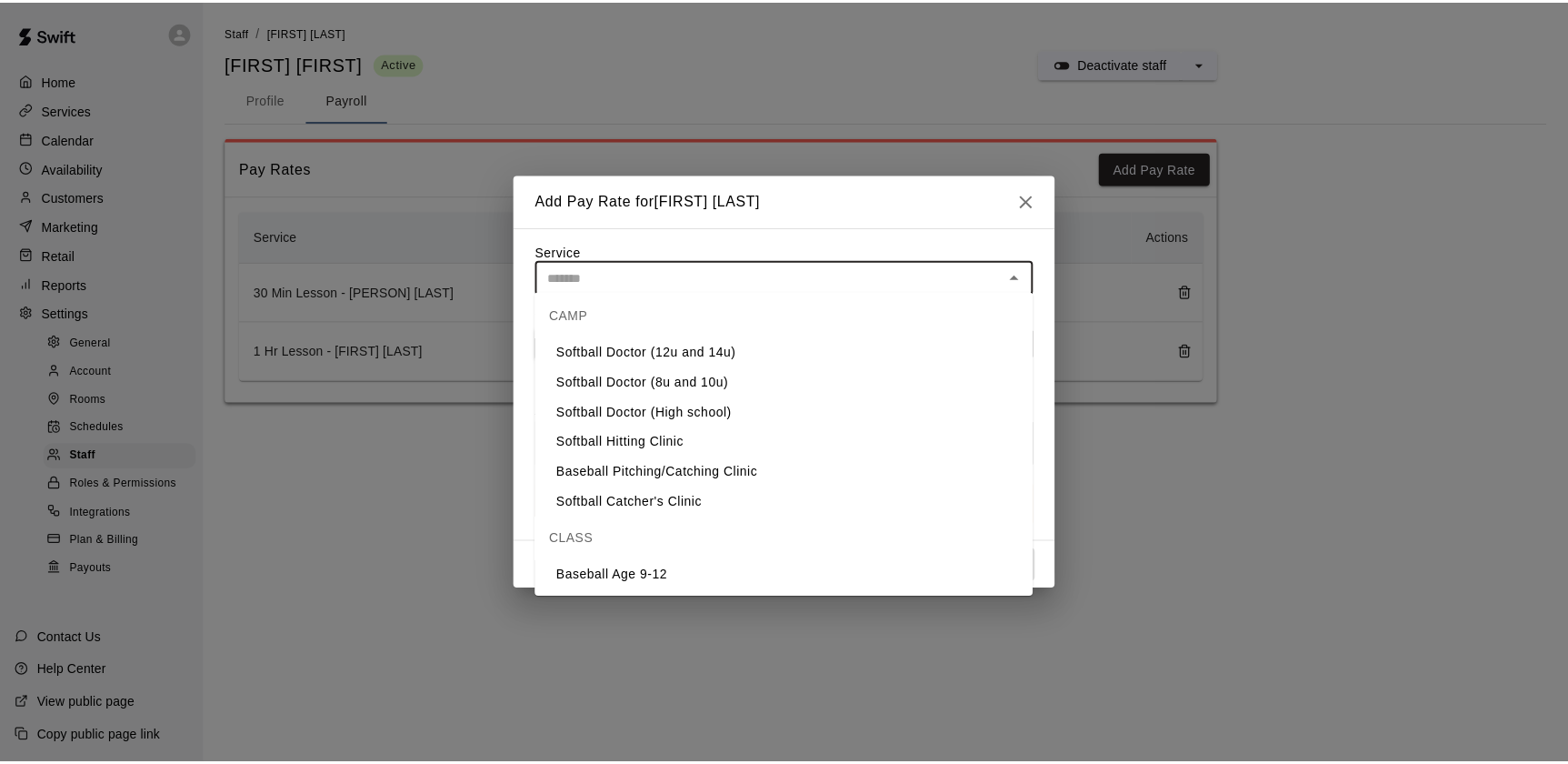 scroll, scrollTop: 770, scrollLeft: 0, axis: vertical 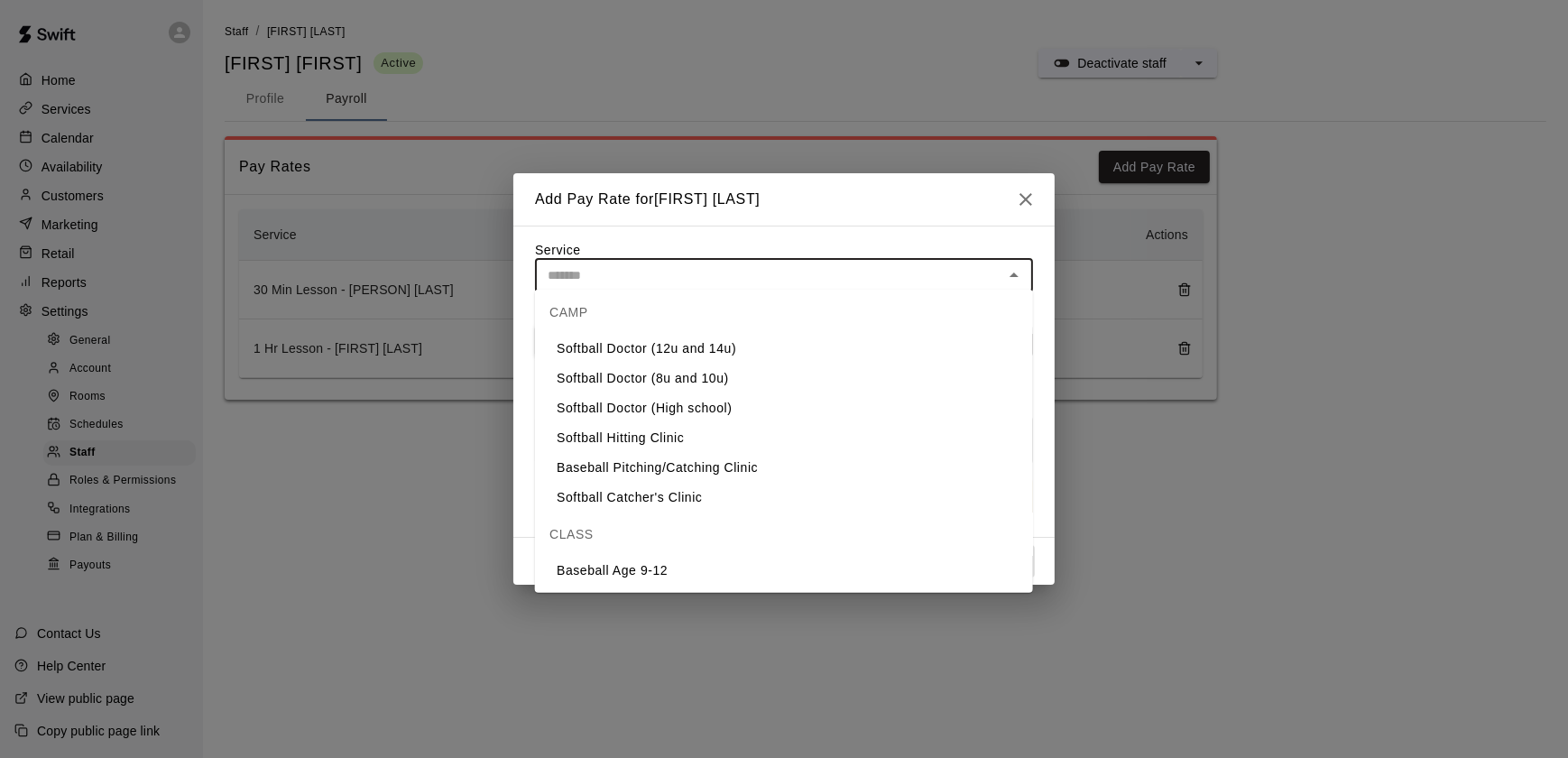 click on "Baseball Pitching/Catching Clinic" at bounding box center (784, 467) 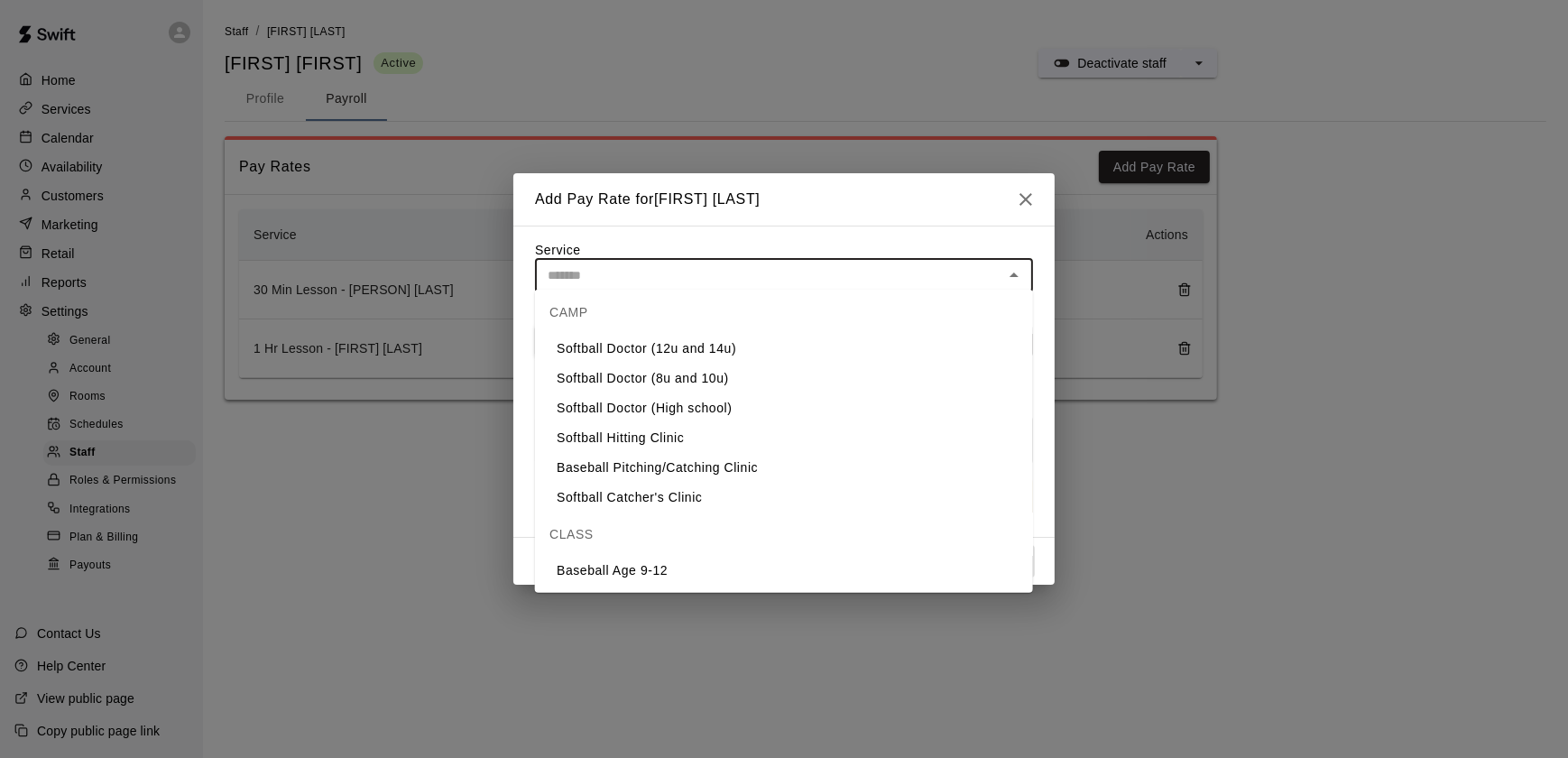 type on "**********" 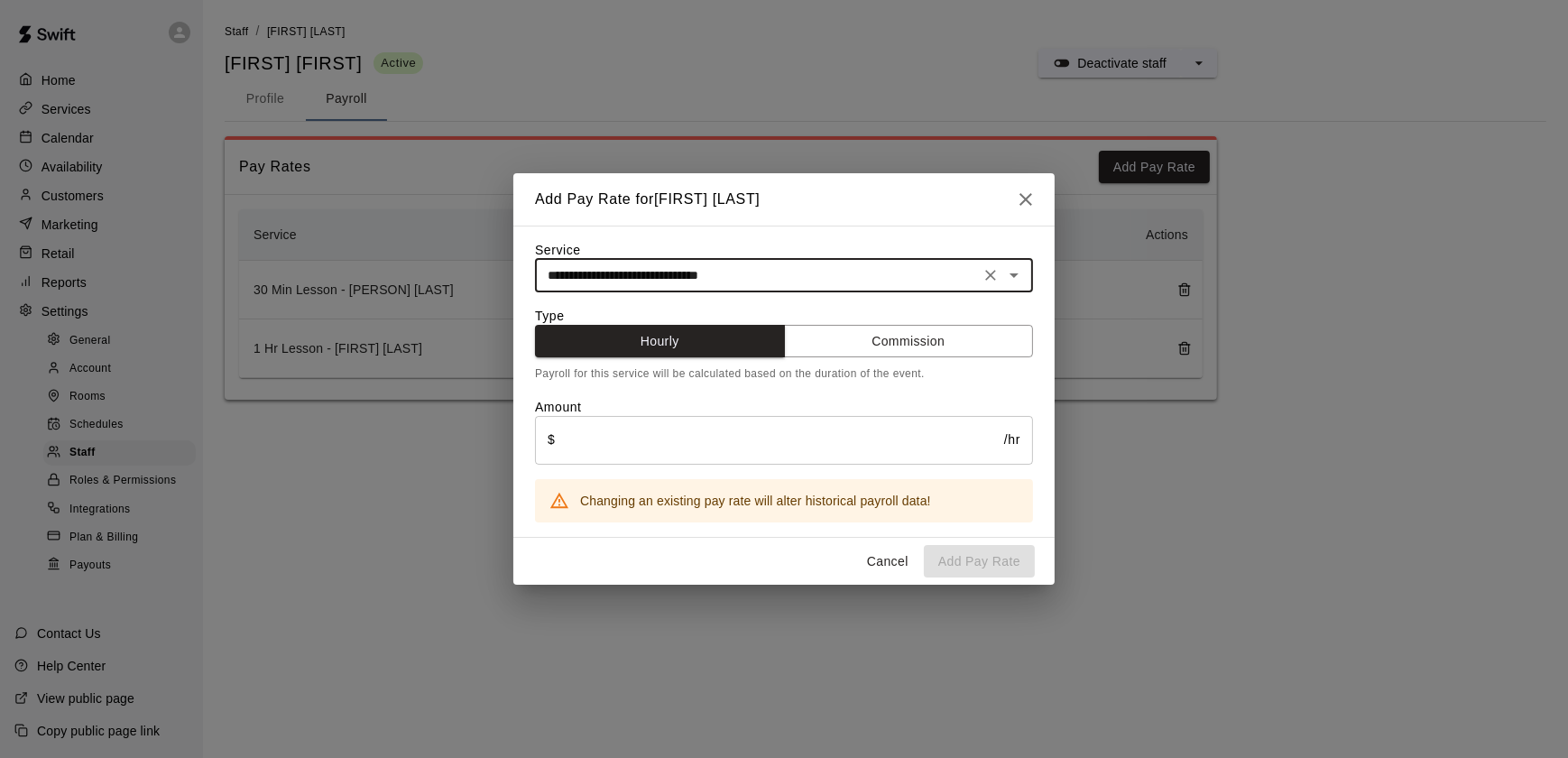 click at bounding box center (779, 439) 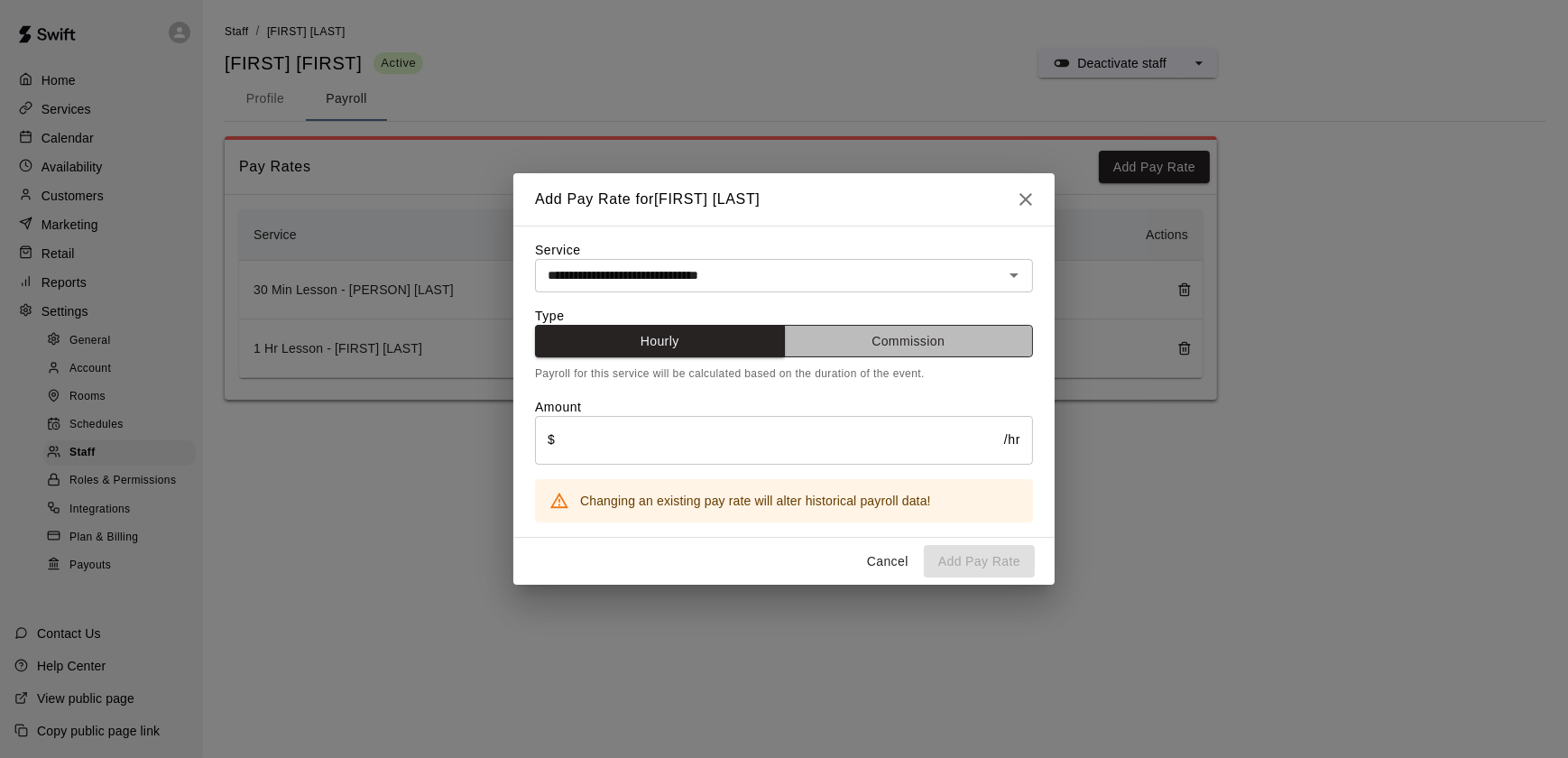 click on "Commission" at bounding box center [909, 341] 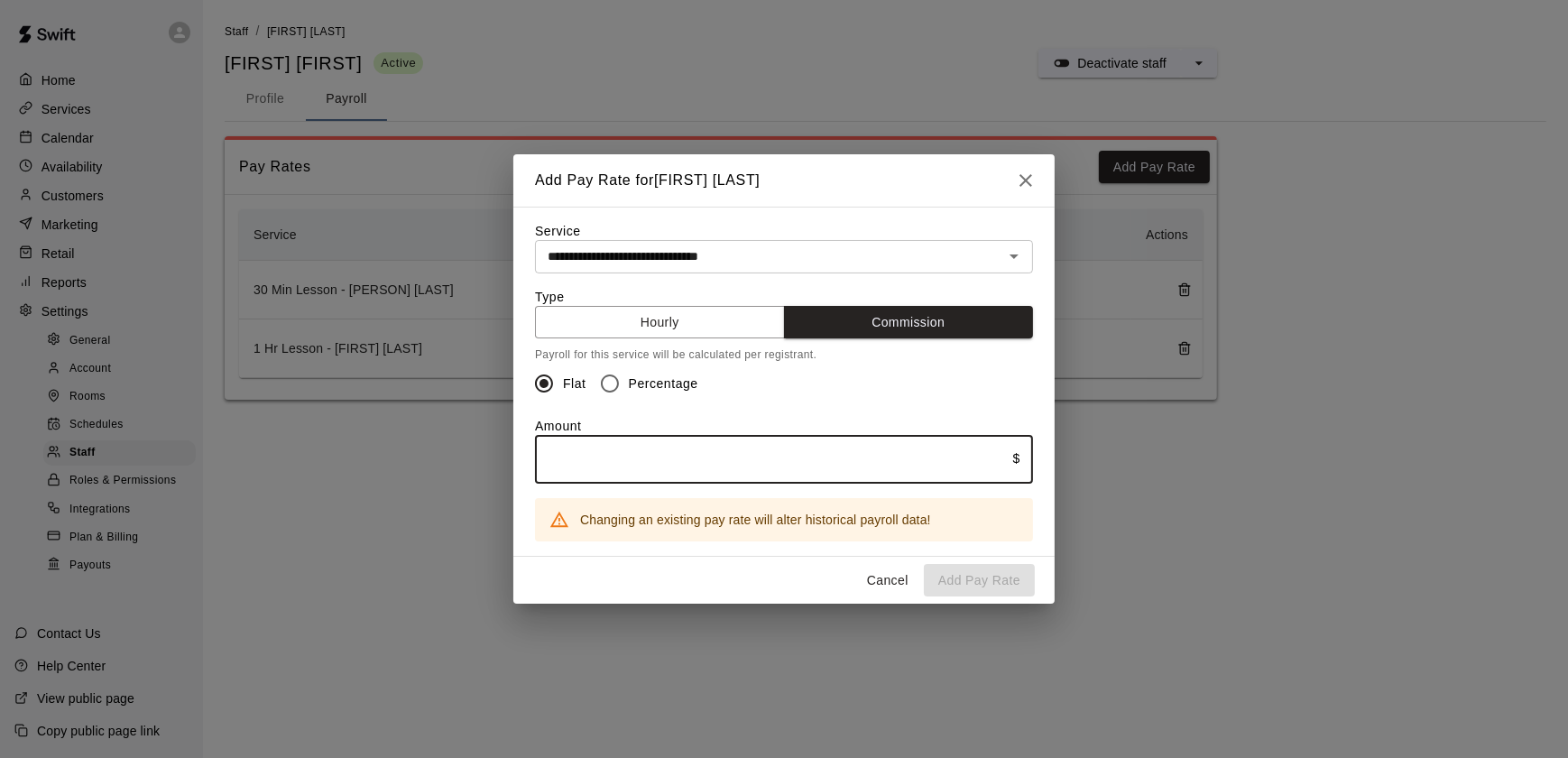 click at bounding box center [774, 458] 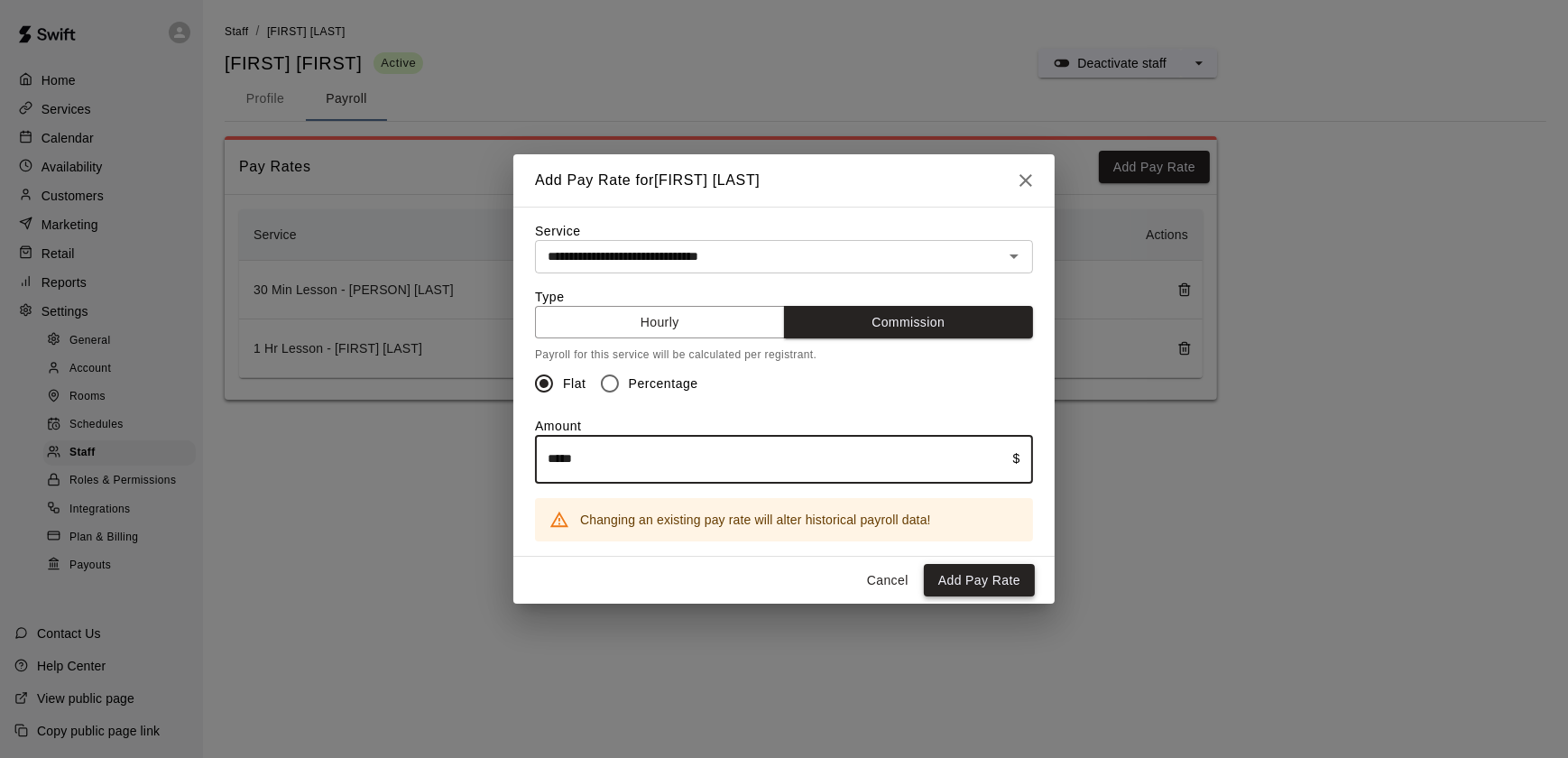 type on "*****" 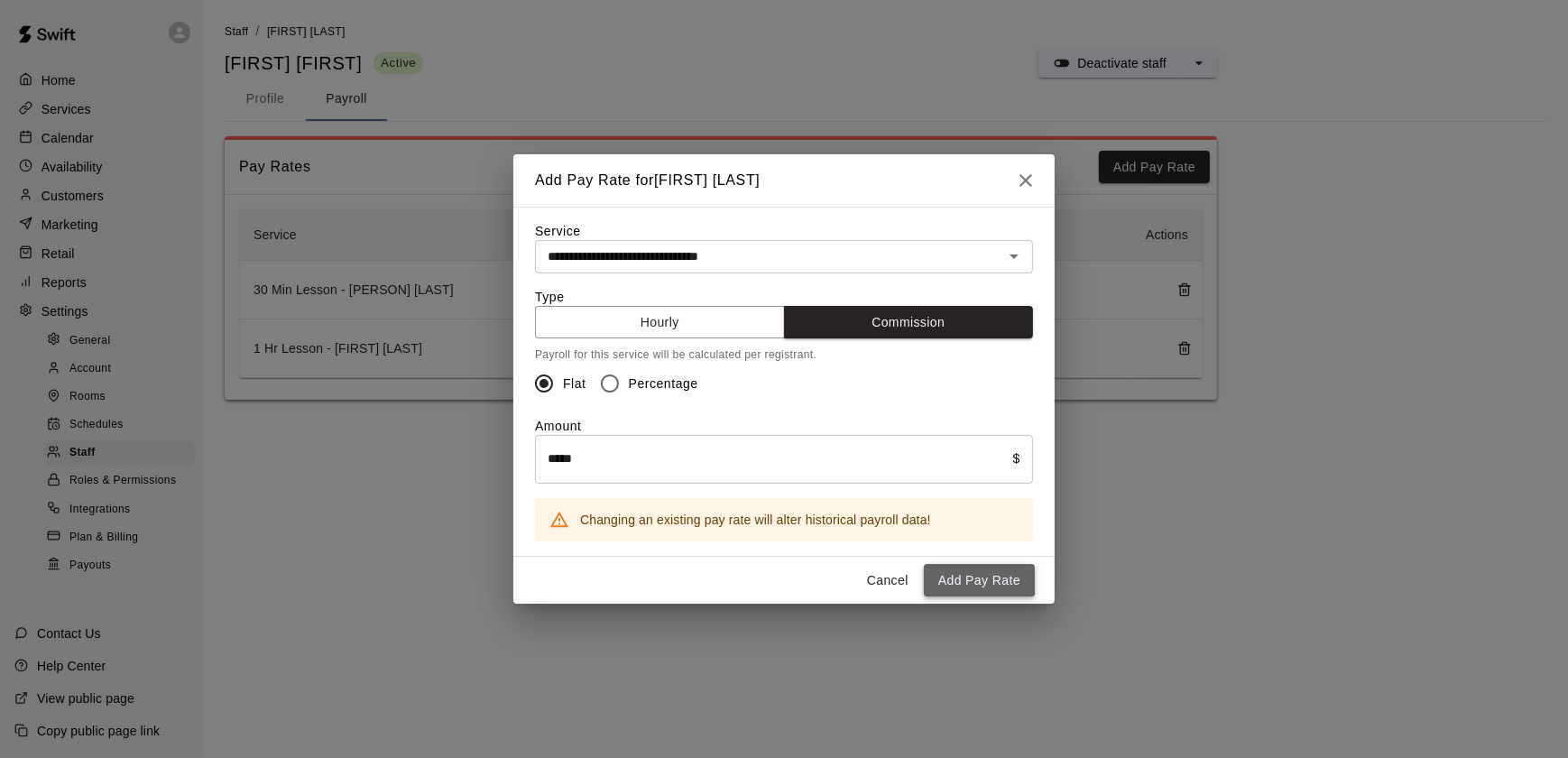 click on "Add Pay Rate" at bounding box center [979, 580] 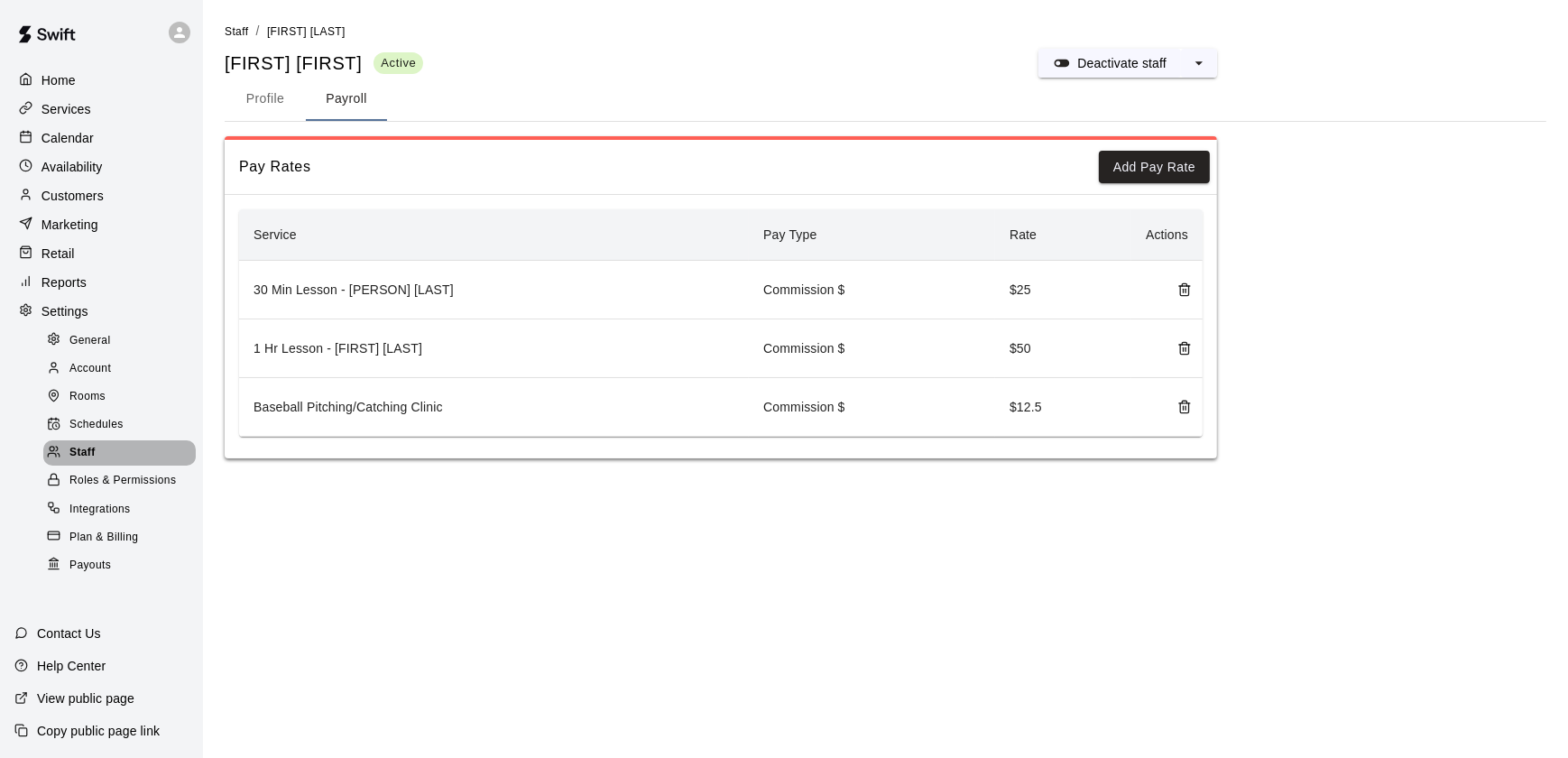 click on "Staff" at bounding box center [82, 453] 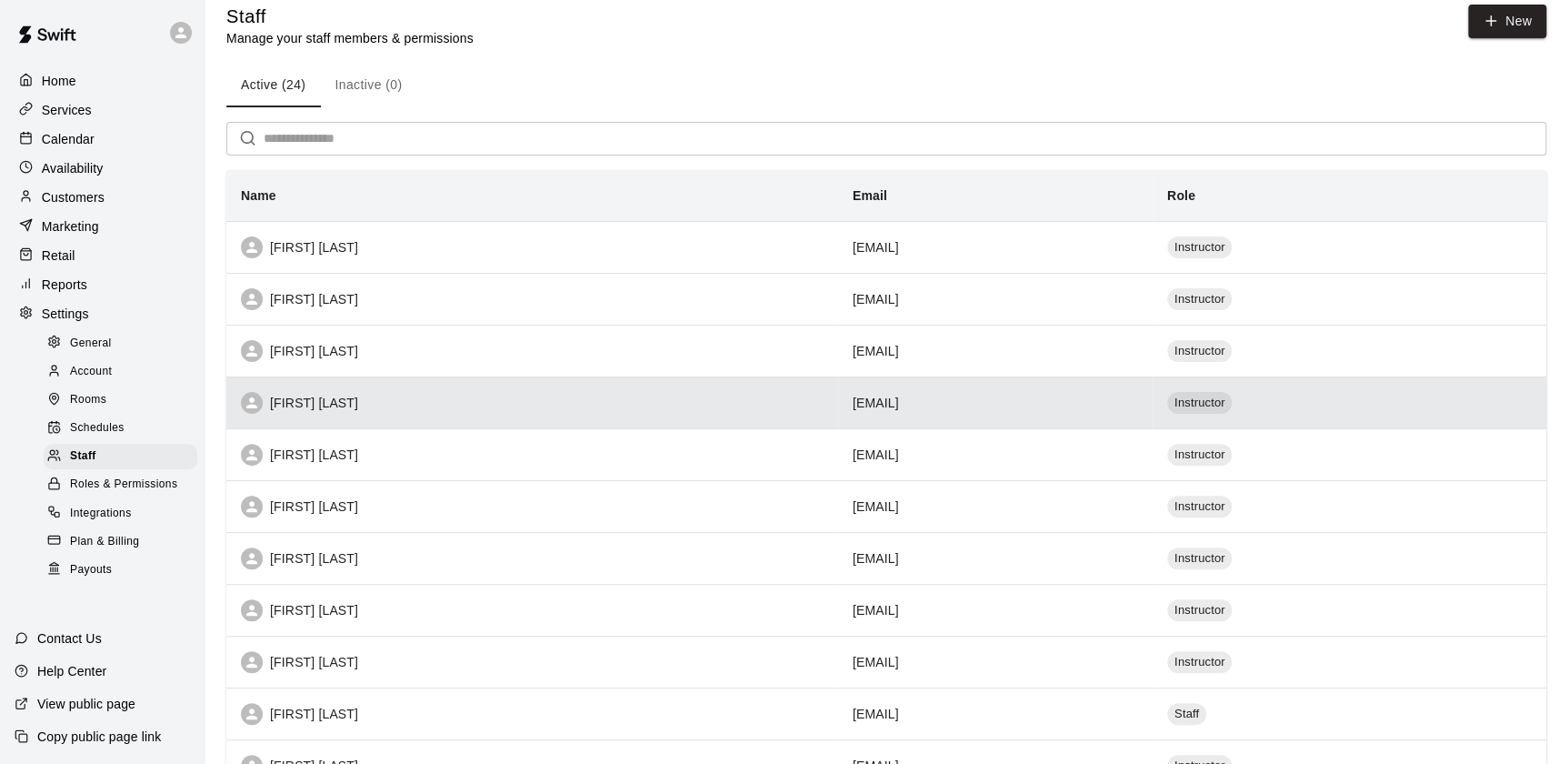 scroll, scrollTop: 18, scrollLeft: 0, axis: vertical 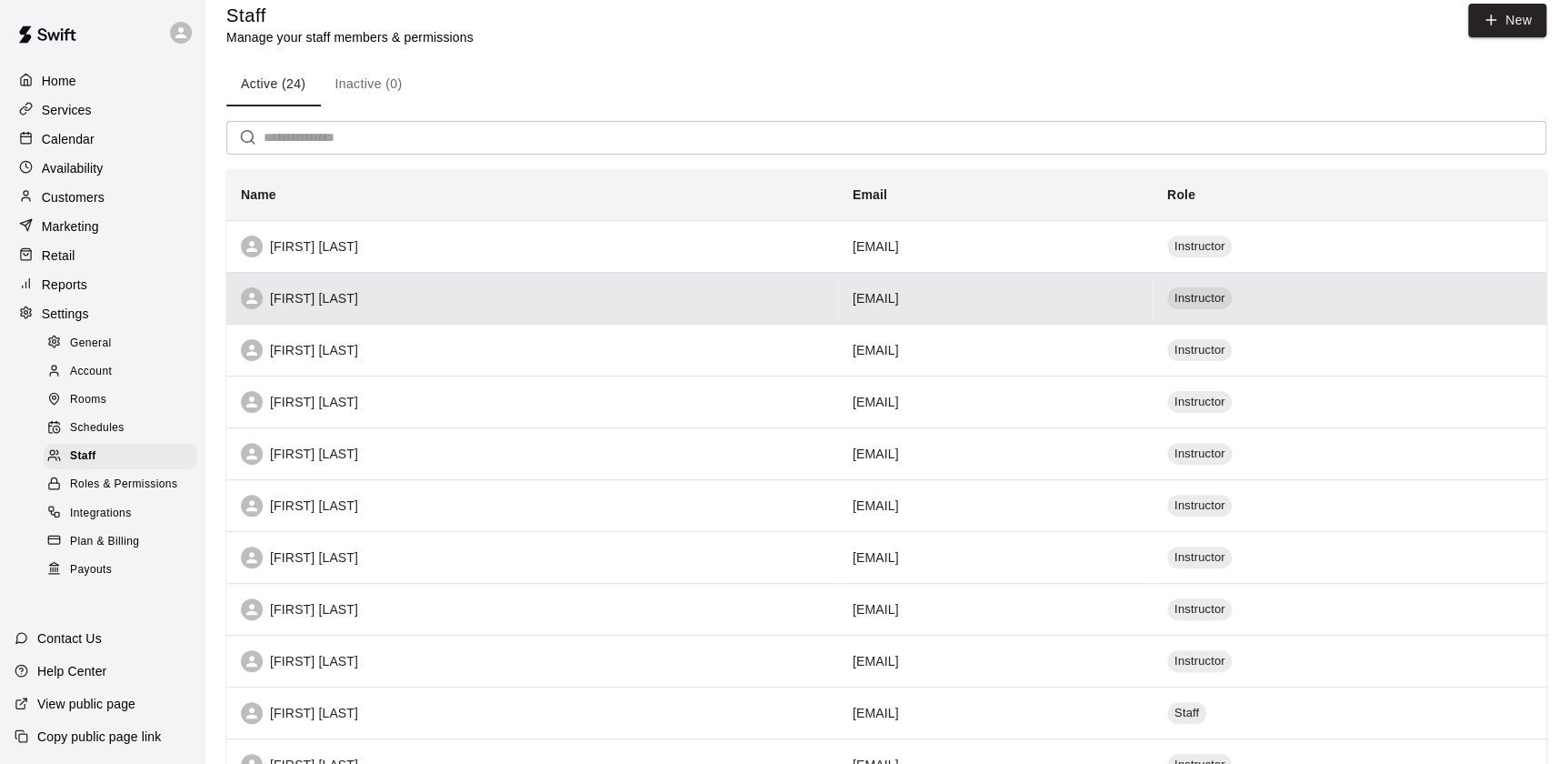 click on "[FIRST] [LAST]" at bounding box center (532, 298) 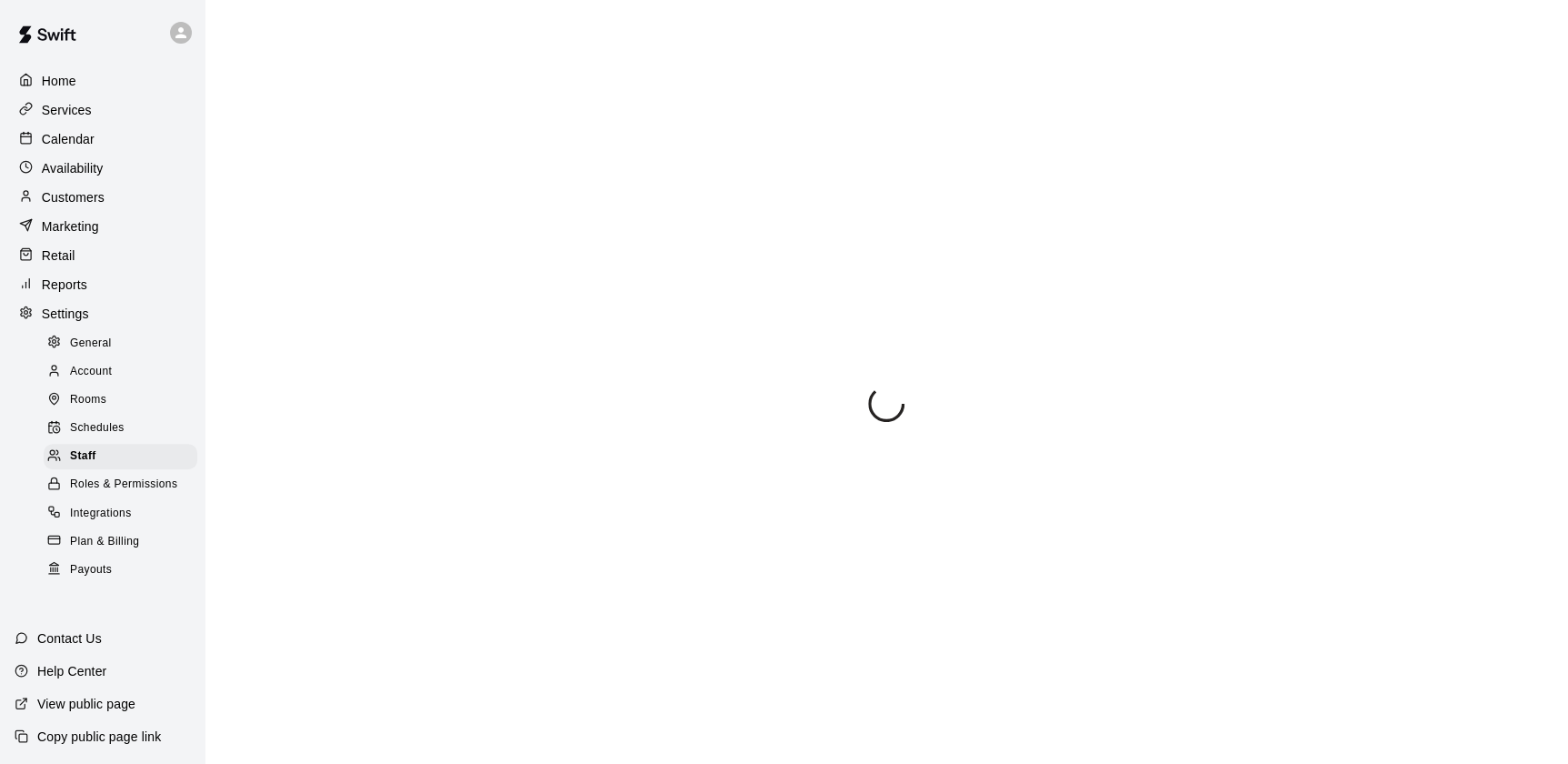 select on "**" 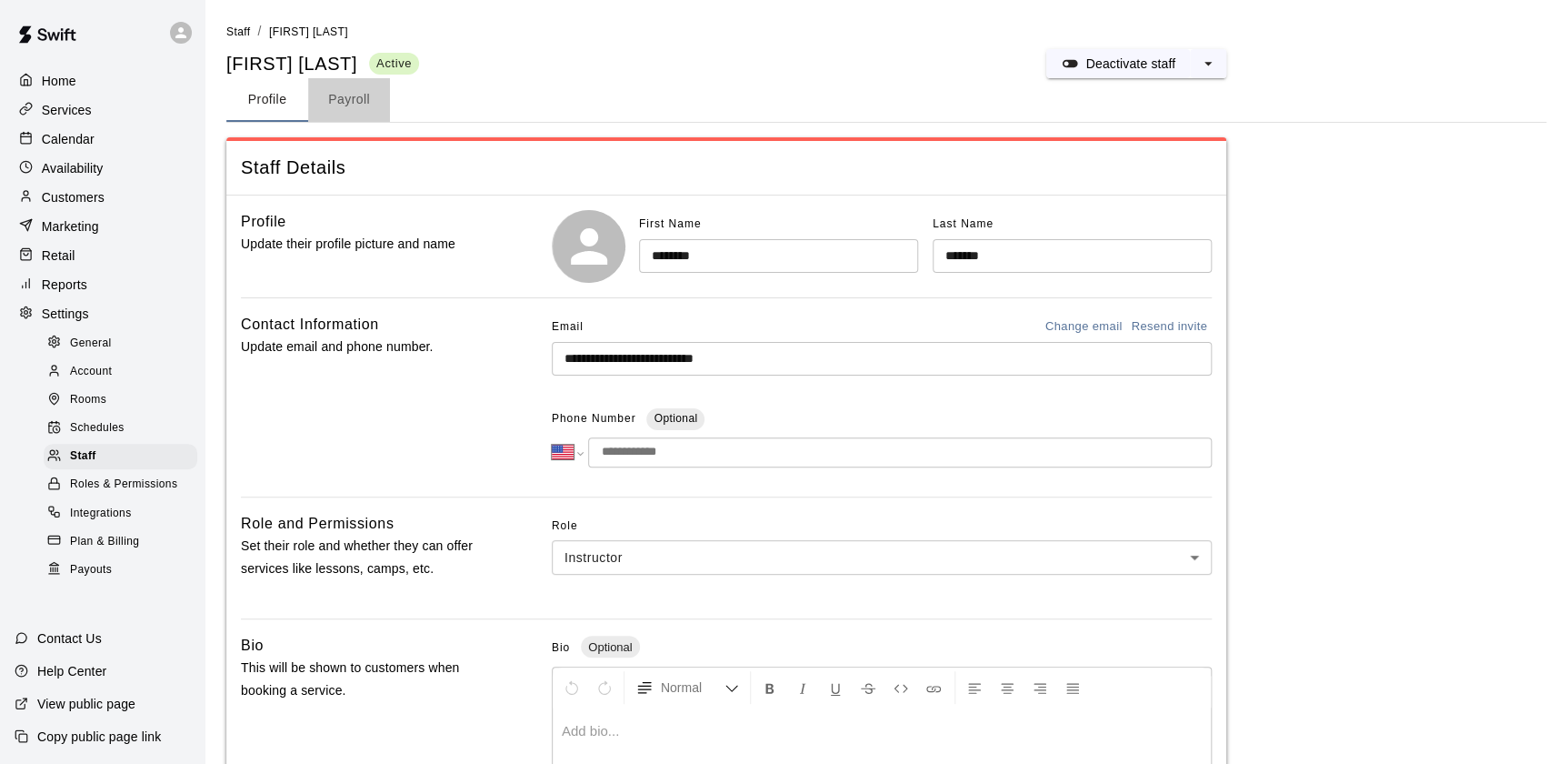 click on "Payroll" at bounding box center [349, 100] 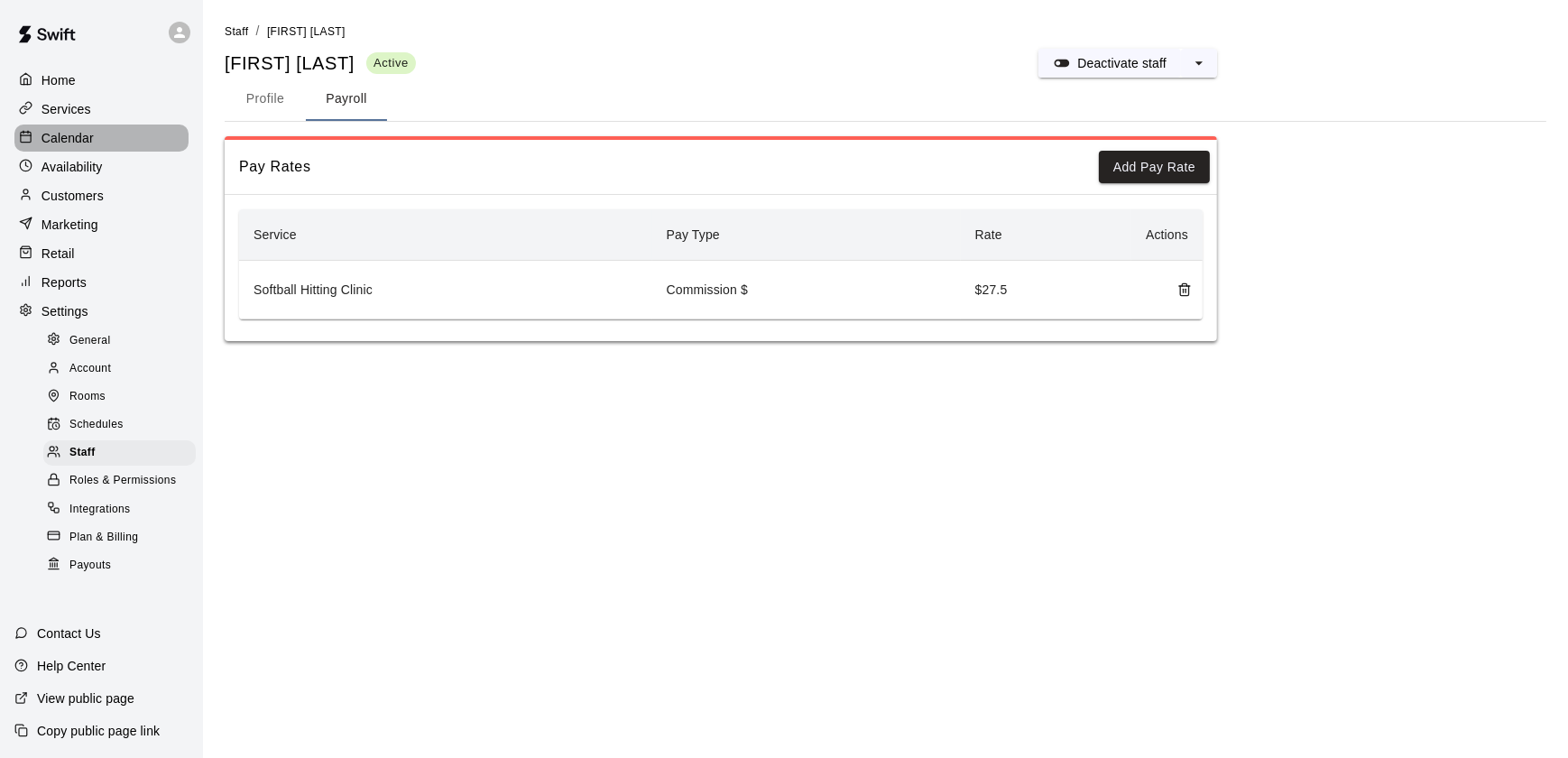 click on "Calendar" at bounding box center (68, 138) 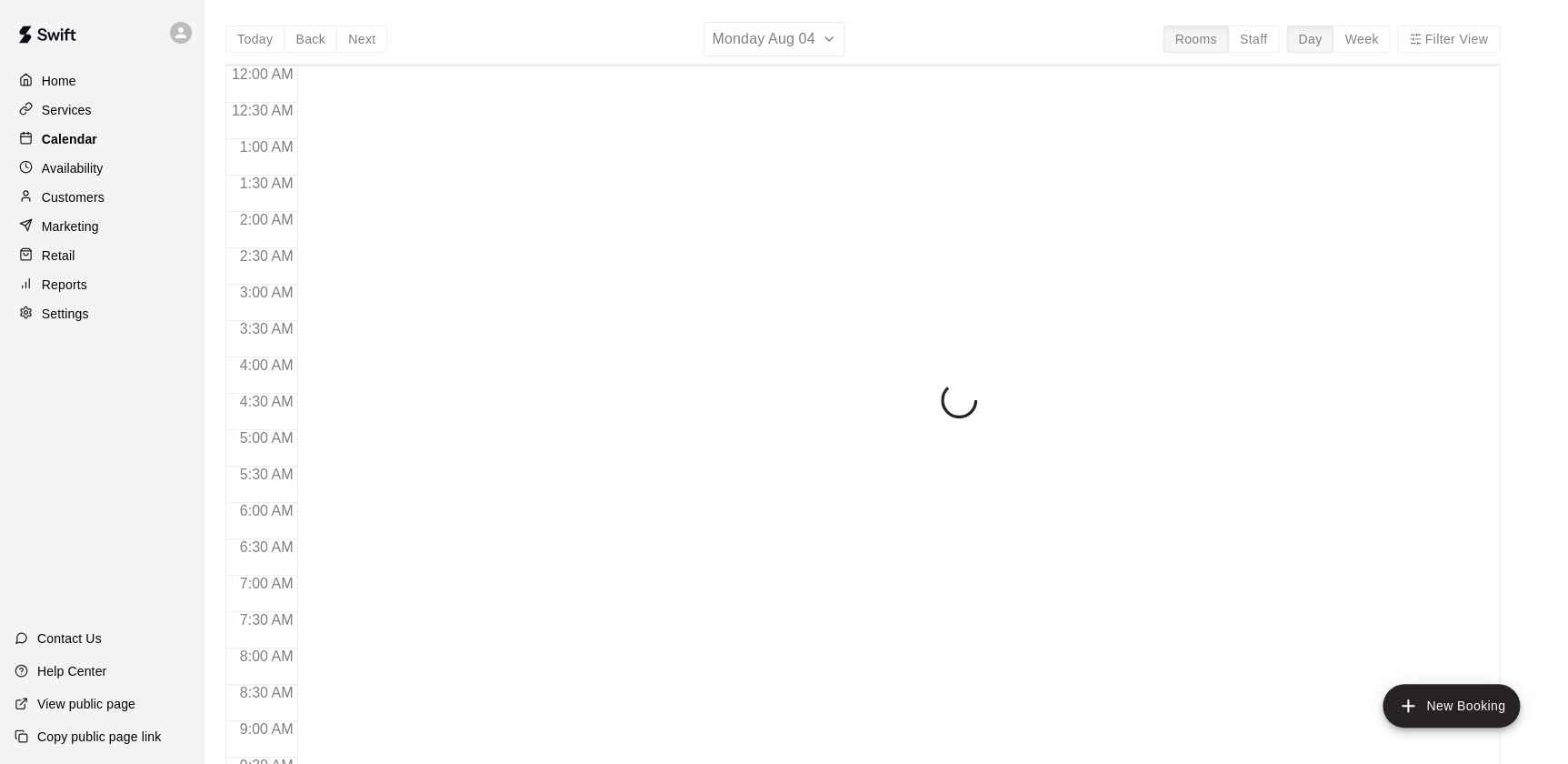scroll, scrollTop: 1027, scrollLeft: 0, axis: vertical 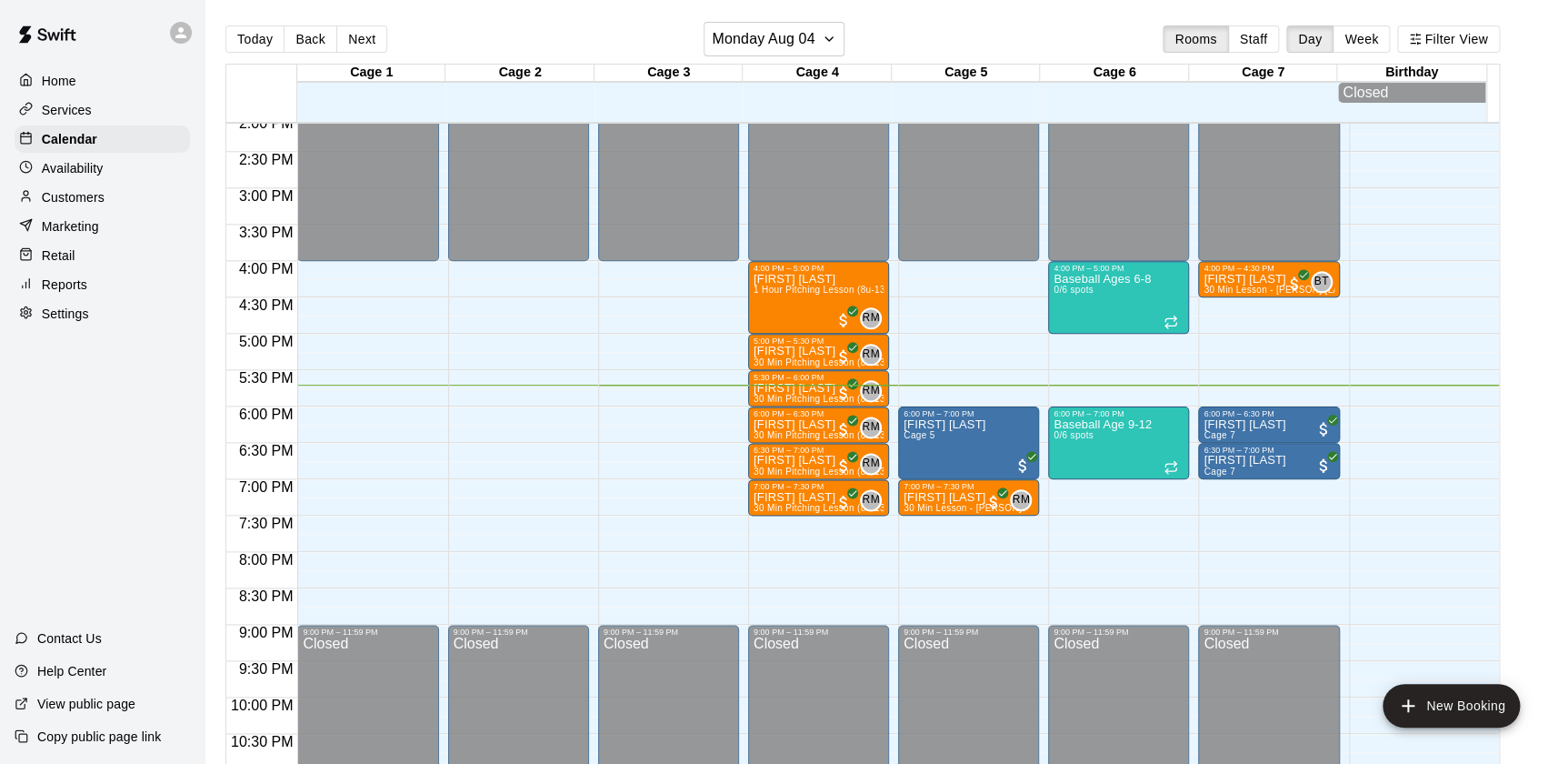 click on "Customers" at bounding box center (73, 197) 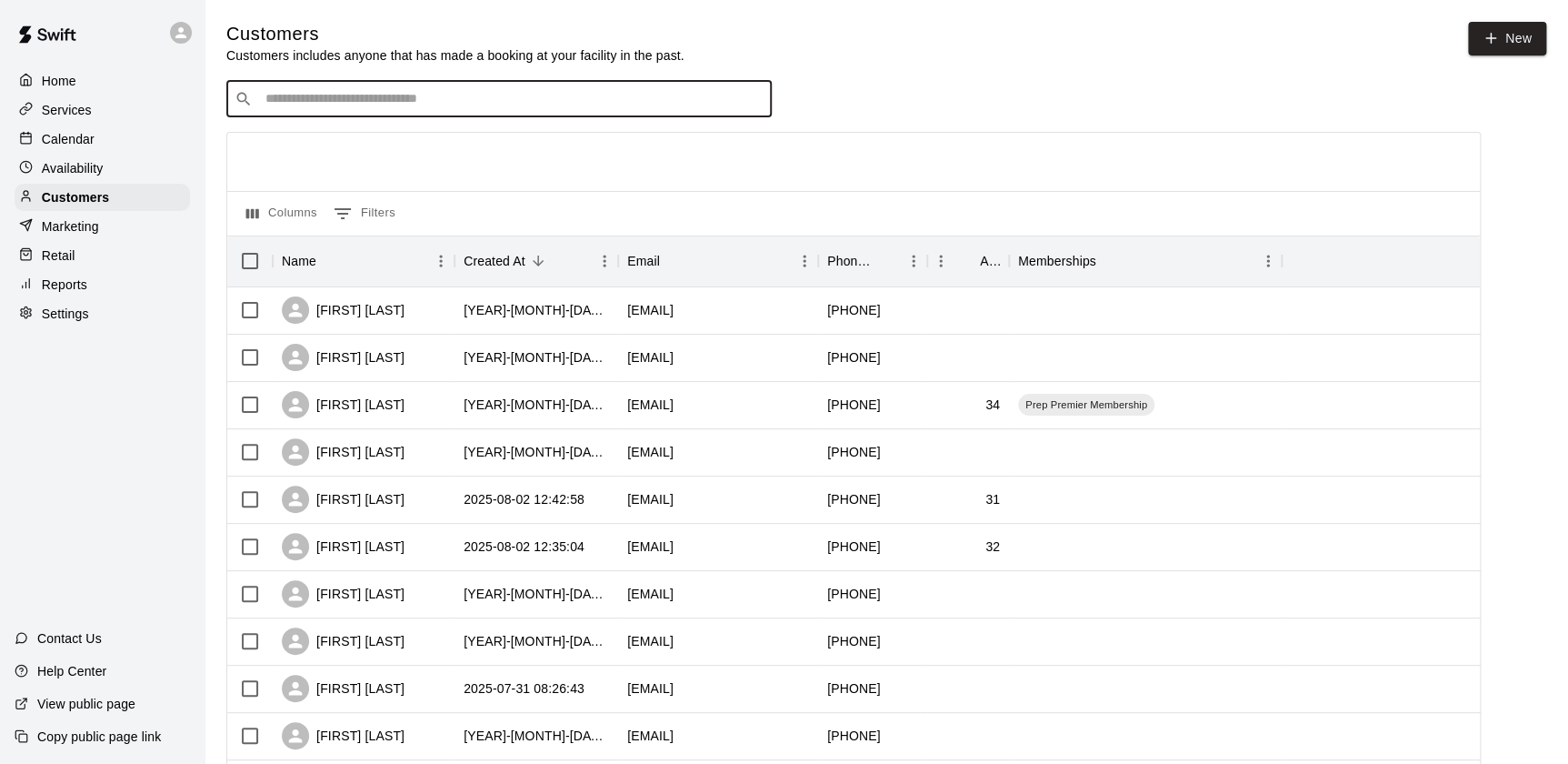 click at bounding box center [512, 99] 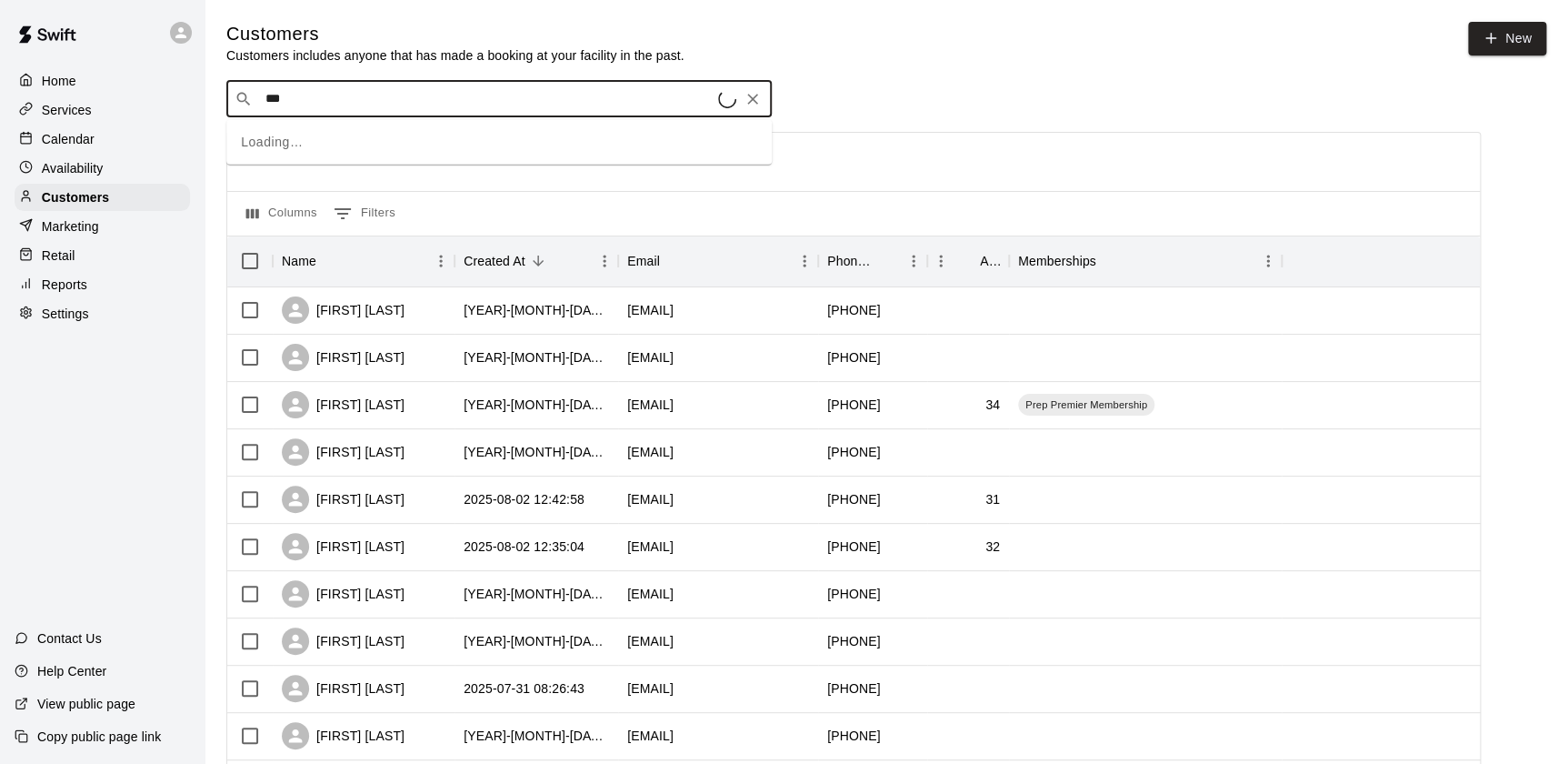 type on "****" 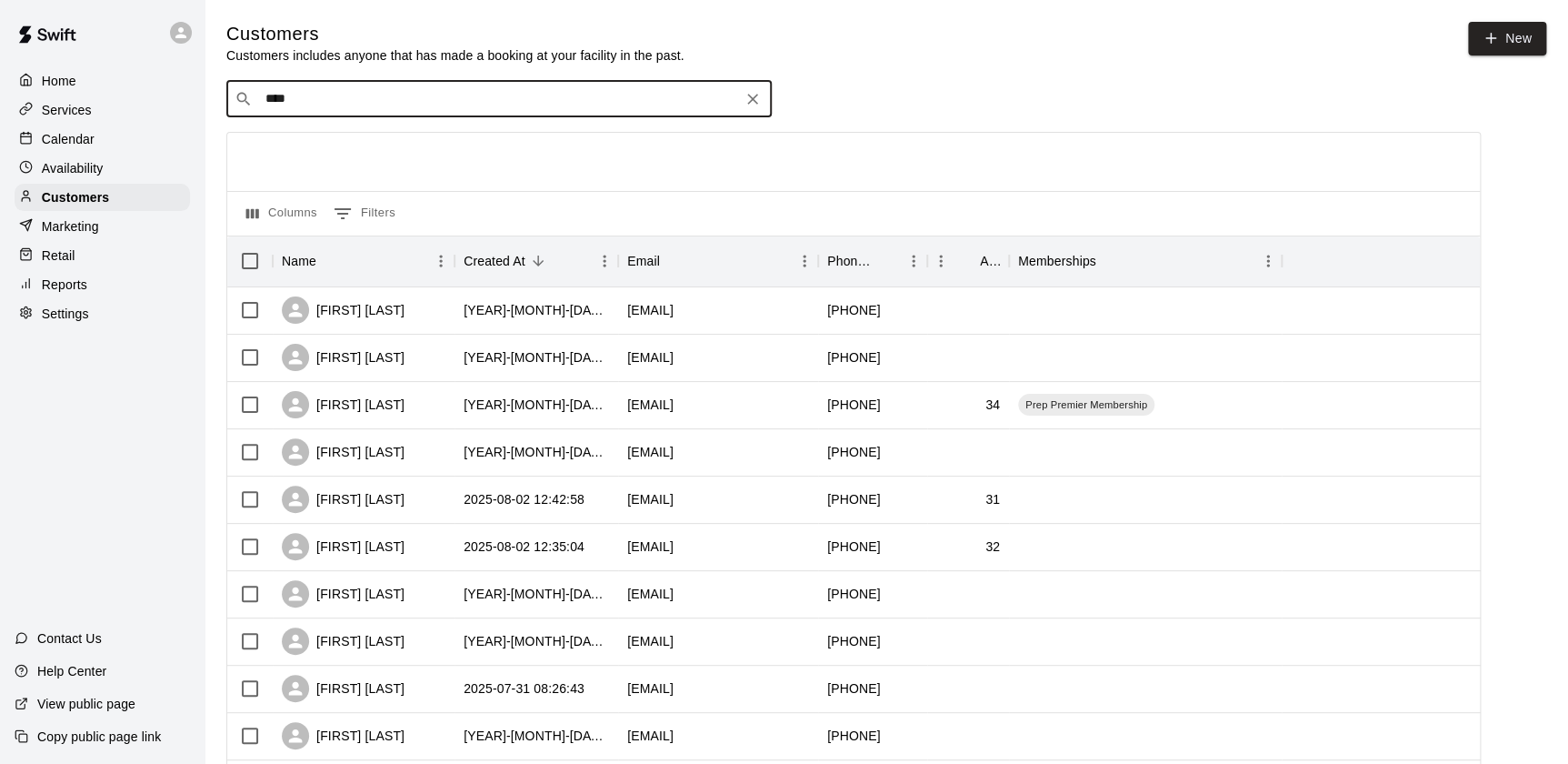 click on "​ **** ​" at bounding box center [499, 99] 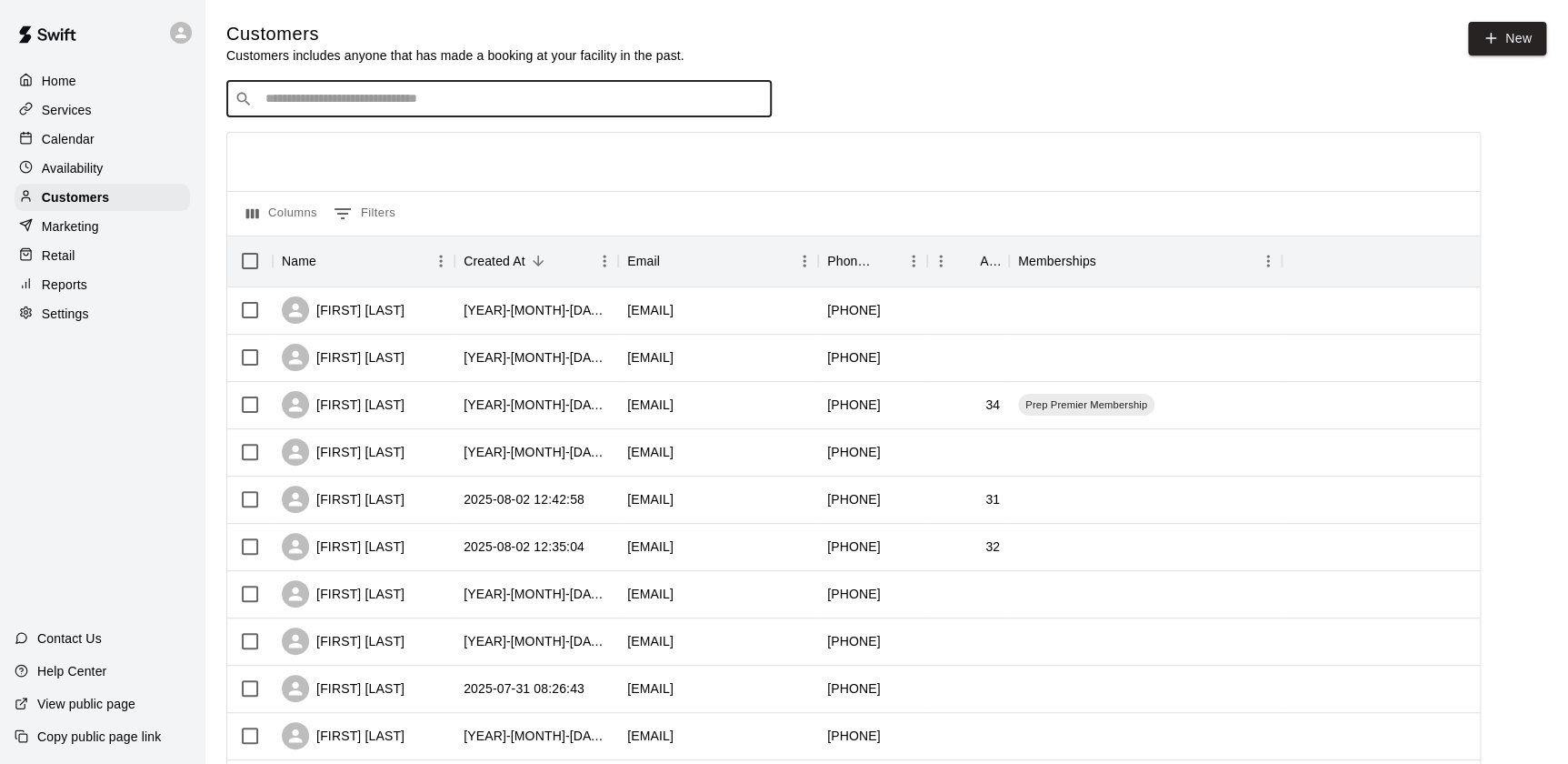 click on "Calendar" at bounding box center (102, 139) 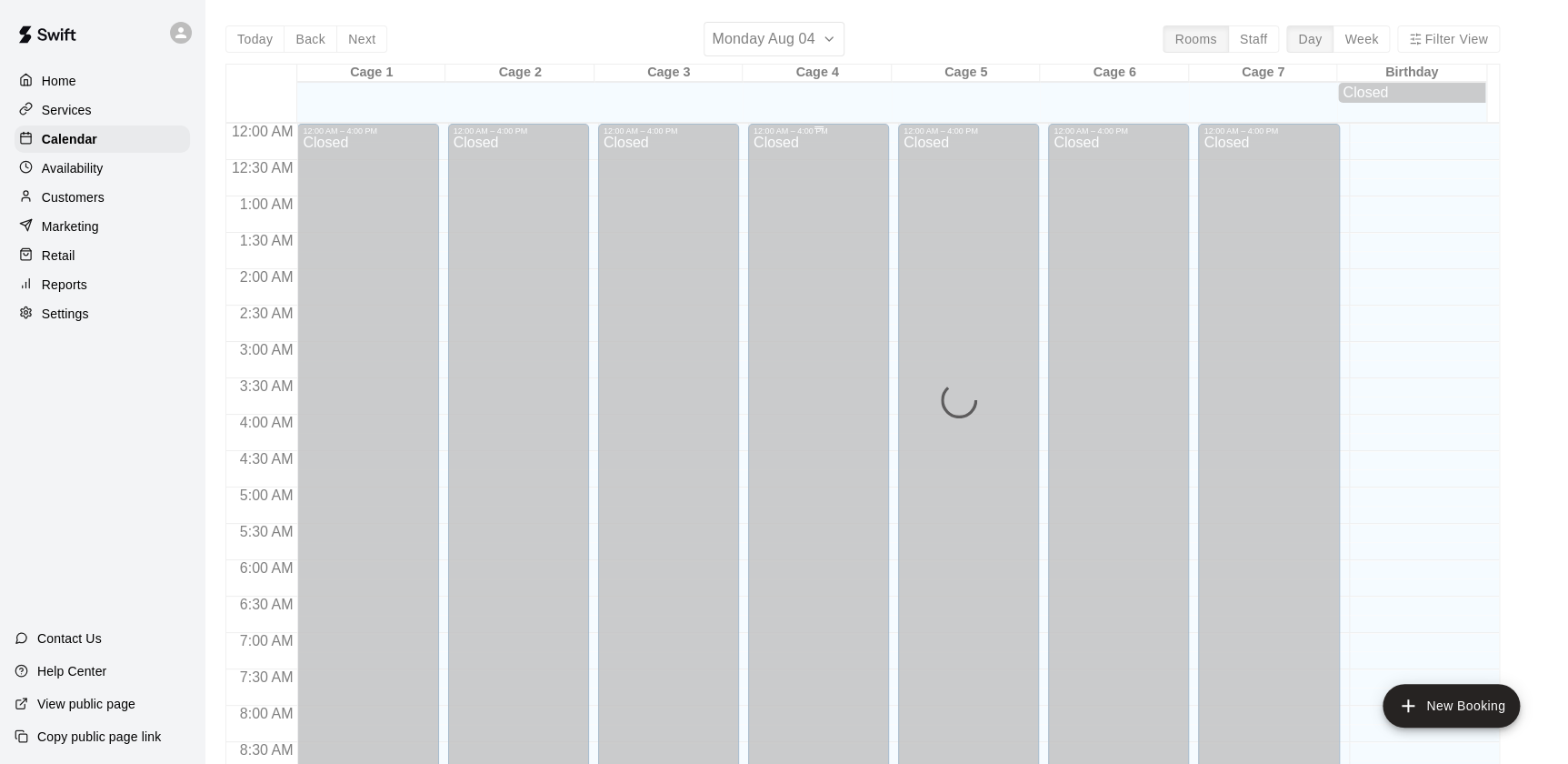 scroll, scrollTop: 1027, scrollLeft: 0, axis: vertical 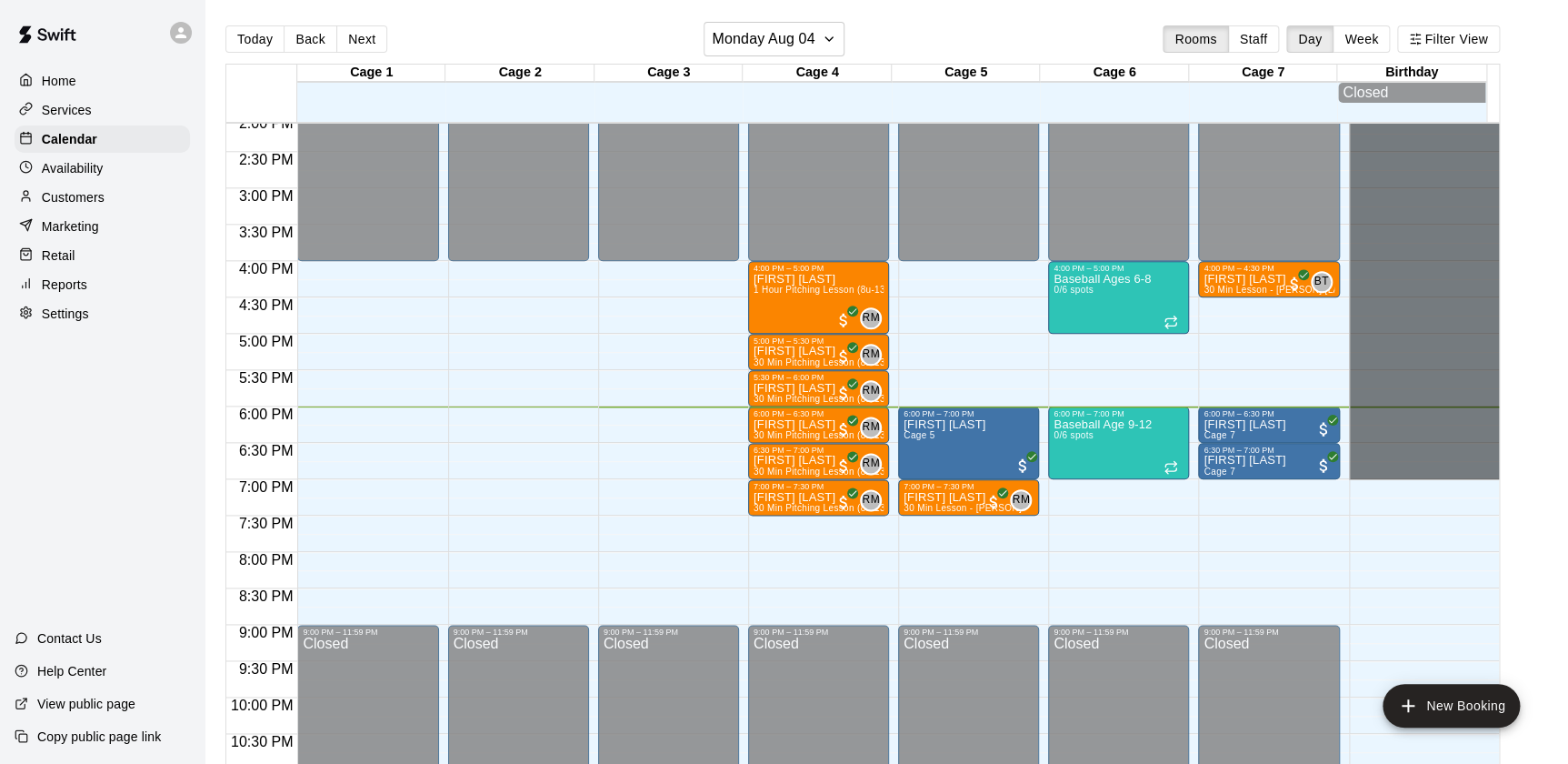 drag, startPoint x: 1375, startPoint y: 489, endPoint x: 1263, endPoint y: 92, distance: 412.49606 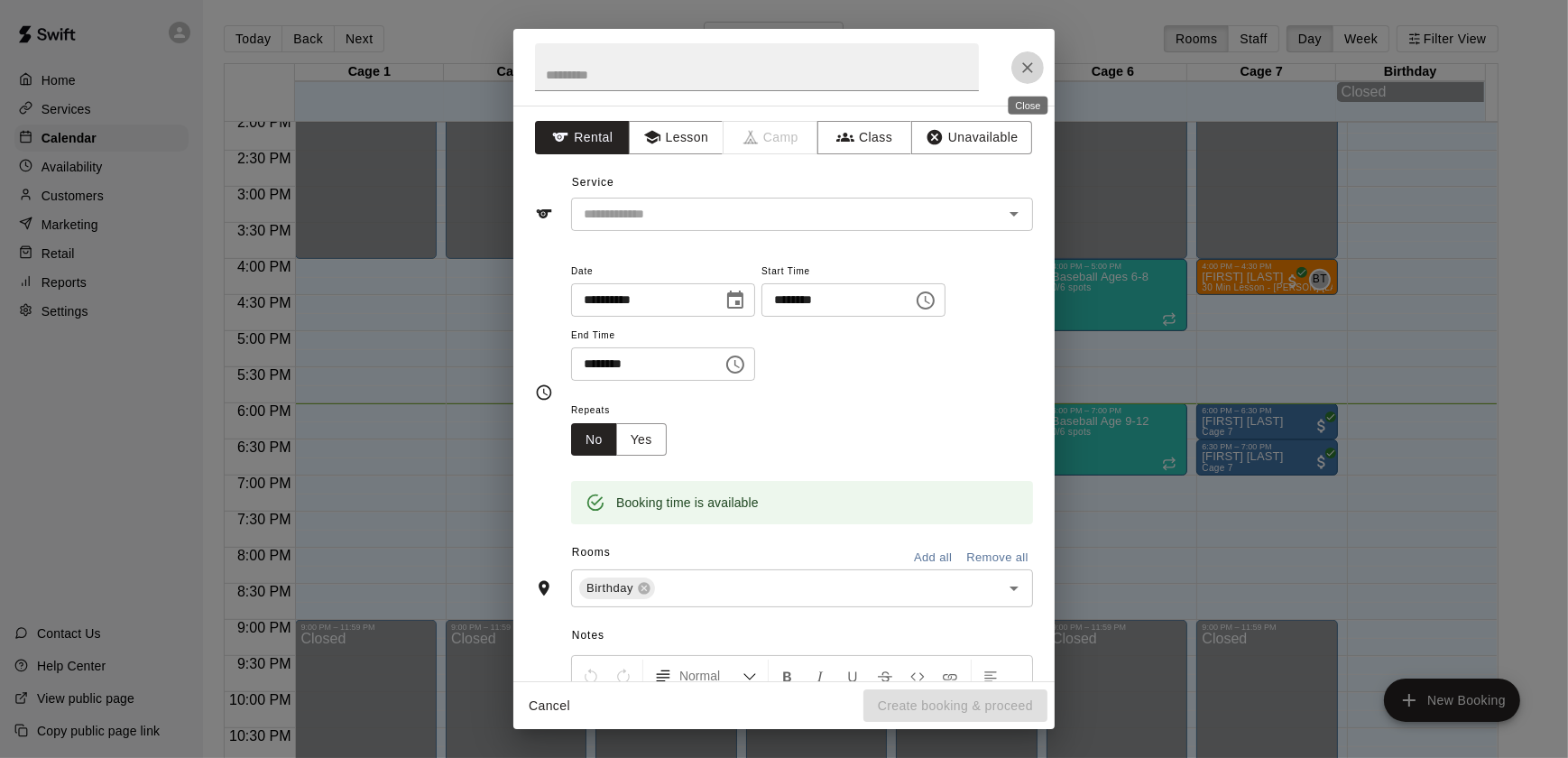 click 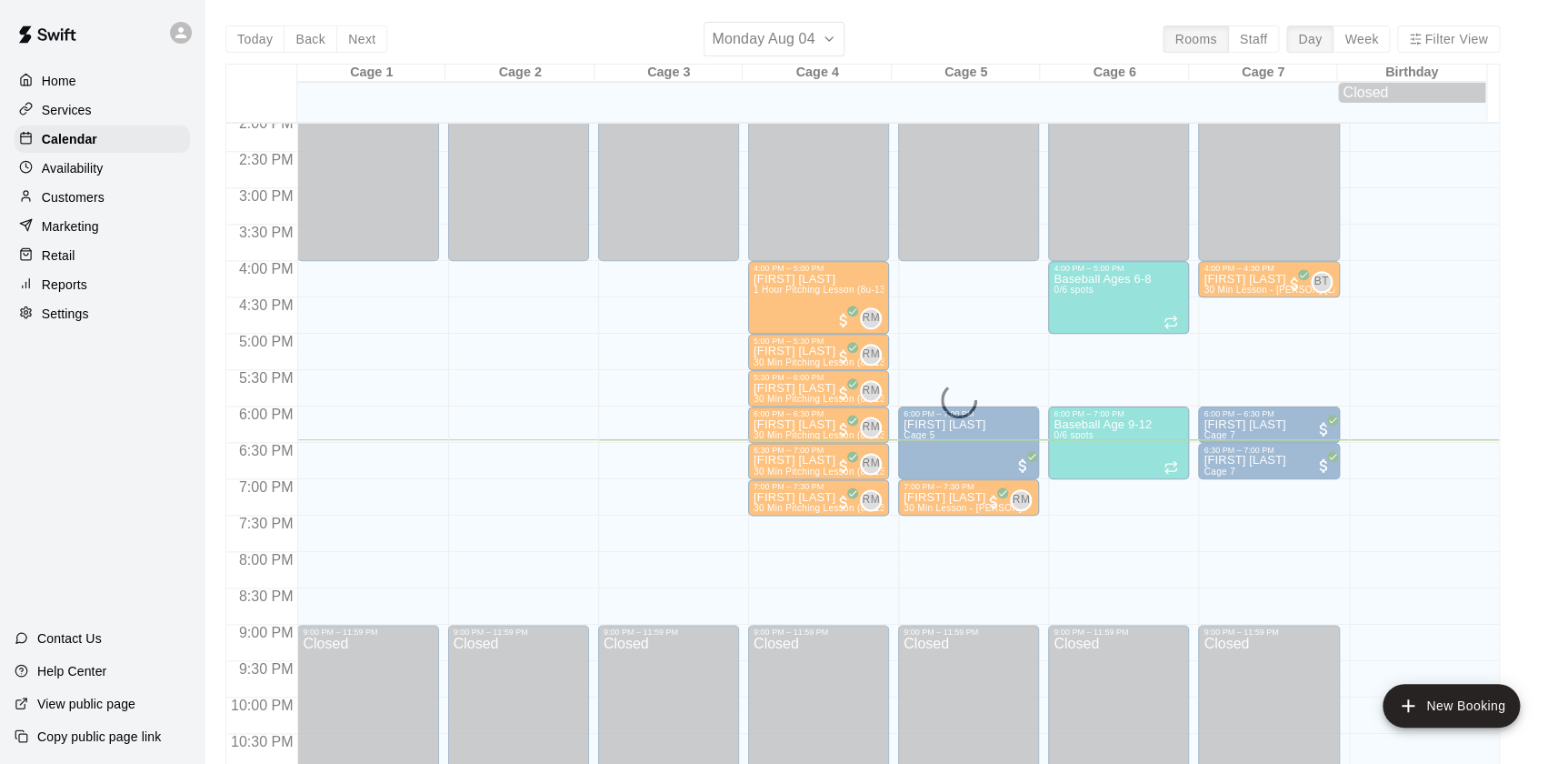 click on "Retail" at bounding box center [102, 256] 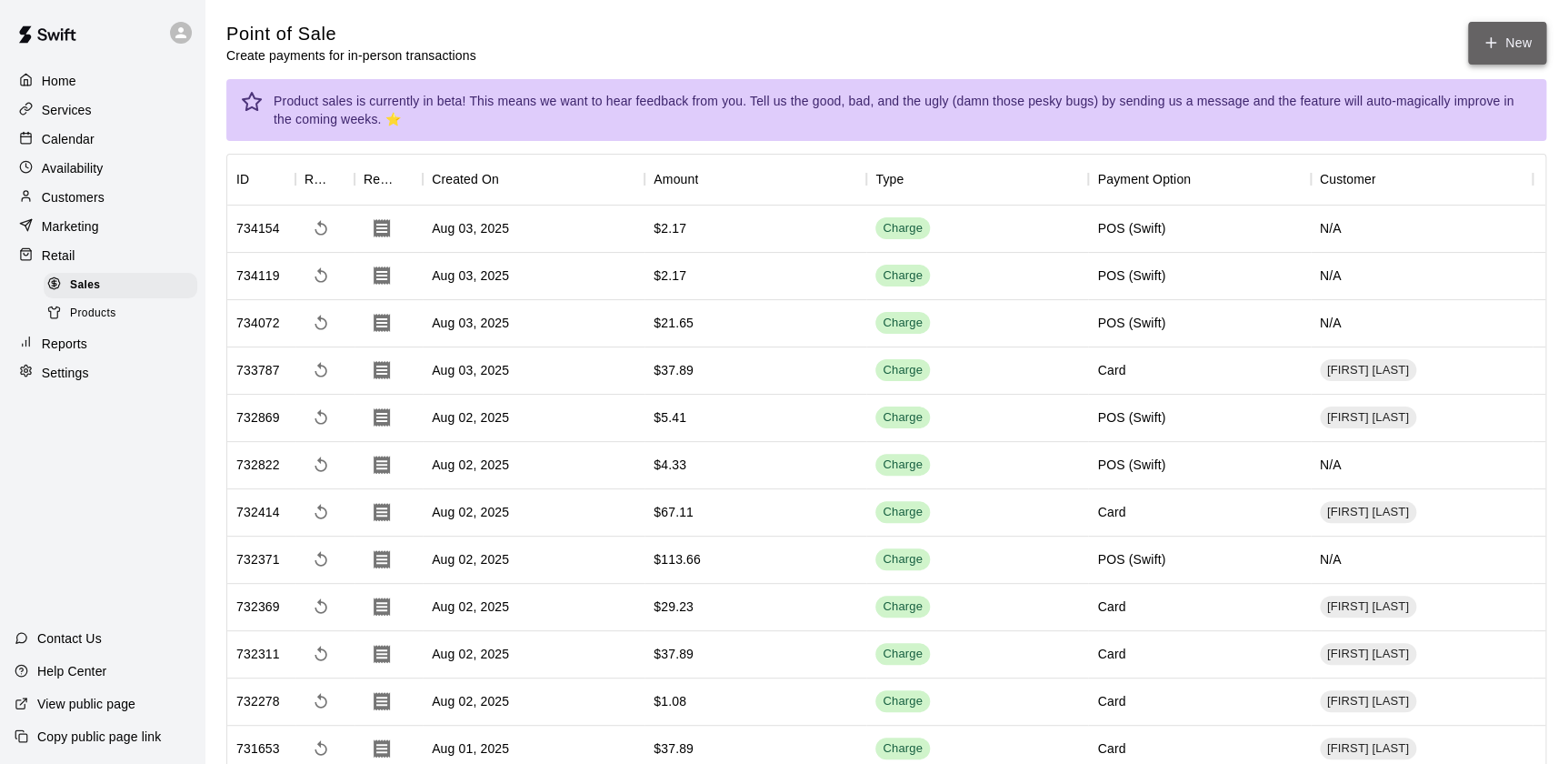 click on "New" at bounding box center [1507, 43] 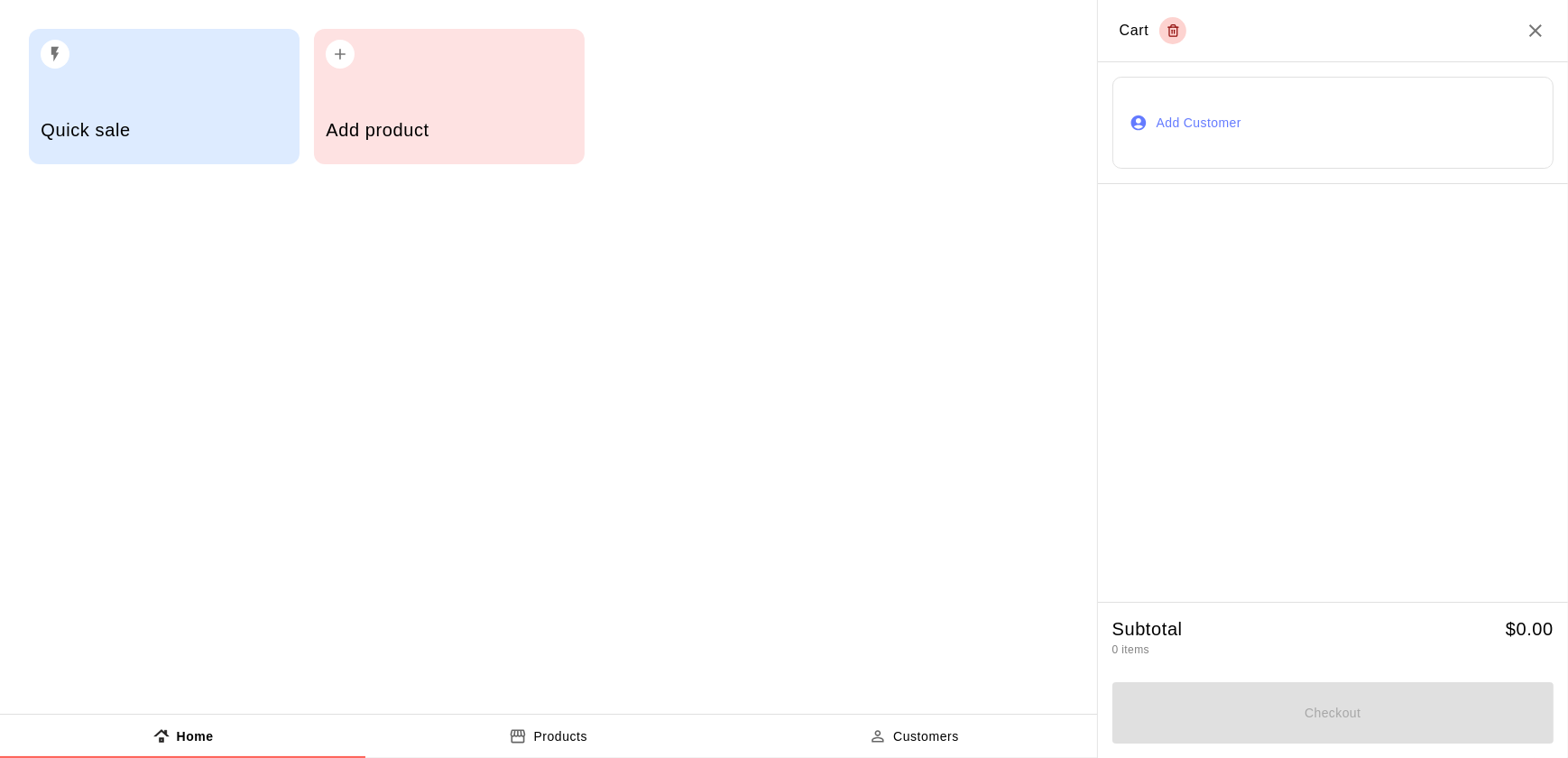 click on "Add Customer" at bounding box center [1333, 123] 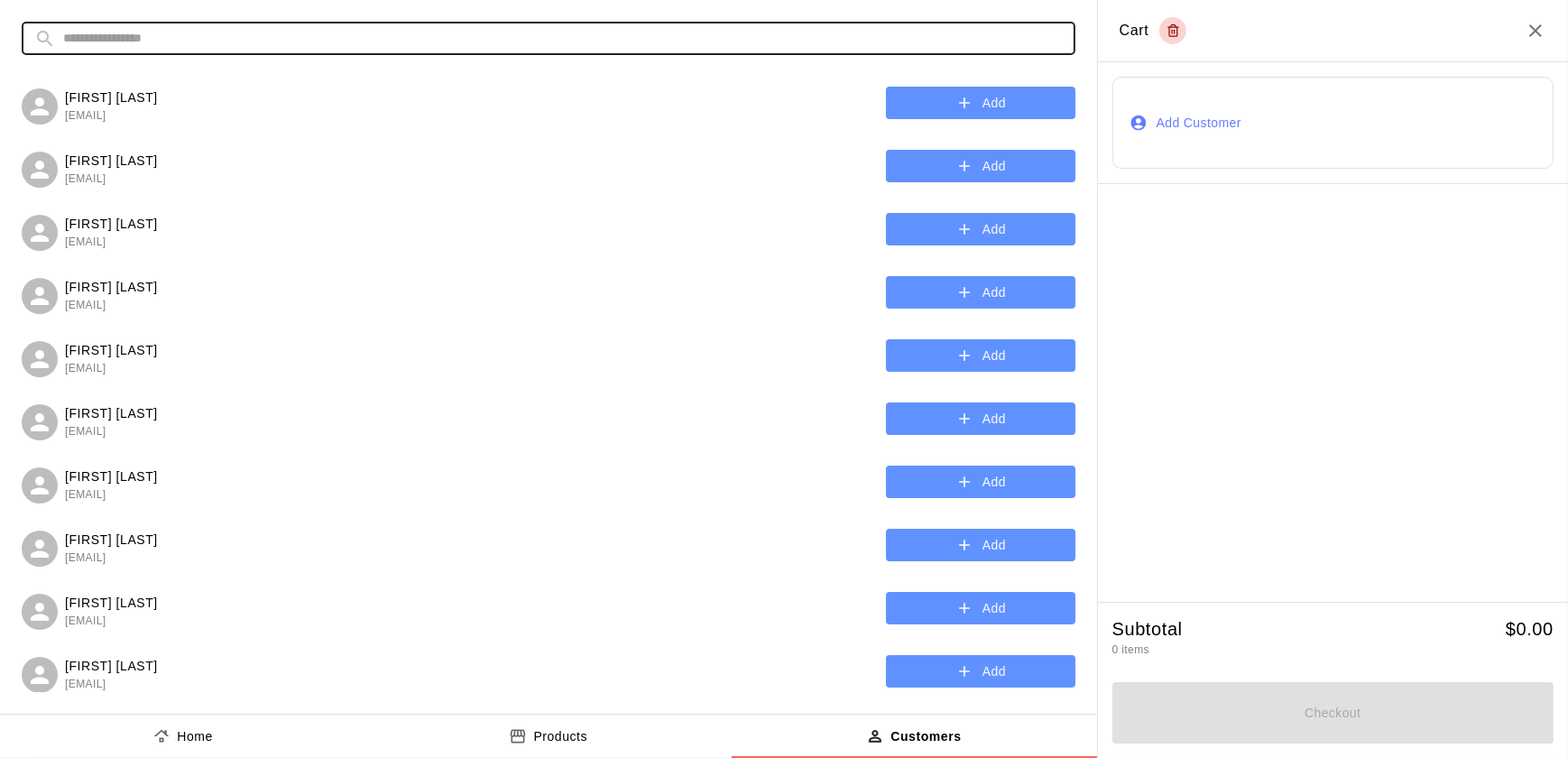 click at bounding box center (563, 38) 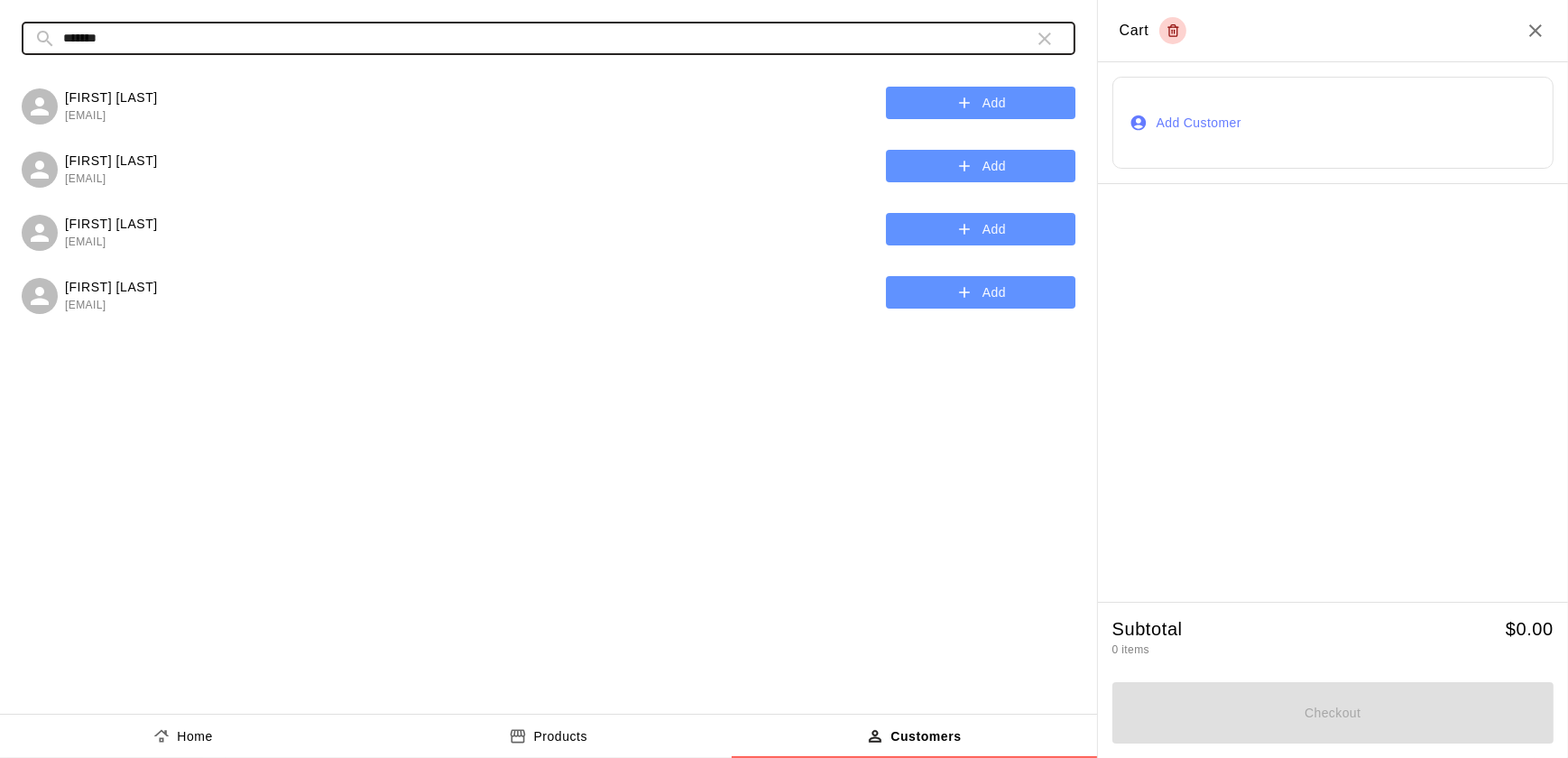 type on "*******" 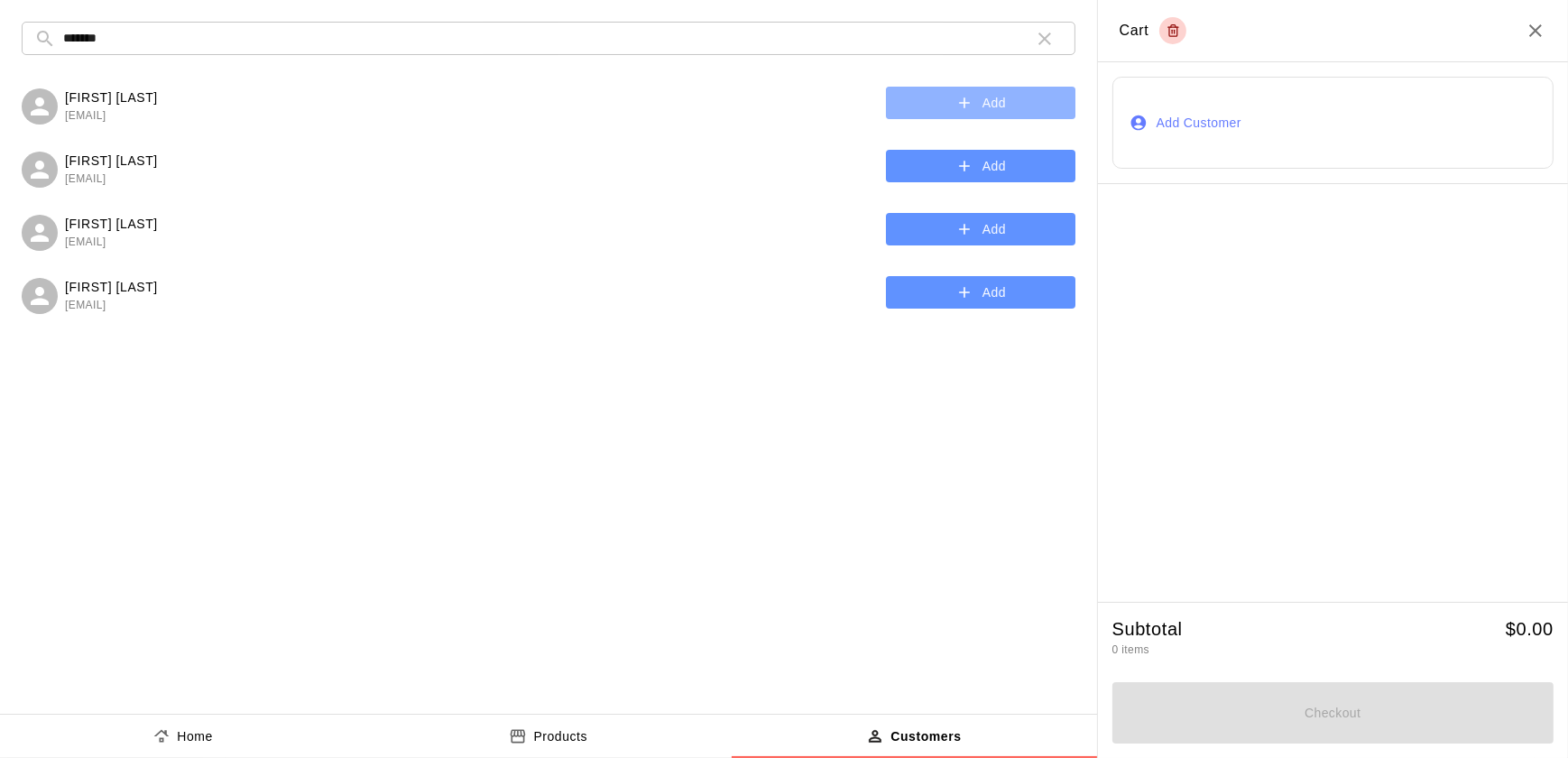 click on "Add" at bounding box center [981, 103] 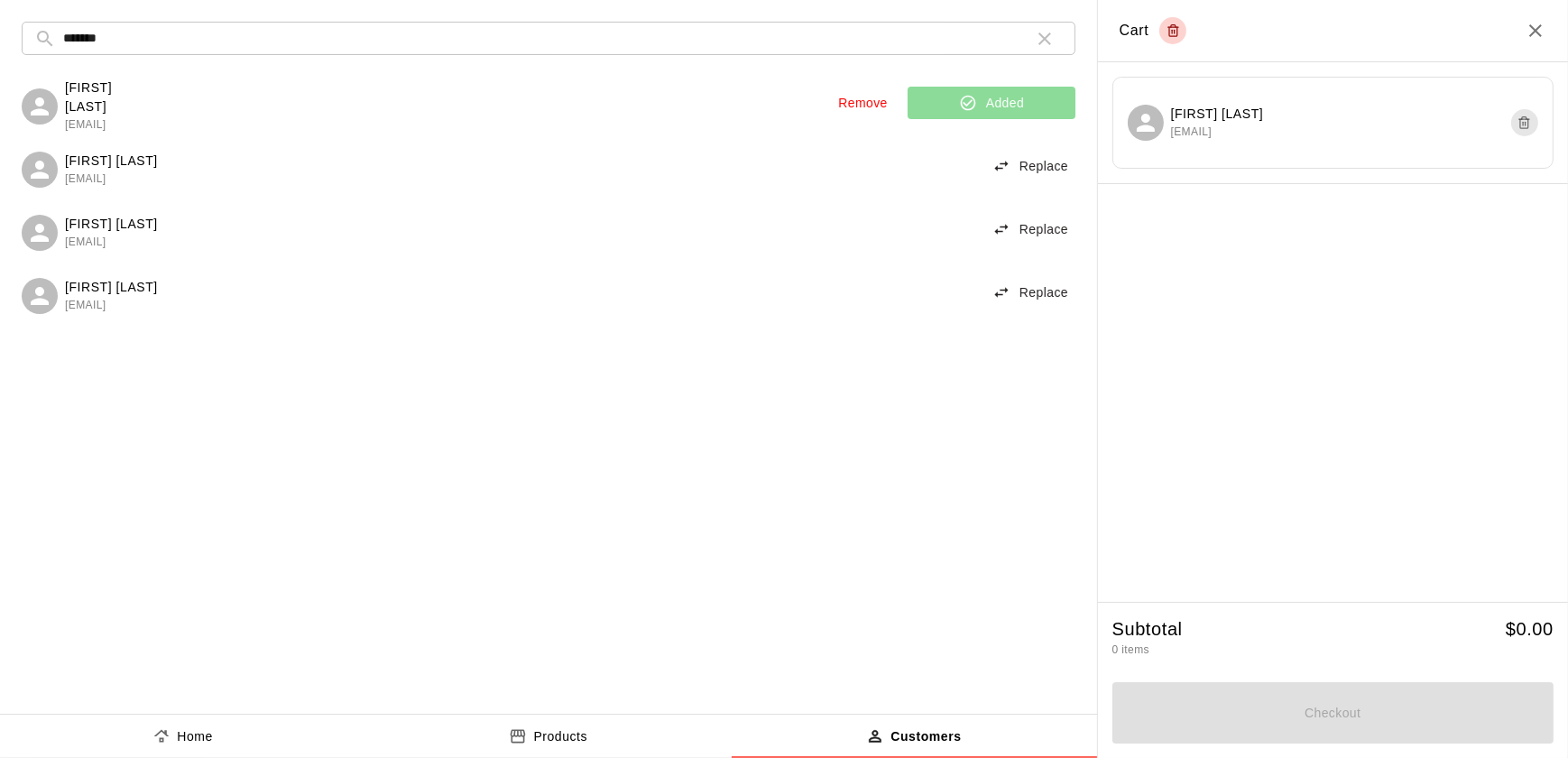 click on "Products" at bounding box center [548, 736] 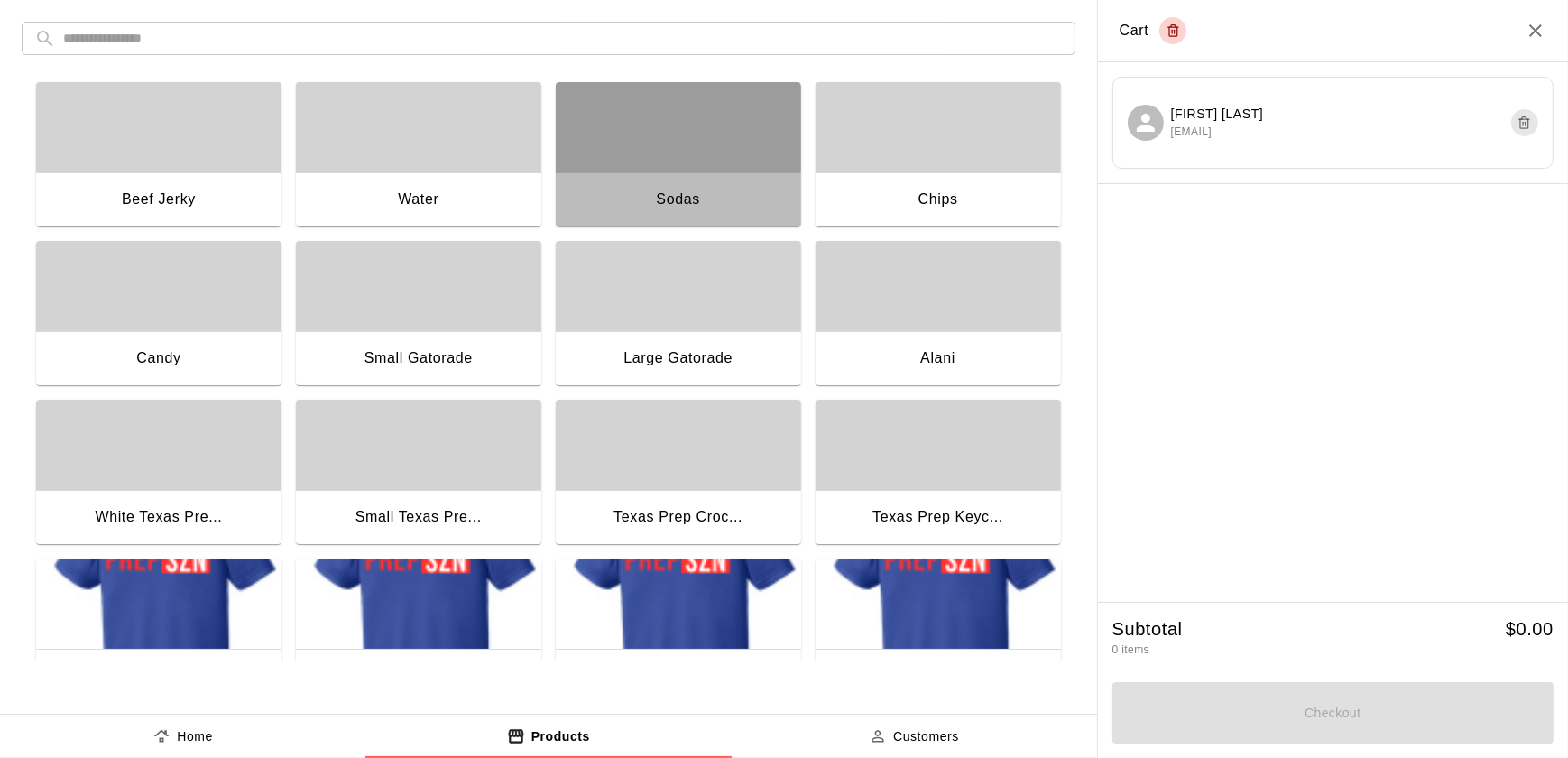 click on "Sodas" at bounding box center [678, 201] 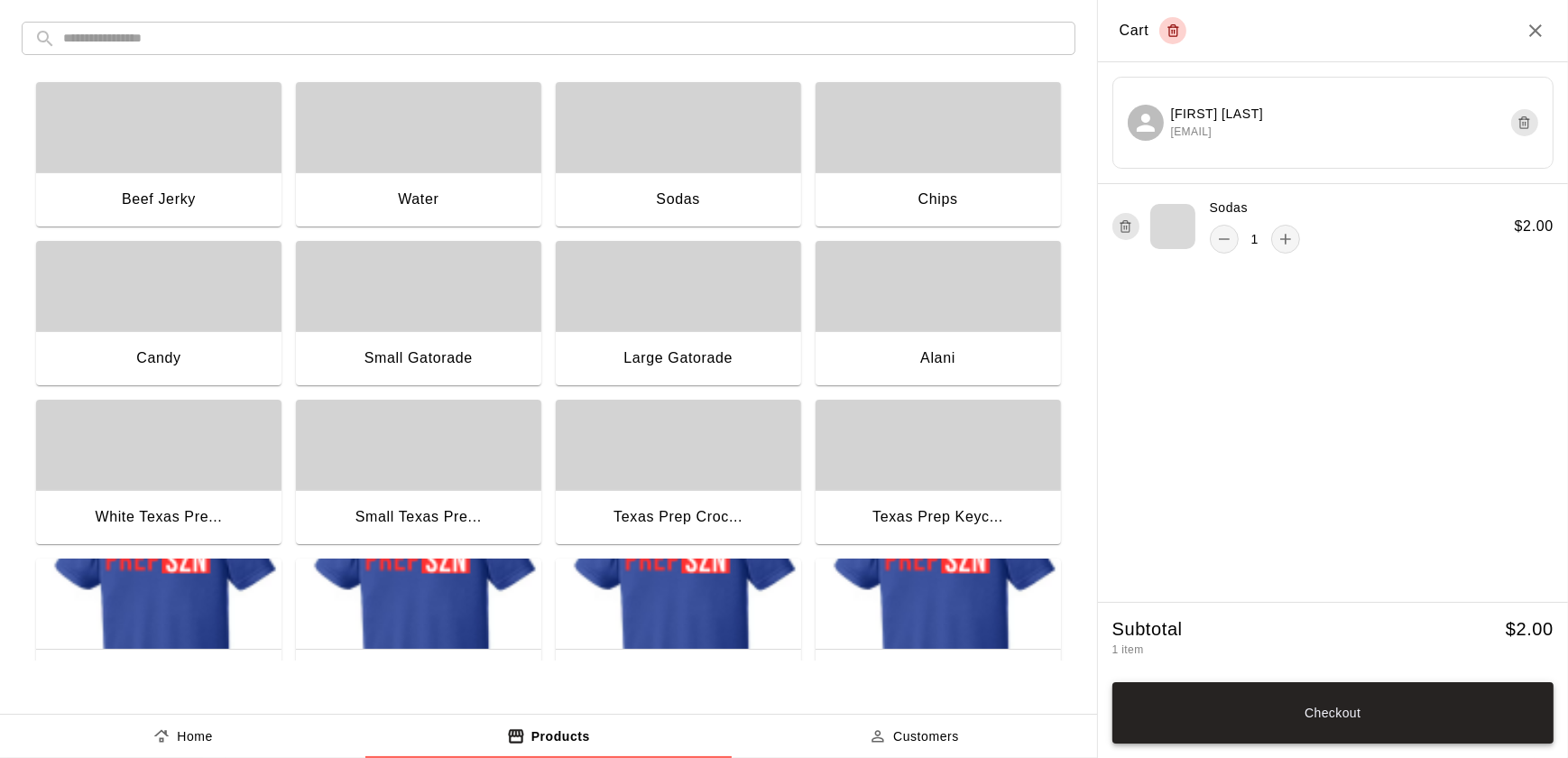 click on "Checkout" at bounding box center (1333, 713) 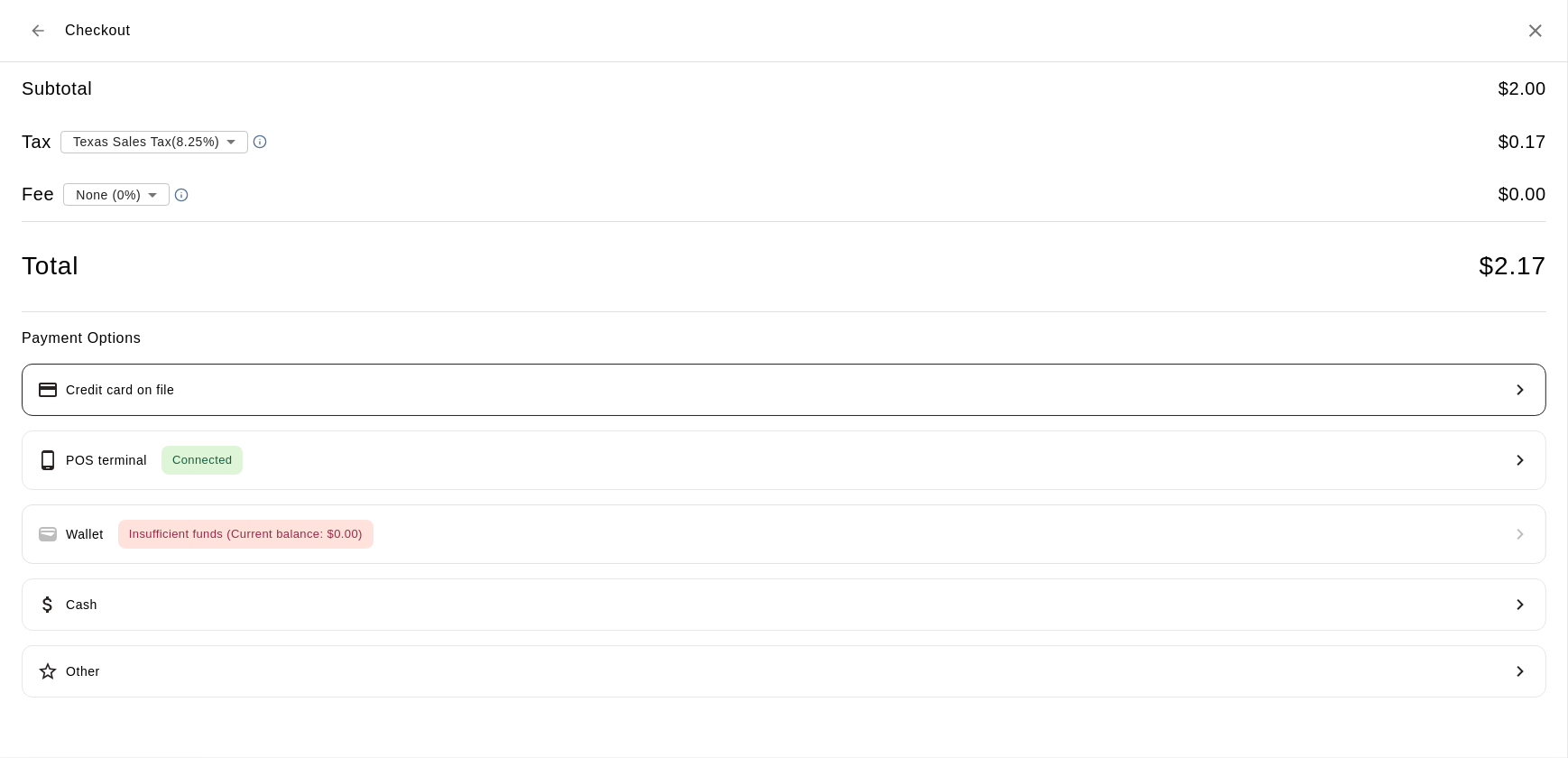 click on "Credit card on file" at bounding box center [784, 390] 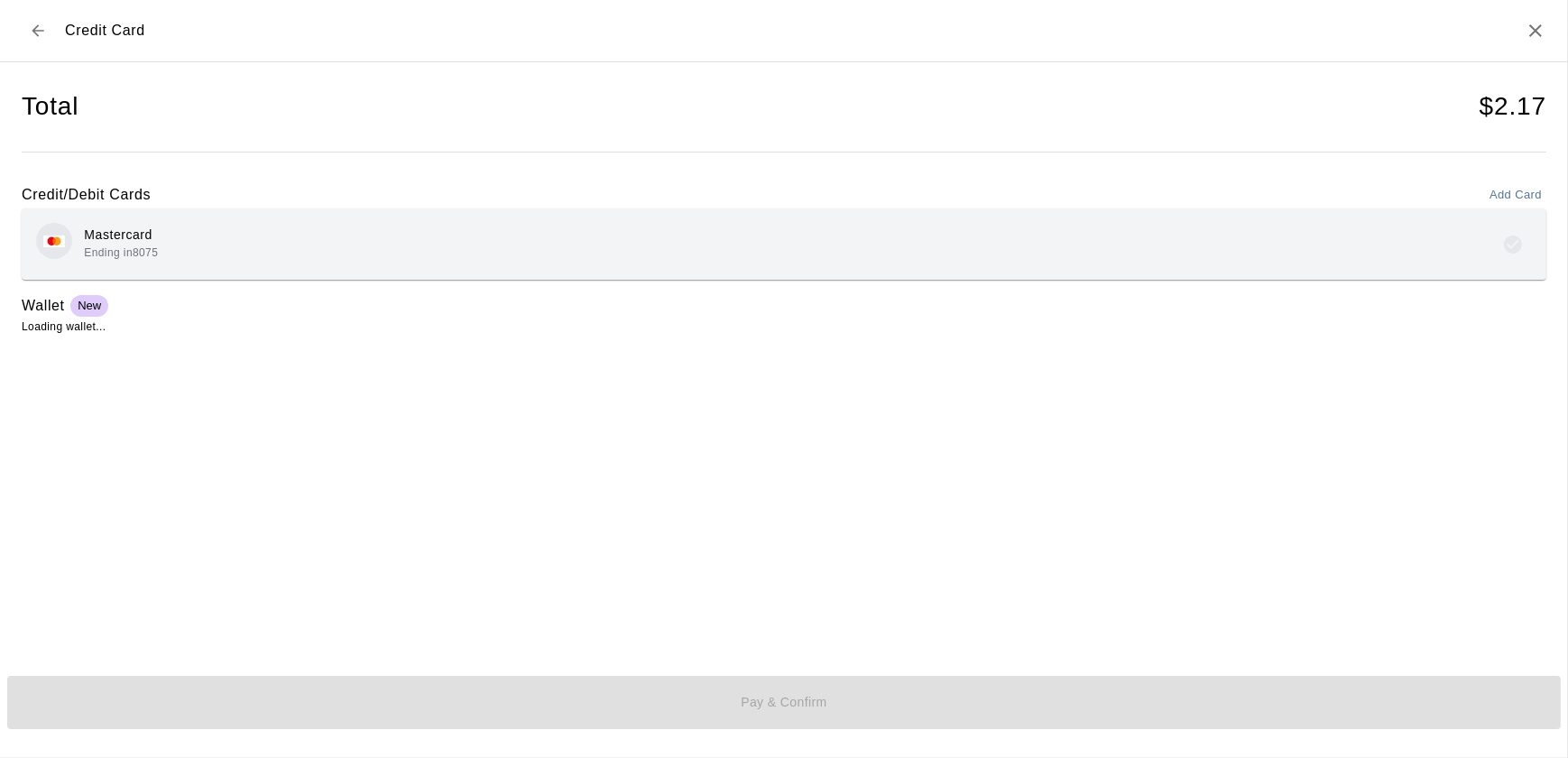 click on "Mastercard Ending in  8075" at bounding box center [784, 244] 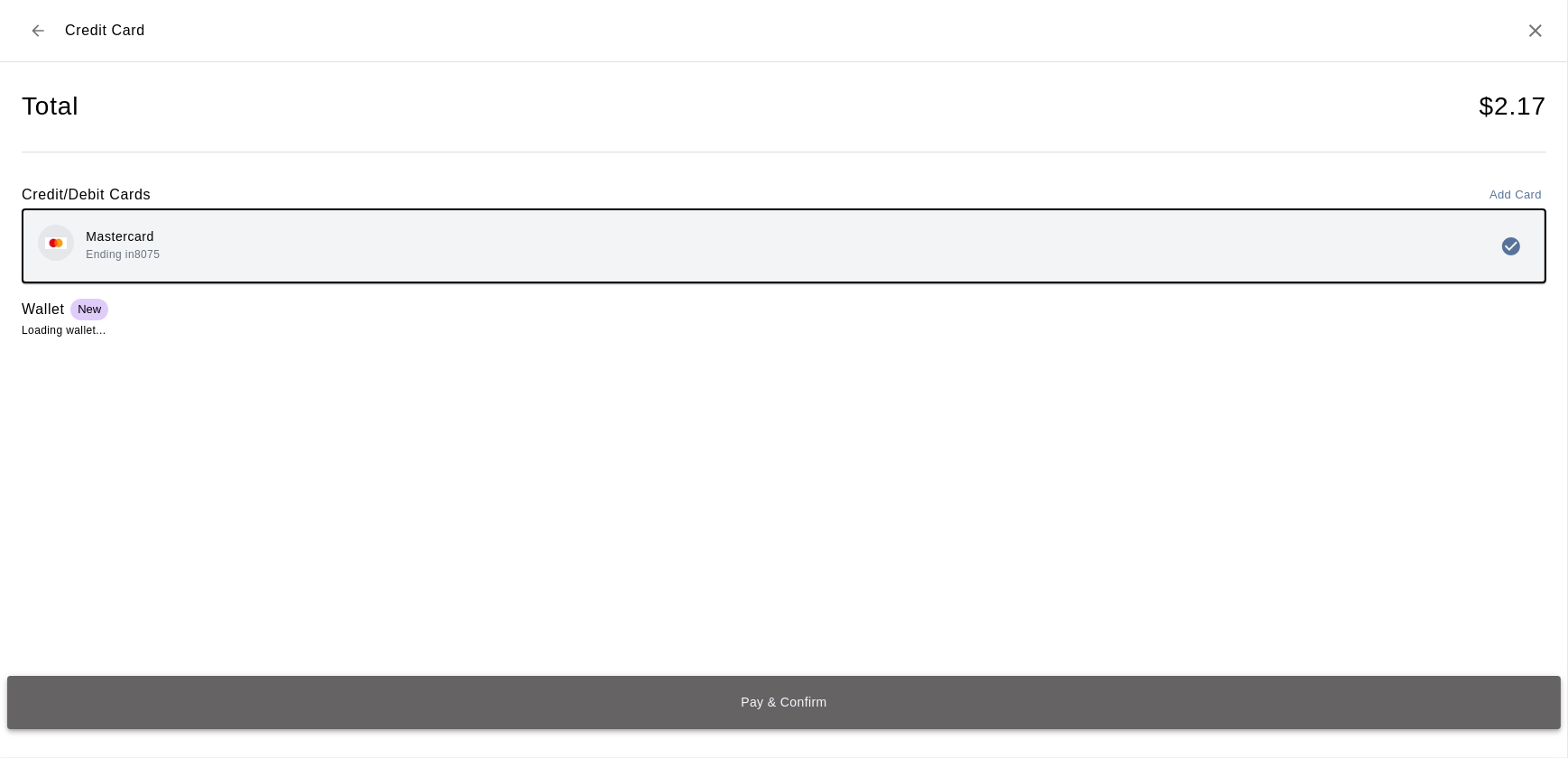 click on "Pay & Confirm" at bounding box center (784, 702) 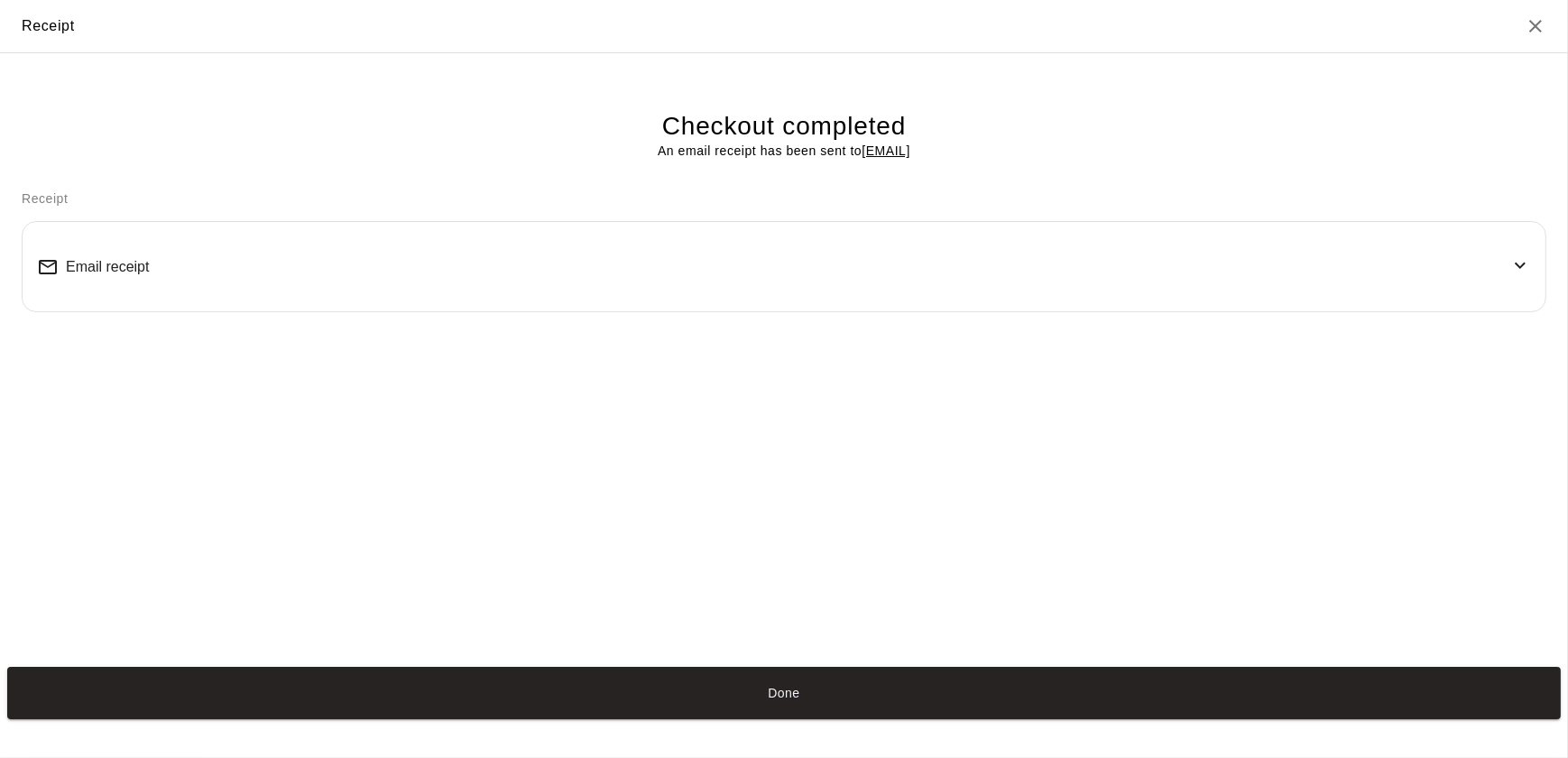 click on "Done" at bounding box center (784, 693) 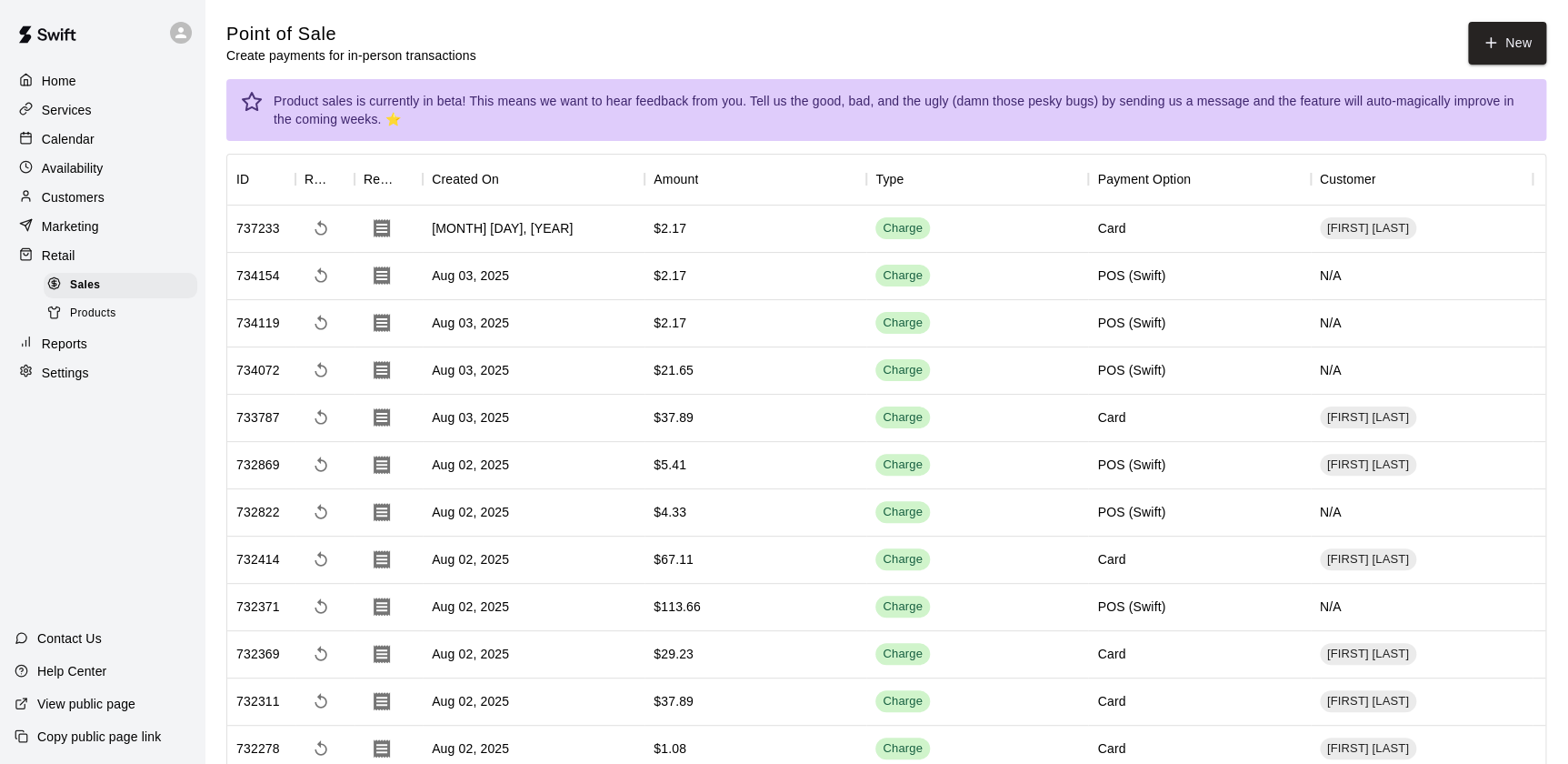 click on "Home" at bounding box center [59, 81] 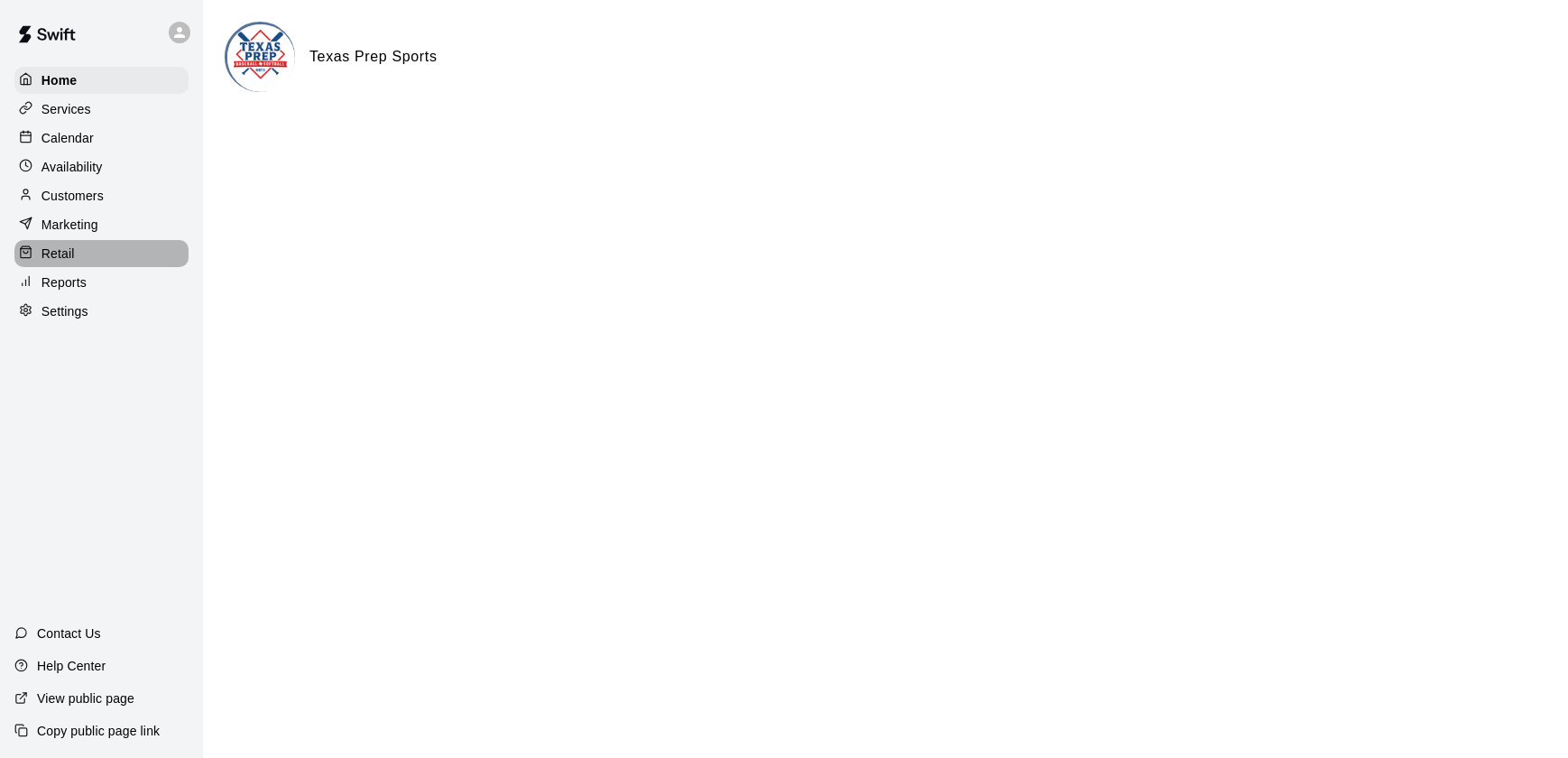 click on "Retail" at bounding box center (58, 254) 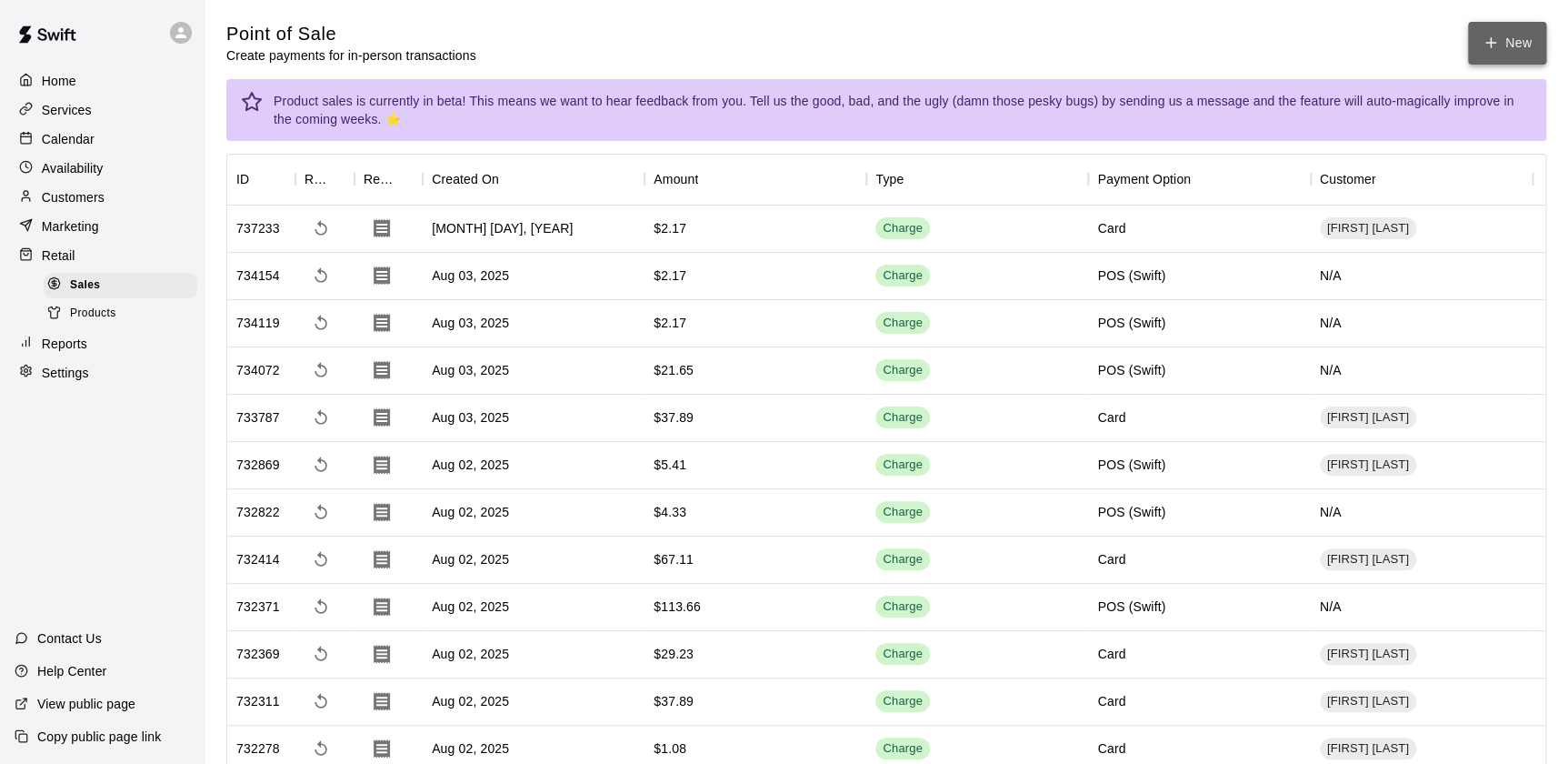 click 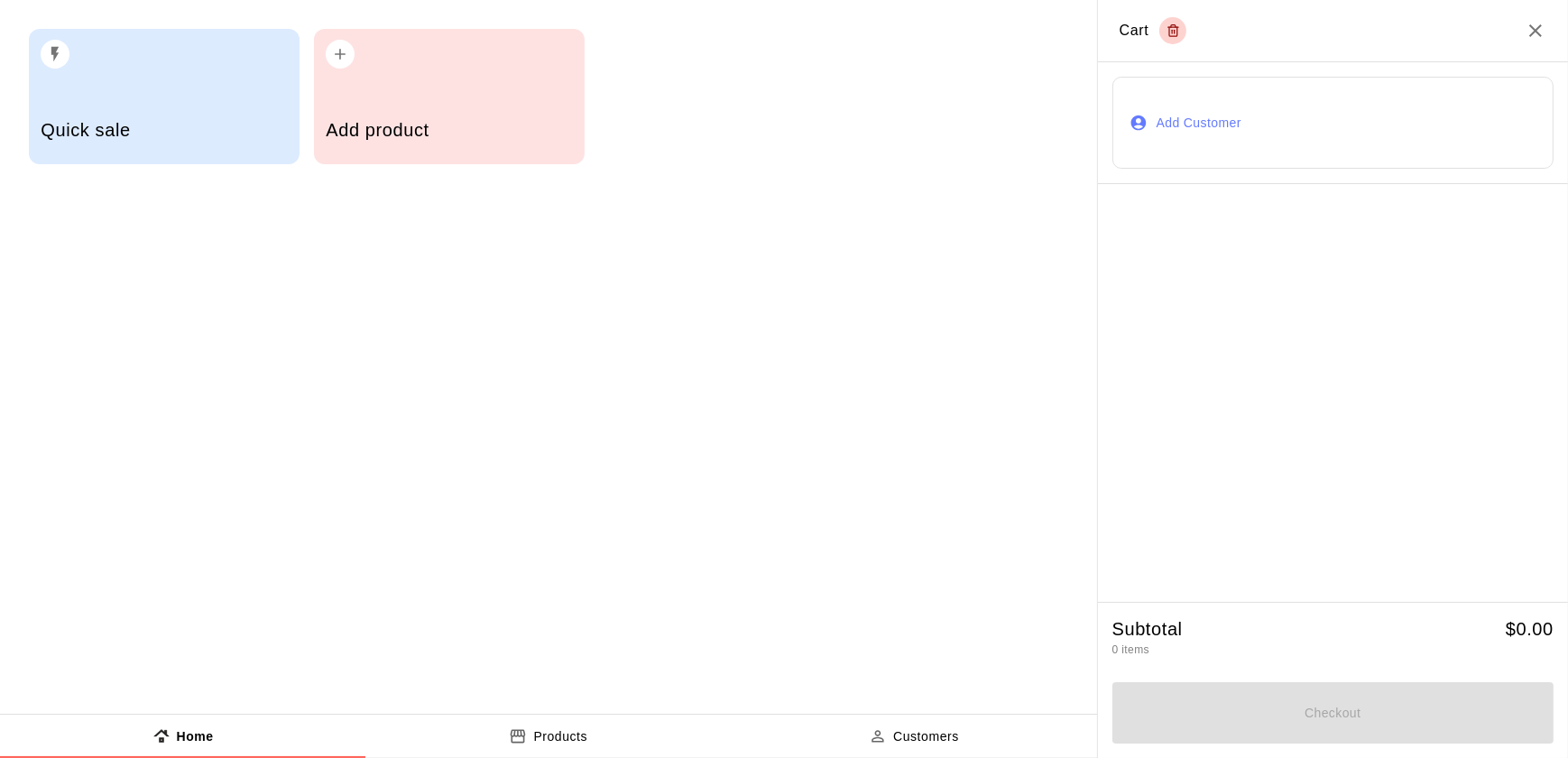 click on "Add product" at bounding box center (449, 97) 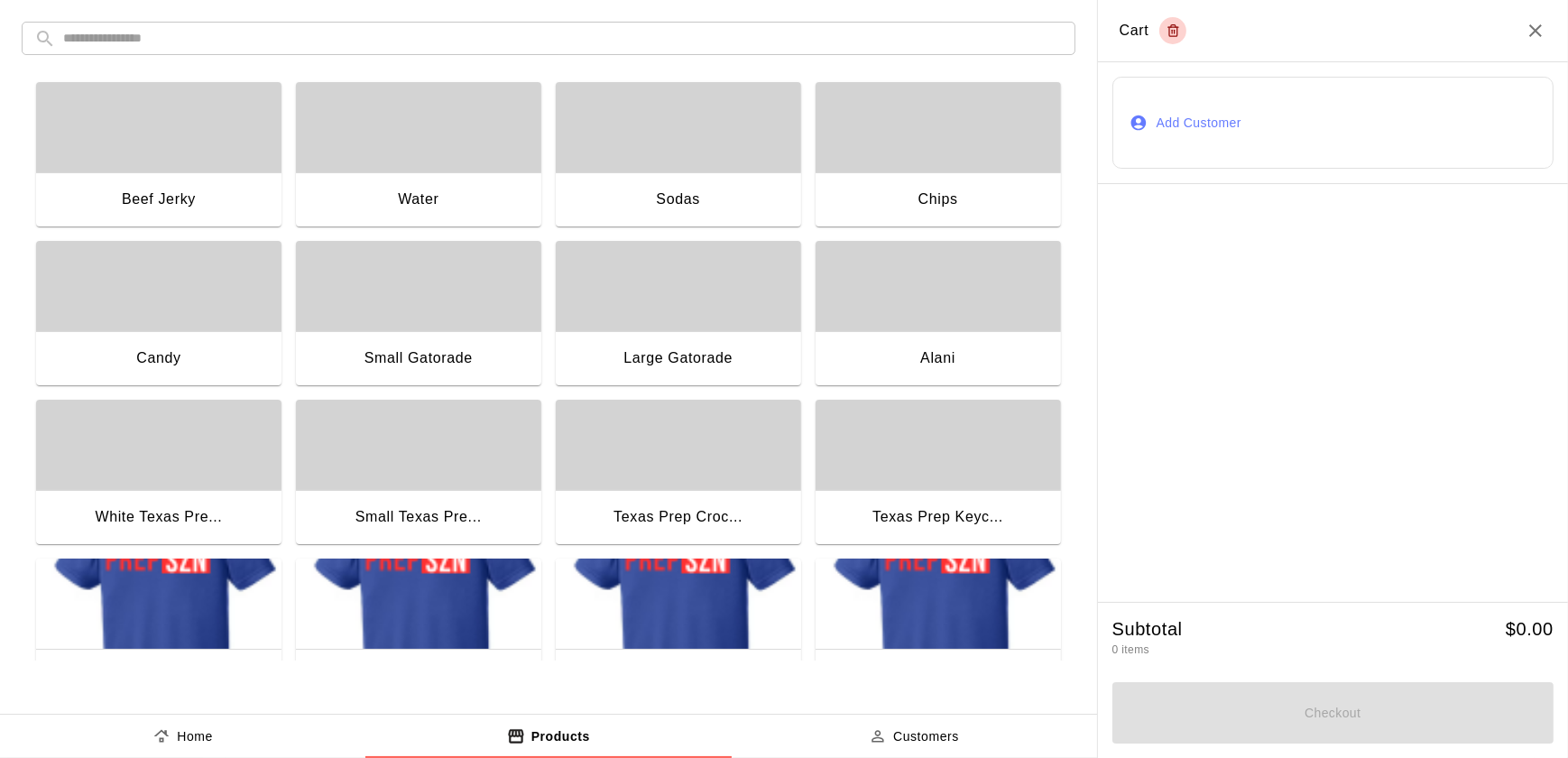 click at bounding box center (938, 127) 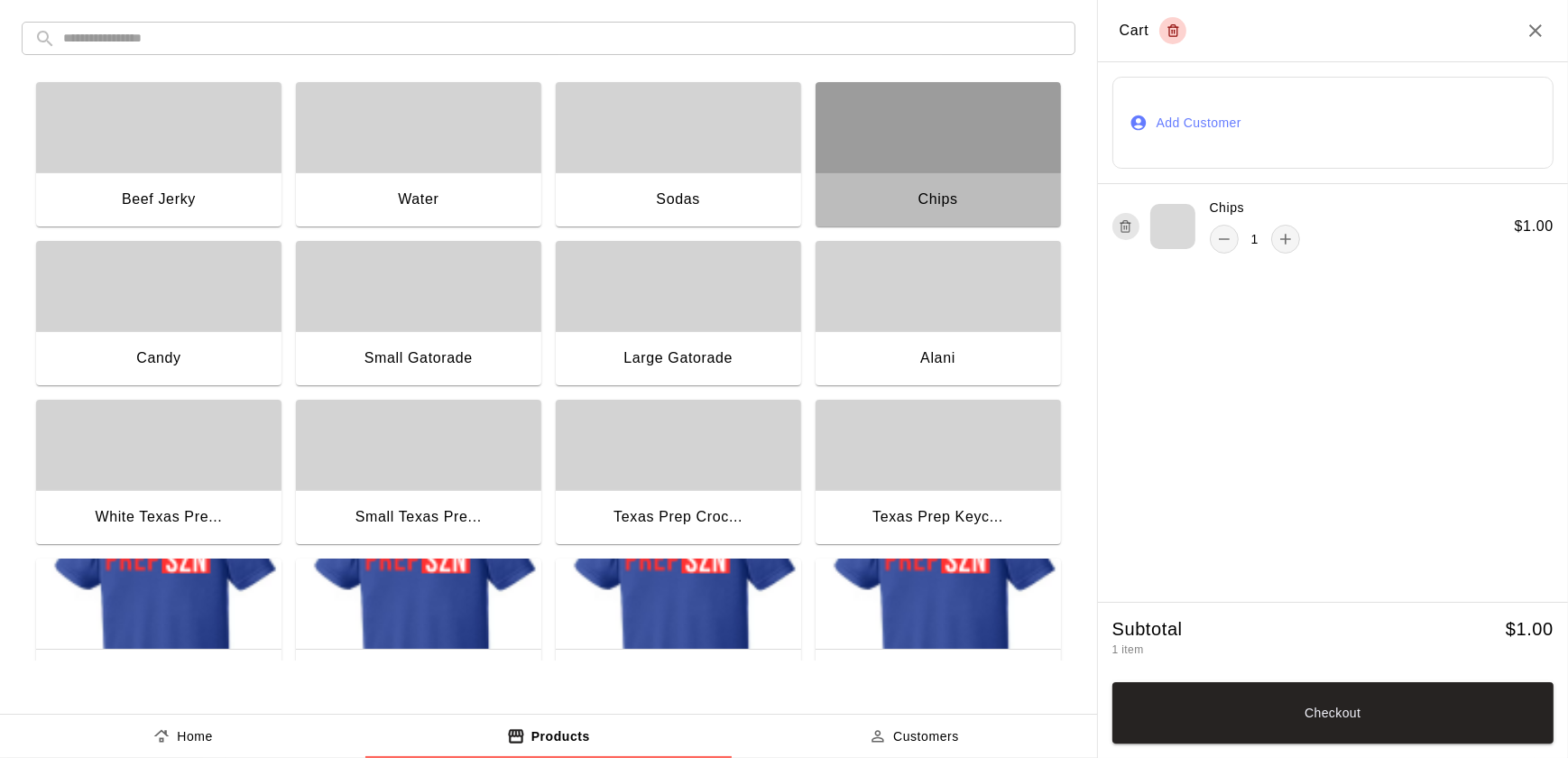 click at bounding box center (938, 127) 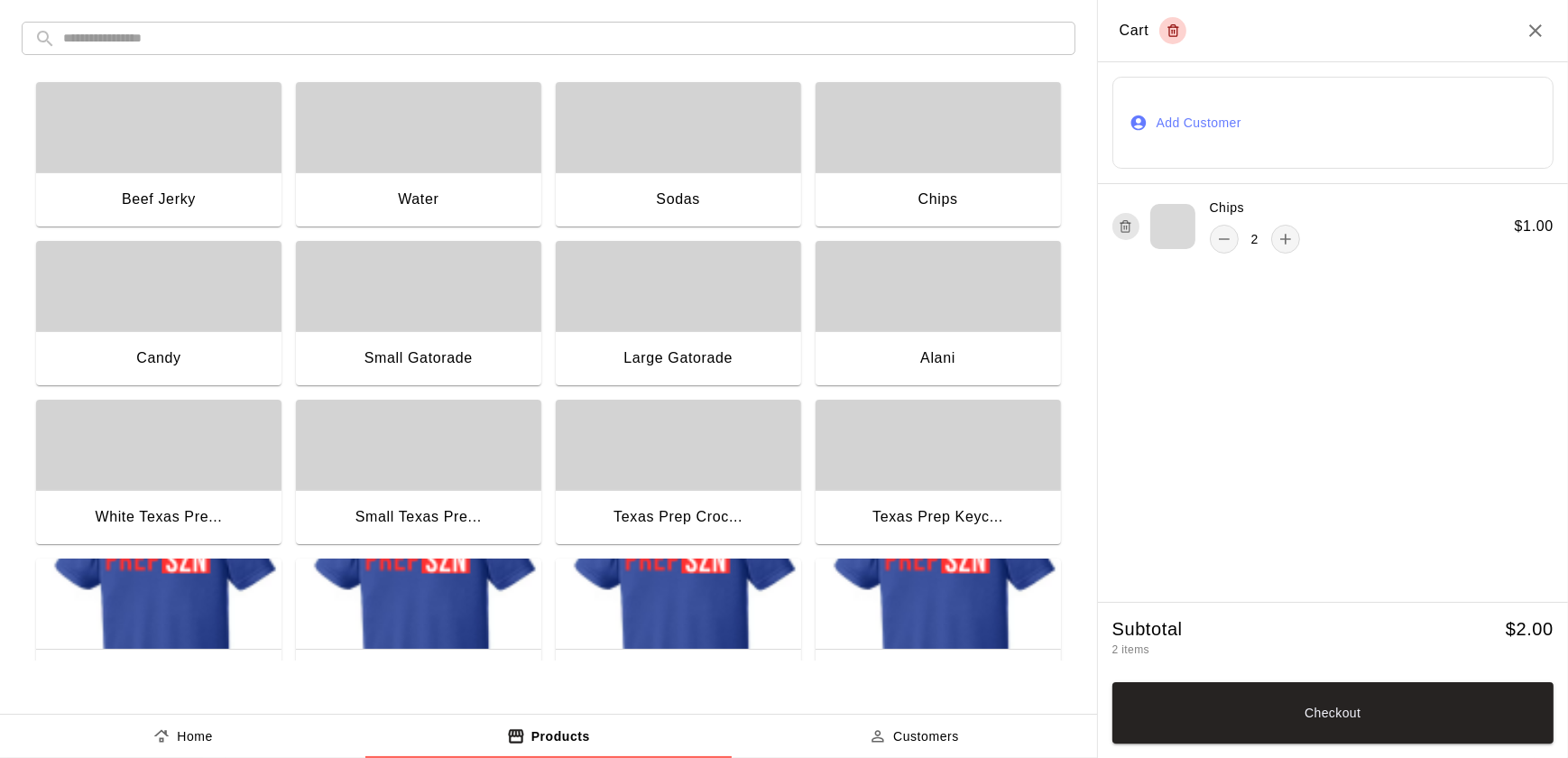 click on "Add Customer" at bounding box center (1333, 123) 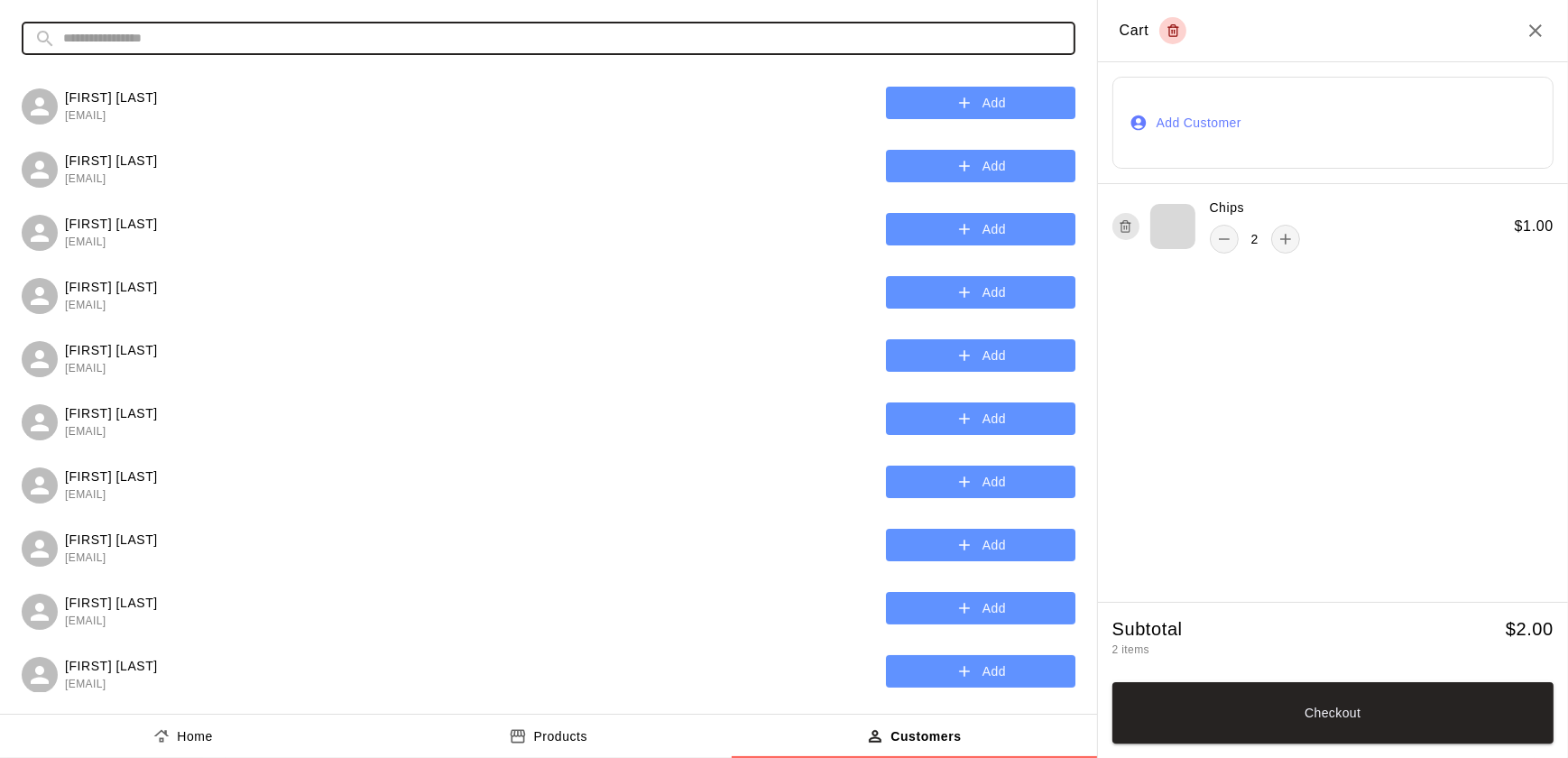 click at bounding box center [563, 38] 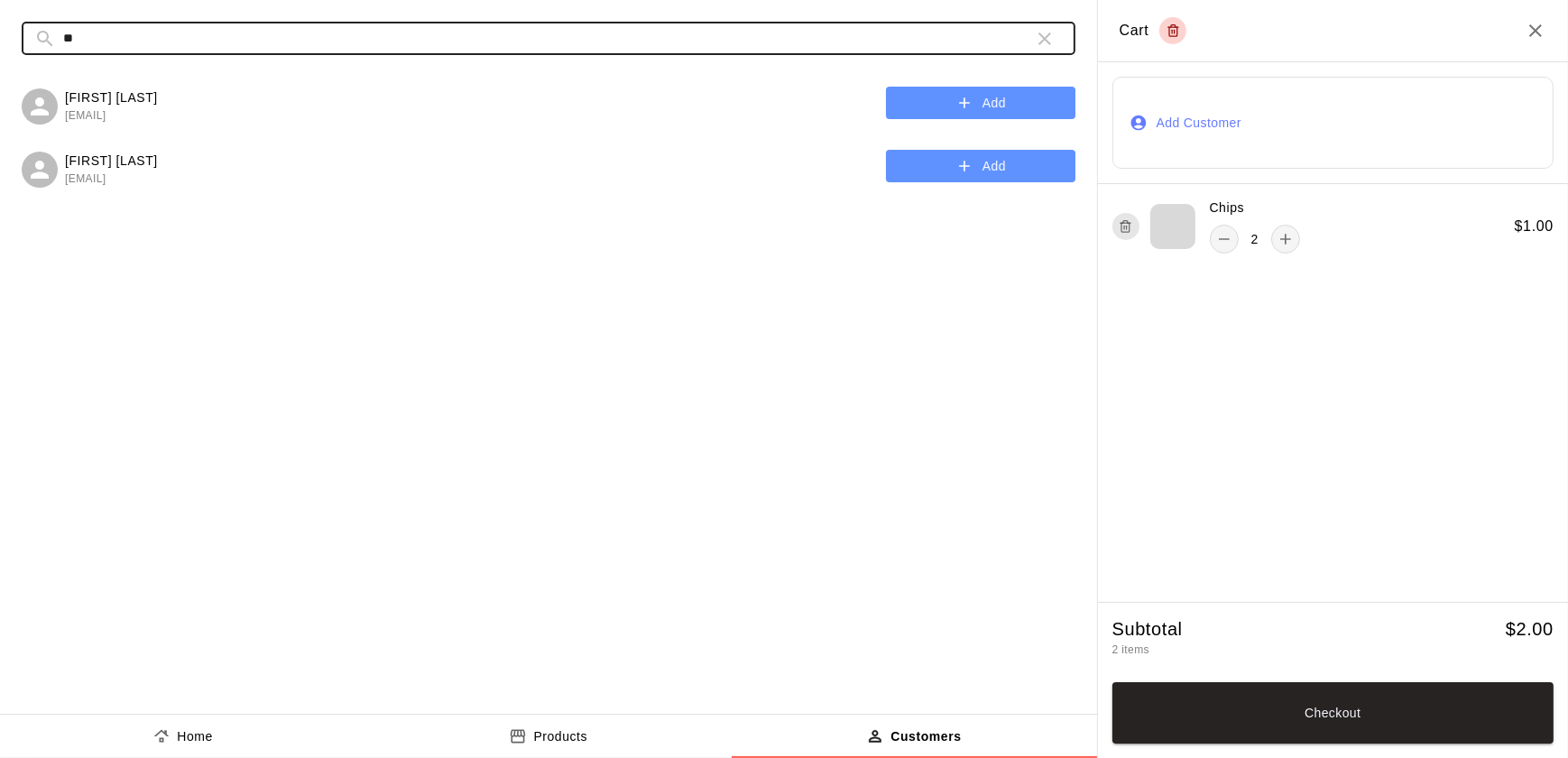 type on "*" 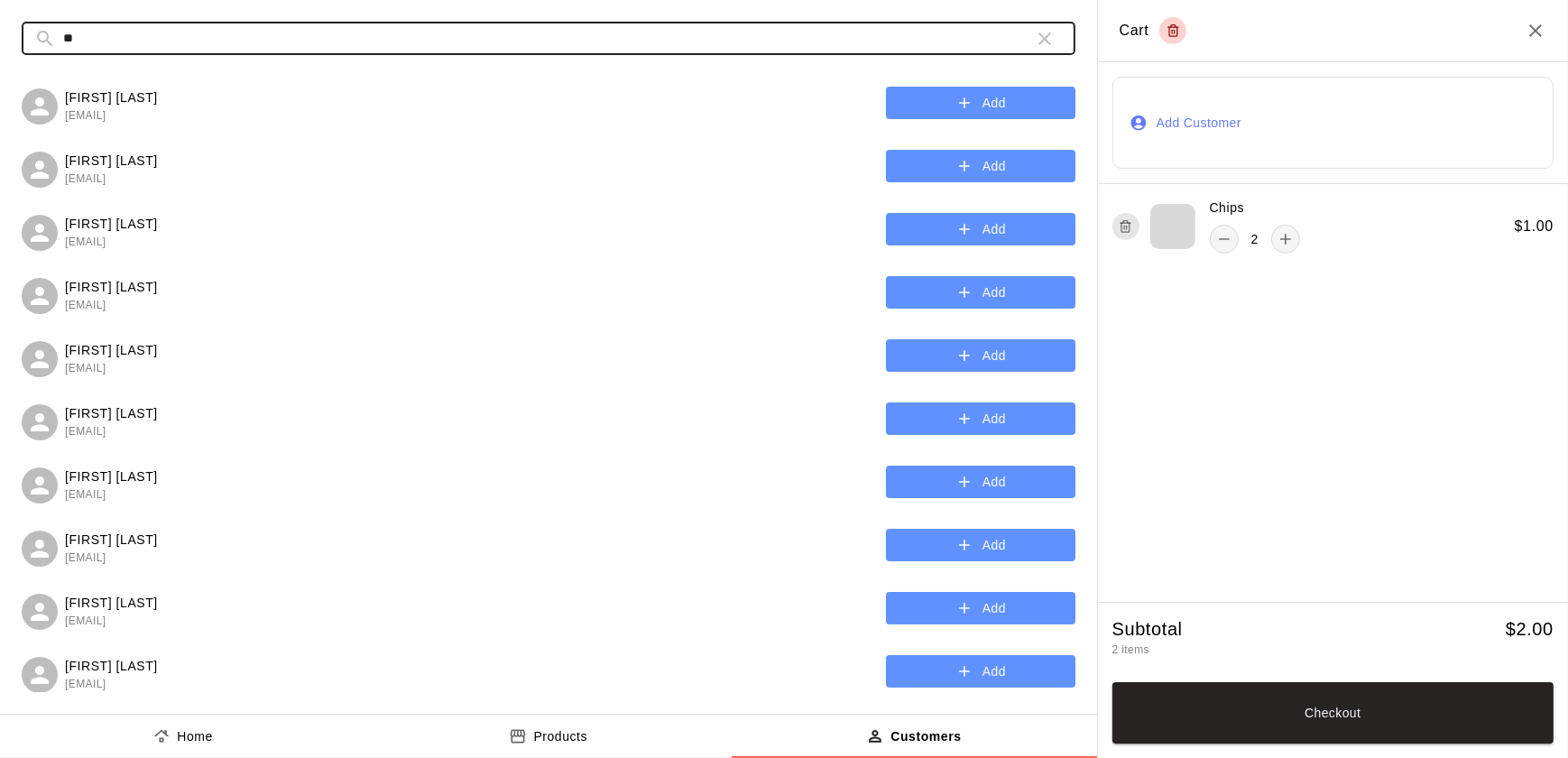 type on "*" 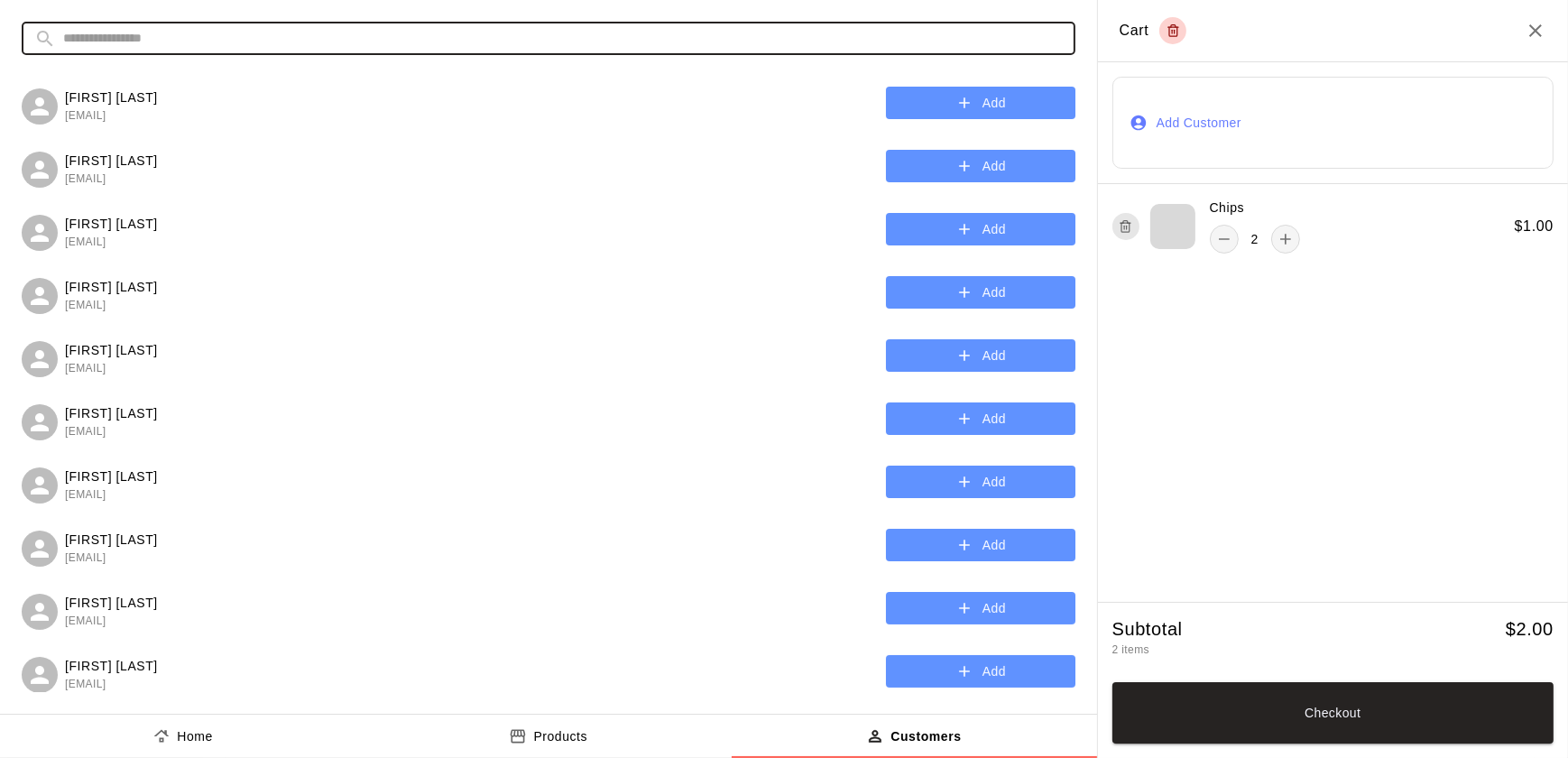 type on "*" 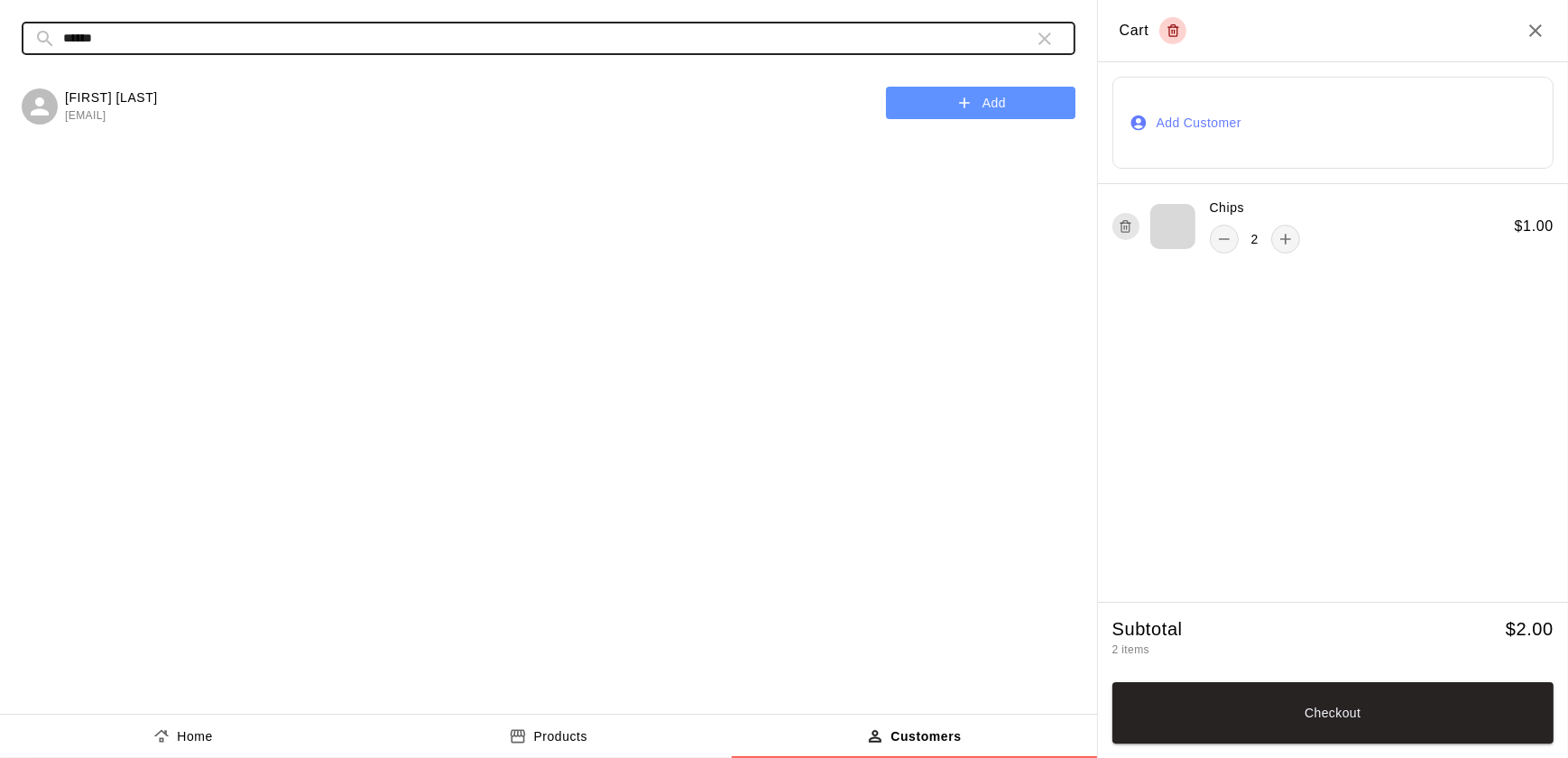type on "******" 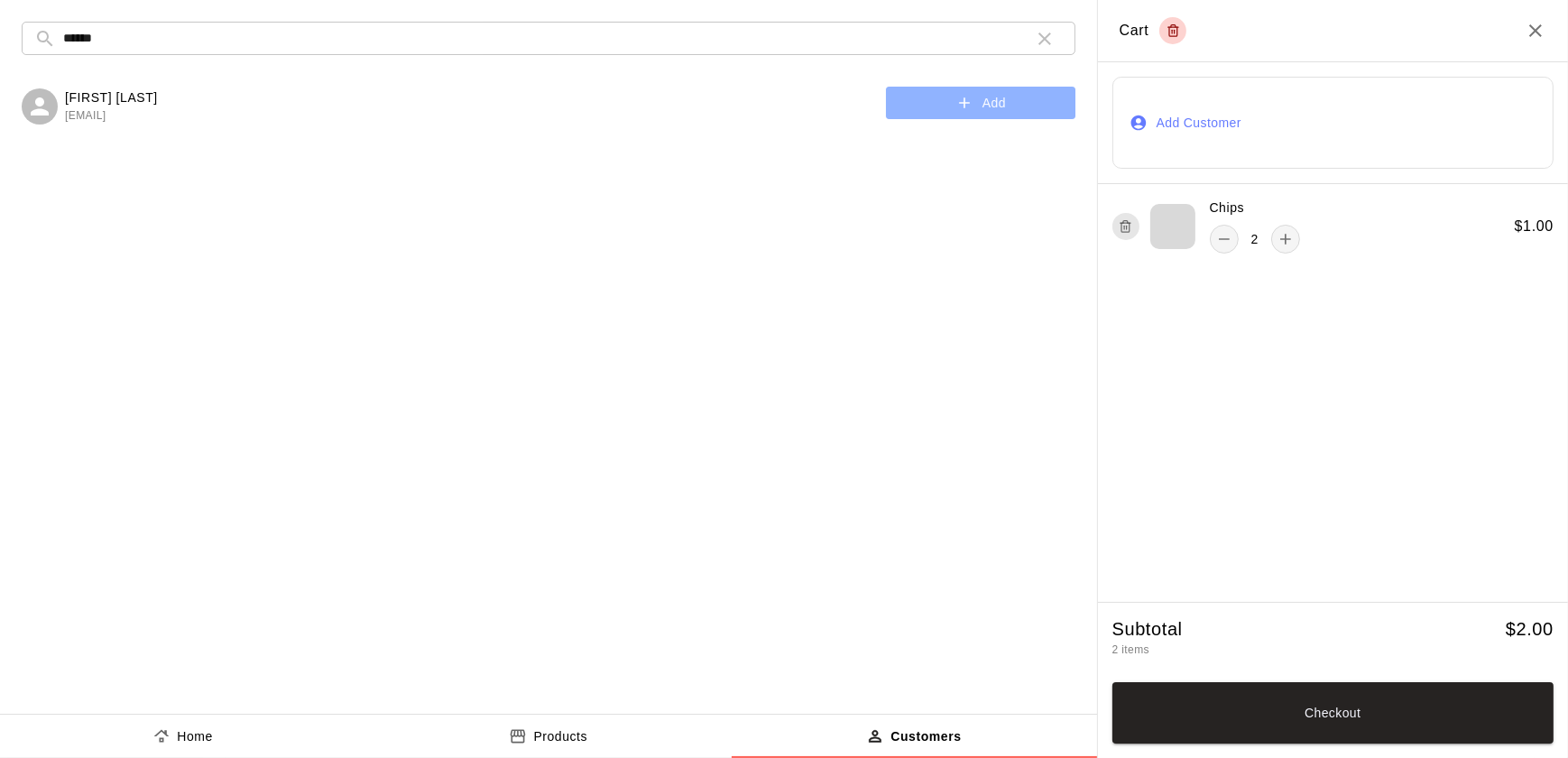 click on "Add" at bounding box center [981, 103] 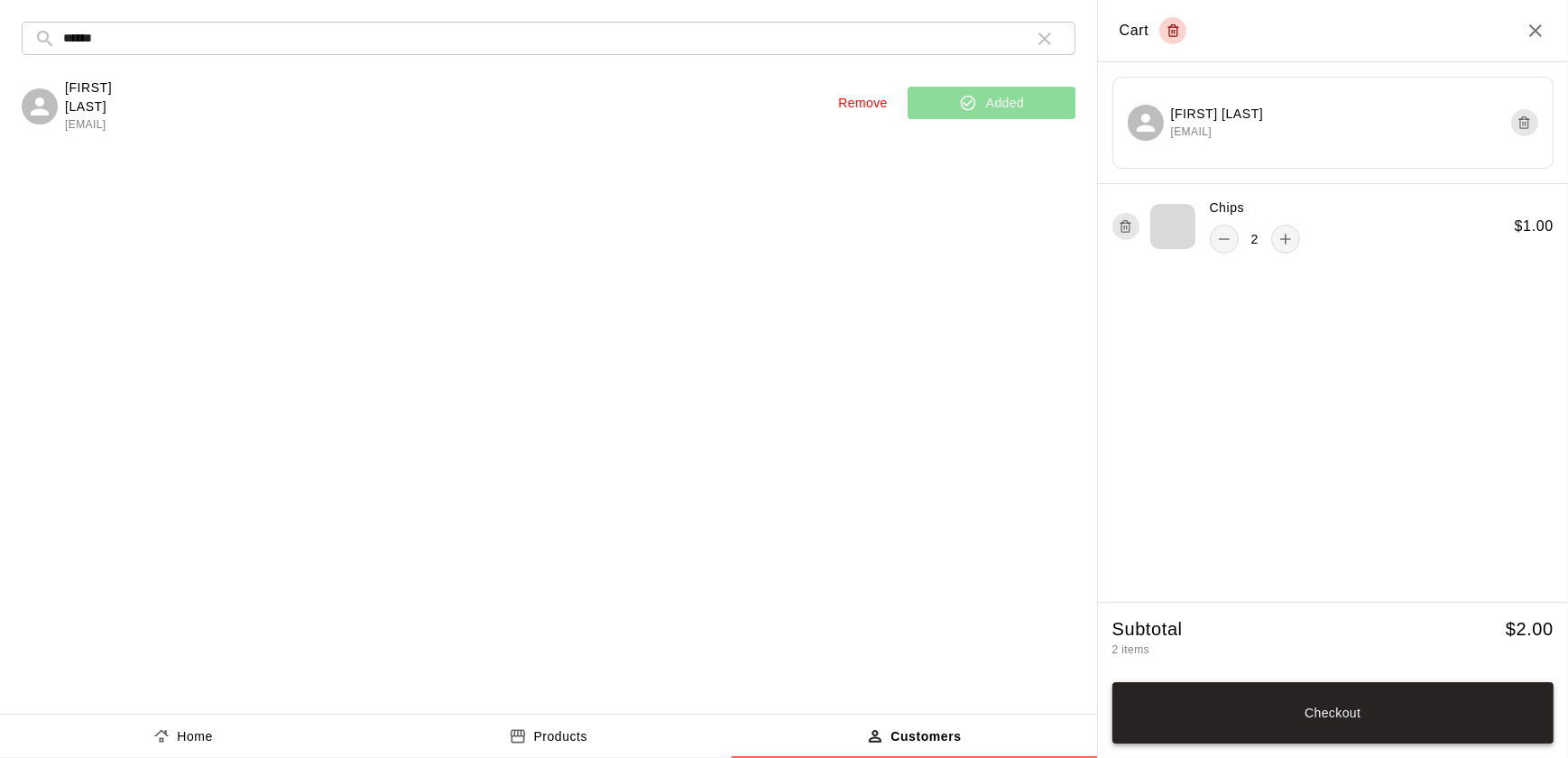 click on "Checkout" at bounding box center [1333, 713] 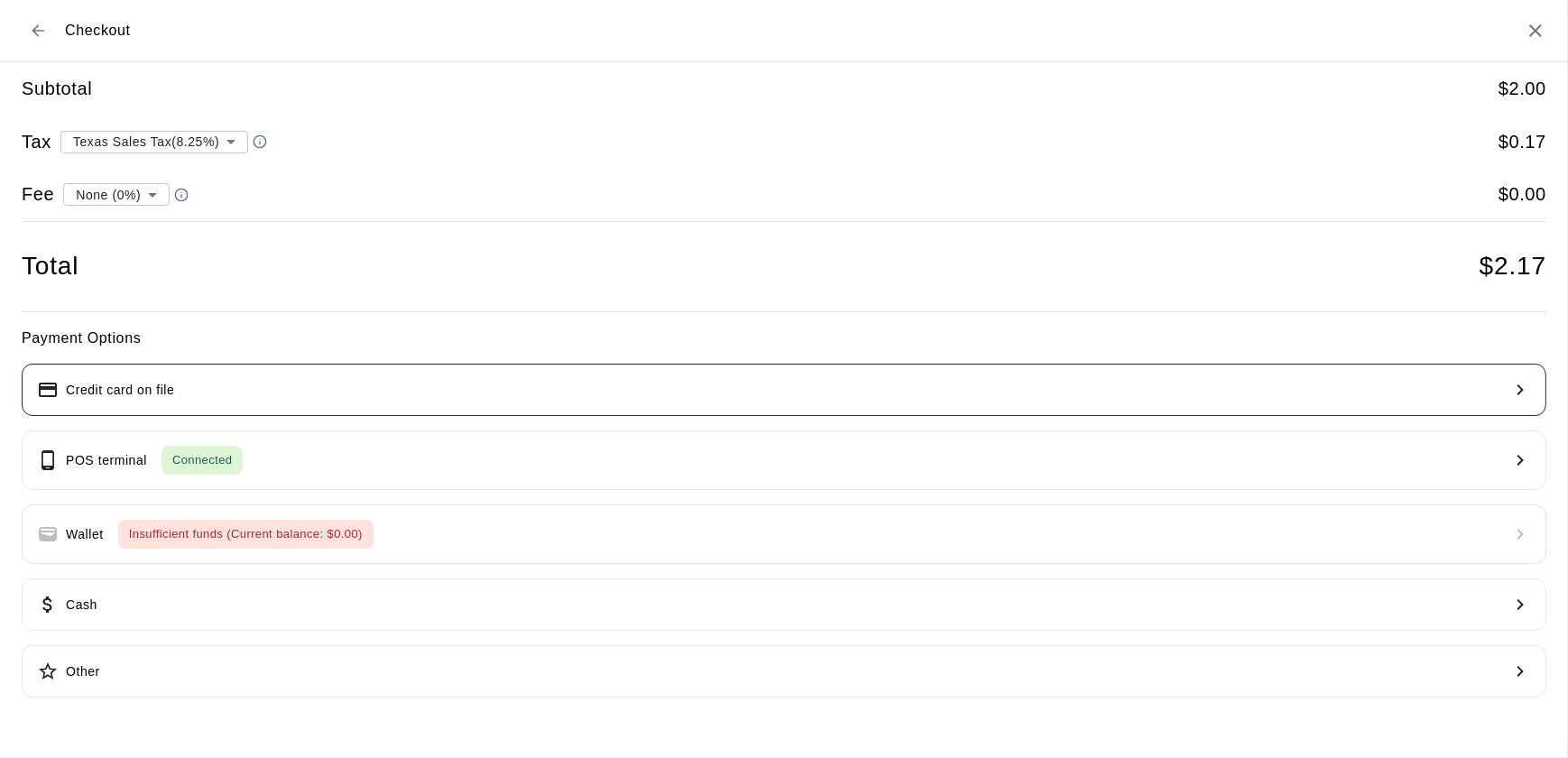 click on "Credit card on file" at bounding box center [120, 390] 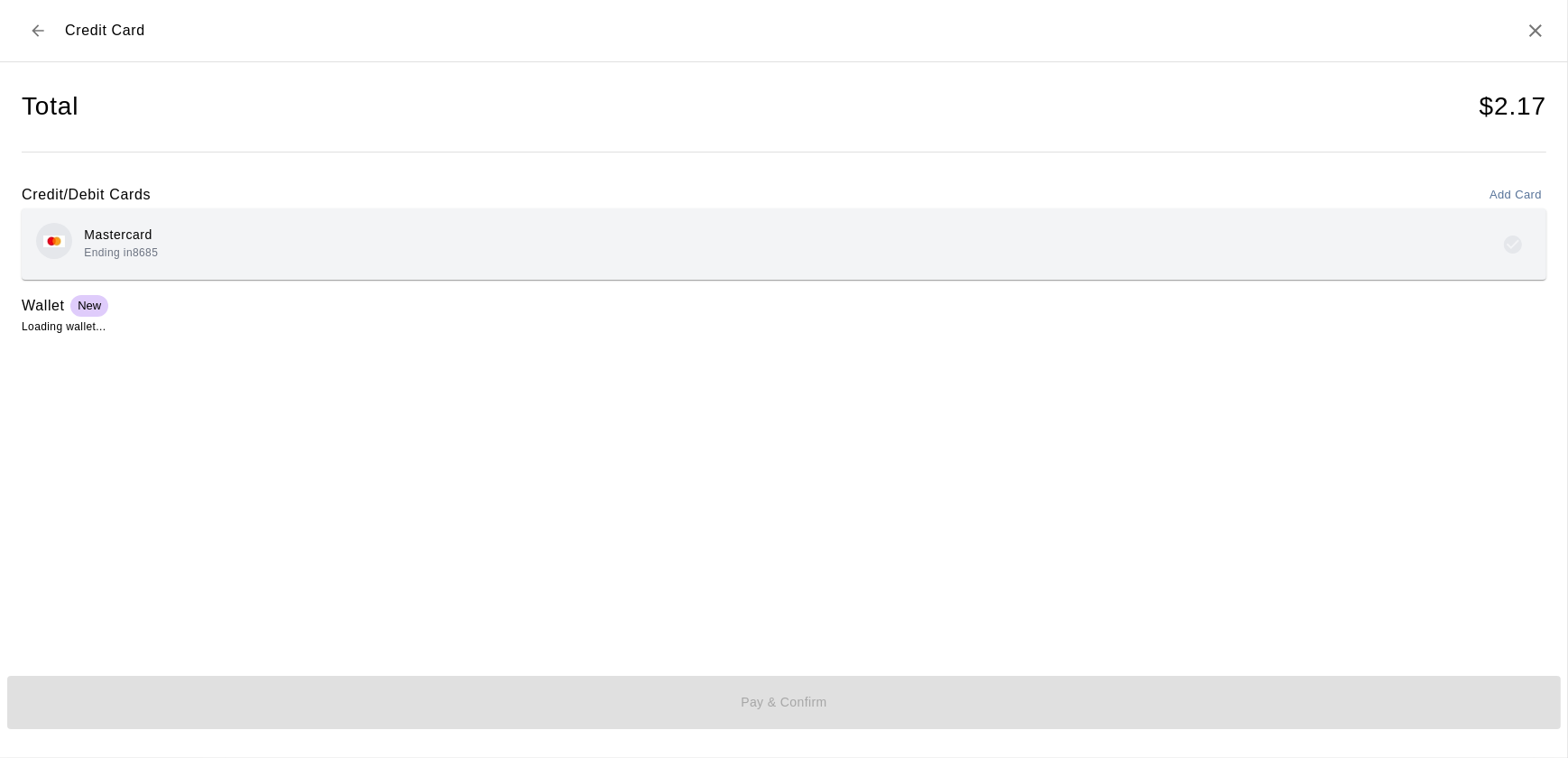 click on "Mastercard Ending in  8685" at bounding box center (784, 244) 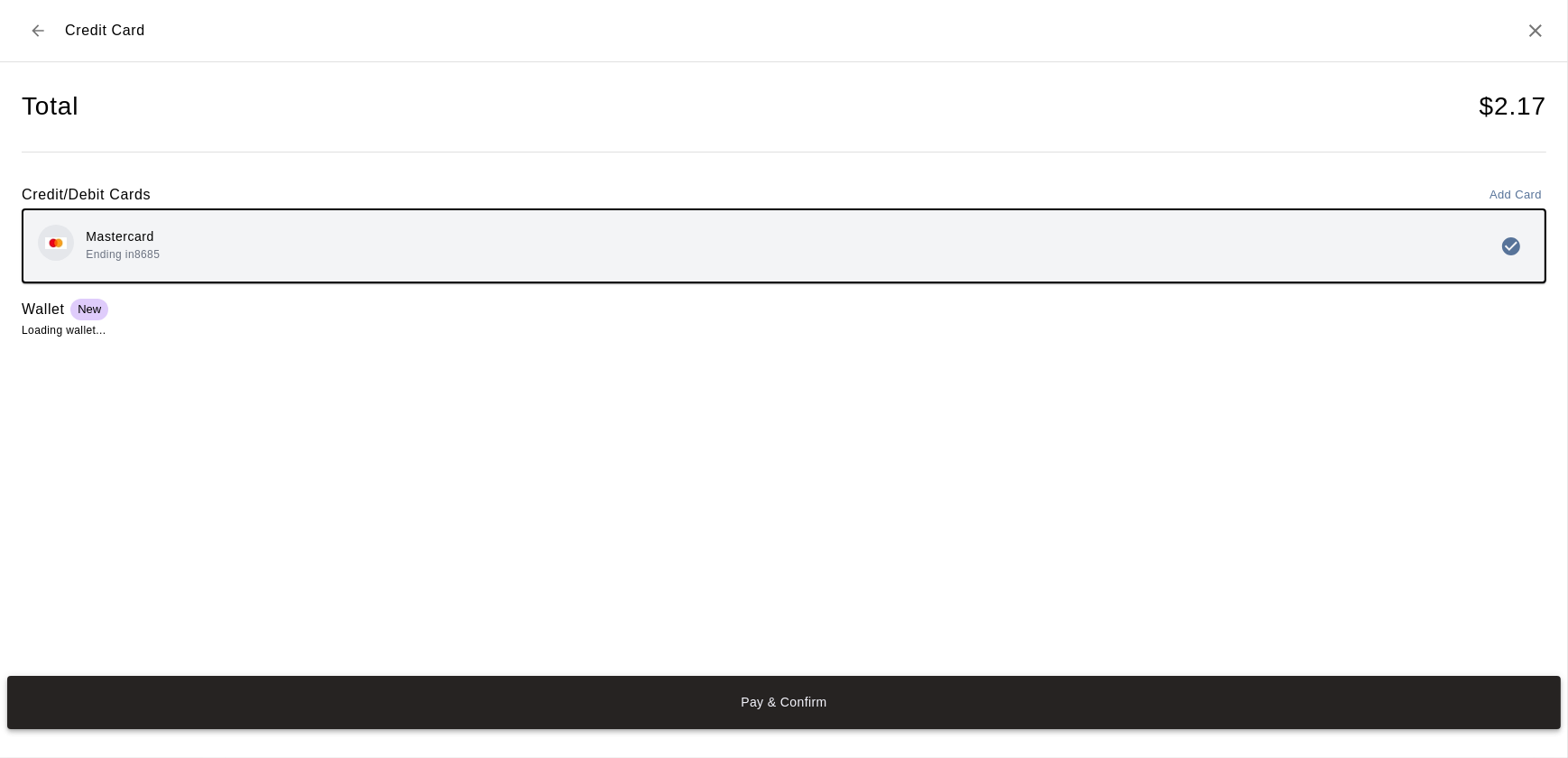 click on "Pay & Confirm" at bounding box center (784, 702) 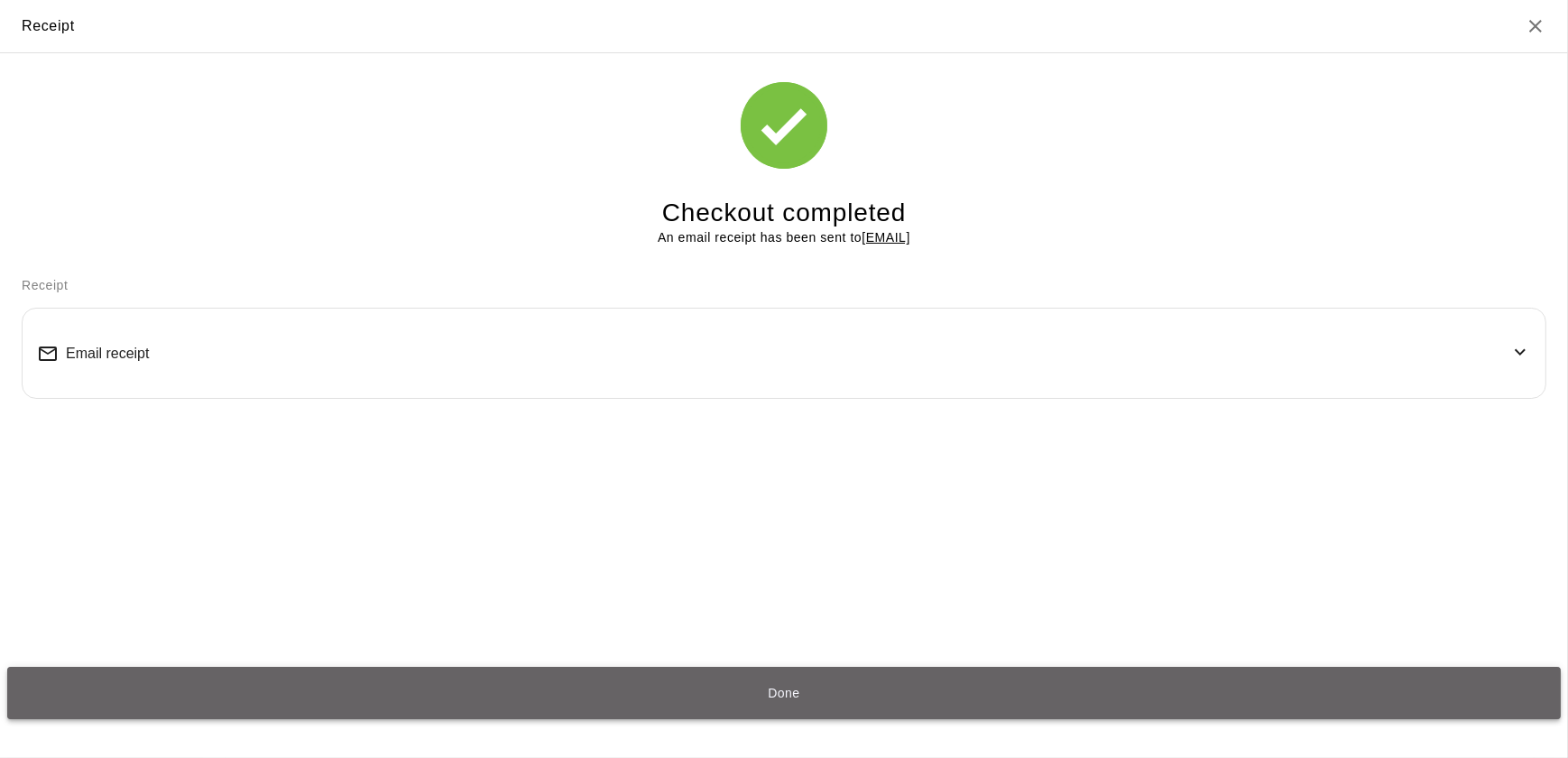 click on "Done" at bounding box center (784, 693) 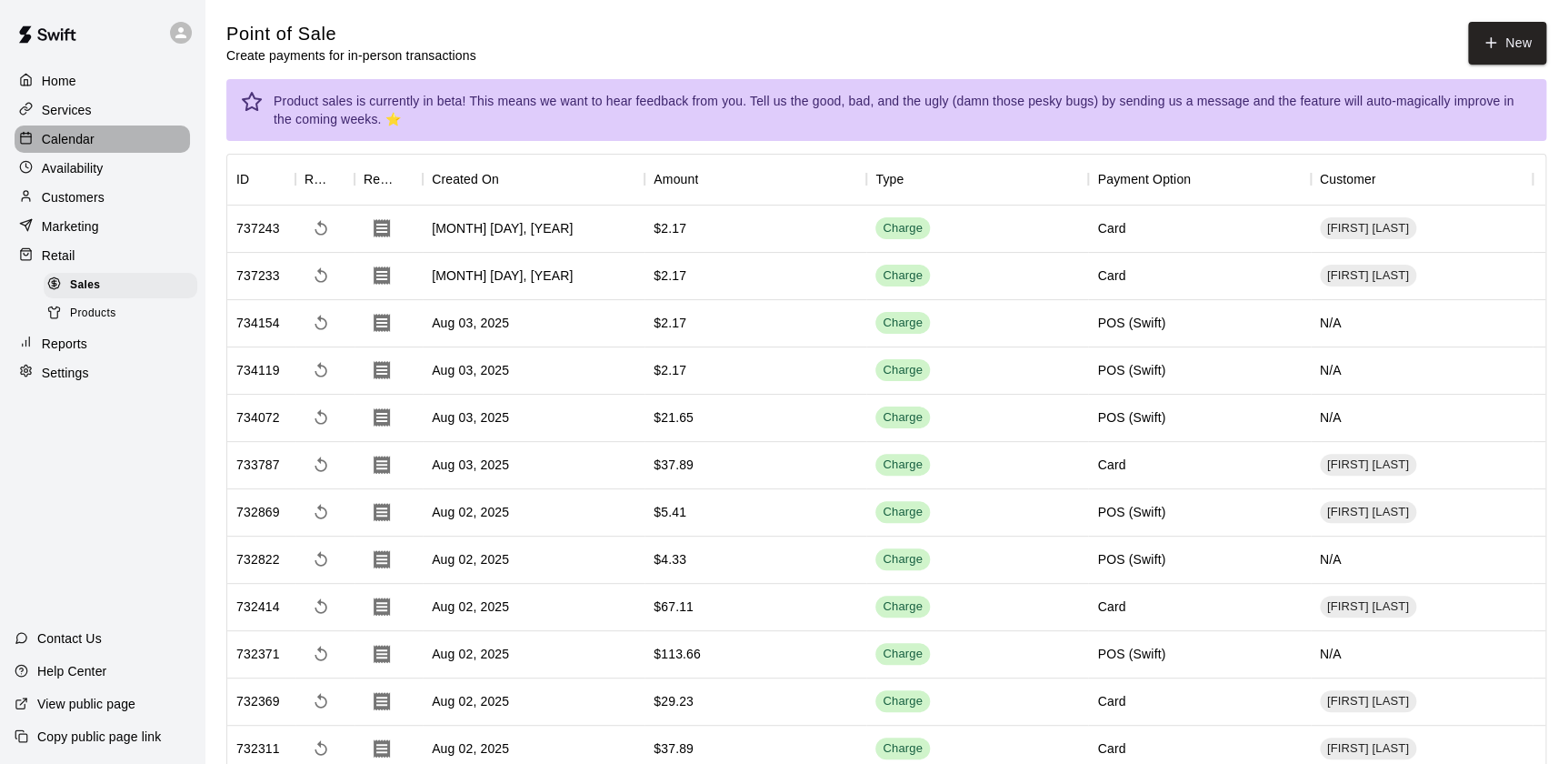 click on "Calendar" at bounding box center [68, 139] 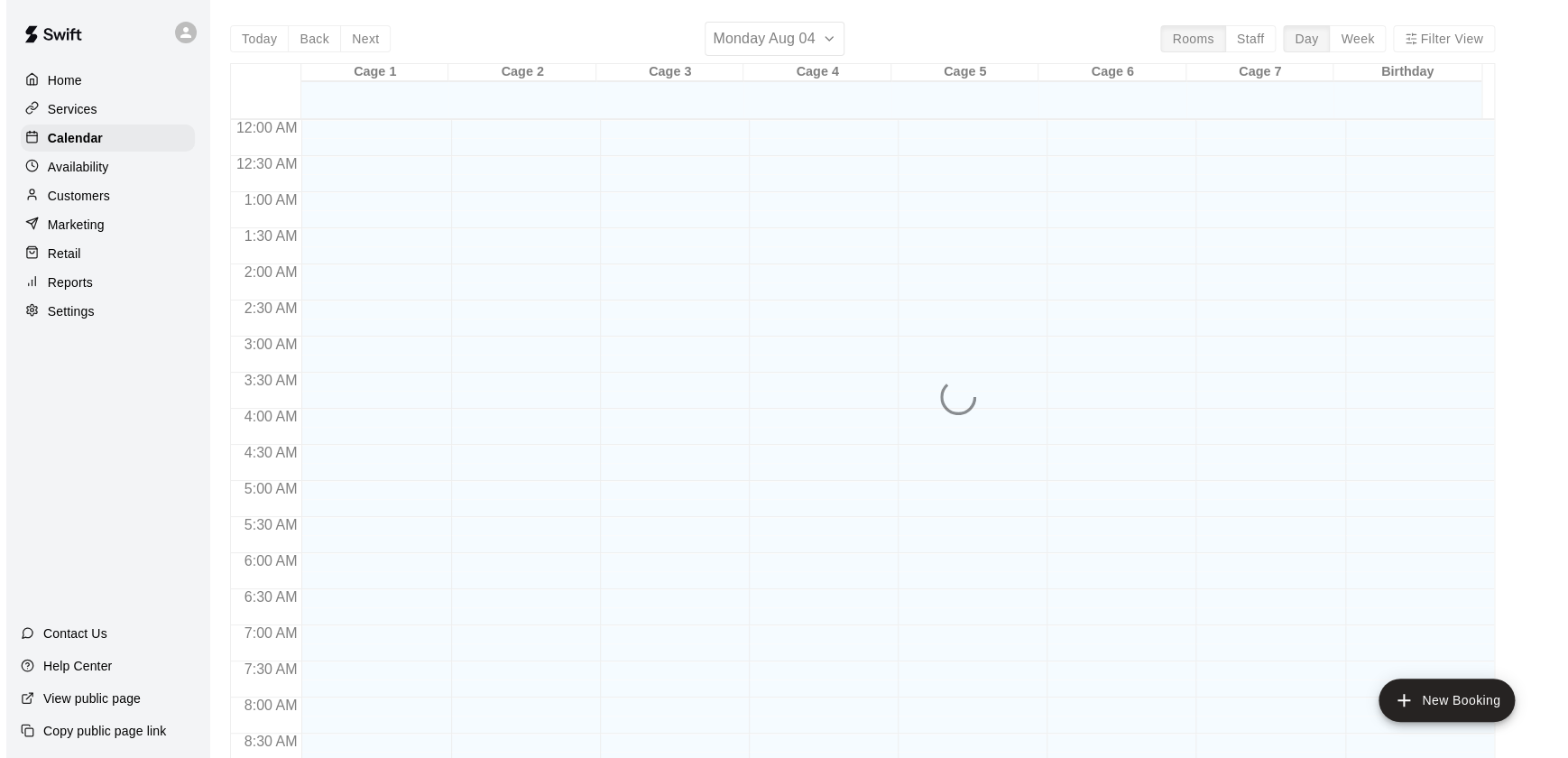 scroll, scrollTop: 1019, scrollLeft: 0, axis: vertical 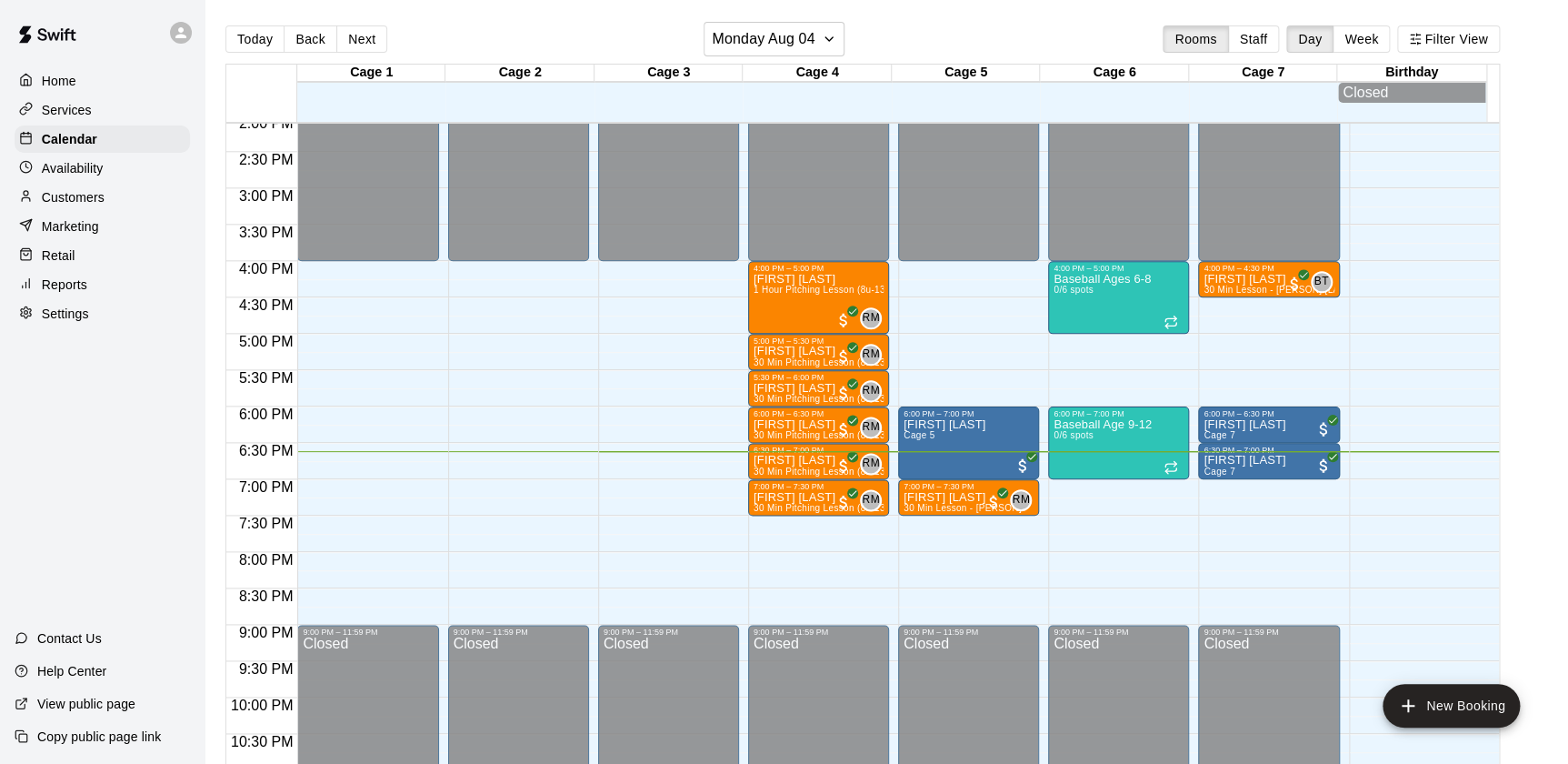 click on "[HOUR]:[MINUTE] [AM/PM] – [HOUR]:[MINUTE] [AM/PM] Closed [HOUR]:[MINUTE] [AM/PM] – [HOUR]:[MINUTE] [AM/PM] Baseball Ages 6-8 0/6 spots [HOUR]:[MINUTE] [AM/PM] – [HOUR]:[MINUTE] [AM/PM] Baseball Age 9-12 0/6 spots [HOUR]:[MINUTE] [AM/PM] – [HOUR]:[MINUTE] [AM/PM] Closed" at bounding box center (1118, -30) 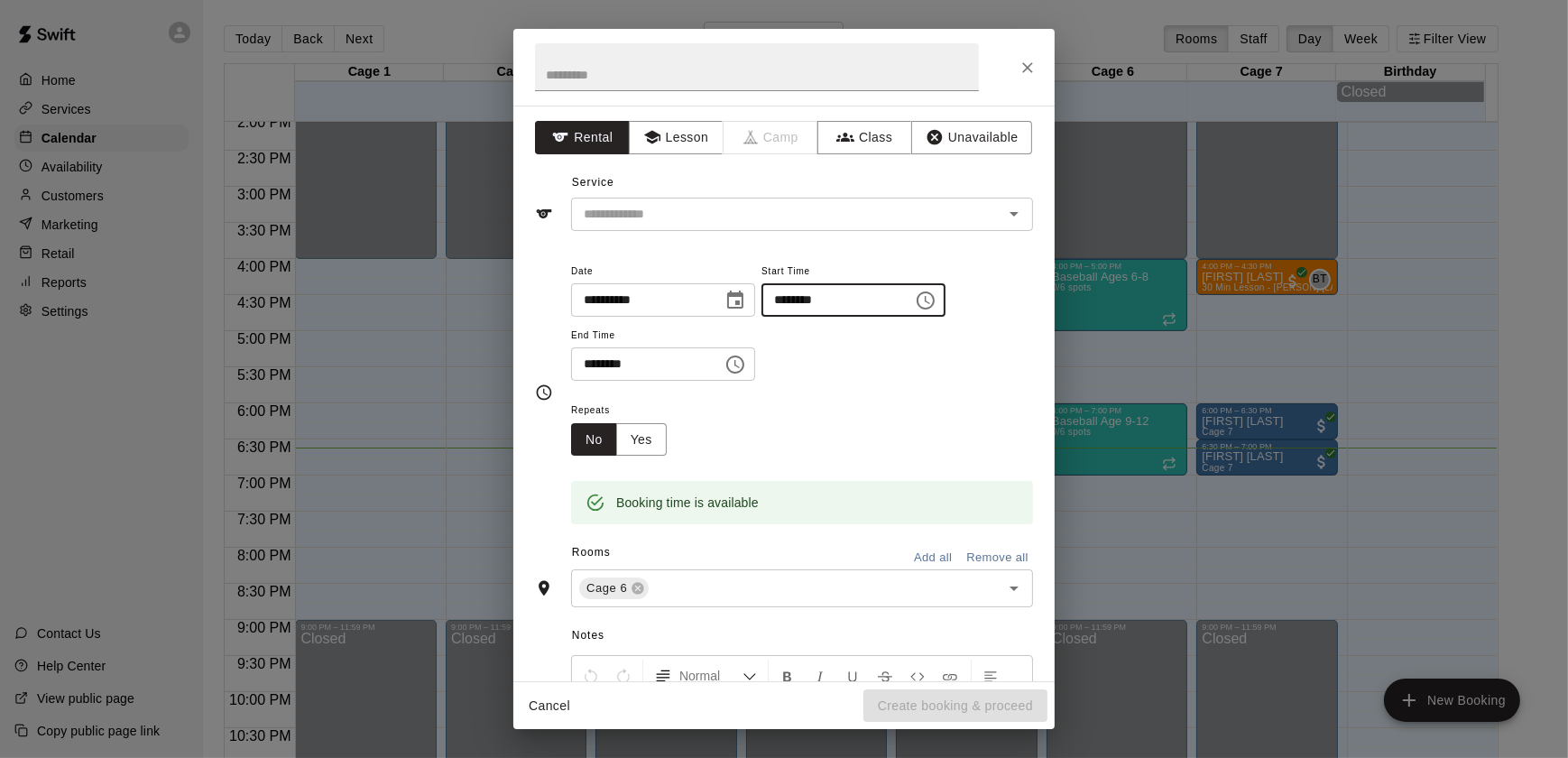 click on "********" at bounding box center (831, 300) 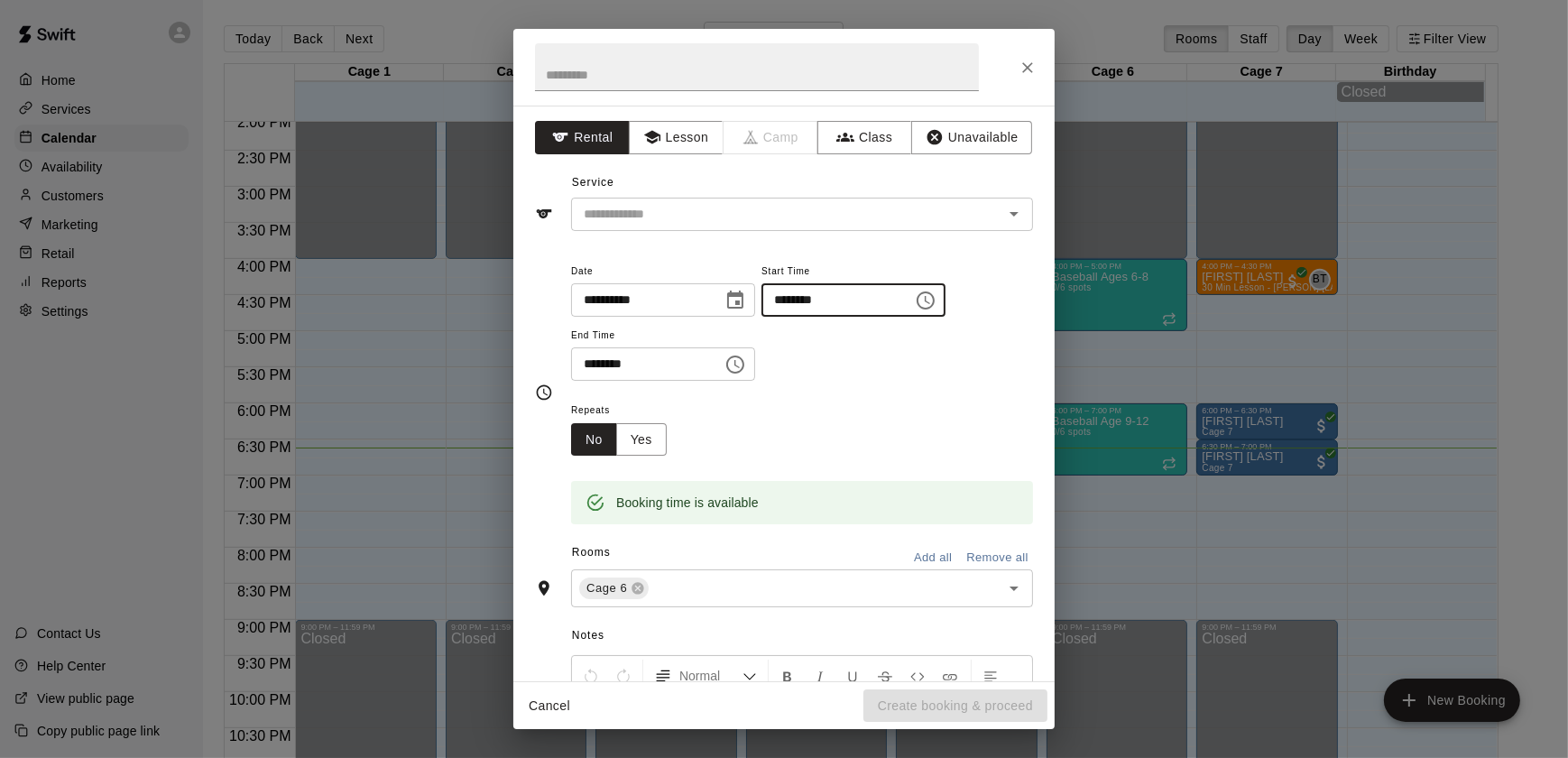type on "********" 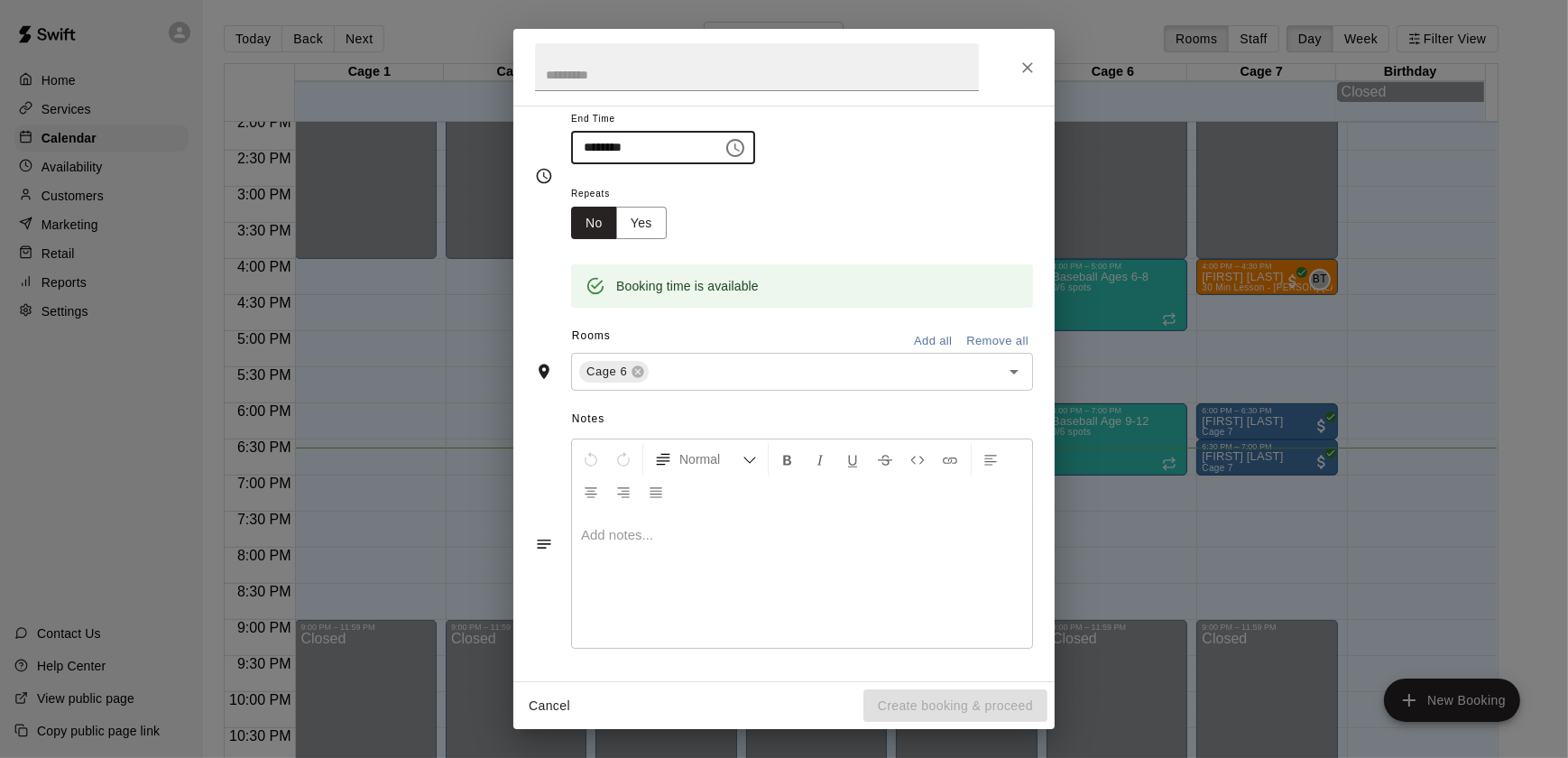 scroll, scrollTop: 0, scrollLeft: 0, axis: both 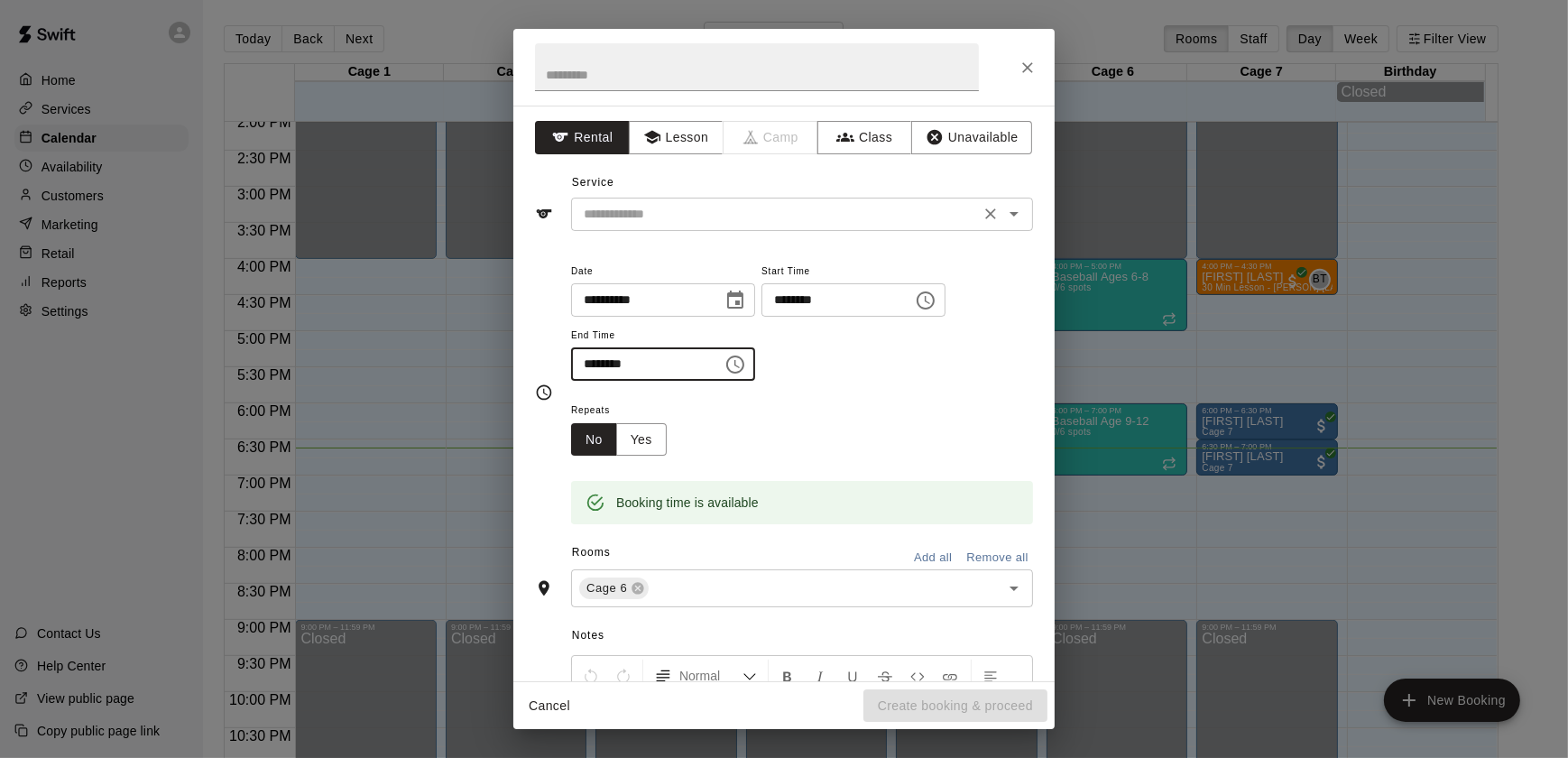type on "********" 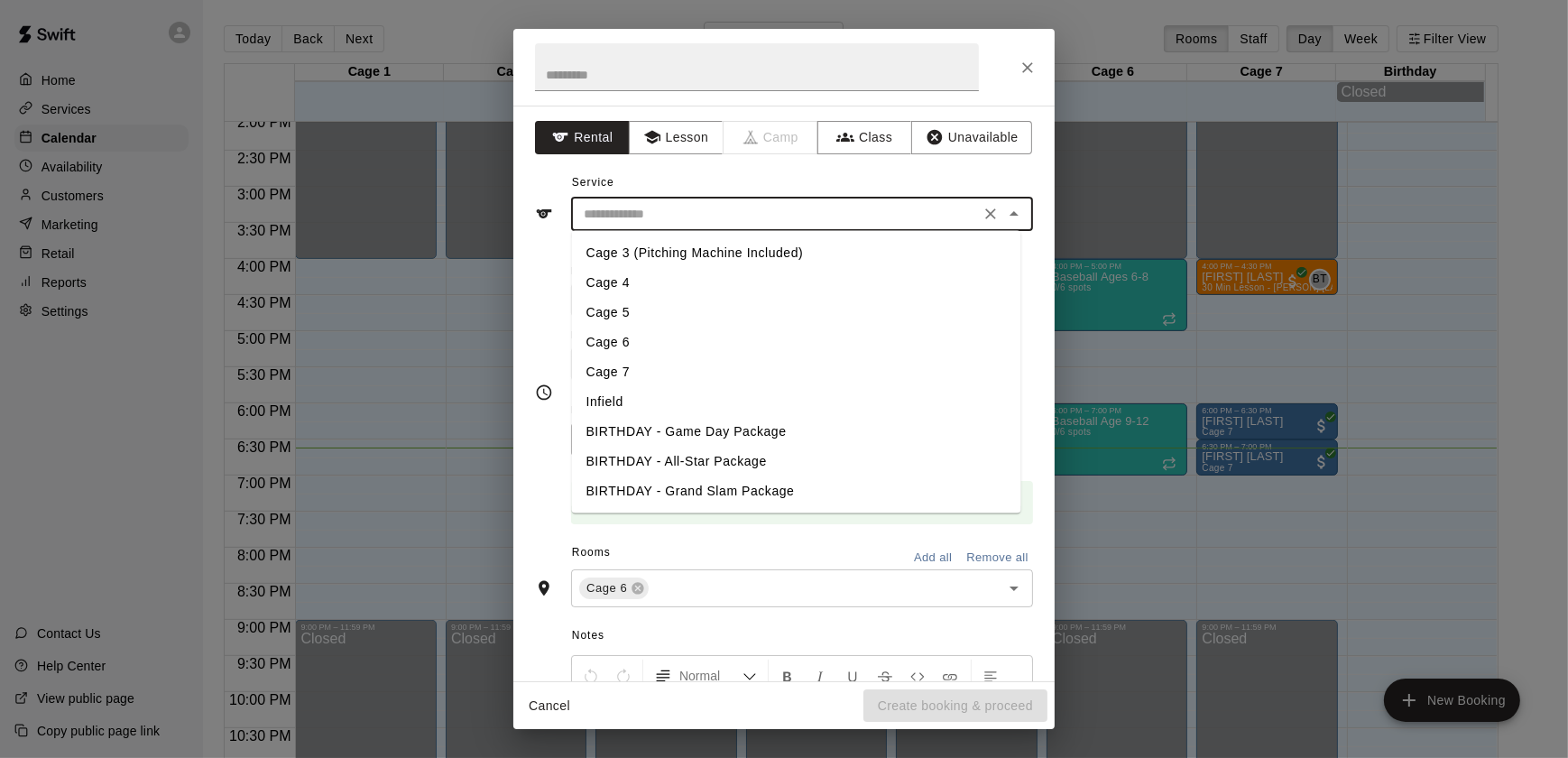 click on "Cage 6" at bounding box center [797, 342] 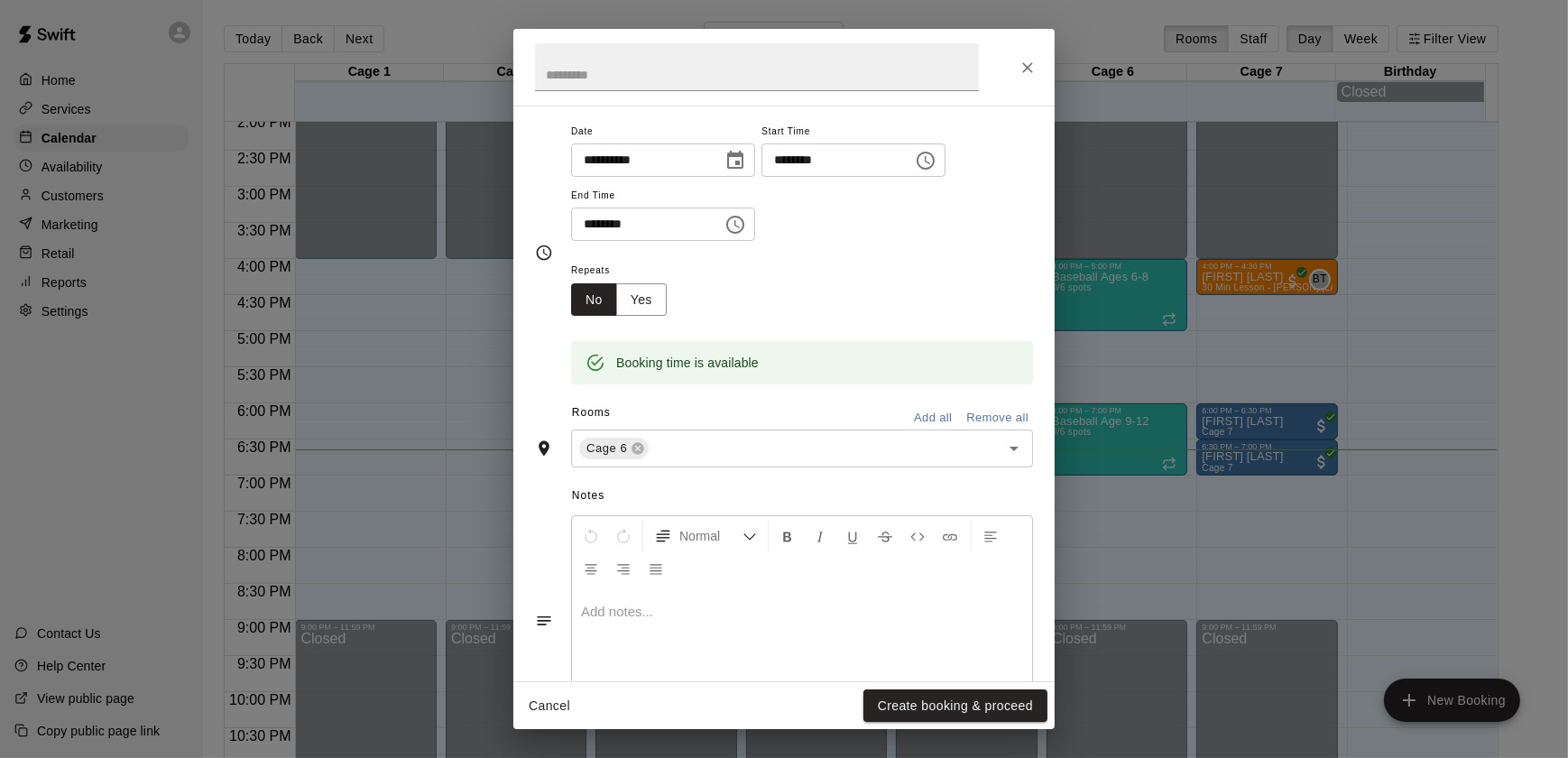 scroll, scrollTop: 217, scrollLeft: 0, axis: vertical 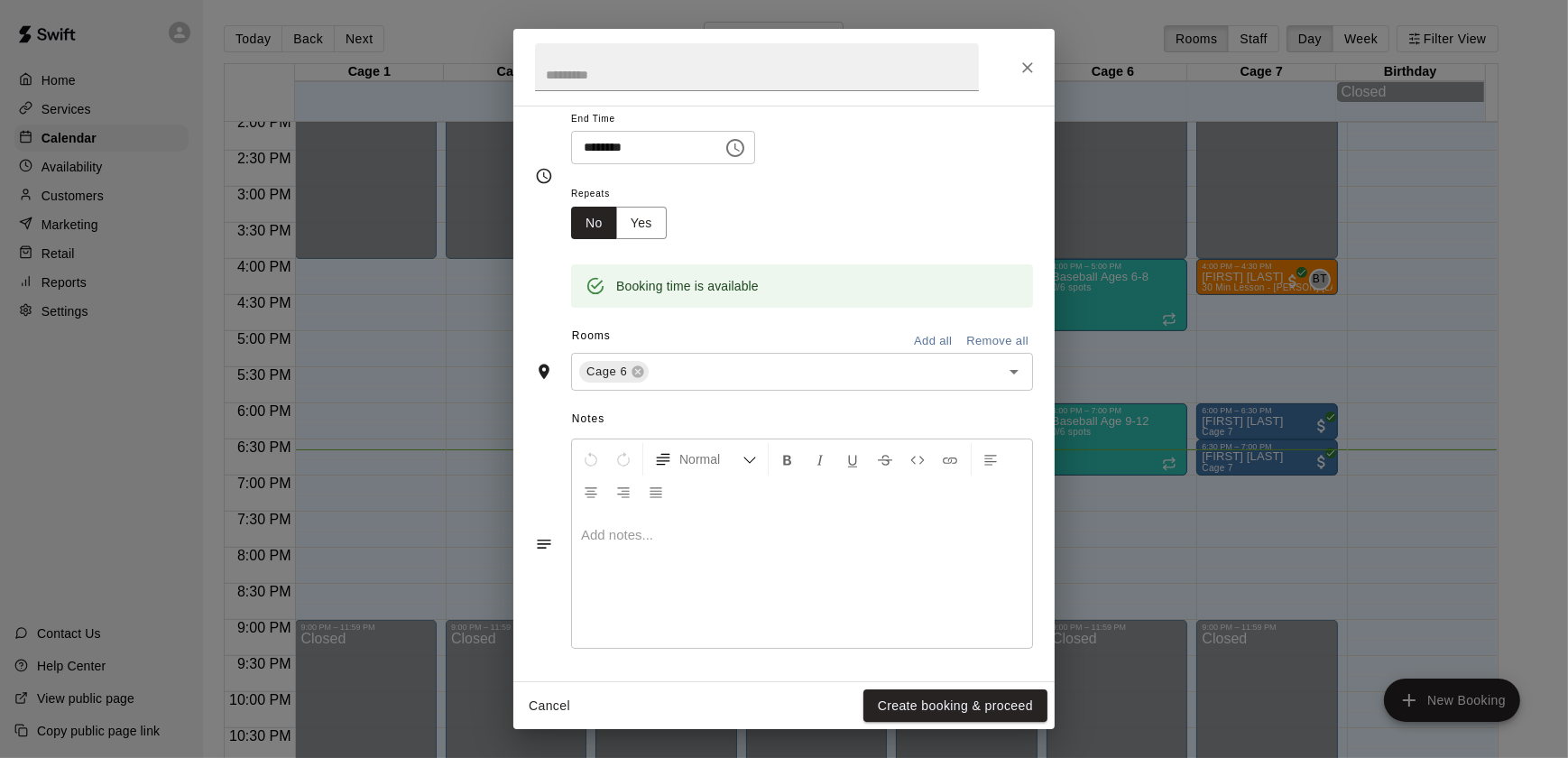 click on "Cancel Create booking & proceed" at bounding box center [784, 706] 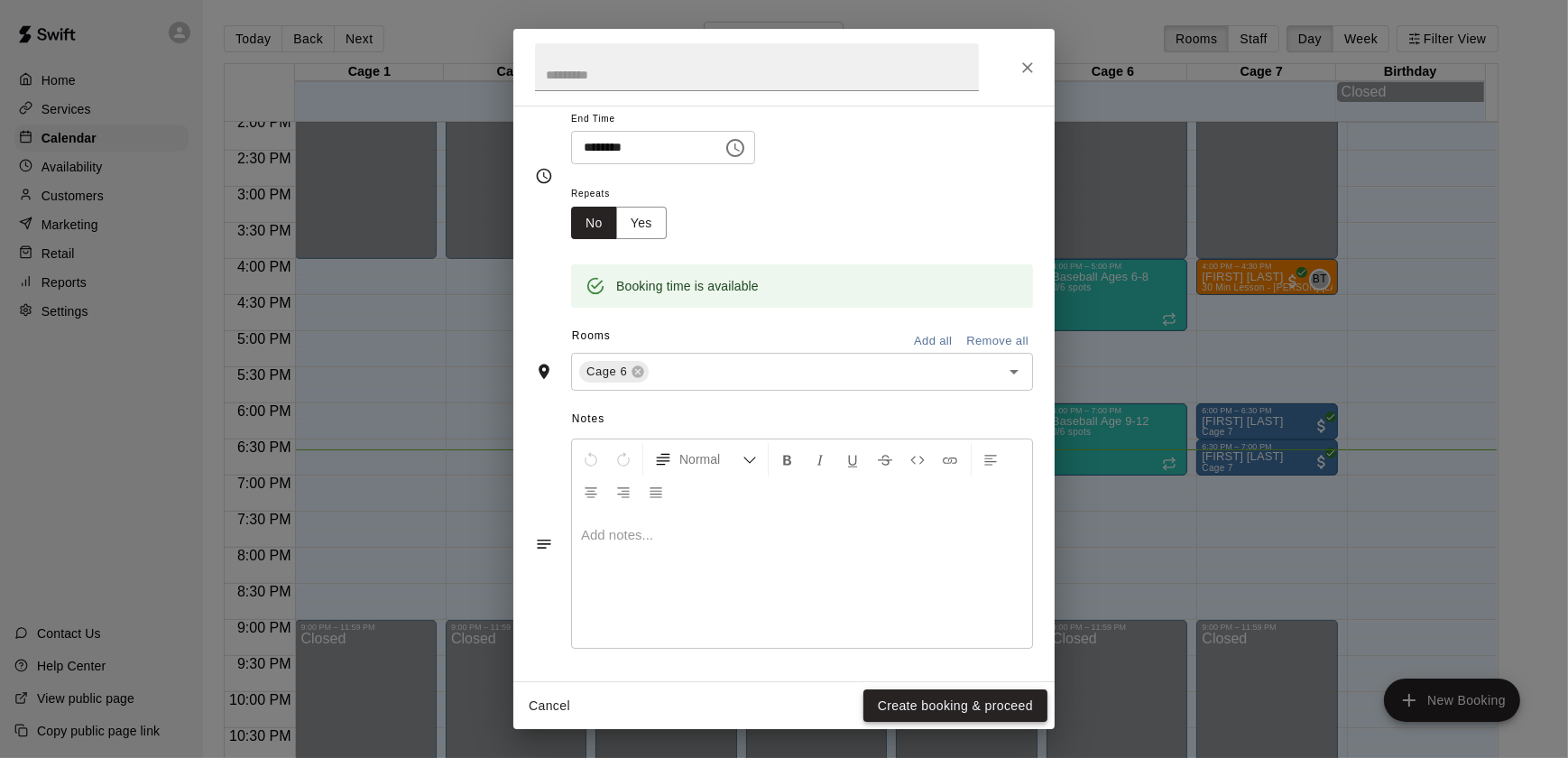 click on "Create booking & proceed" at bounding box center (955, 706) 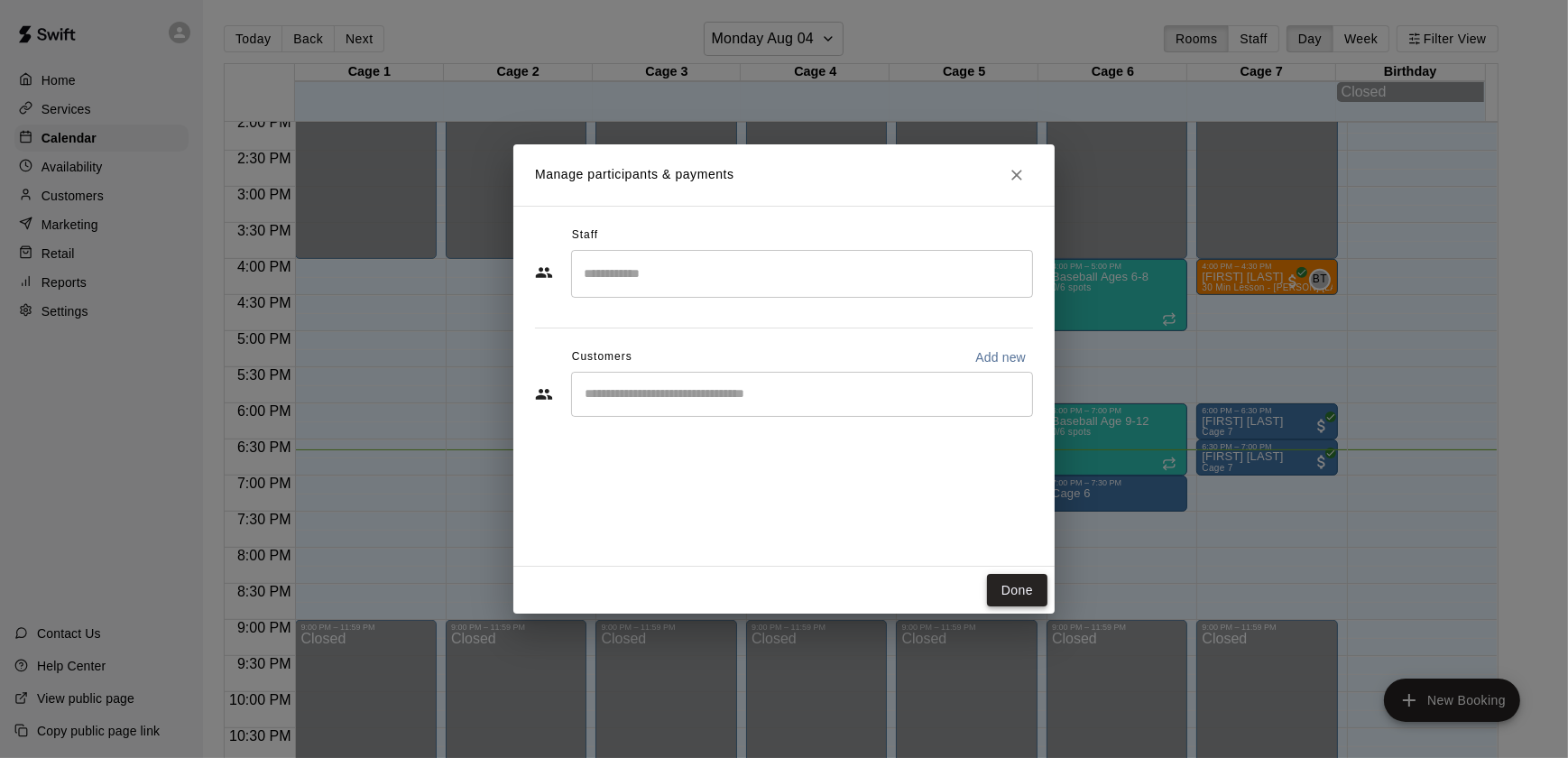 click on "Done" at bounding box center [1017, 590] 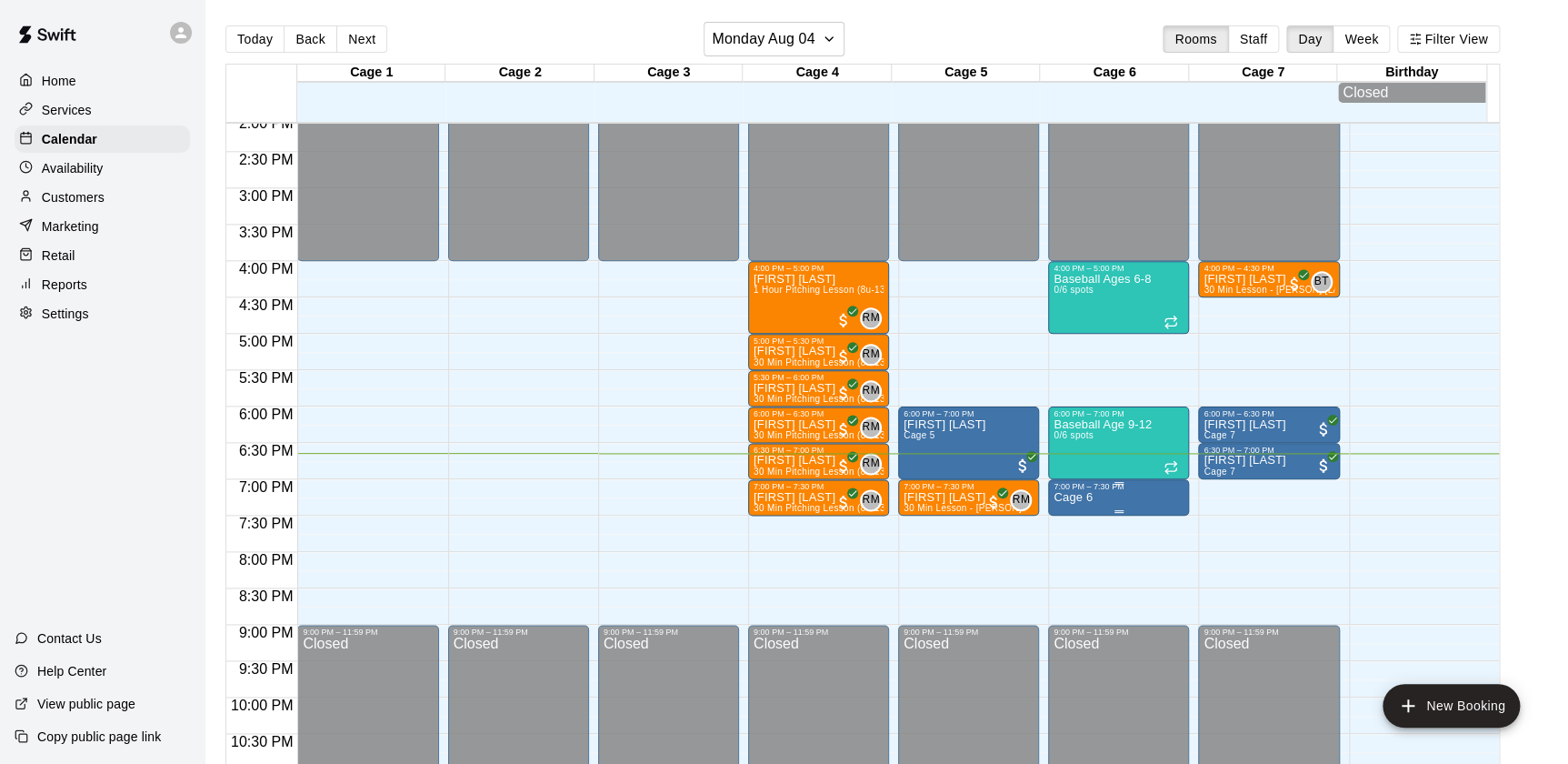 click on "Cage 6" at bounding box center (1118, 873) 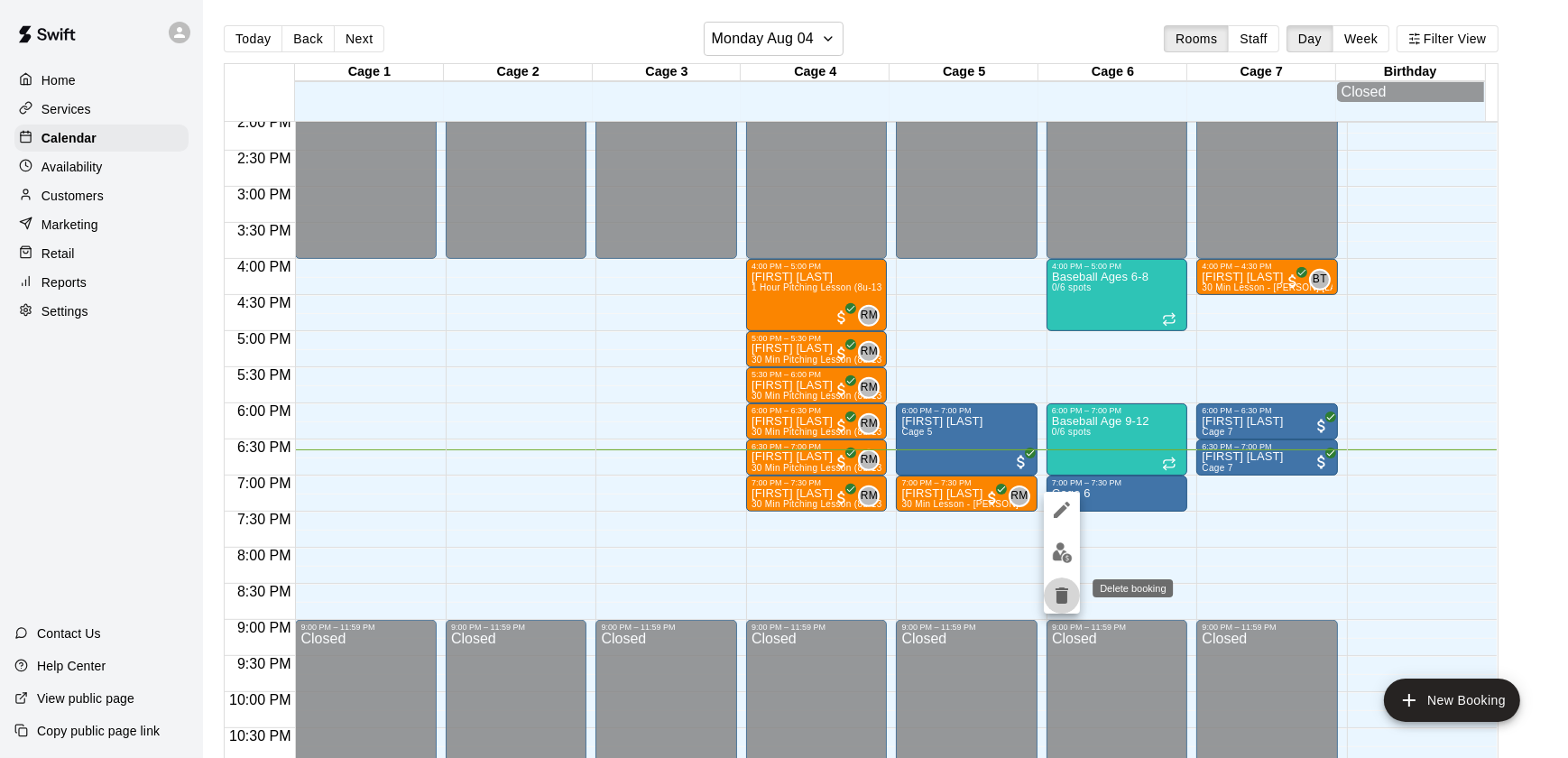 click at bounding box center (1062, 596) 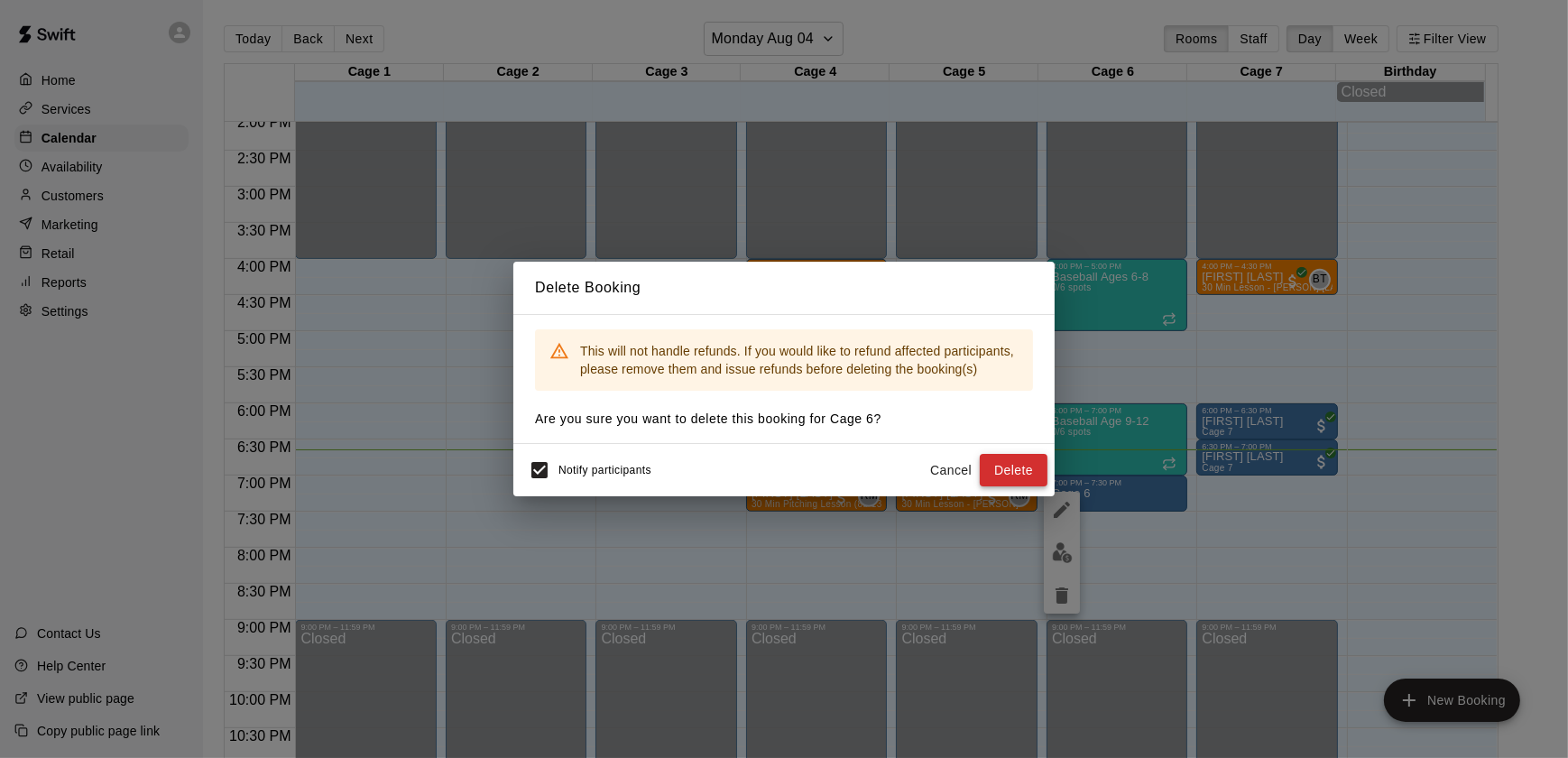 click on "Delete" at bounding box center (1013, 470) 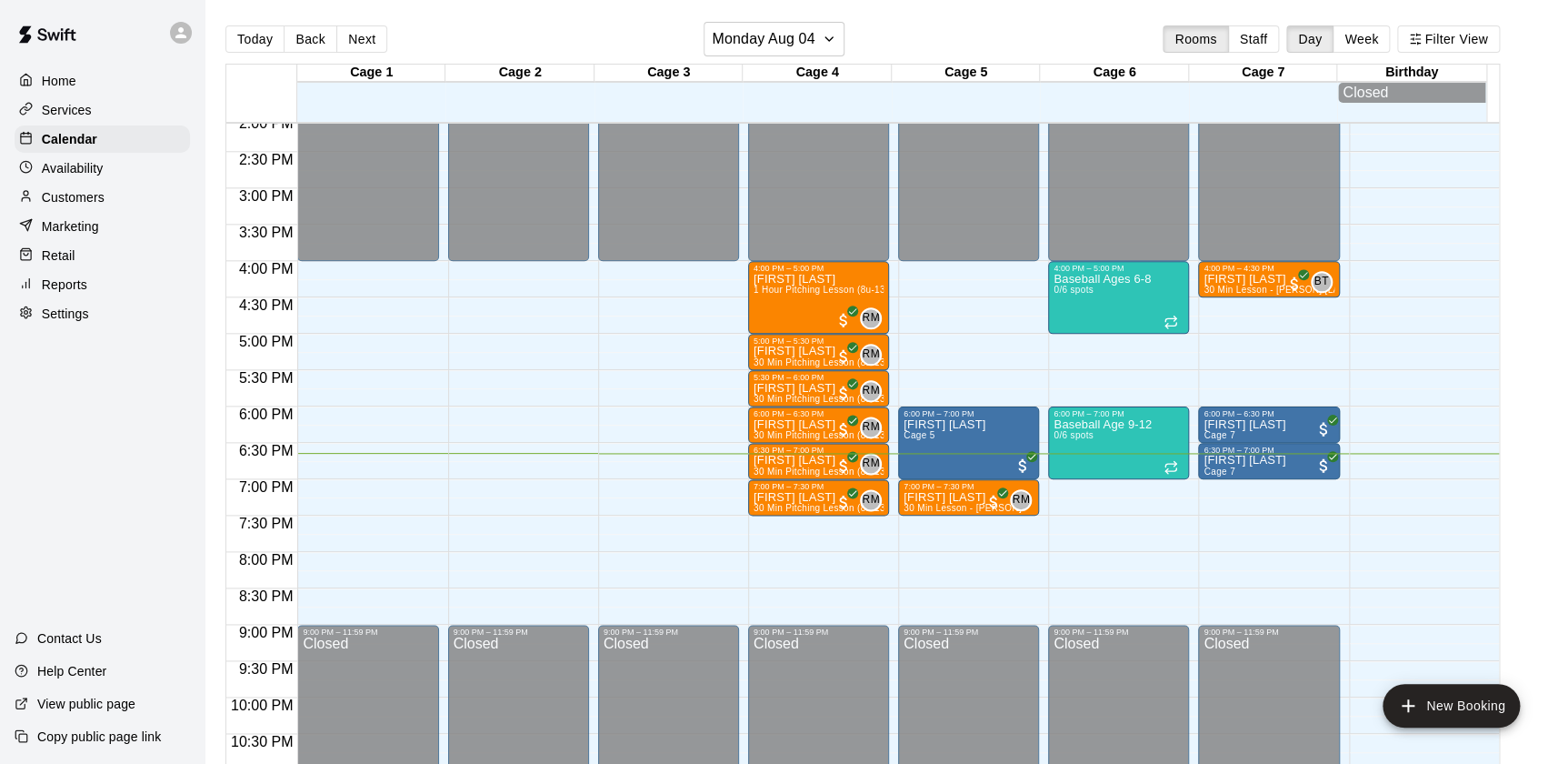 click on "[HOUR]:[MINUTE] [AM/PM] – [HOUR]:[MINUTE] [AM/PM] Closed [HOUR]:[MINUTE] [AM/PM] – [HOUR]:[MINUTE] [AM/PM] Baseball Ages 6-8 0/6 spots [HOUR]:[MINUTE] [AM/PM] – [HOUR]:[MINUTE] [AM/PM] Baseball Age 9-12 0/6 spots [HOUR]:[MINUTE] [AM/PM] – [HOUR]:[MINUTE] [AM/PM] Closed" at bounding box center [1118, -30] 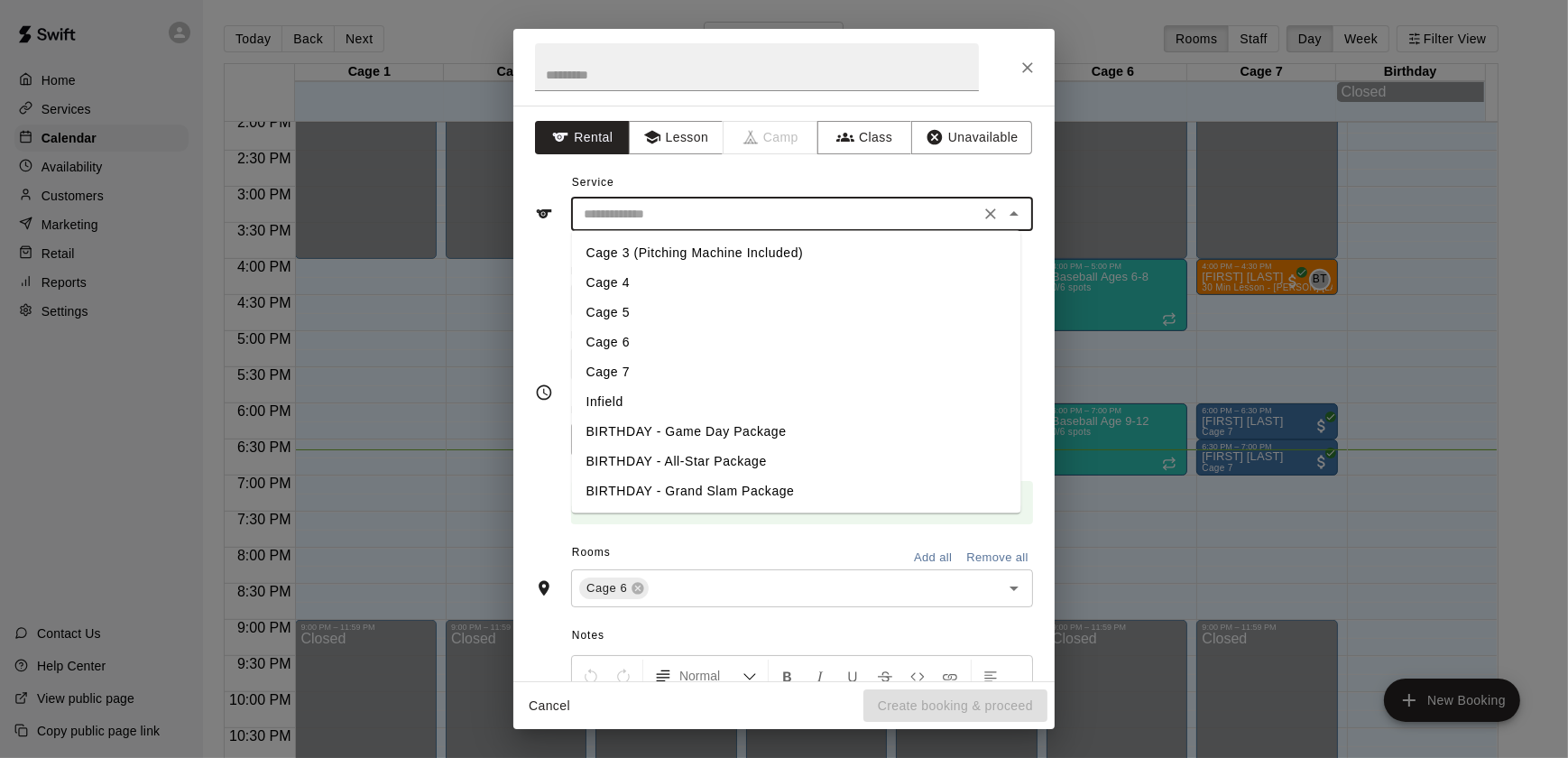 click at bounding box center [775, 214] 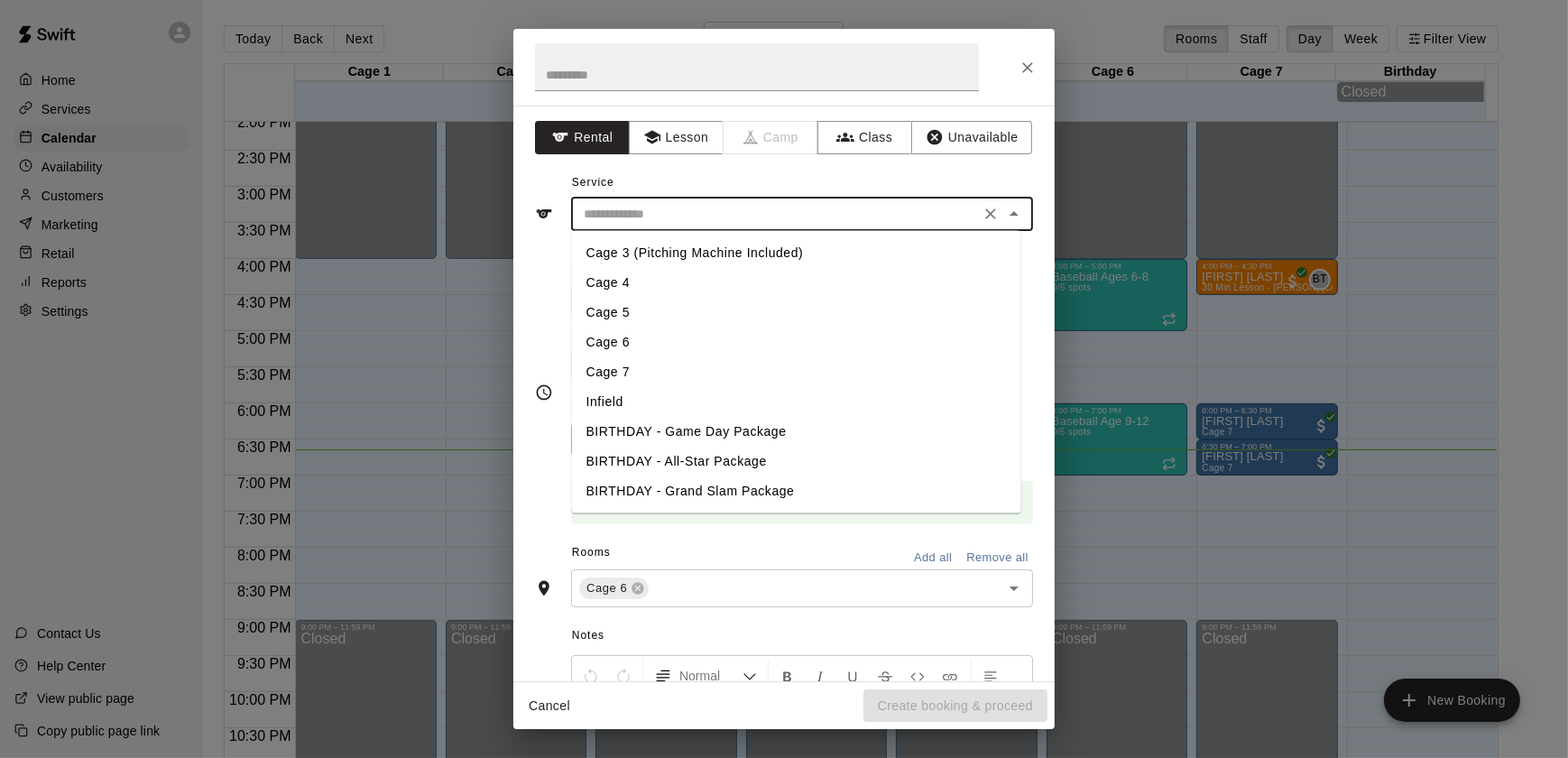 click on "Cage 6" at bounding box center (797, 342) 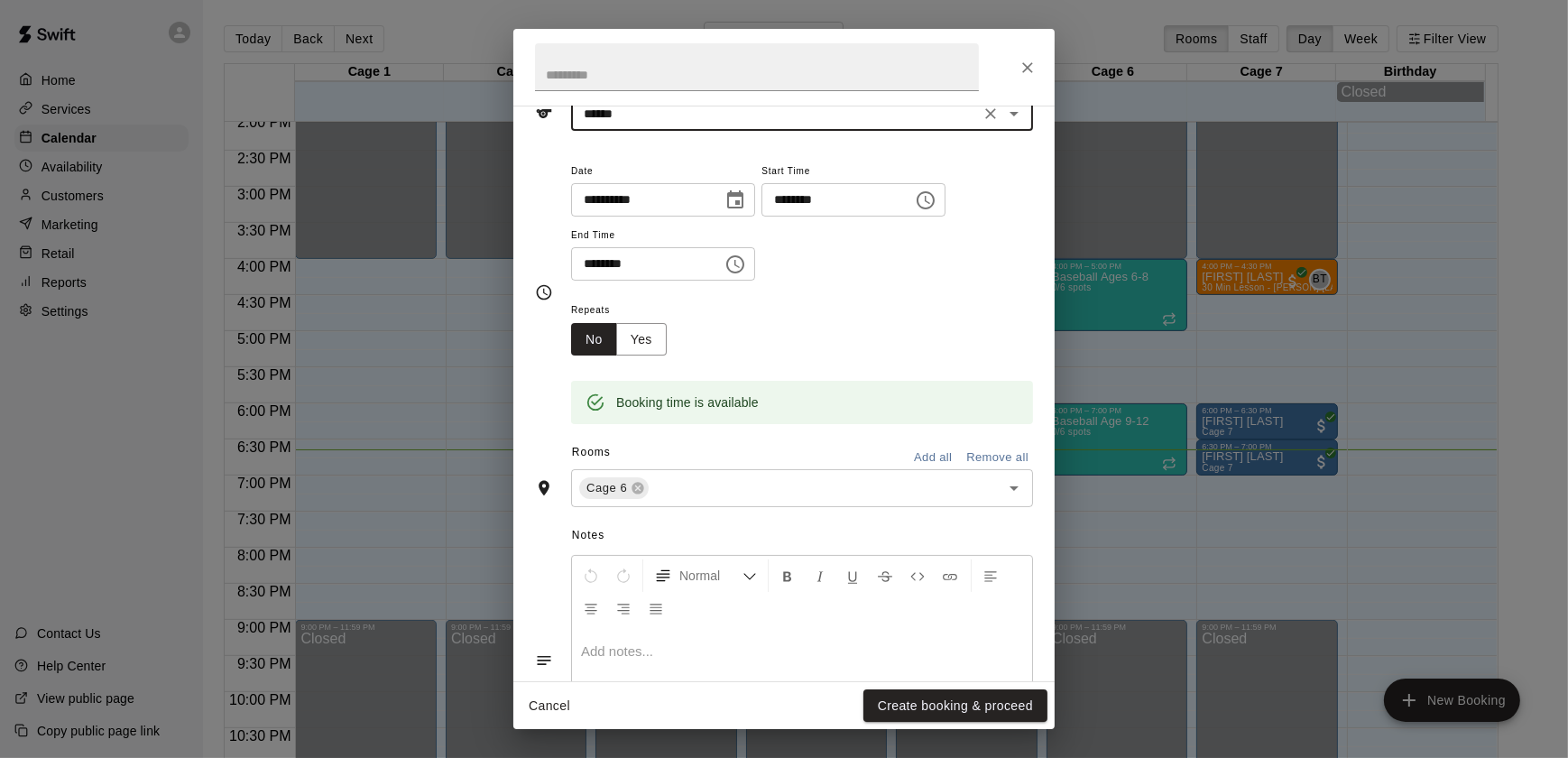 scroll, scrollTop: 99, scrollLeft: 0, axis: vertical 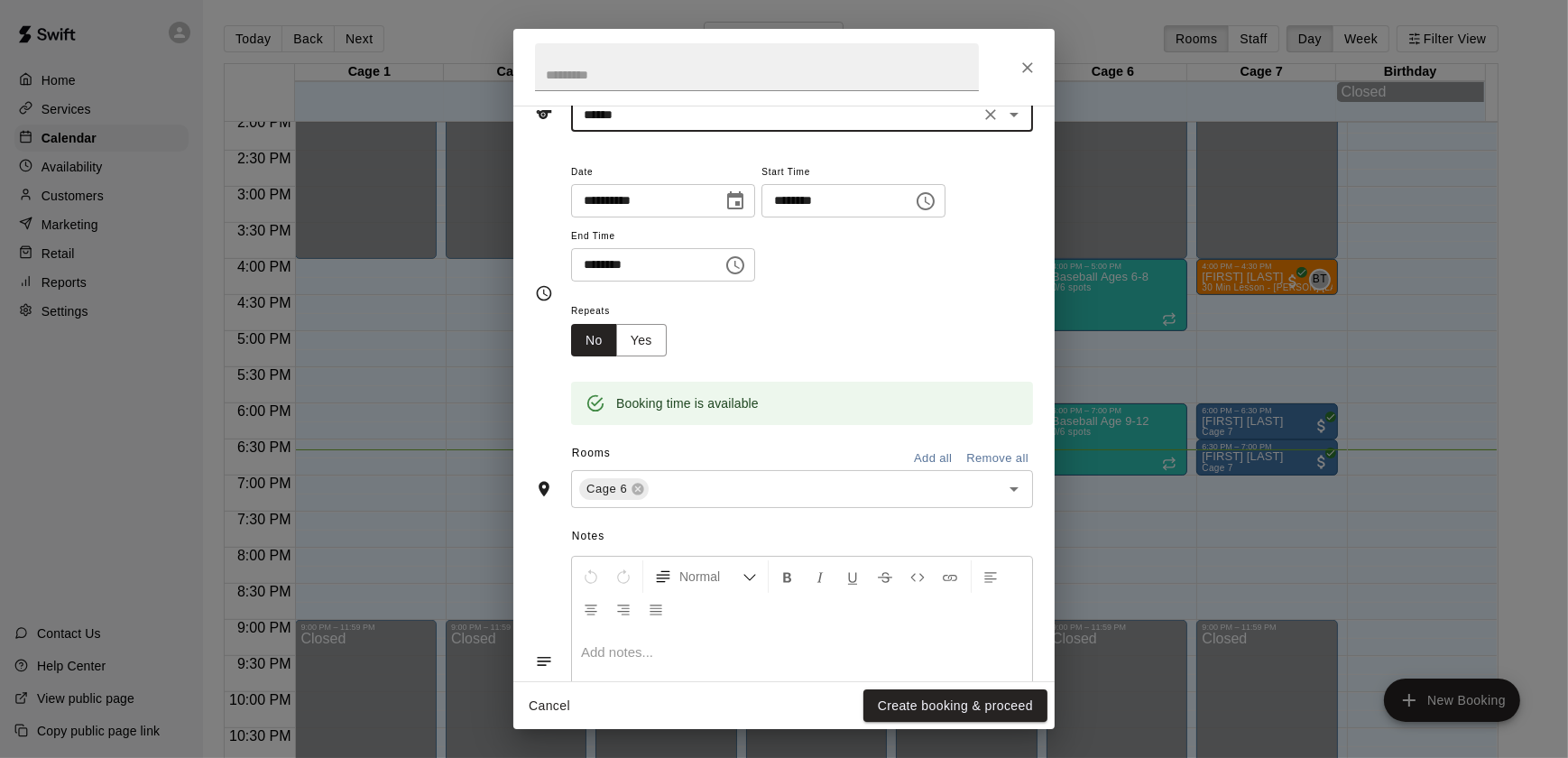 click on "********" at bounding box center [641, 264] 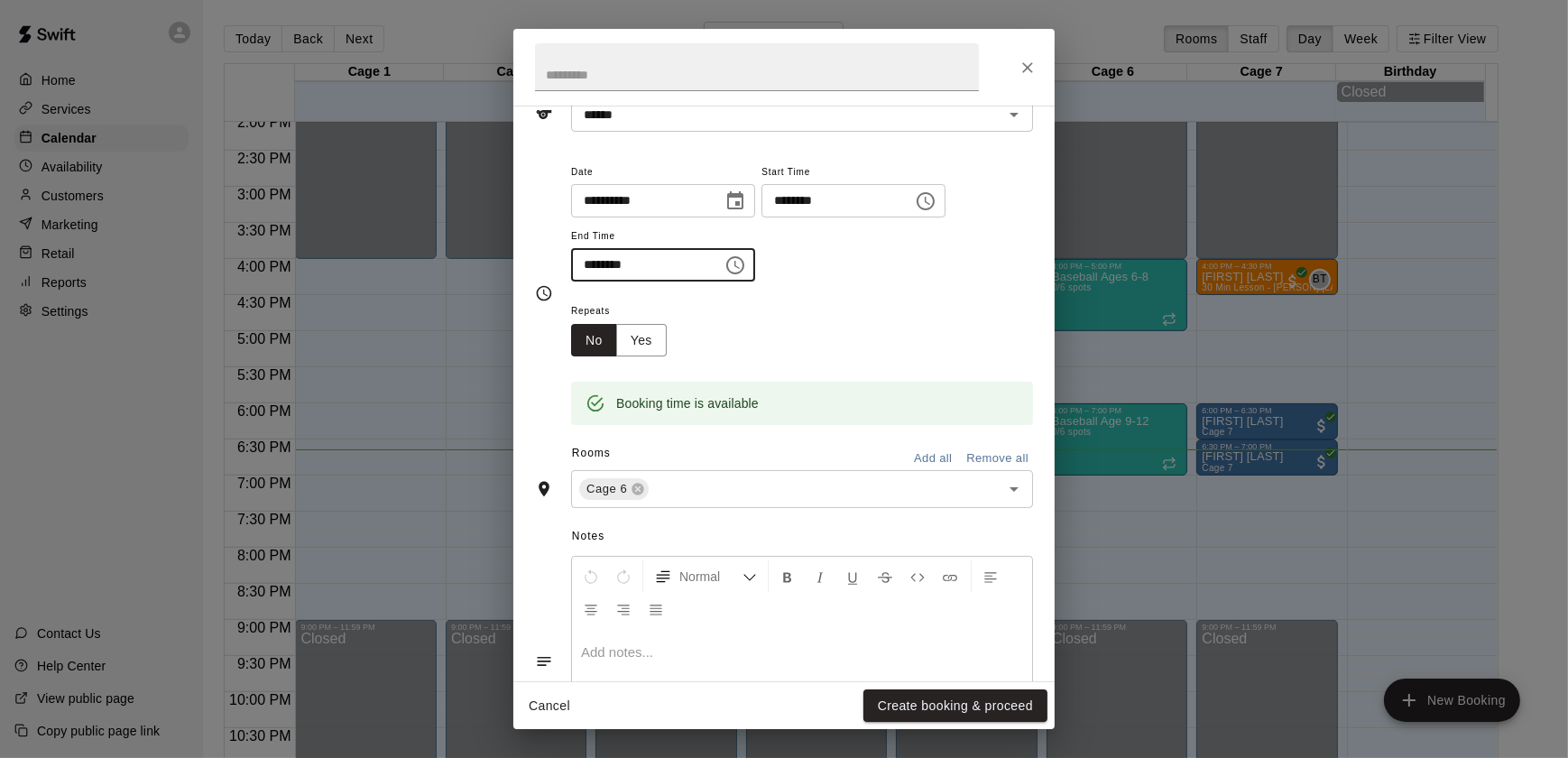 click on "********" at bounding box center (641, 264) 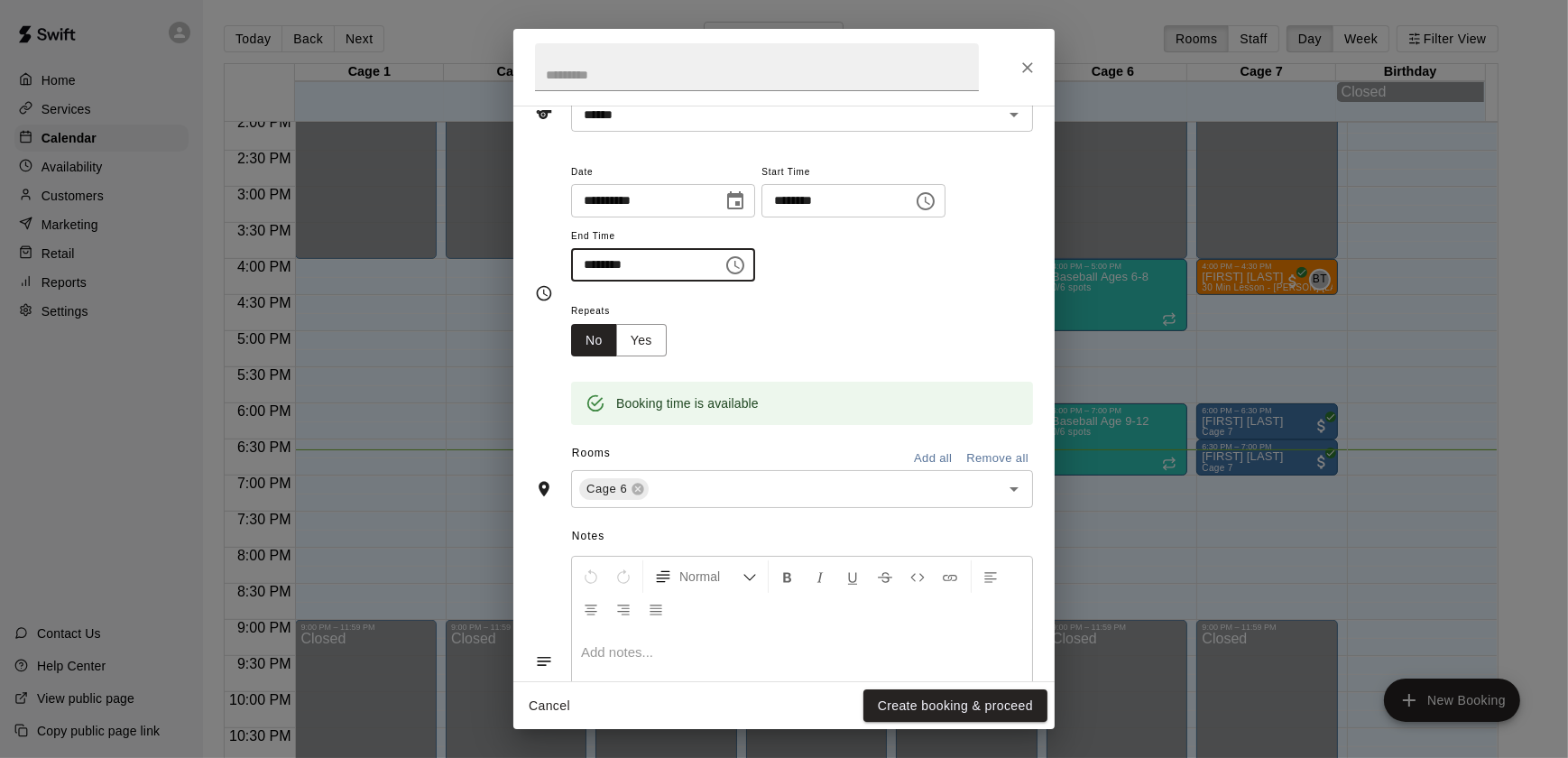 click on "********" at bounding box center [641, 264] 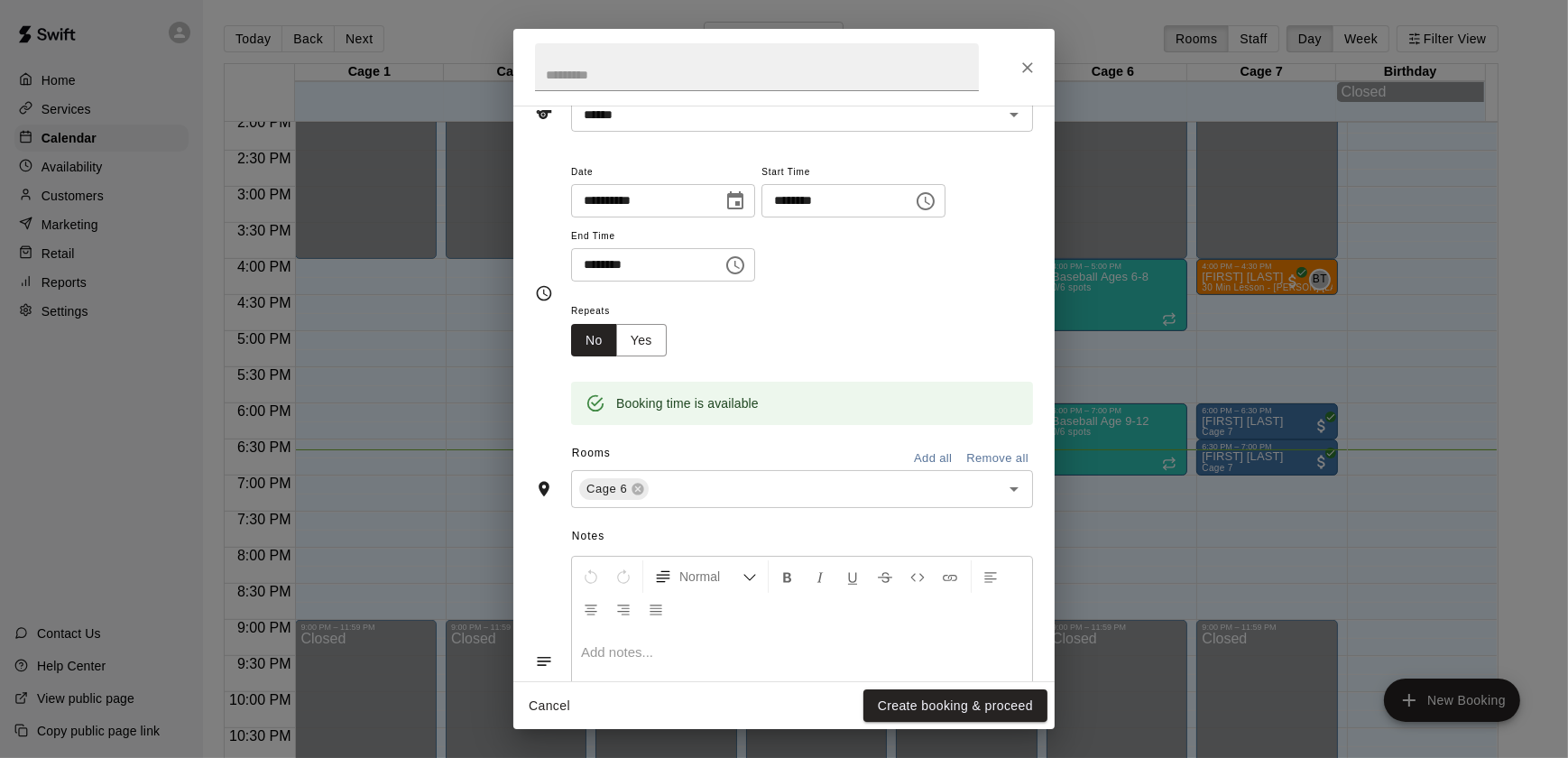 click on "Repeats No Yes" at bounding box center (802, 328) 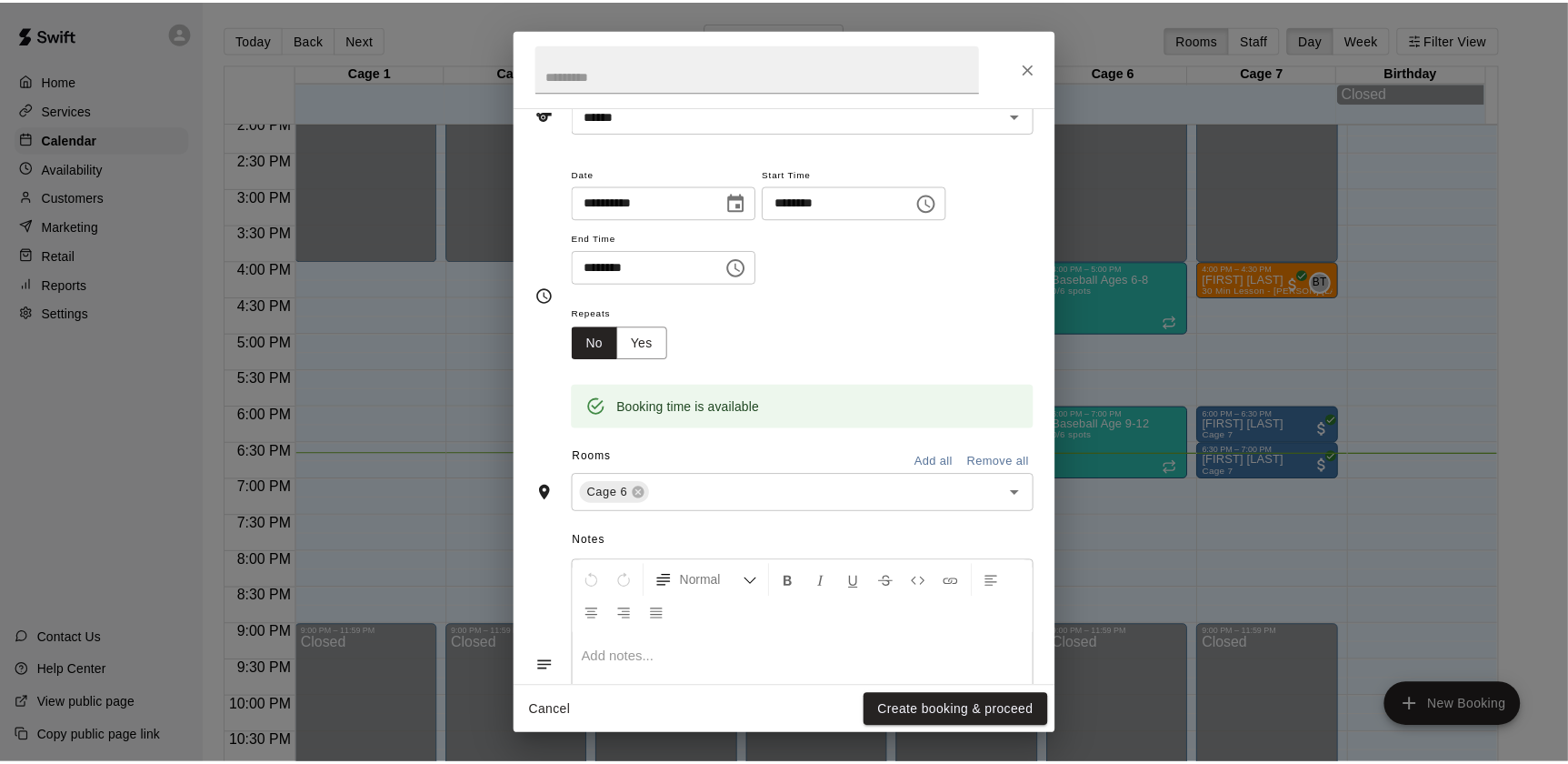scroll, scrollTop: 218, scrollLeft: 0, axis: vertical 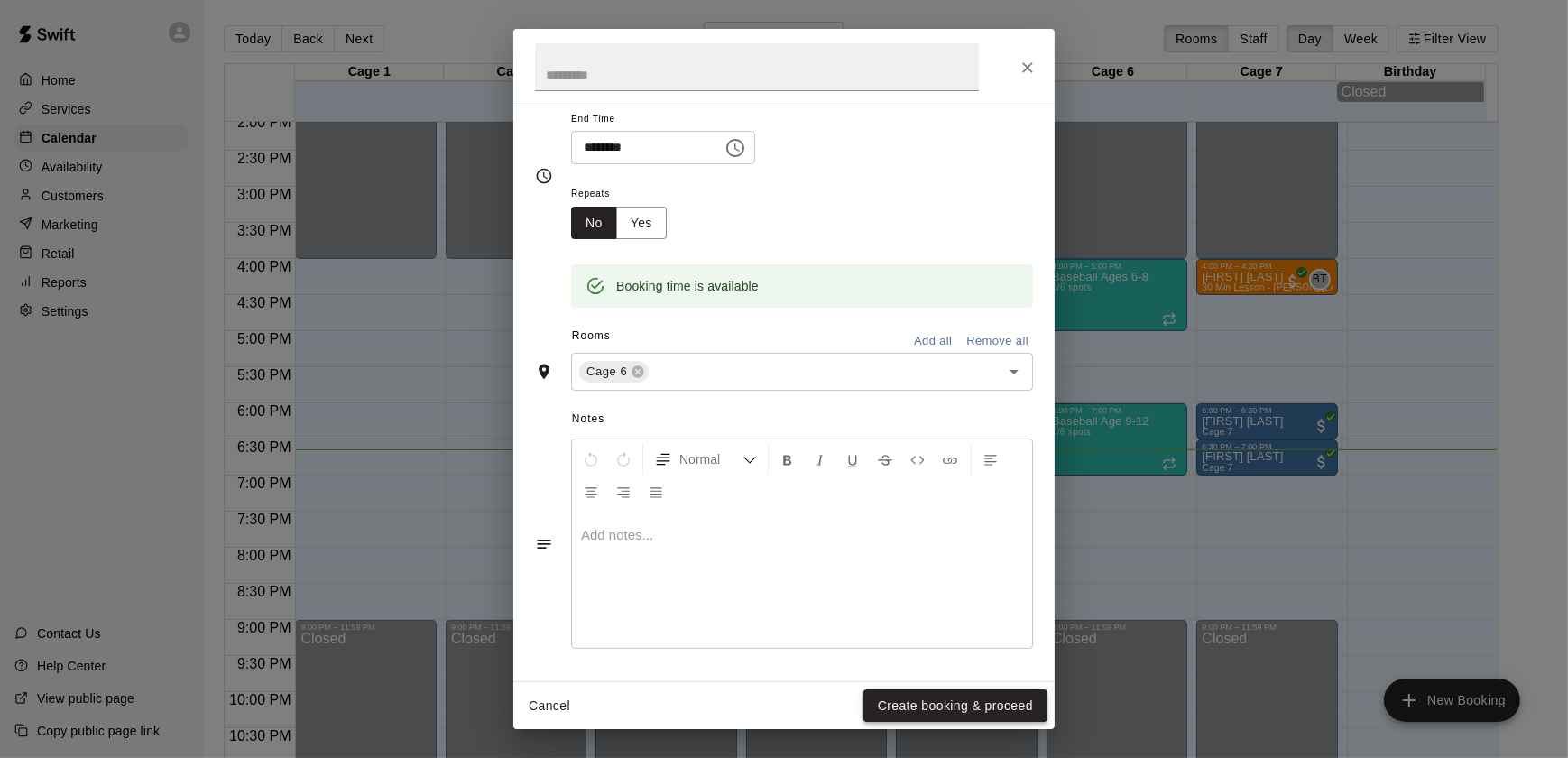 click on "Create booking & proceed" at bounding box center [955, 706] 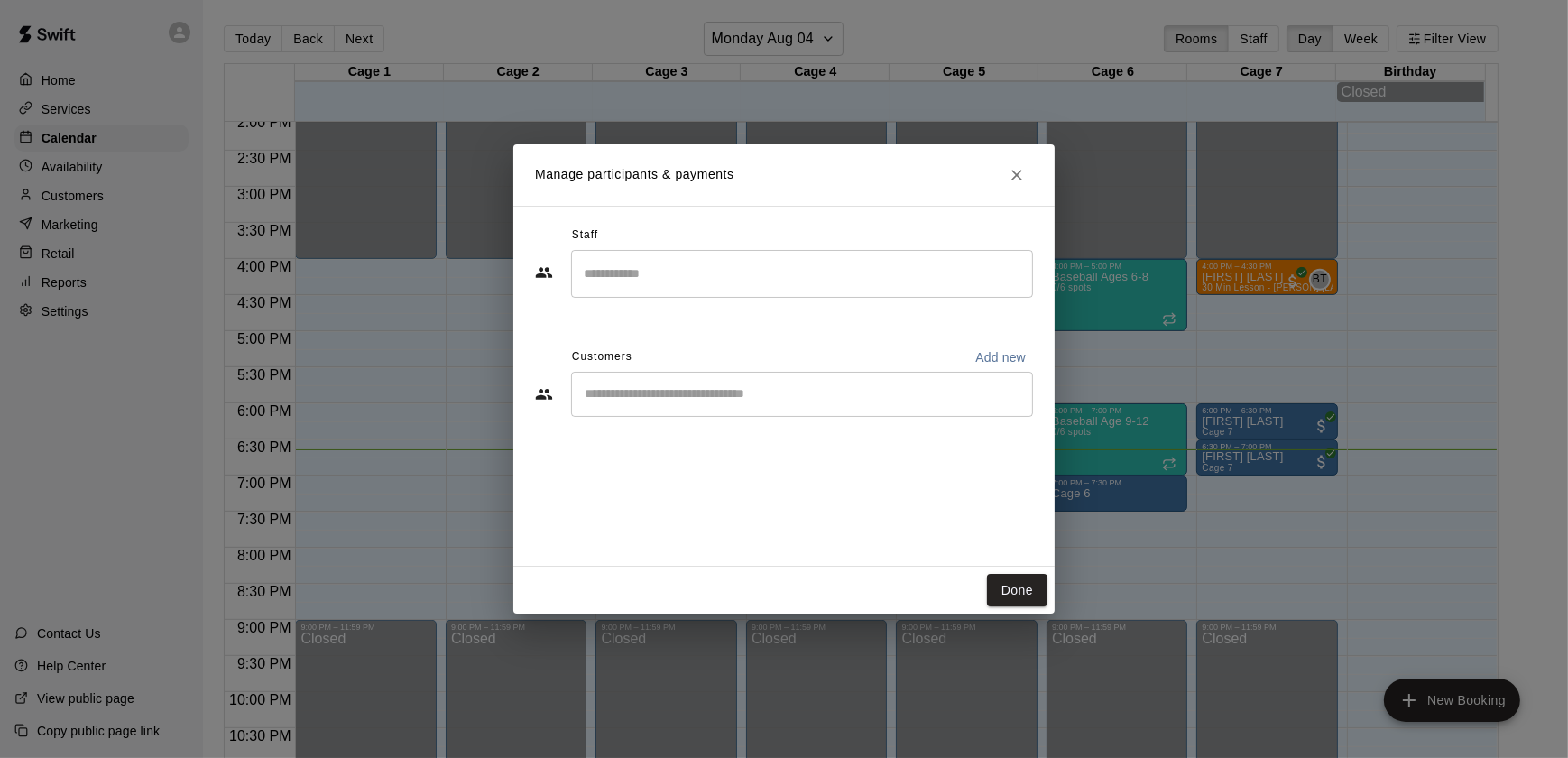 click at bounding box center (802, 394) 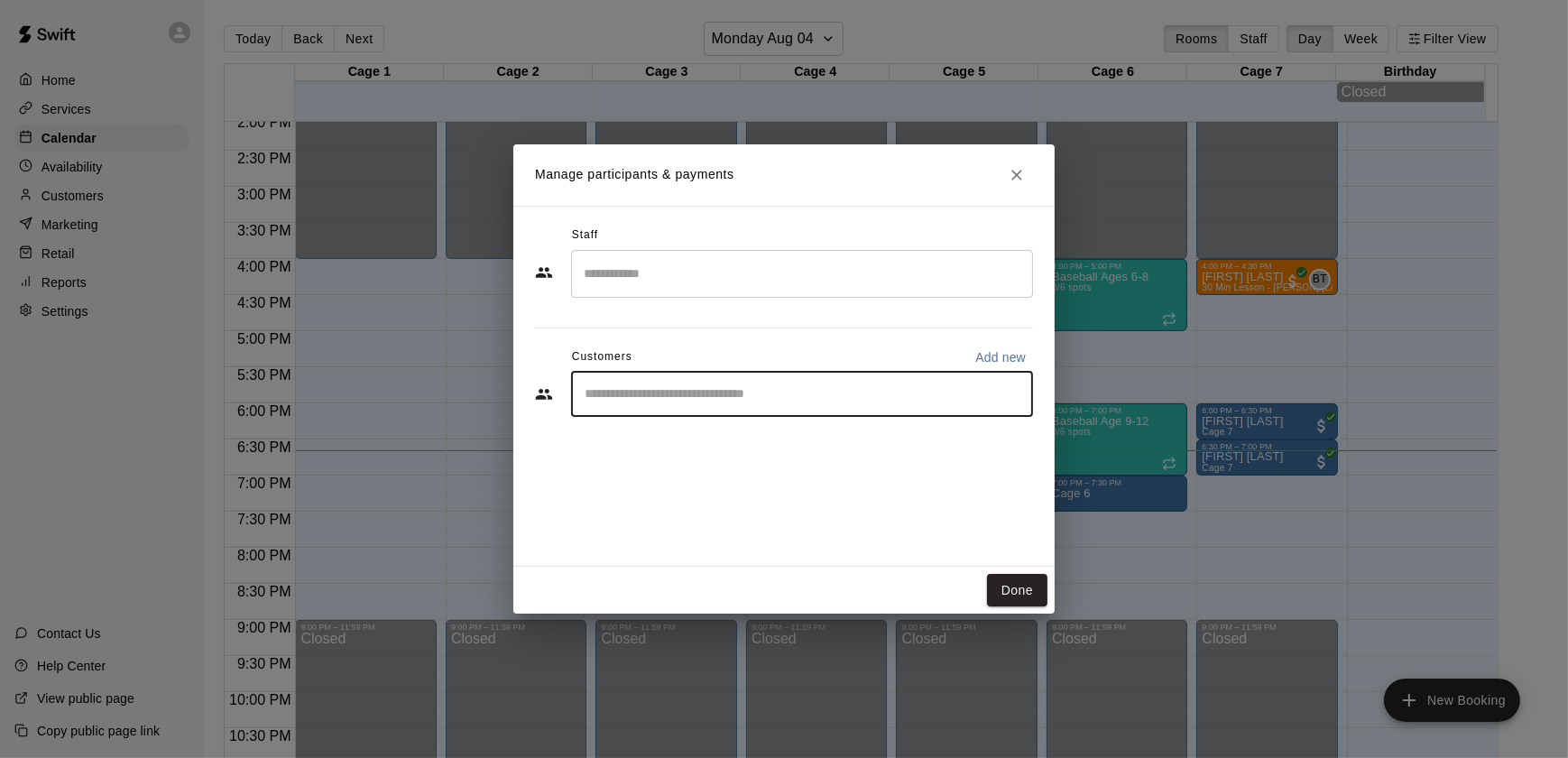 click on "​" at bounding box center (784, 396) 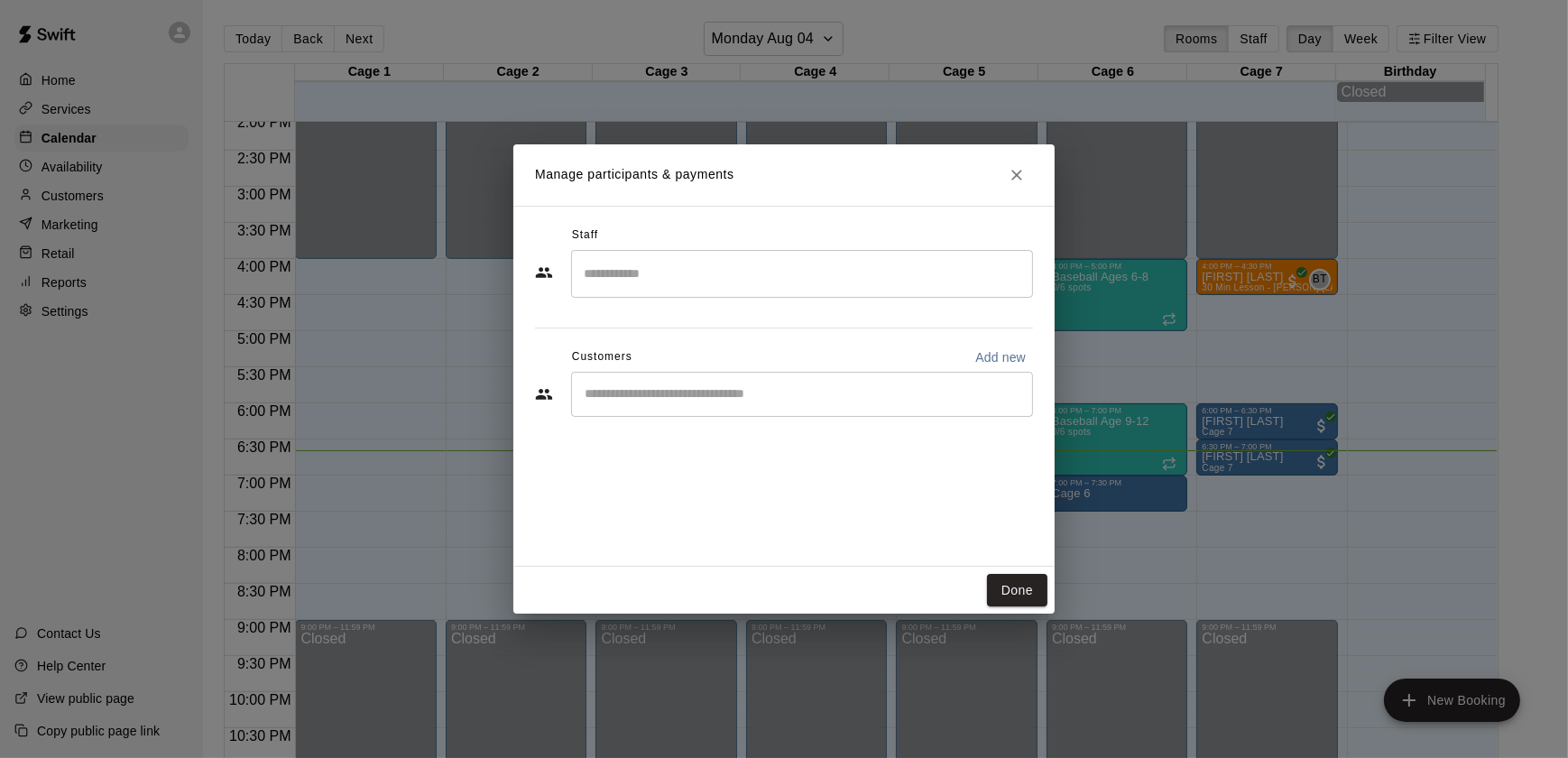 click at bounding box center (802, 394) 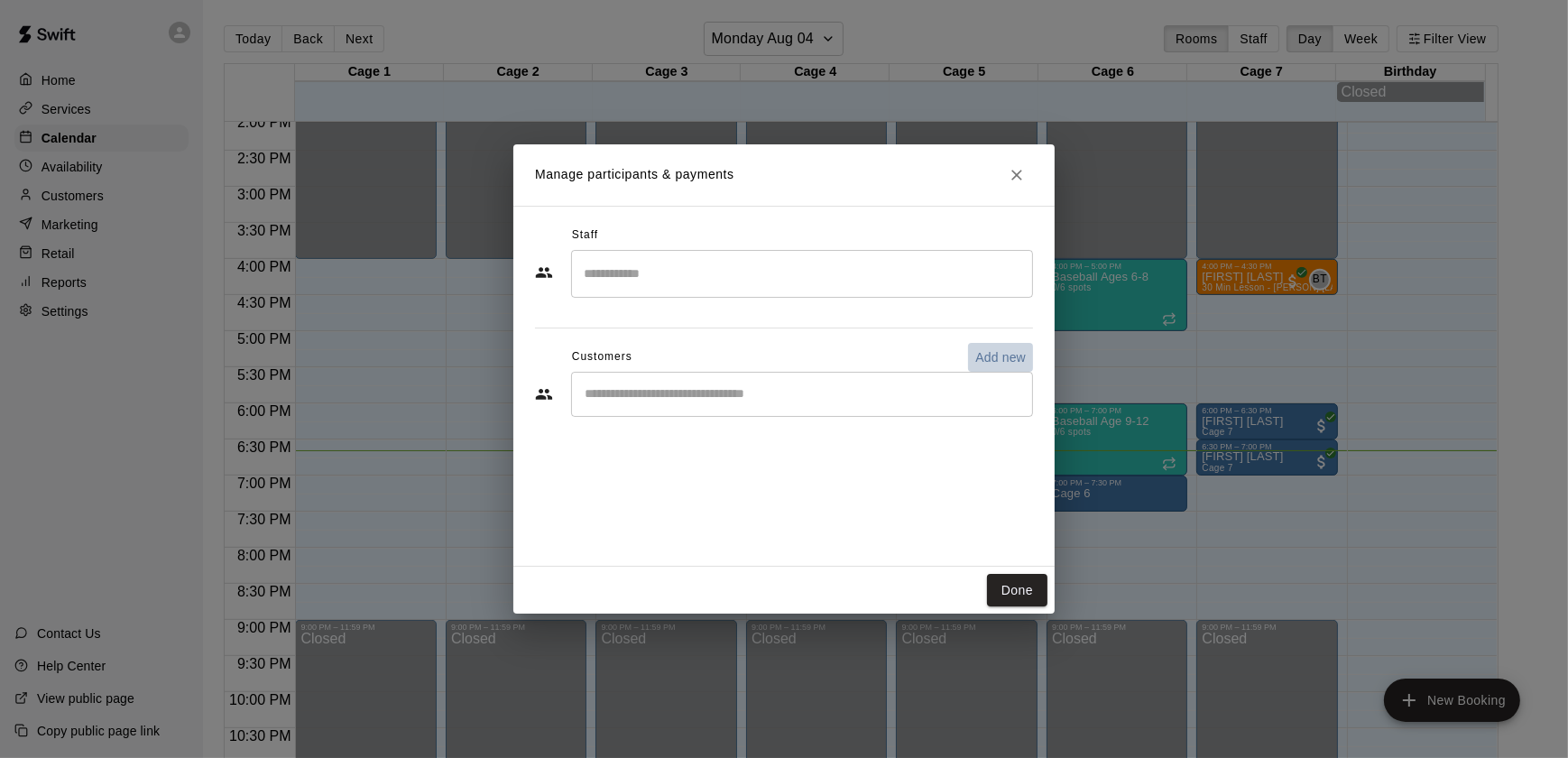click on "Add new" at bounding box center [1001, 357] 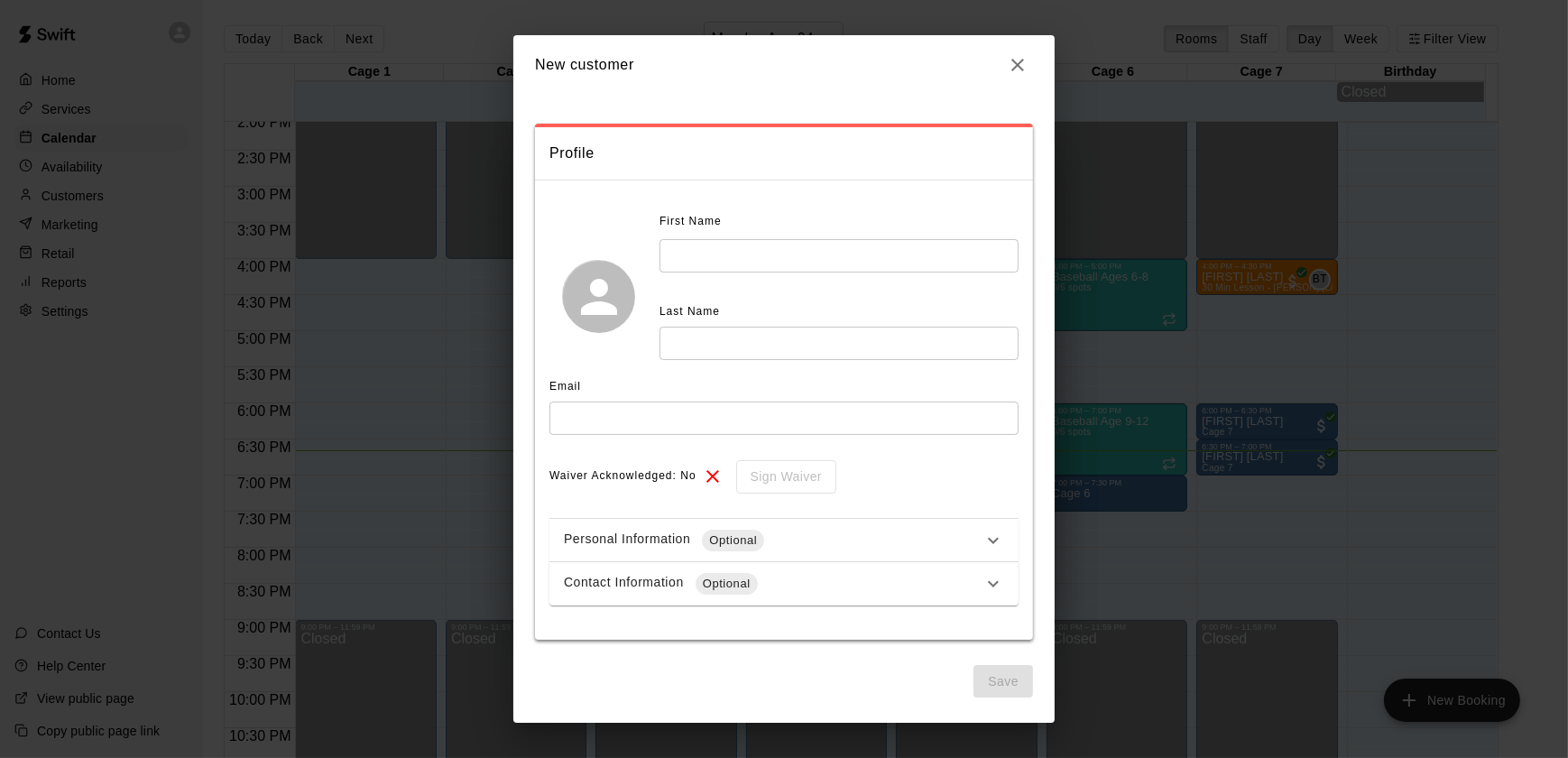 click at bounding box center [839, 255] 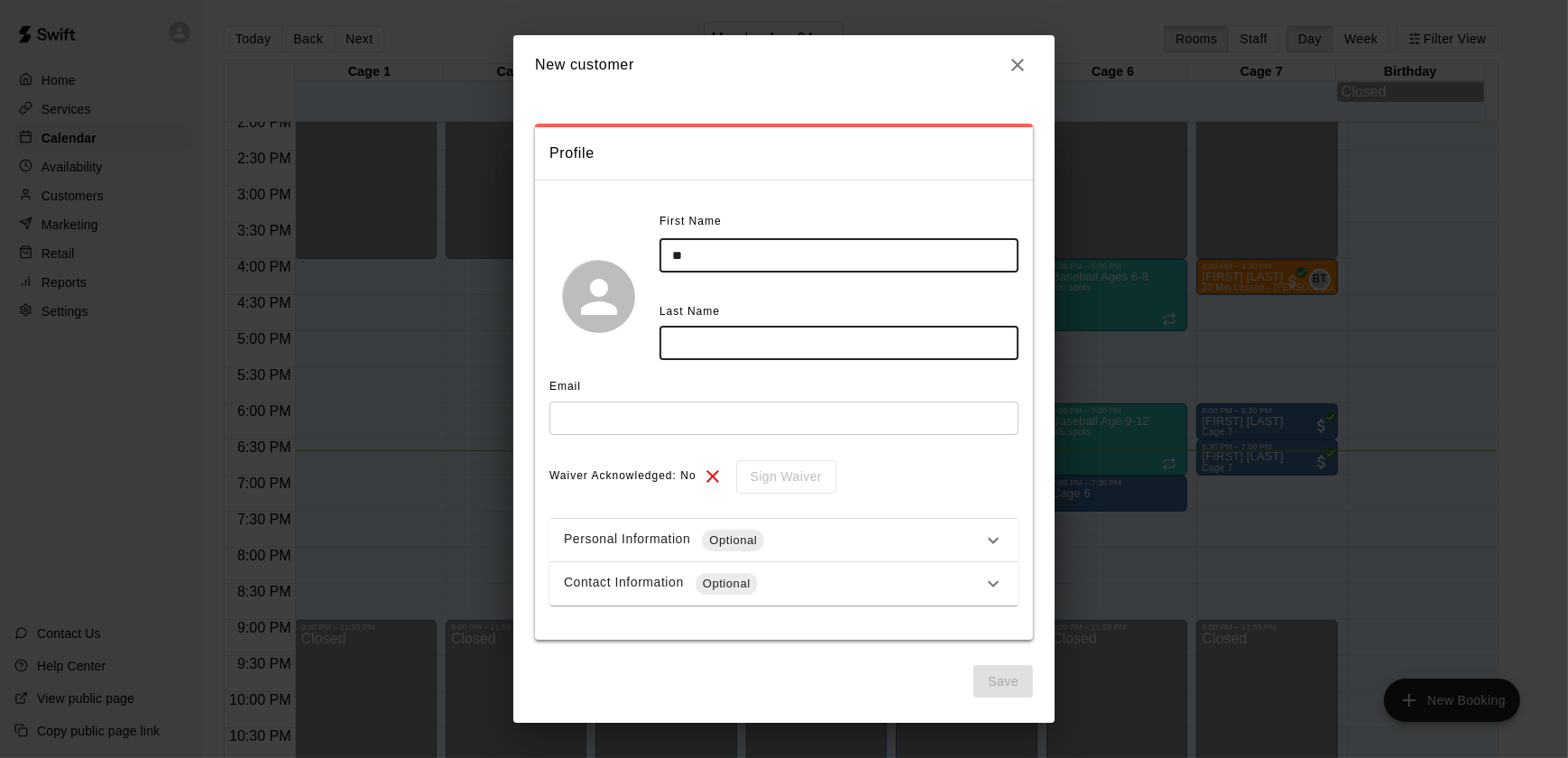 type on "**" 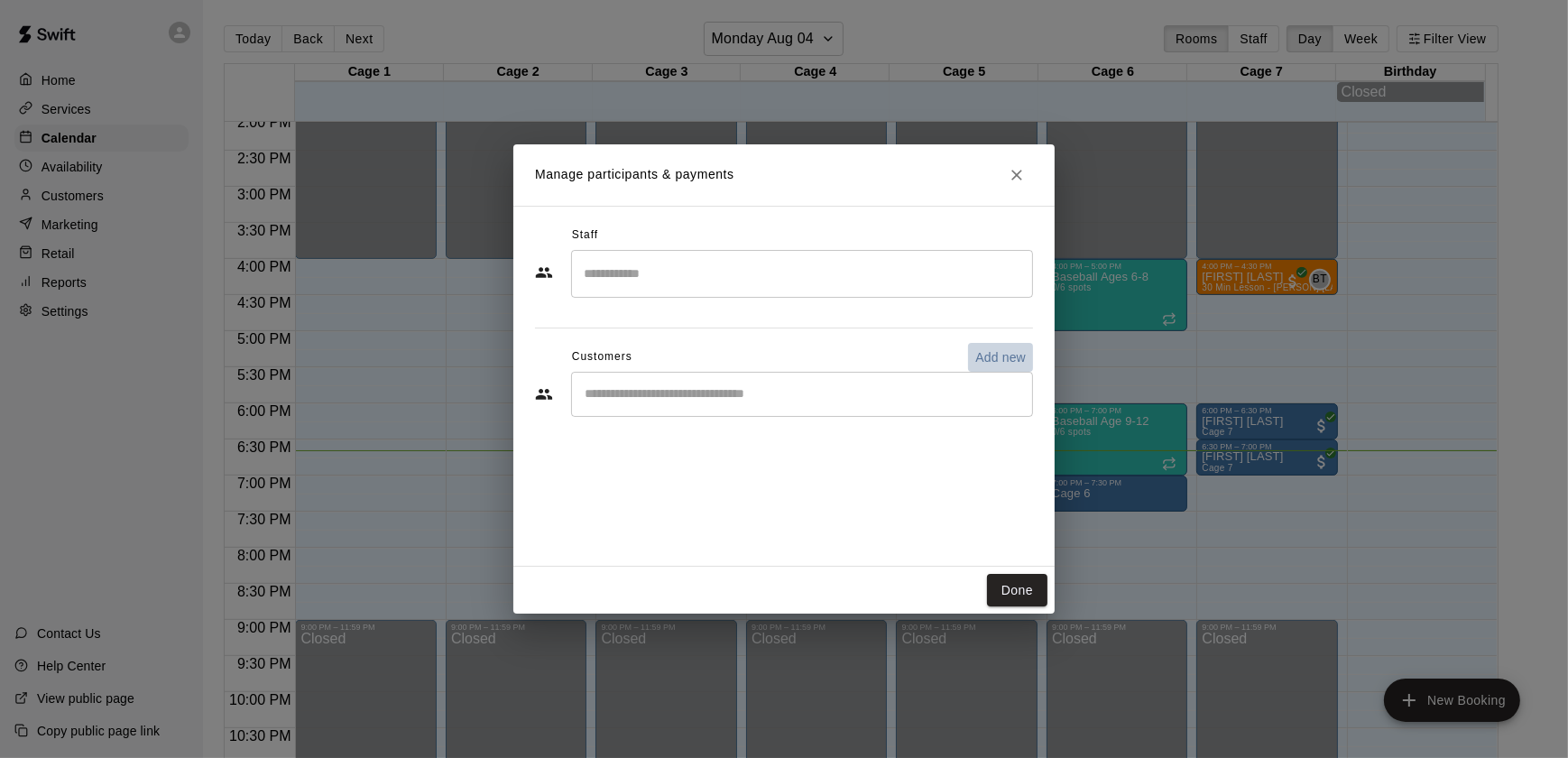click on "Add new" at bounding box center [1001, 357] 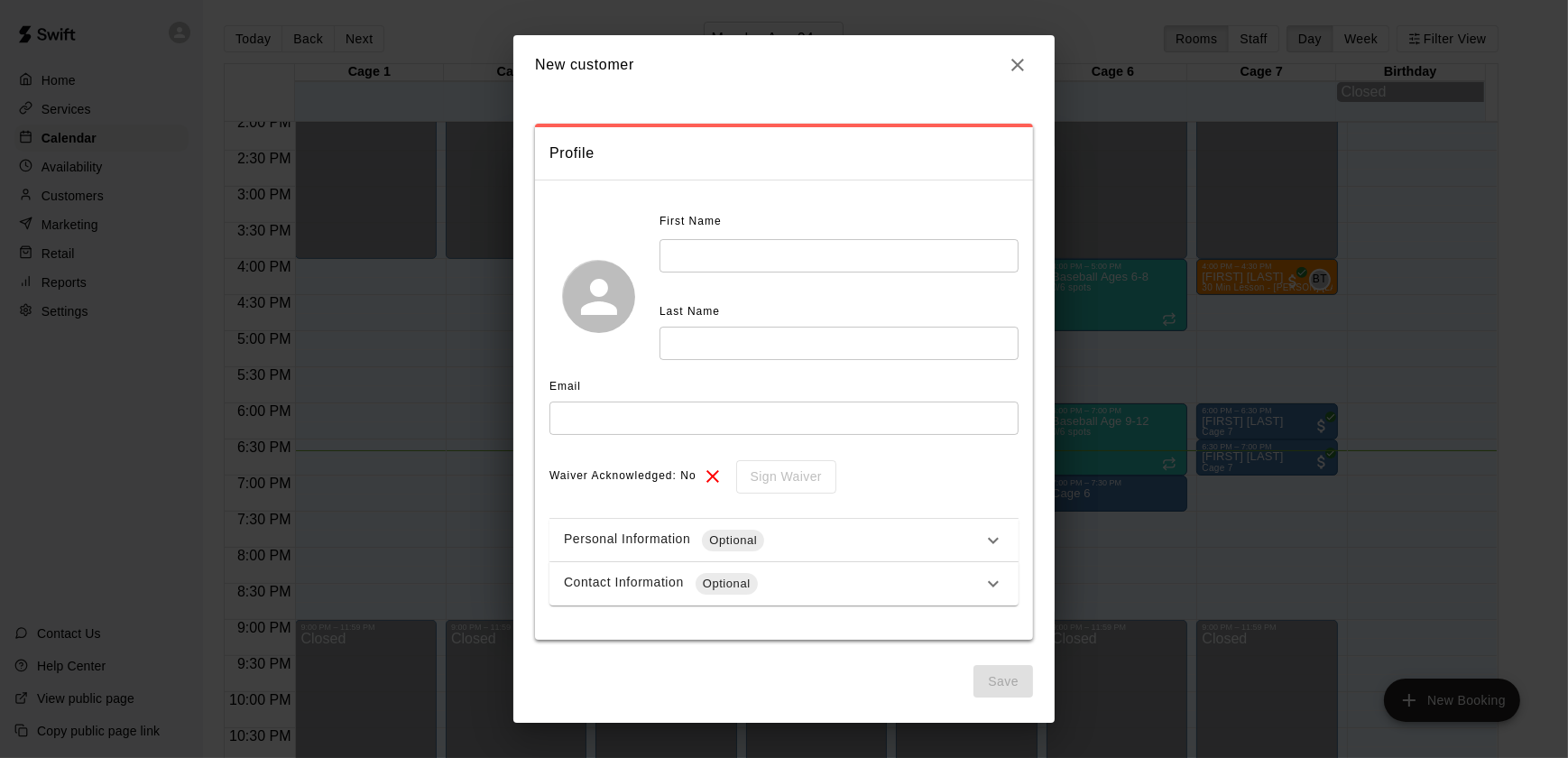 click at bounding box center [1018, 65] 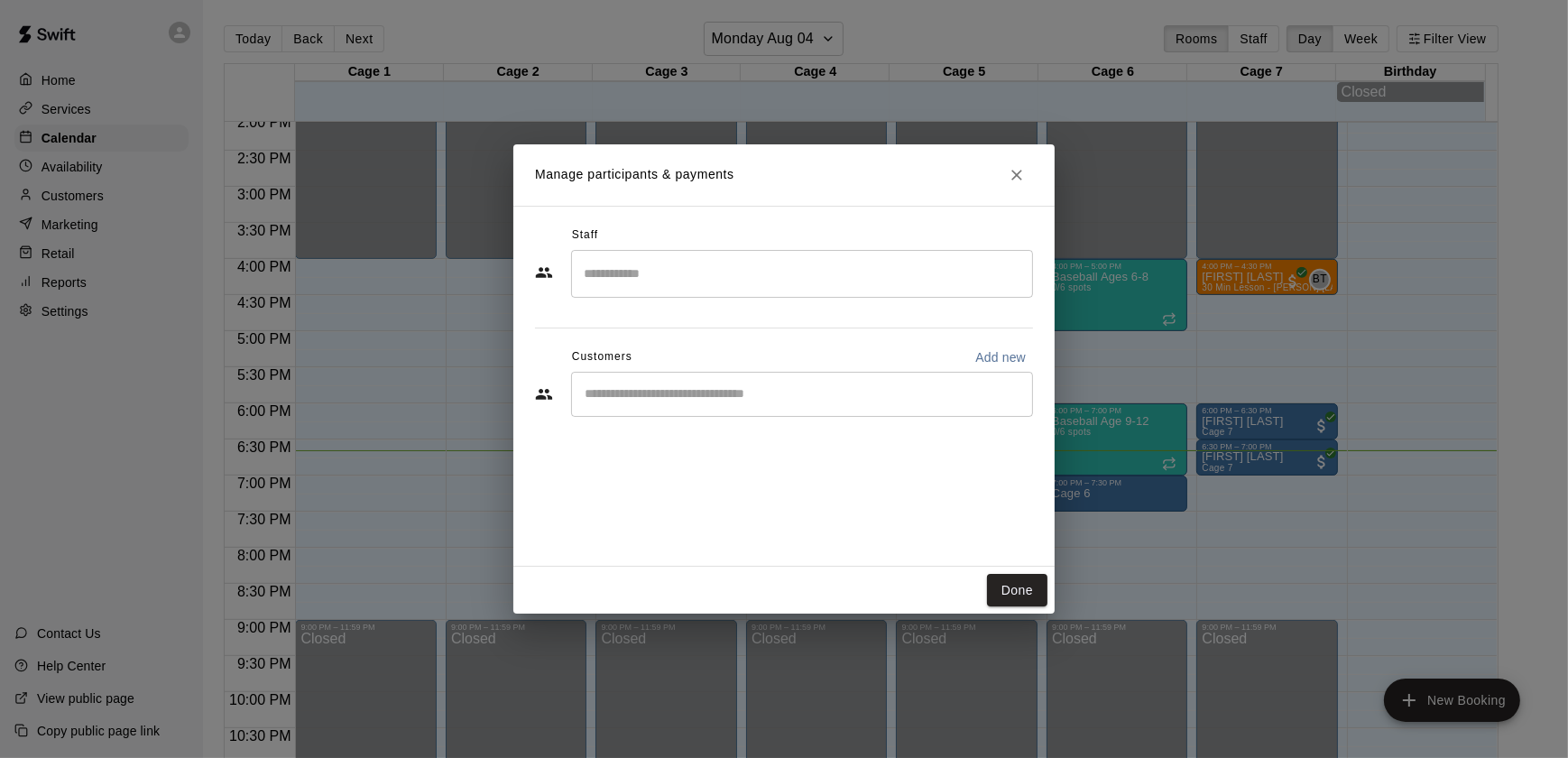 click on "​" at bounding box center (802, 394) 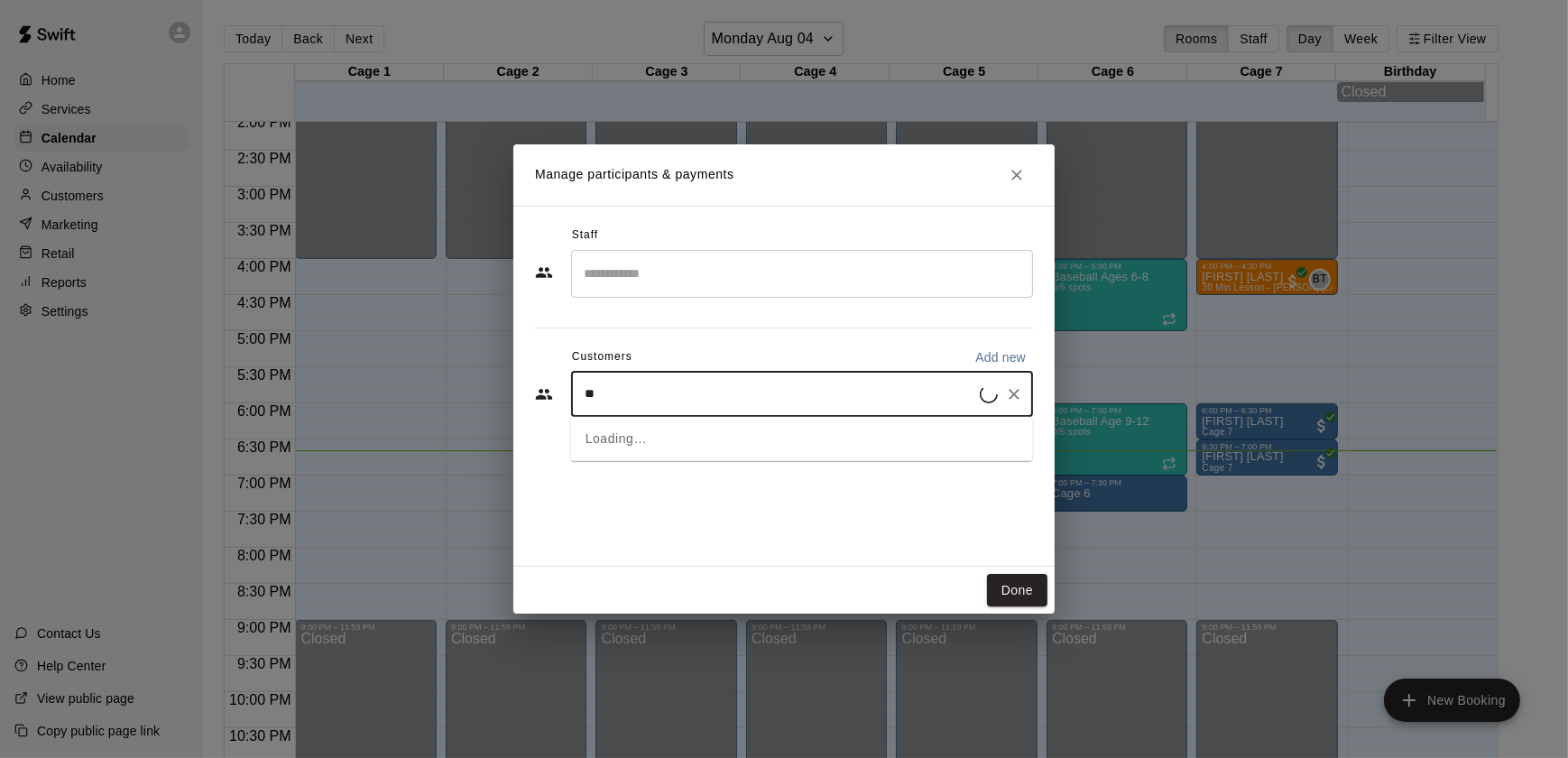 type on "***" 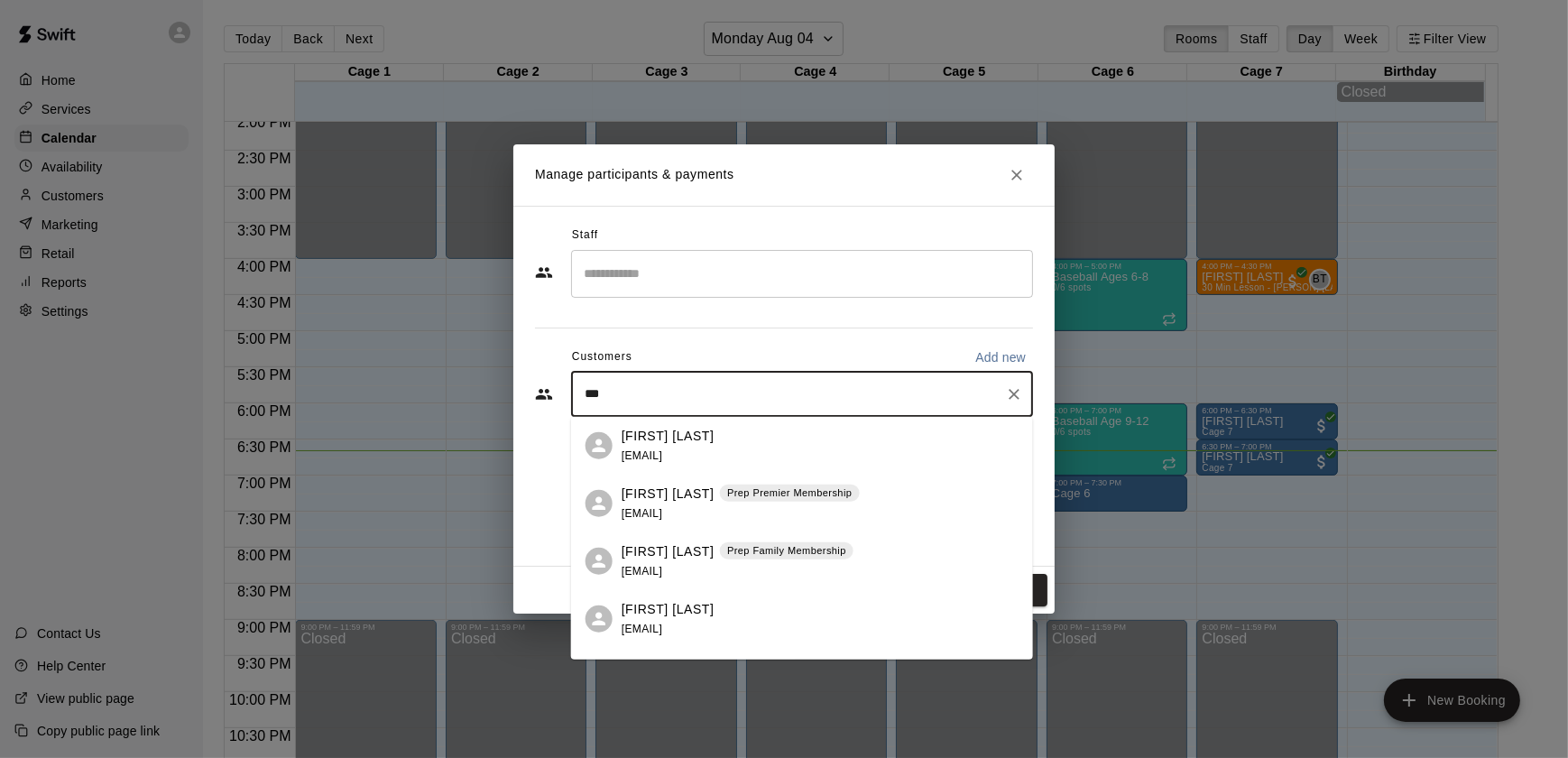 click on "[EMAIL]" at bounding box center [641, 513] 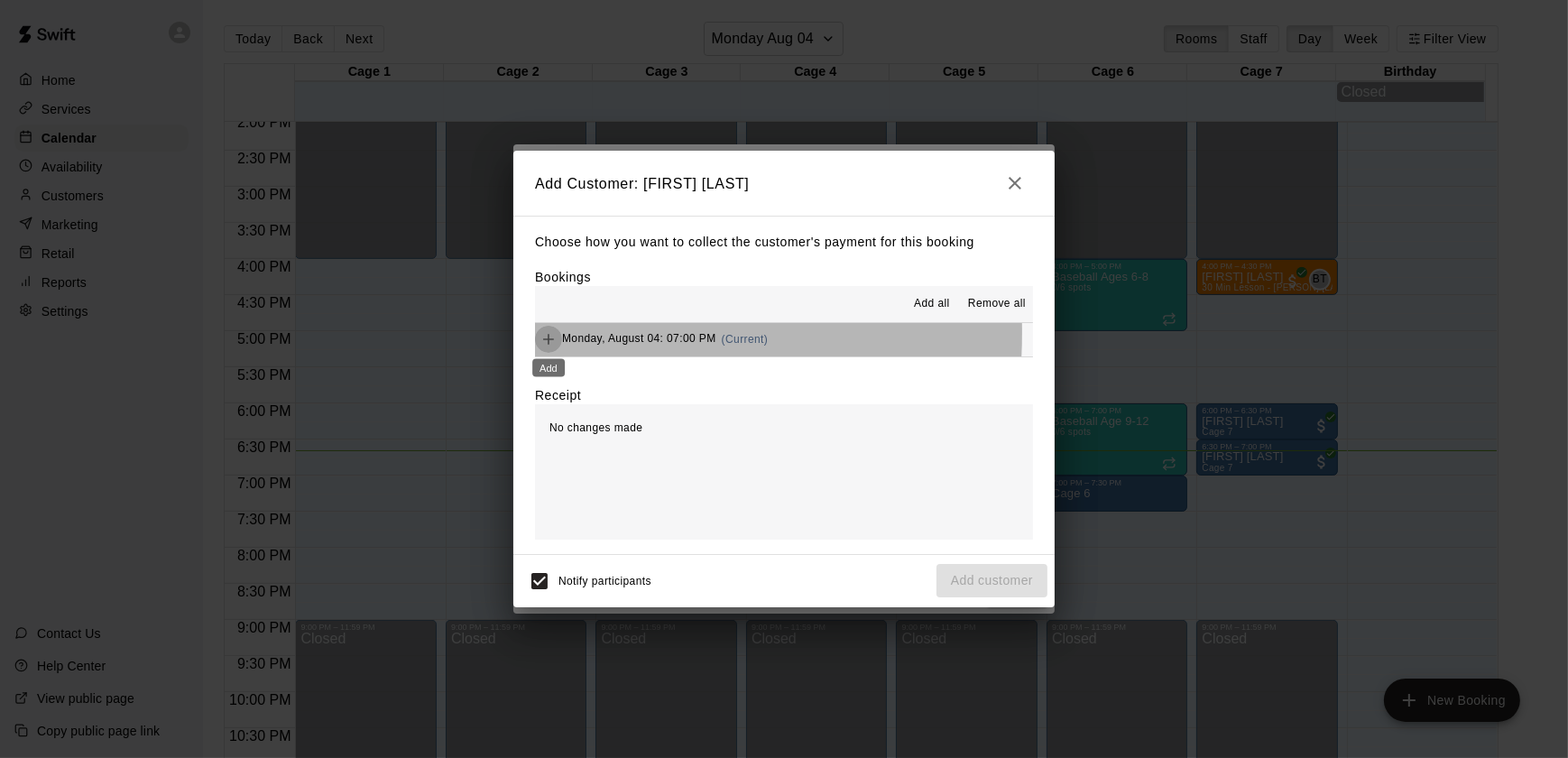 click 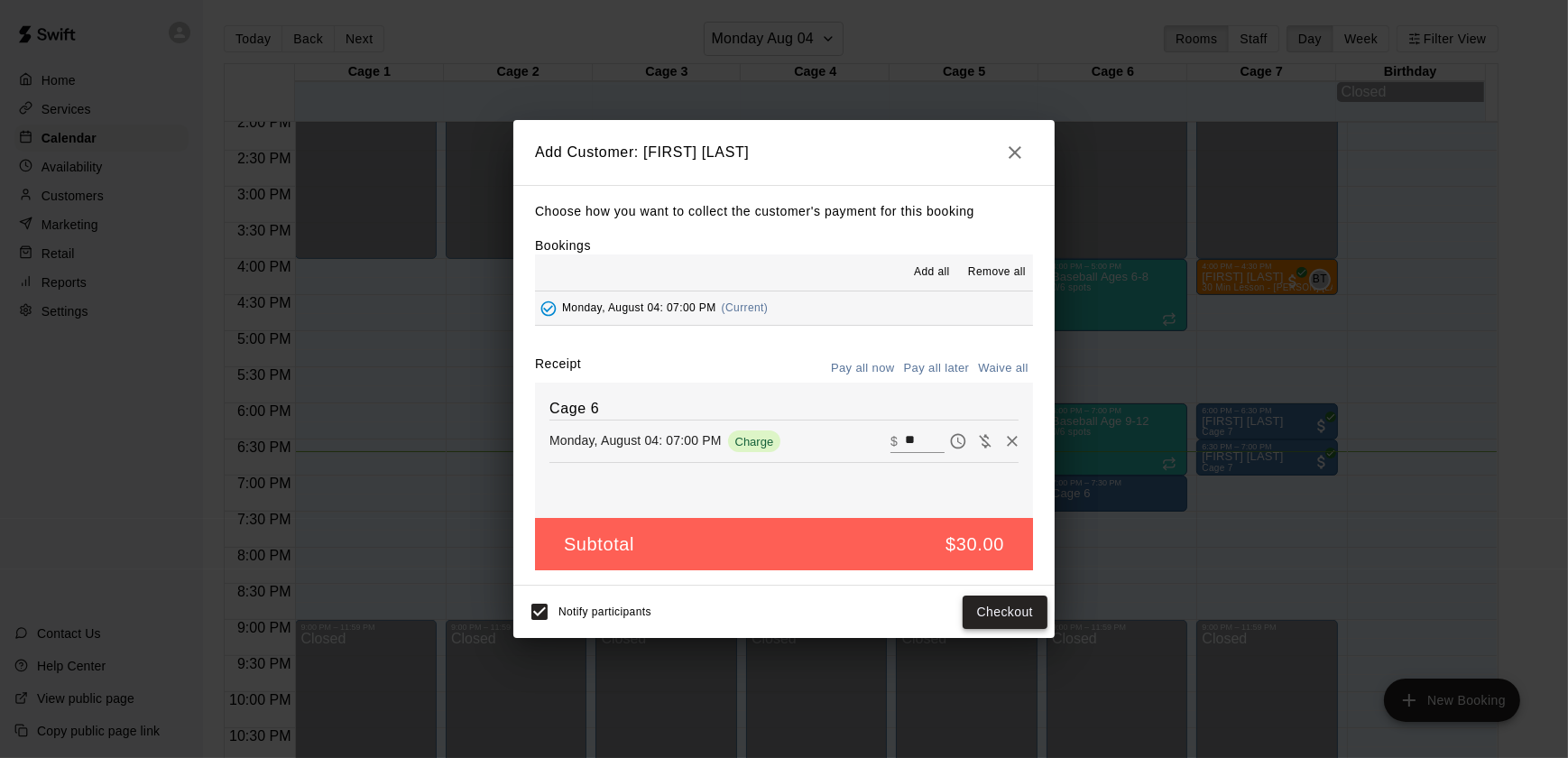 click on "Checkout" at bounding box center [1005, 612] 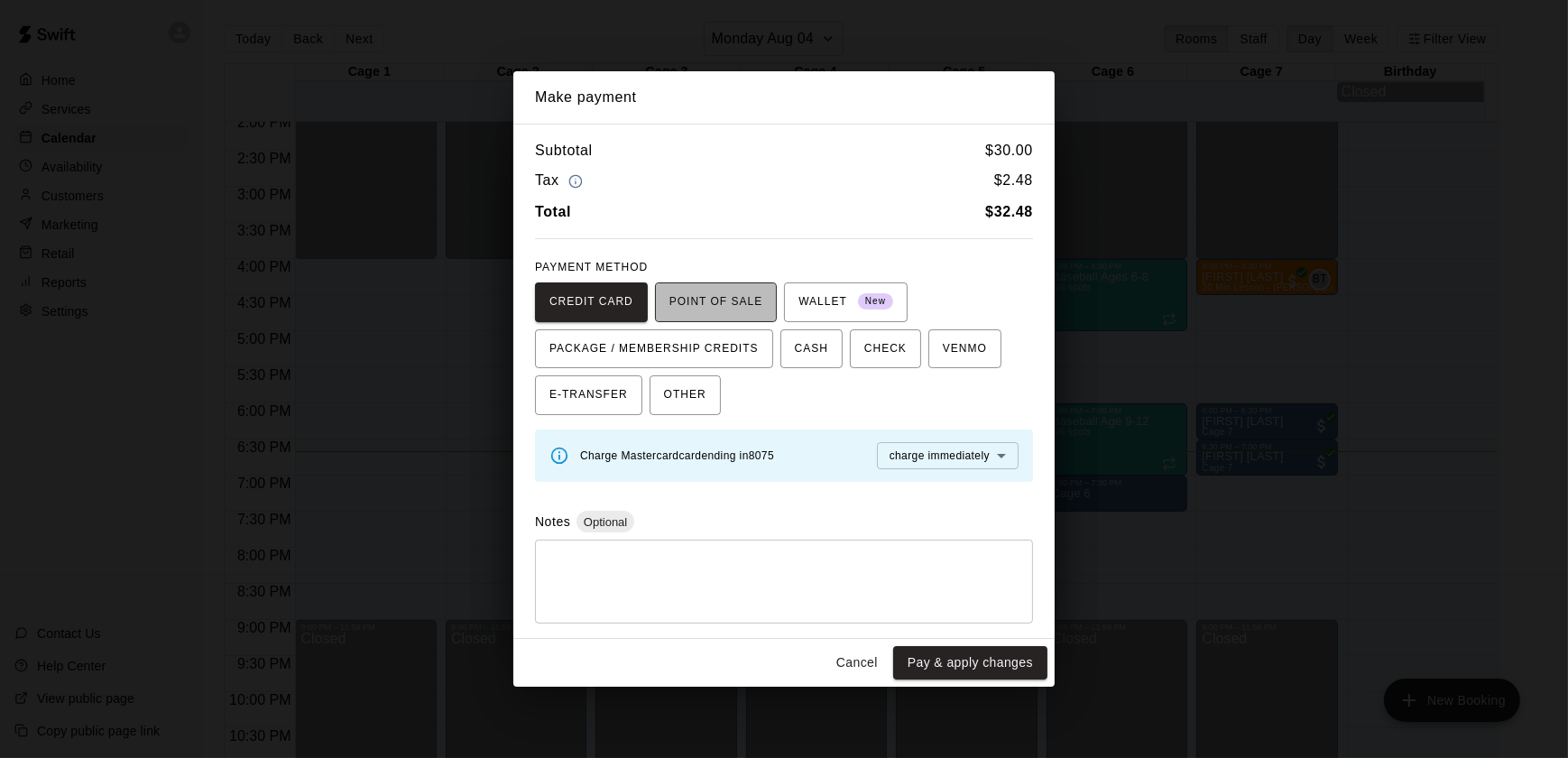click on "POINT OF SALE" at bounding box center [715, 302] 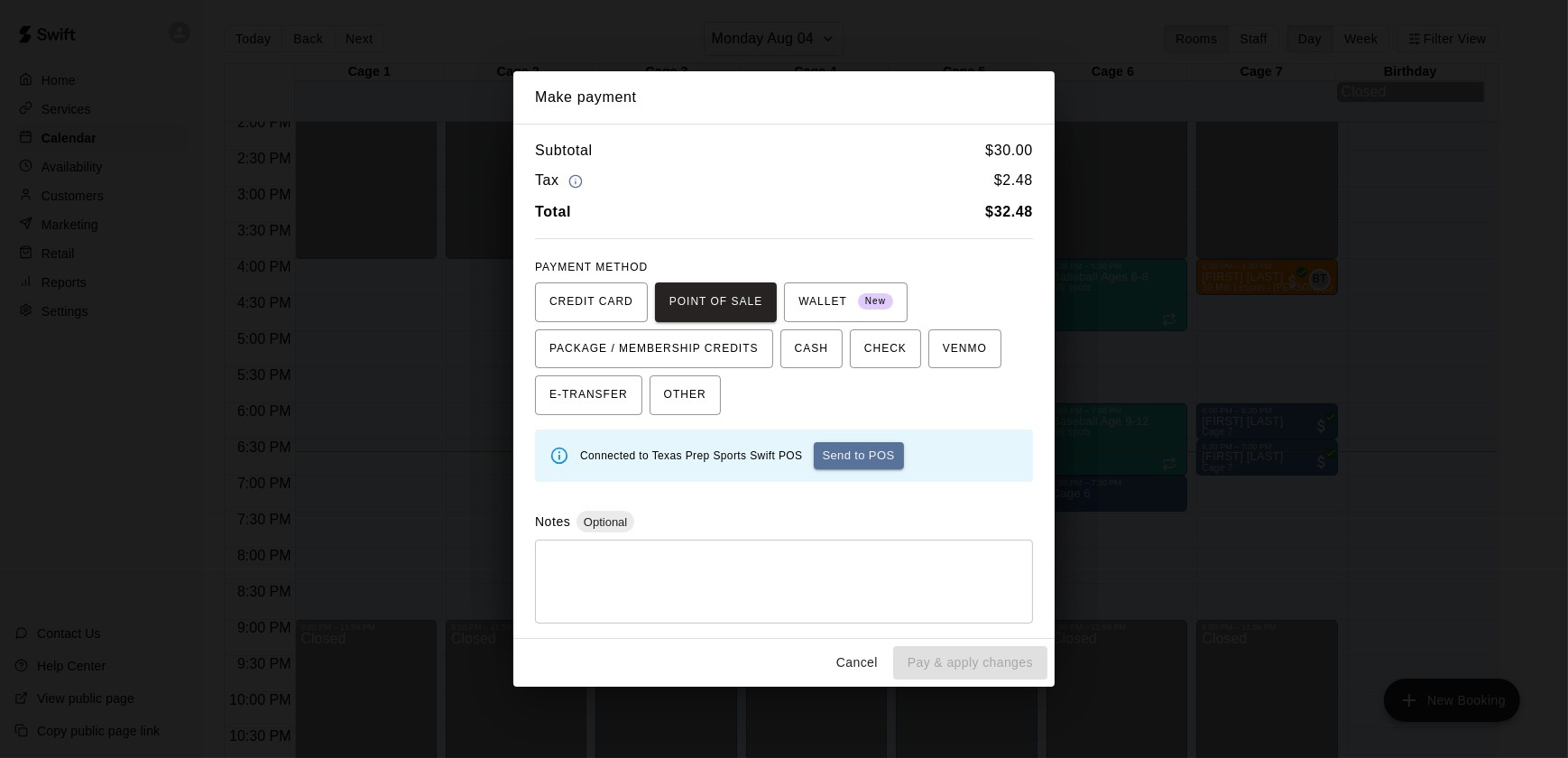 click on "CREDIT CARD POINT OF SALE WALLET   New PACKAGE / MEMBERSHIP CREDITS CASH CHECK VENMO E-TRANSFER OTHER" at bounding box center (784, 349) 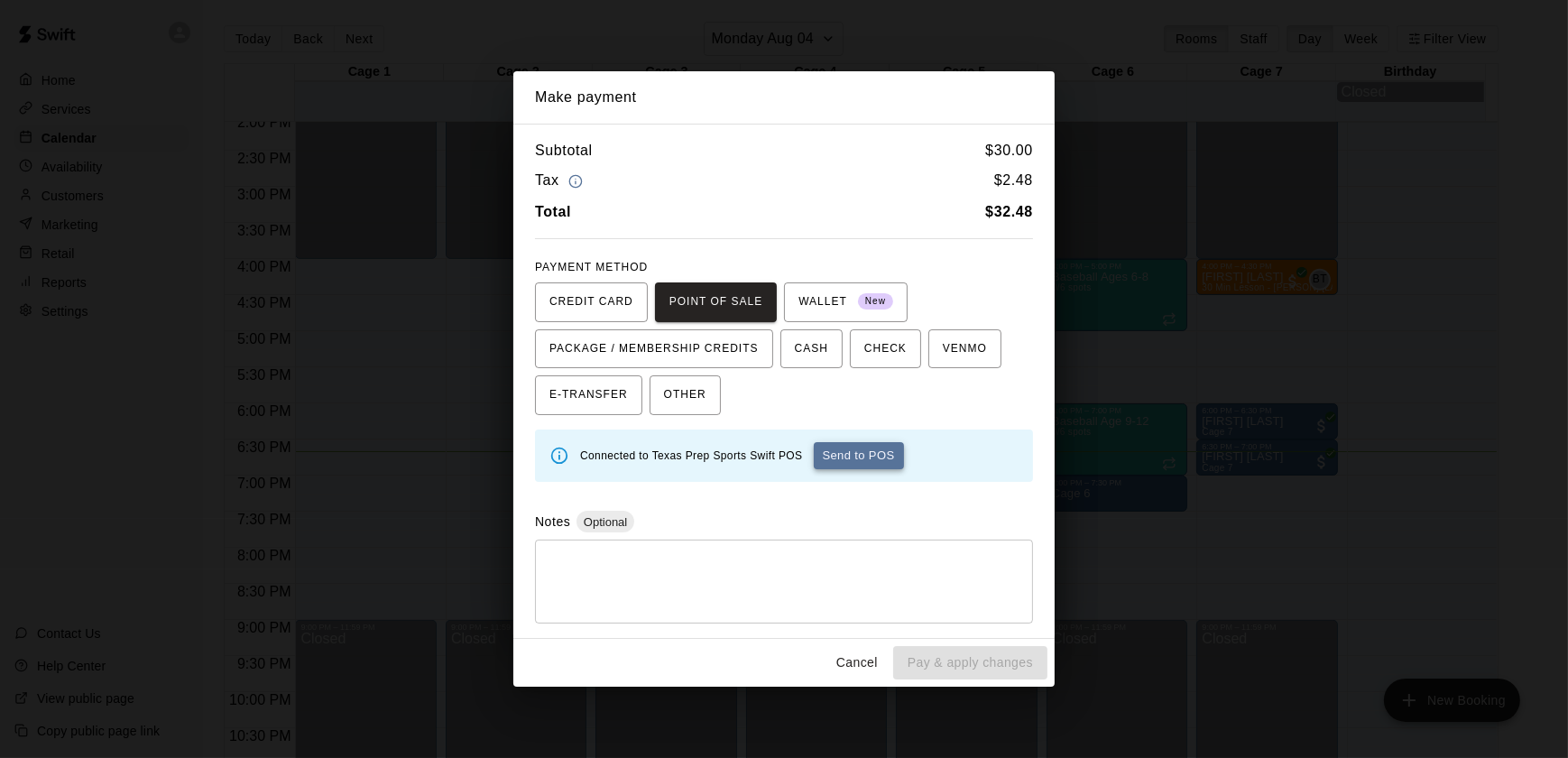 click on "Send to POS" at bounding box center (859, 456) 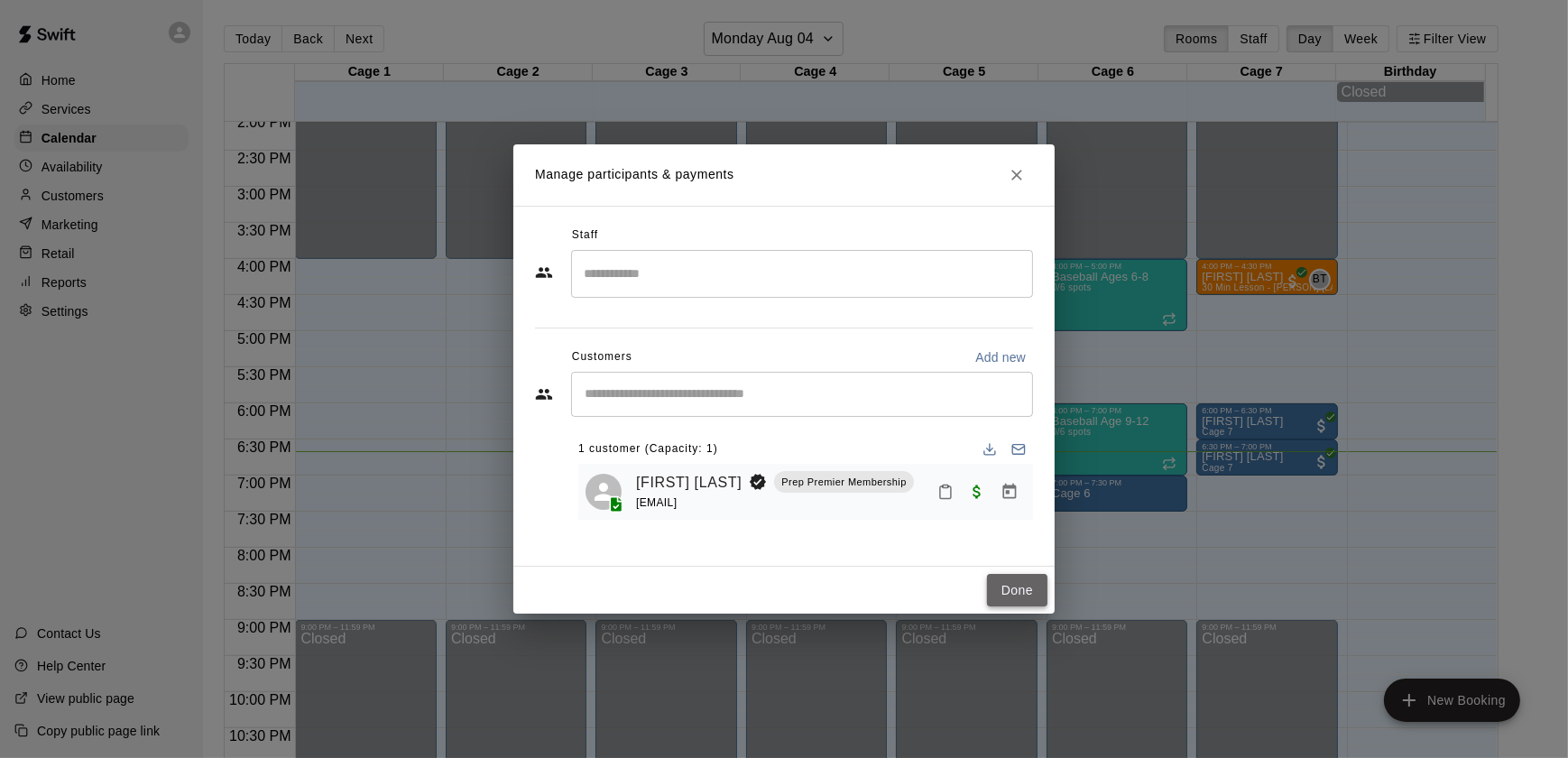 click on "Done" at bounding box center [1017, 590] 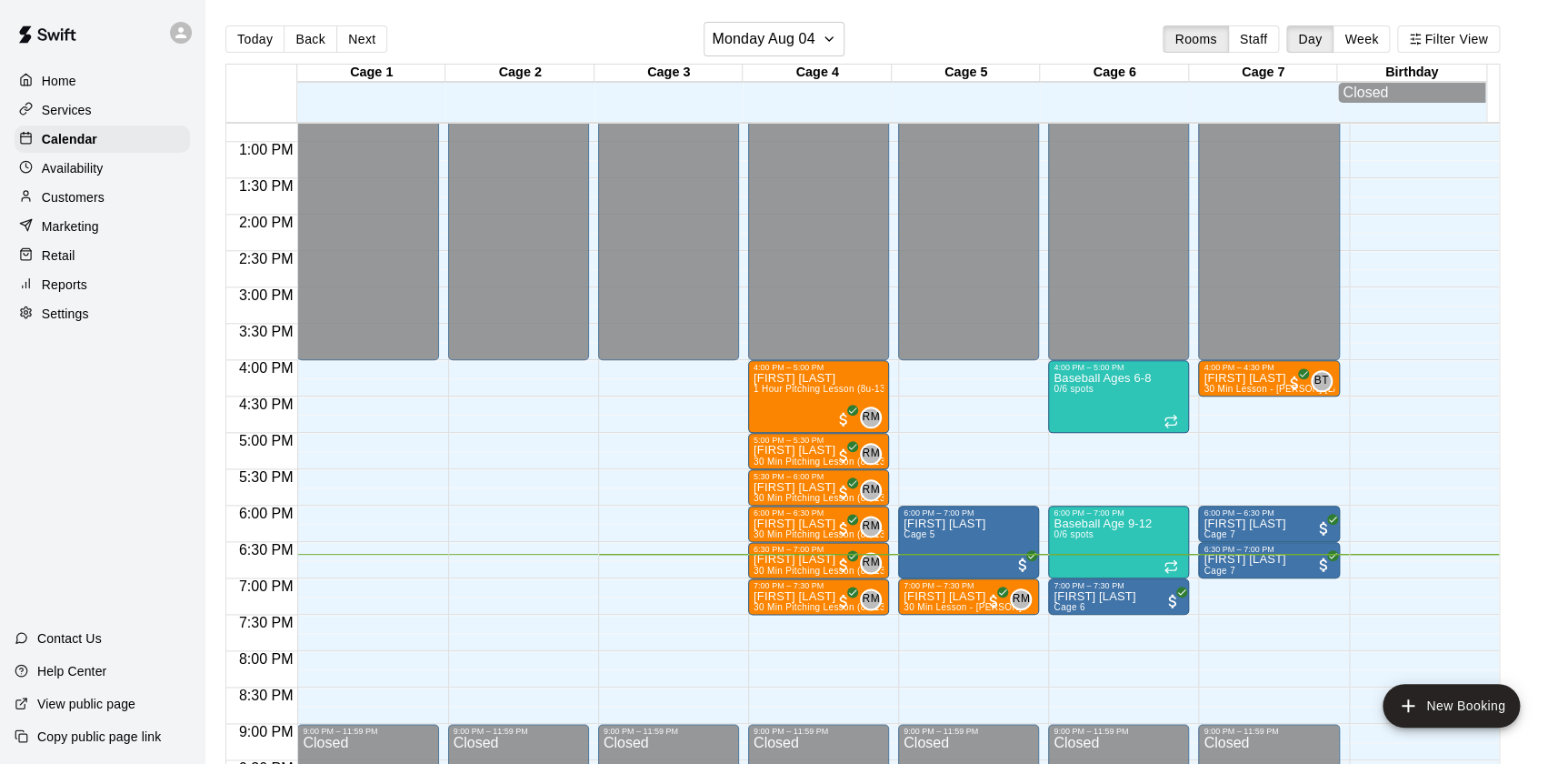 scroll, scrollTop: 1088, scrollLeft: 0, axis: vertical 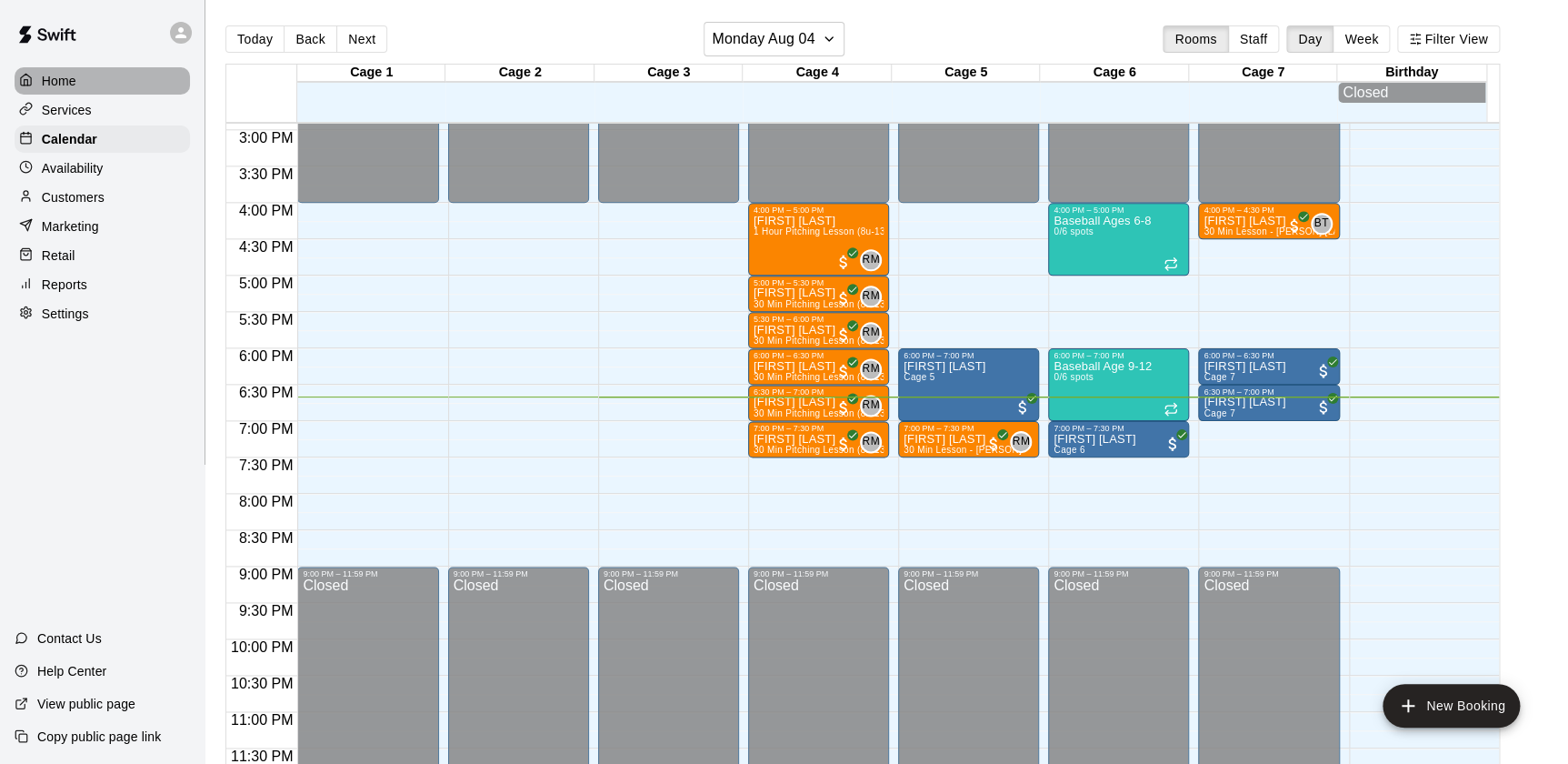 drag, startPoint x: 63, startPoint y: 76, endPoint x: 17, endPoint y: 78, distance: 46.043458 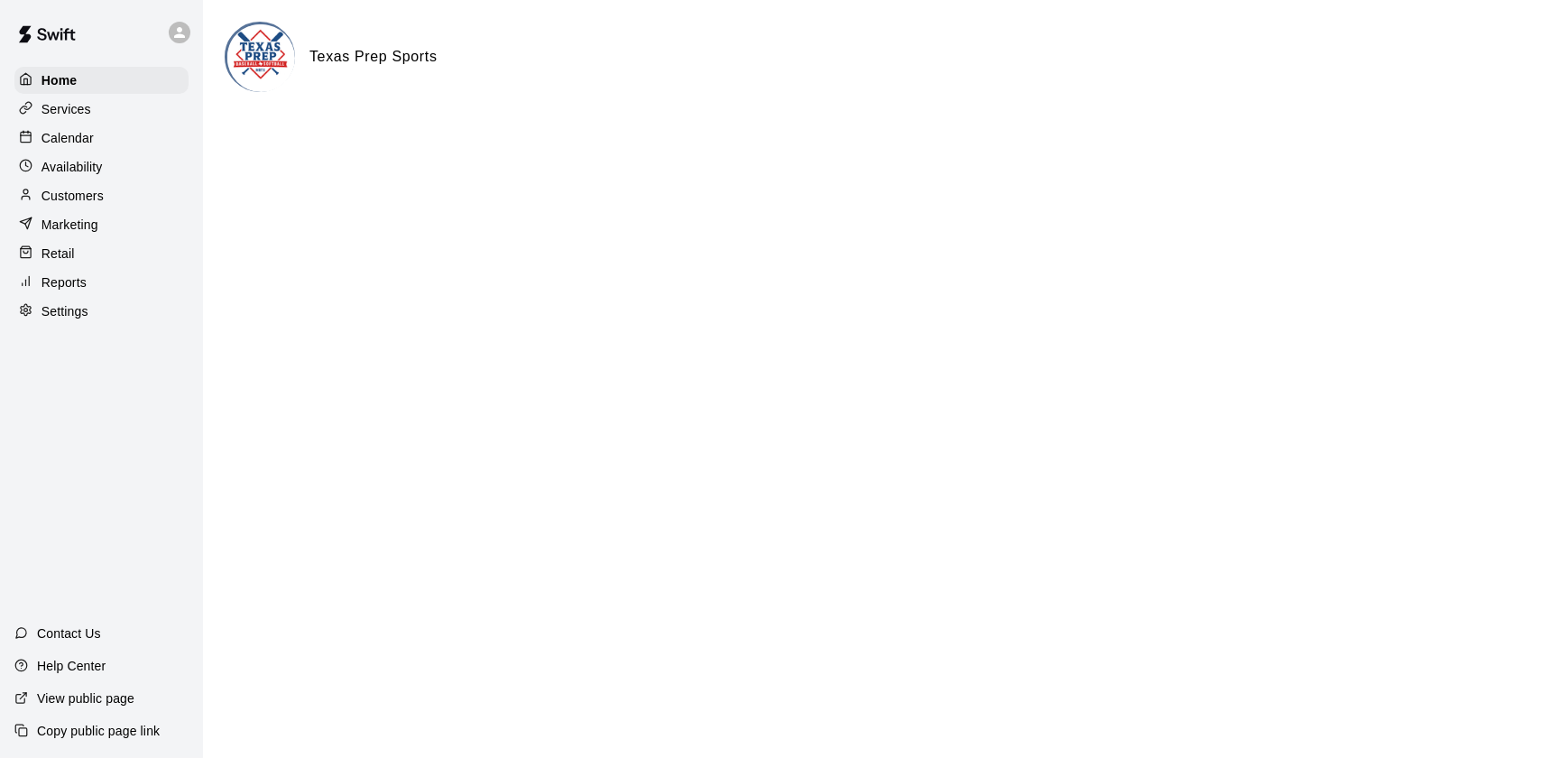 click on "Calendar" at bounding box center (68, 138) 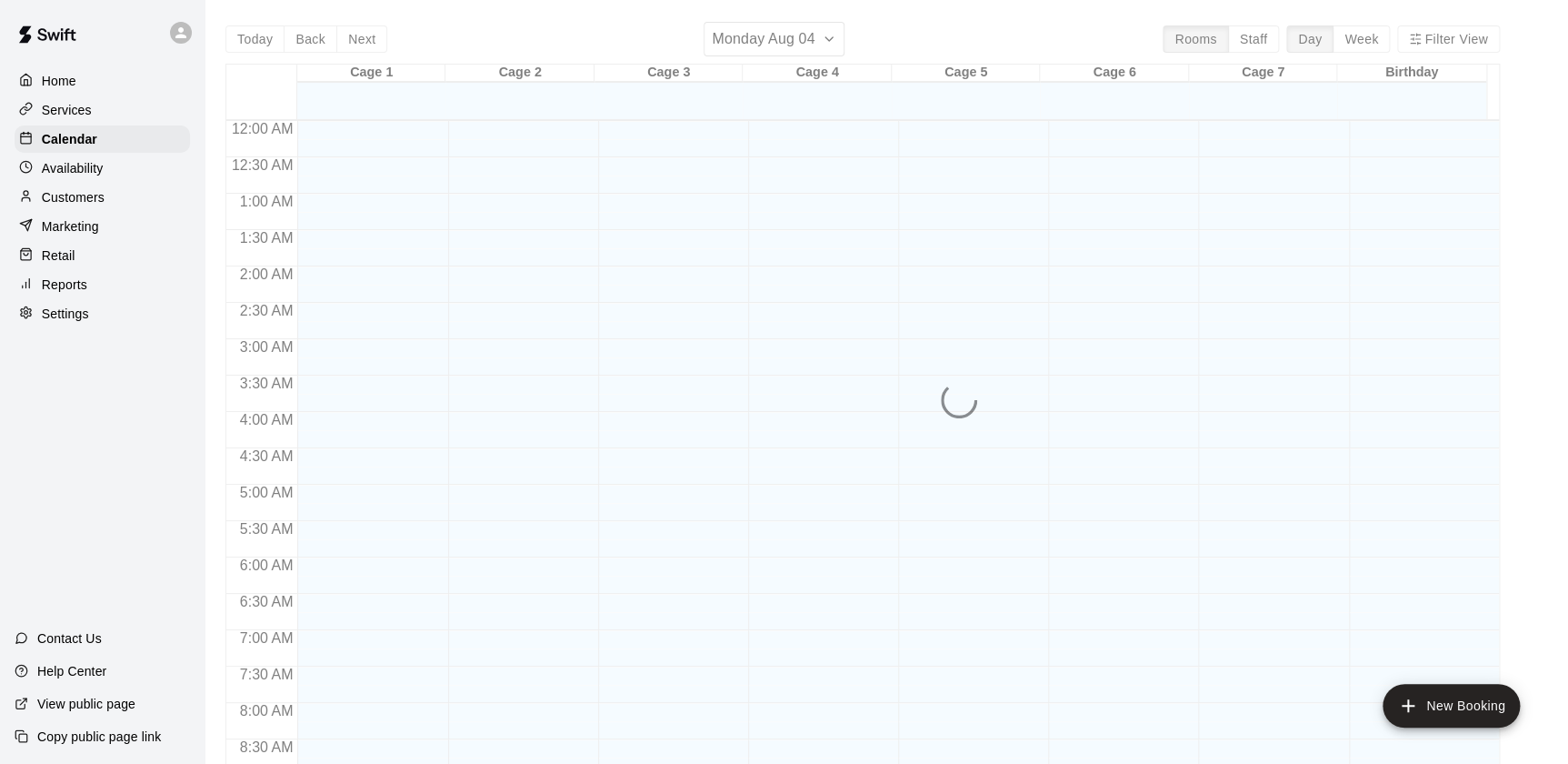 scroll, scrollTop: 1027, scrollLeft: 0, axis: vertical 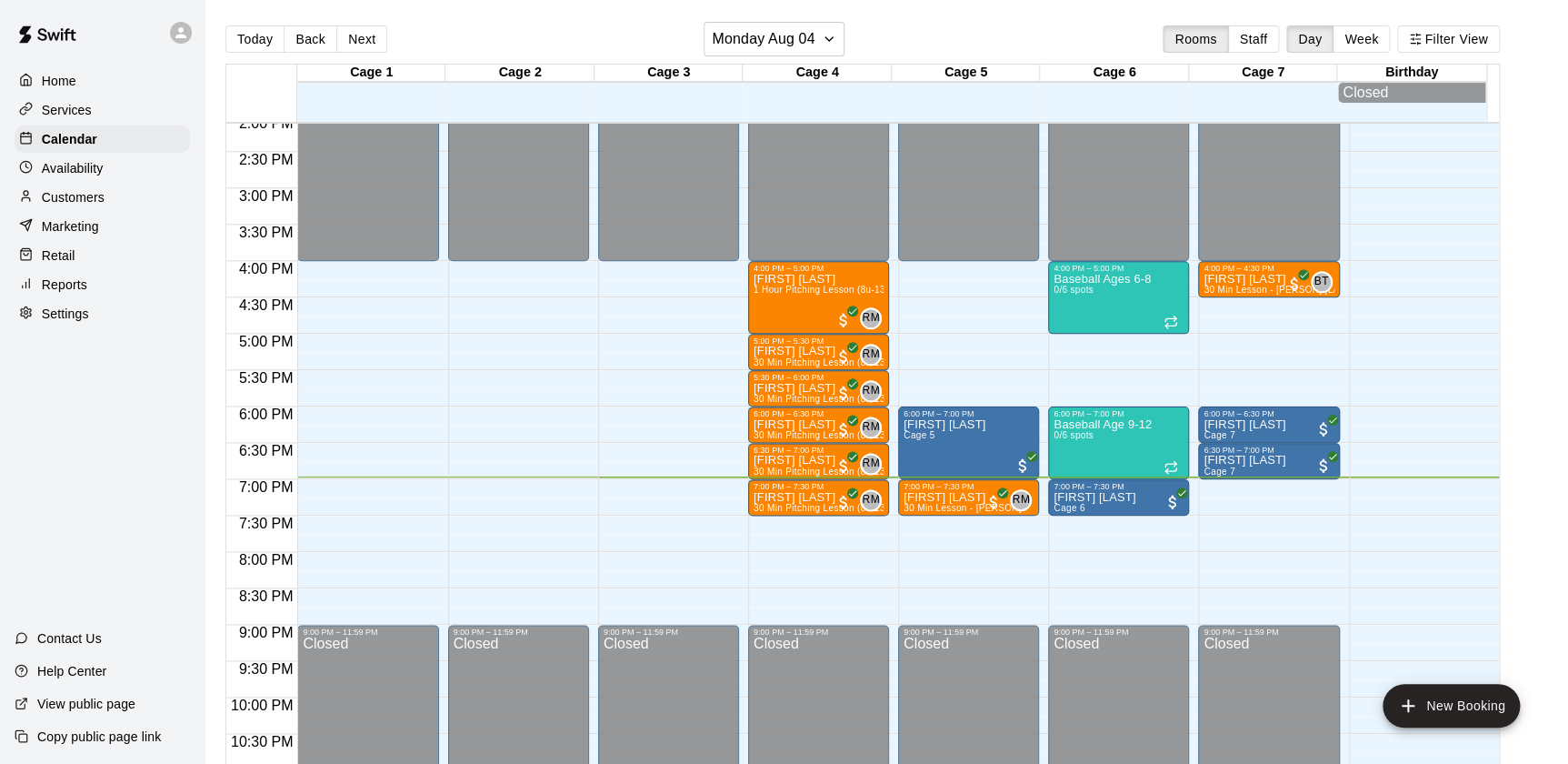 click on "Retail" at bounding box center [58, 256] 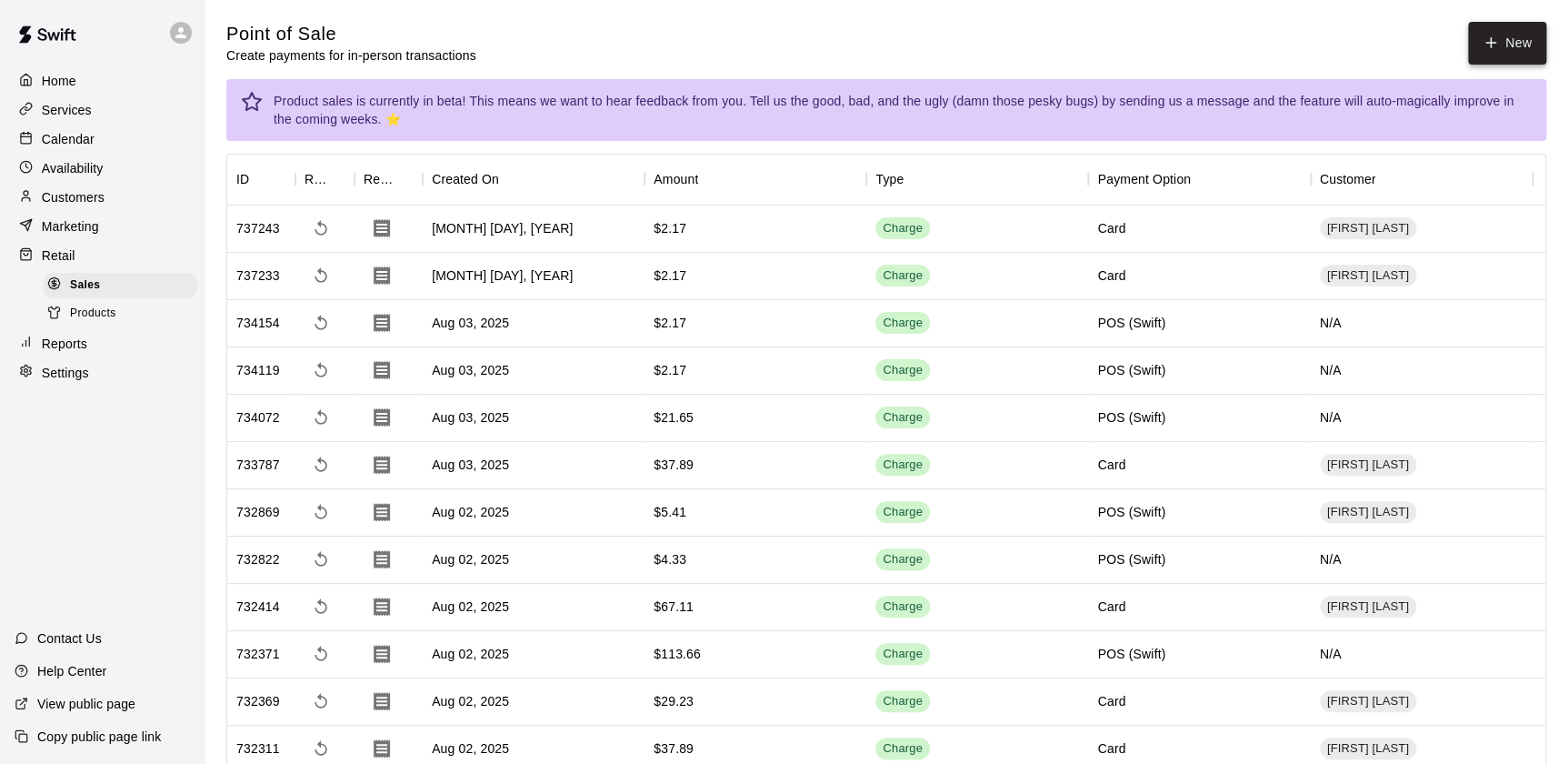 click on "New" at bounding box center [1507, 43] 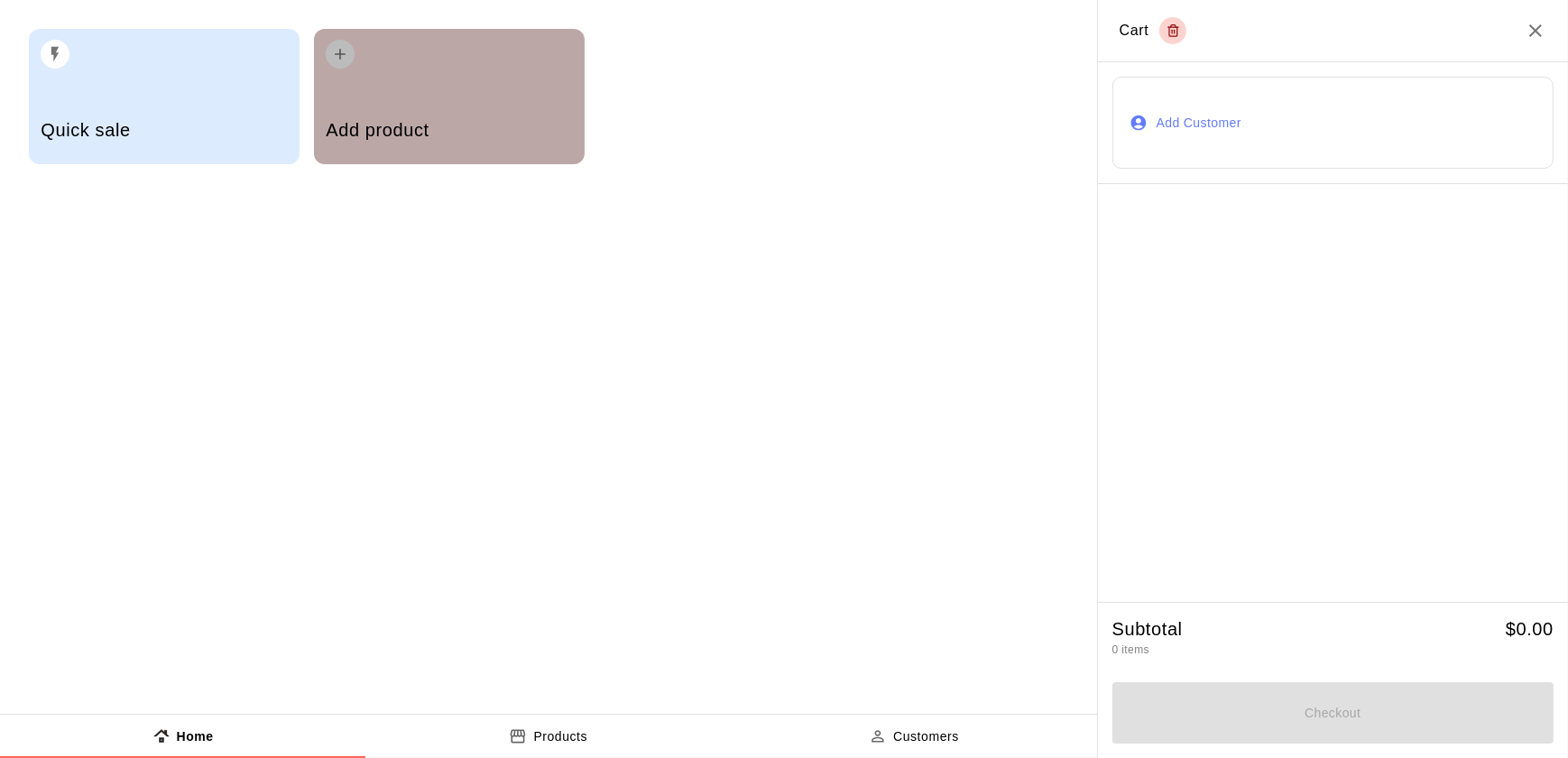 click on "Add product" at bounding box center [449, 97] 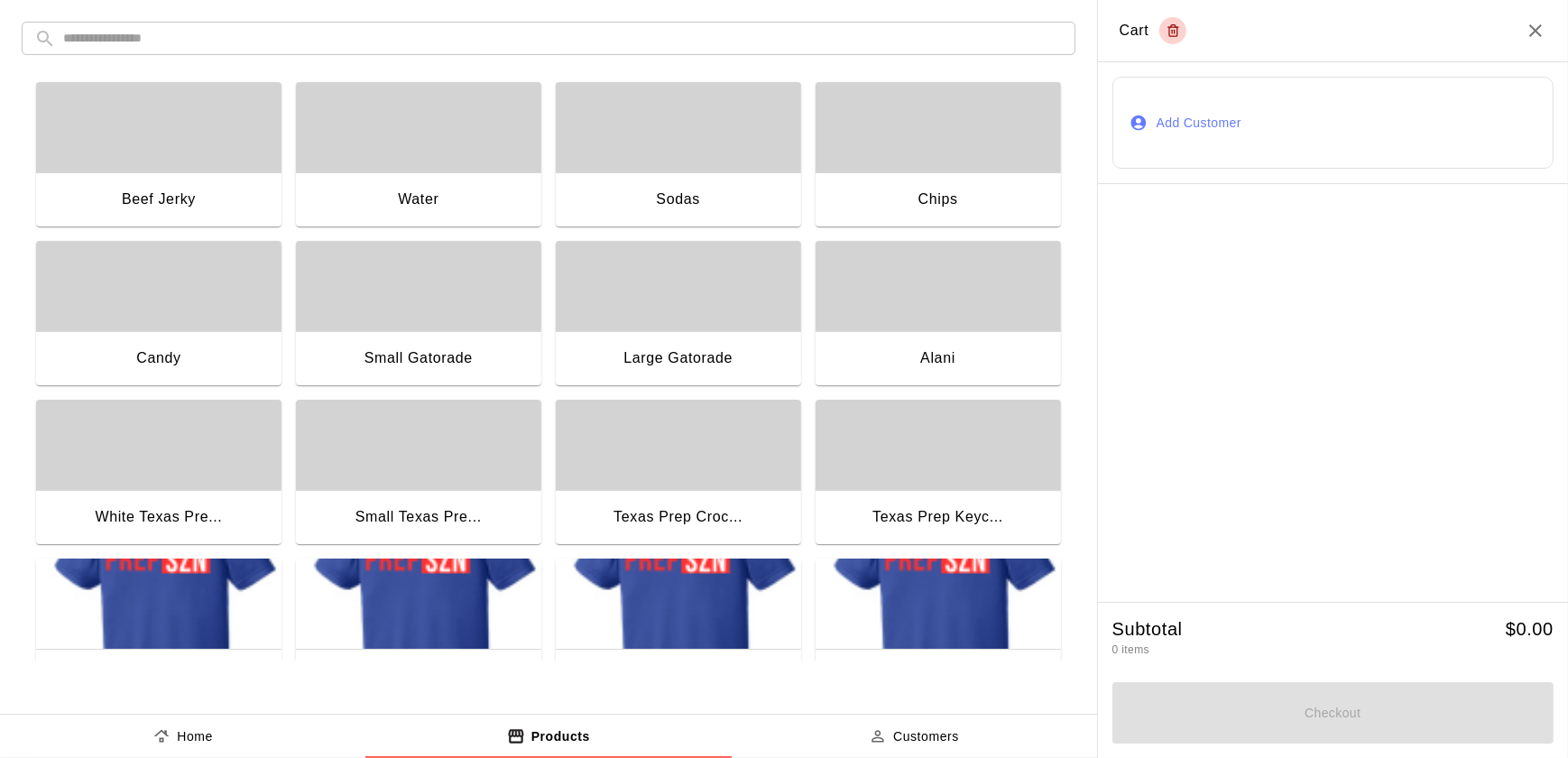 click at bounding box center [419, 286] 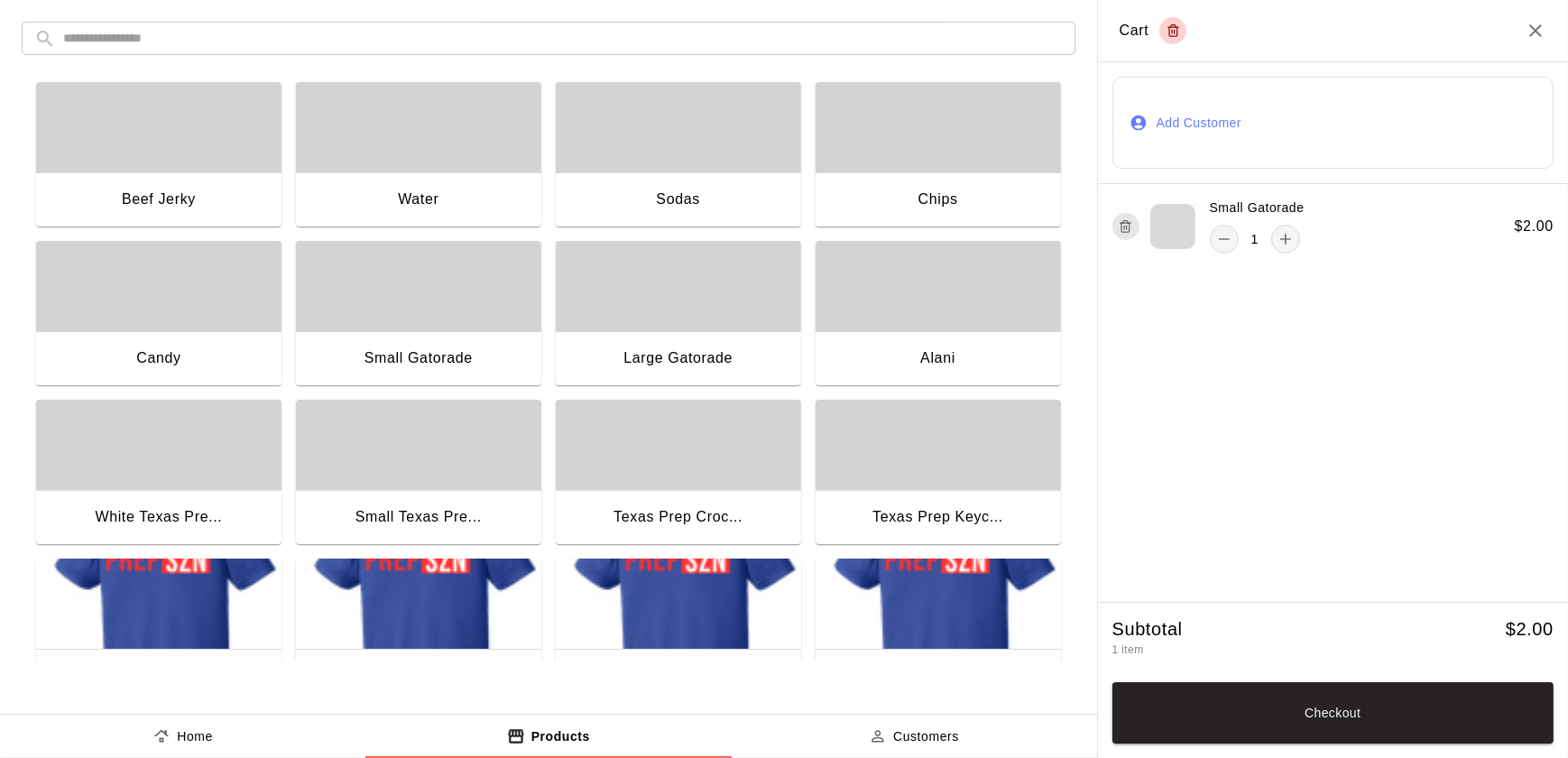 click on "Chips" at bounding box center (938, 201) 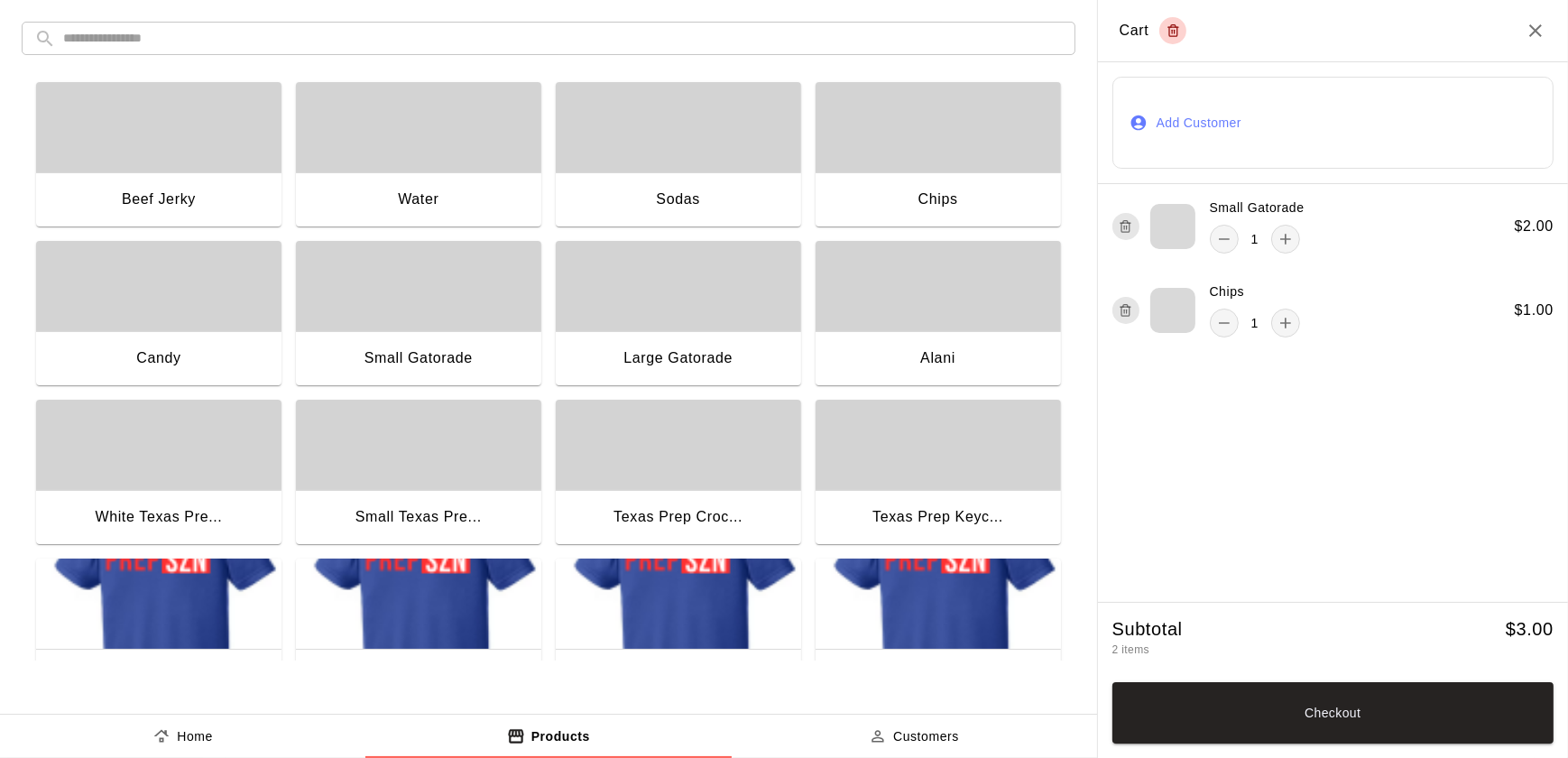 click on "Water" at bounding box center [419, 201] 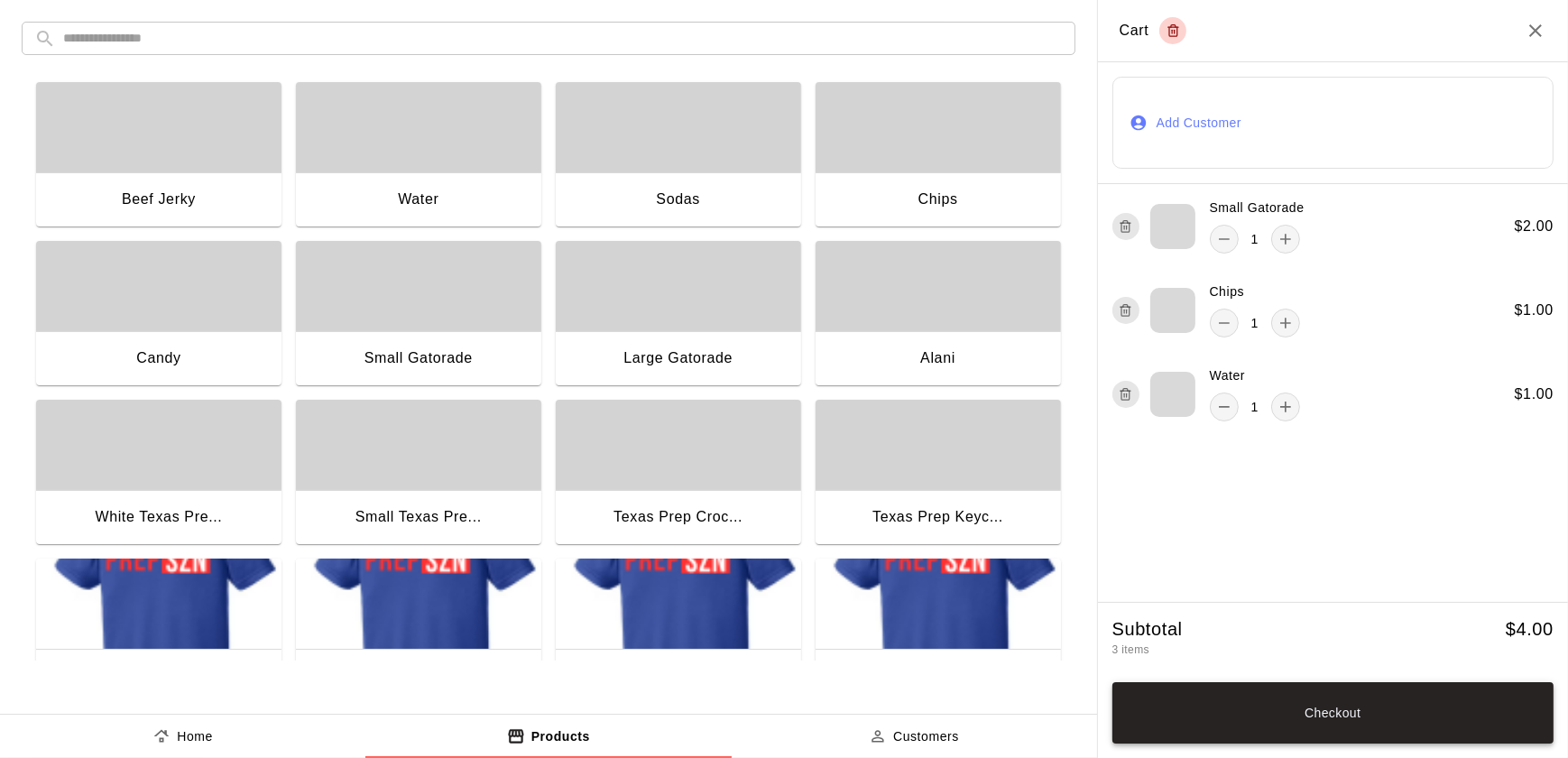 click on "Checkout" at bounding box center (1333, 713) 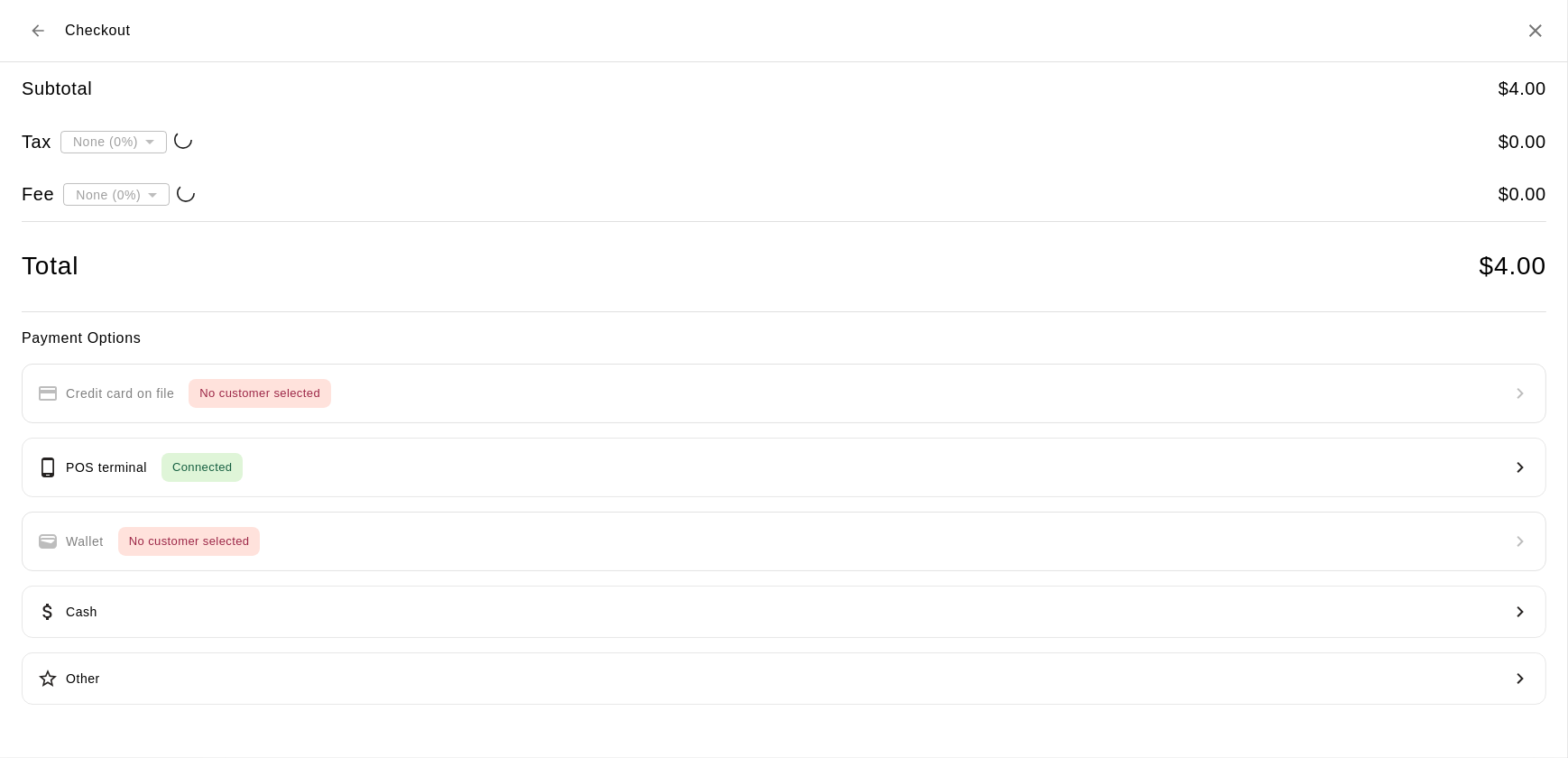 type on "**********" 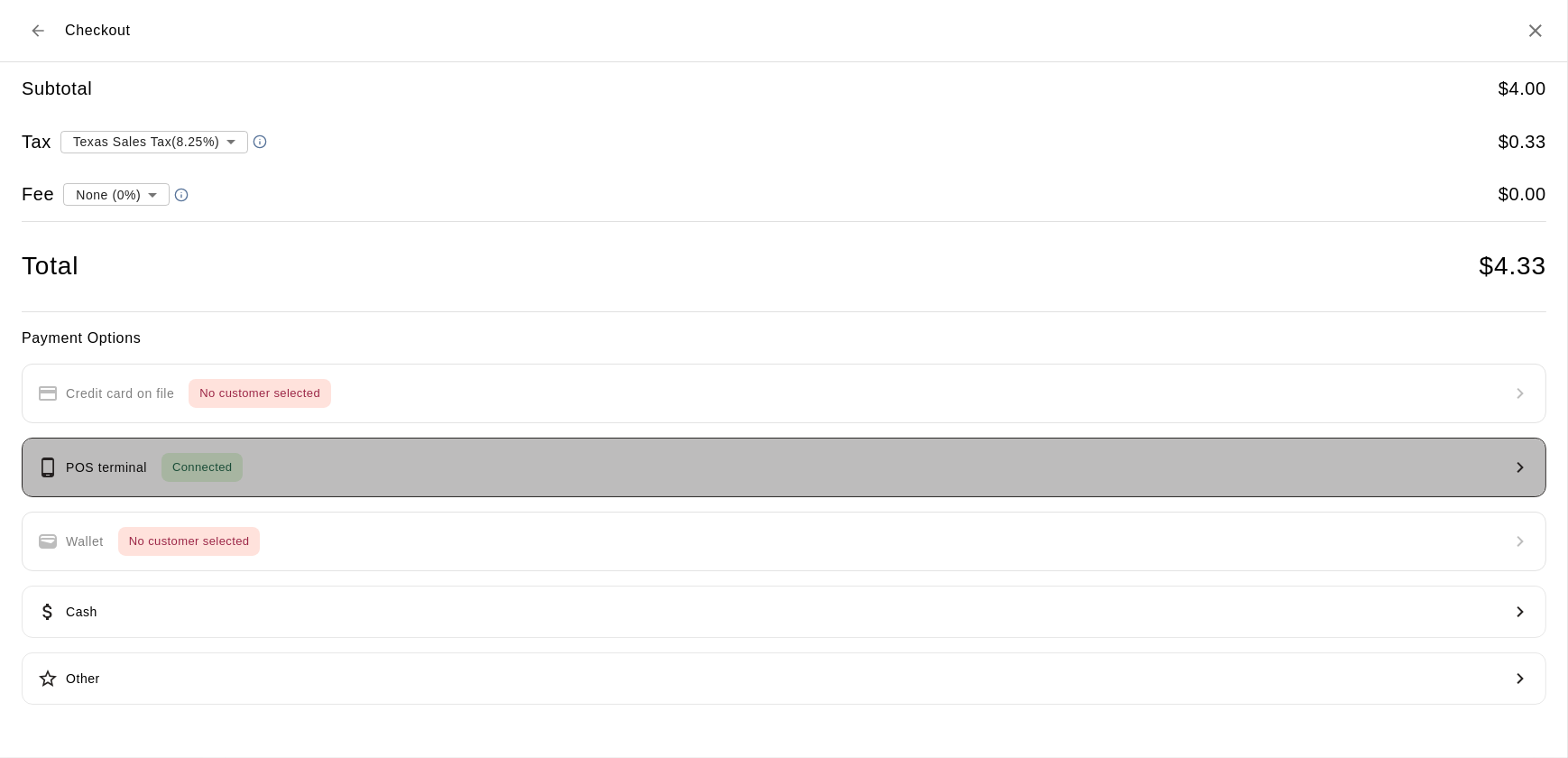 click on "Connected" at bounding box center (202, 467) 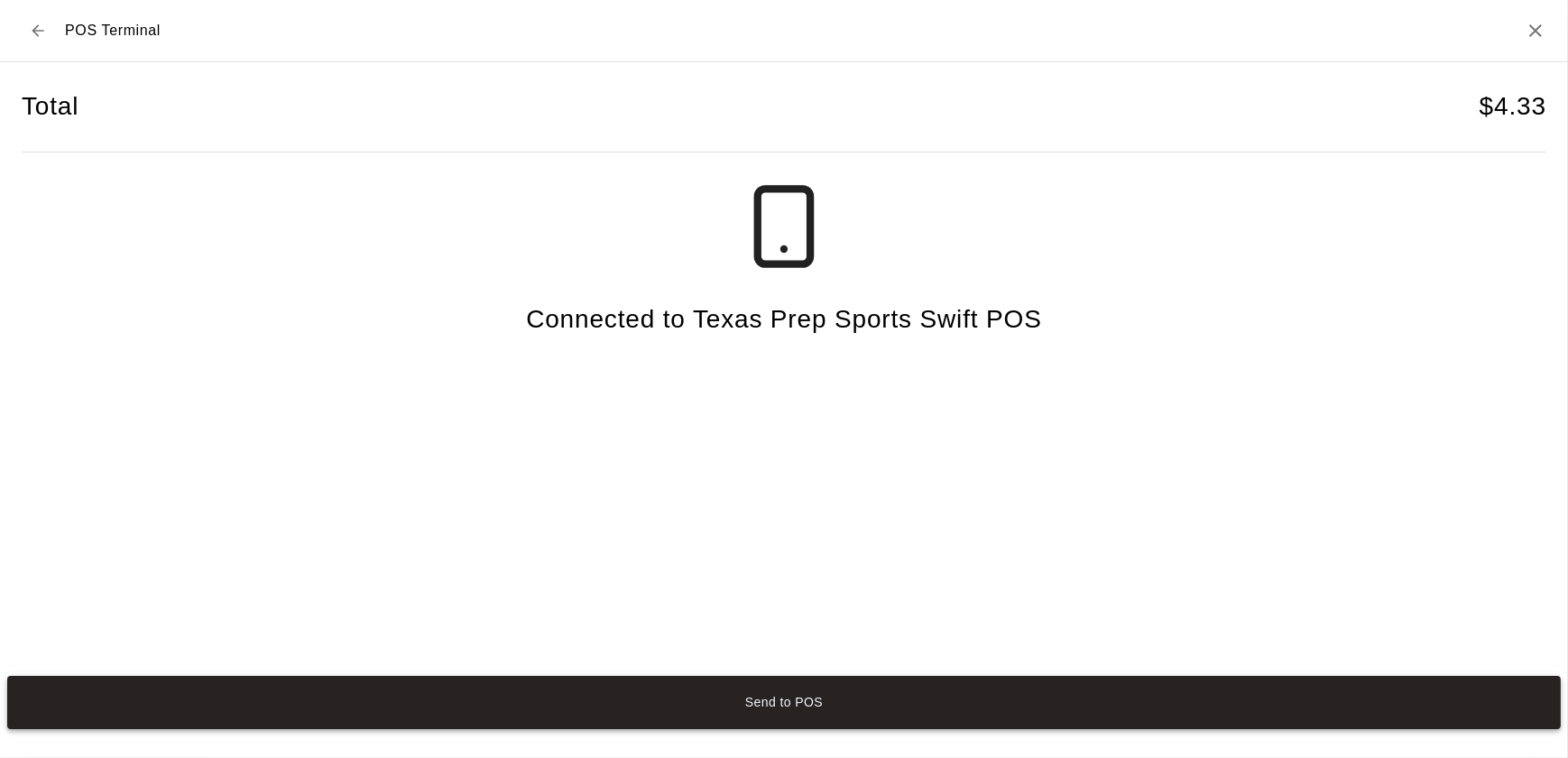 click on "Send to POS" at bounding box center [784, 702] 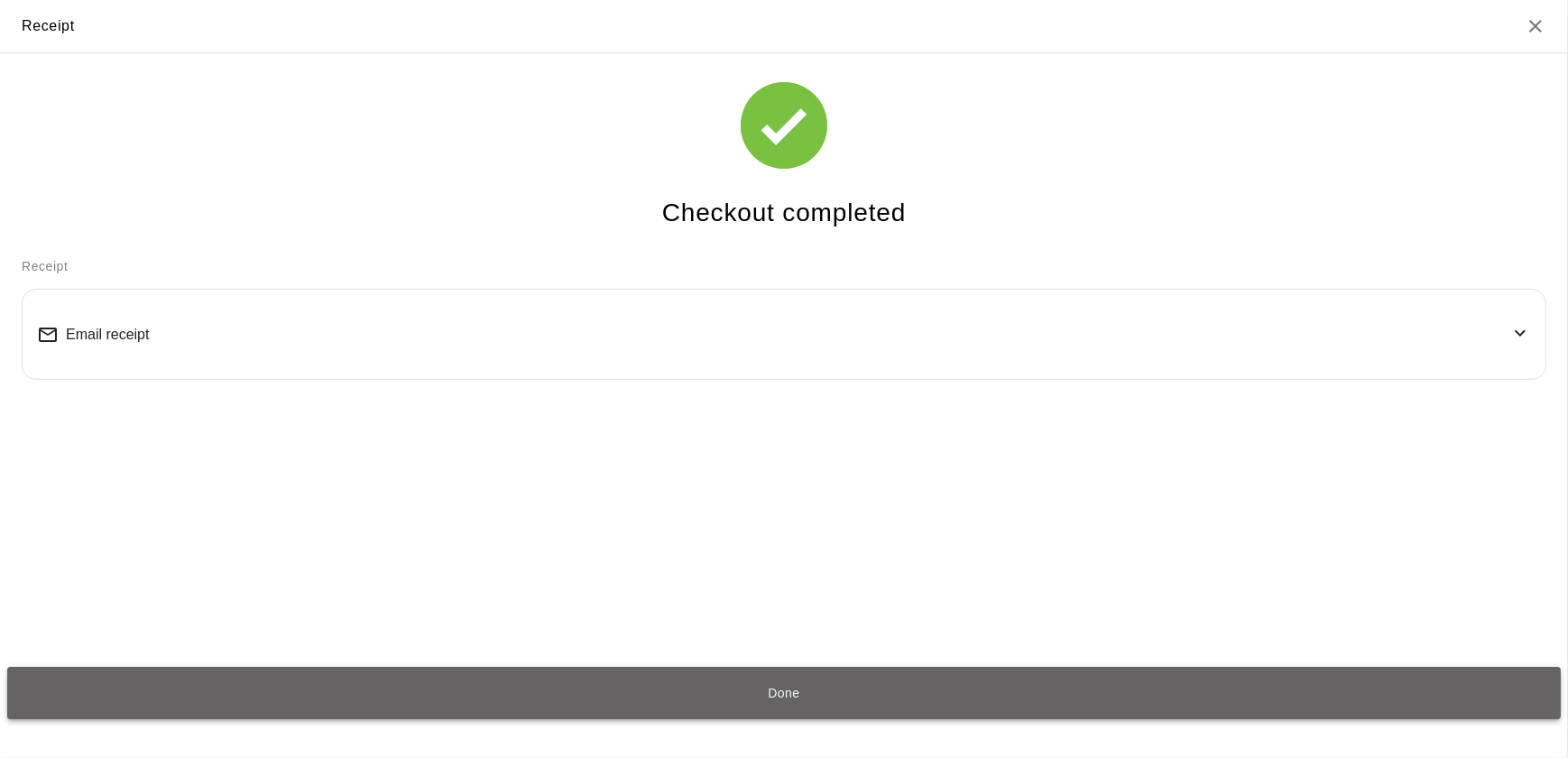 click on "Done" at bounding box center (784, 693) 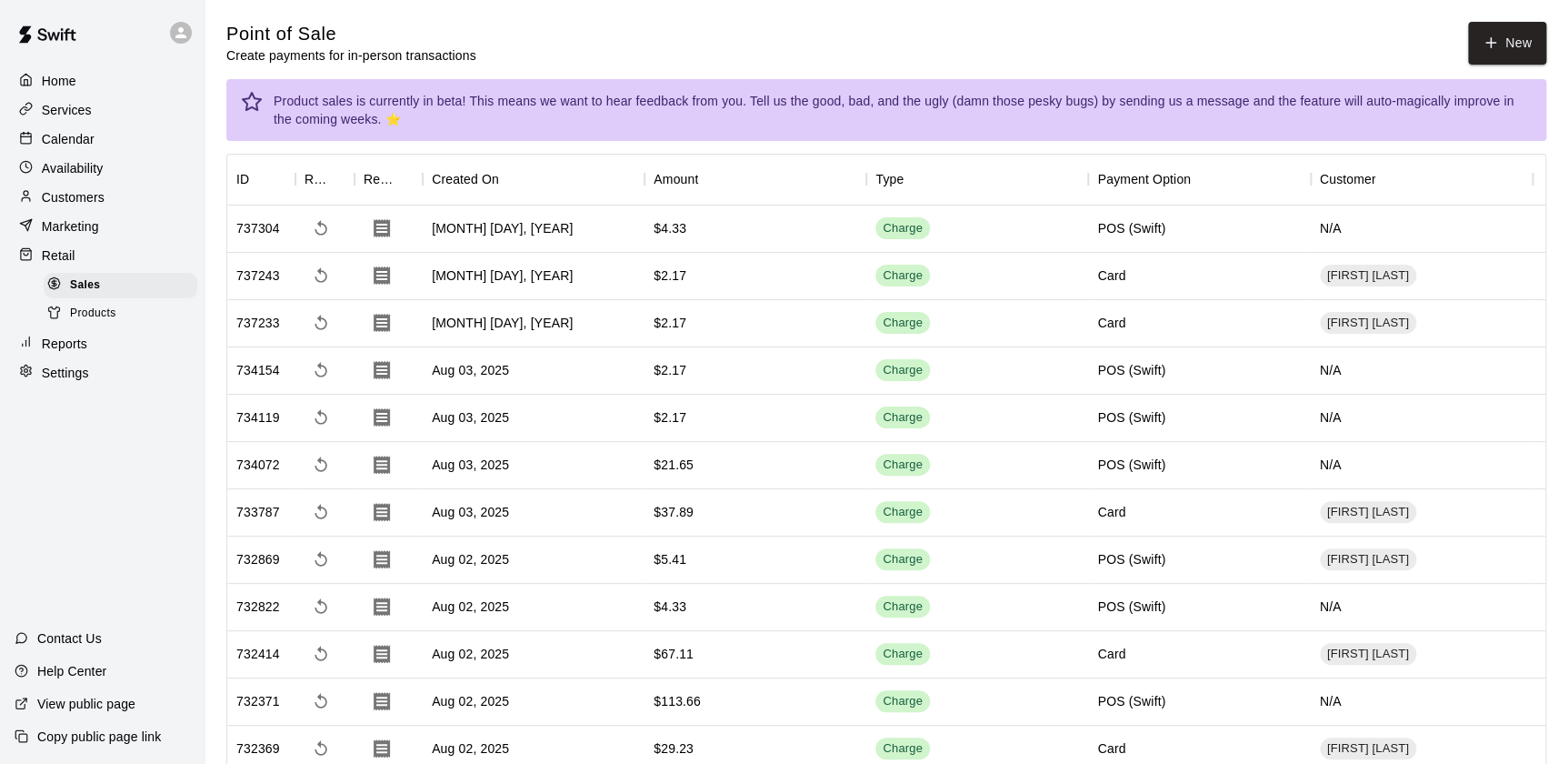 click on "Calendar" at bounding box center [102, 139] 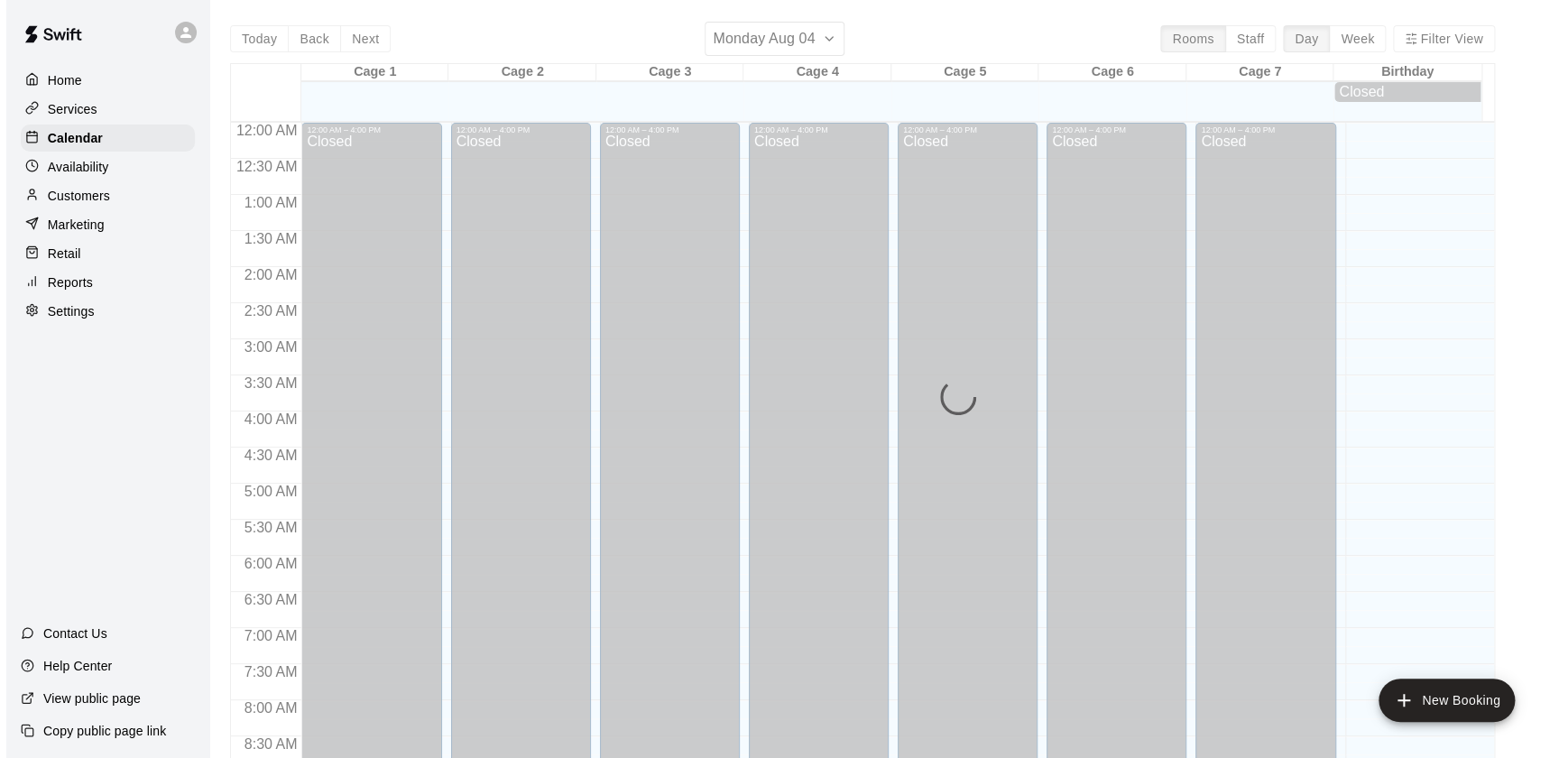 scroll, scrollTop: 1019, scrollLeft: 0, axis: vertical 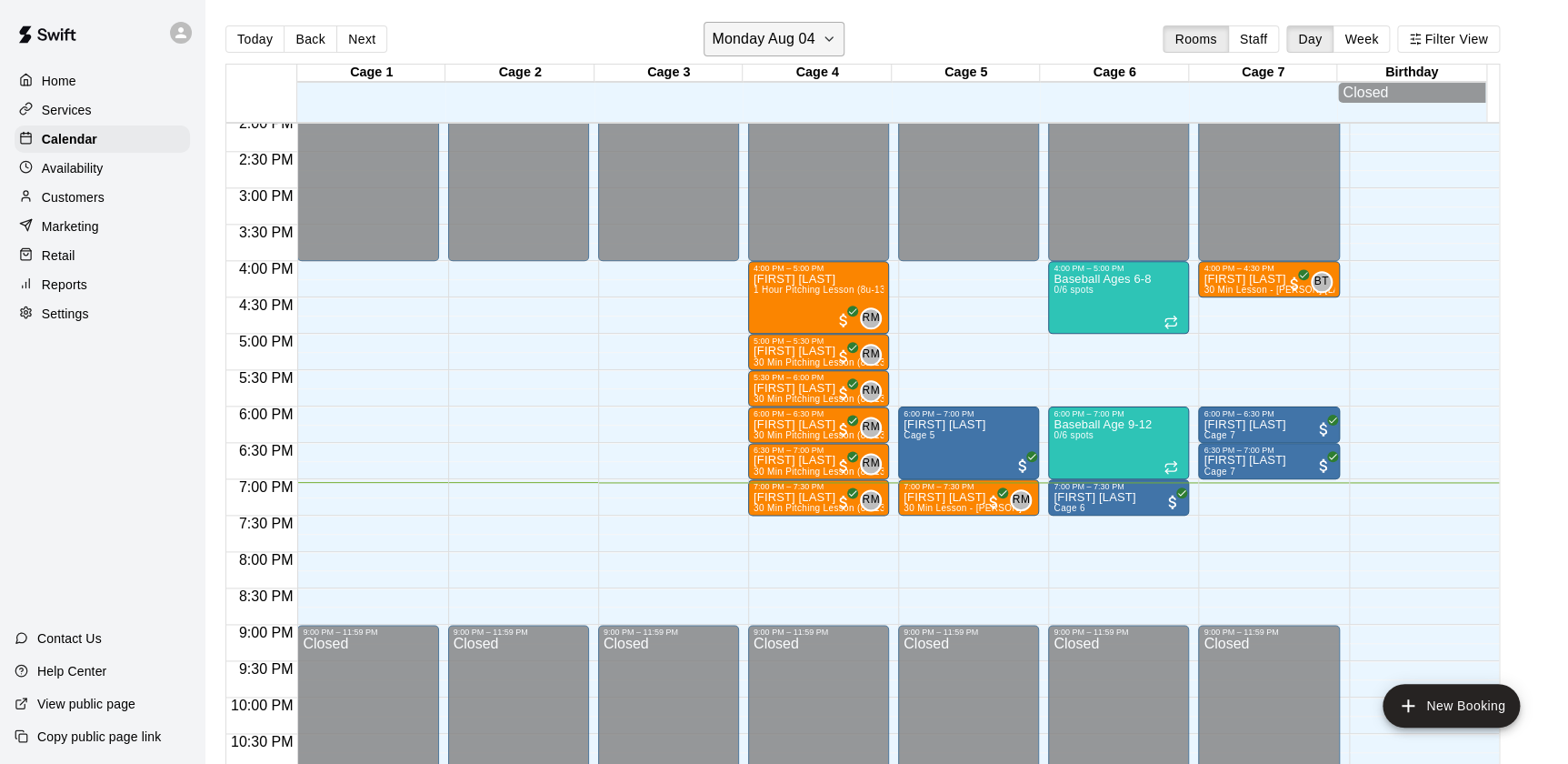 click on "Monday Aug 04" at bounding box center [763, 39] 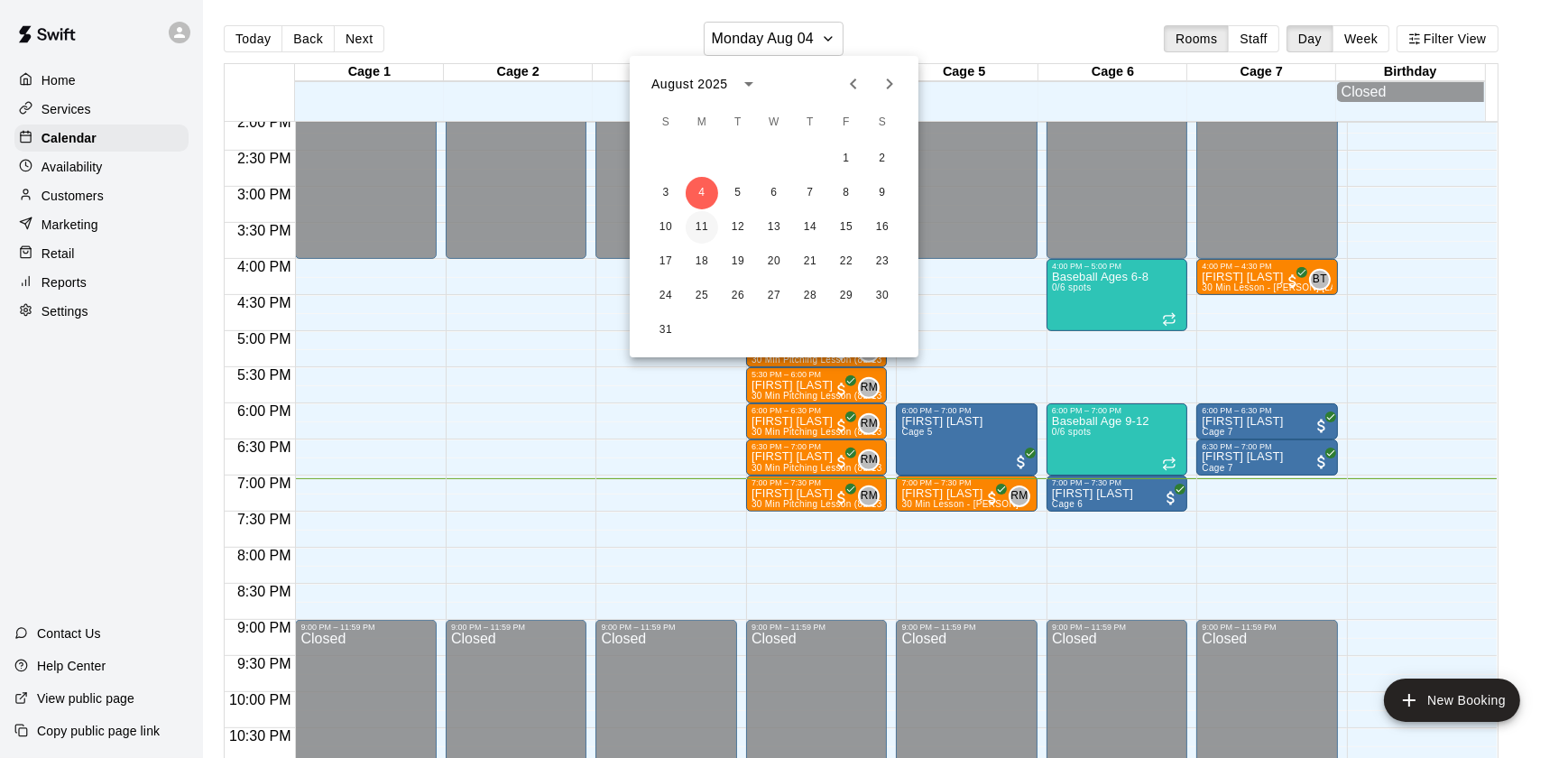 click on "11" at bounding box center (702, 227) 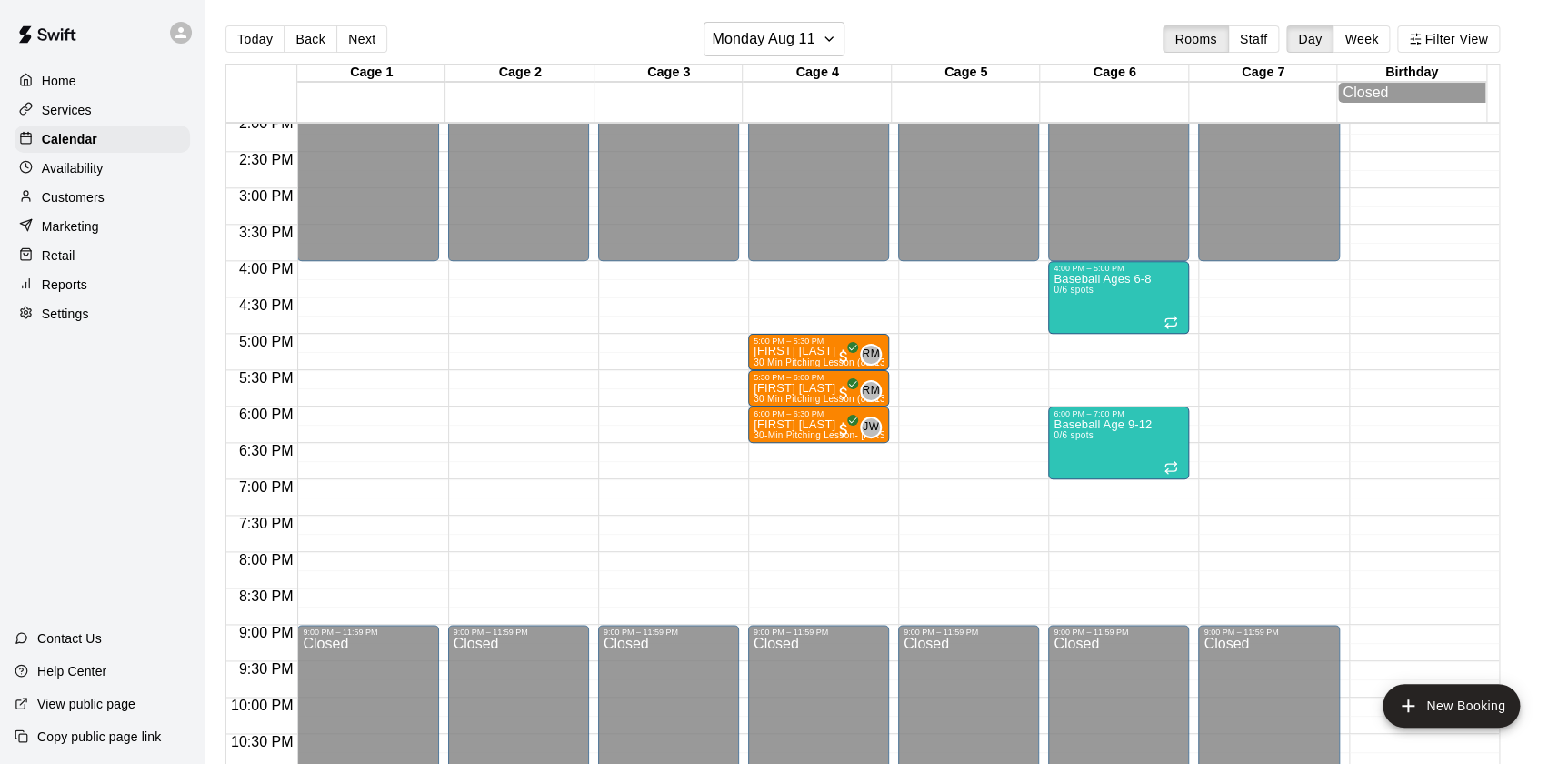 click on "[HOUR]:[MINUTE] [AM/PM] – [HOUR]:[MINUTE] [AM/PM] Closed [HOUR]:[MINUTE] [AM/PM] – [HOUR]:[MINUTE] [AM/PM] [FIRST] [LAST] [MINUTES] Min Pitching Lesson (8u-13u) - [FIRST] [LAST] RM 0 [HOUR]:[MINUTE] [AM/PM] – [HOUR]:[MINUTE] [AM/PM] [FIRST] [LAST] [MINUTES] Min Pitching Lesson (8u-13u) - [FIRST] [LAST] RM 0 [HOUR]:[MINUTE] [AM/PM] – [HOUR]:[MINUTE] [AM/PM] [FIRST] [LAST] [MINUTES]-Min Pitching Lesson- [FIRST] [LAST] JW 0 [HOUR]:[MINUTE] [AM/PM] – [HOUR]:[MINUTE] [AM/PM] Closed" at bounding box center (818, -30) 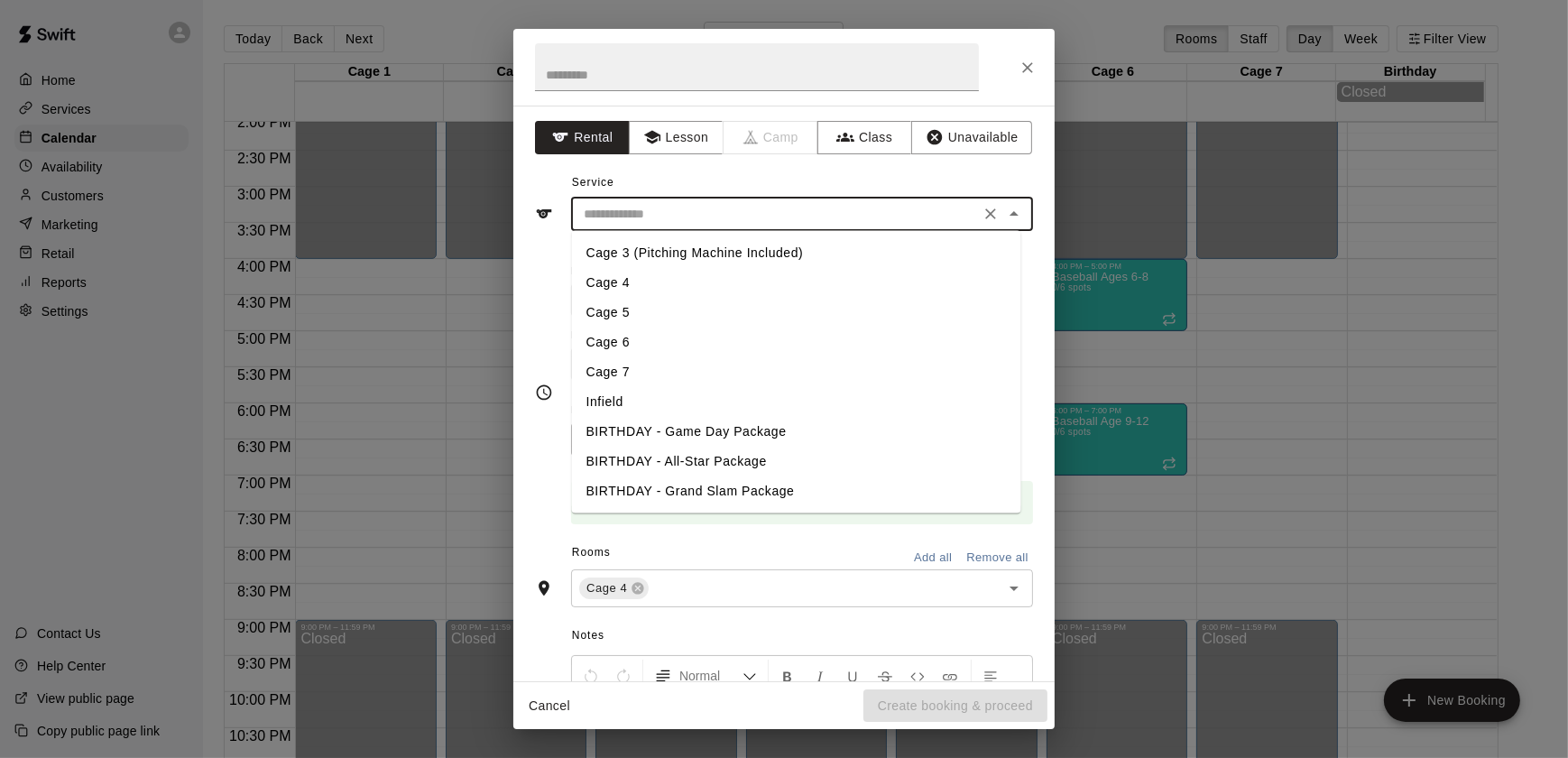 click at bounding box center [775, 214] 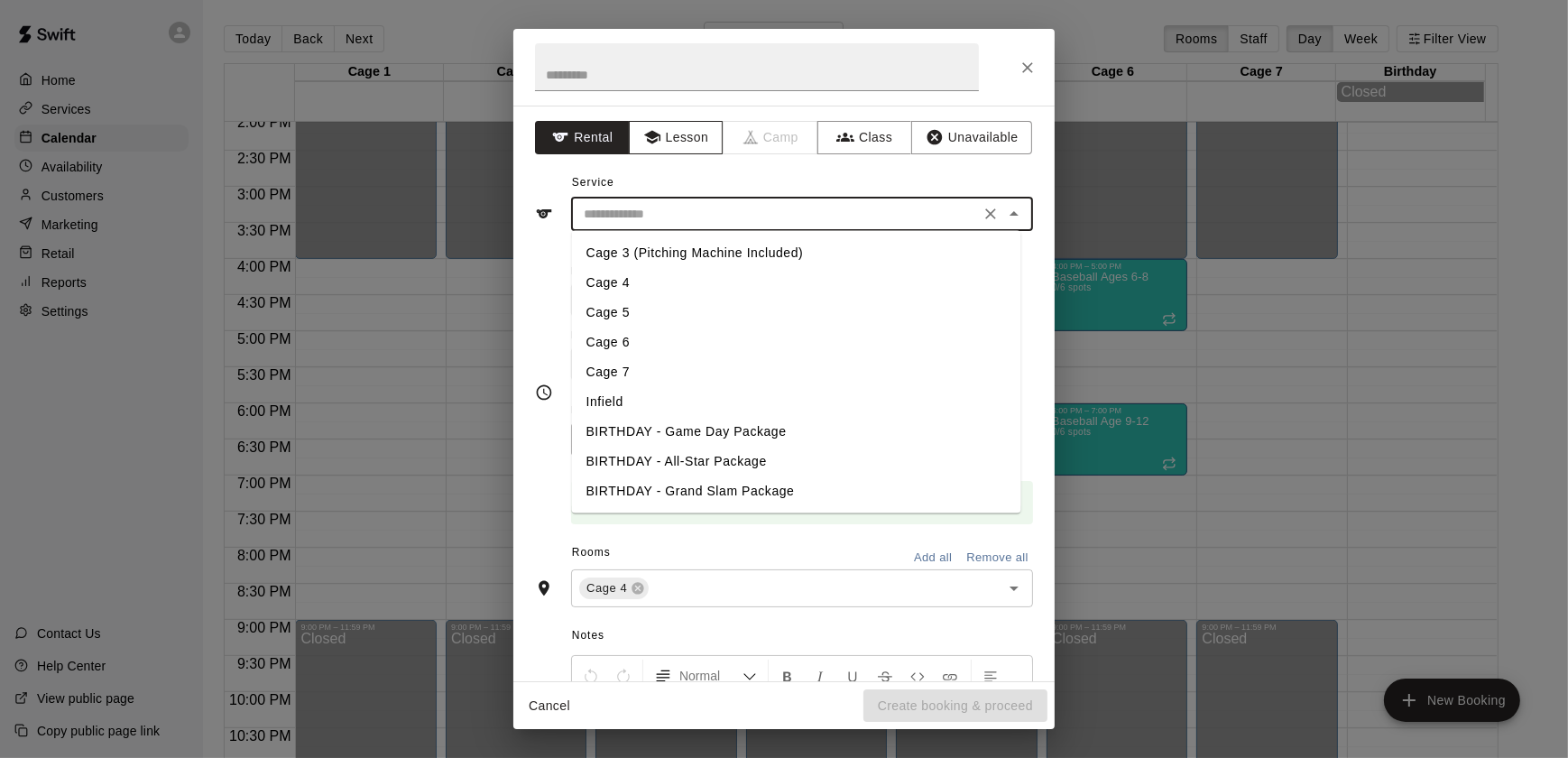 click on "Service ​ Cage 3 (Pitching Machine Included) Cage 4 Cage 5 Cage 6 Cage 7 Infield BIRTHDAY - Game Day Package BIRTHDAY - All-Star Package BIRTHDAY - Grand Slam Package" at bounding box center (784, 199) 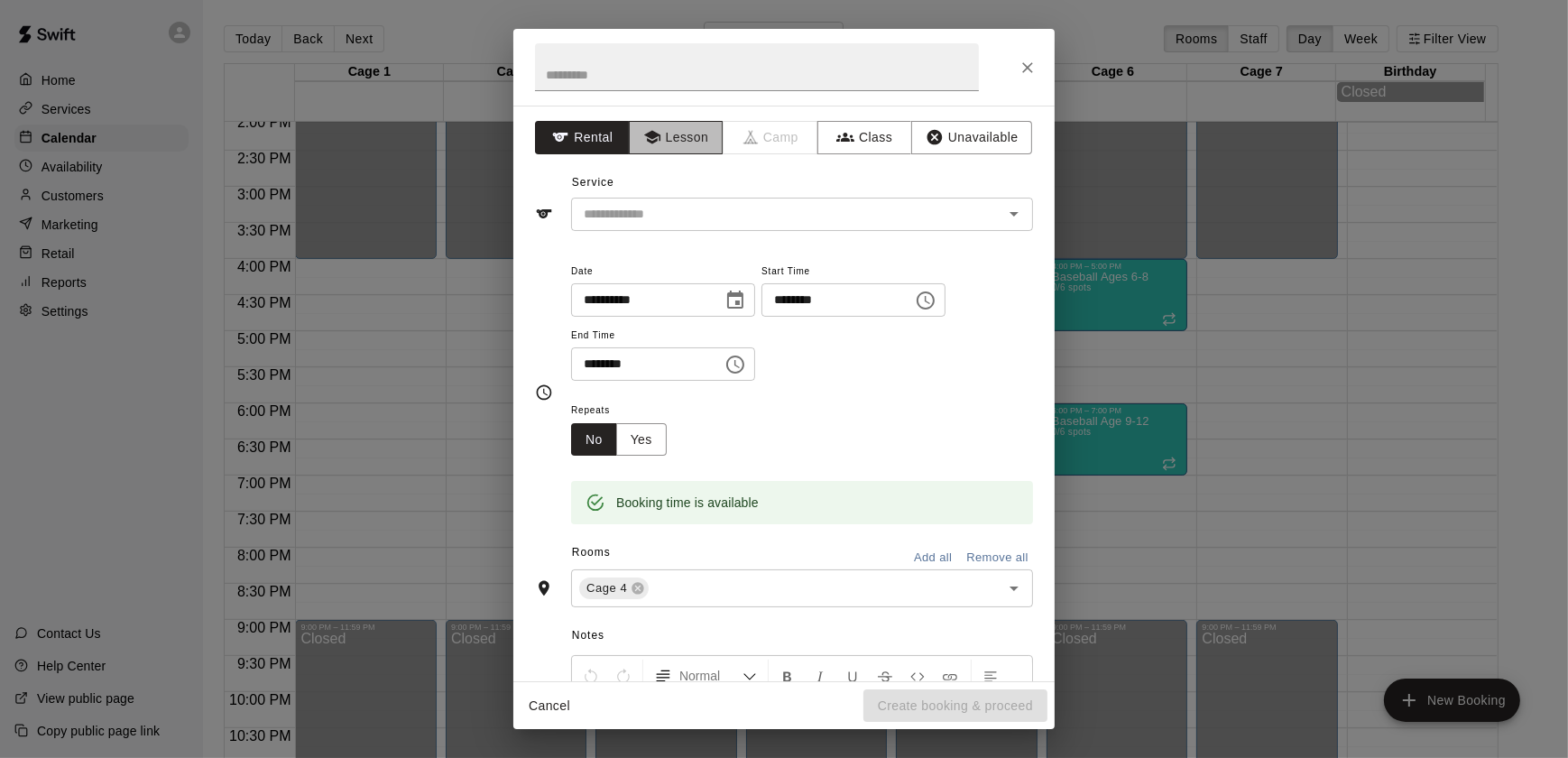 click on "Lesson" at bounding box center (676, 137) 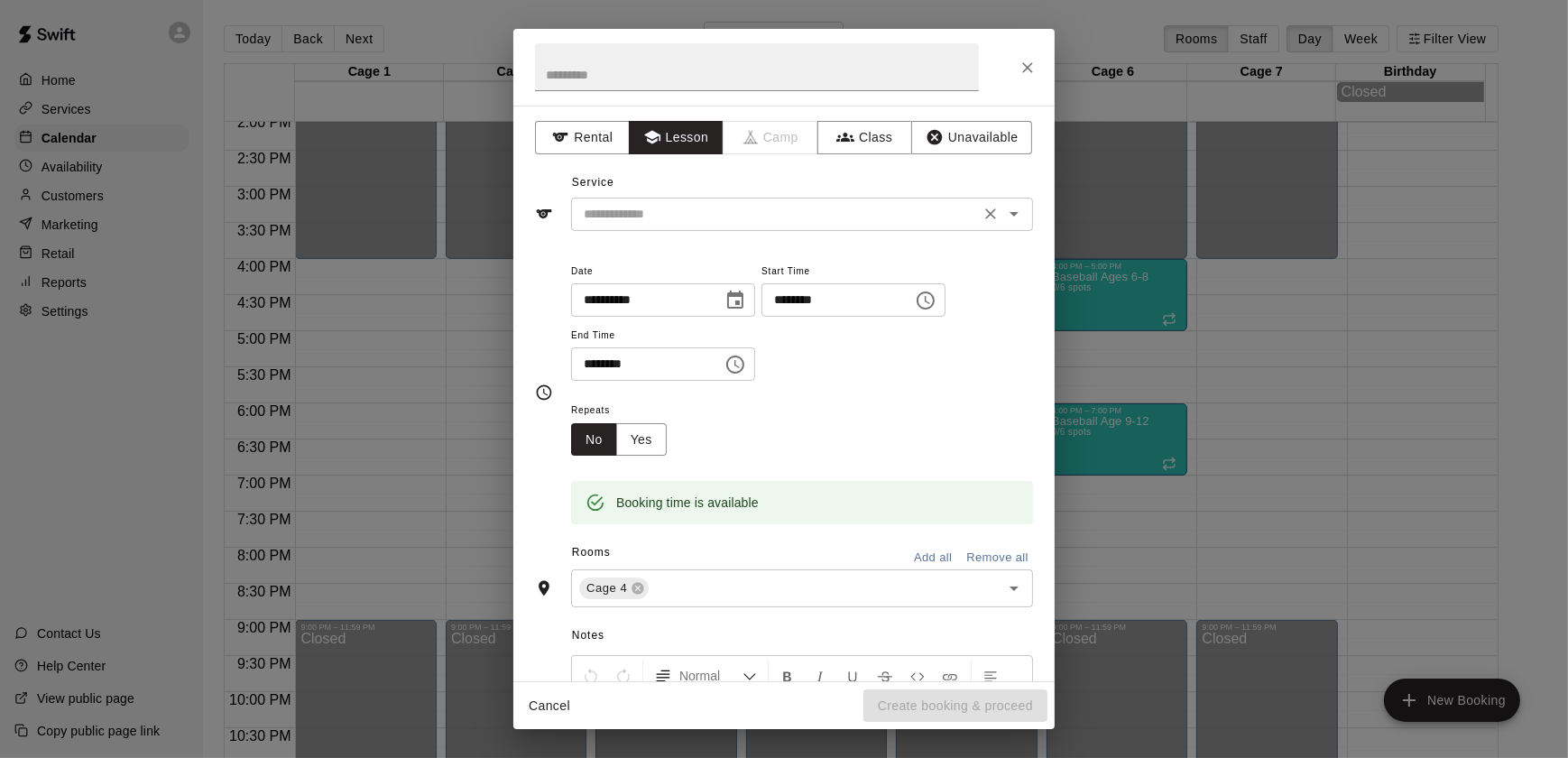 click at bounding box center [775, 214] 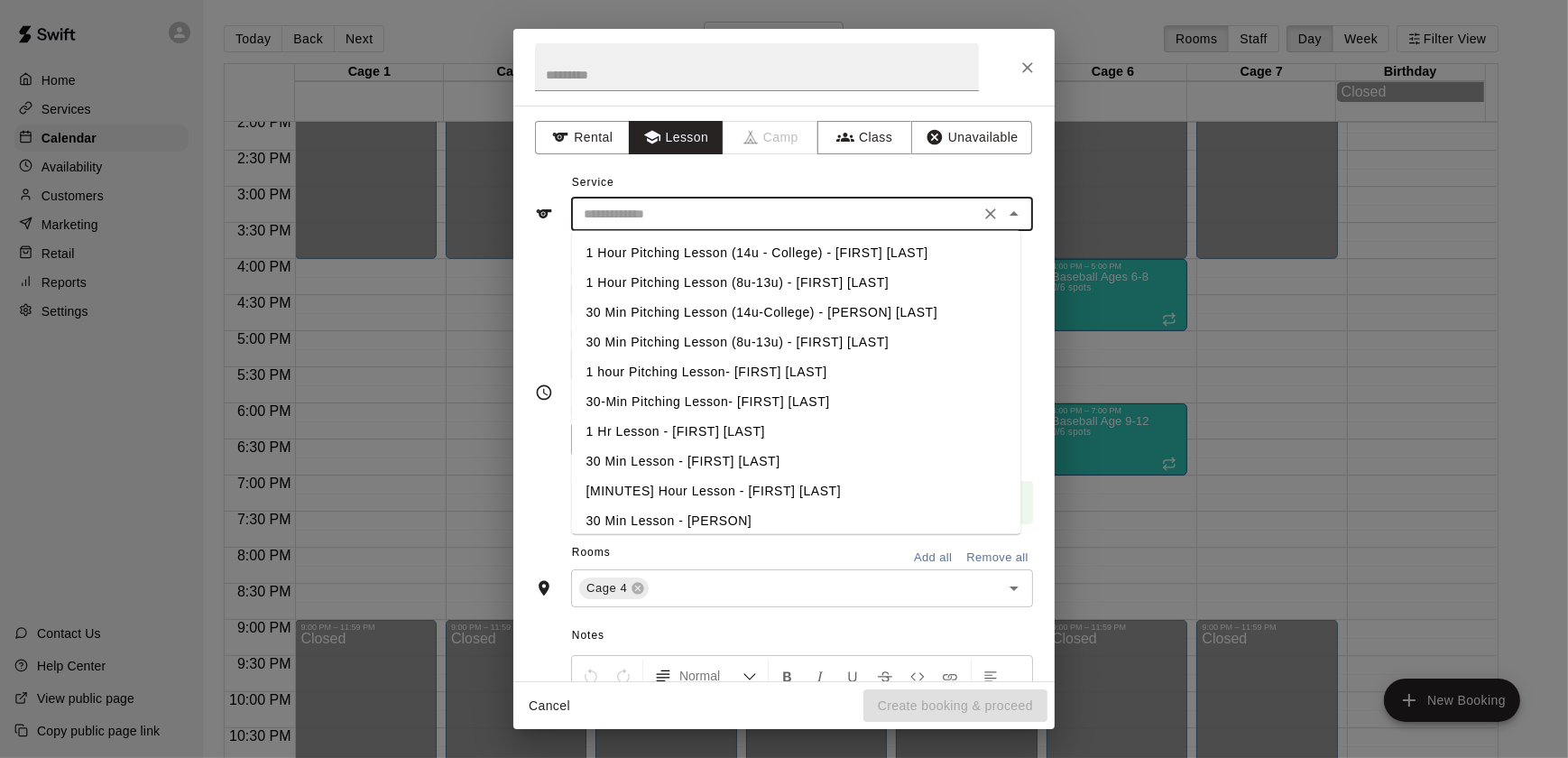 click on "30 Min Pitching Lesson (8u-13u) - [FIRST] [LAST]" at bounding box center [797, 342] 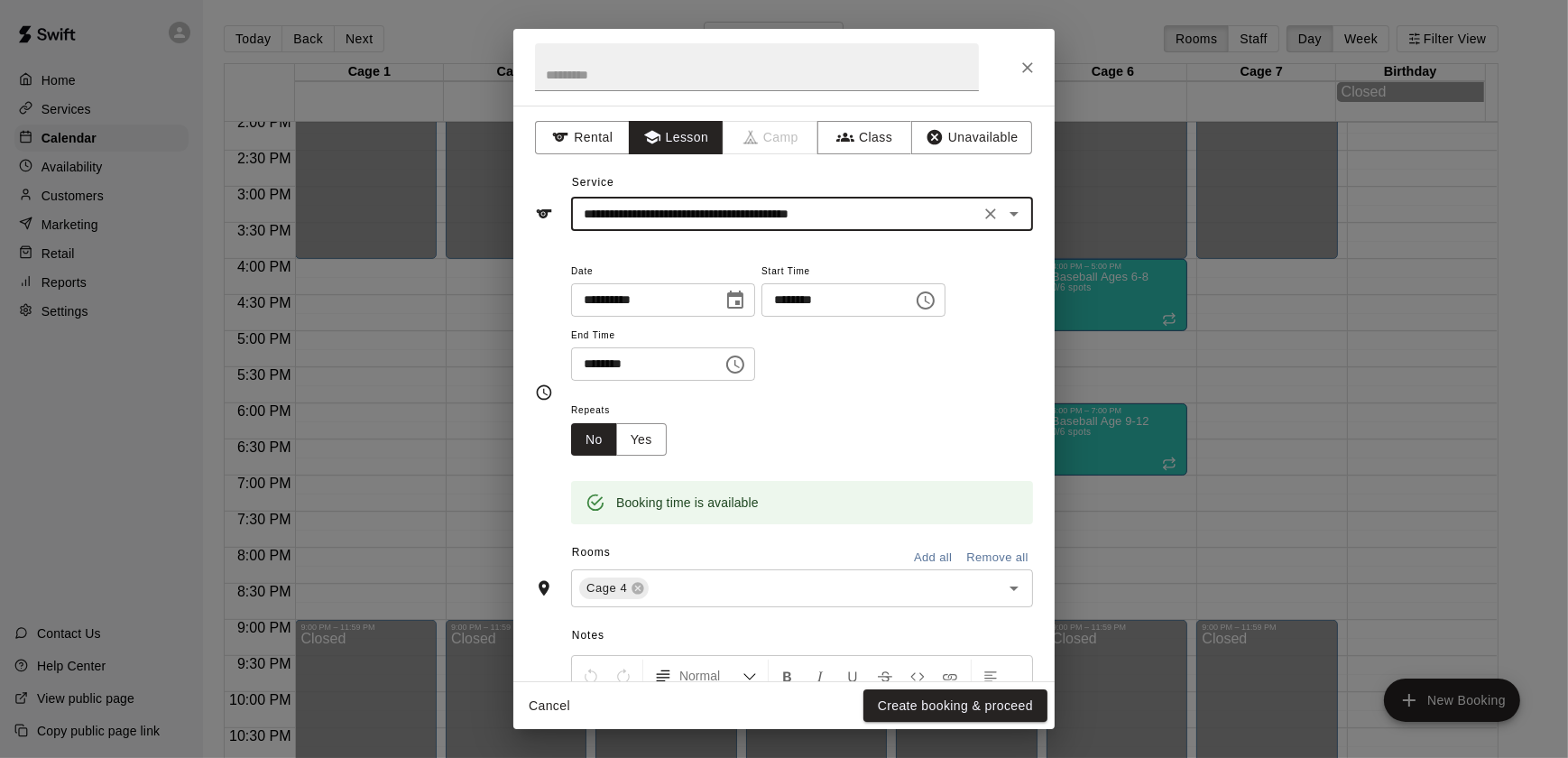 type on "**********" 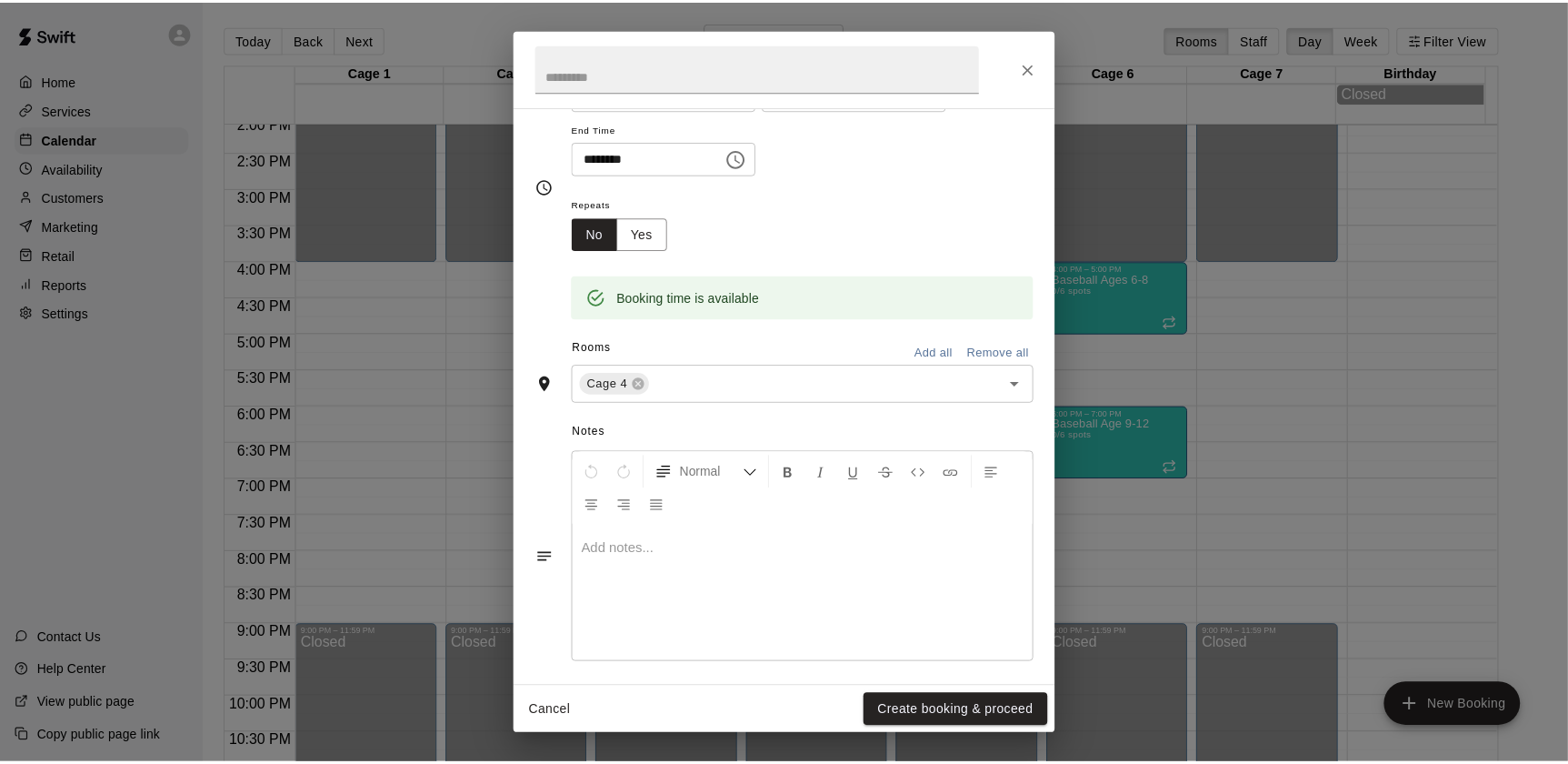 scroll, scrollTop: 210, scrollLeft: 0, axis: vertical 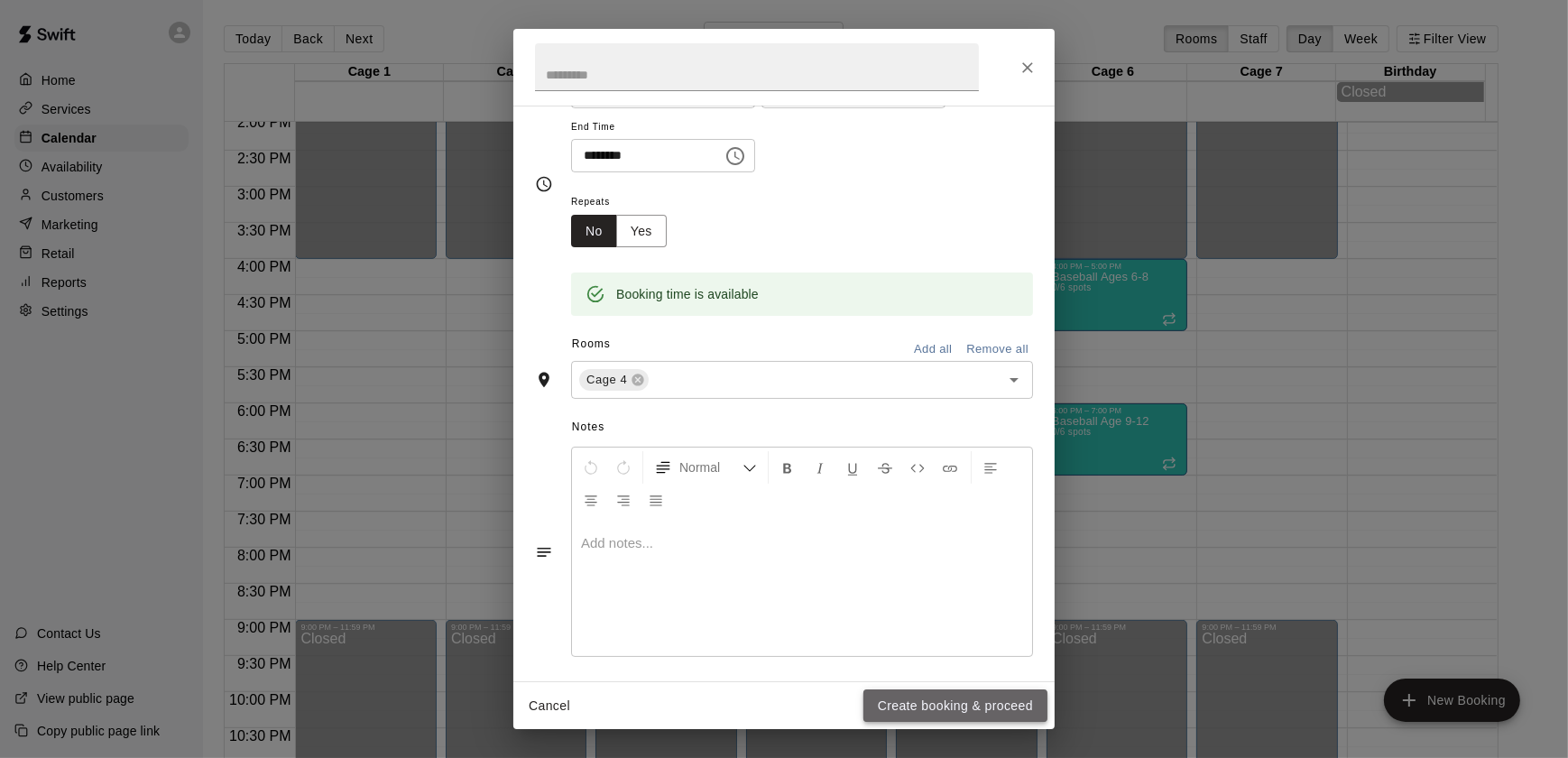 click on "Create booking & proceed" at bounding box center (955, 706) 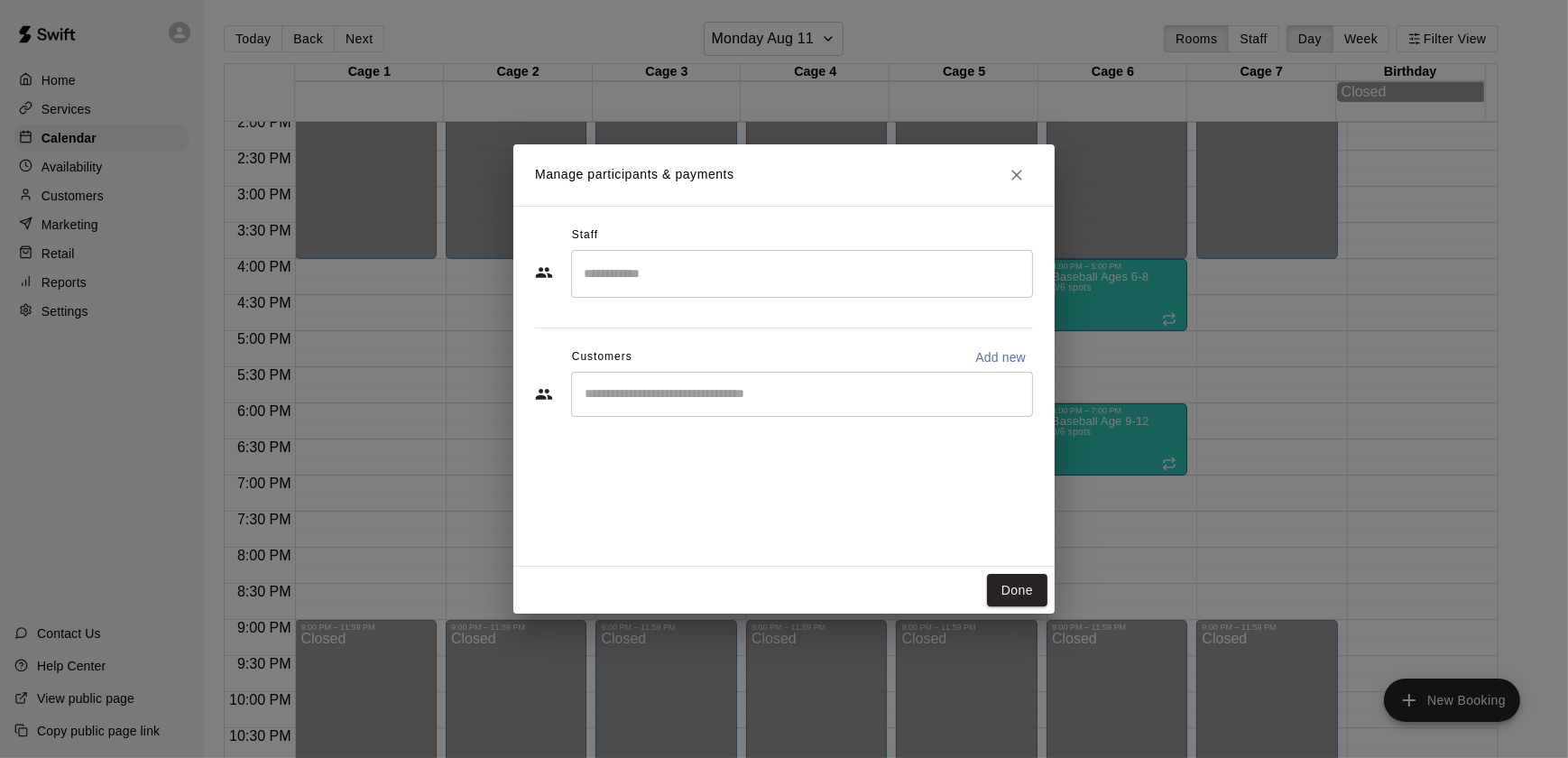 click on "​" at bounding box center (802, 394) 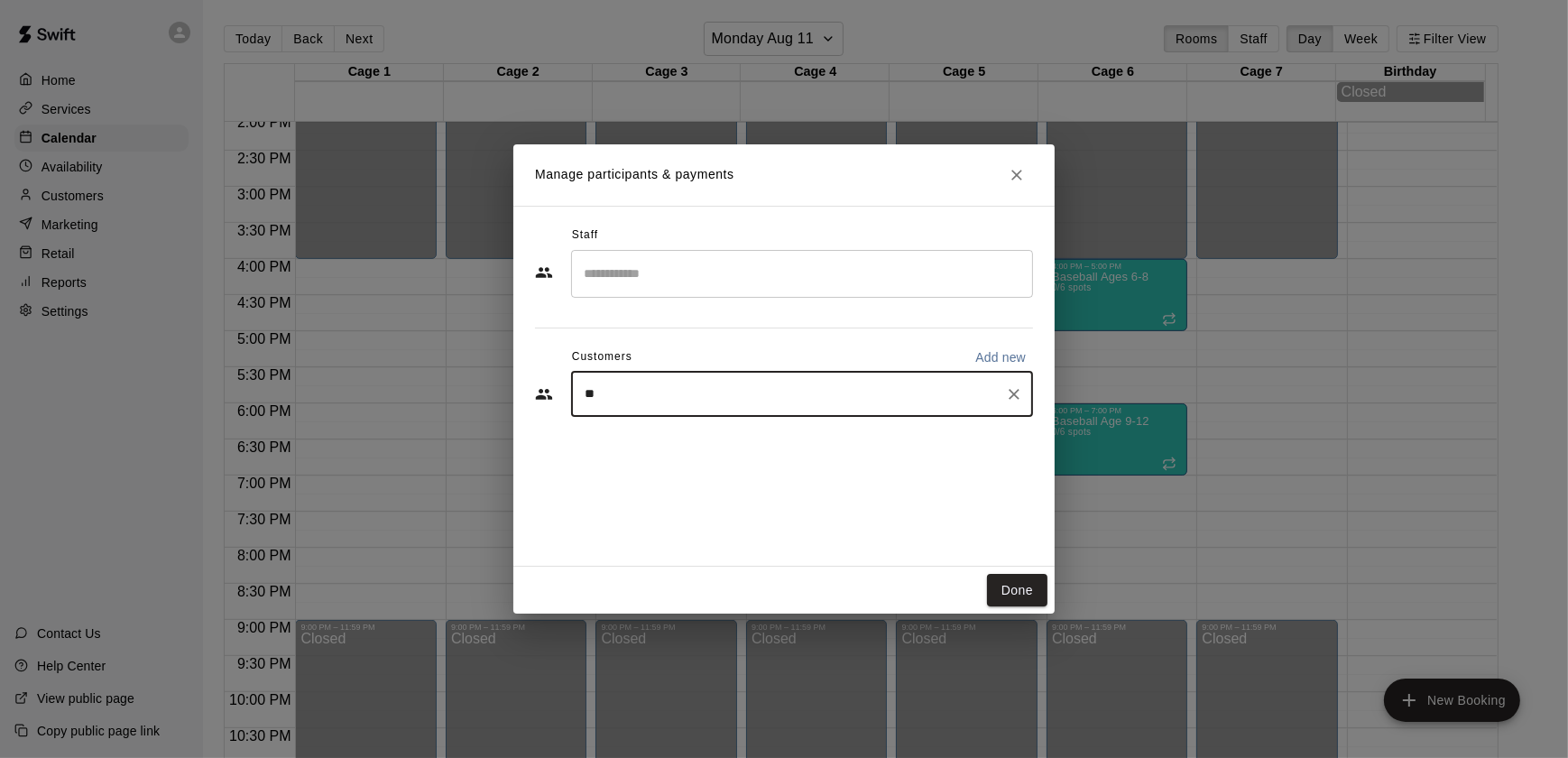 type on "*" 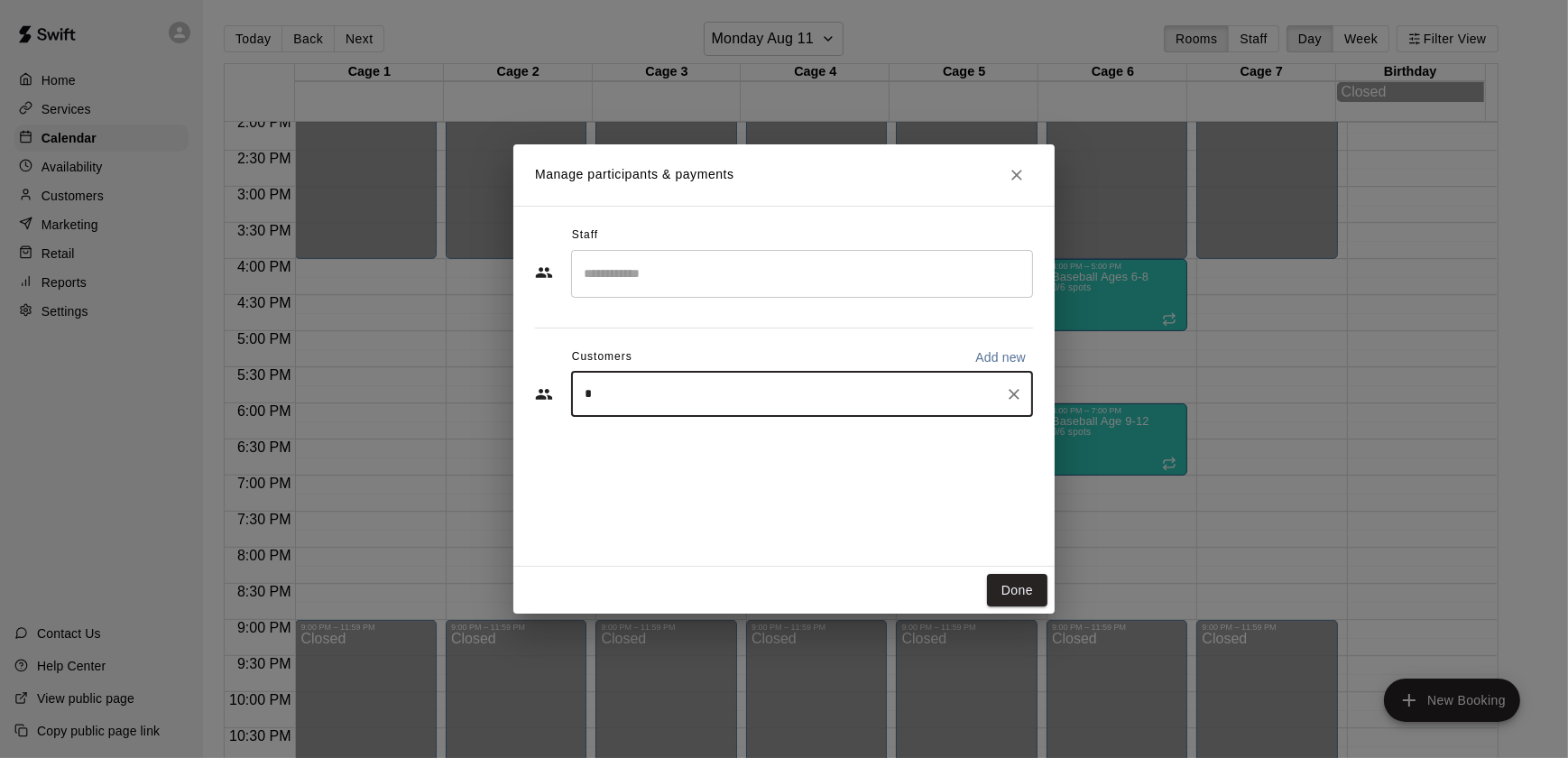 type 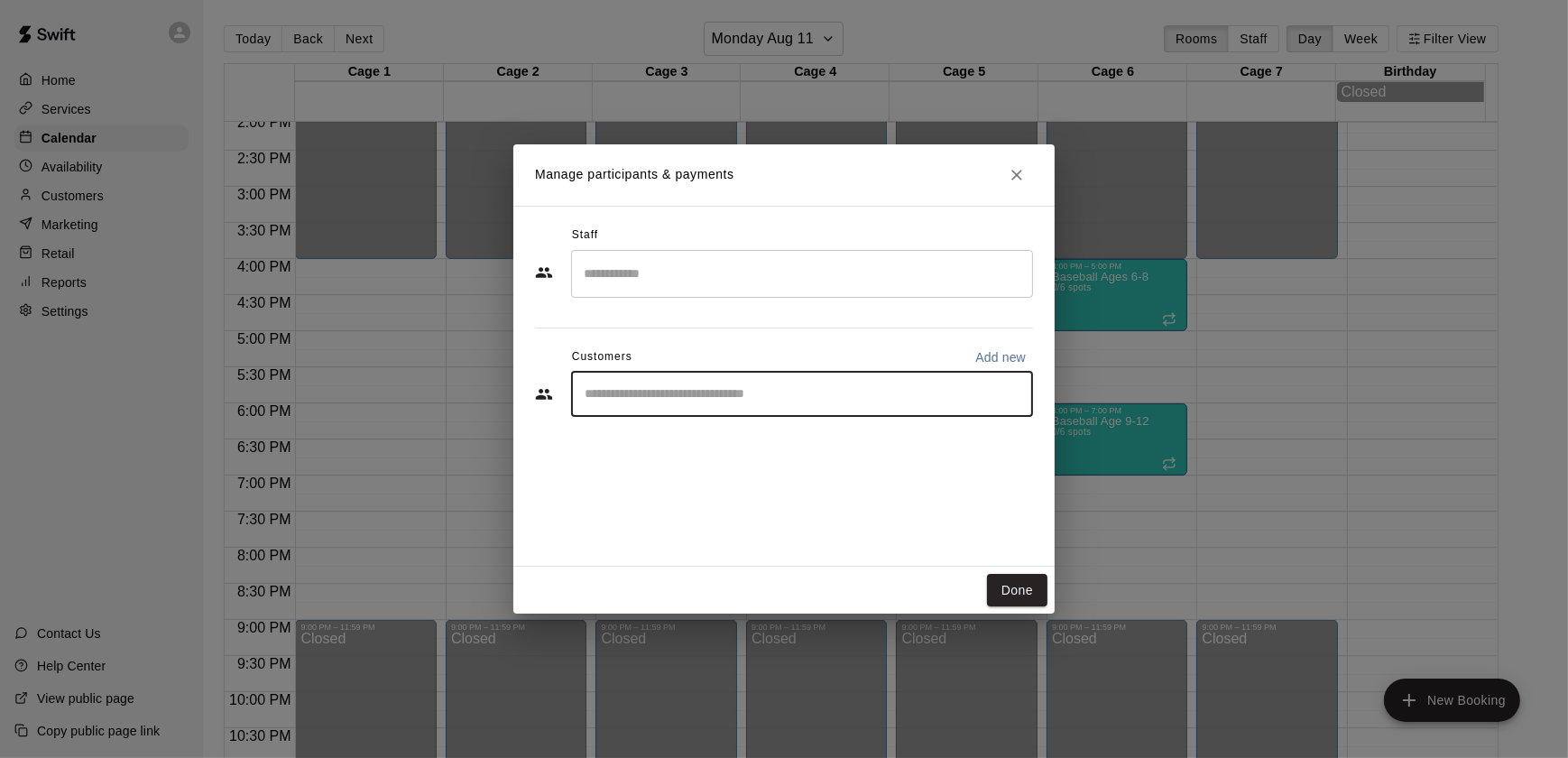 click on "Add new" at bounding box center (1001, 357) 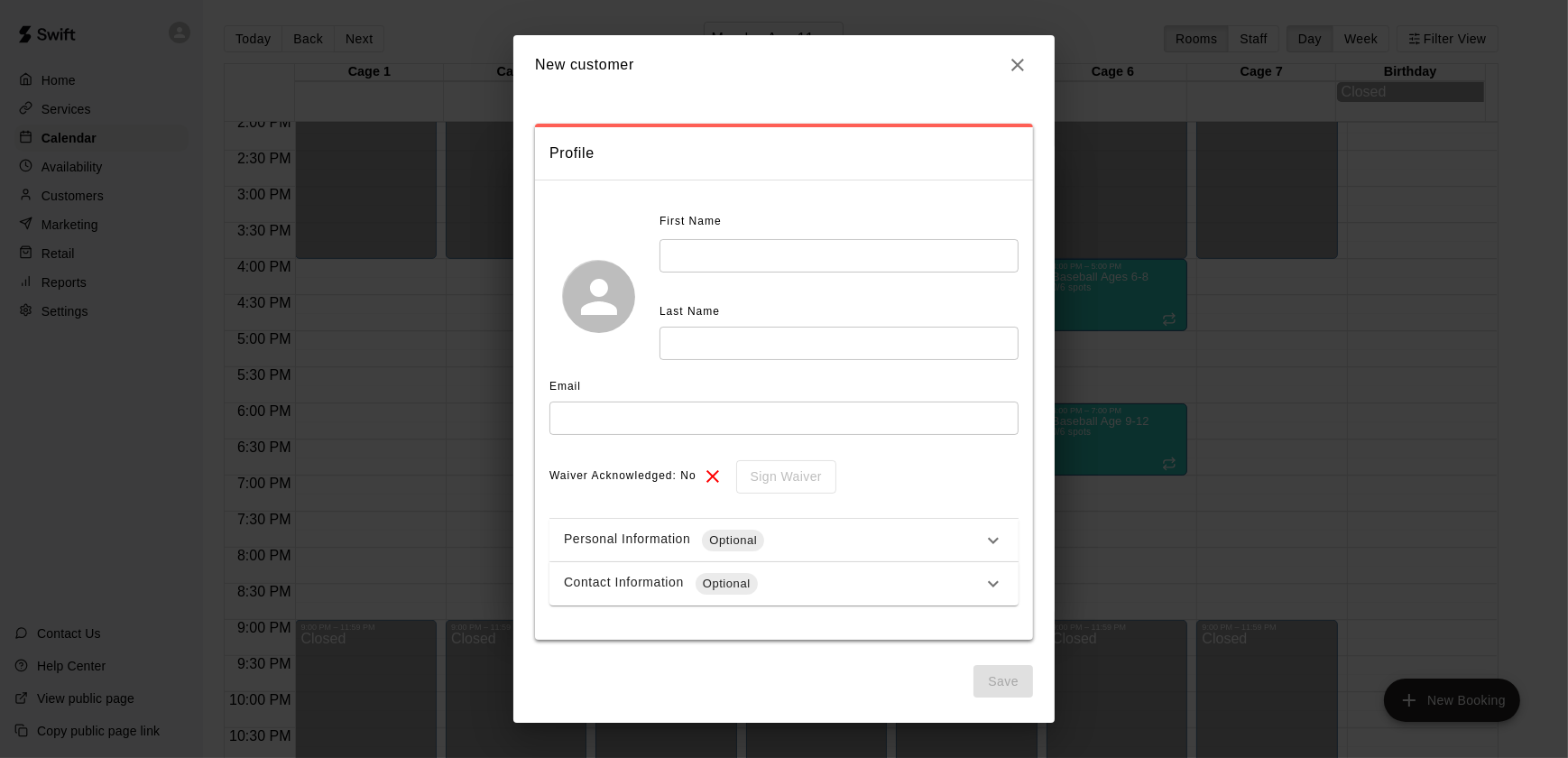 click at bounding box center [839, 255] 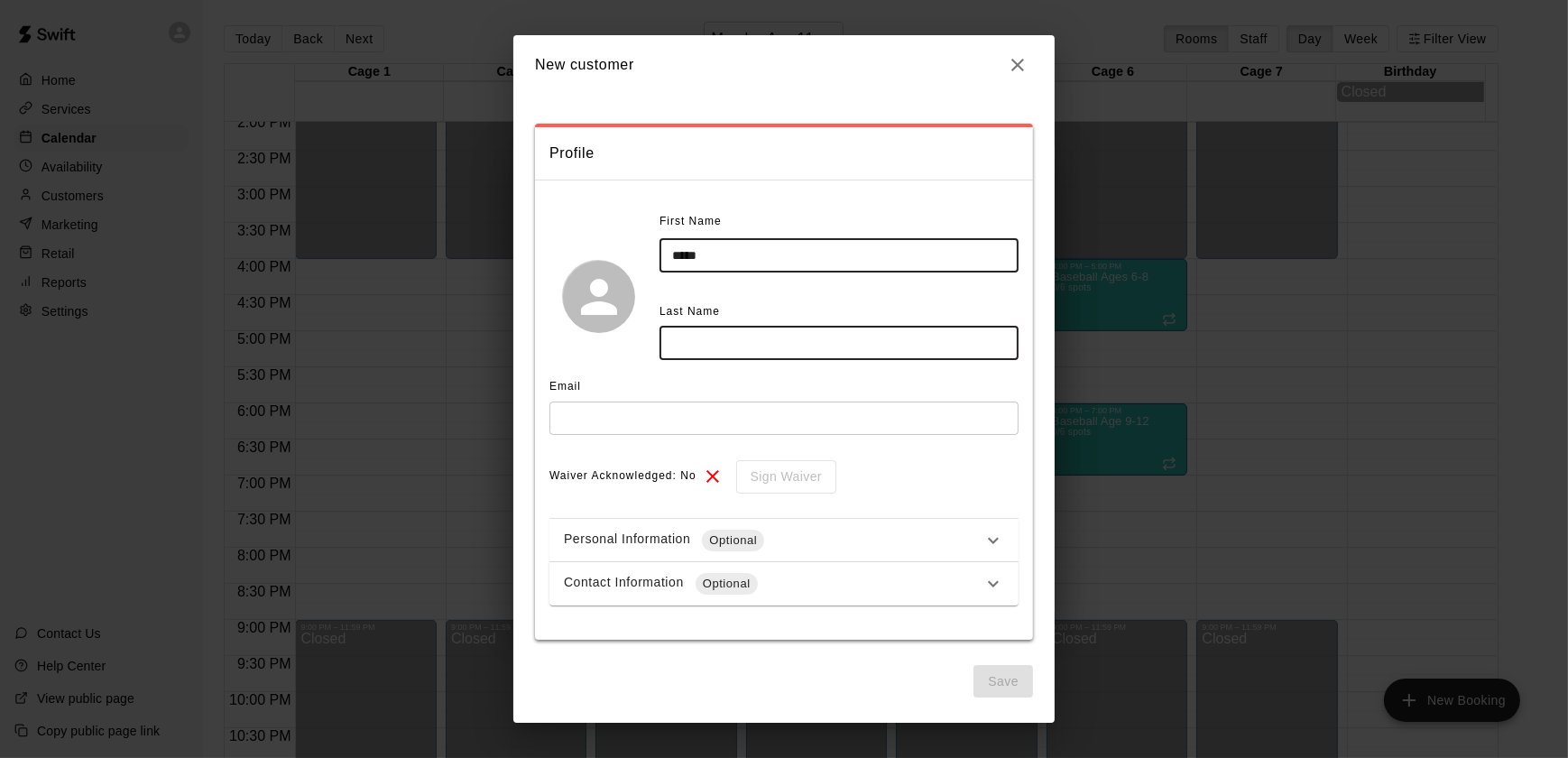 type on "*****" 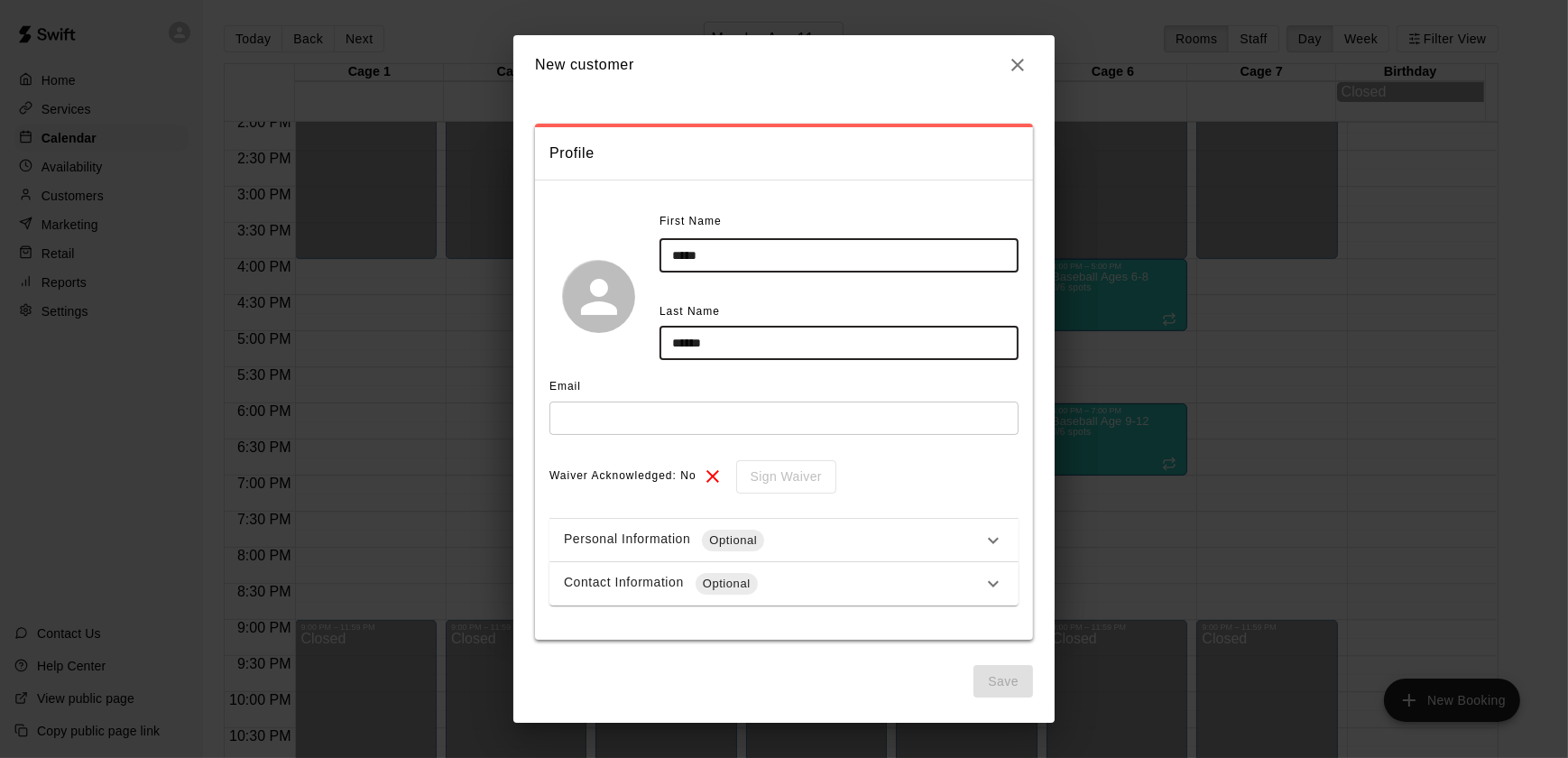 type on "******" 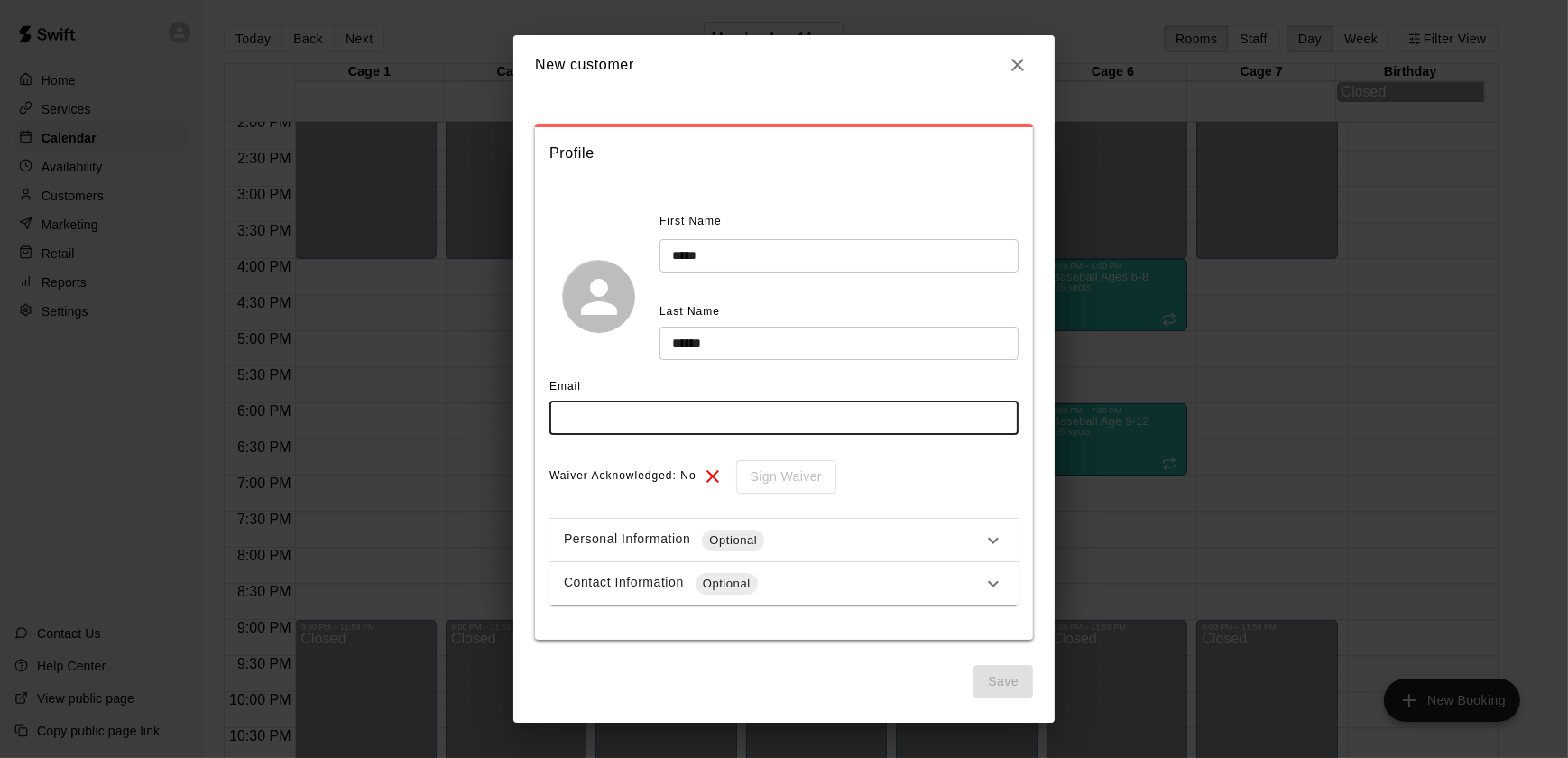 click at bounding box center (784, 418) 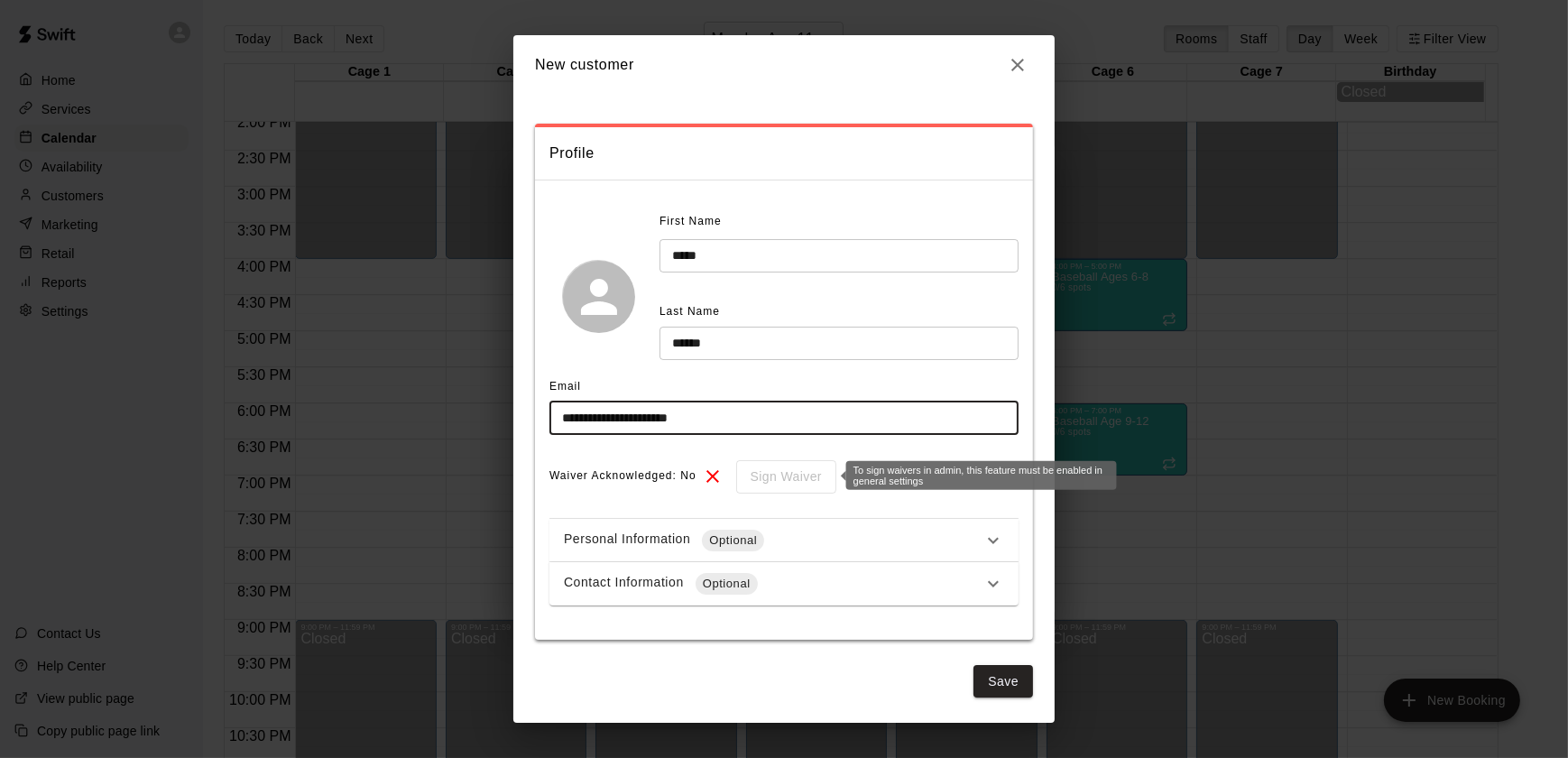 type on "**********" 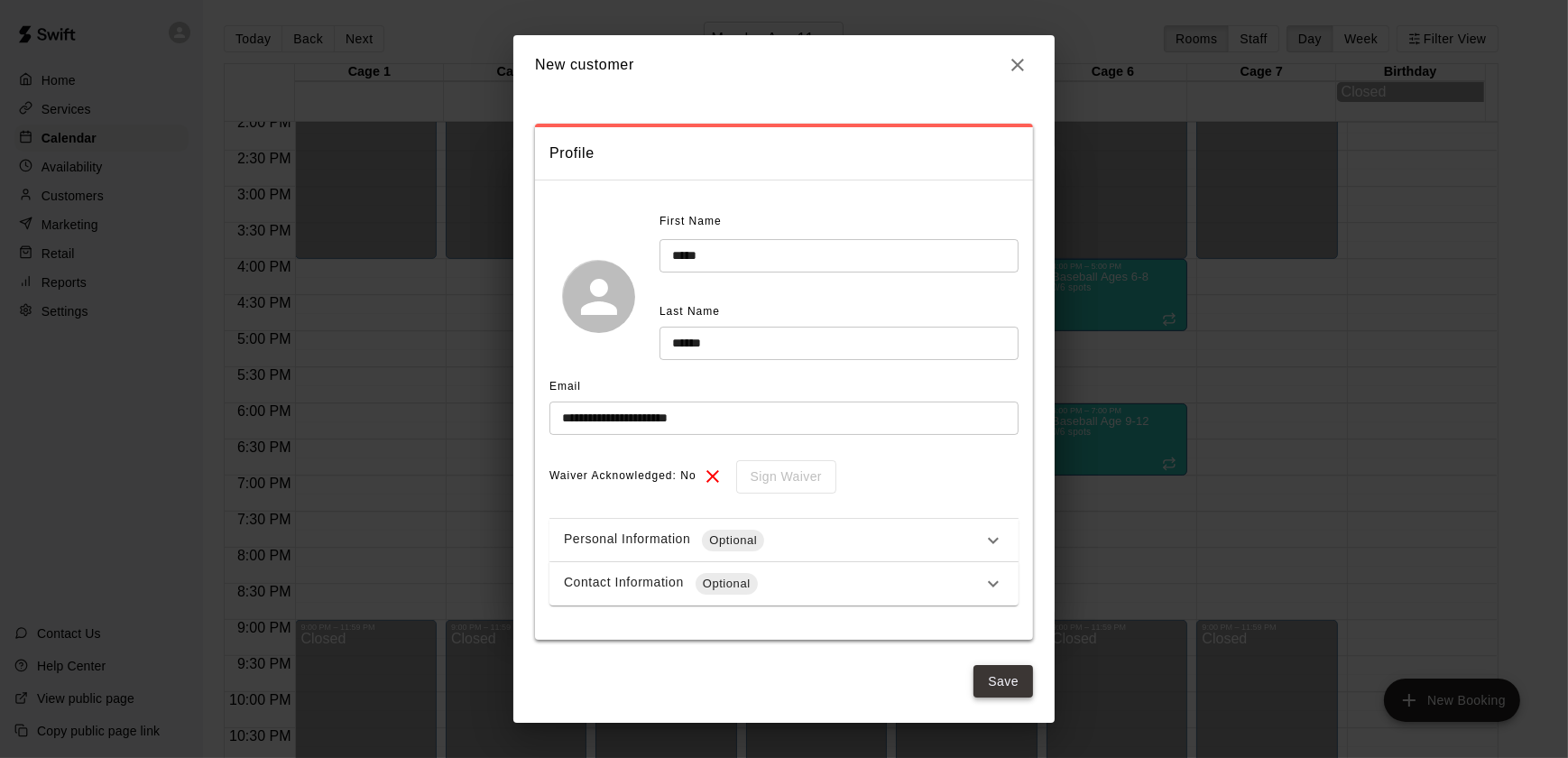 click on "Save" at bounding box center (1003, 681) 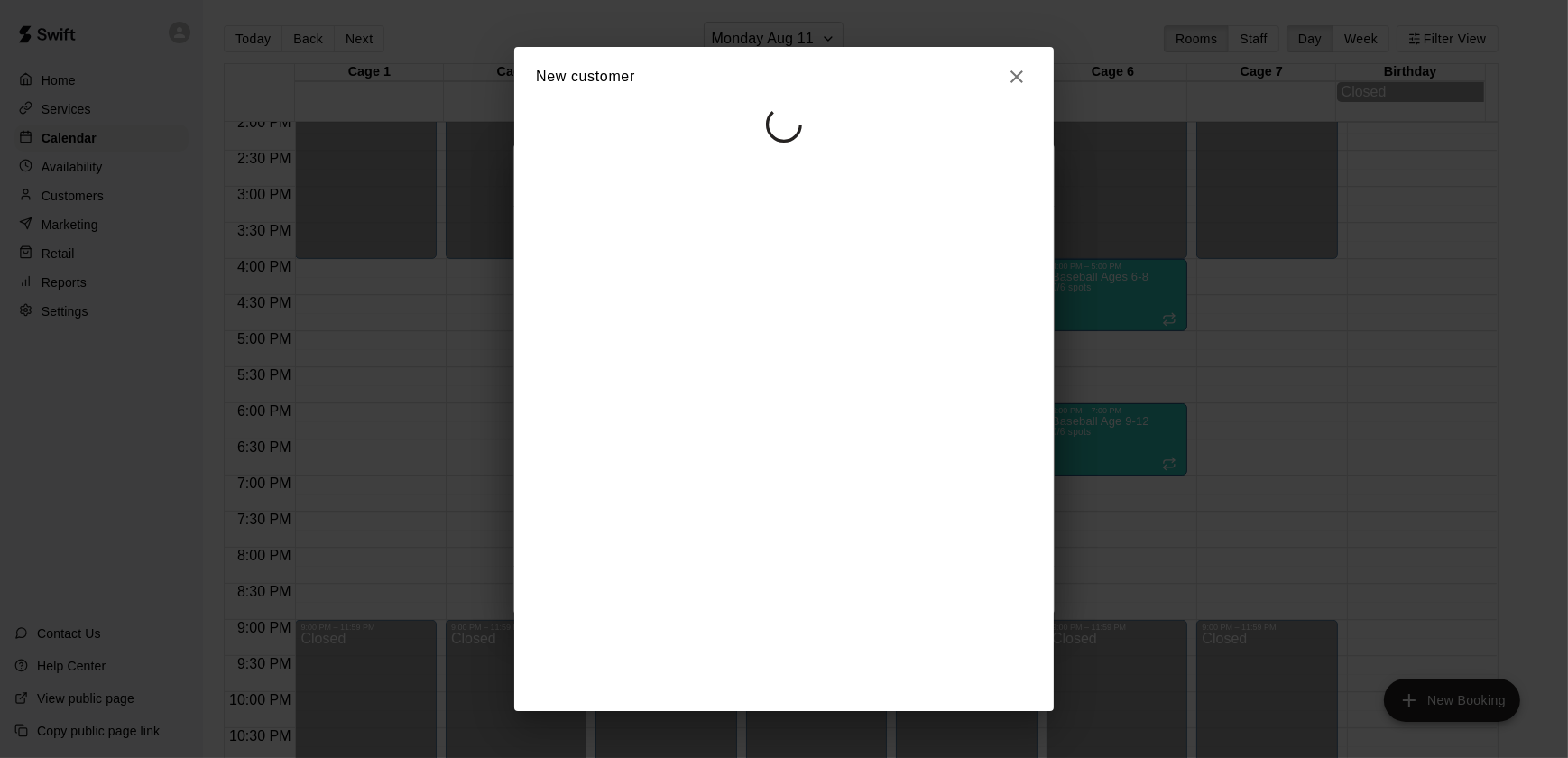 select on "**" 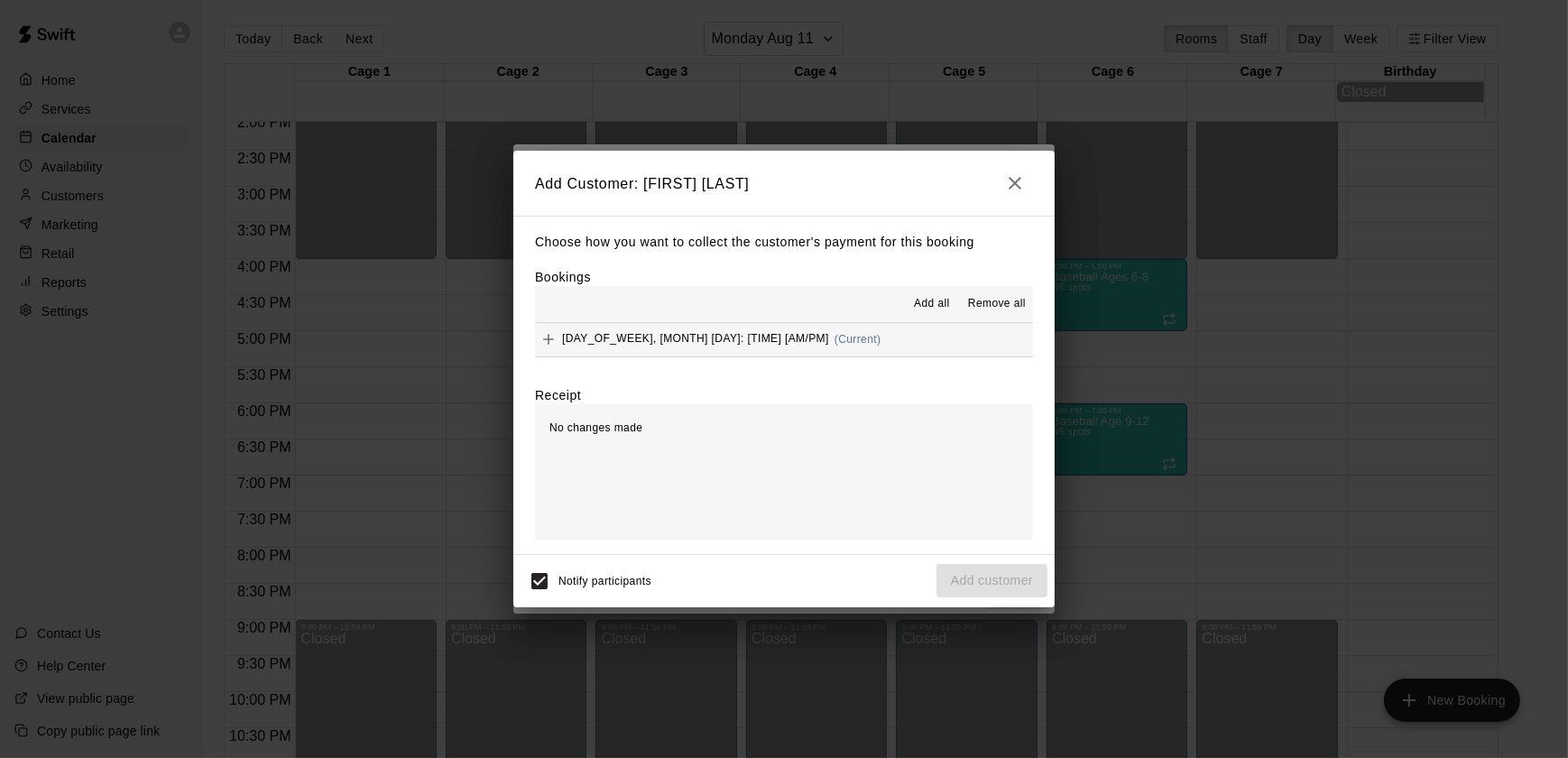 click on "[DAY_OF_WEEK], [MONTH] [DAY]: [TIME] [AM/PM]" at bounding box center (696, 339) 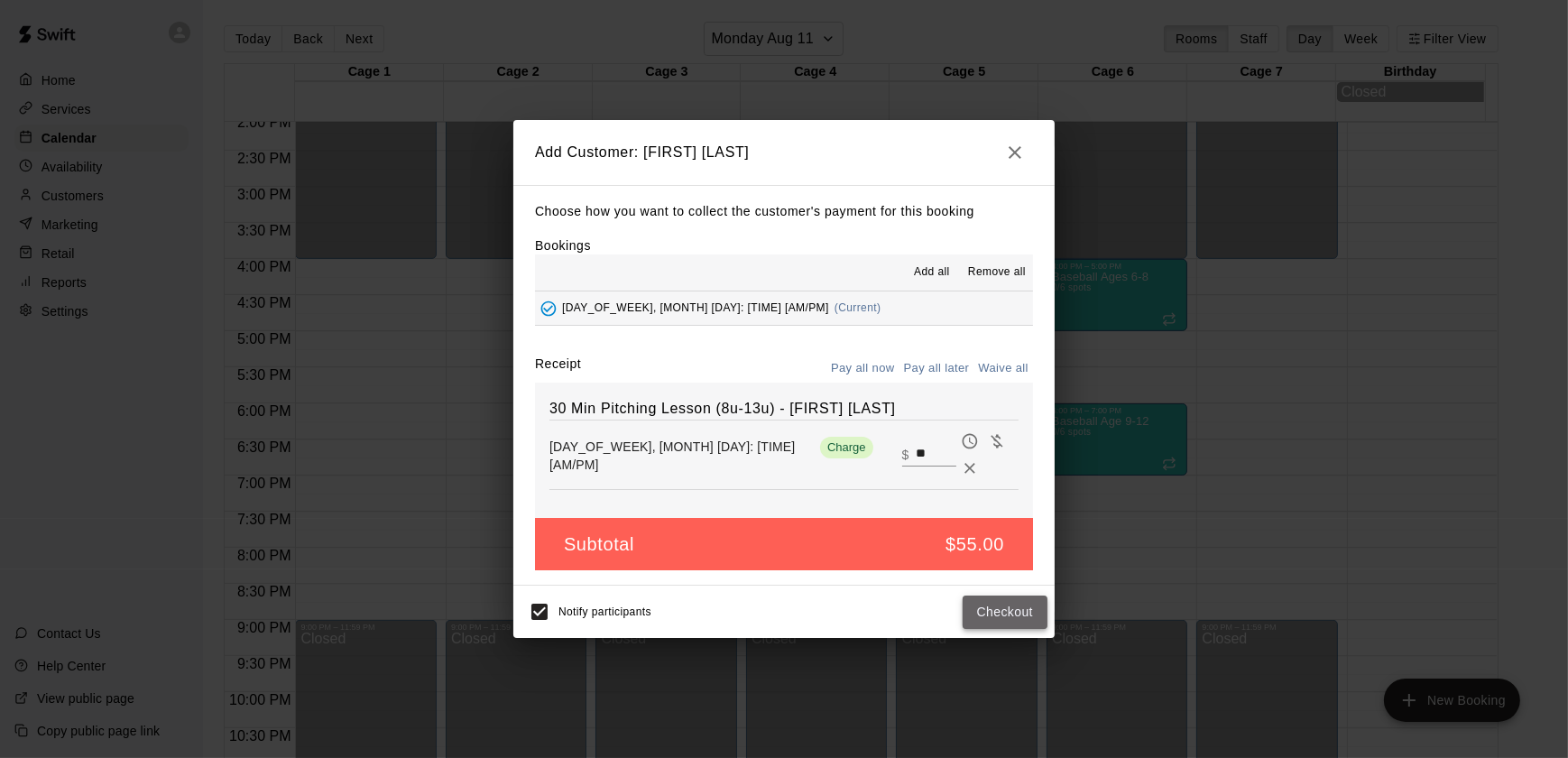 click on "Checkout" at bounding box center [1005, 612] 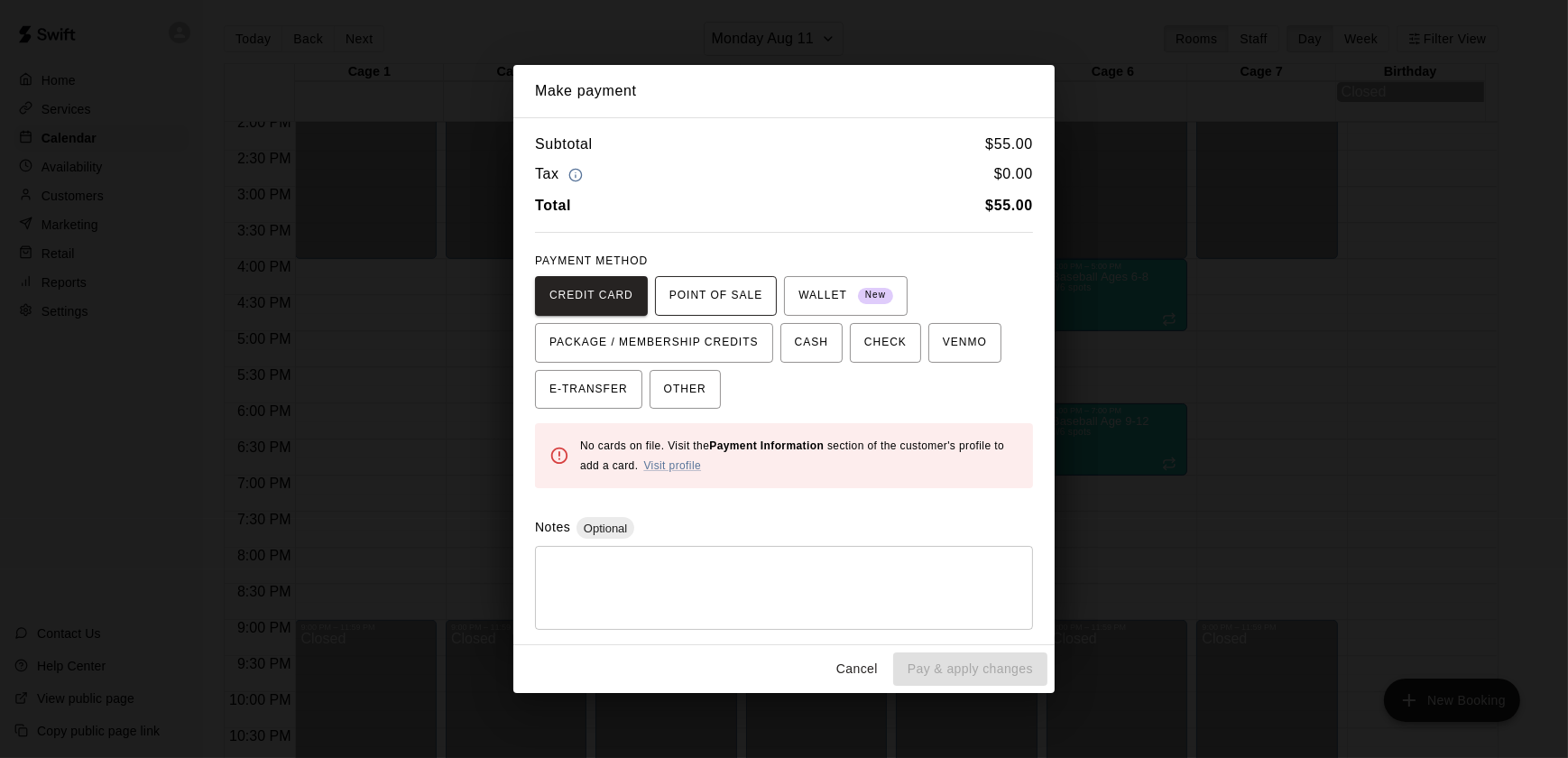 click on "POINT OF SALE" at bounding box center [715, 296] 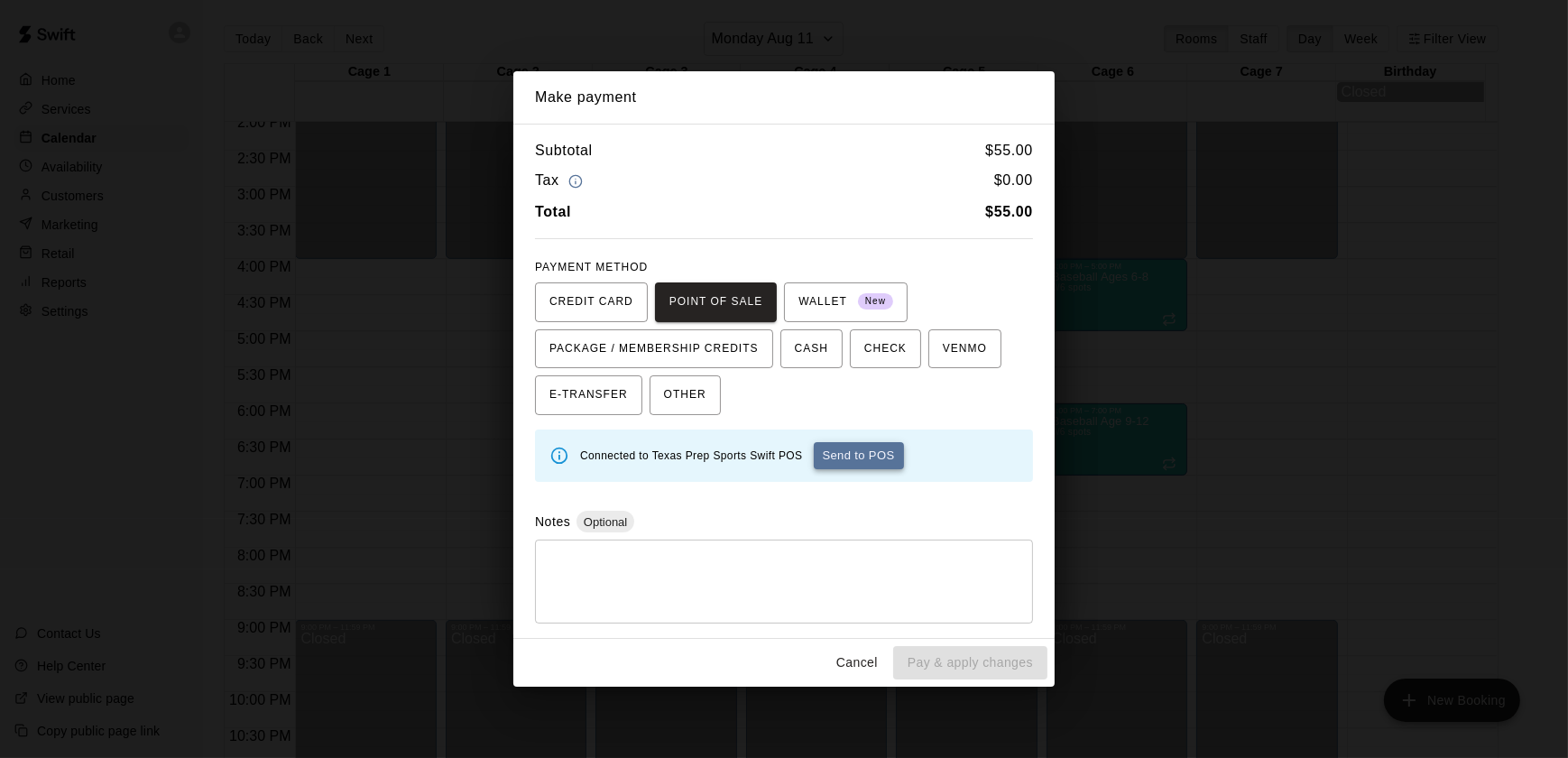 click on "Send to POS" at bounding box center [859, 456] 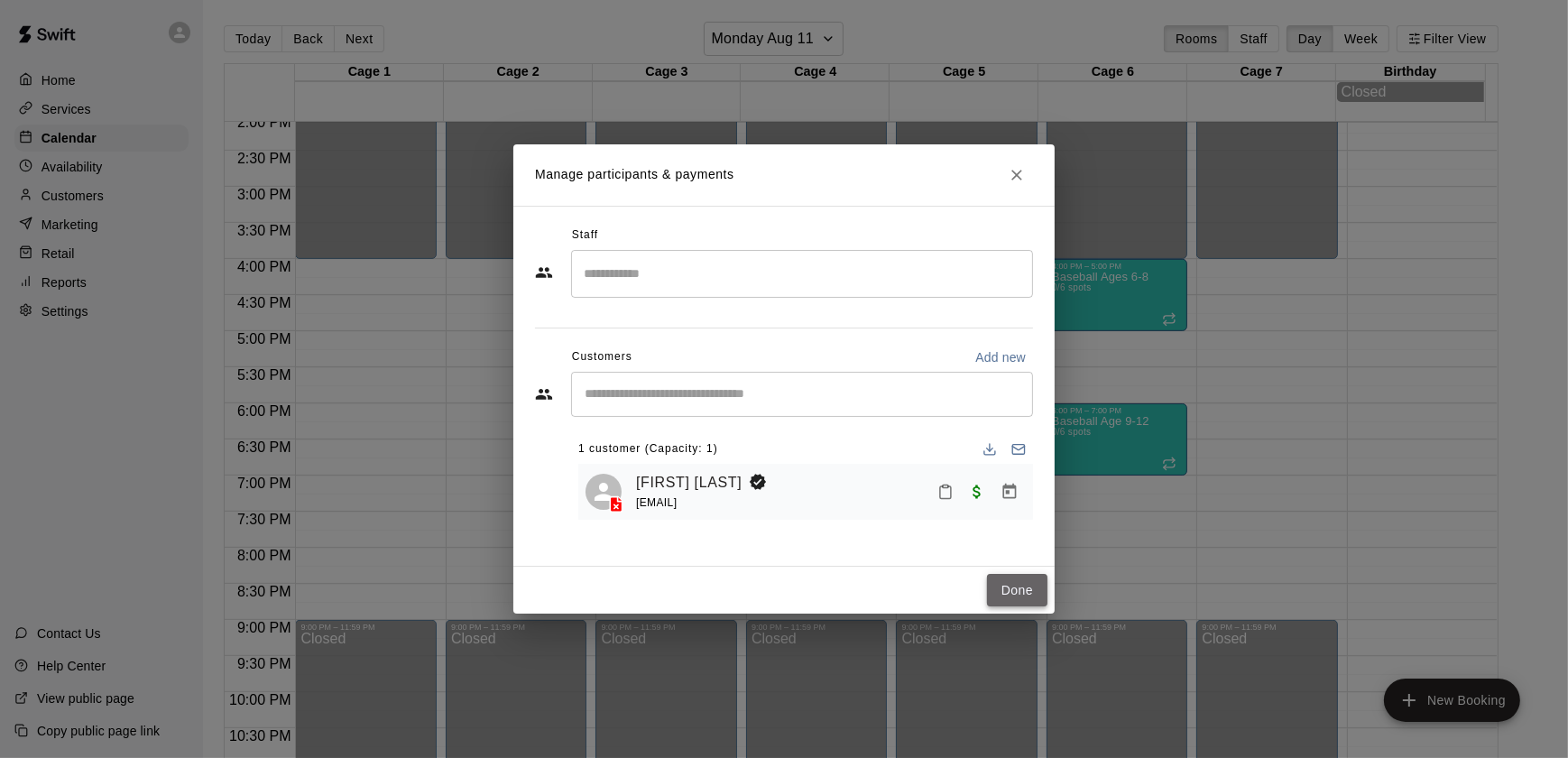 click on "Done" at bounding box center [1017, 590] 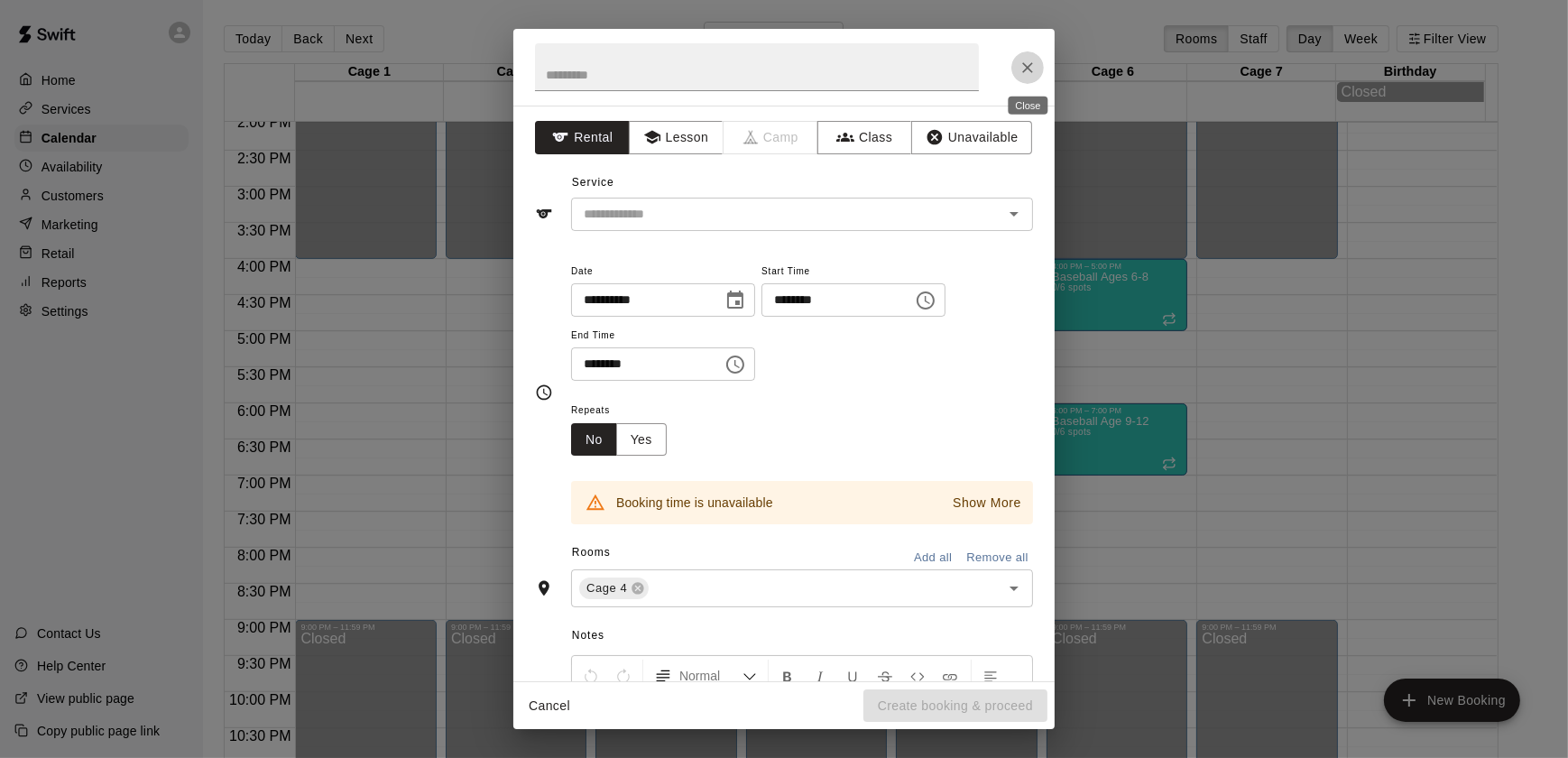 click 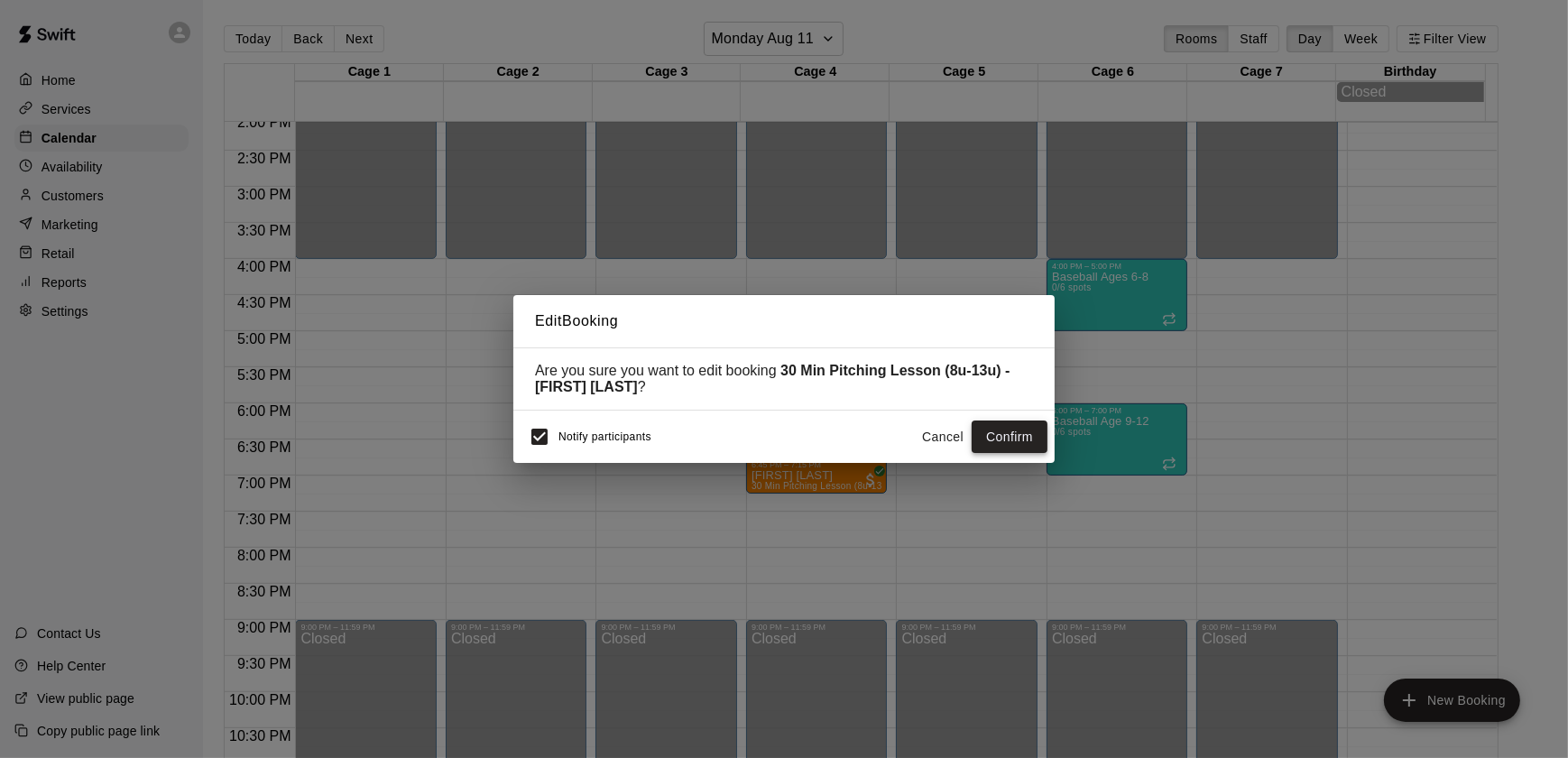 click on "Confirm" at bounding box center (1010, 437) 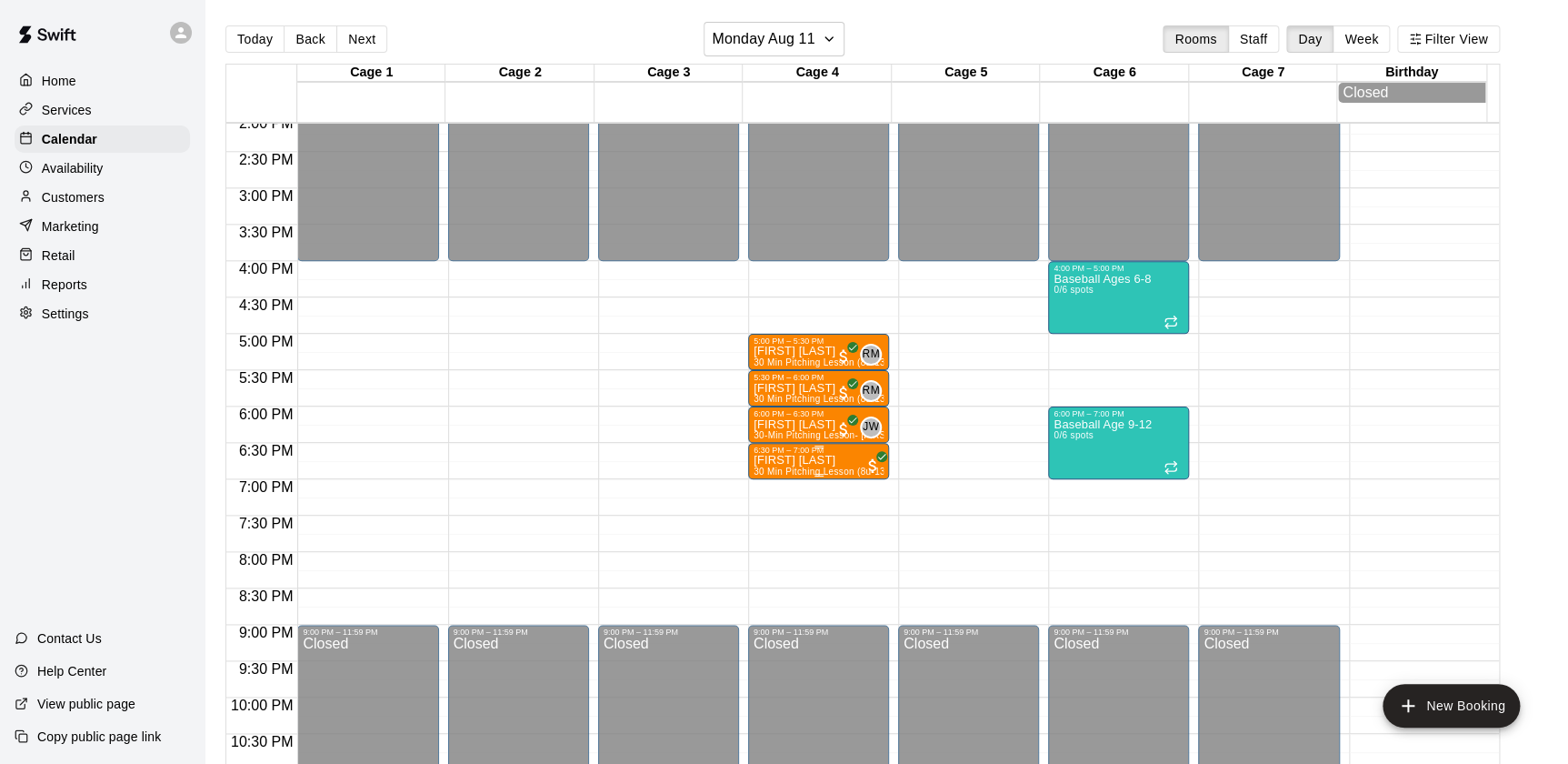 click on "6:30 PM – 7:00 PM" at bounding box center (818, 450) 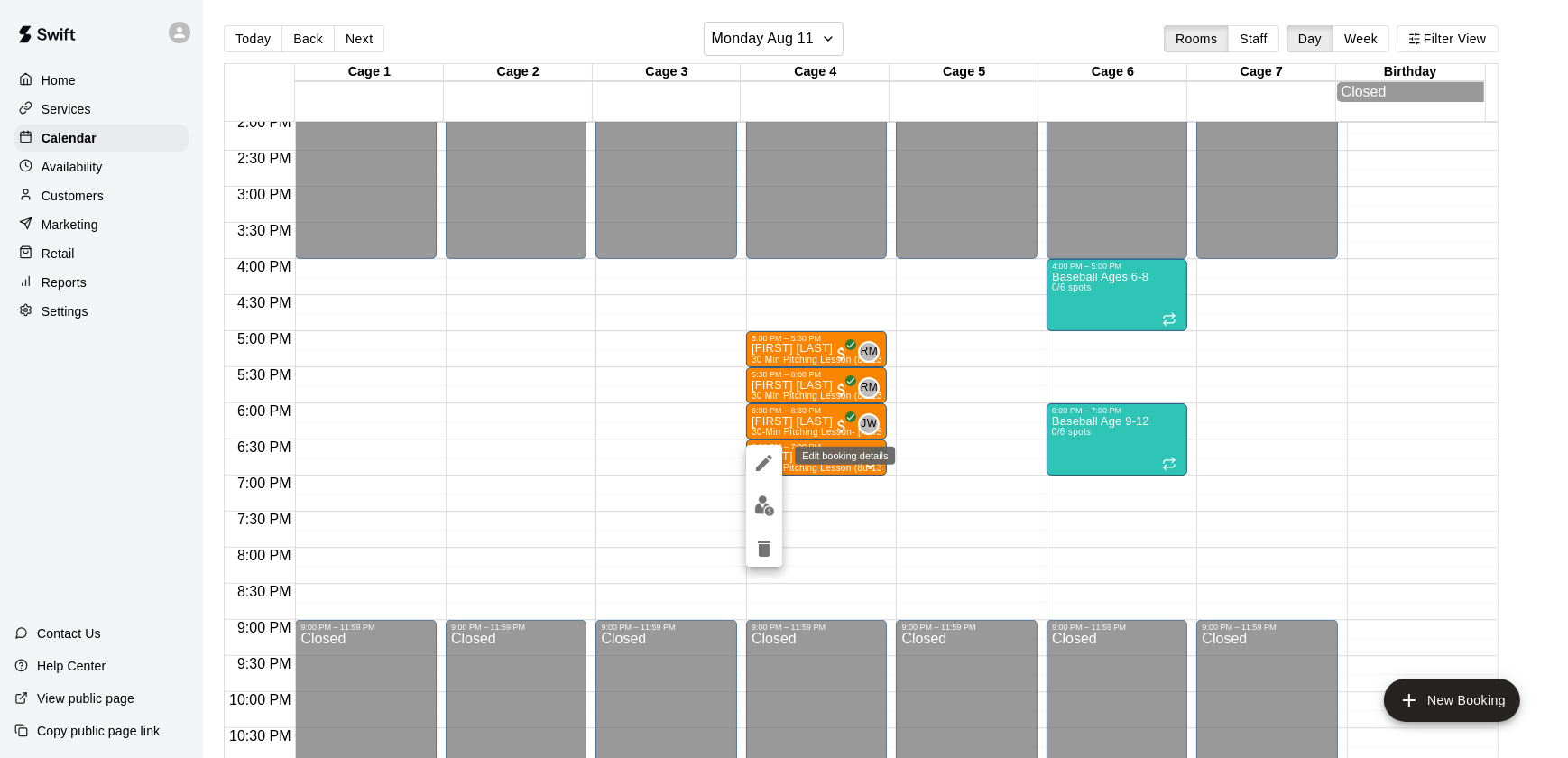 click 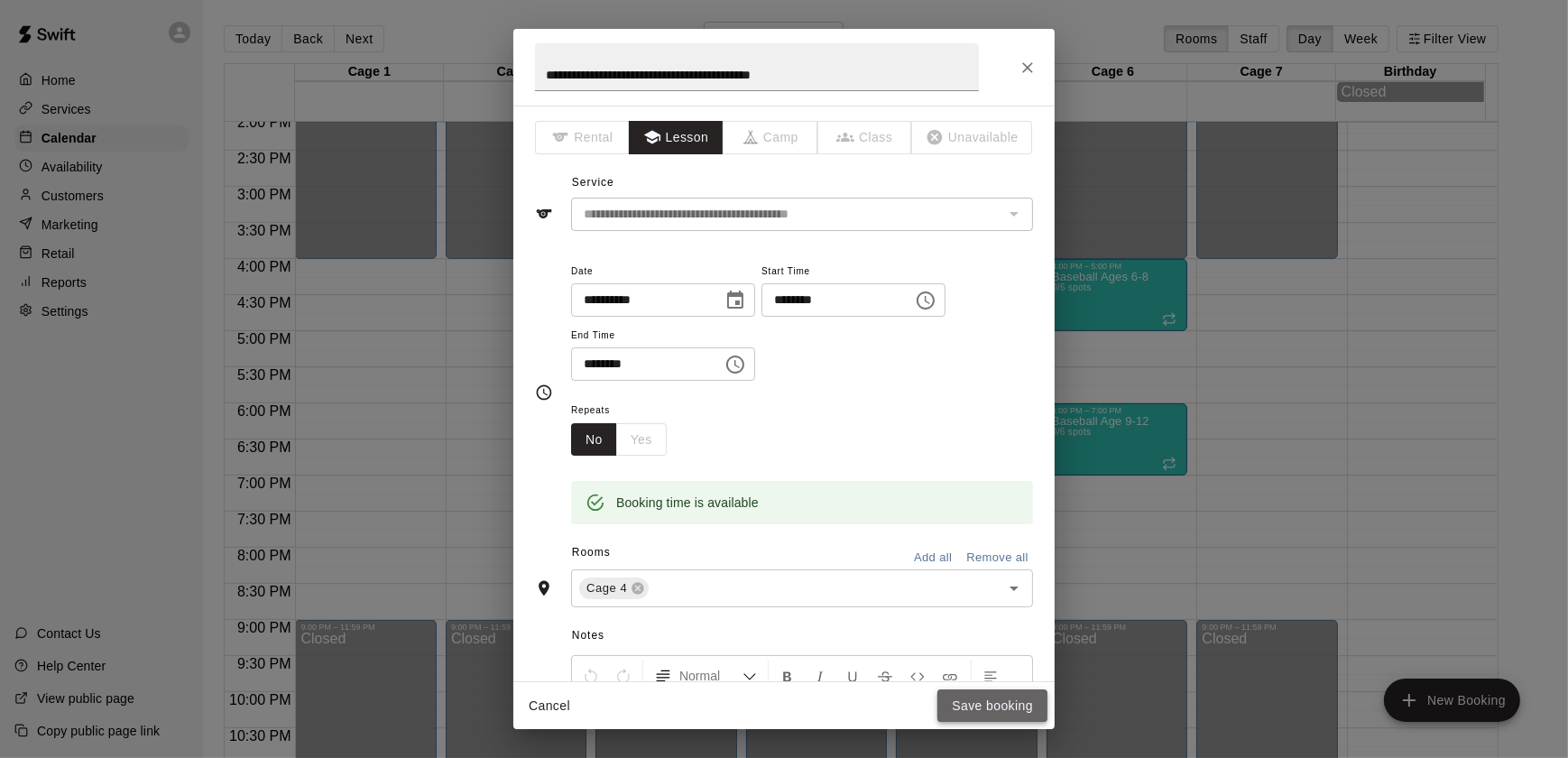 click on "Save booking" at bounding box center [992, 706] 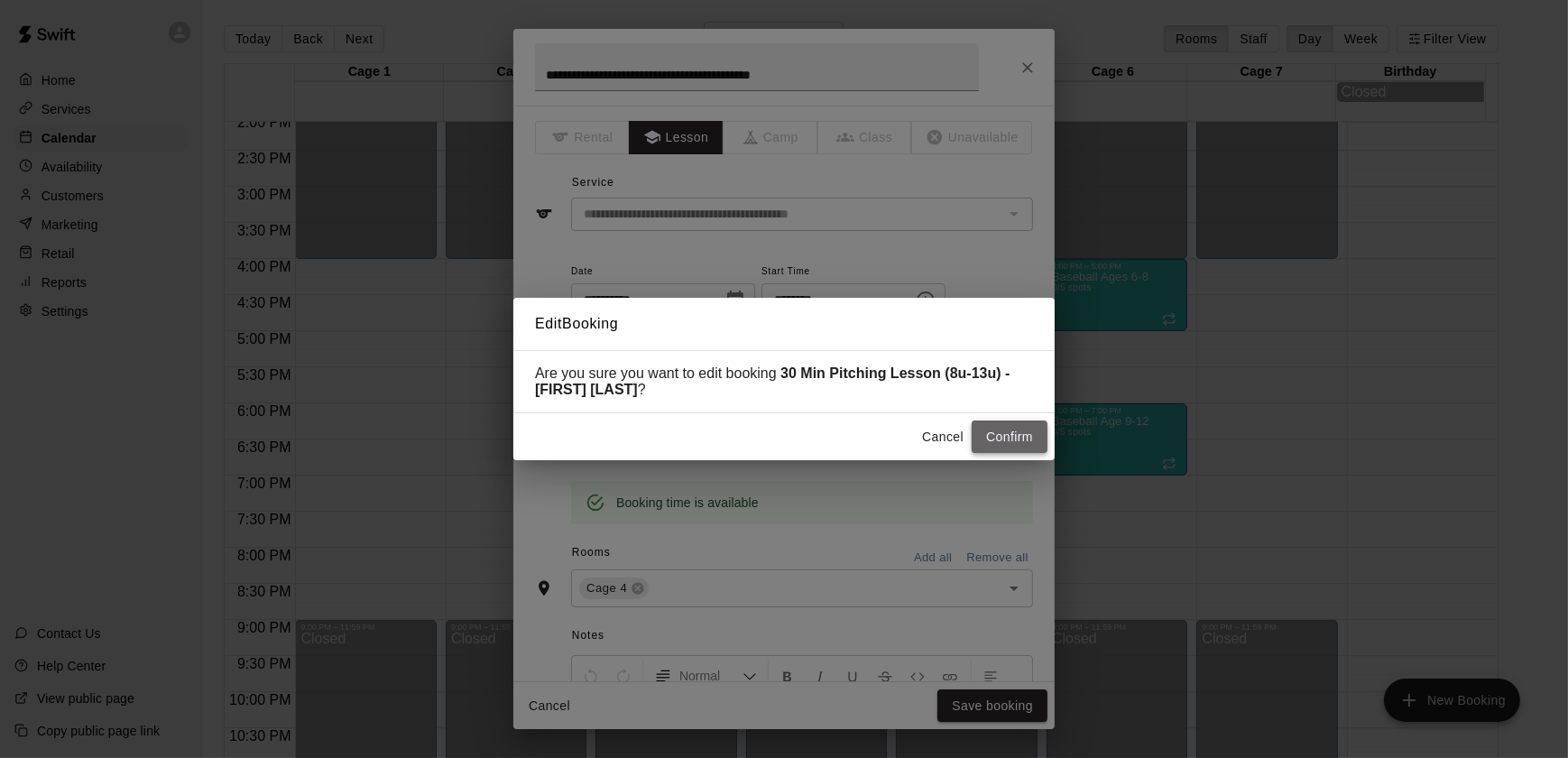 click on "Confirm" at bounding box center [1010, 437] 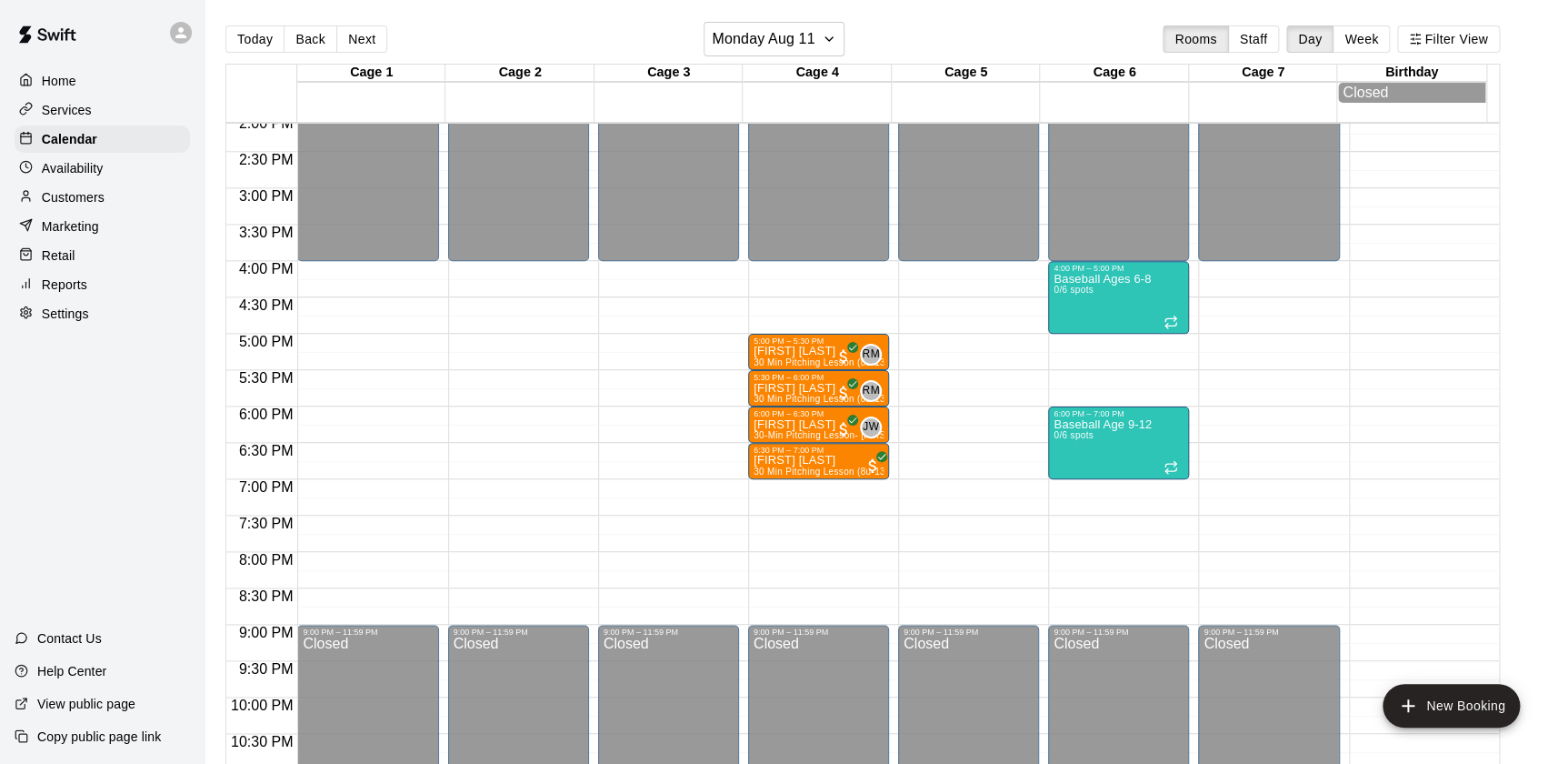 click on "[HOUR]:[MINUTE] [AM/PM] [HOUR]:[MINUTE] [AM/PM] [FIRST] [LAST] [MINUTES] Min Pitching Lesson (8u-13u) - [FIRST] [LAST] RM 0 [HOUR]:[MINUTE] [AM/PM] [HOUR]:[MINUTE] [AM/PM] [FIRST] [LAST] [MINUTES]-Min Pitching Lesson- [FIRST] [LAST] JW 0 [HOUR]:[MINUTE] [AM/PM] Closed" at bounding box center [886, 404] 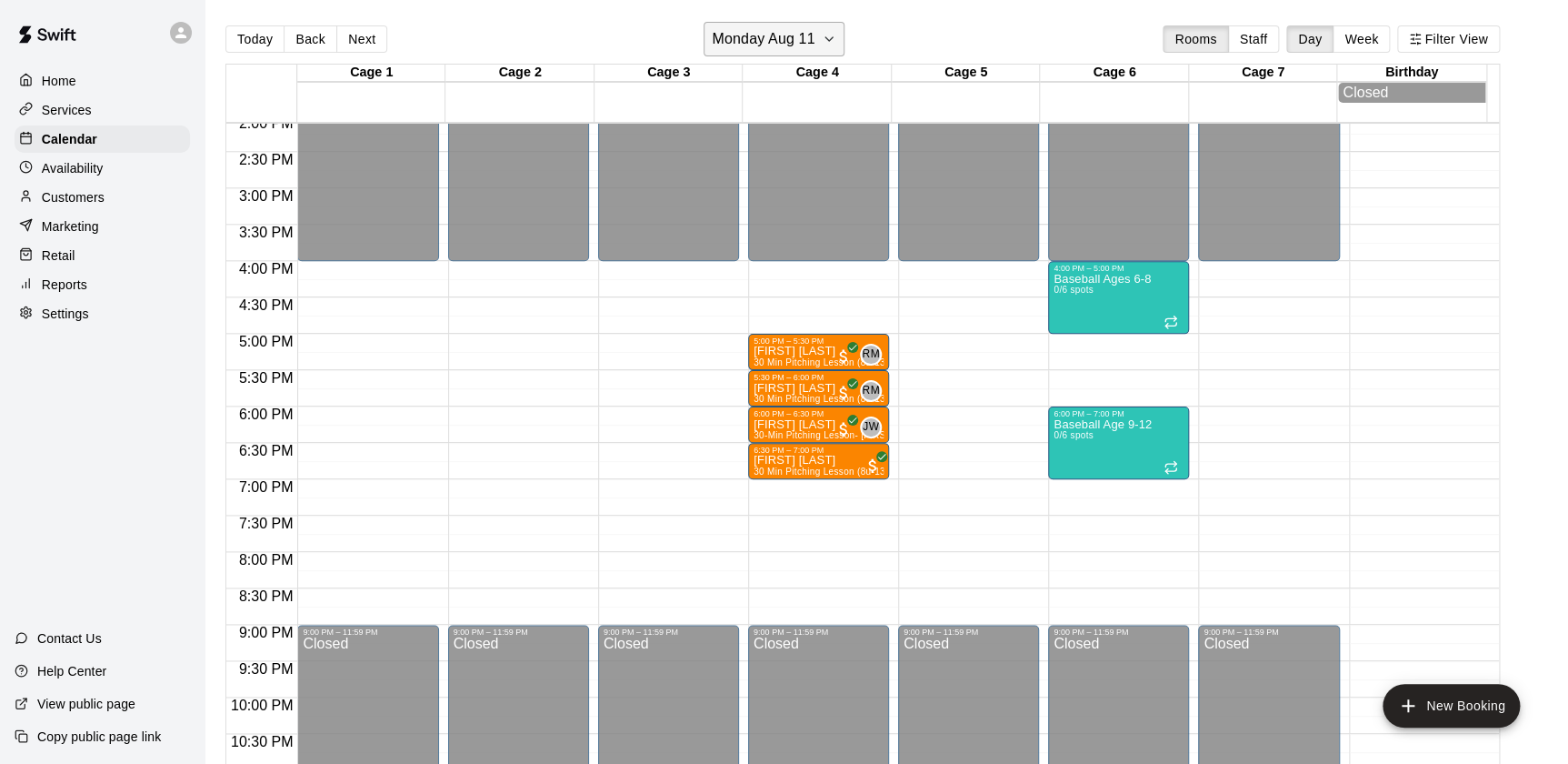 click 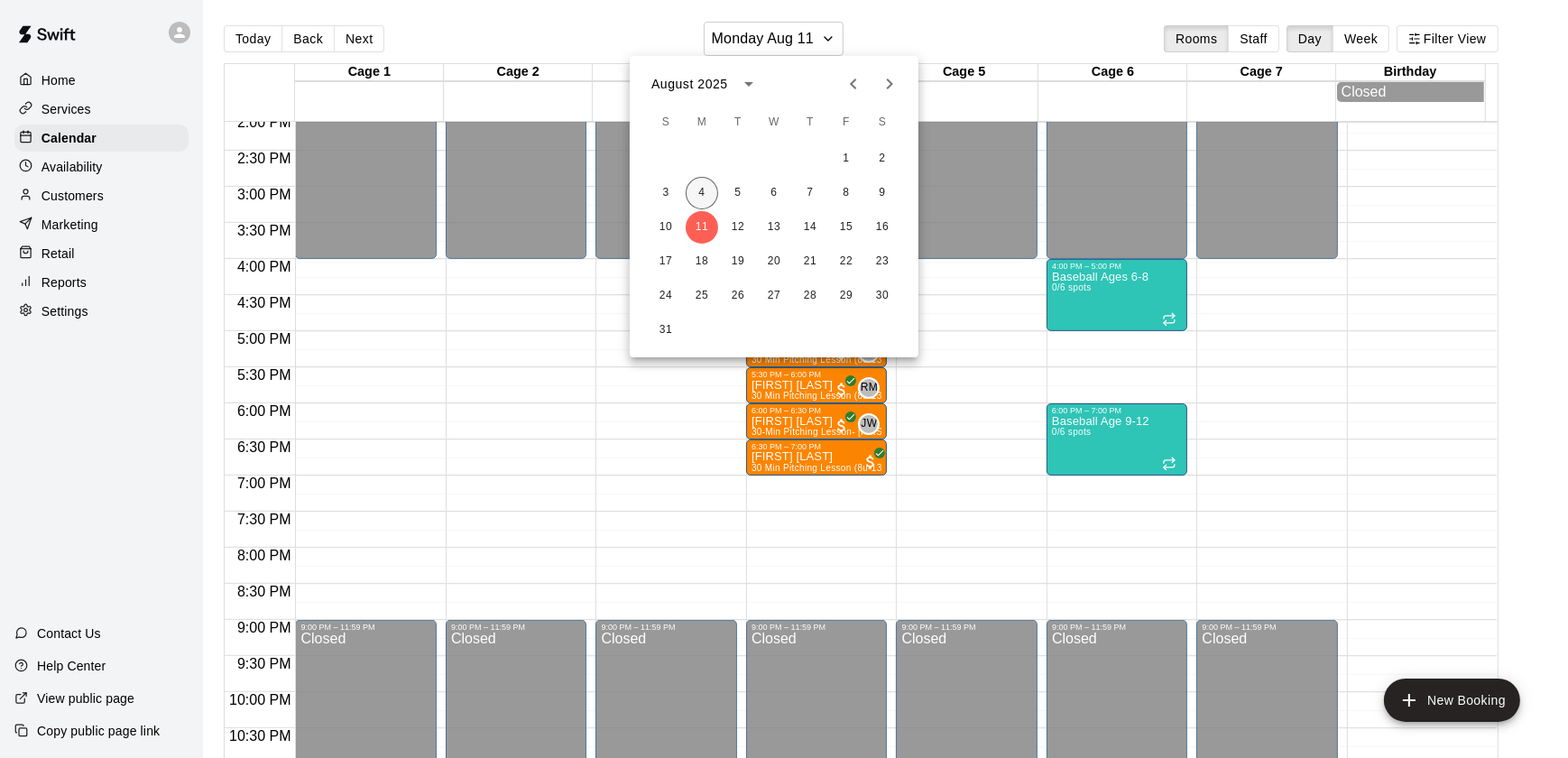 click on "4" at bounding box center [702, 193] 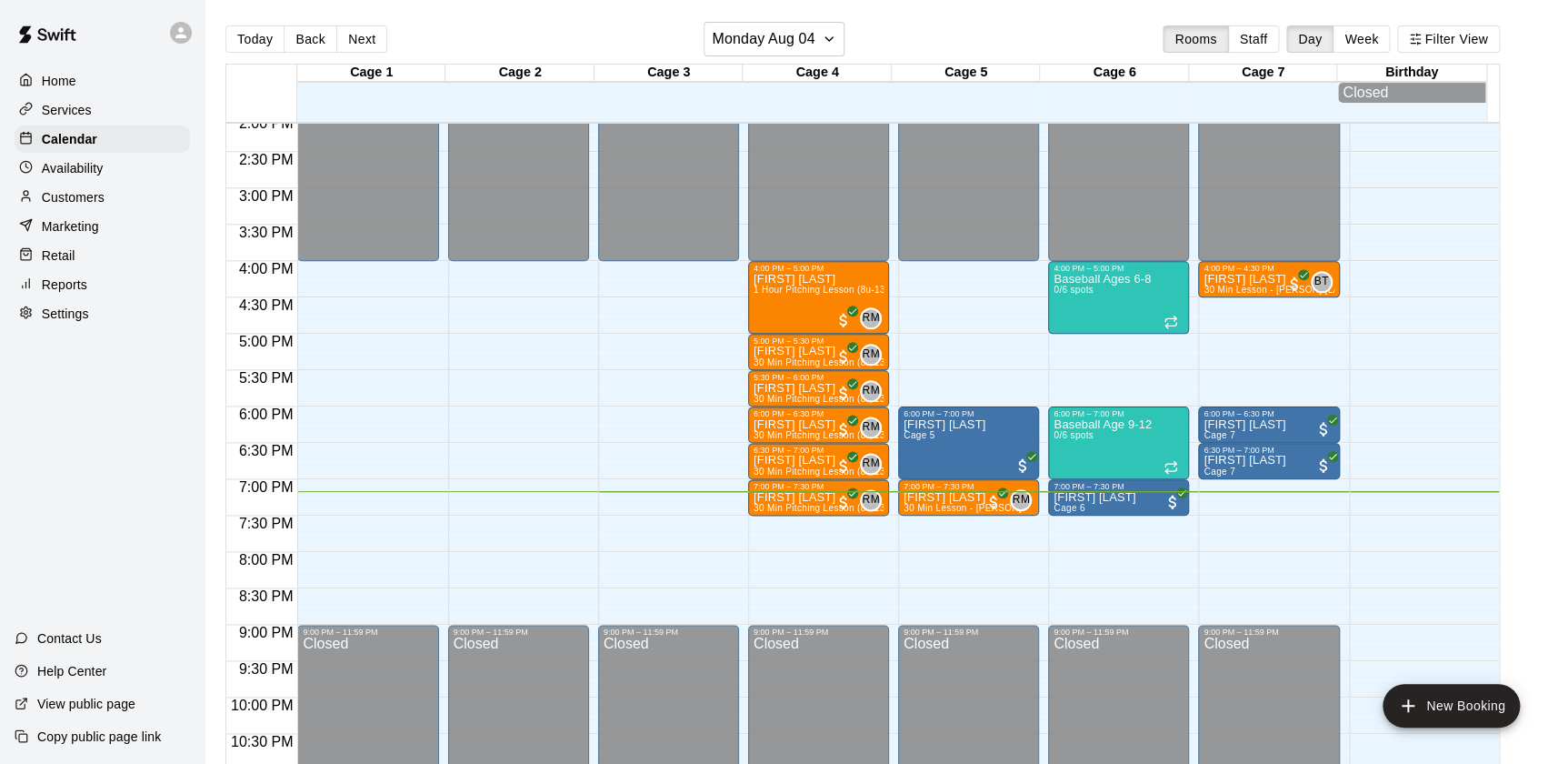 click on "Retail" at bounding box center [58, 256] 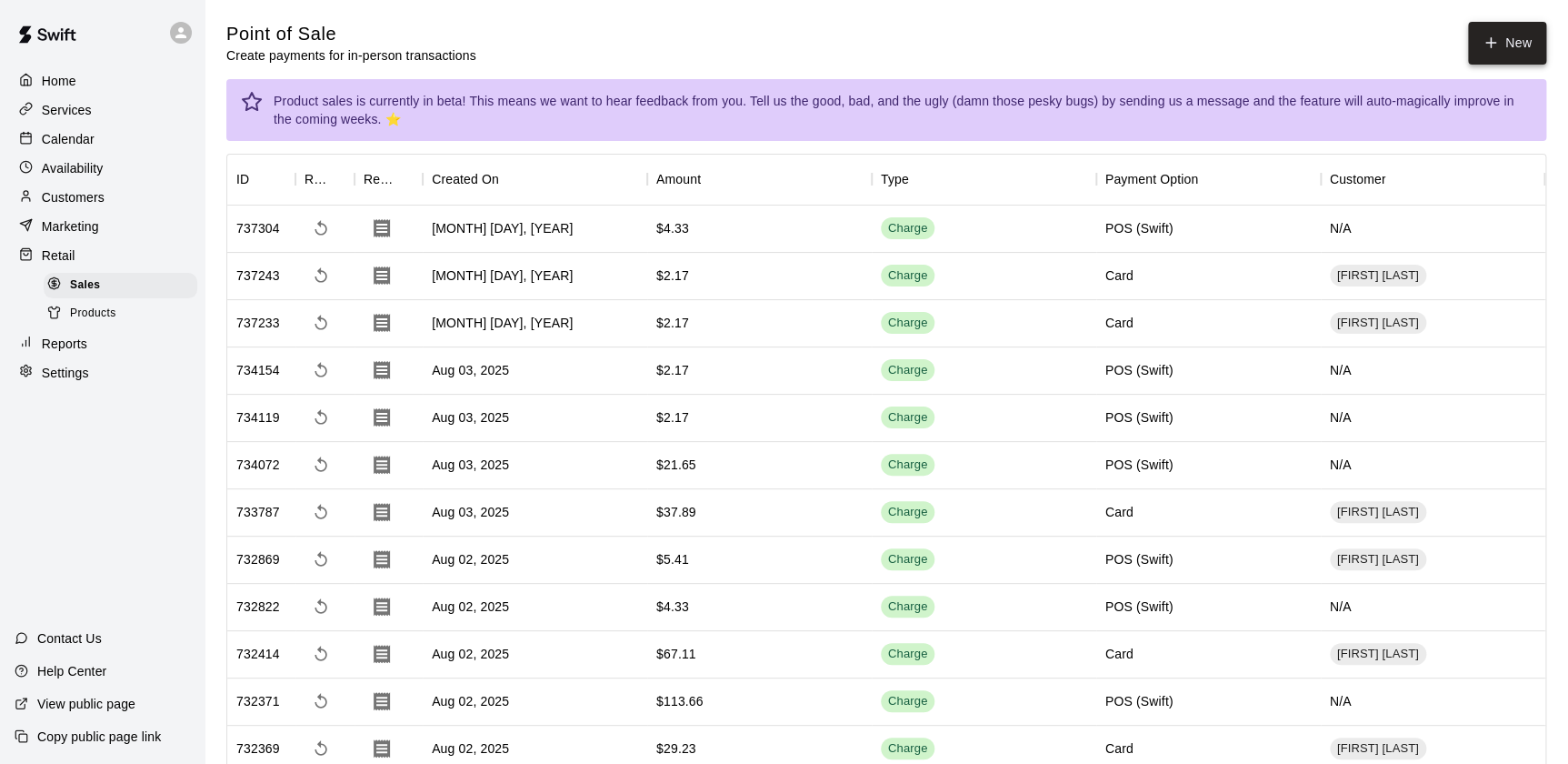 click on "New" at bounding box center (1507, 43) 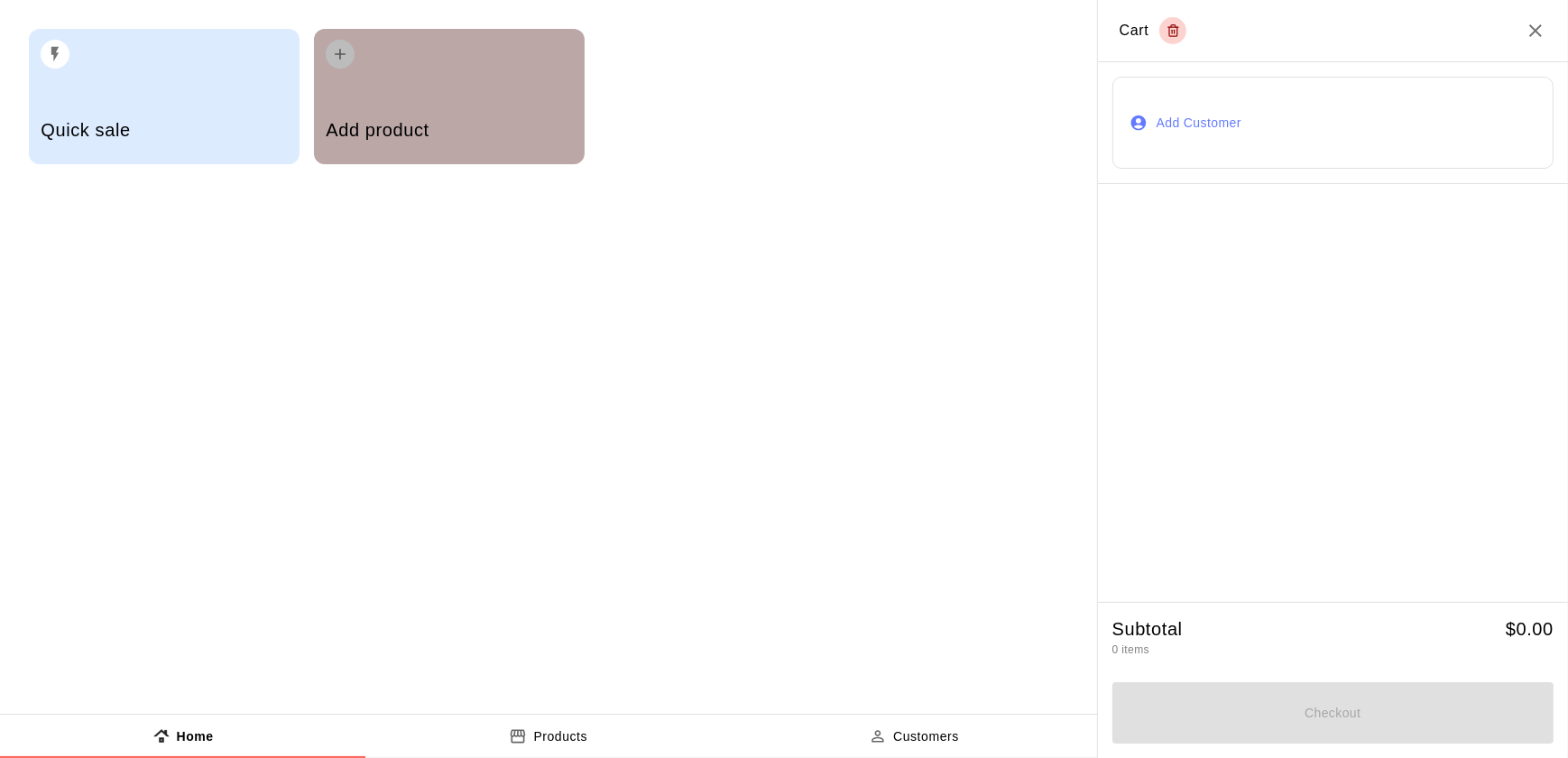 click at bounding box center [448, 49] 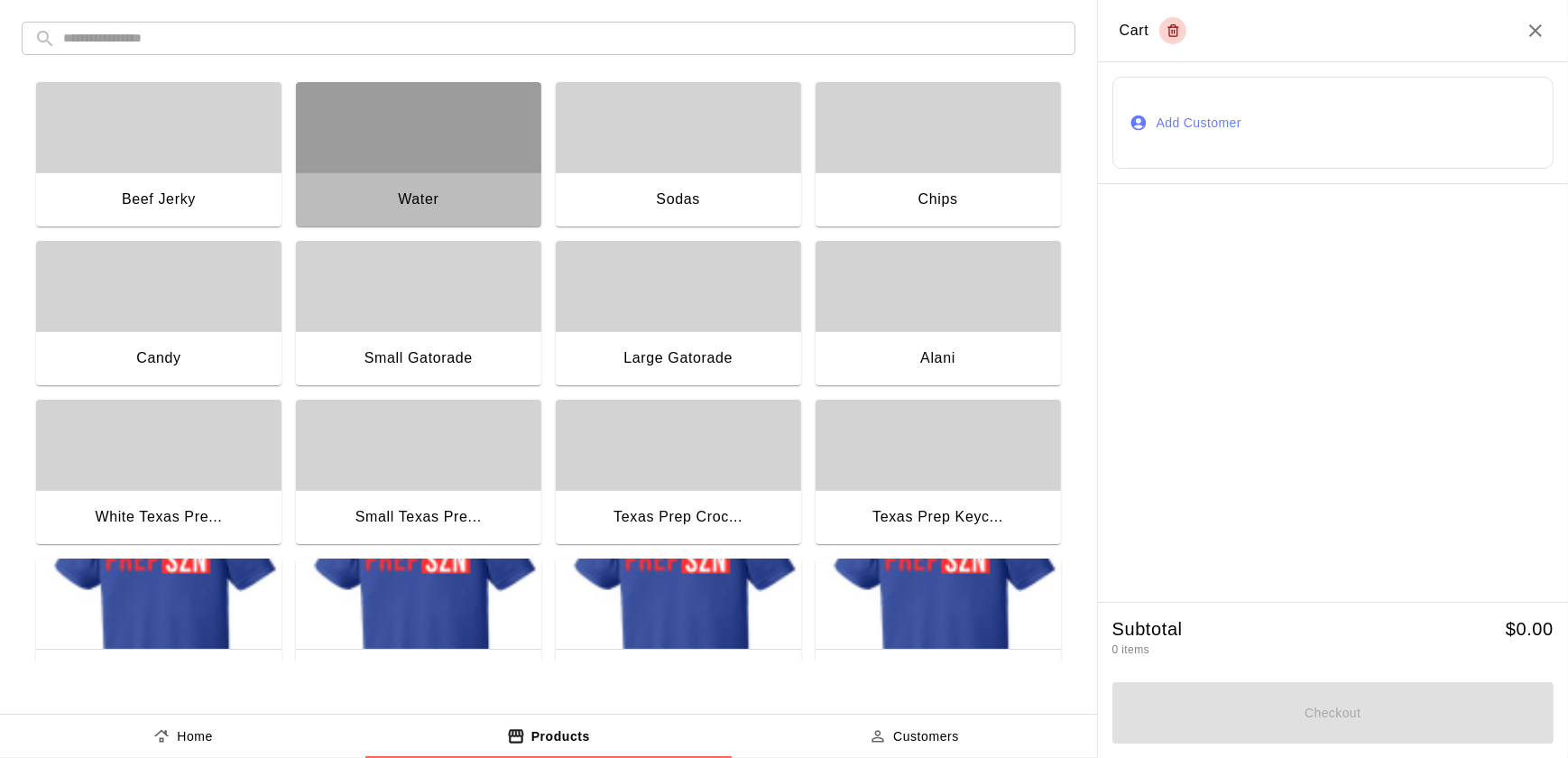 click on "Water" at bounding box center (418, 199) 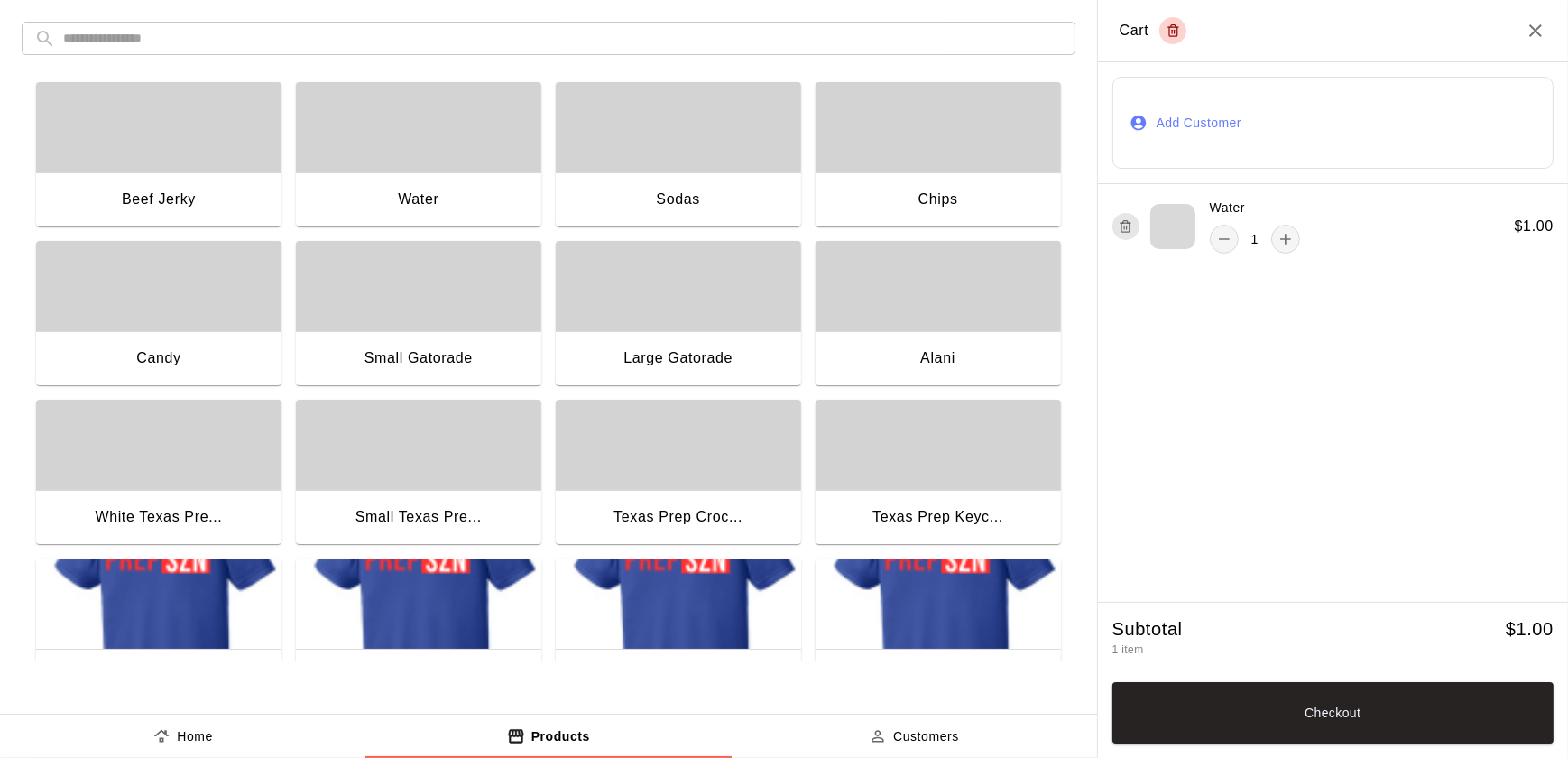 click on "Water" at bounding box center [419, 201] 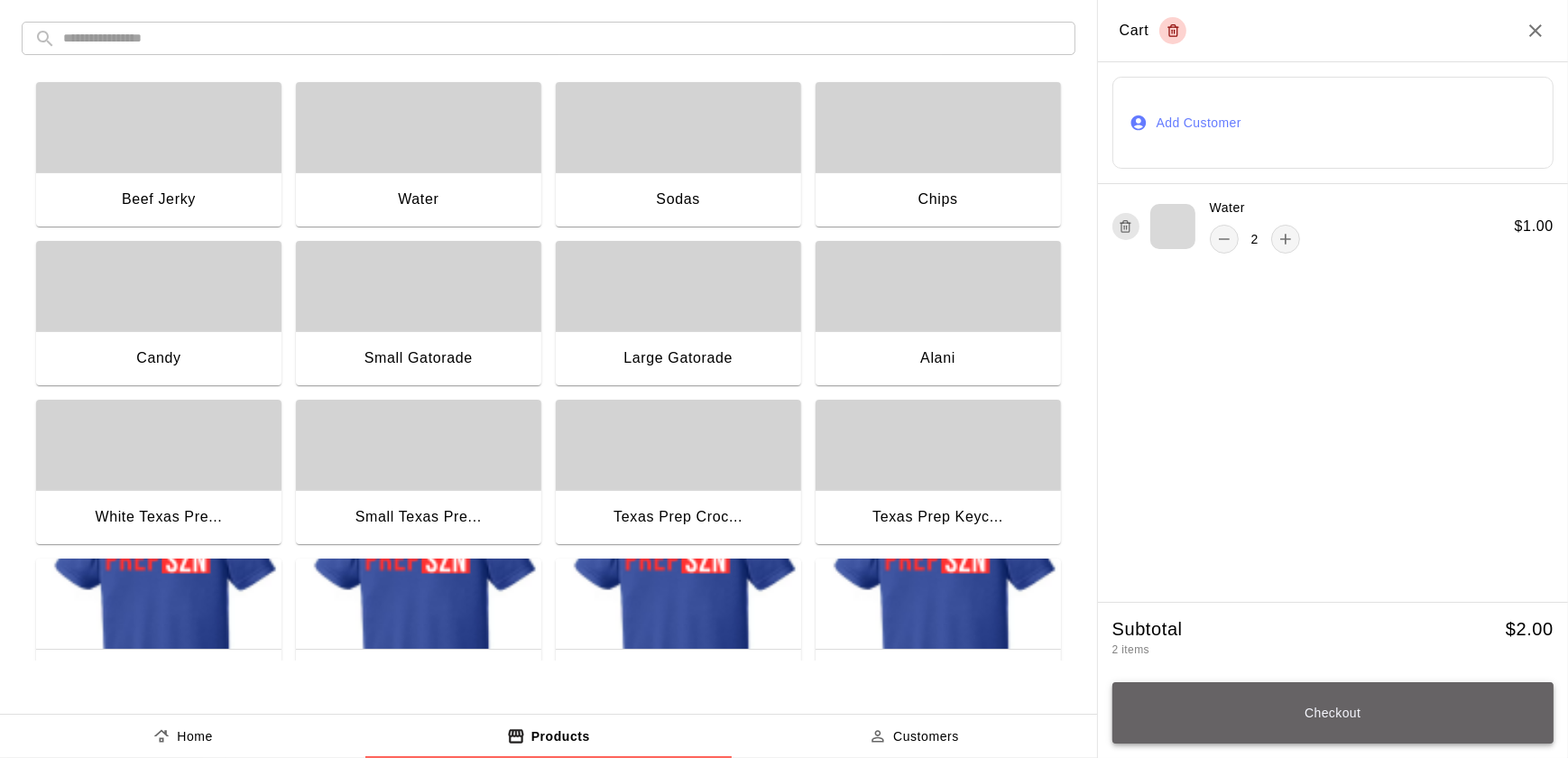 click on "Checkout" at bounding box center (1333, 713) 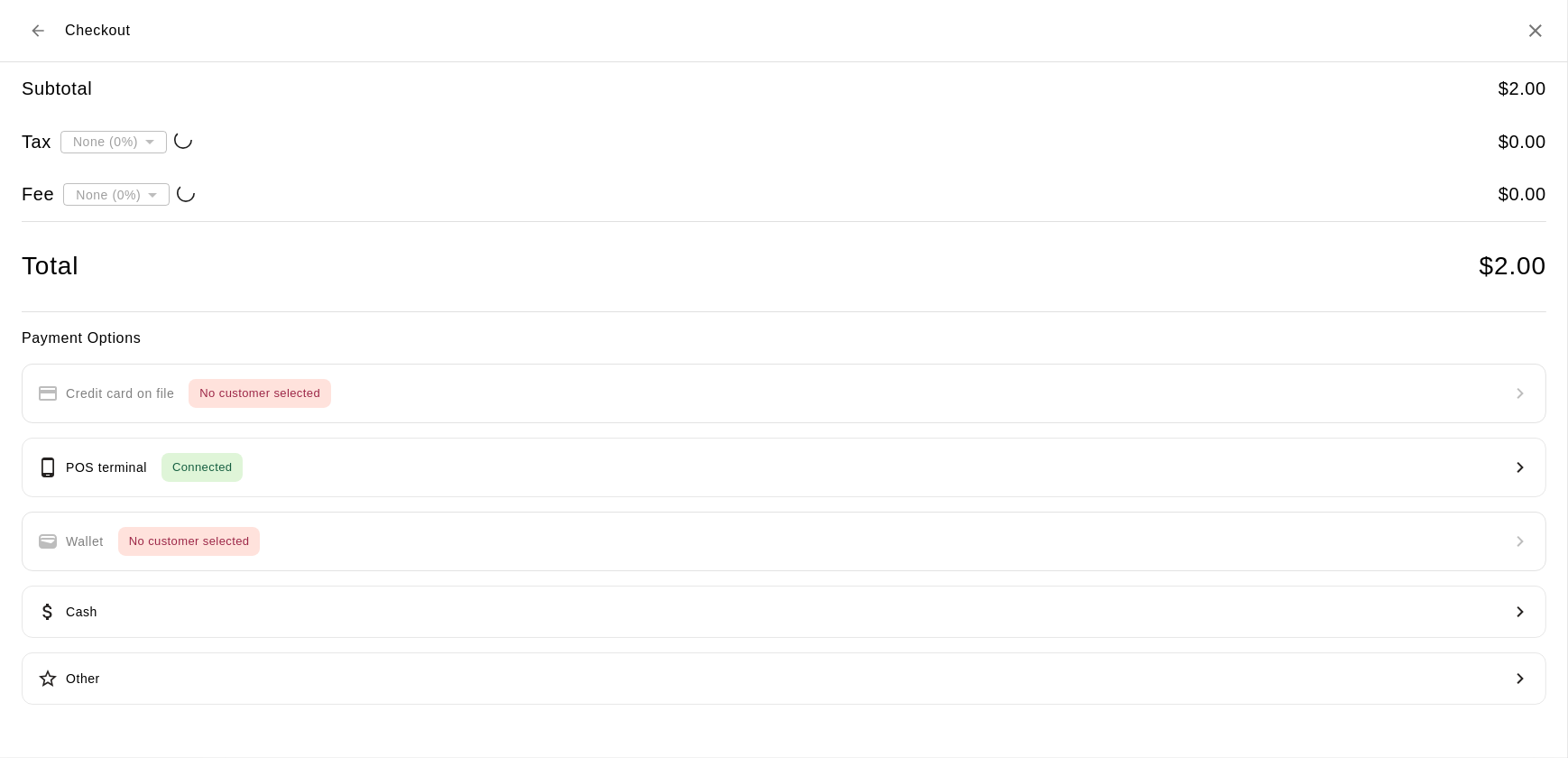 type on "**********" 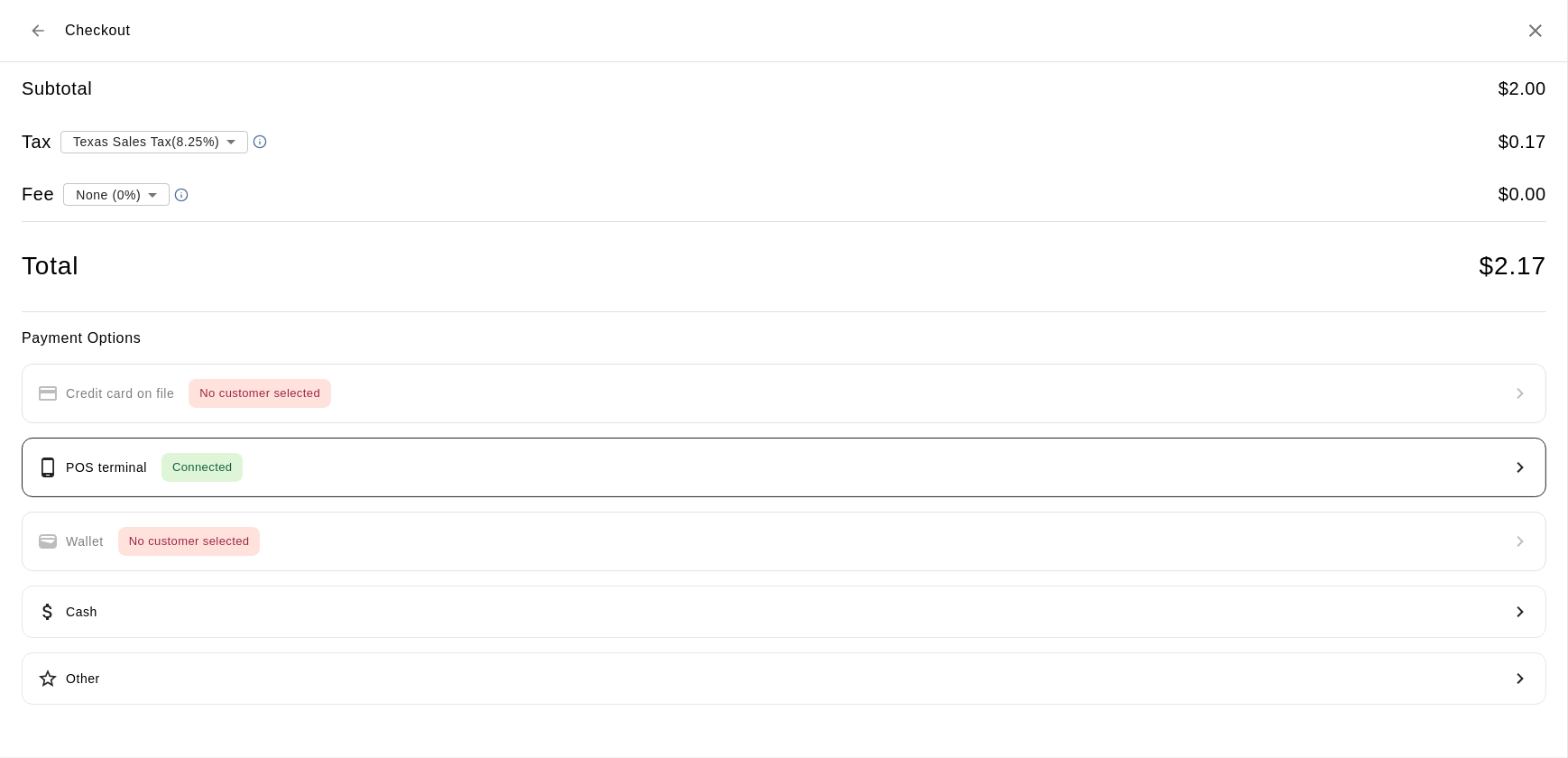 click on "POS terminal Connected" at bounding box center (784, 467) 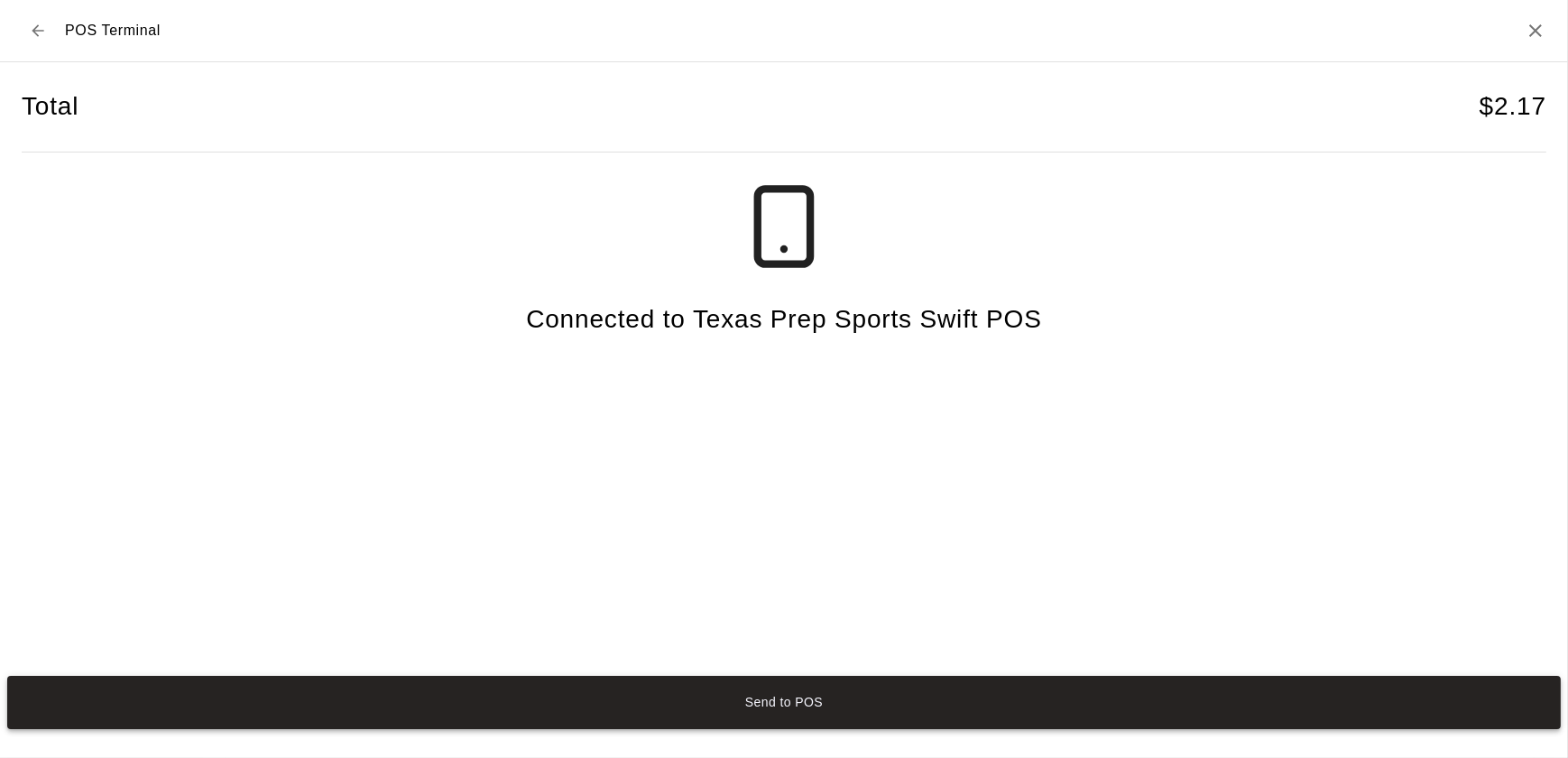 click on "Send to POS" at bounding box center [784, 702] 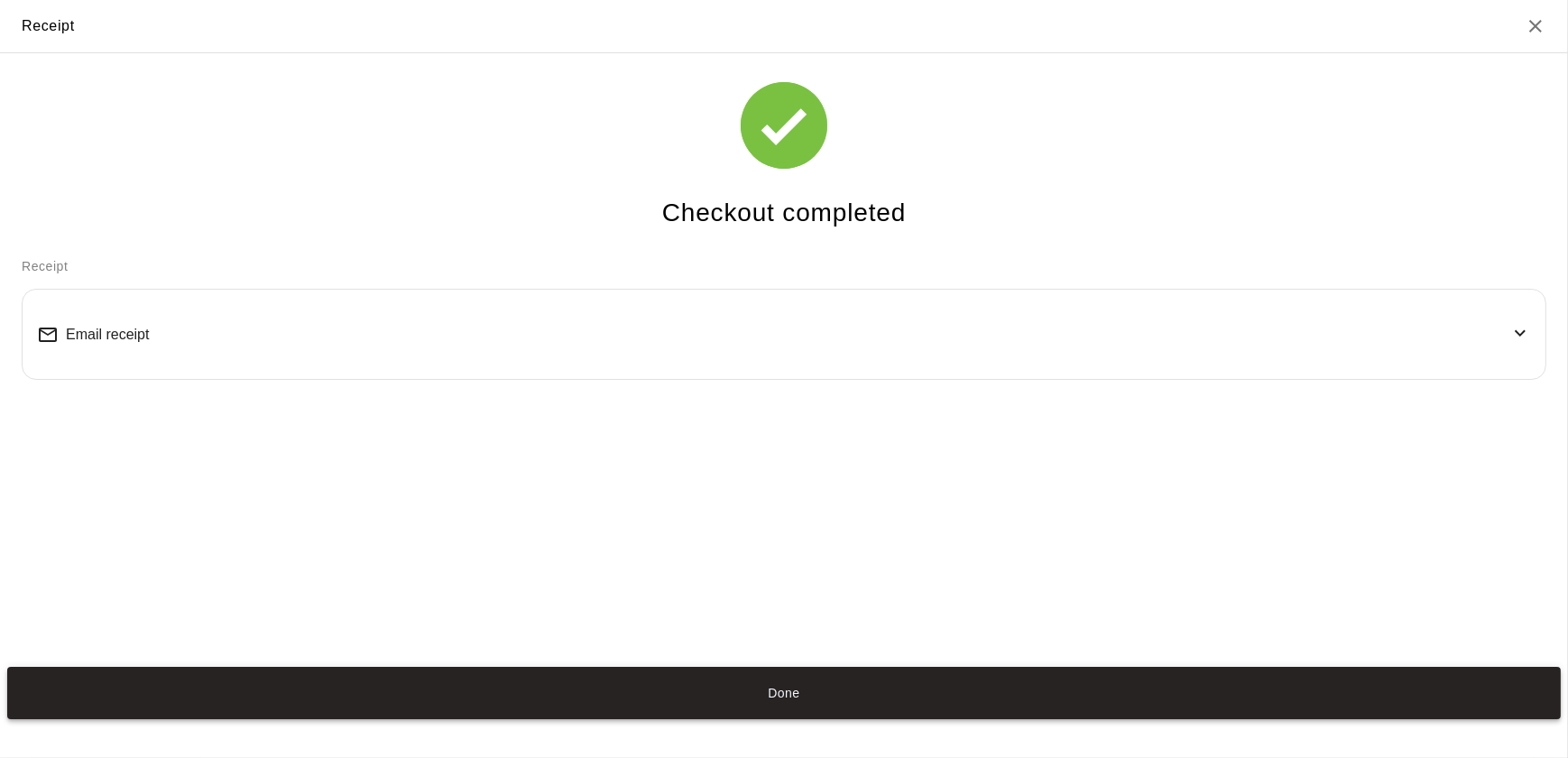 click on "Done" at bounding box center [784, 693] 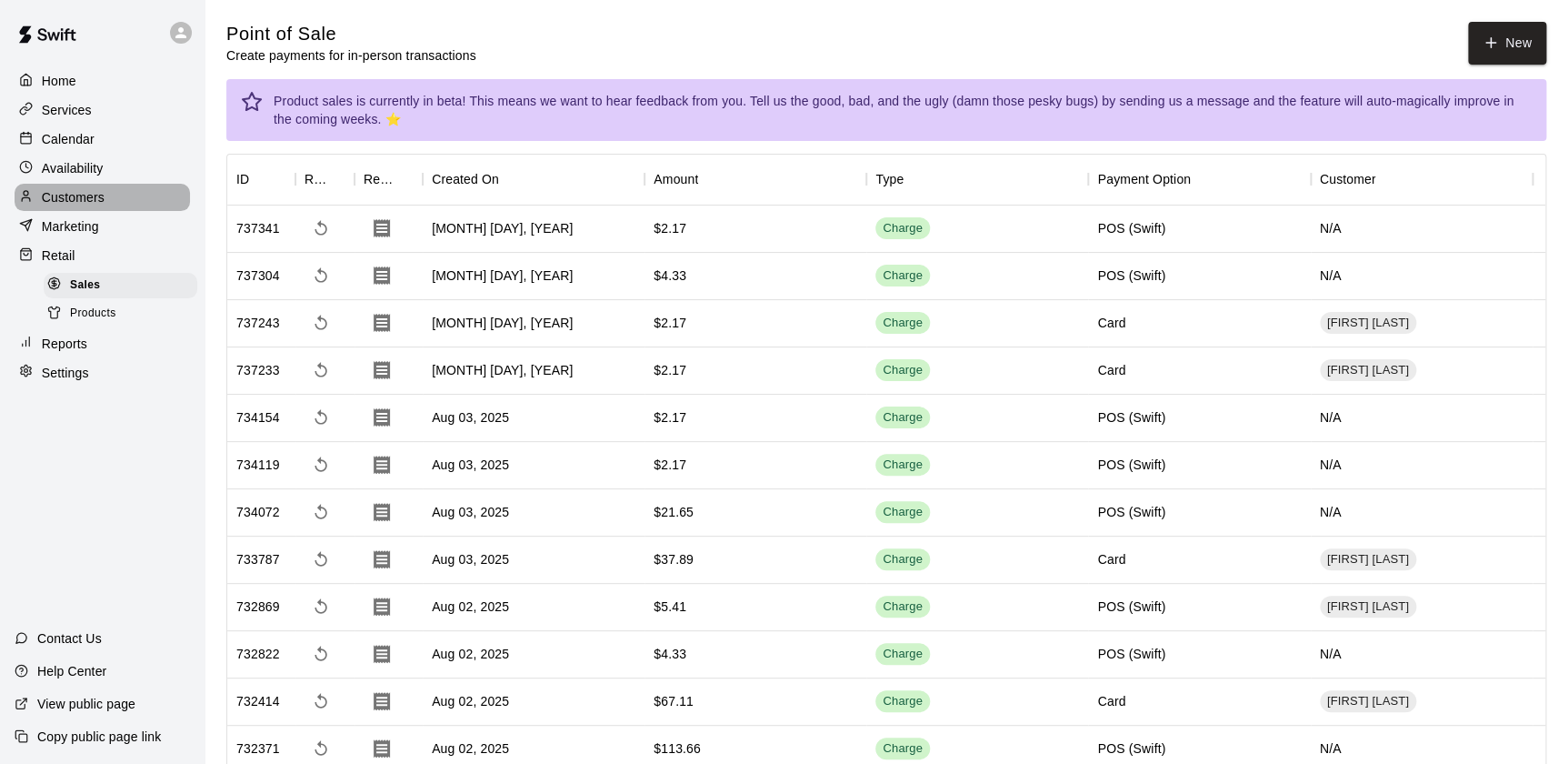 click on "Customers" at bounding box center (73, 197) 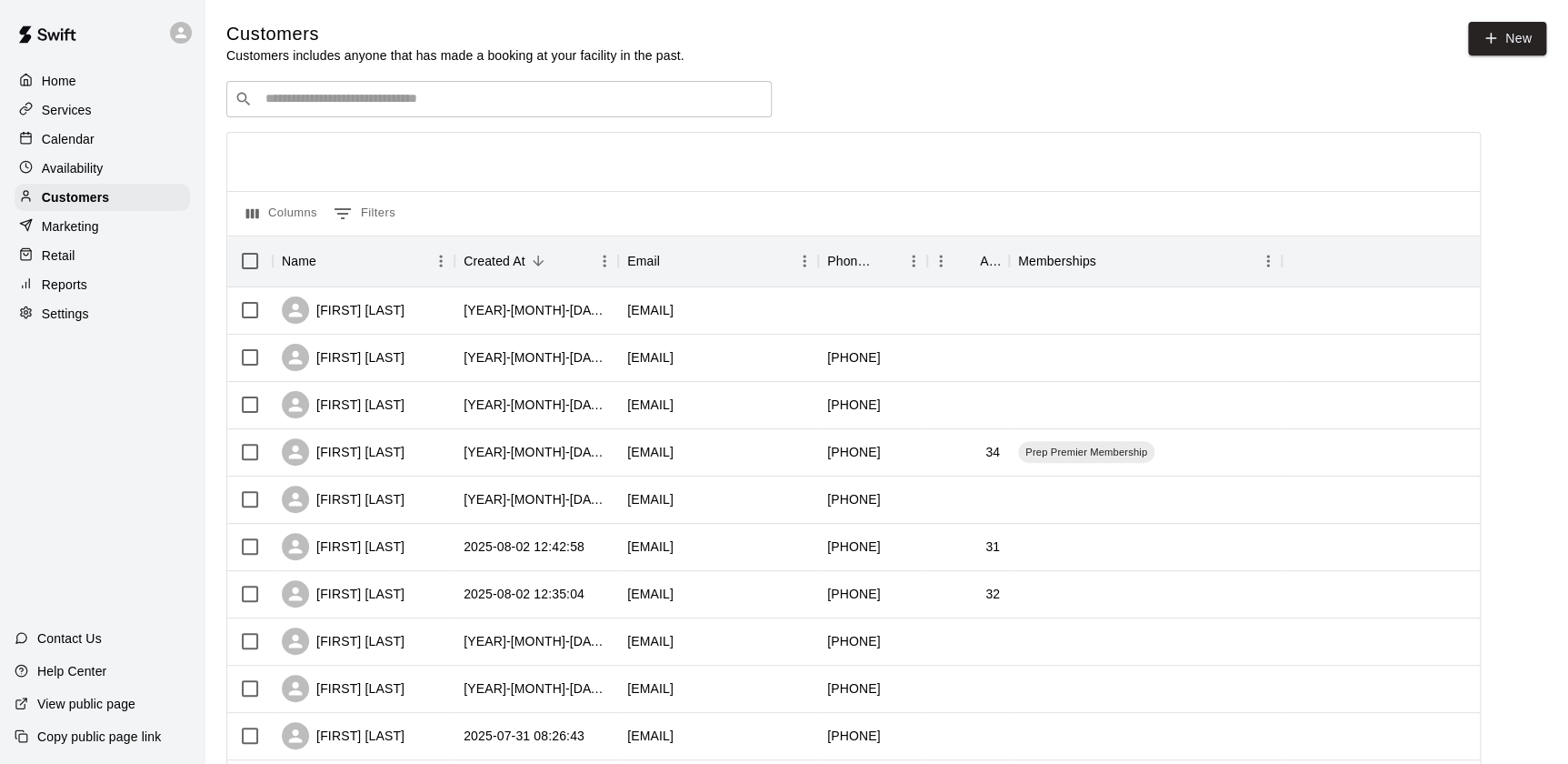 click at bounding box center [512, 99] 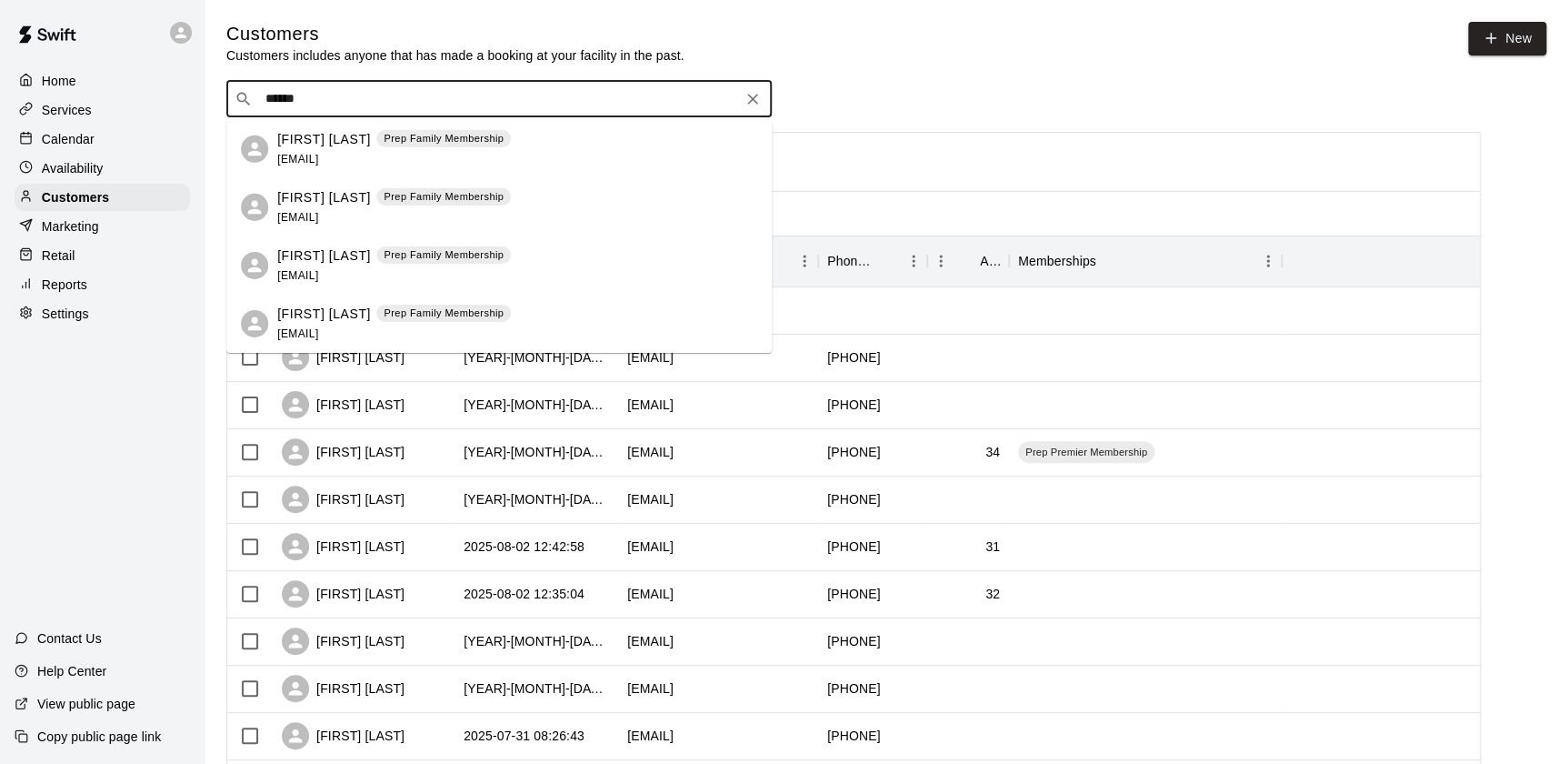 type on "*******" 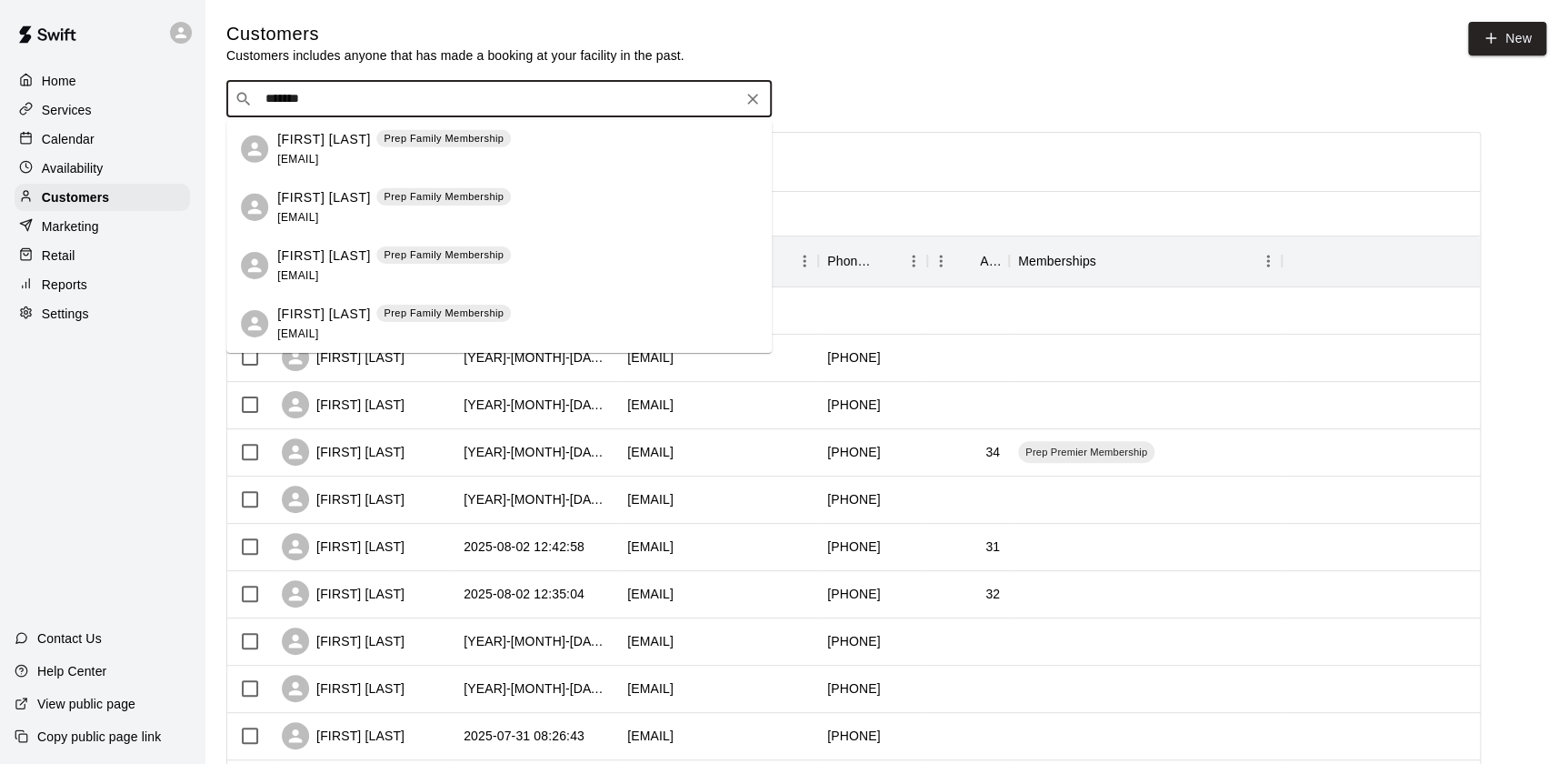 click 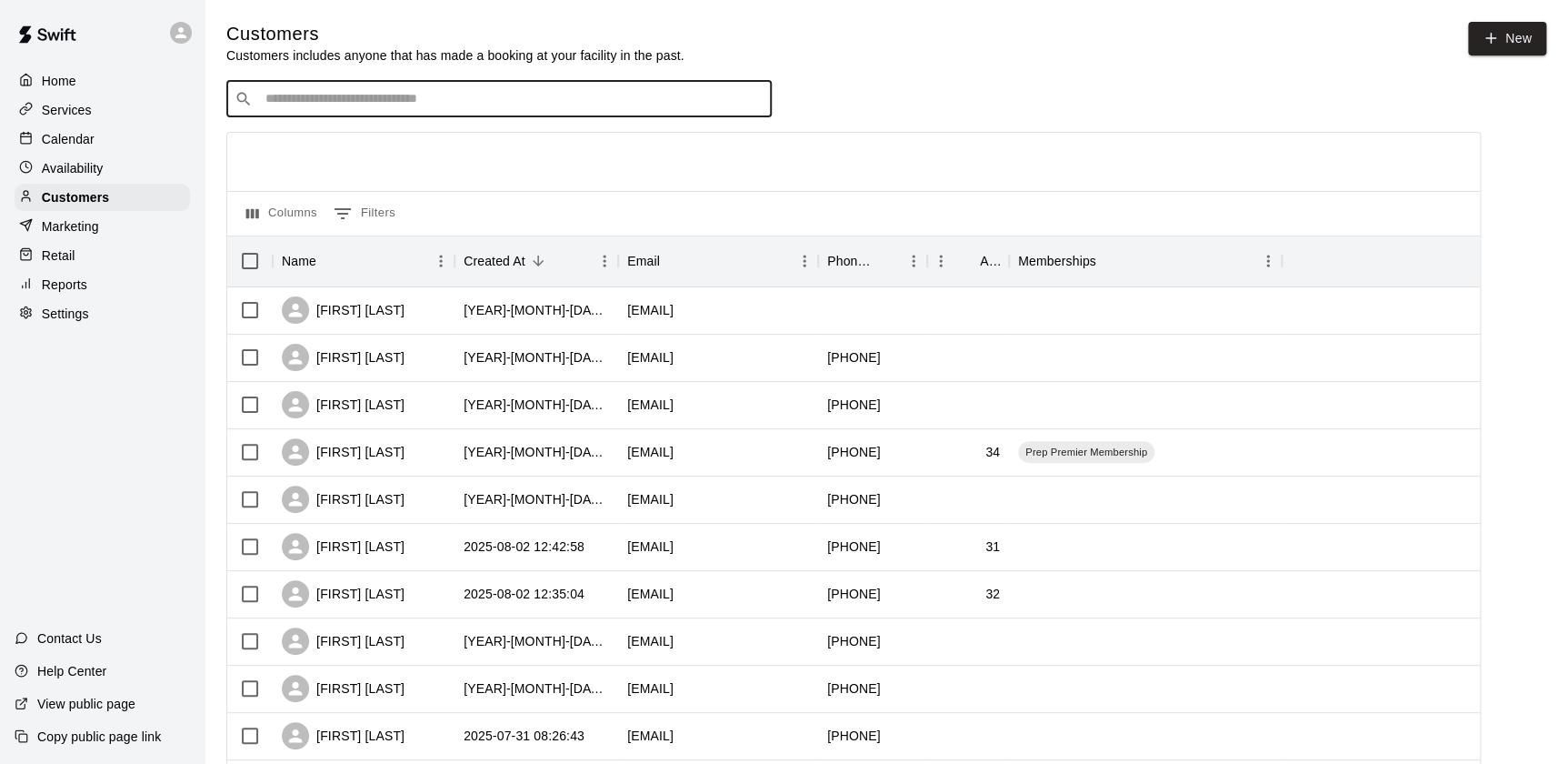 click on "Calendar" at bounding box center [68, 139] 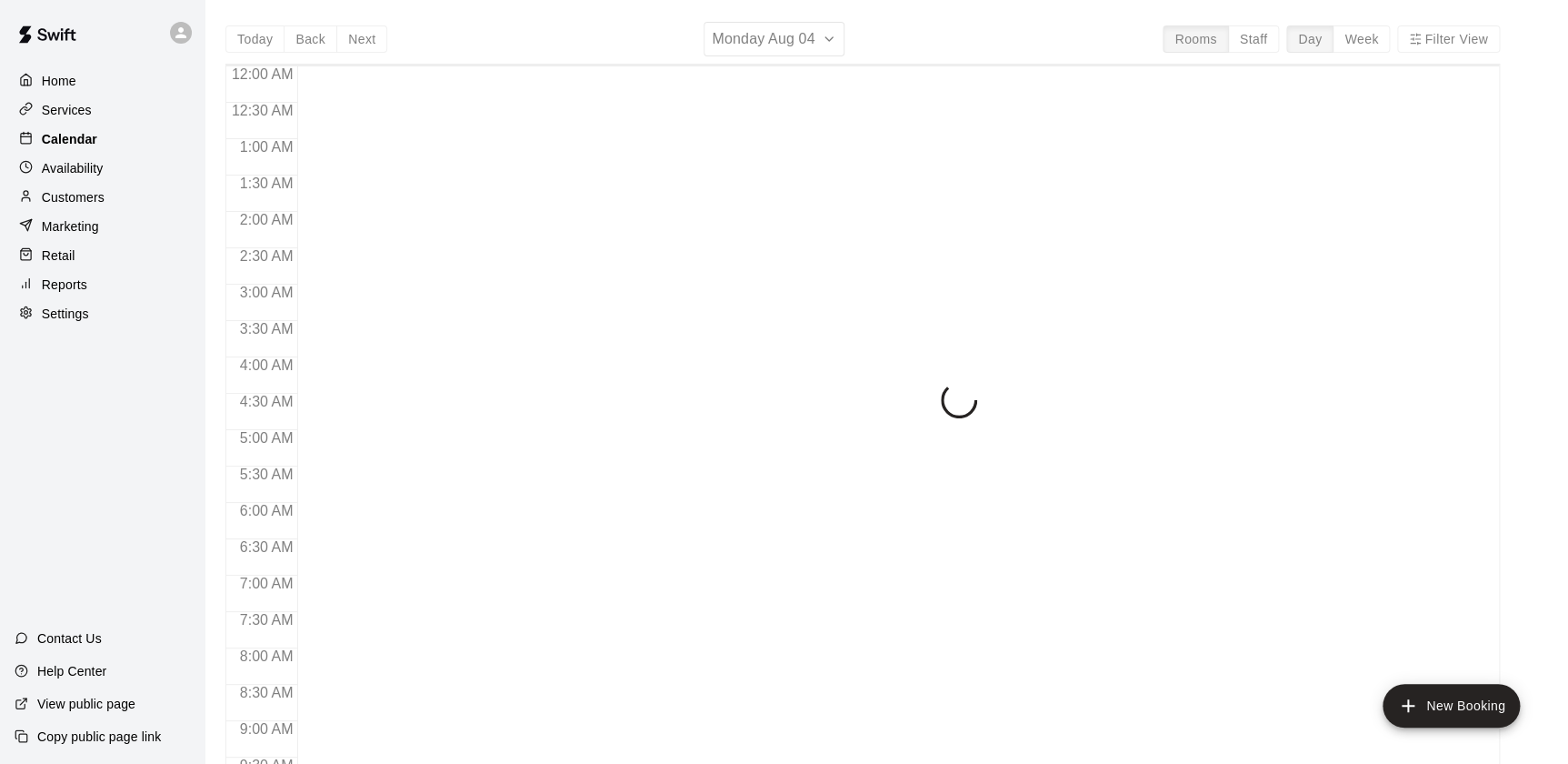 scroll, scrollTop: 1027, scrollLeft: 0, axis: vertical 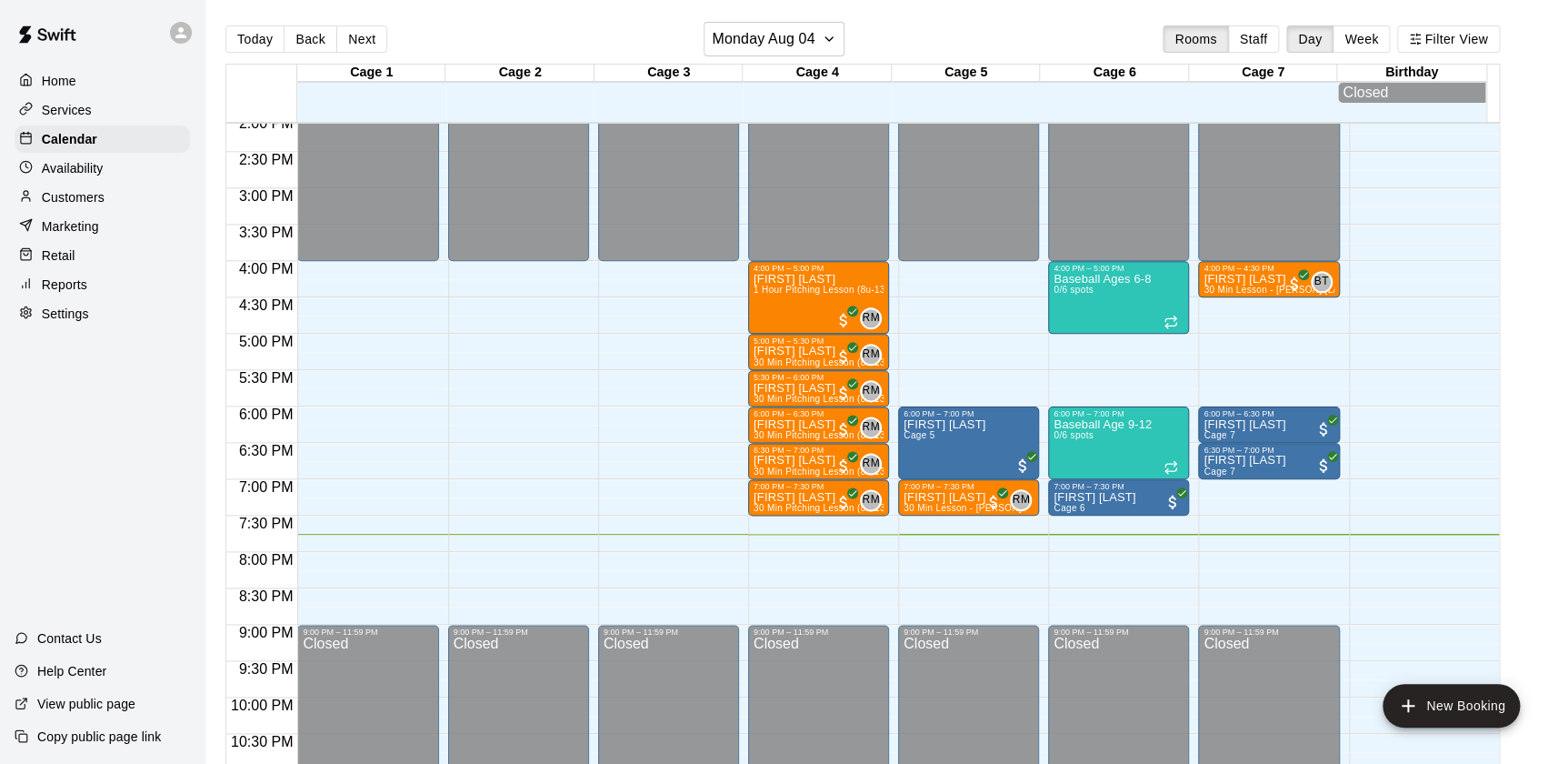 click on "Customers" at bounding box center [73, 197] 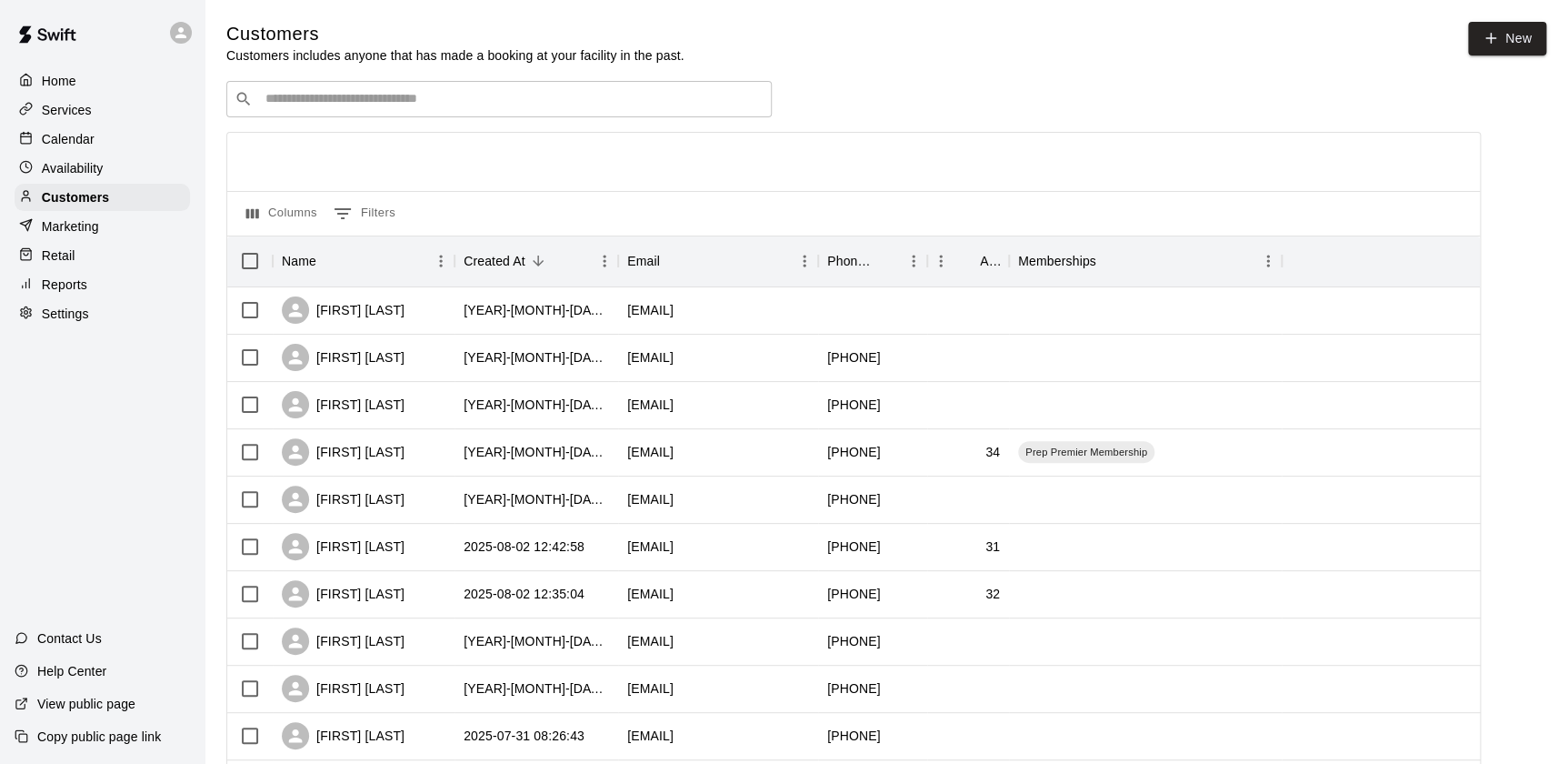 click on "Home" at bounding box center (59, 81) 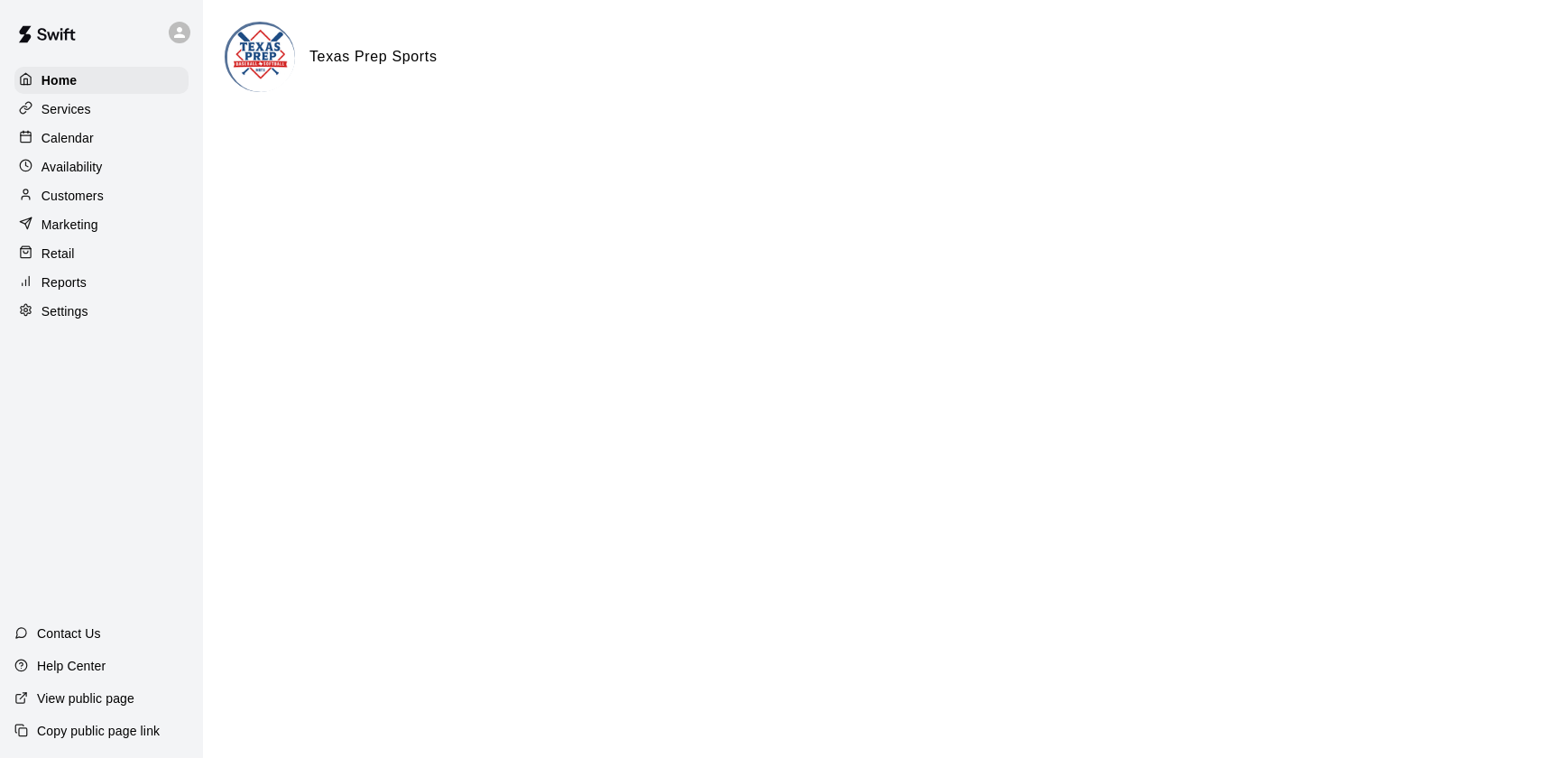 click on "Services" at bounding box center (66, 109) 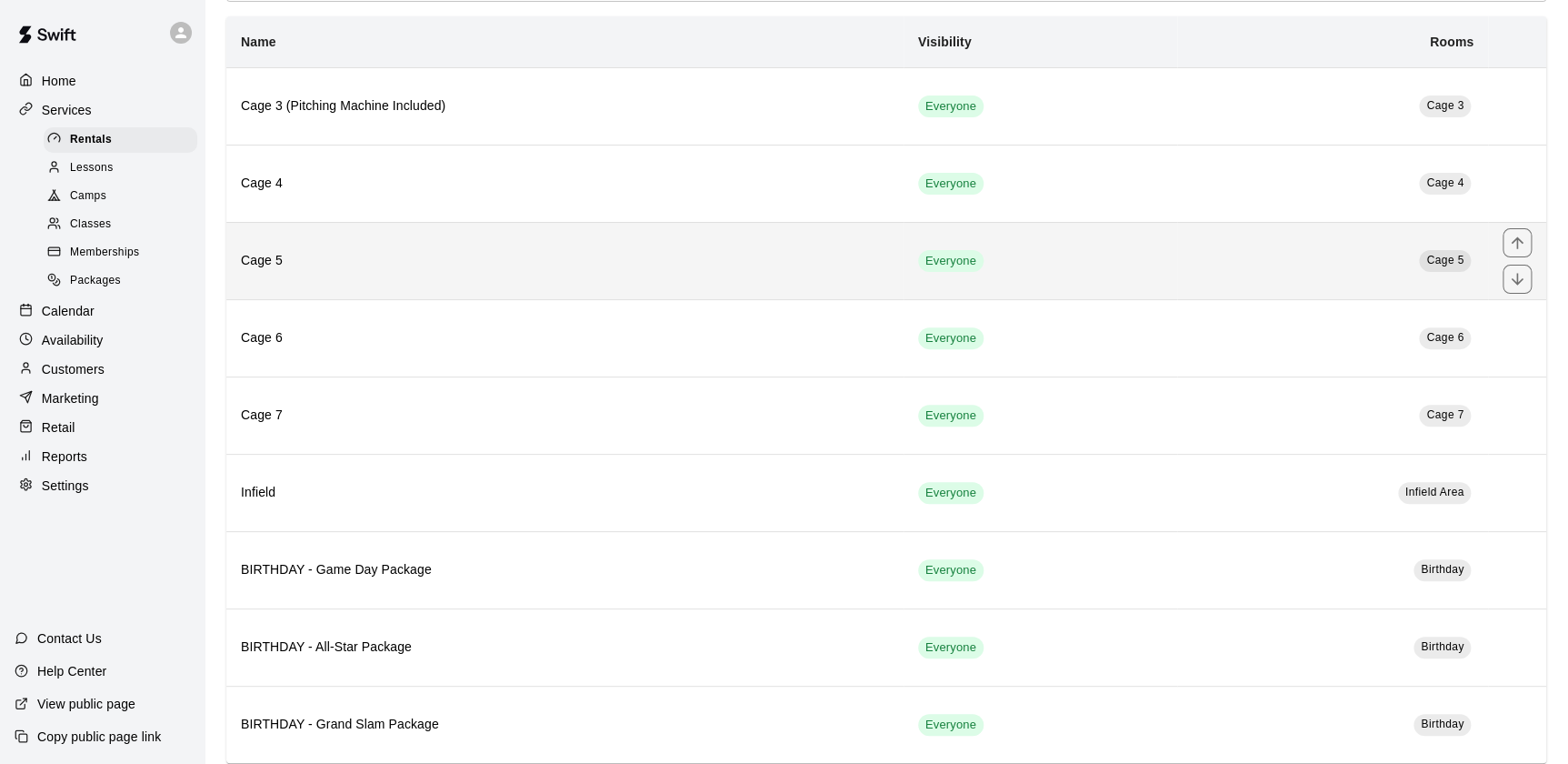 scroll, scrollTop: 146, scrollLeft: 0, axis: vertical 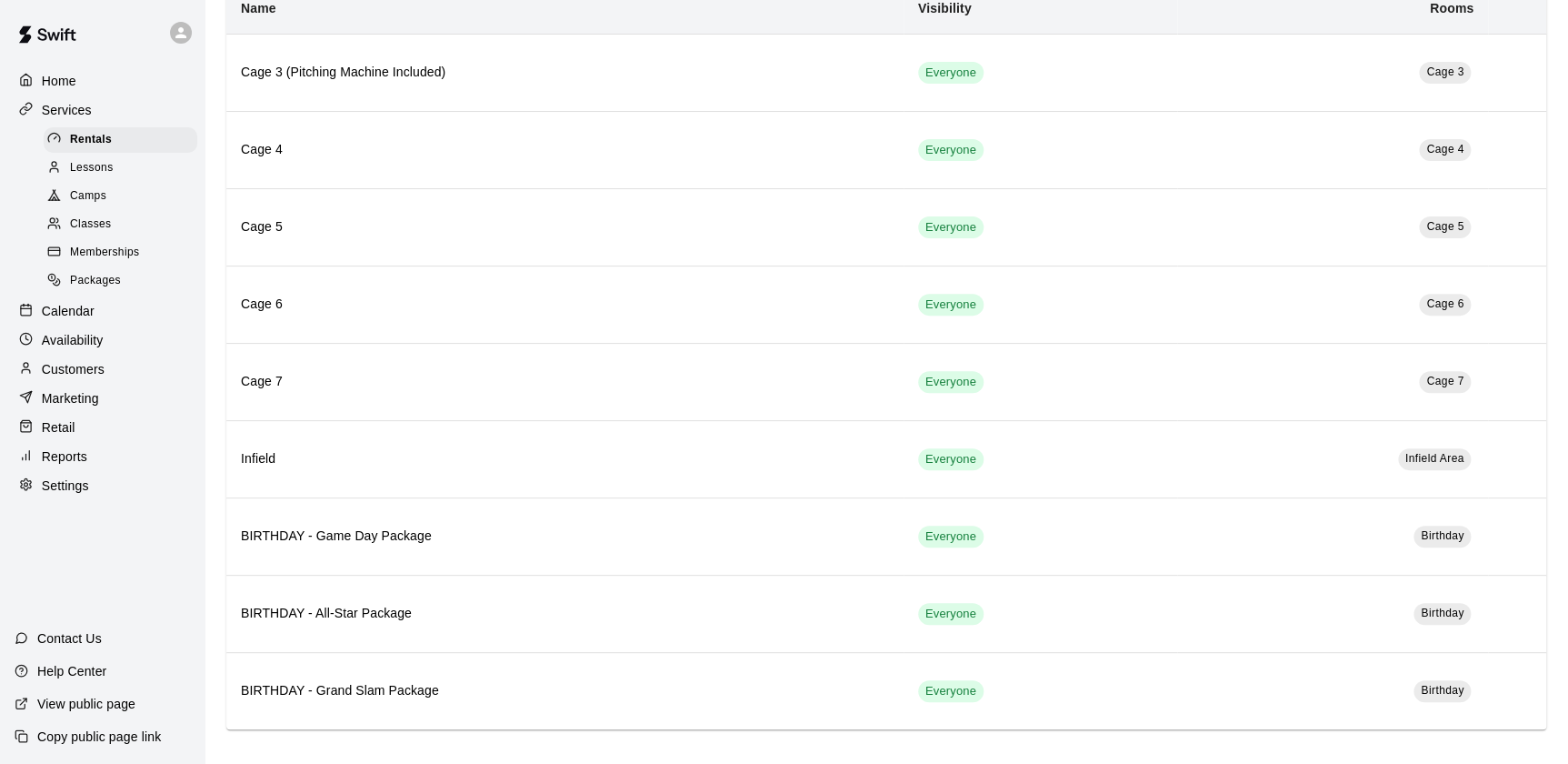 click on "Home" at bounding box center [102, 81] 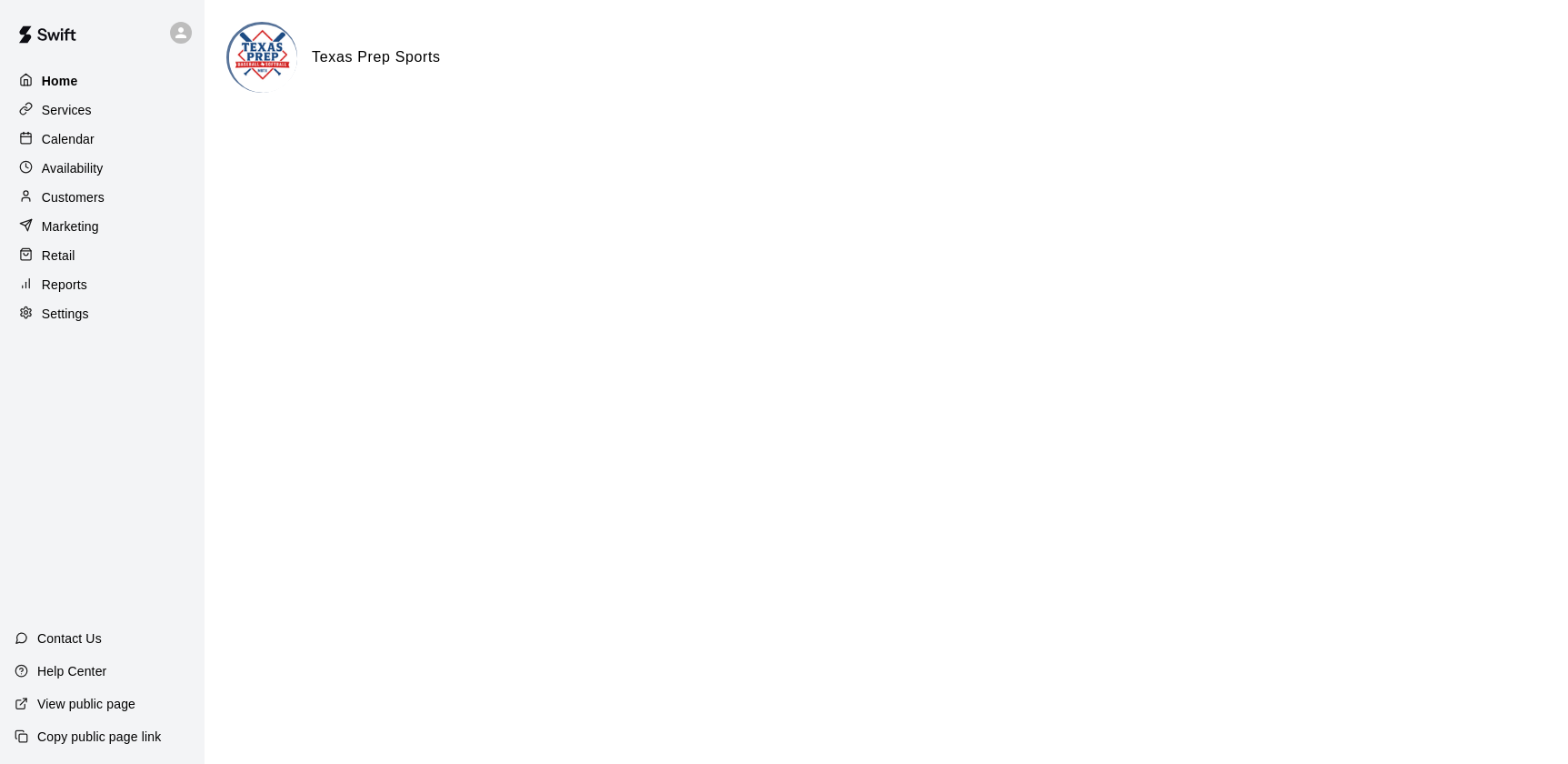 scroll, scrollTop: 0, scrollLeft: 0, axis: both 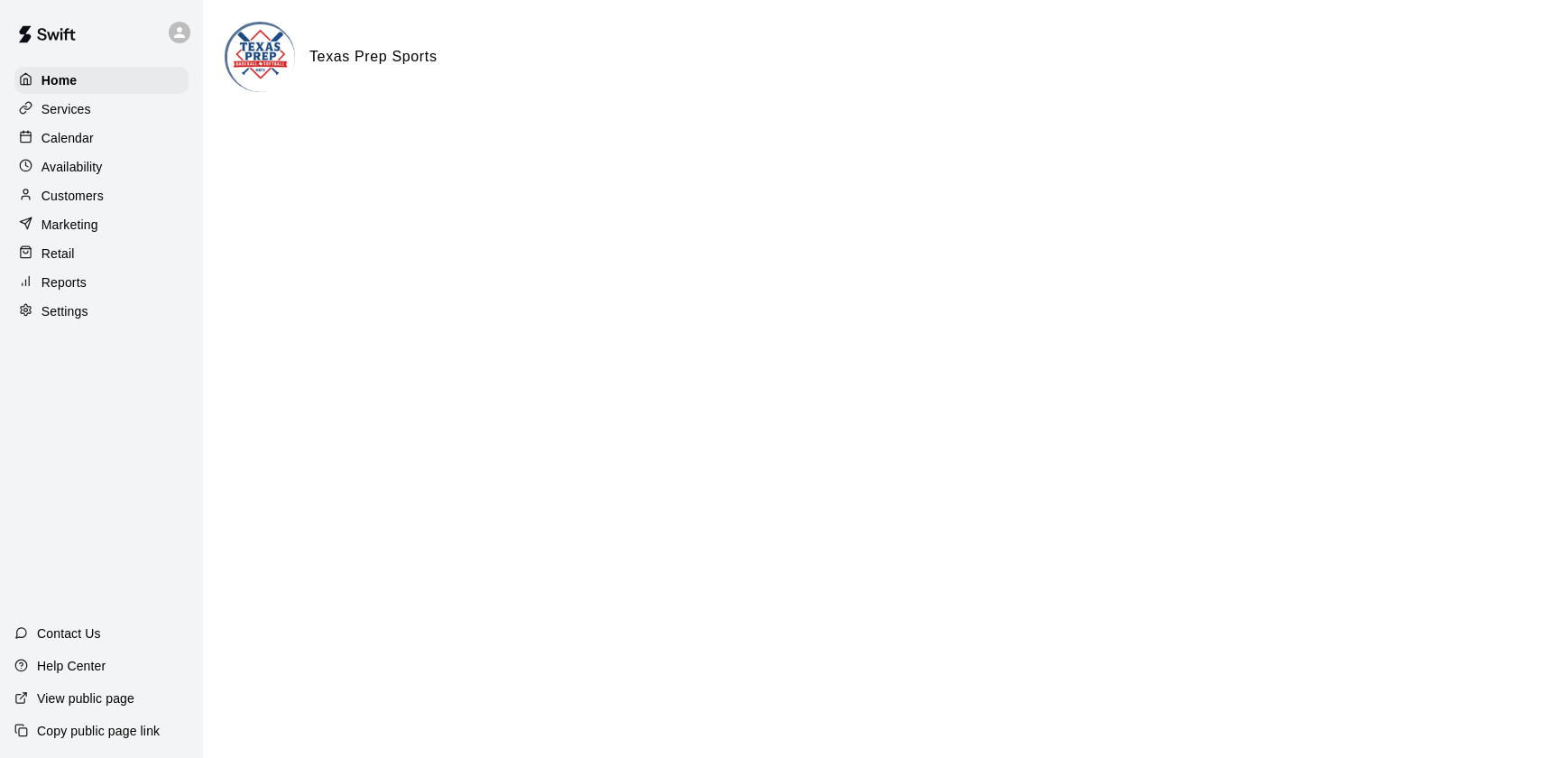 click on "Customers" at bounding box center (72, 196) 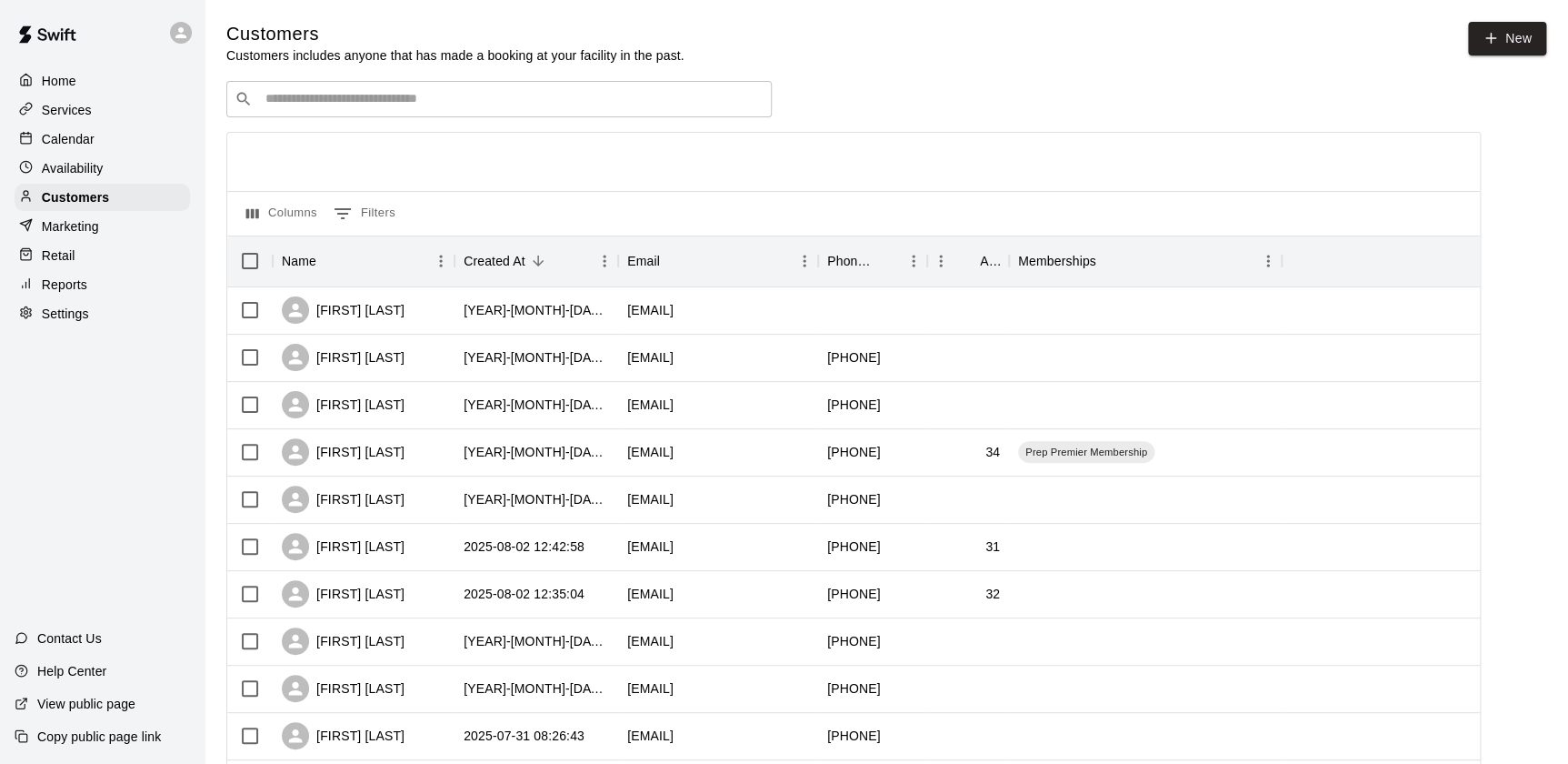 click on "Calendar" at bounding box center (102, 139) 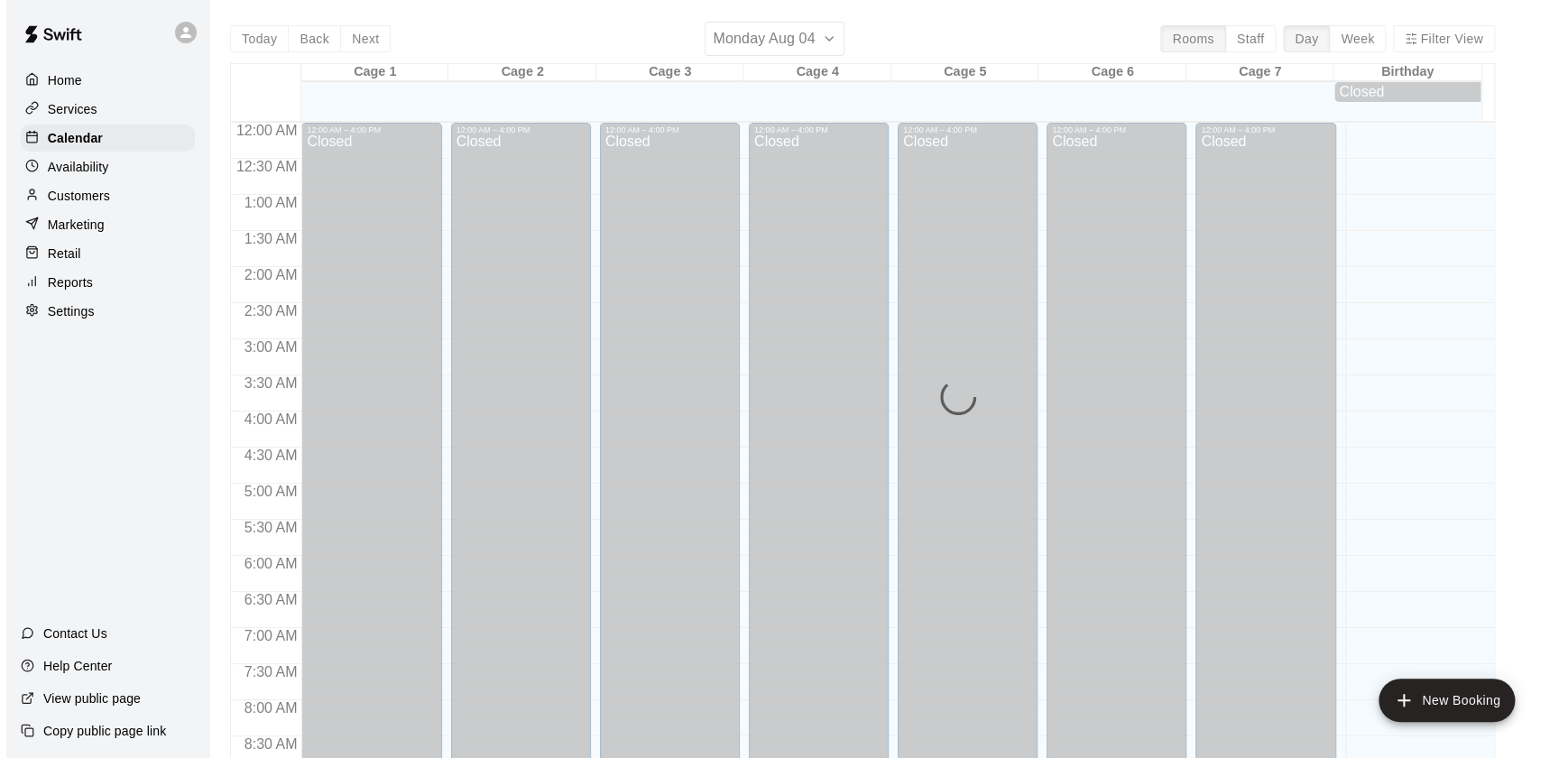 scroll, scrollTop: 1019, scrollLeft: 0, axis: vertical 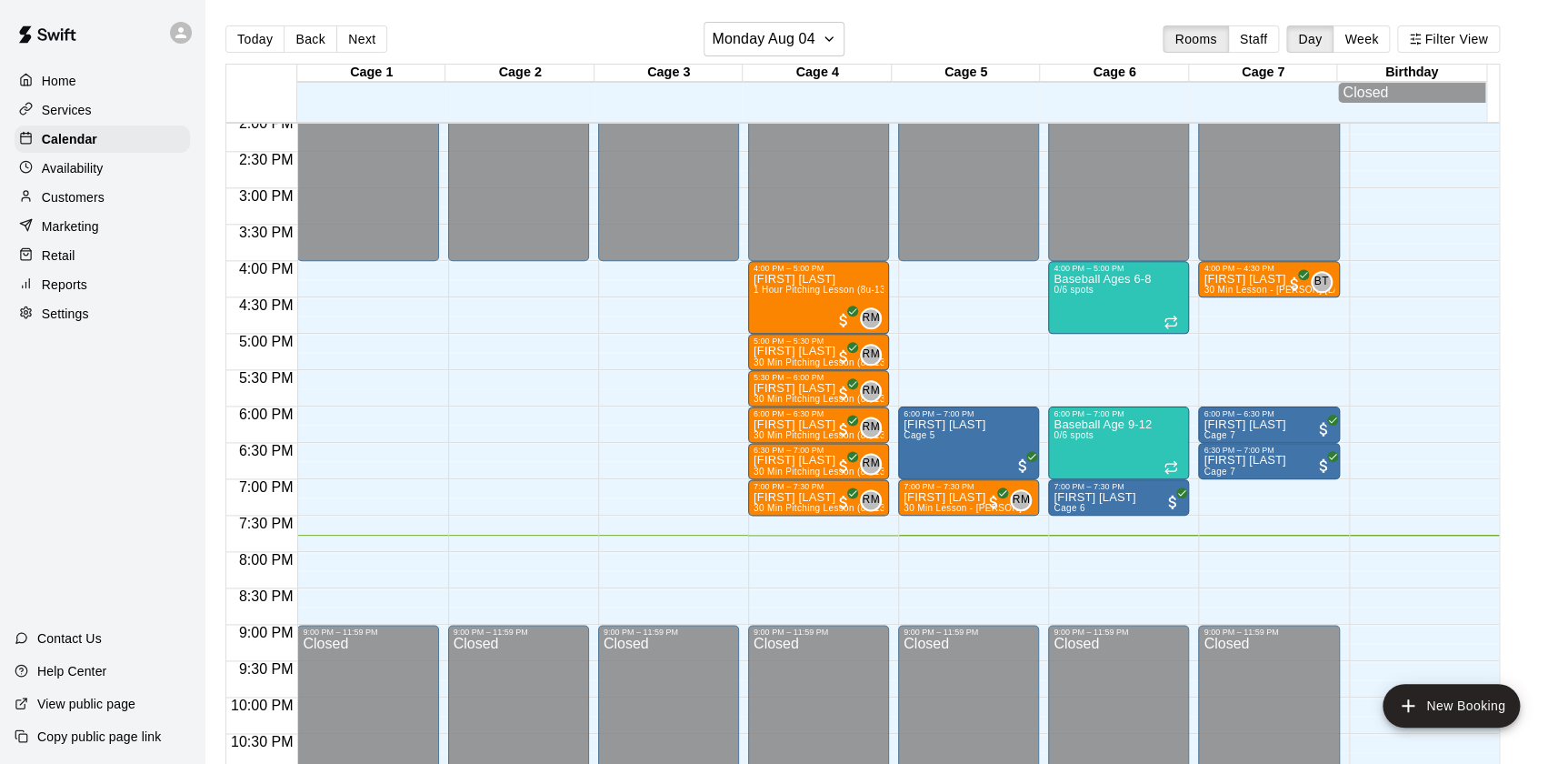 click on "12:00 AM – 4:00 PM Closed 9:00 PM – 11:59 PM Closed" at bounding box center (668, -30) 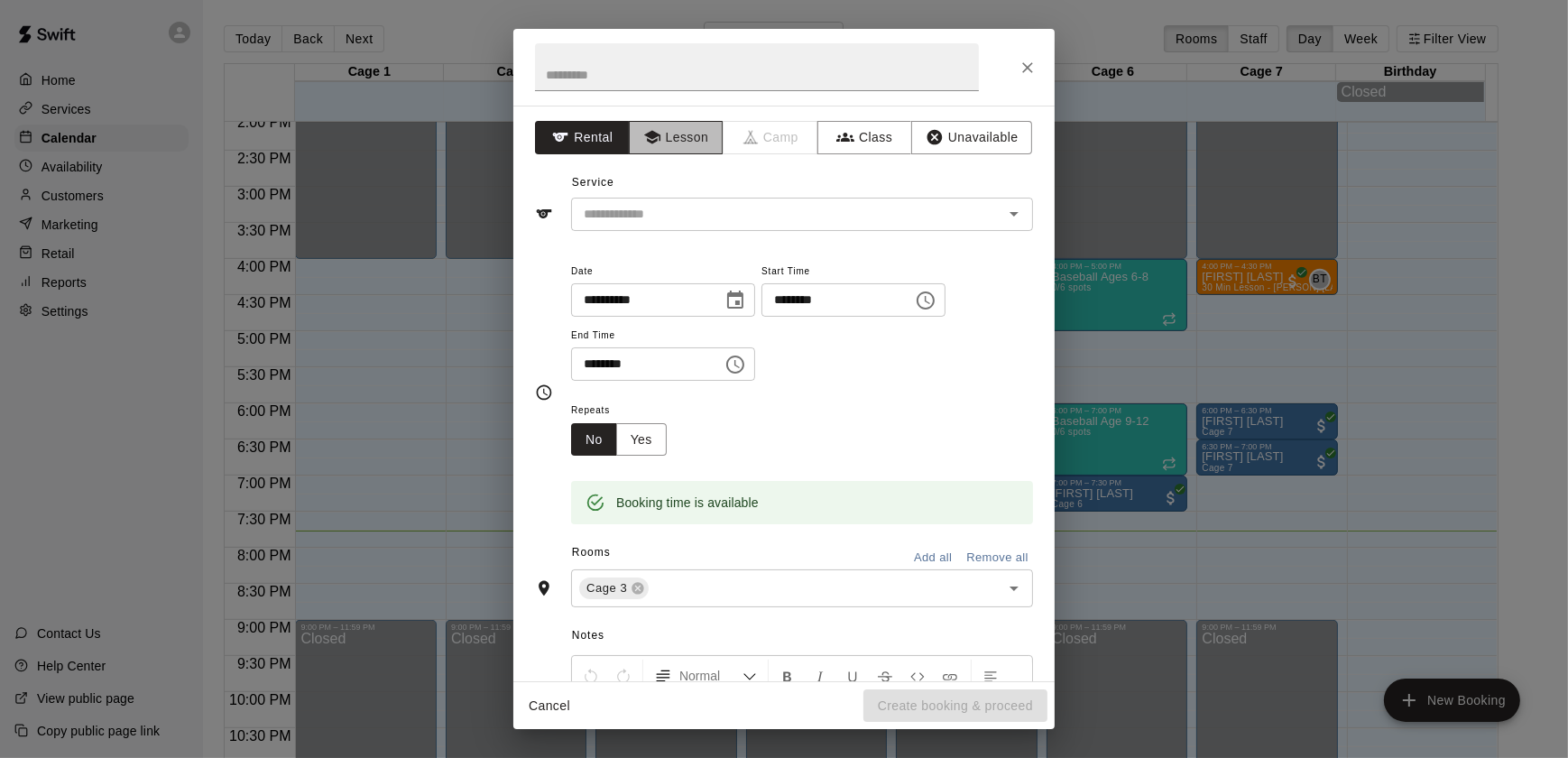 click on "Lesson" at bounding box center (676, 137) 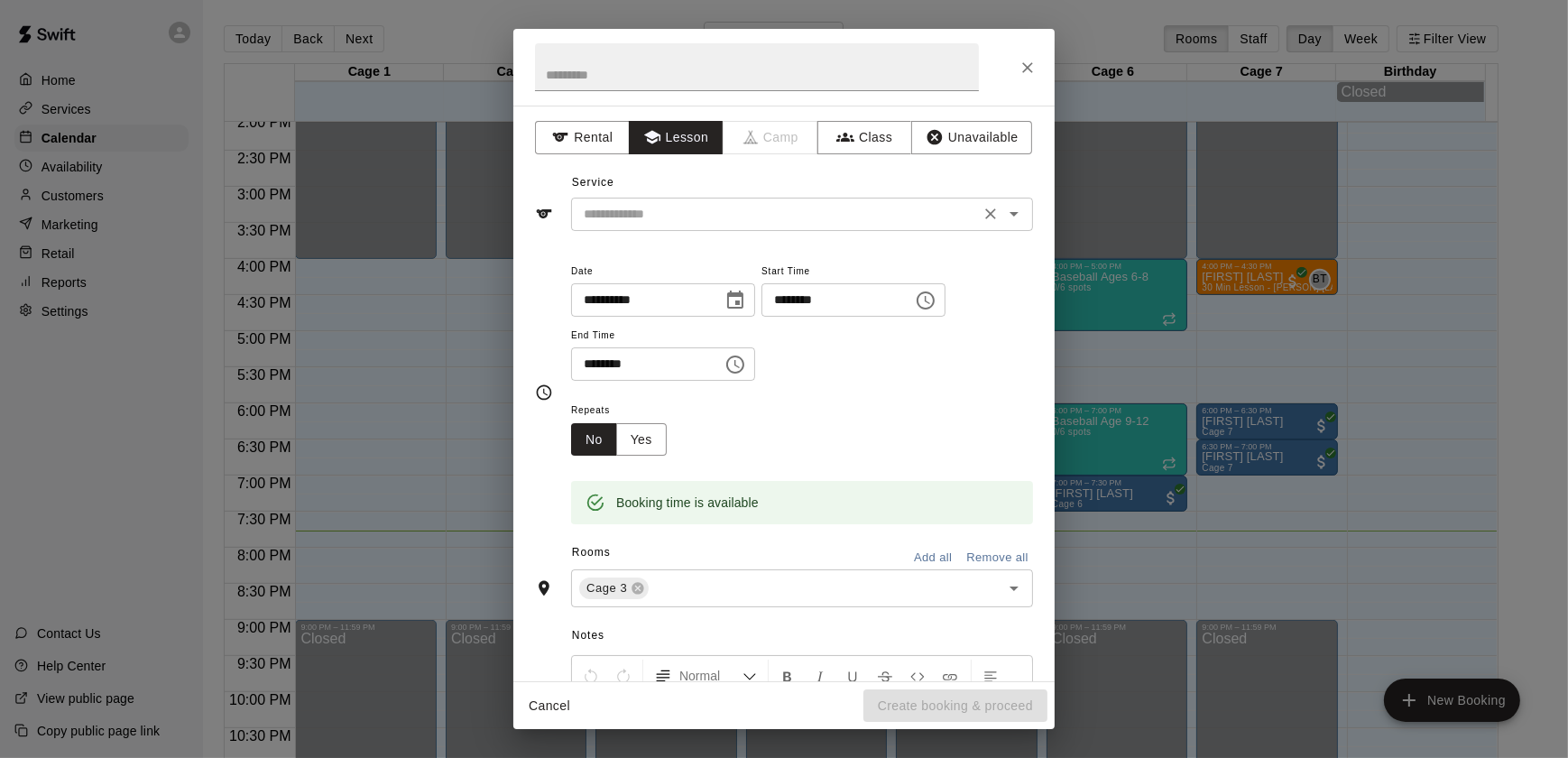 click 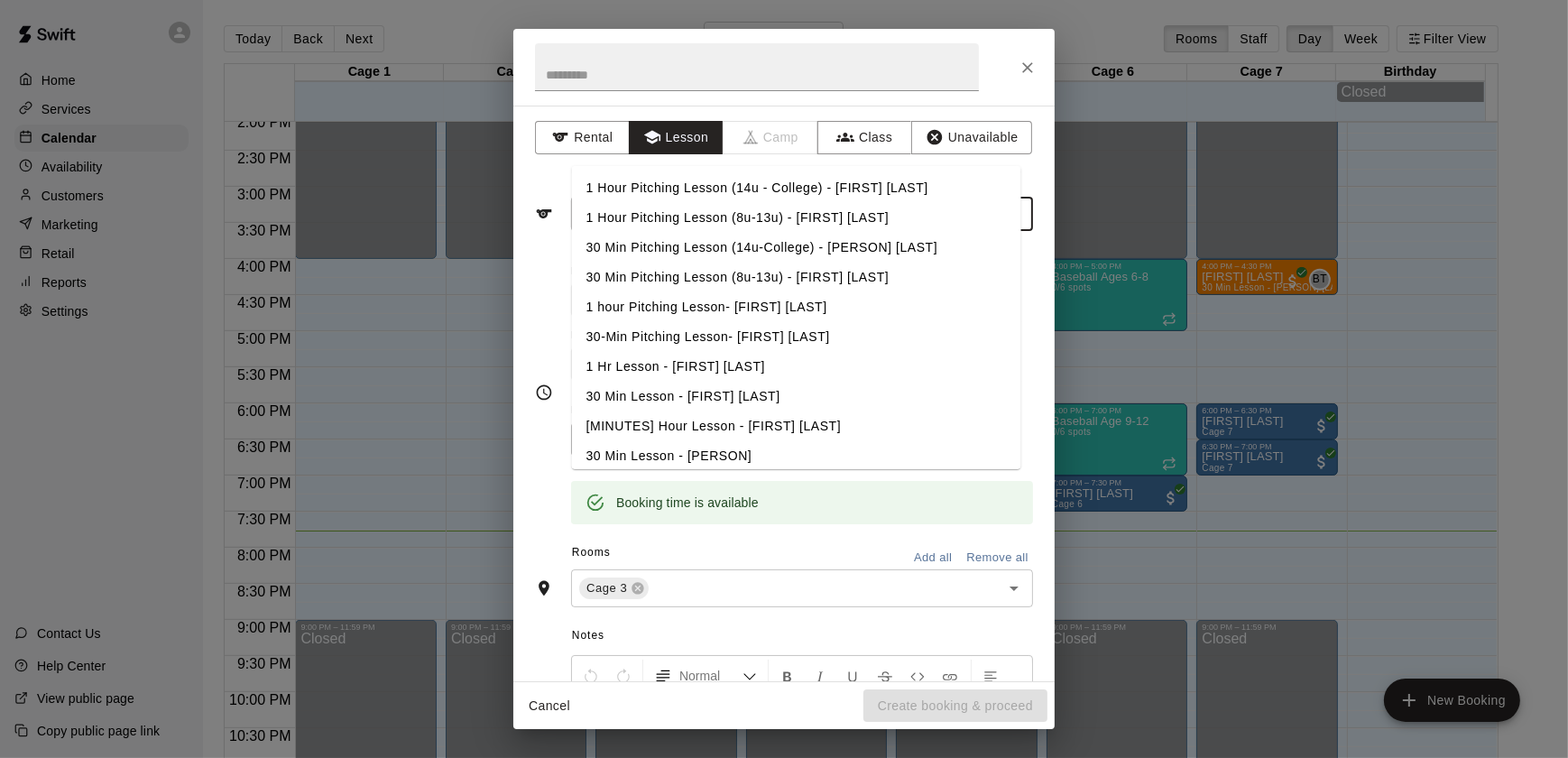 scroll, scrollTop: 86, scrollLeft: 0, axis: vertical 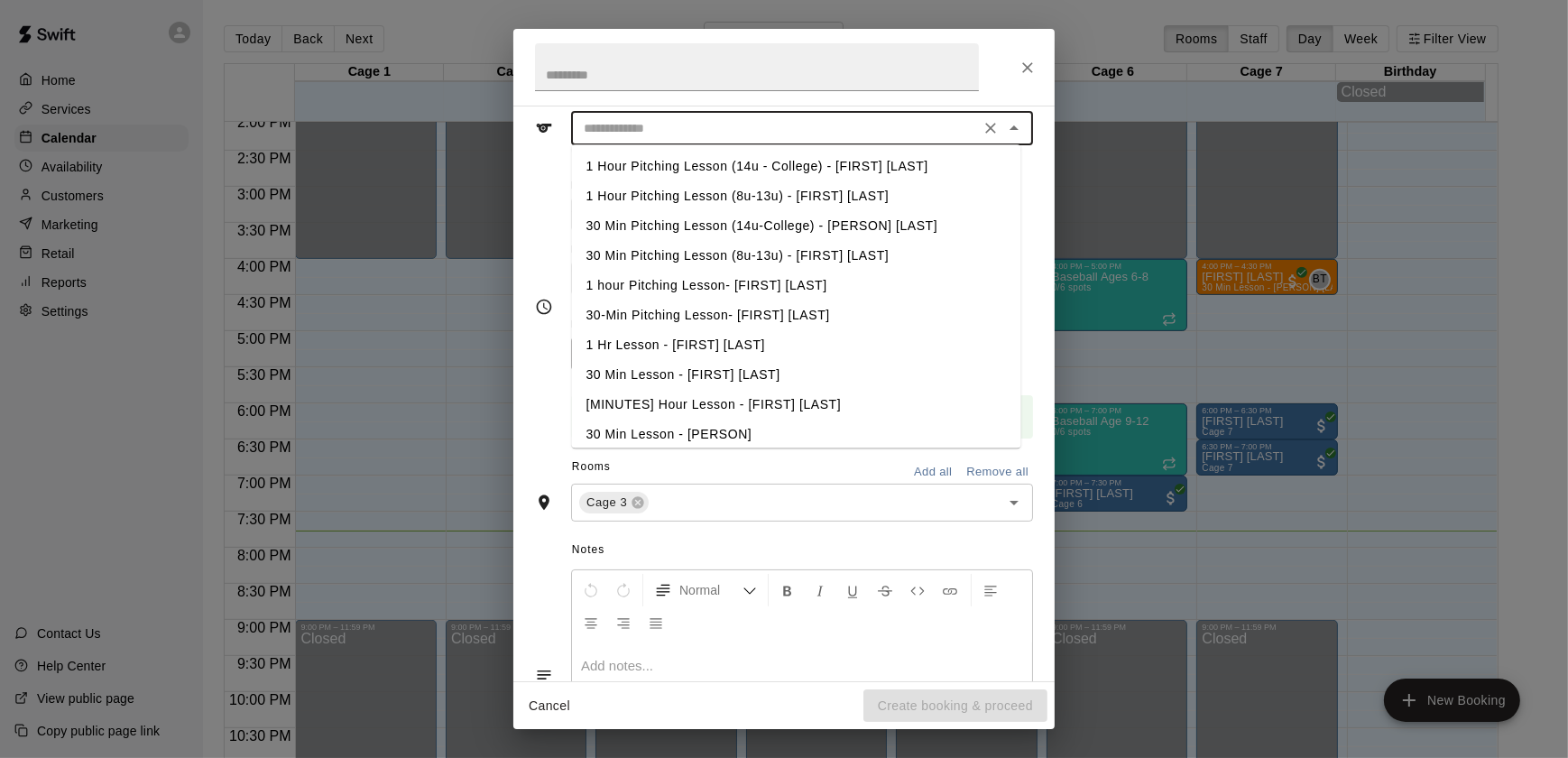 click on "30 Min Pitching Lesson (8u-13u) - [FIRST] [LAST]" at bounding box center (797, 255) 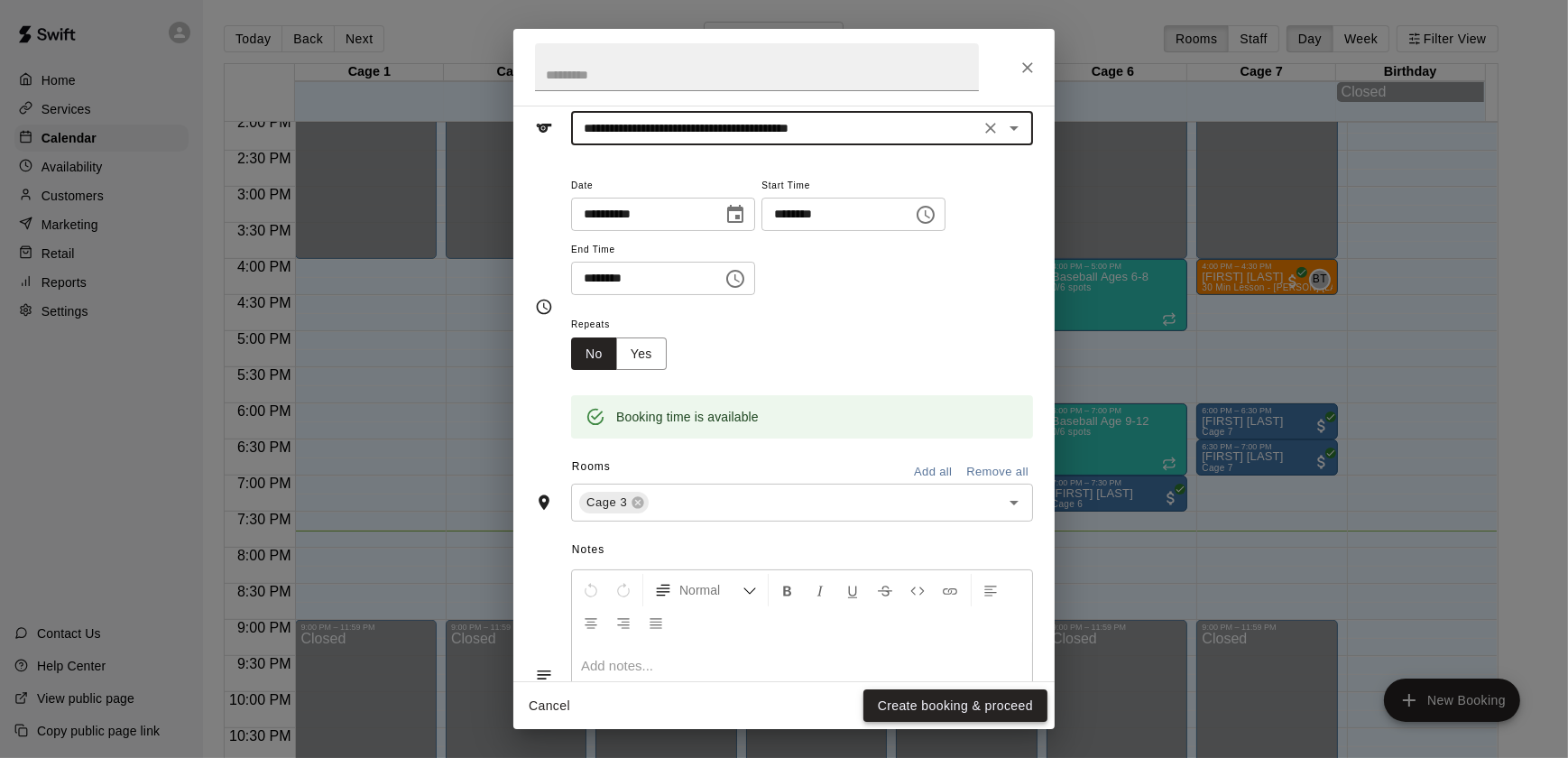 click on "Create booking & proceed" at bounding box center [955, 706] 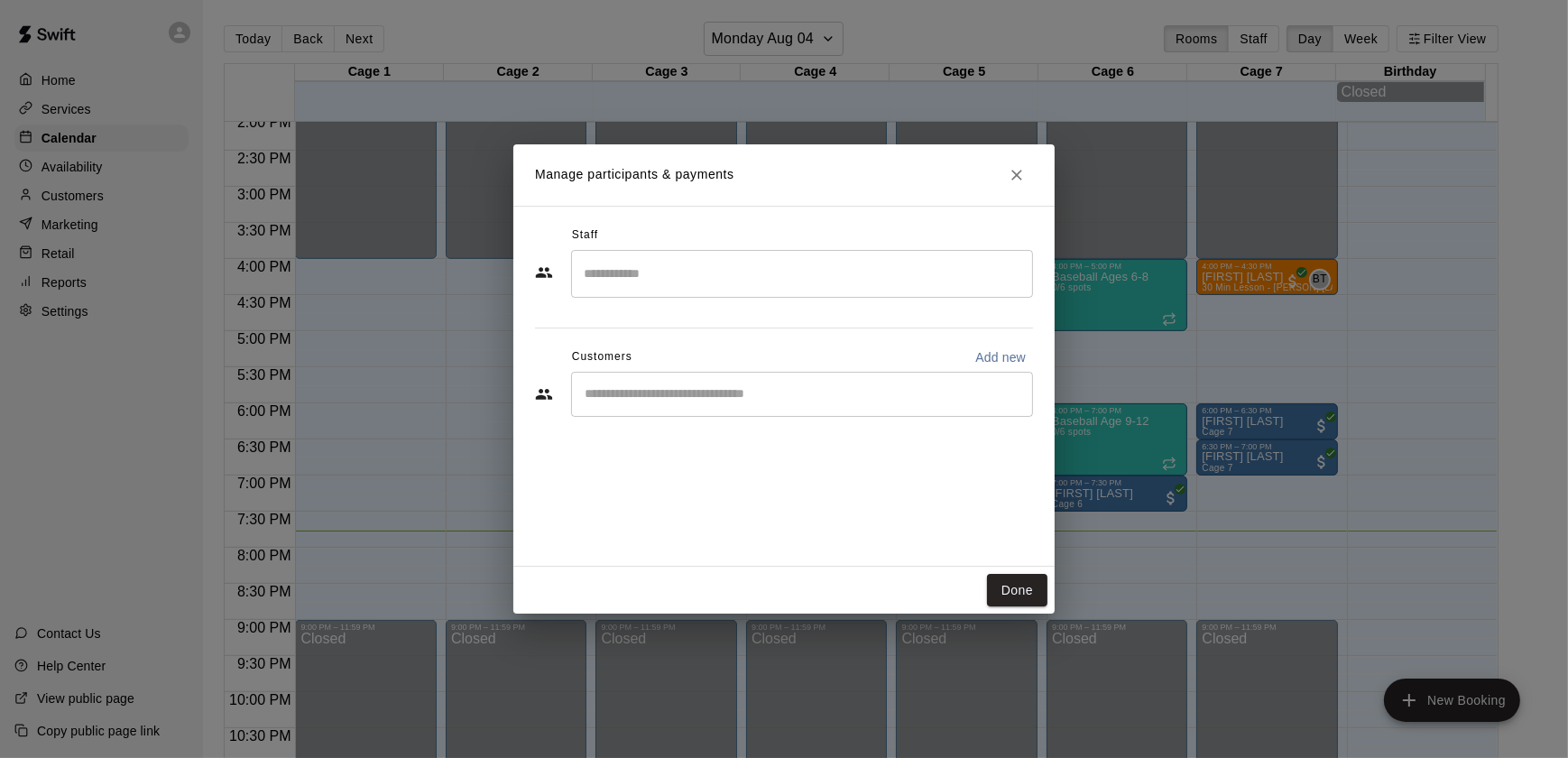 click at bounding box center [1017, 175] 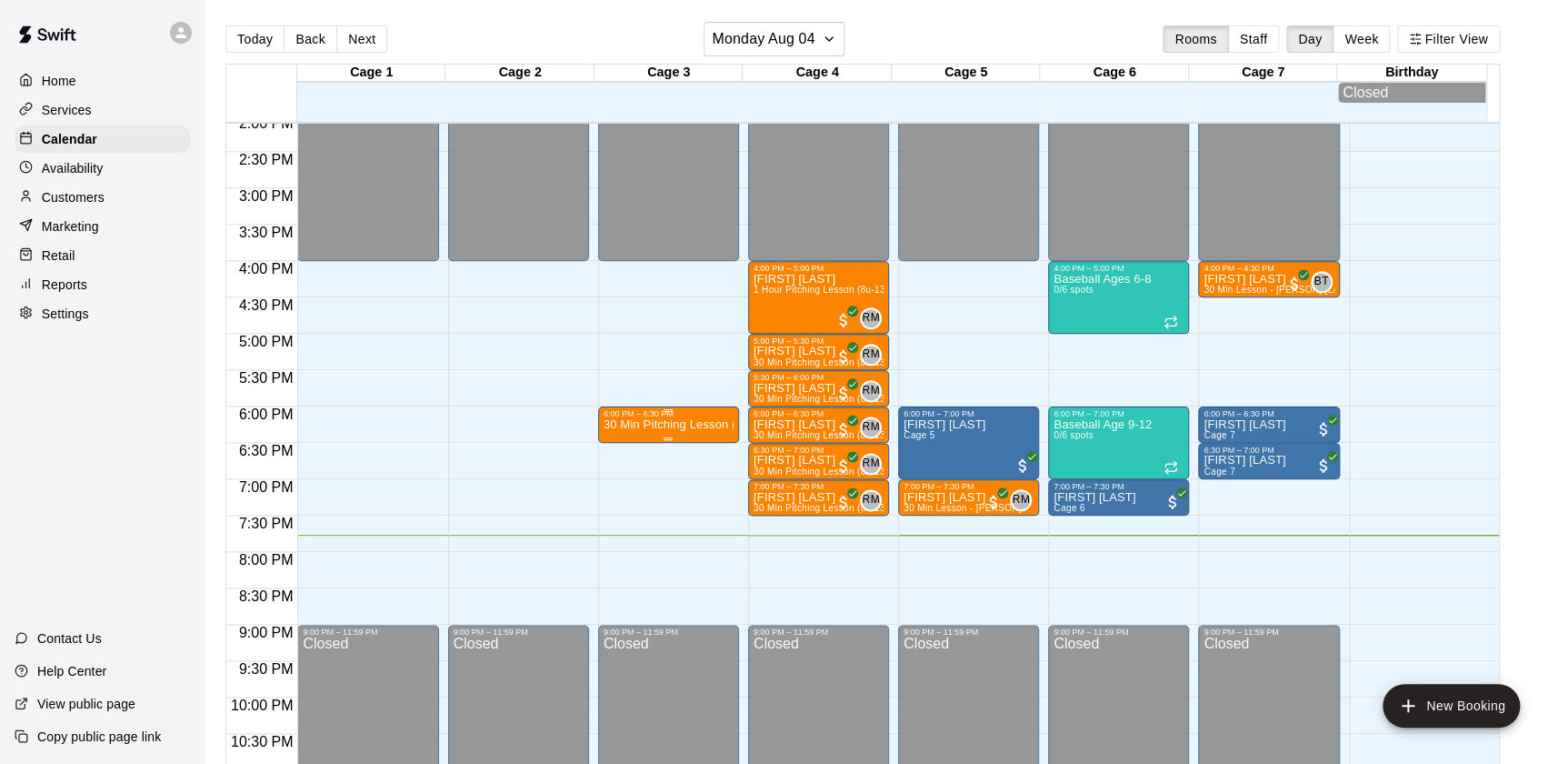 click on "6:00 PM – 6:30 PM" at bounding box center (668, 414) 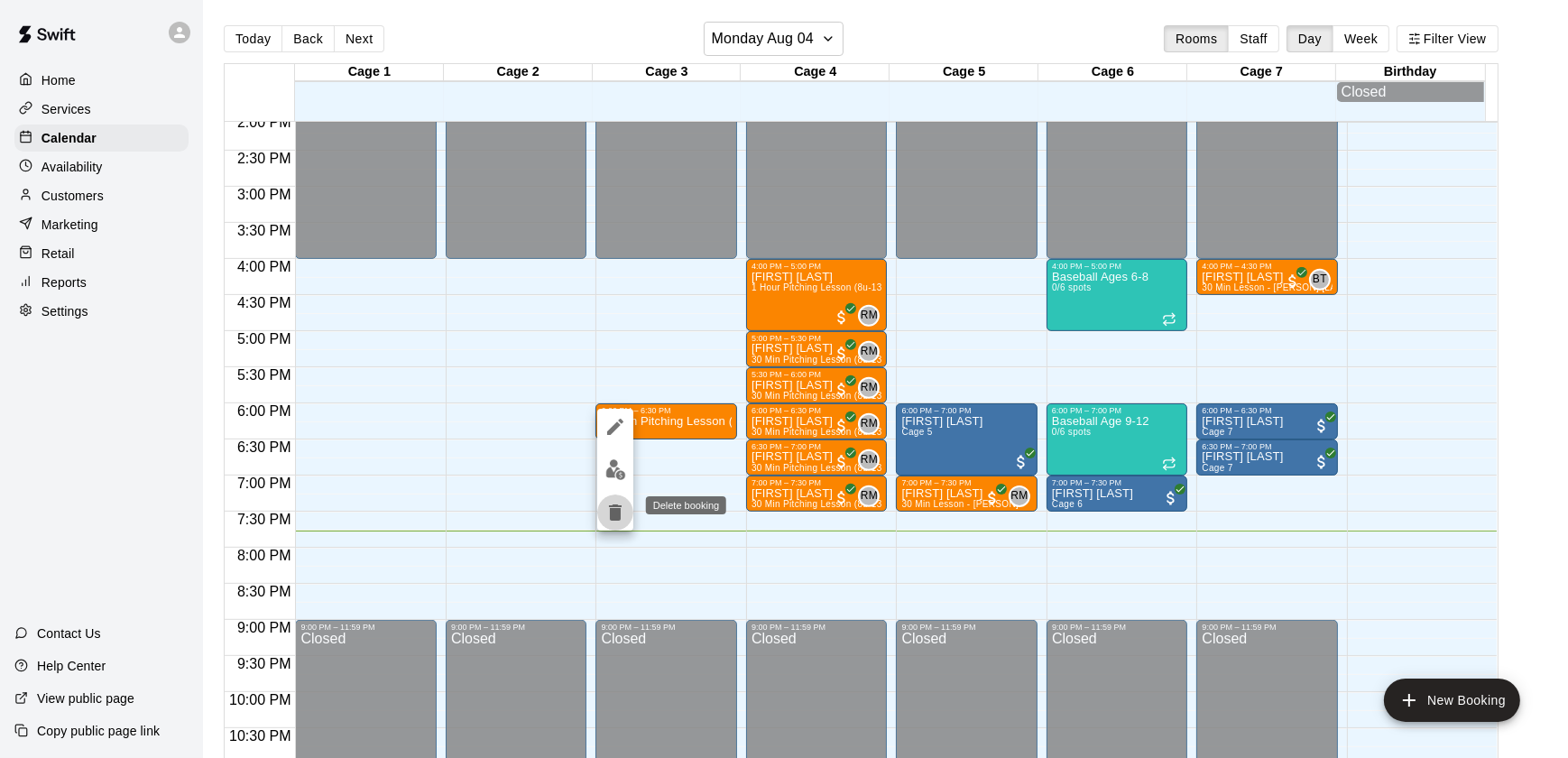 click 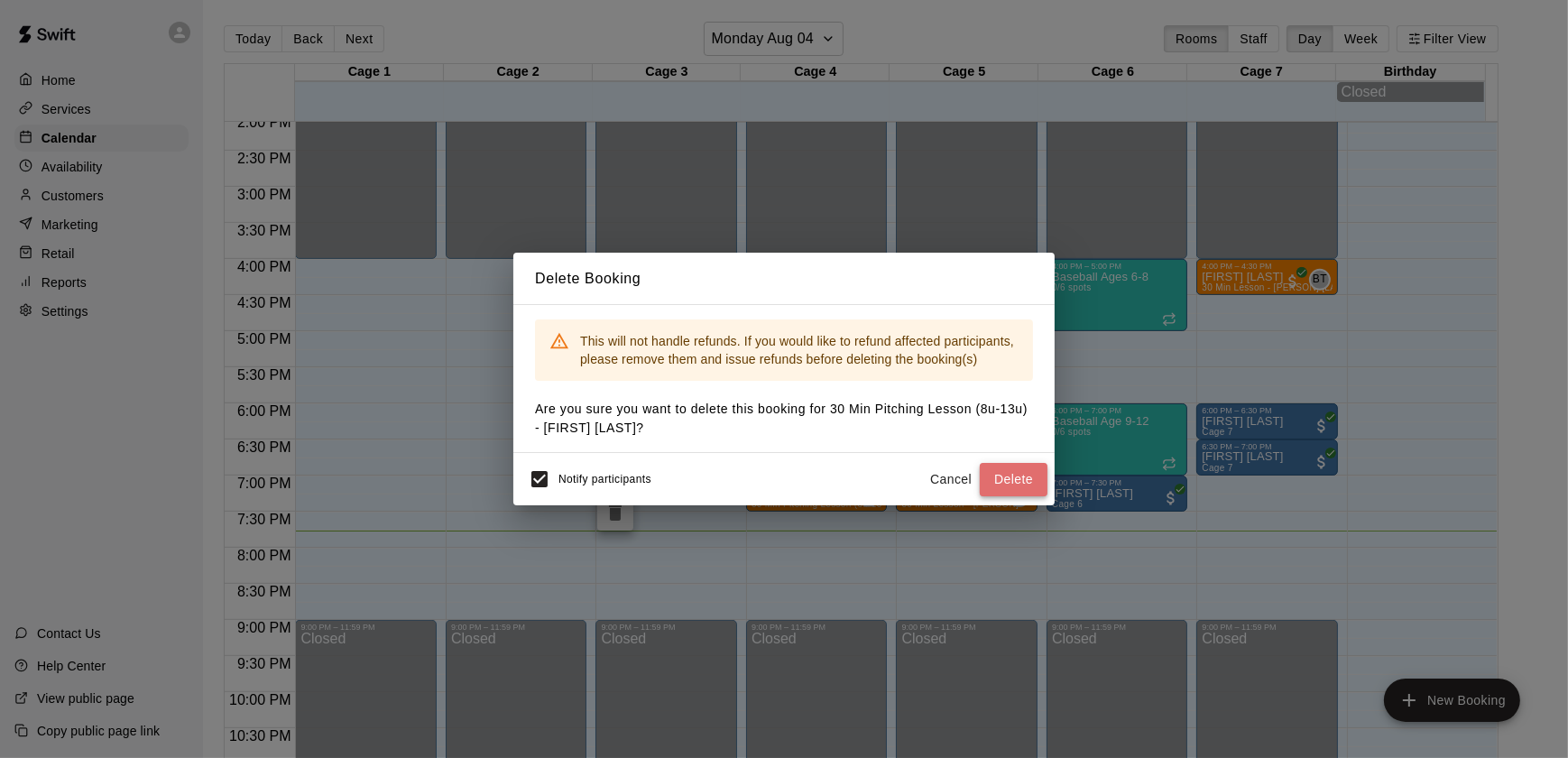 click on "Delete" at bounding box center [1013, 479] 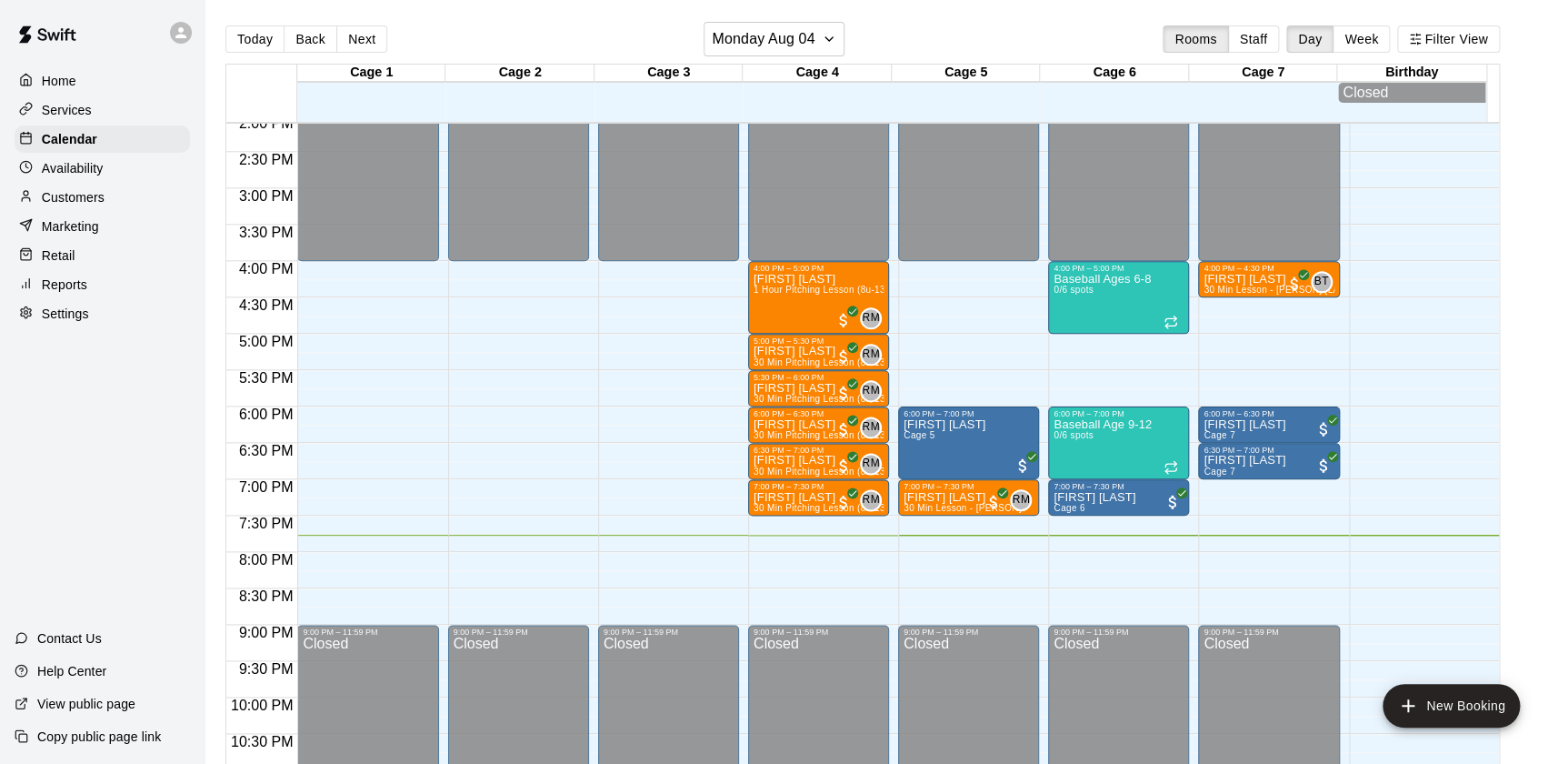 click on "12:00 AM – 4:00 PM Closed 9:00 PM – 11:59 PM Closed" at bounding box center [668, -30] 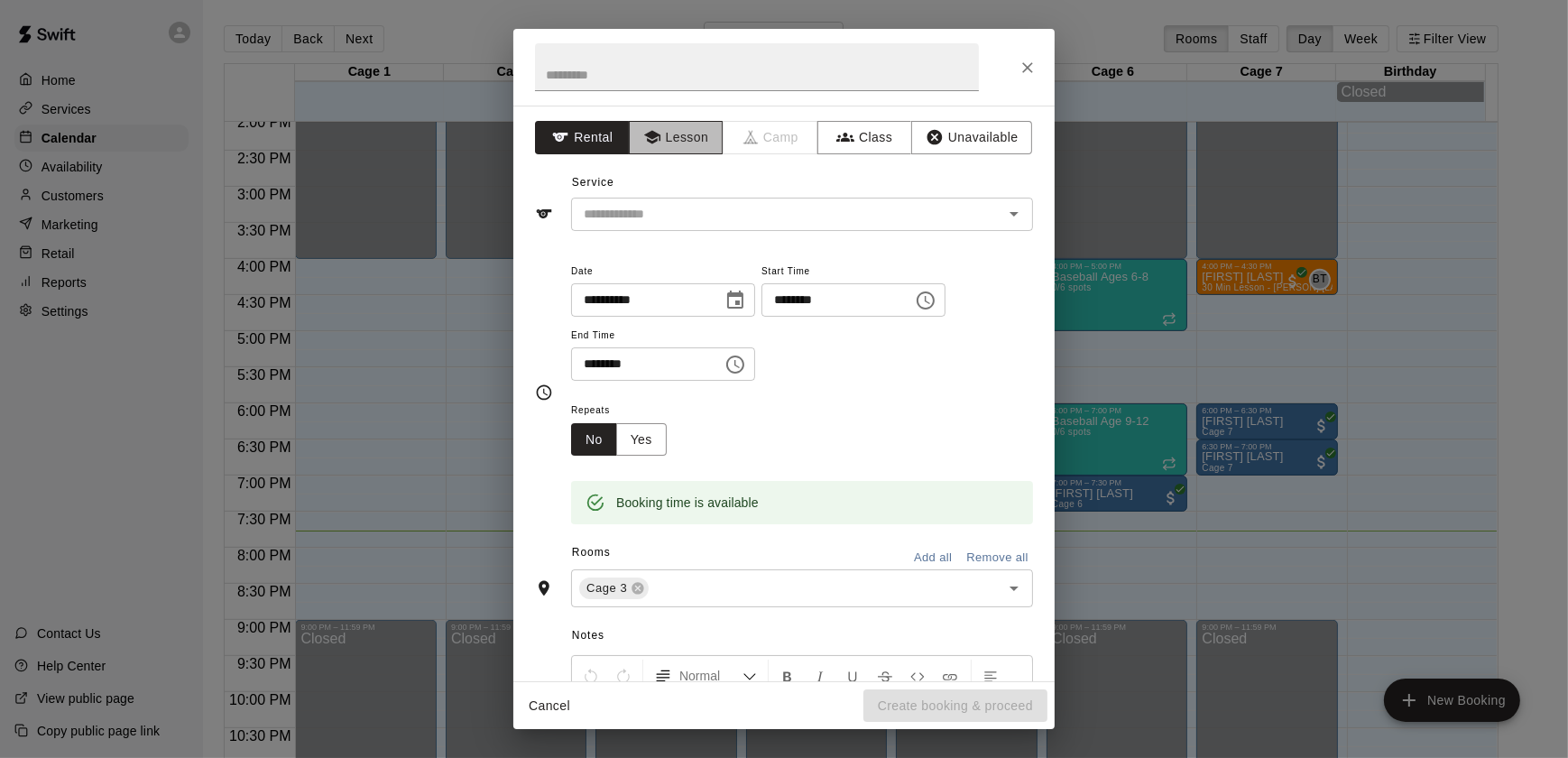 click on "Lesson" at bounding box center [676, 137] 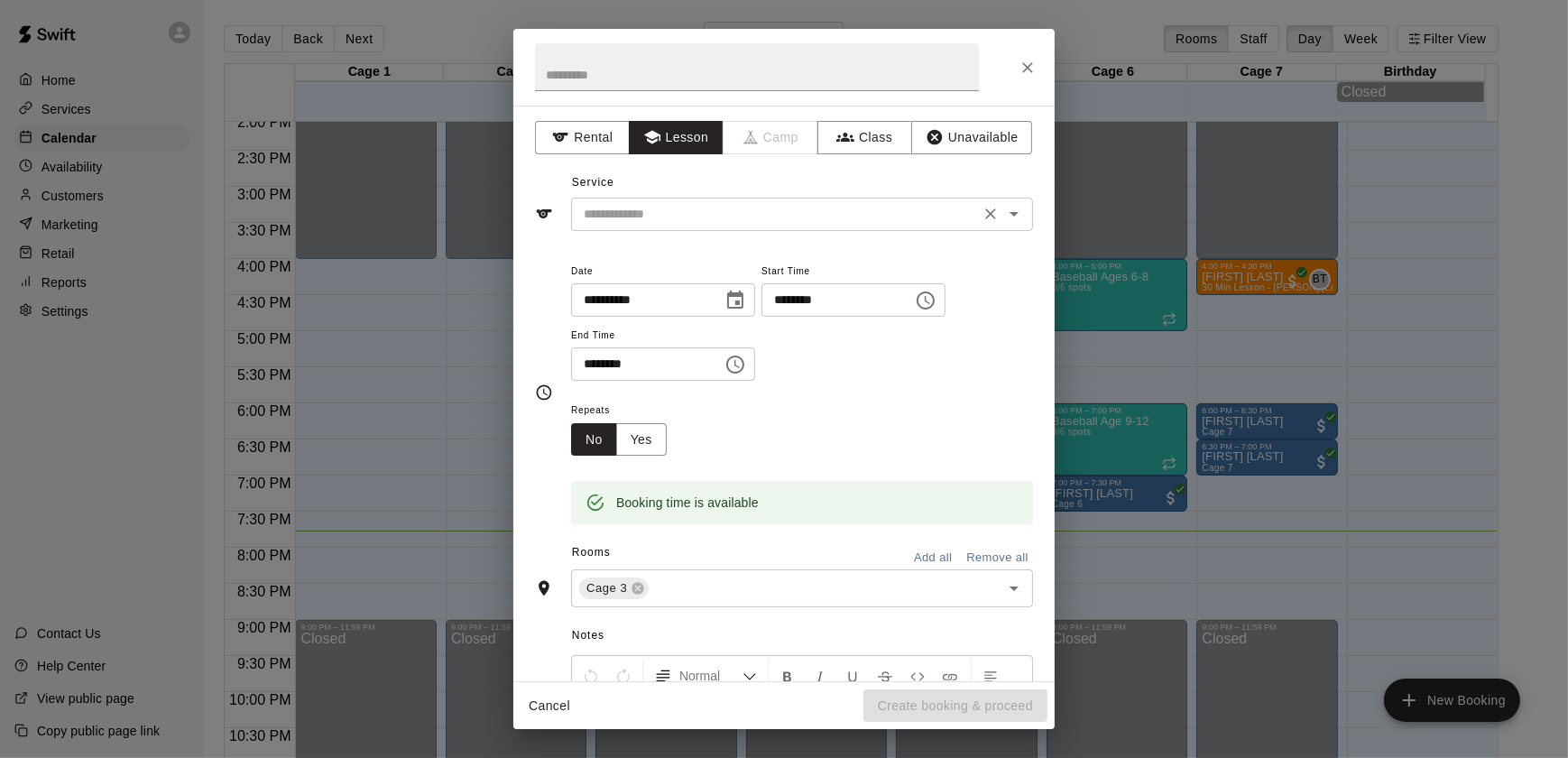click at bounding box center [775, 214] 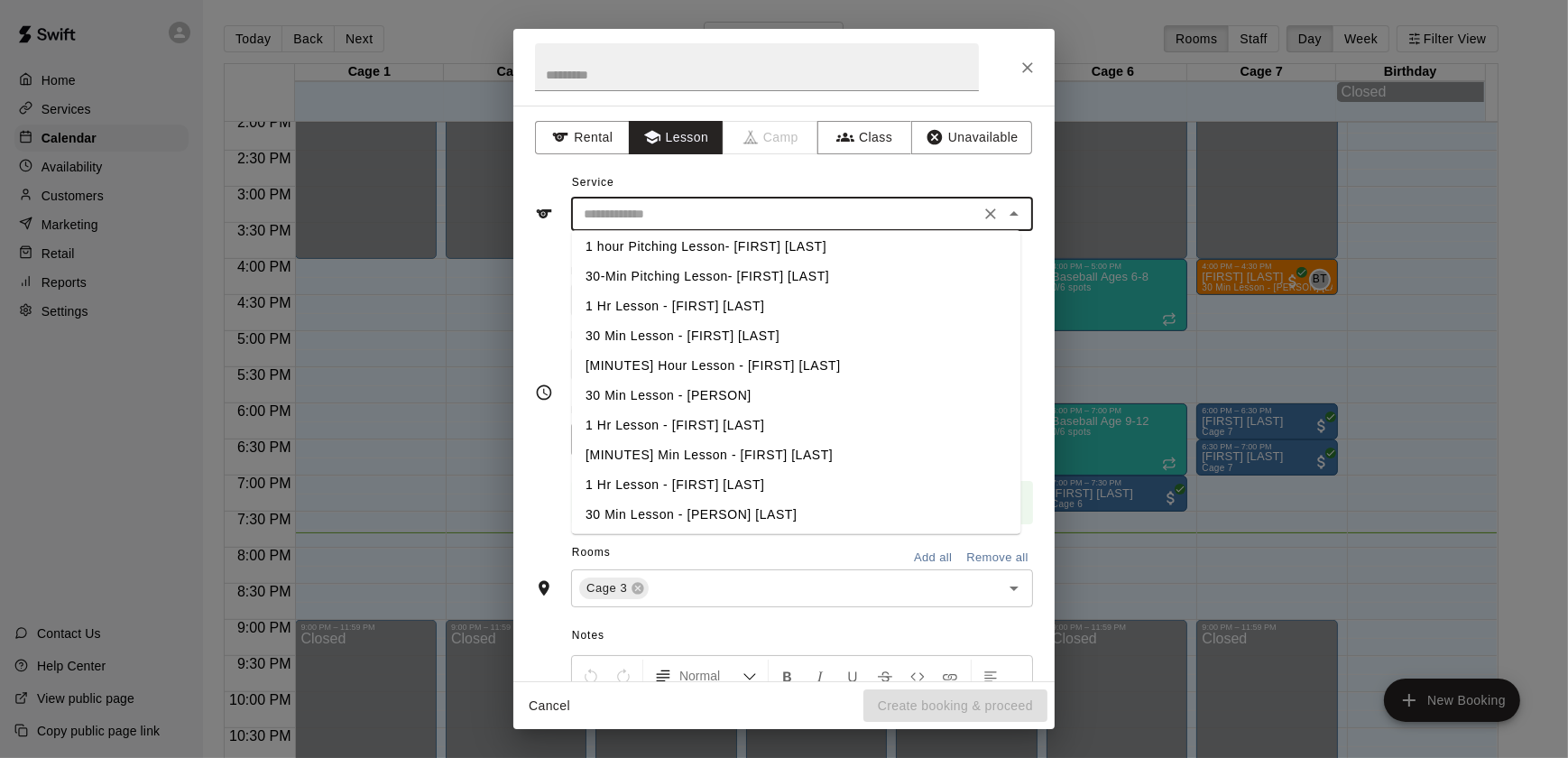 scroll, scrollTop: 0, scrollLeft: 0, axis: both 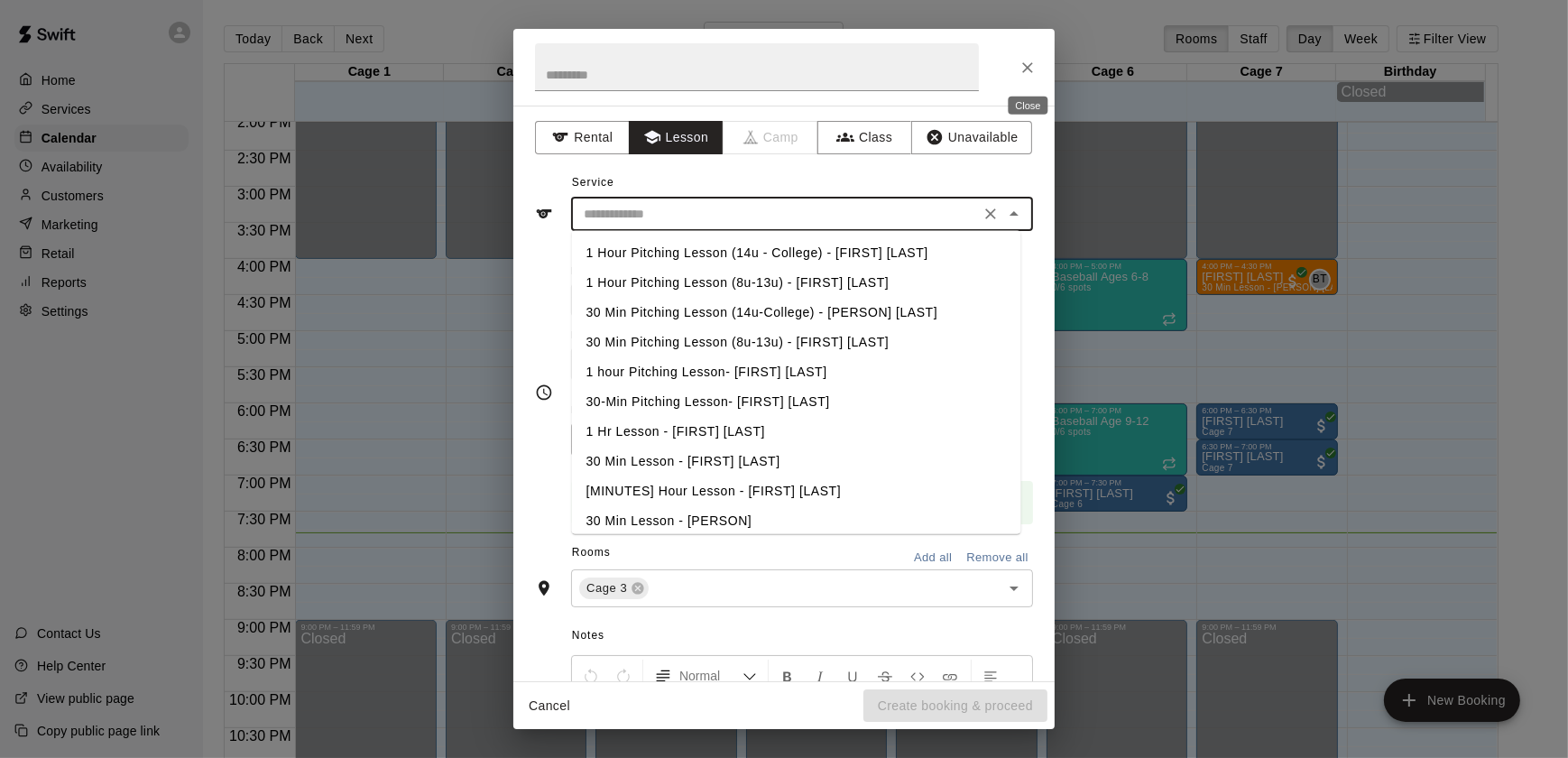 click 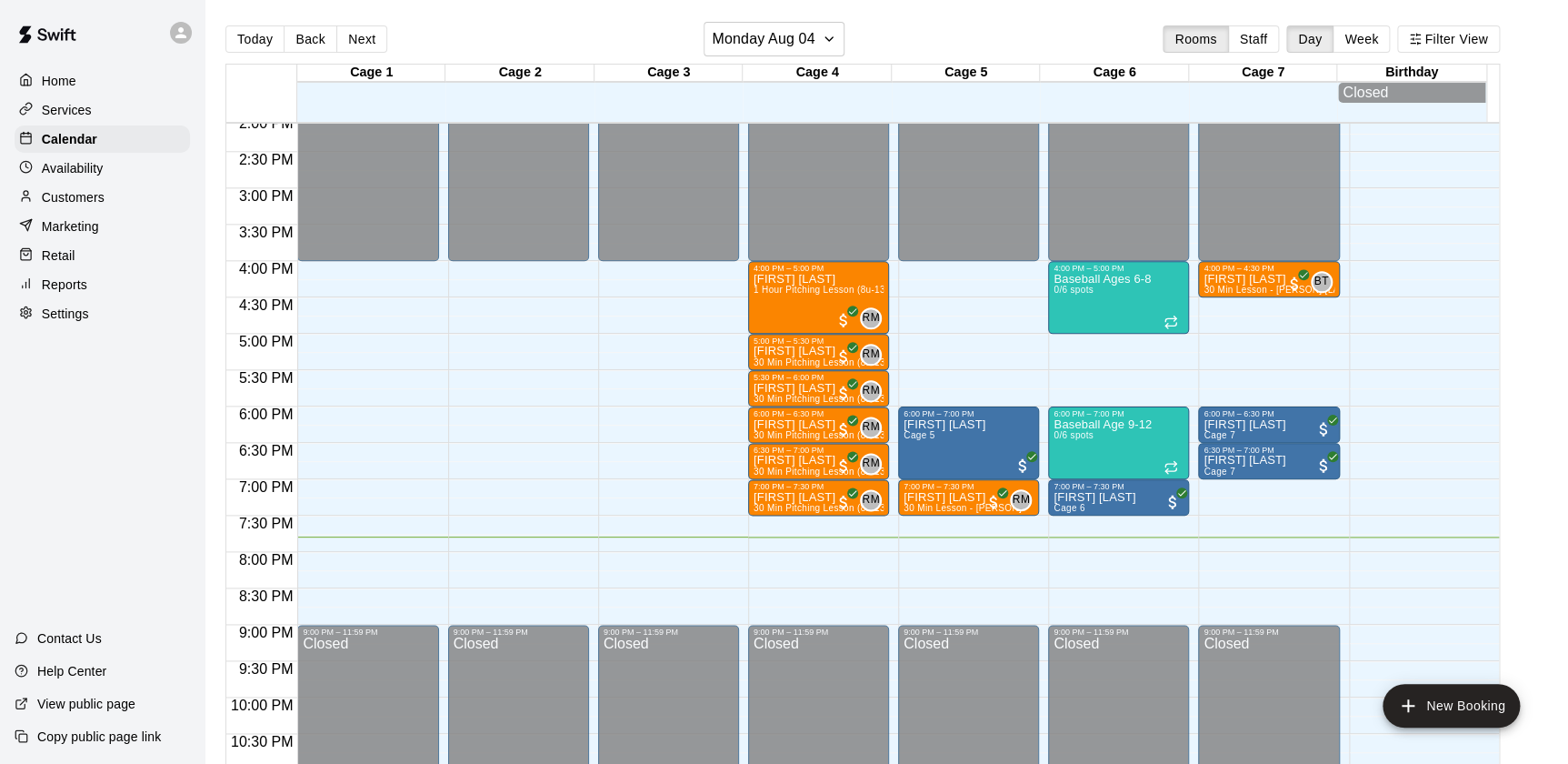click on "12:00 AM – 4:00 PM Closed 9:00 PM – 11:59 PM Closed" at bounding box center [668, -30] 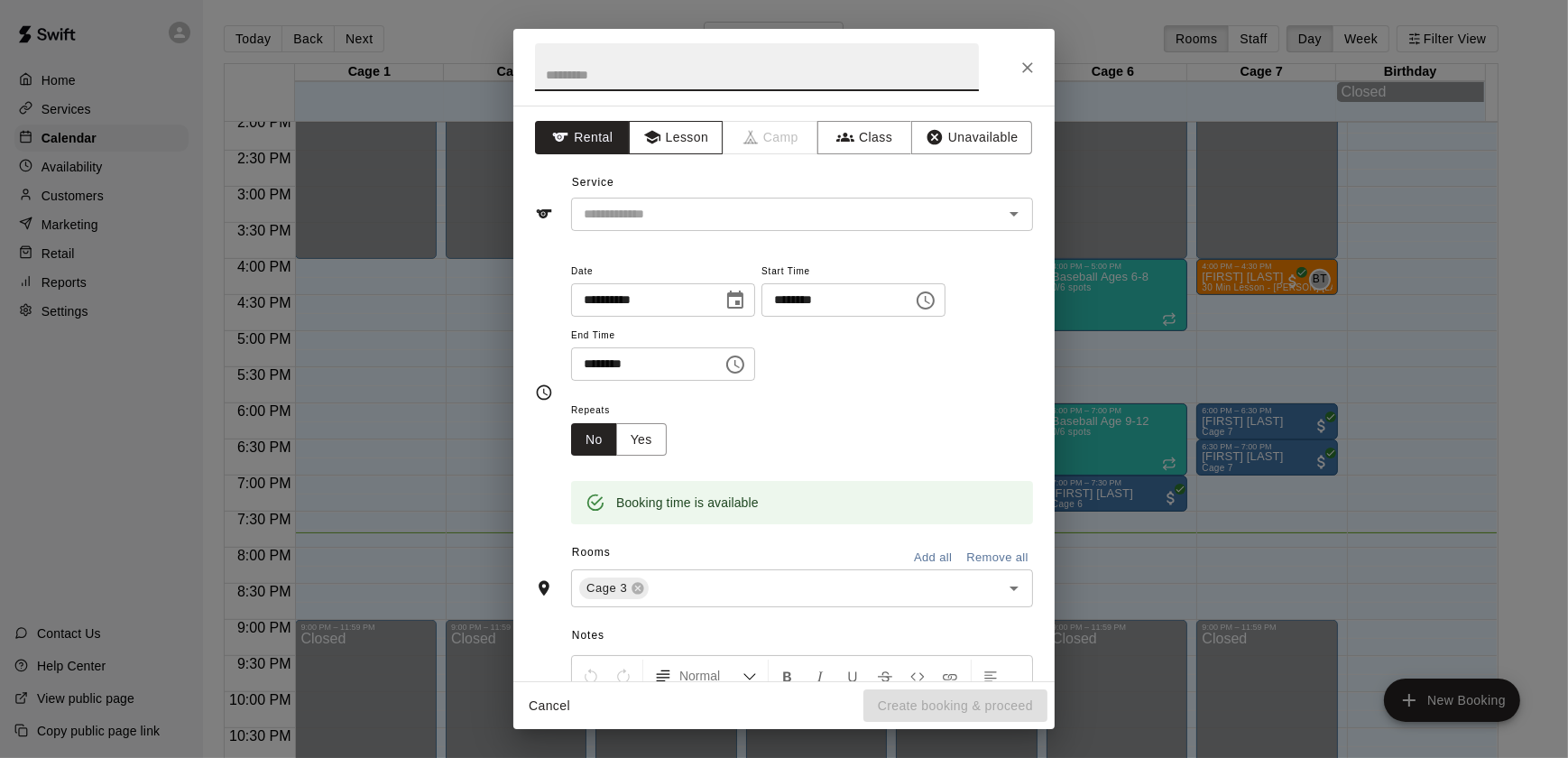 click on "Lesson" at bounding box center (676, 137) 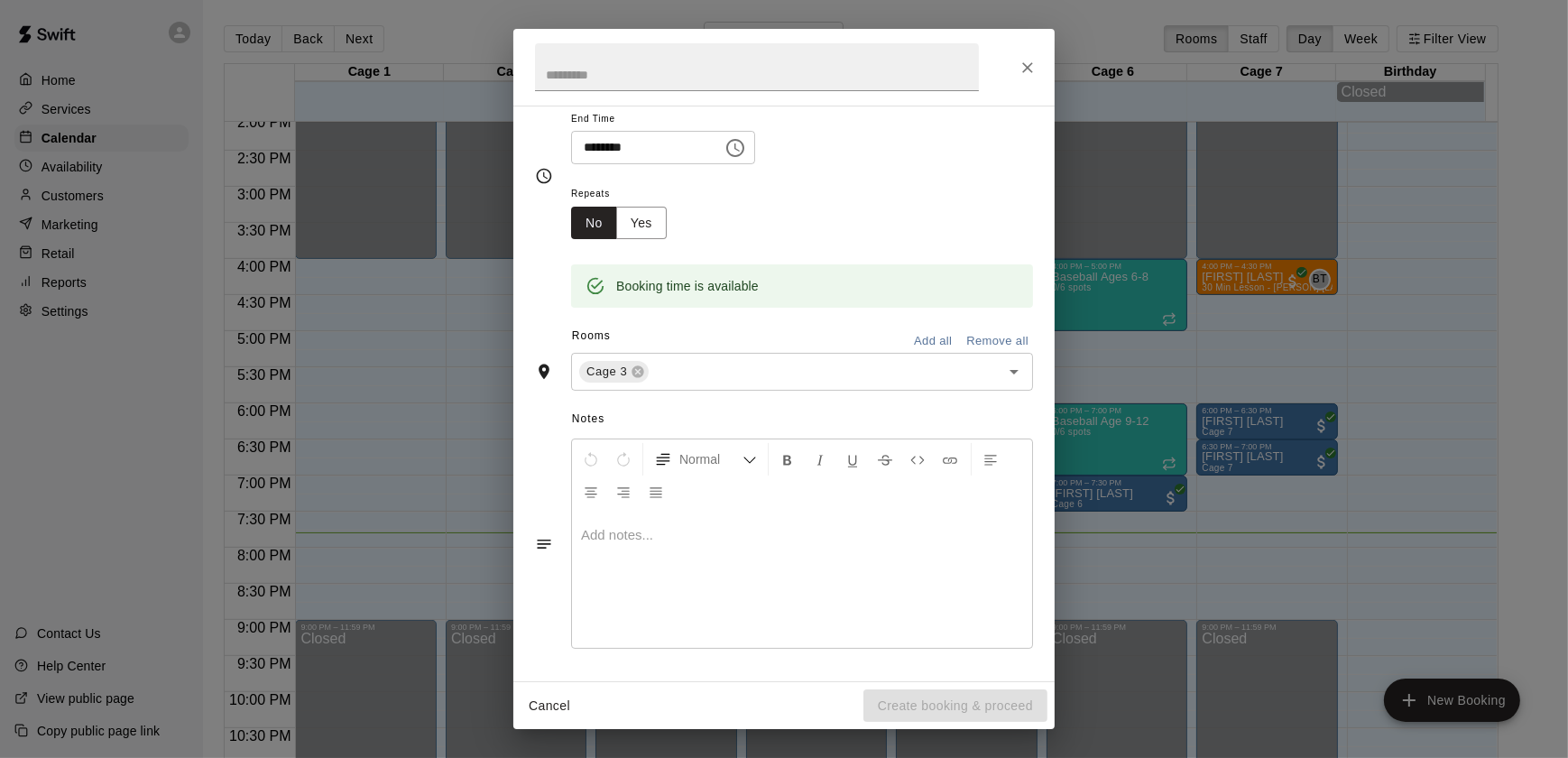 scroll, scrollTop: 0, scrollLeft: 0, axis: both 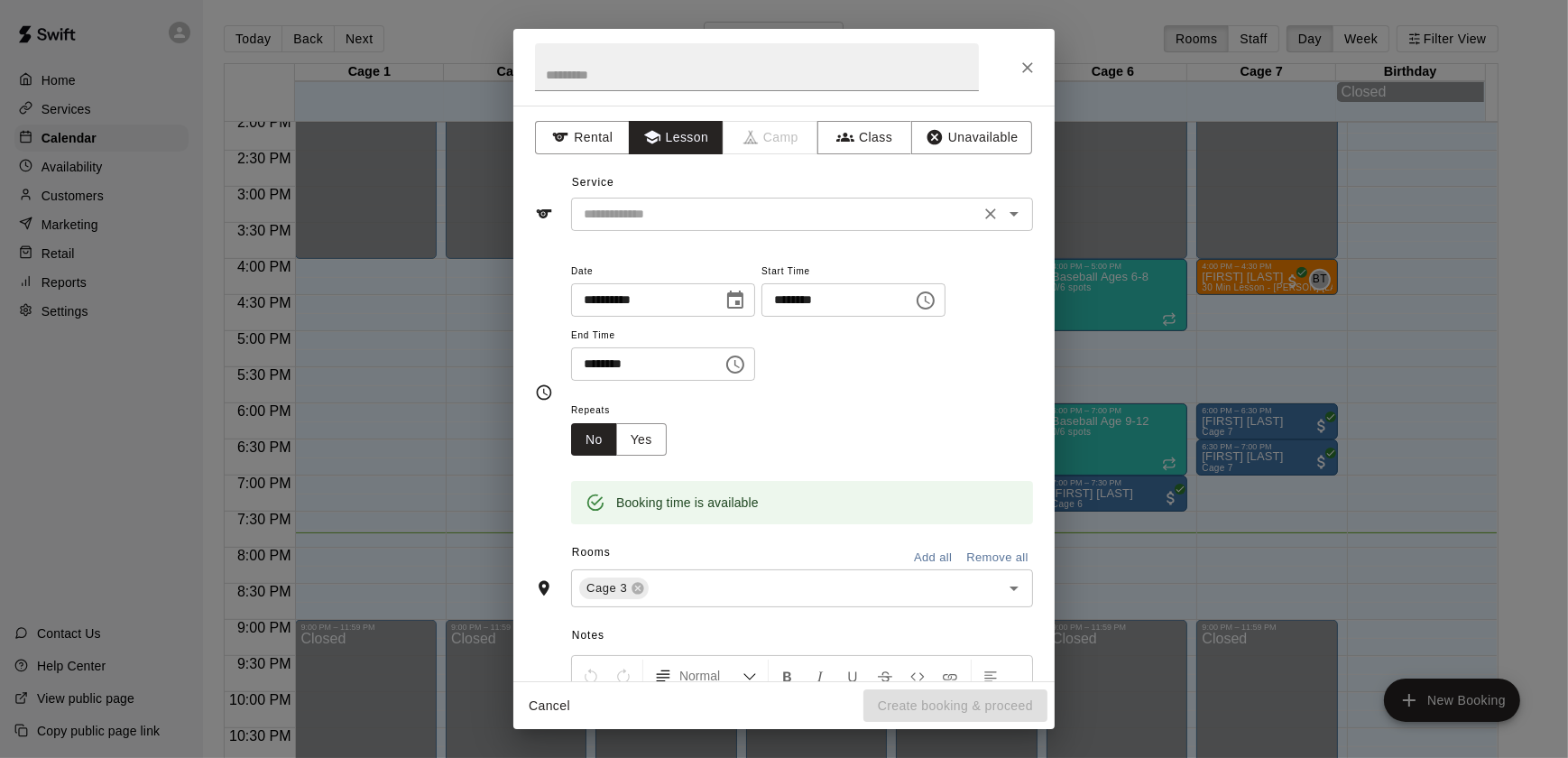 click at bounding box center [775, 214] 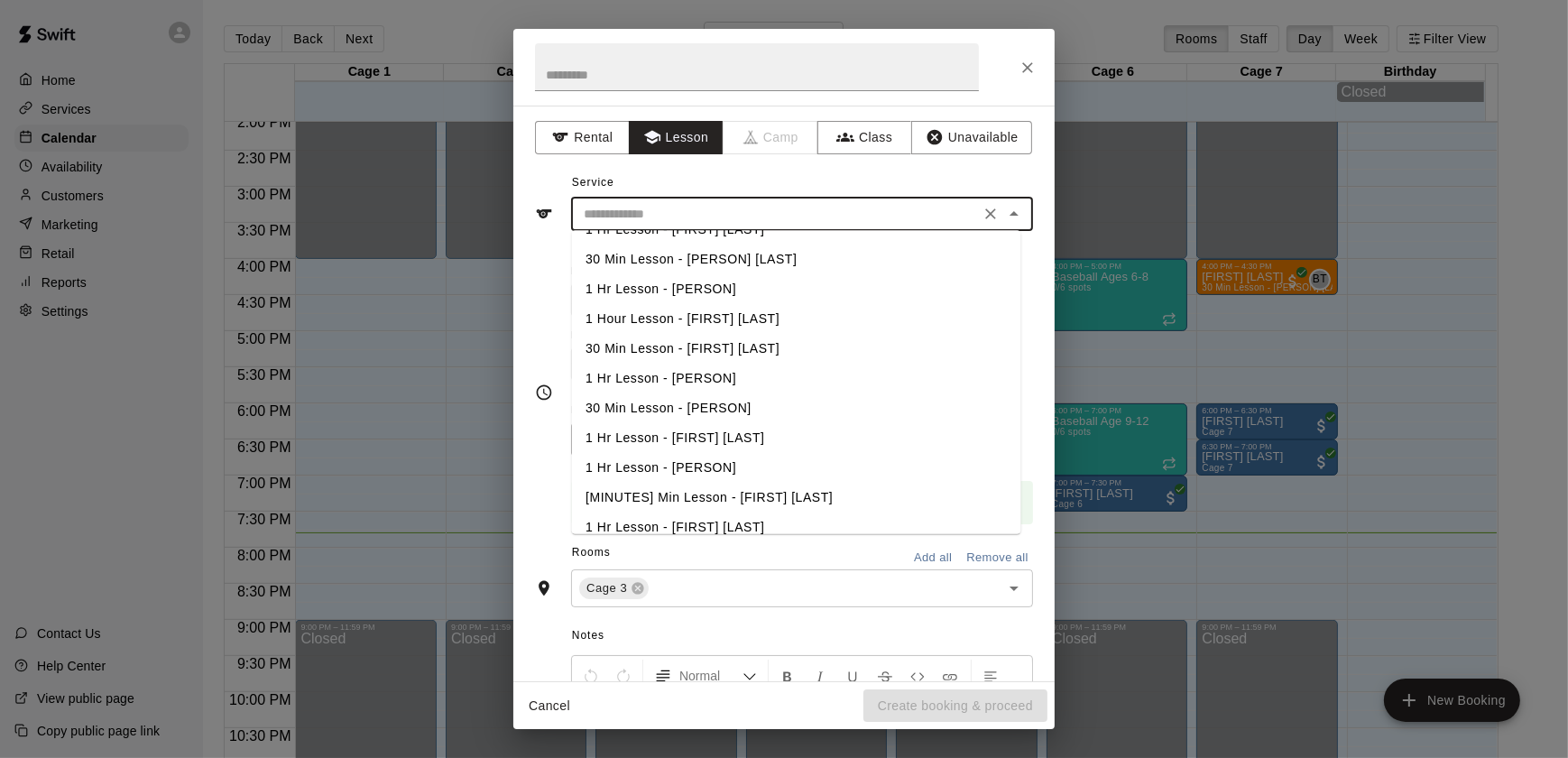 scroll, scrollTop: 425, scrollLeft: 0, axis: vertical 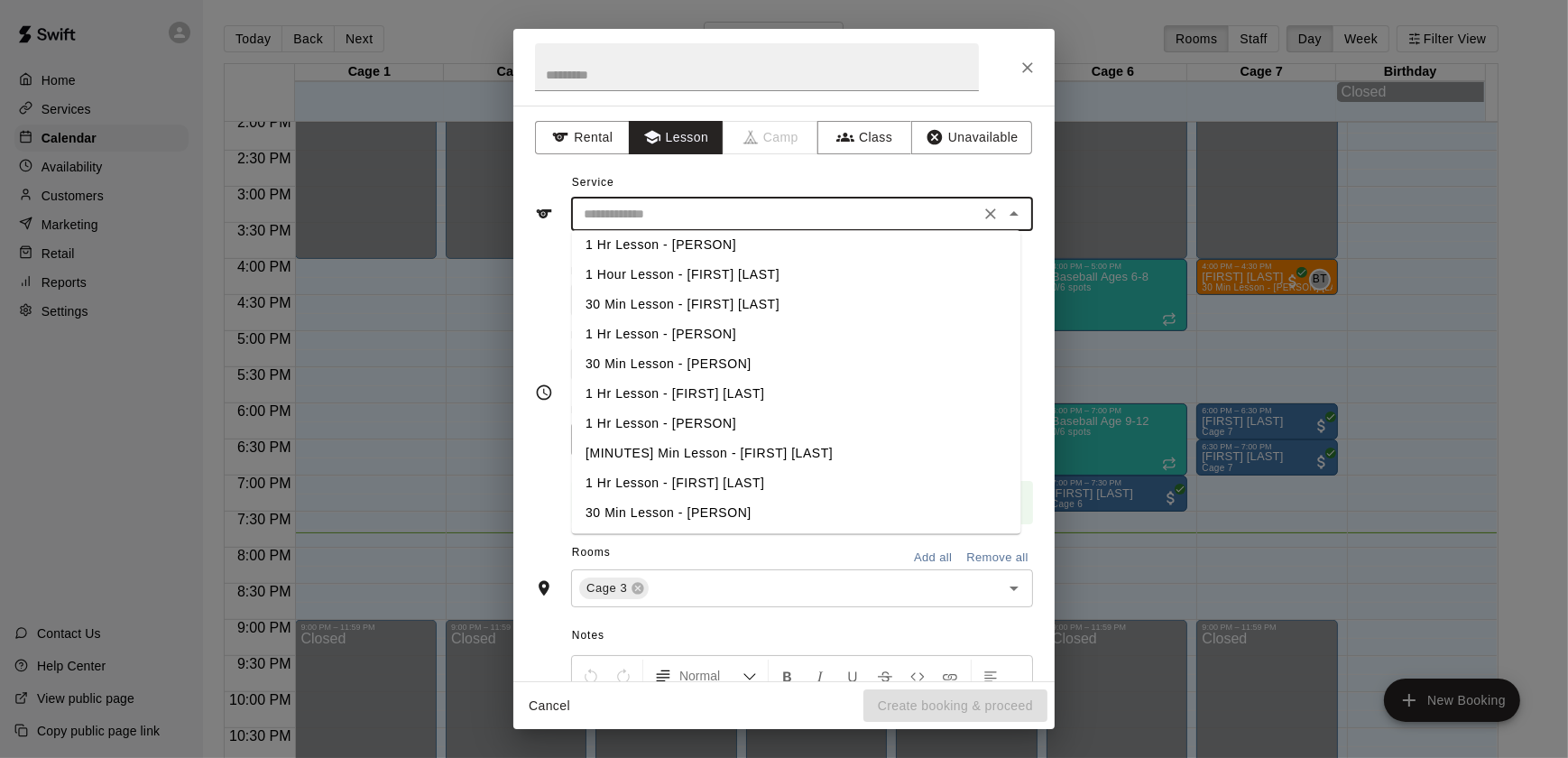 click on "1 Hr Lesson - [FIRST] [LAST]" at bounding box center [797, 393] 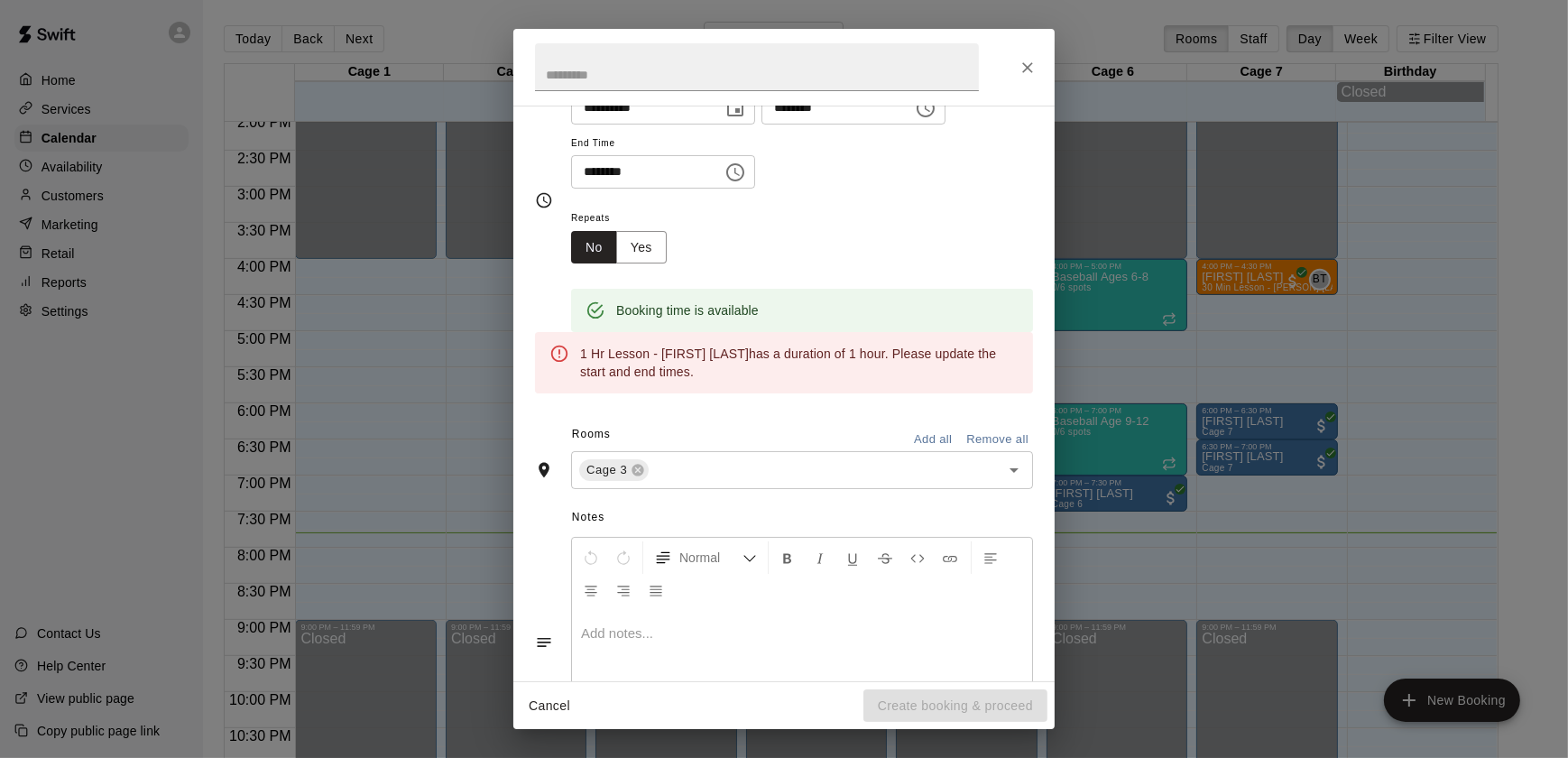 scroll, scrollTop: 0, scrollLeft: 0, axis: both 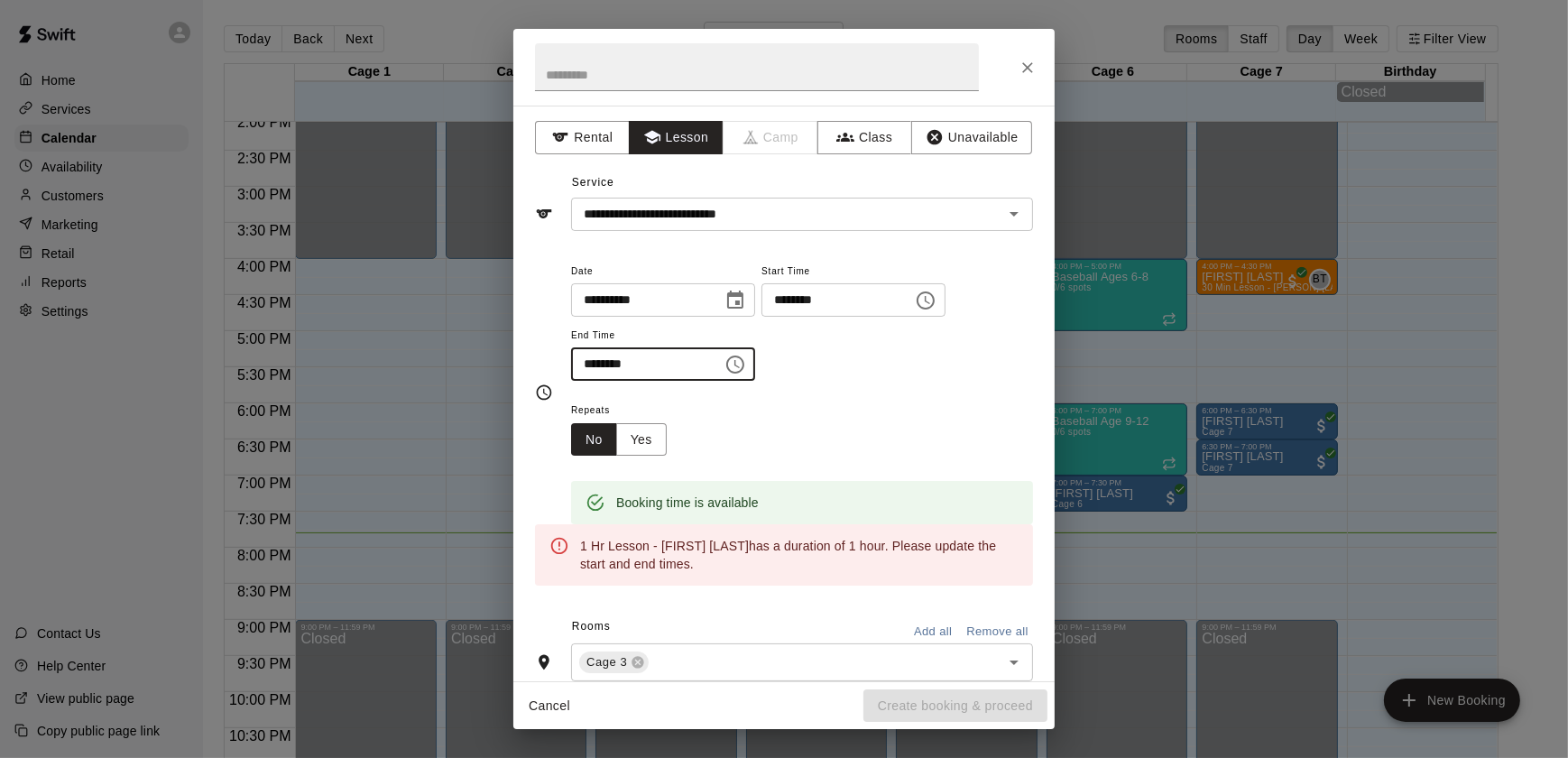 click on "********" at bounding box center [641, 364] 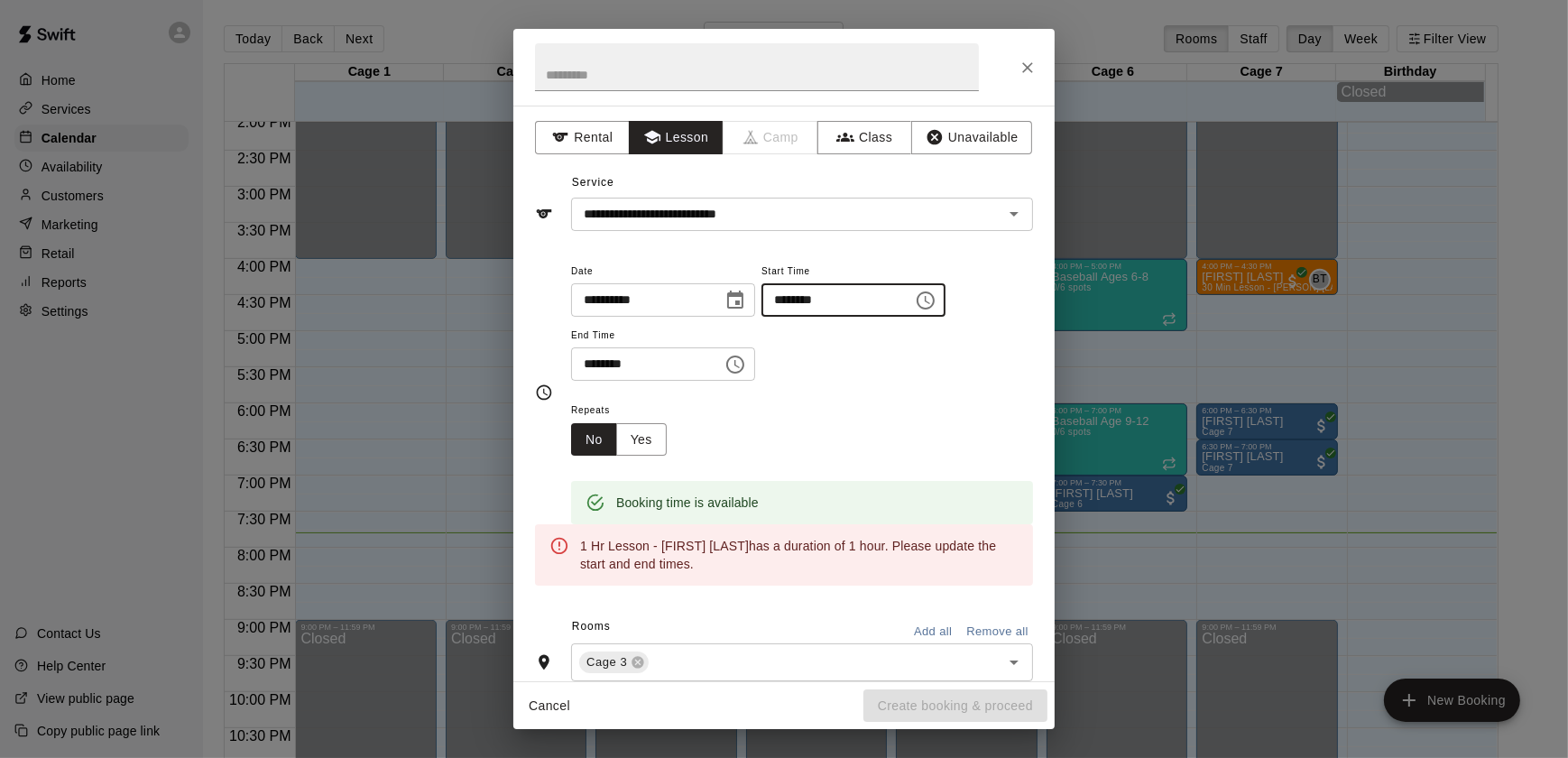 click on "********" at bounding box center (831, 300) 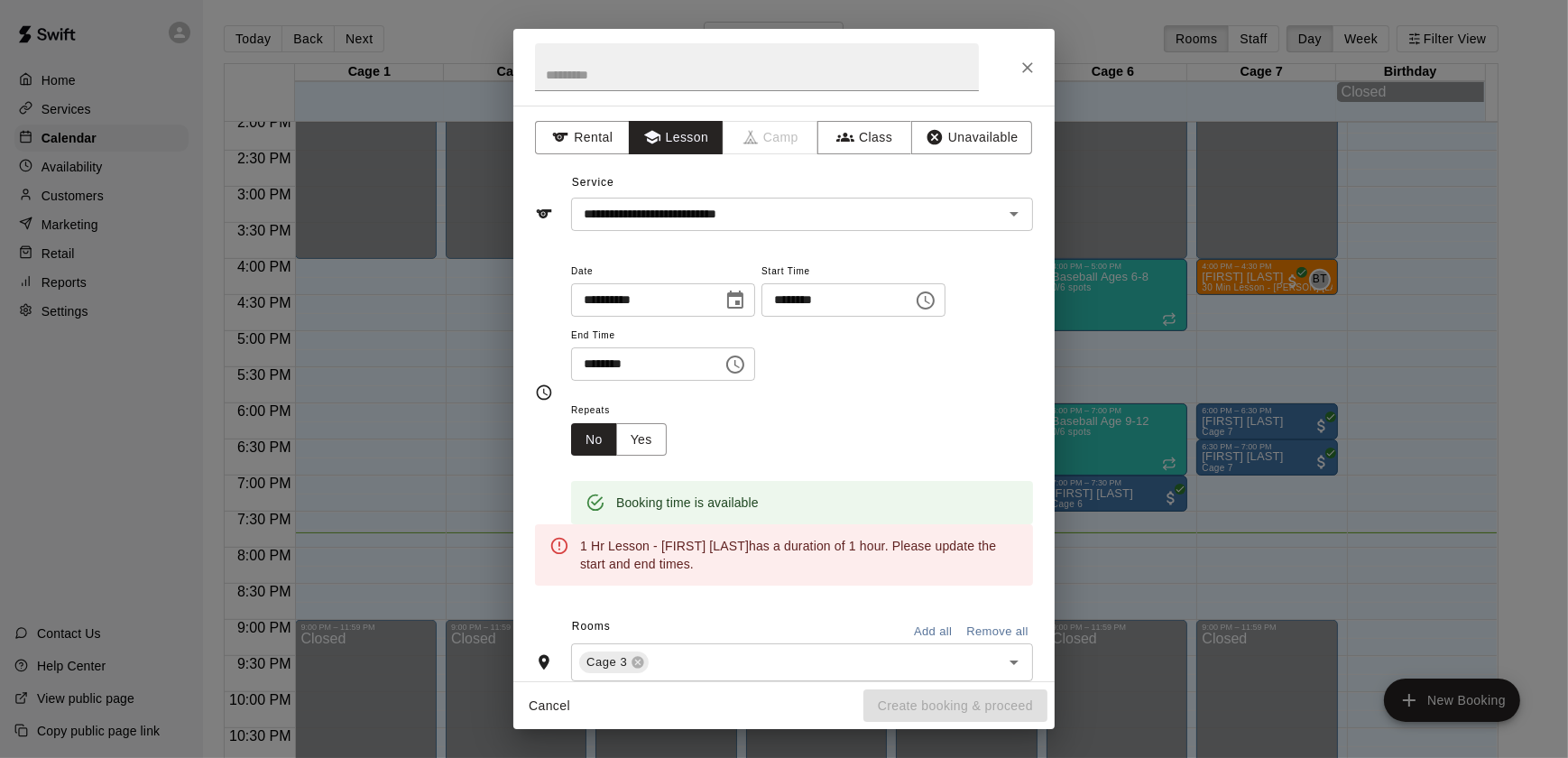click on "Booking time is available" at bounding box center (802, 503) 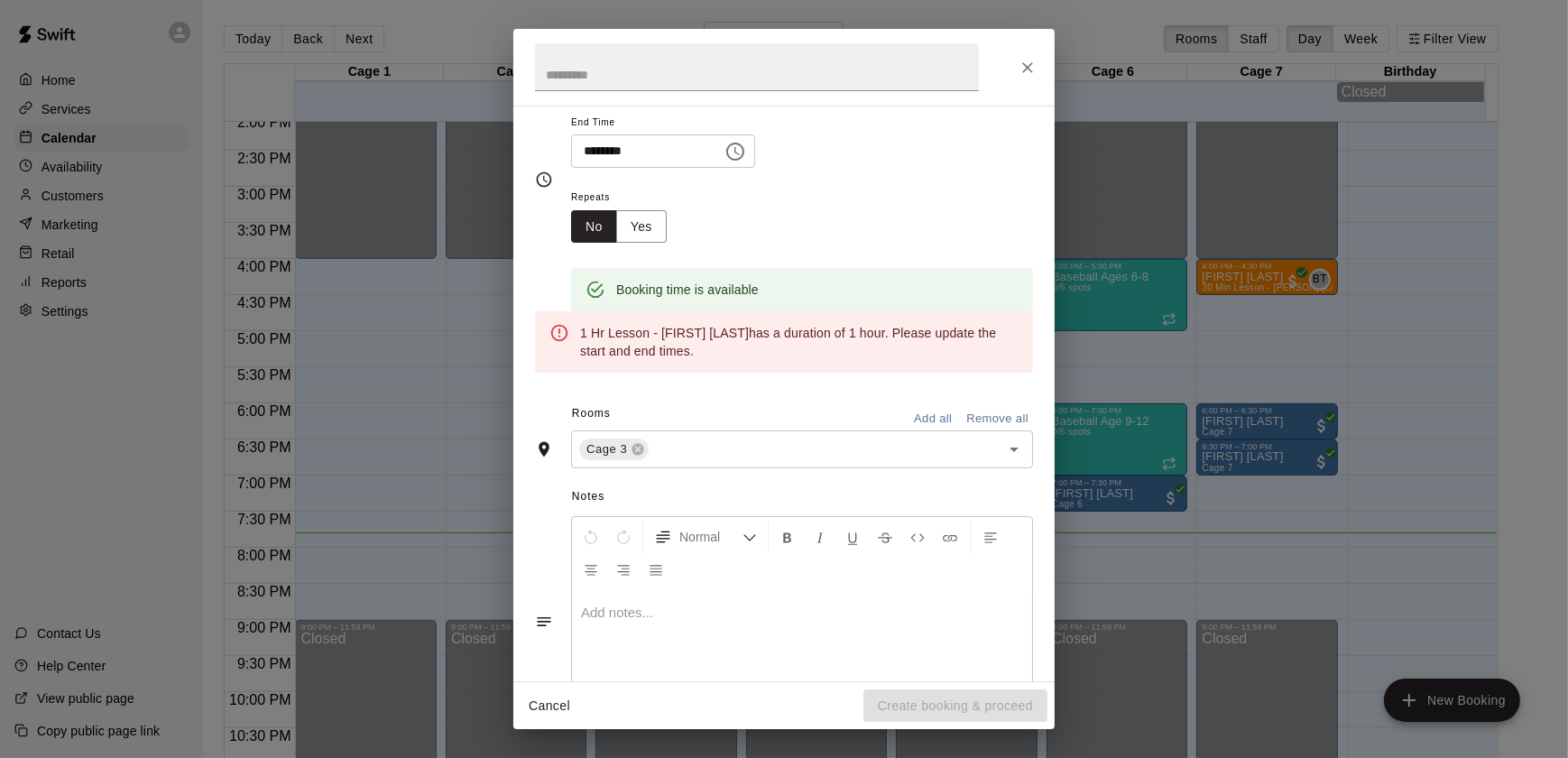 scroll, scrollTop: 0, scrollLeft: 0, axis: both 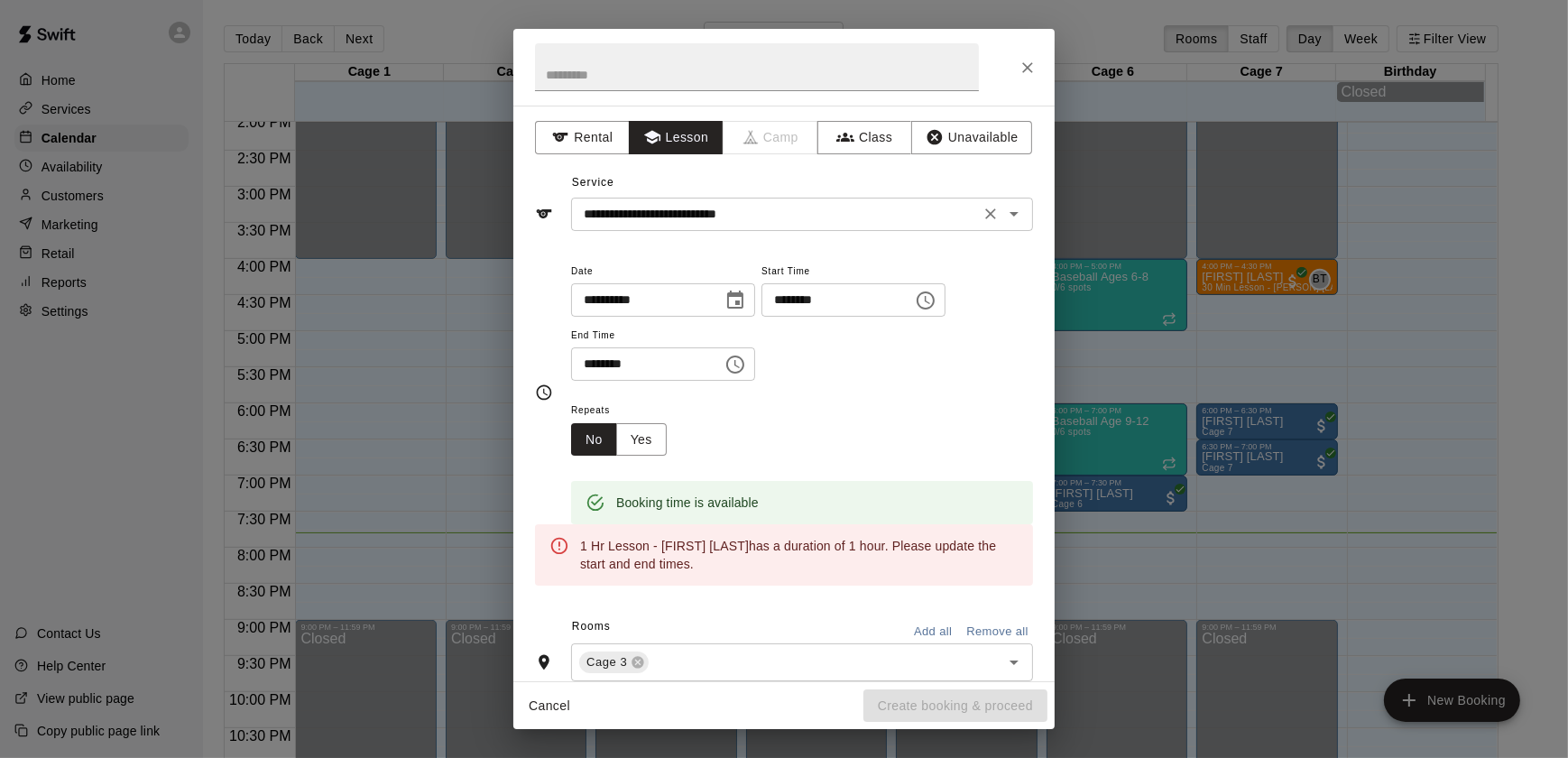 click on "**********" at bounding box center (775, 214) 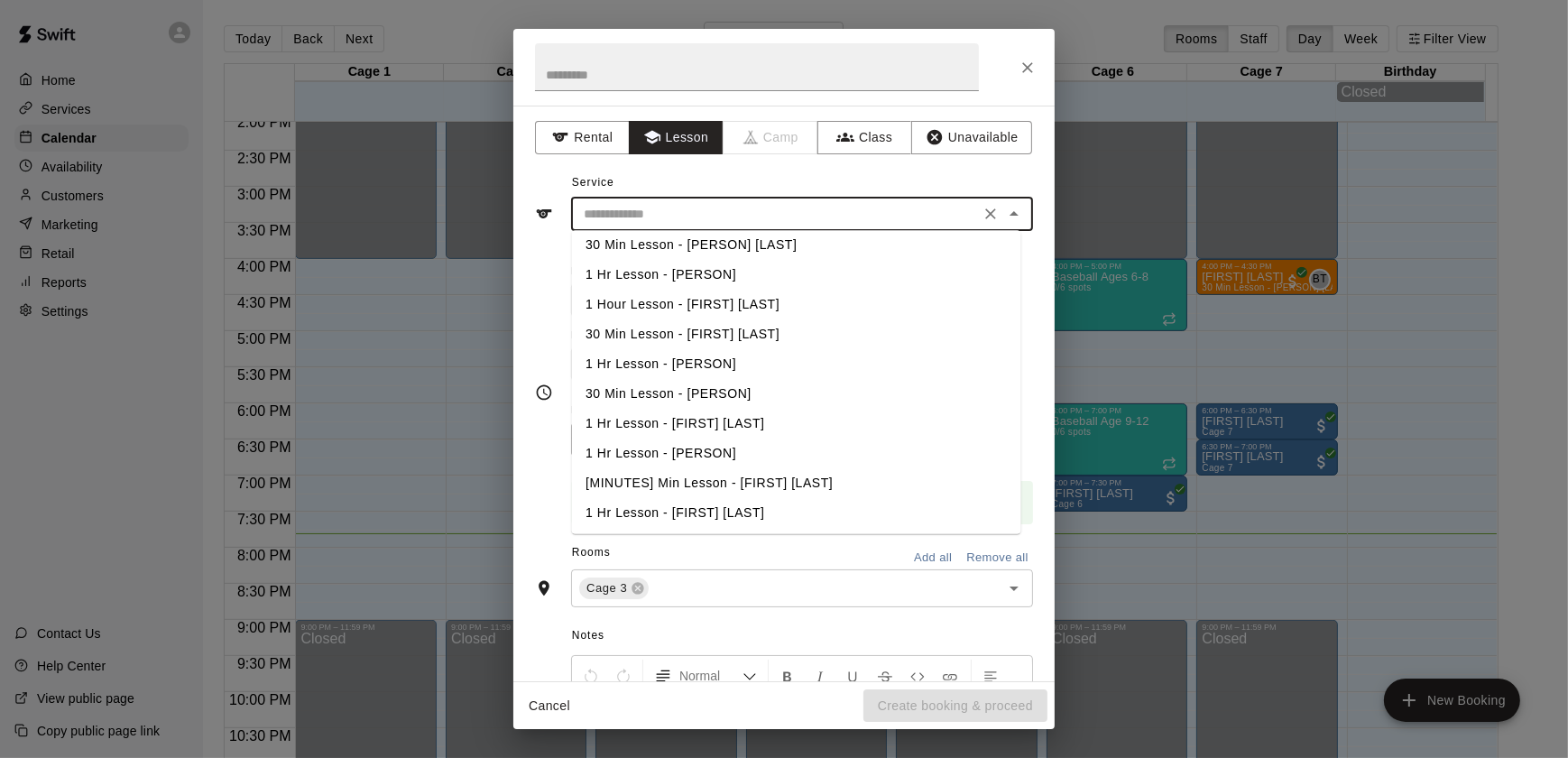 scroll, scrollTop: 398, scrollLeft: 0, axis: vertical 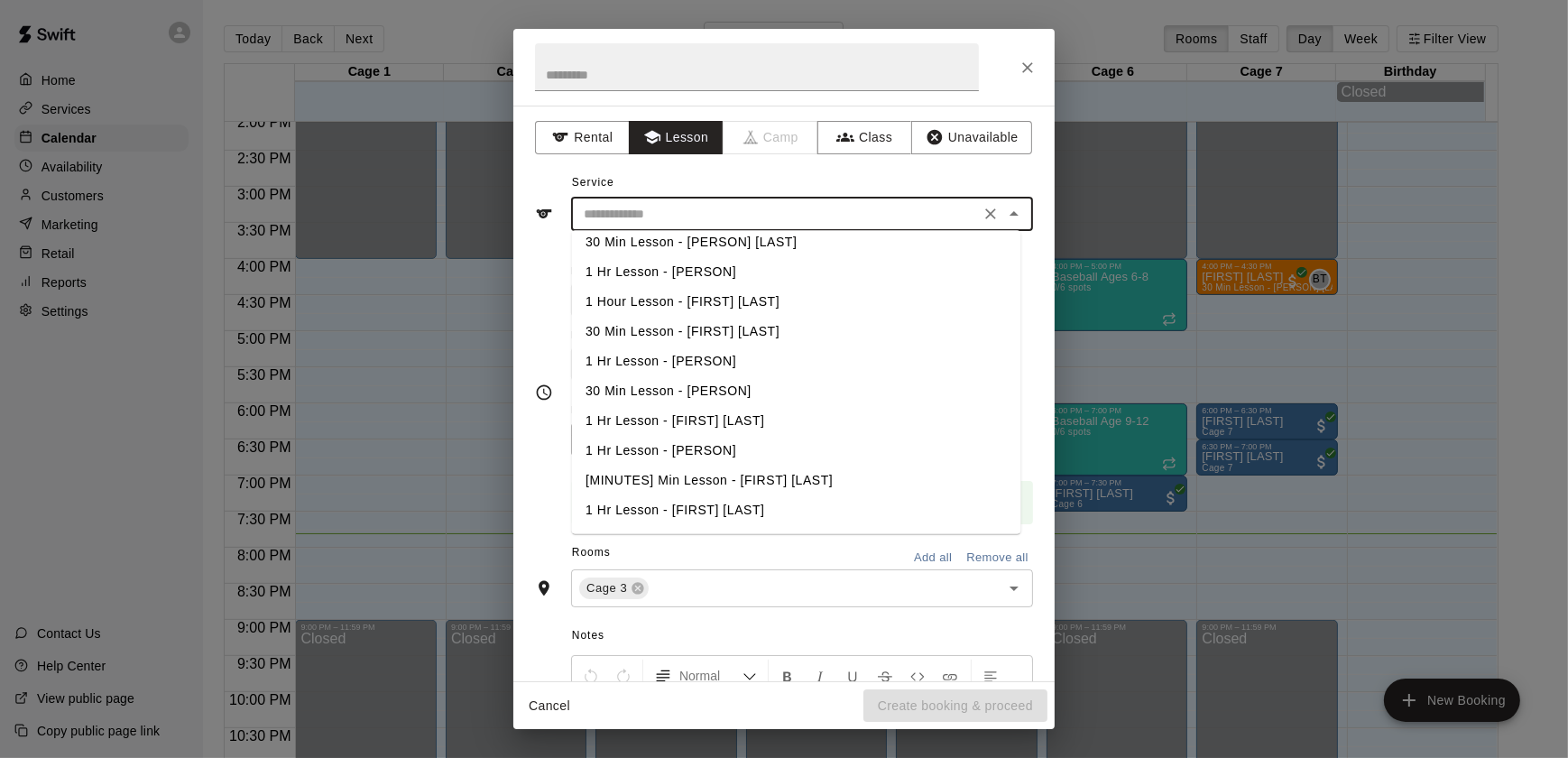 click on "1 Hr Lesson - [FIRST] [LAST]" at bounding box center [797, 421] 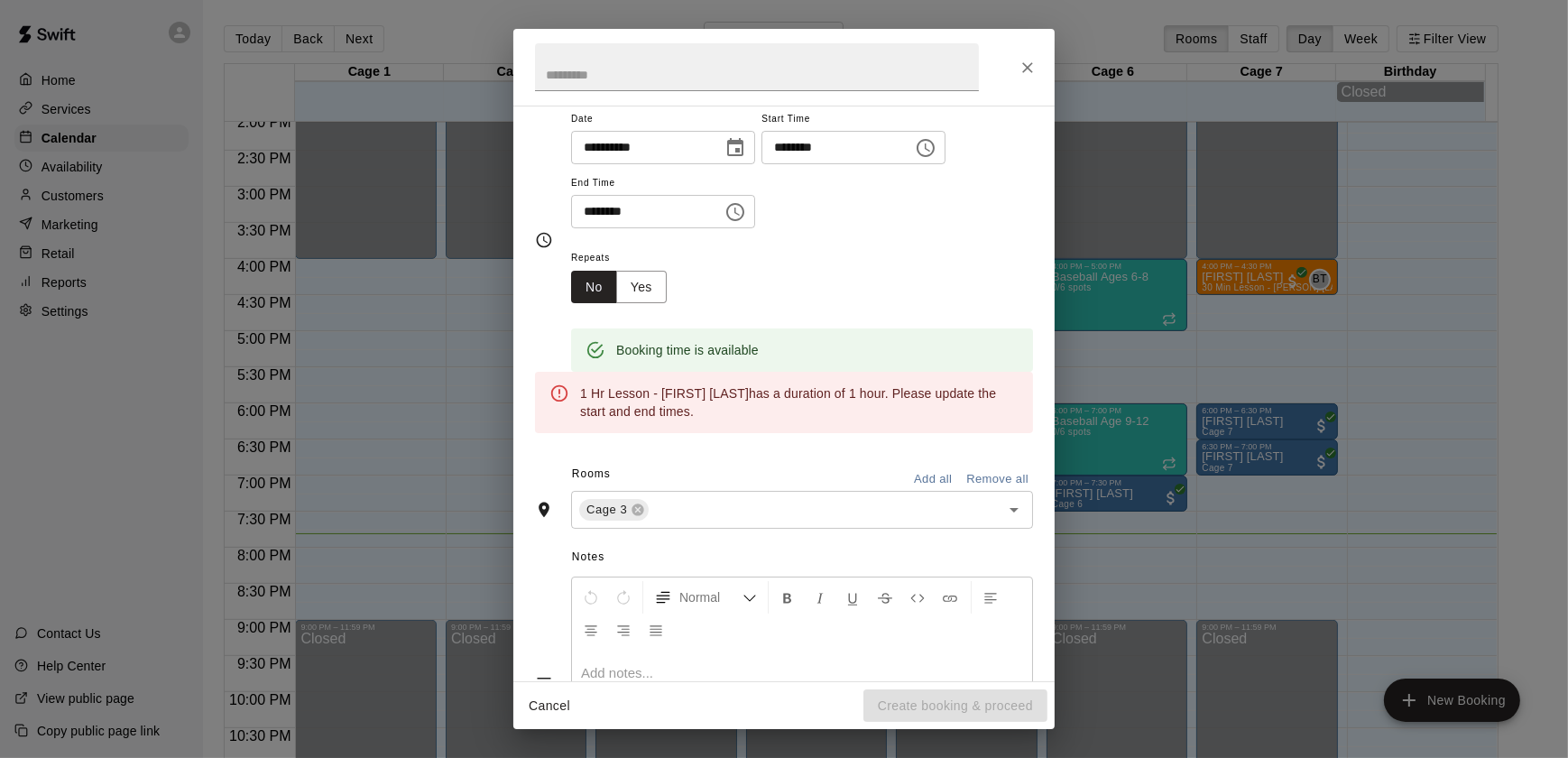 scroll, scrollTop: 0, scrollLeft: 0, axis: both 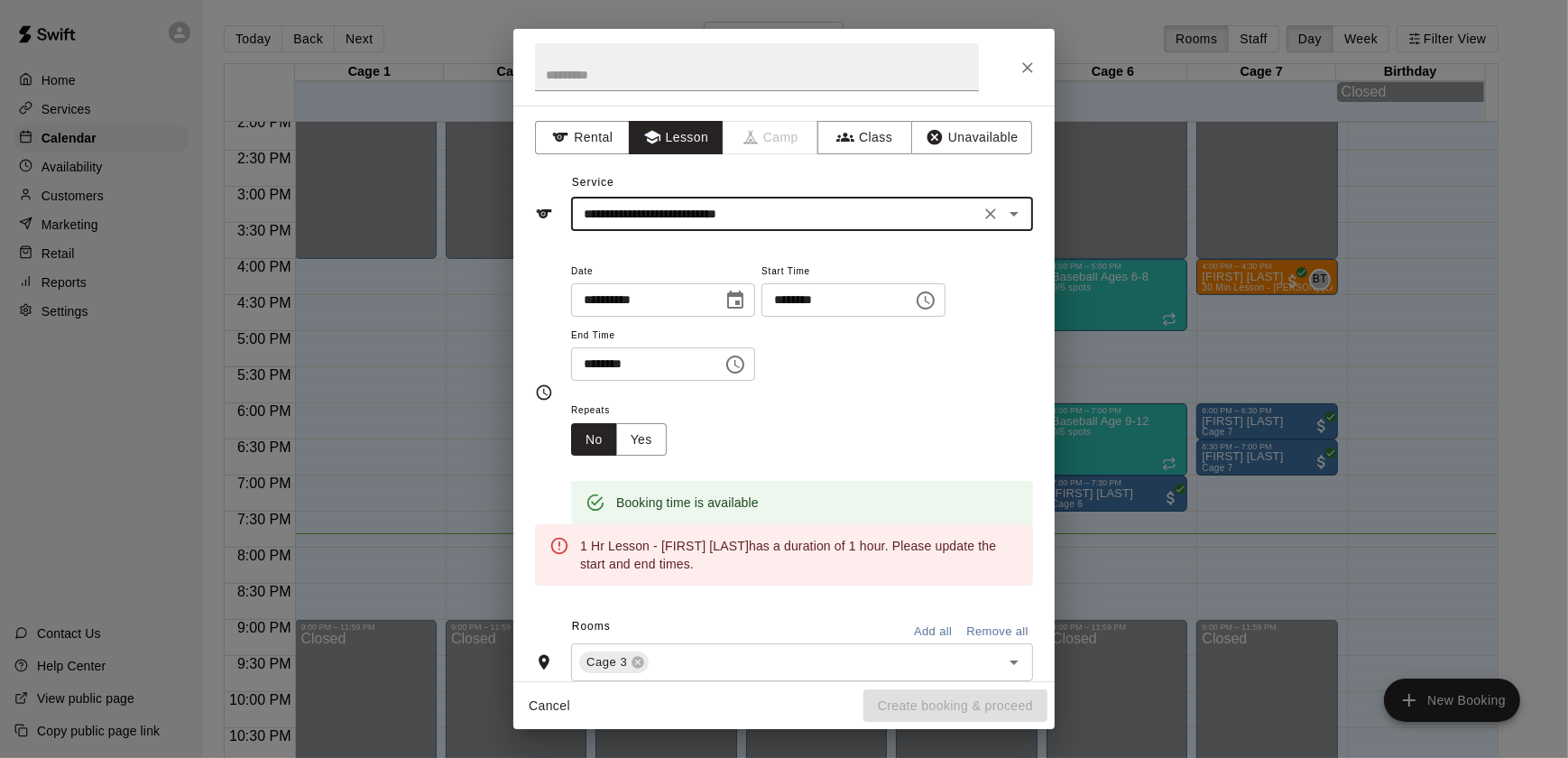 click on "**********" at bounding box center [802, 214] 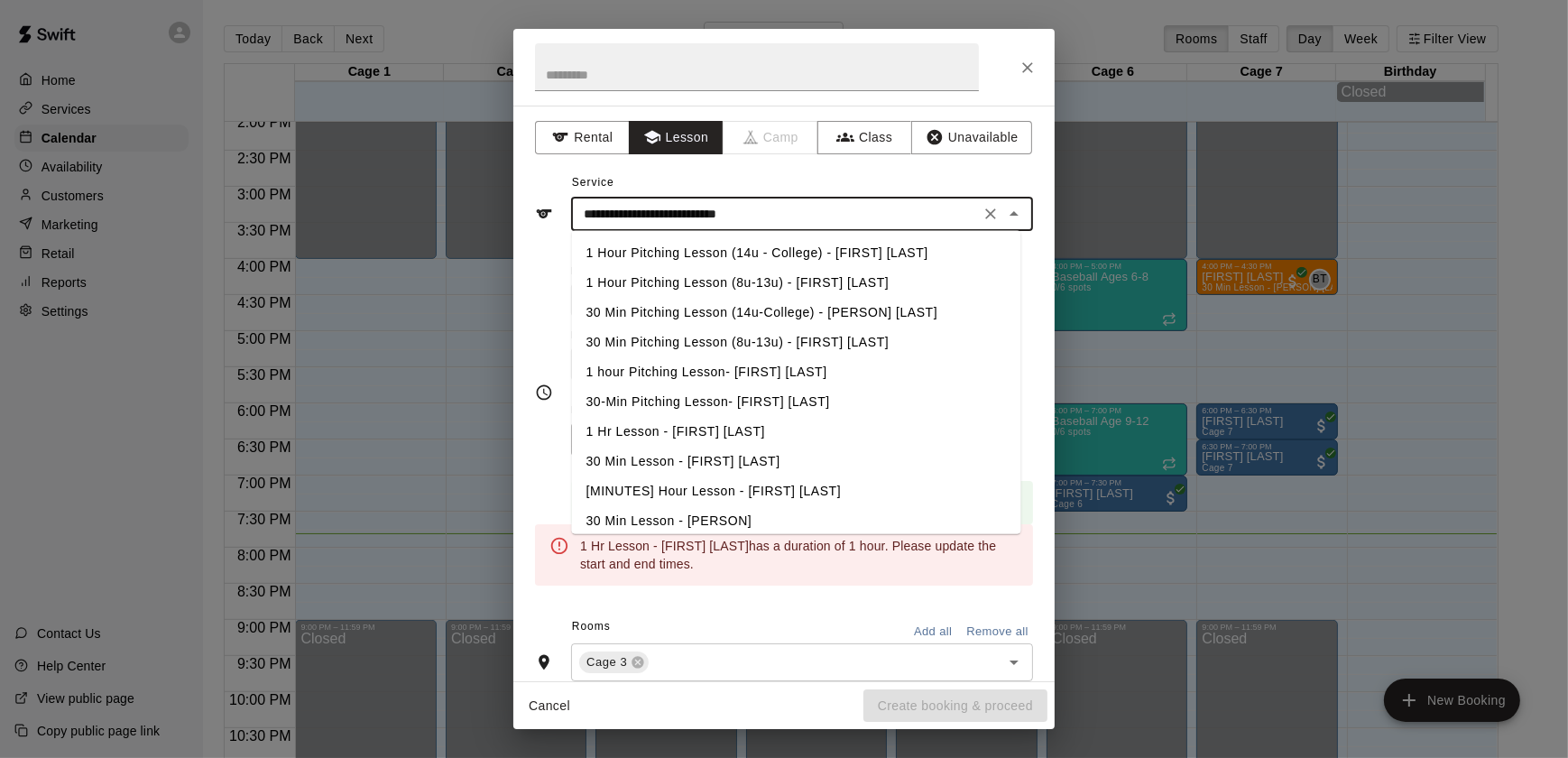 click 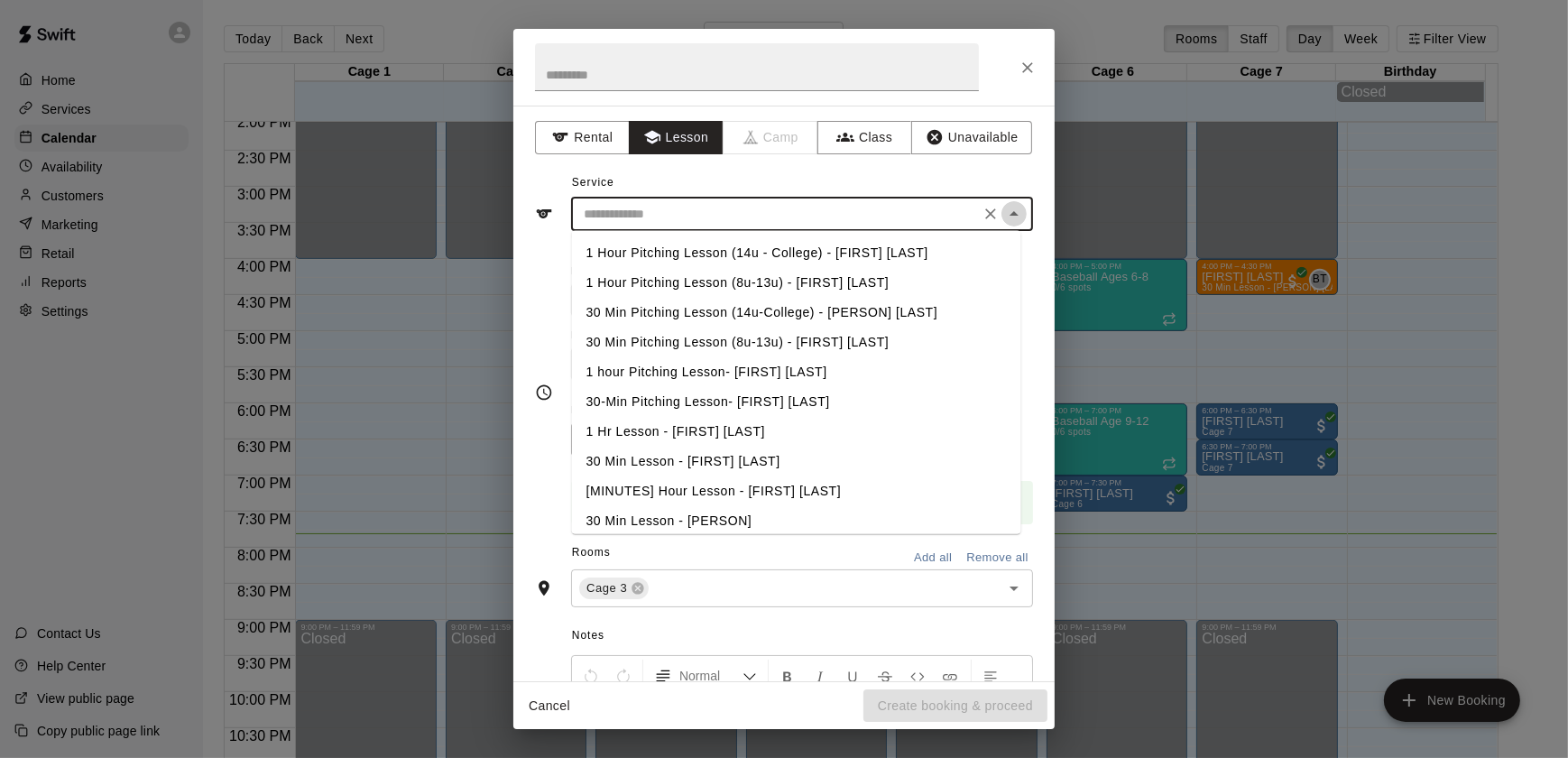 click 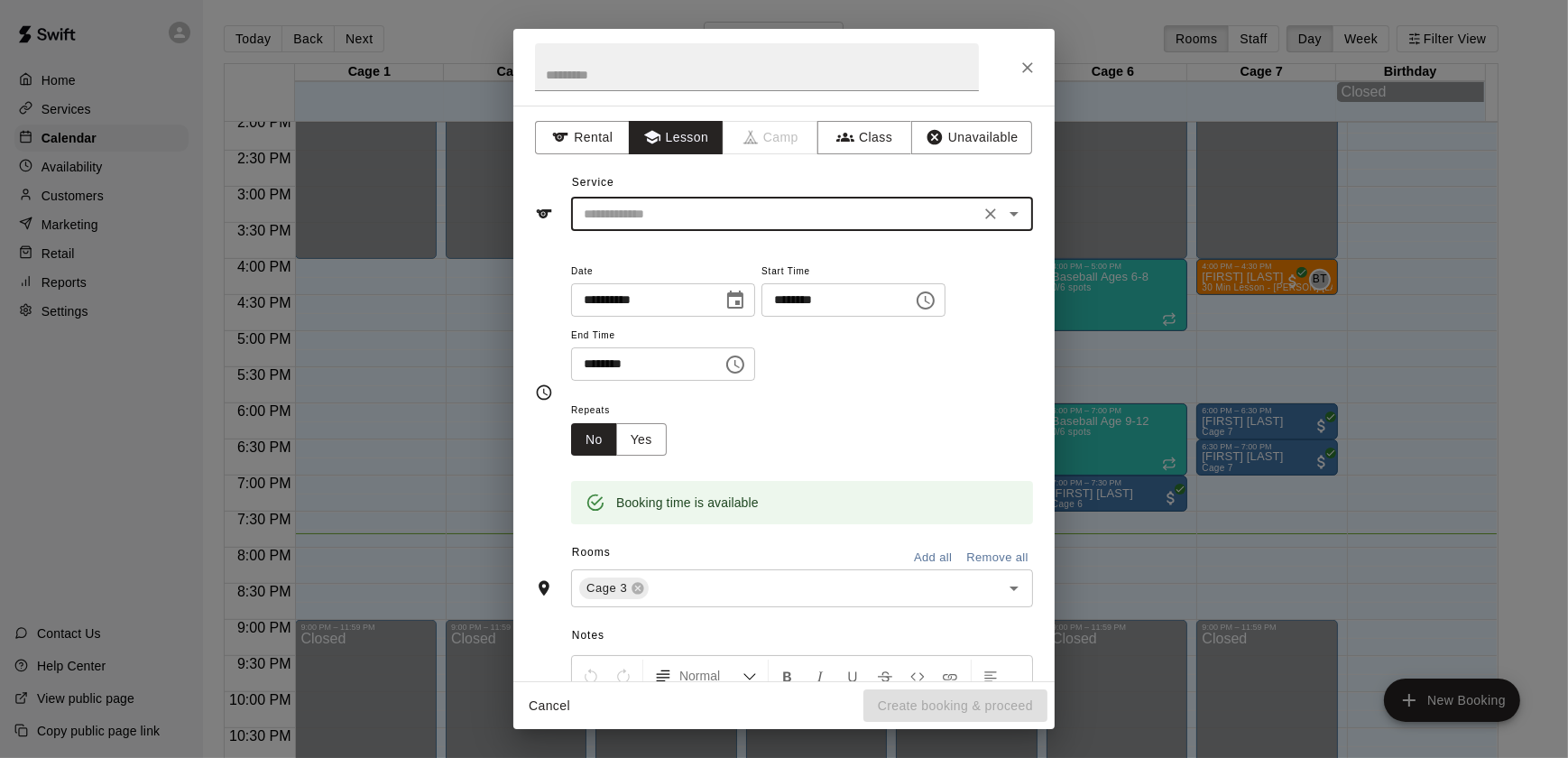 type 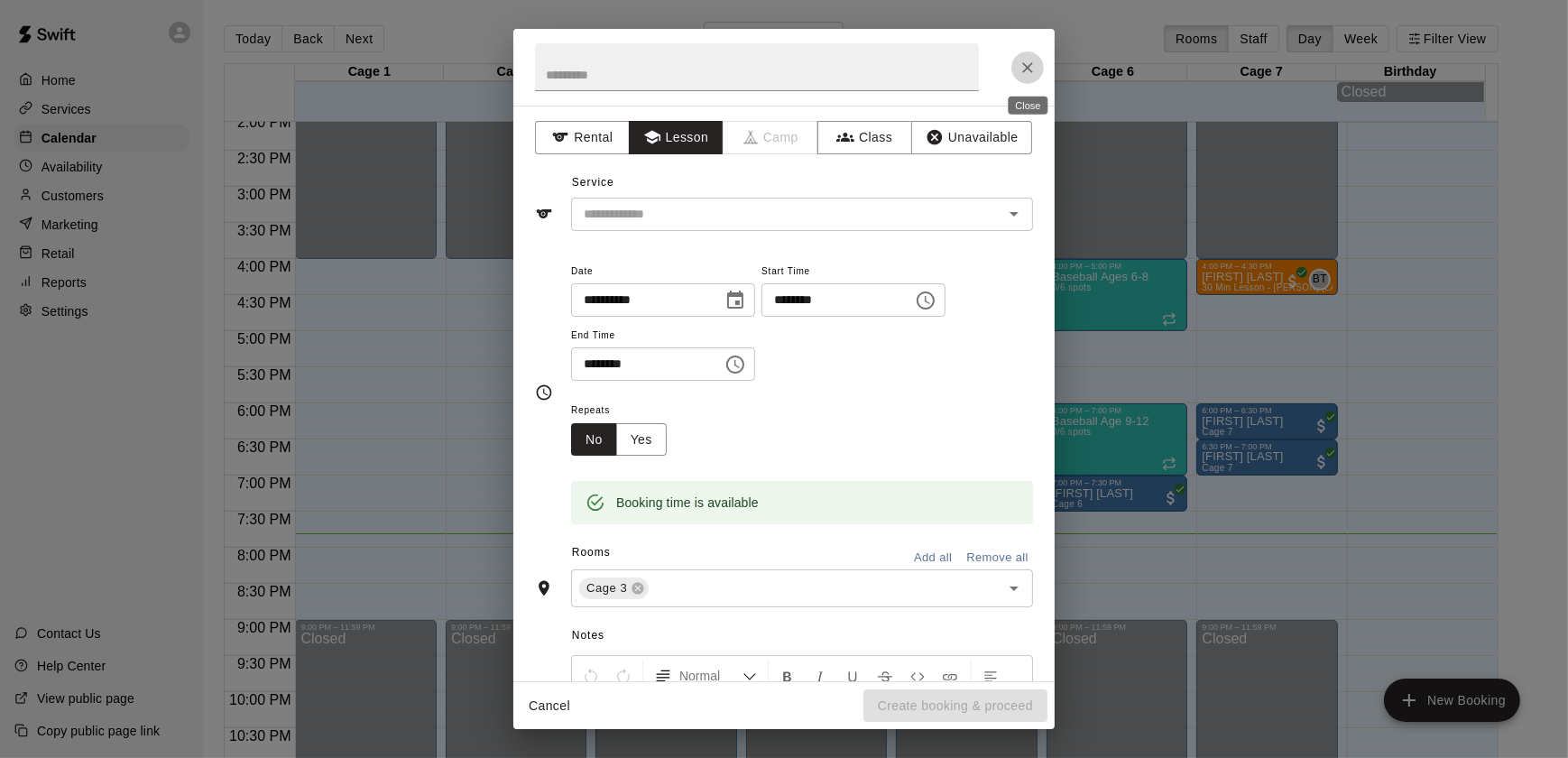 click 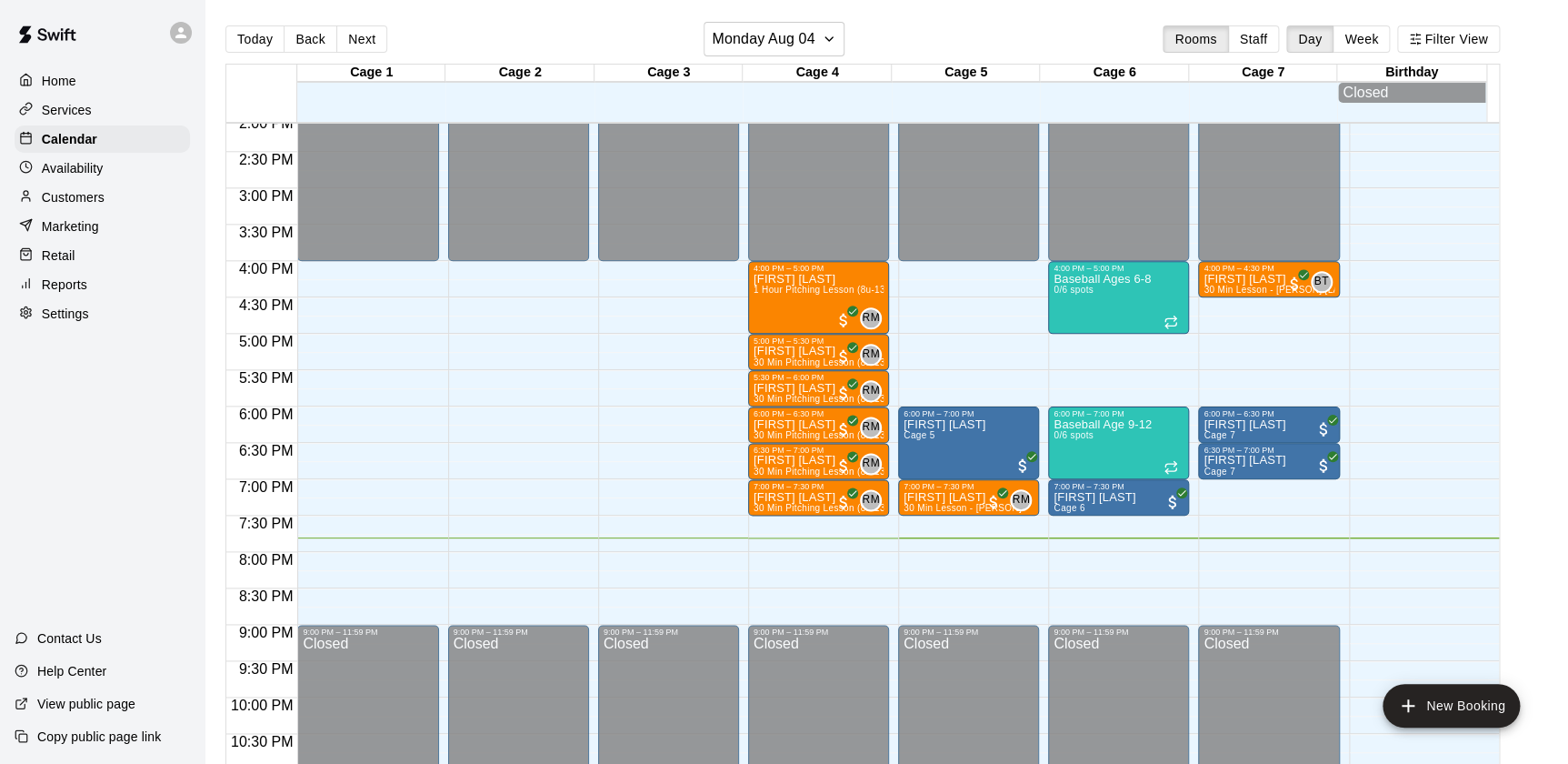 click on "12:00 AM – 4:00 PM Closed 9:00 PM – 11:59 PM Closed" at bounding box center (668, -30) 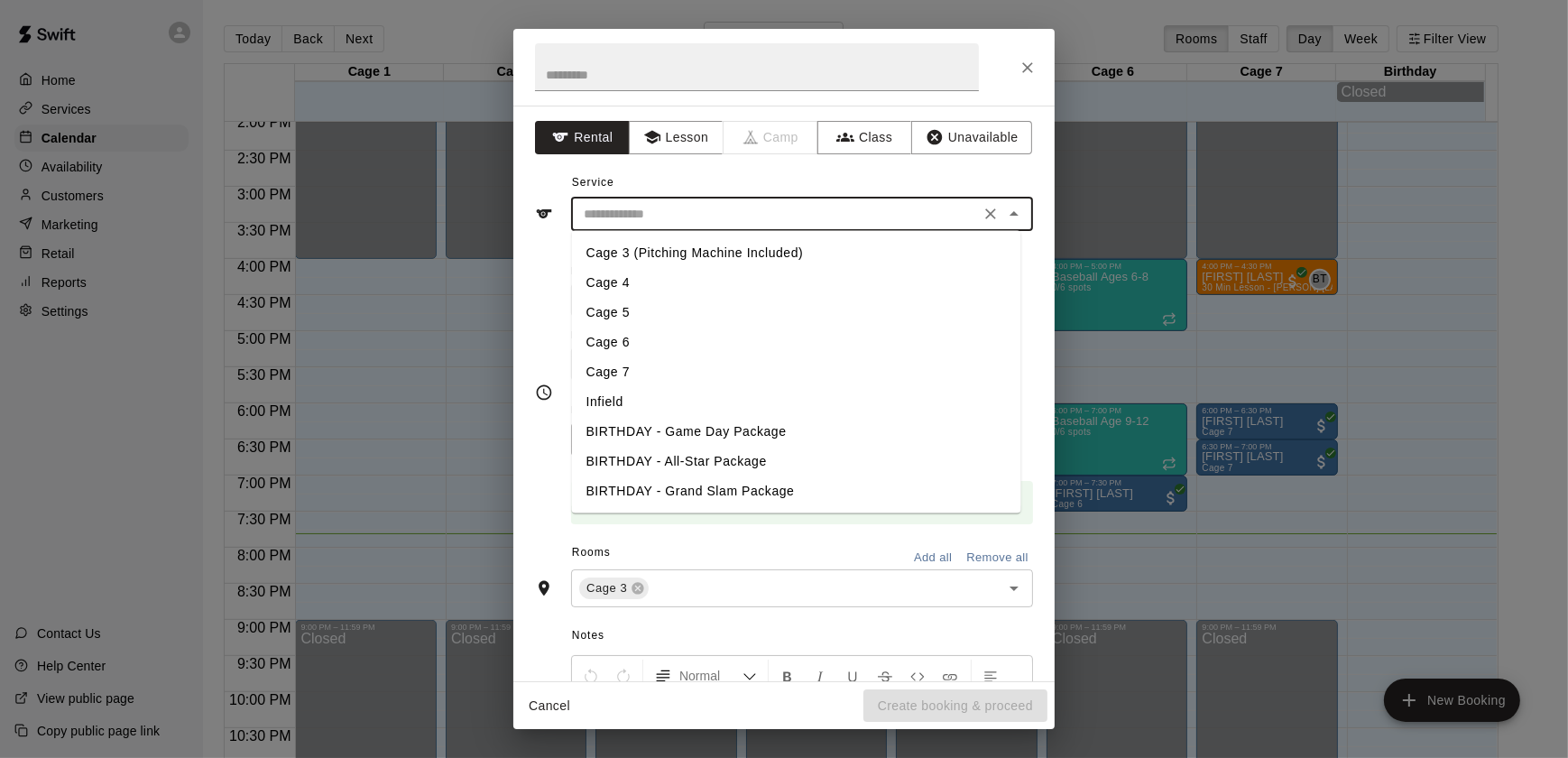 click at bounding box center (775, 214) 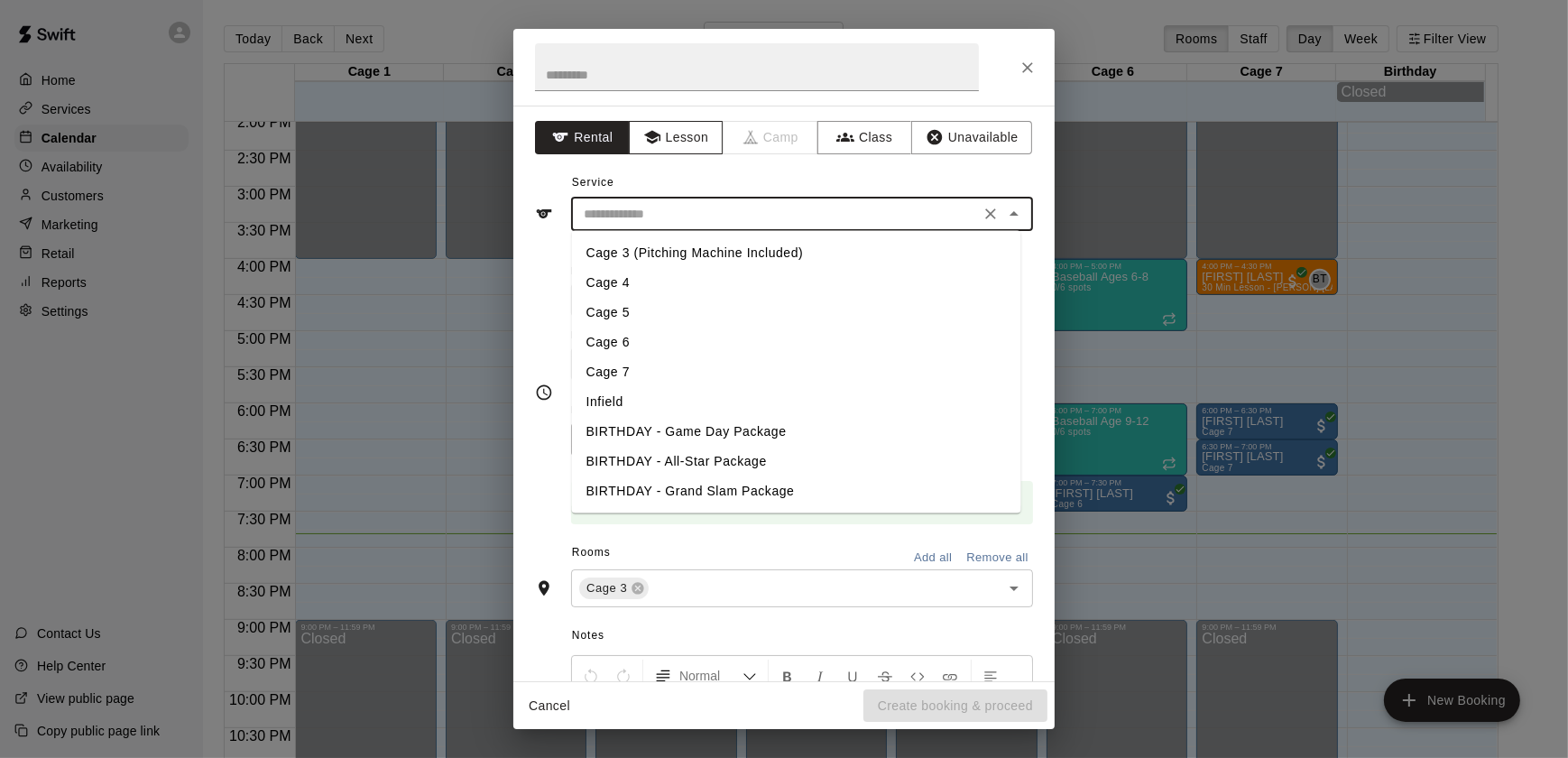 click on "Lesson" at bounding box center [676, 137] 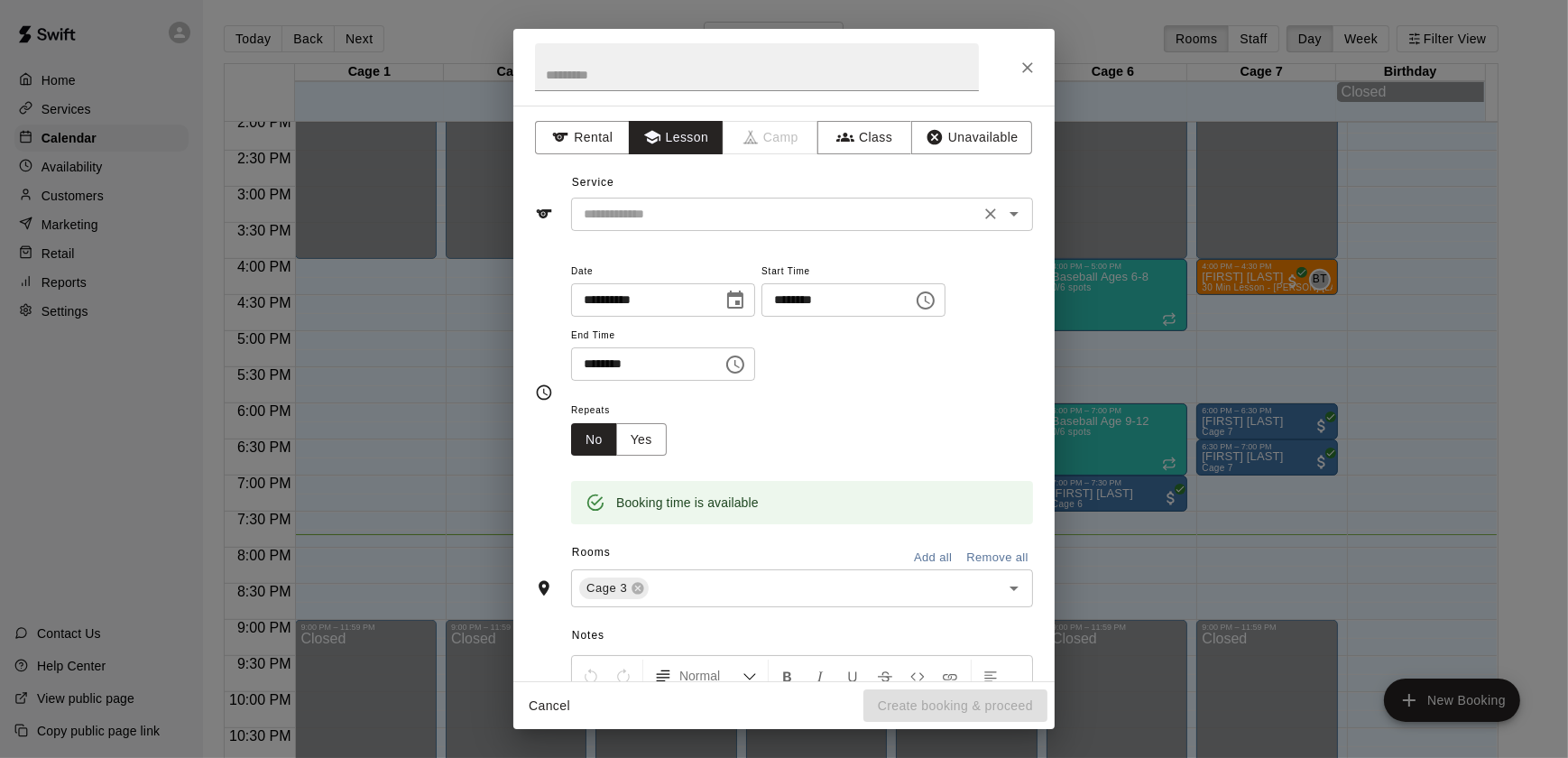 click at bounding box center (775, 214) 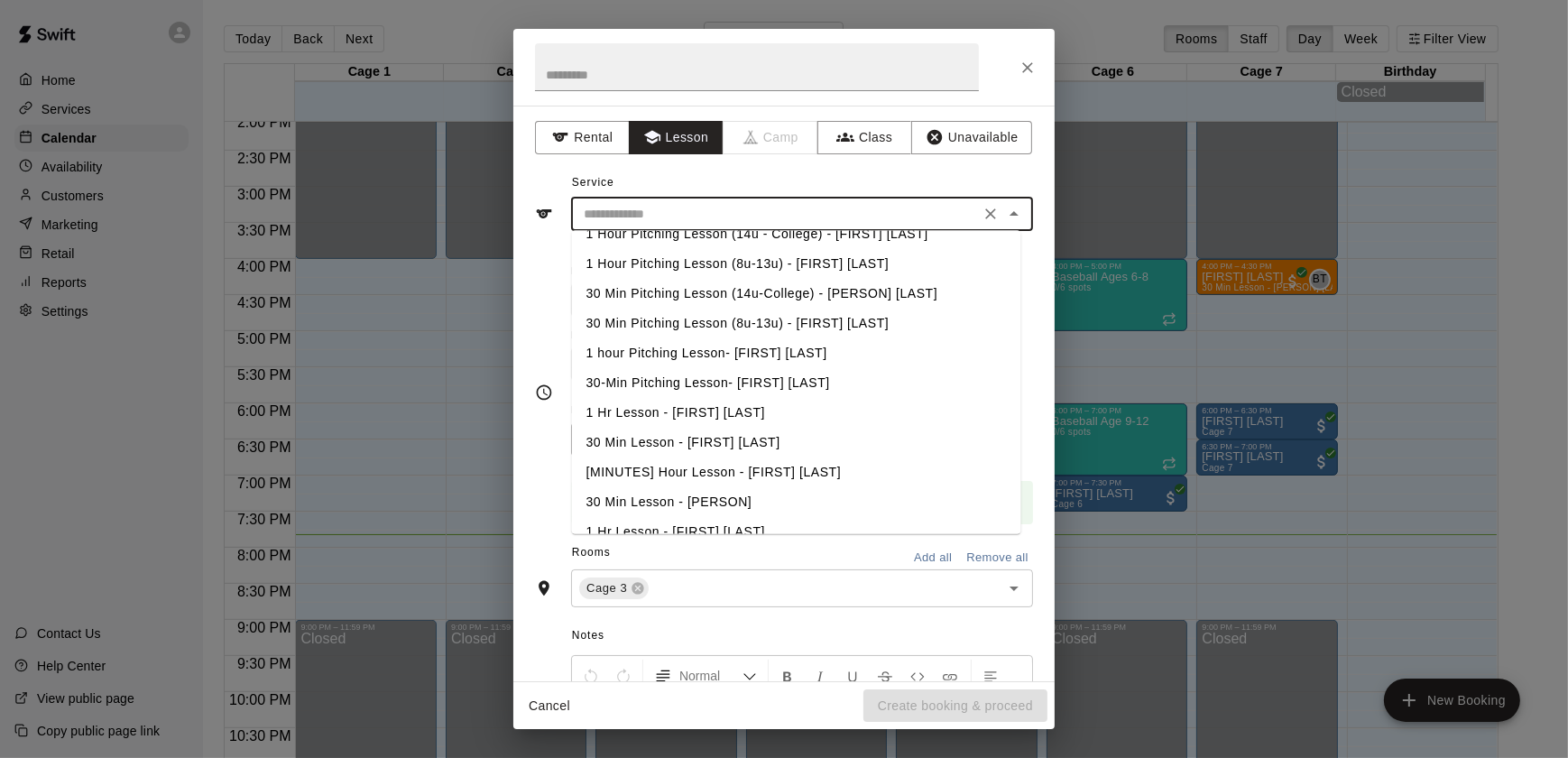 scroll, scrollTop: 0, scrollLeft: 0, axis: both 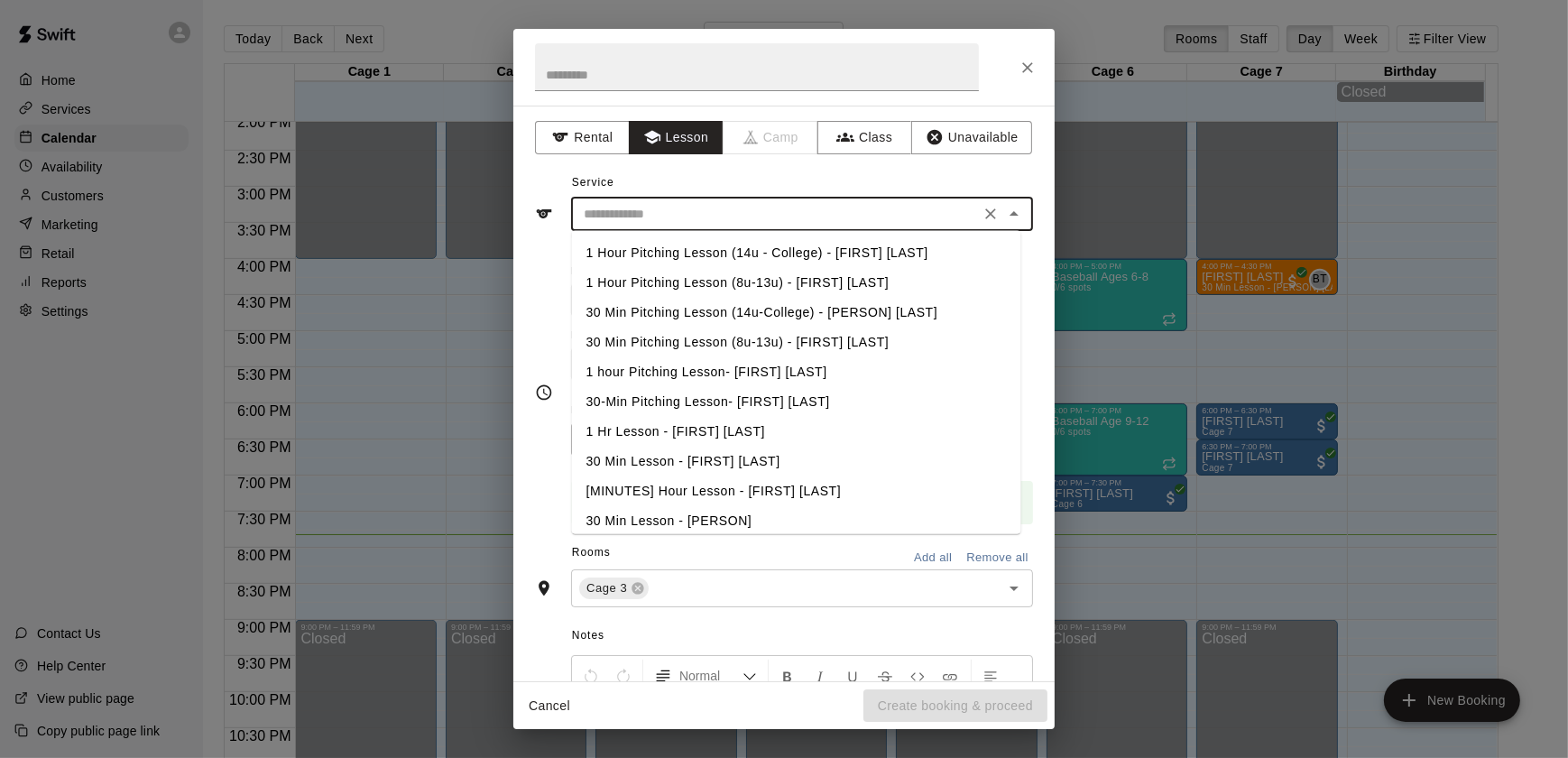 click on "30 Min Pitching Lesson (8u-13u) - [FIRST] [LAST]" at bounding box center (797, 342) 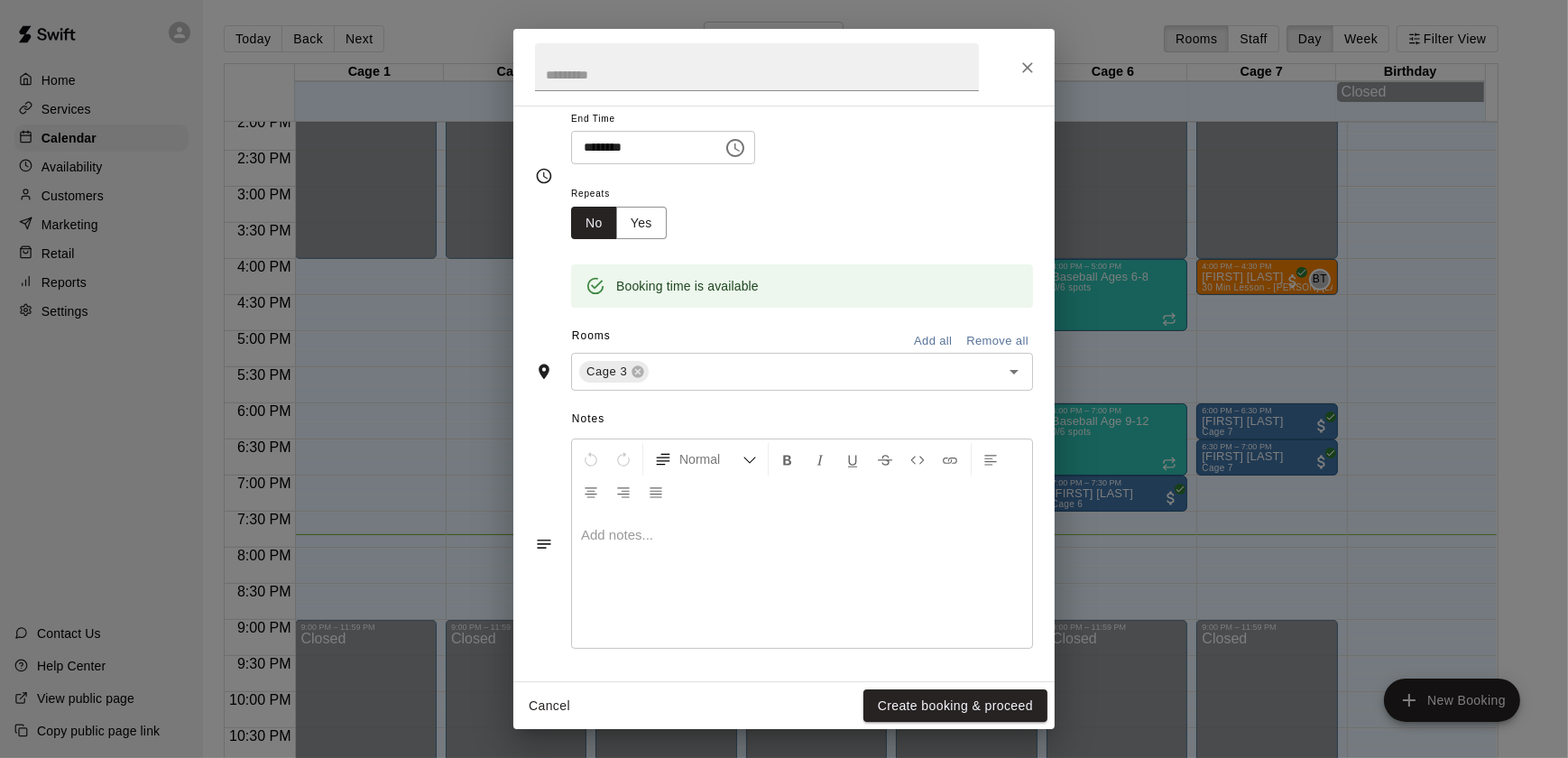 scroll, scrollTop: 0, scrollLeft: 0, axis: both 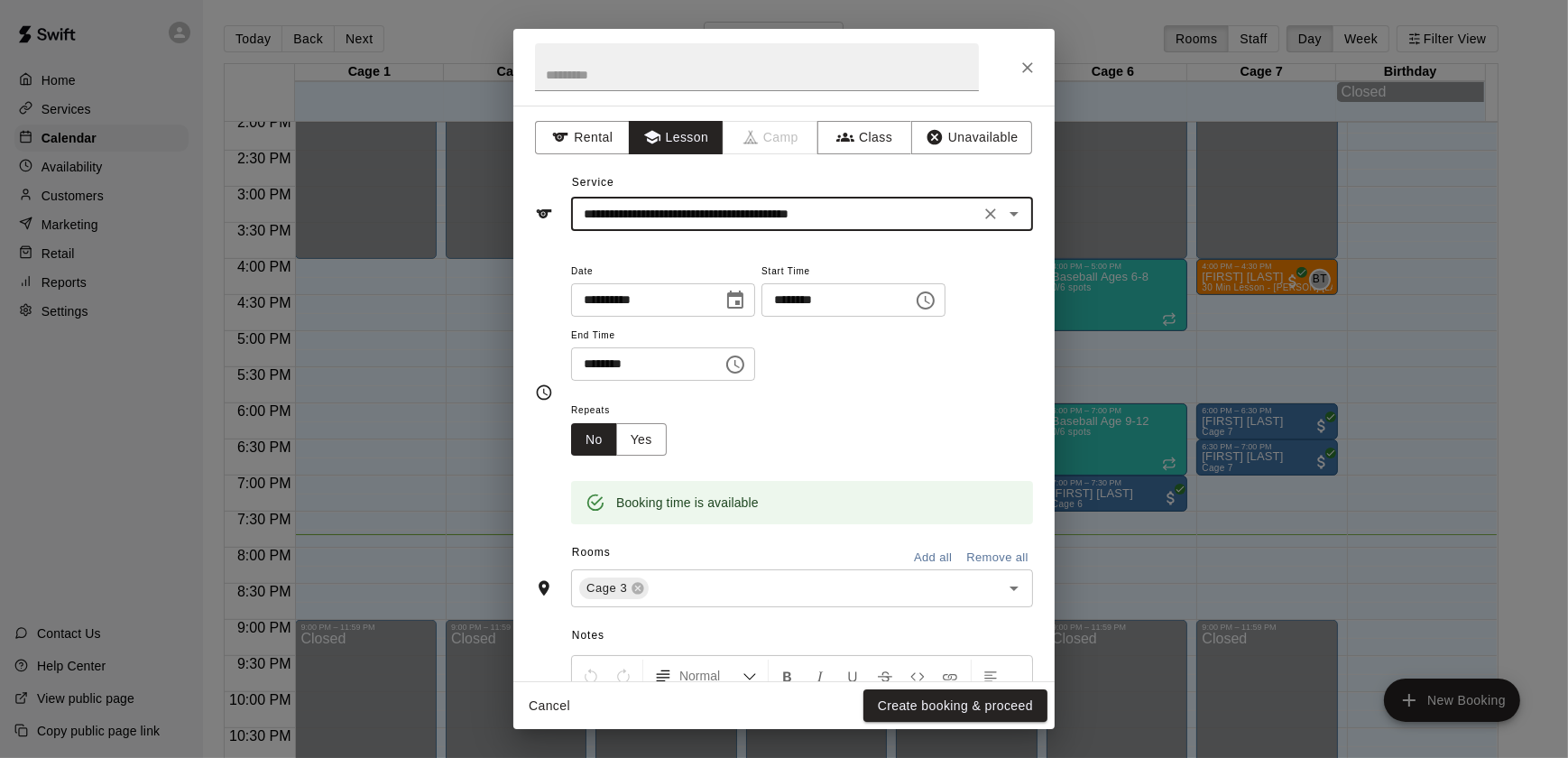 click 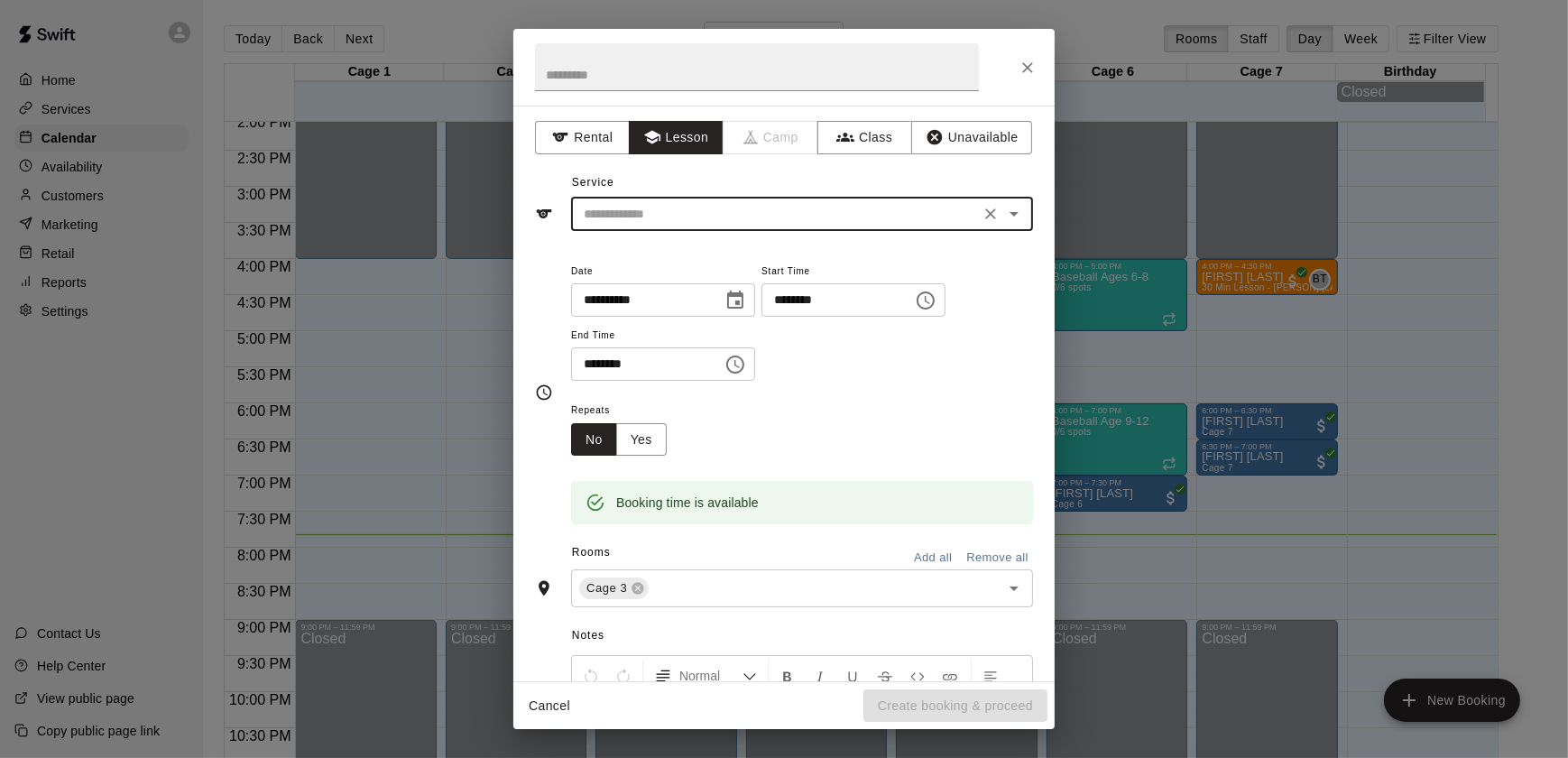 click 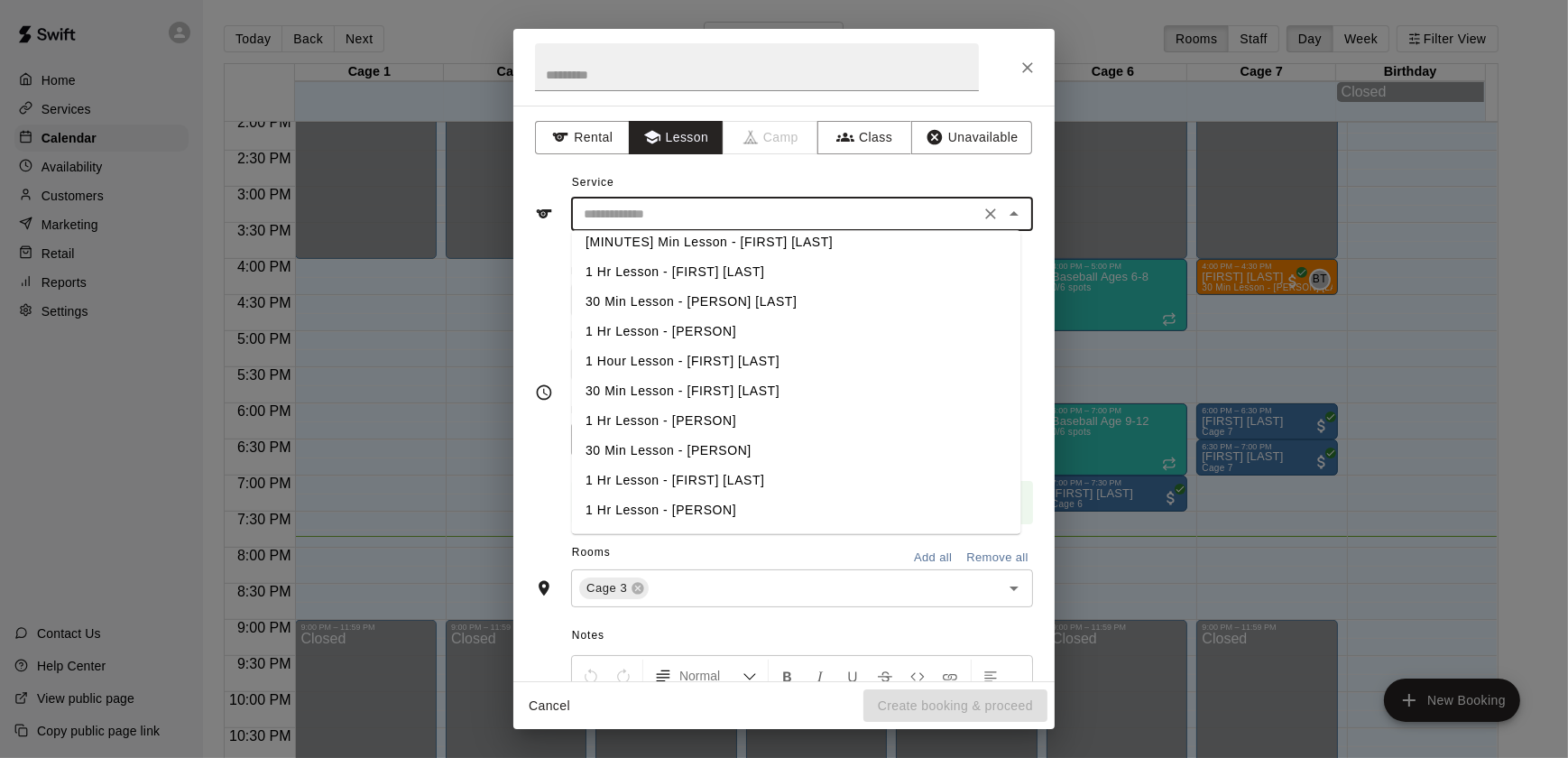 scroll, scrollTop: 425, scrollLeft: 0, axis: vertical 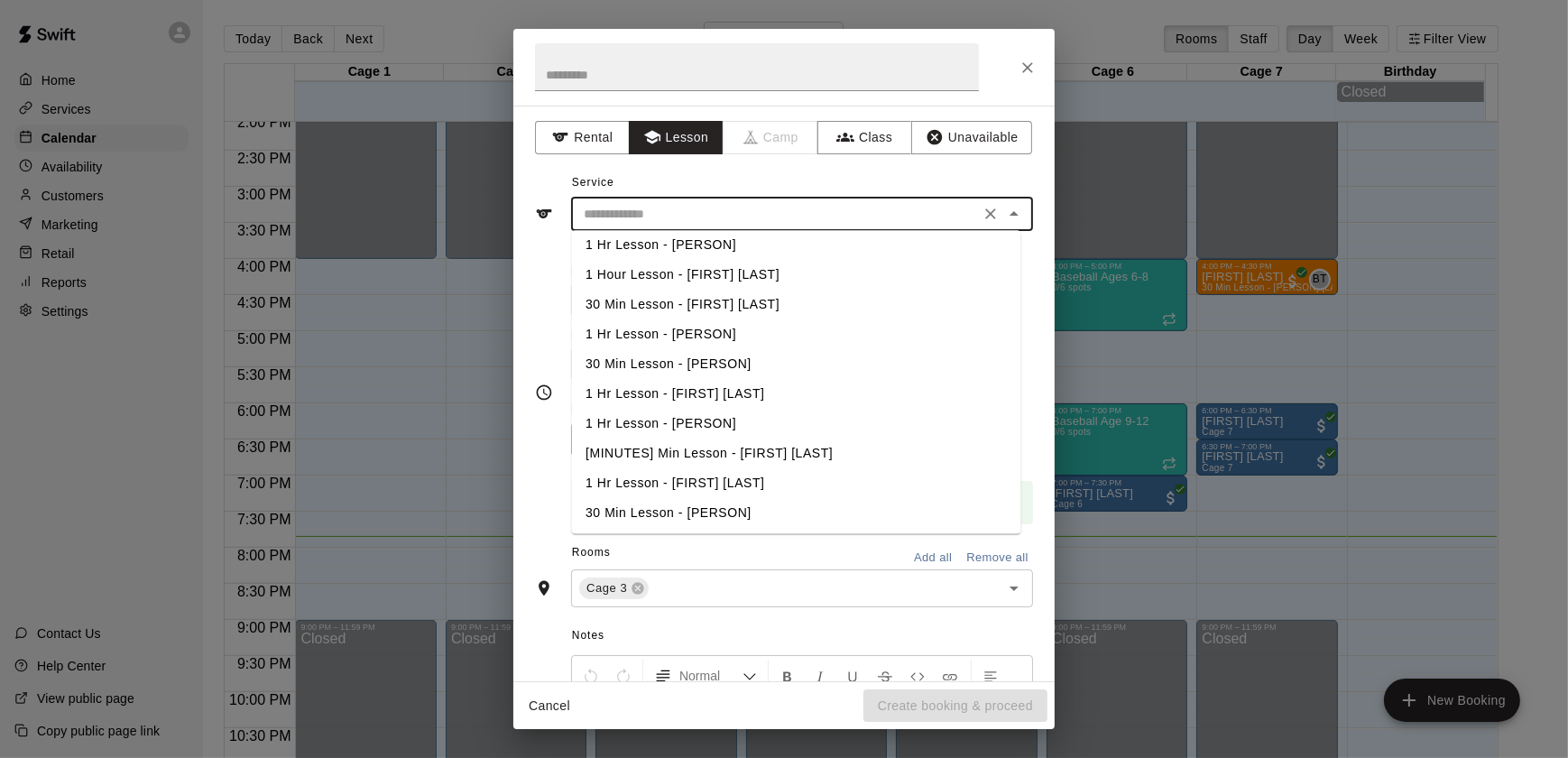click on "1 Hr Lesson - [FIRST] [LAST]" at bounding box center [797, 393] 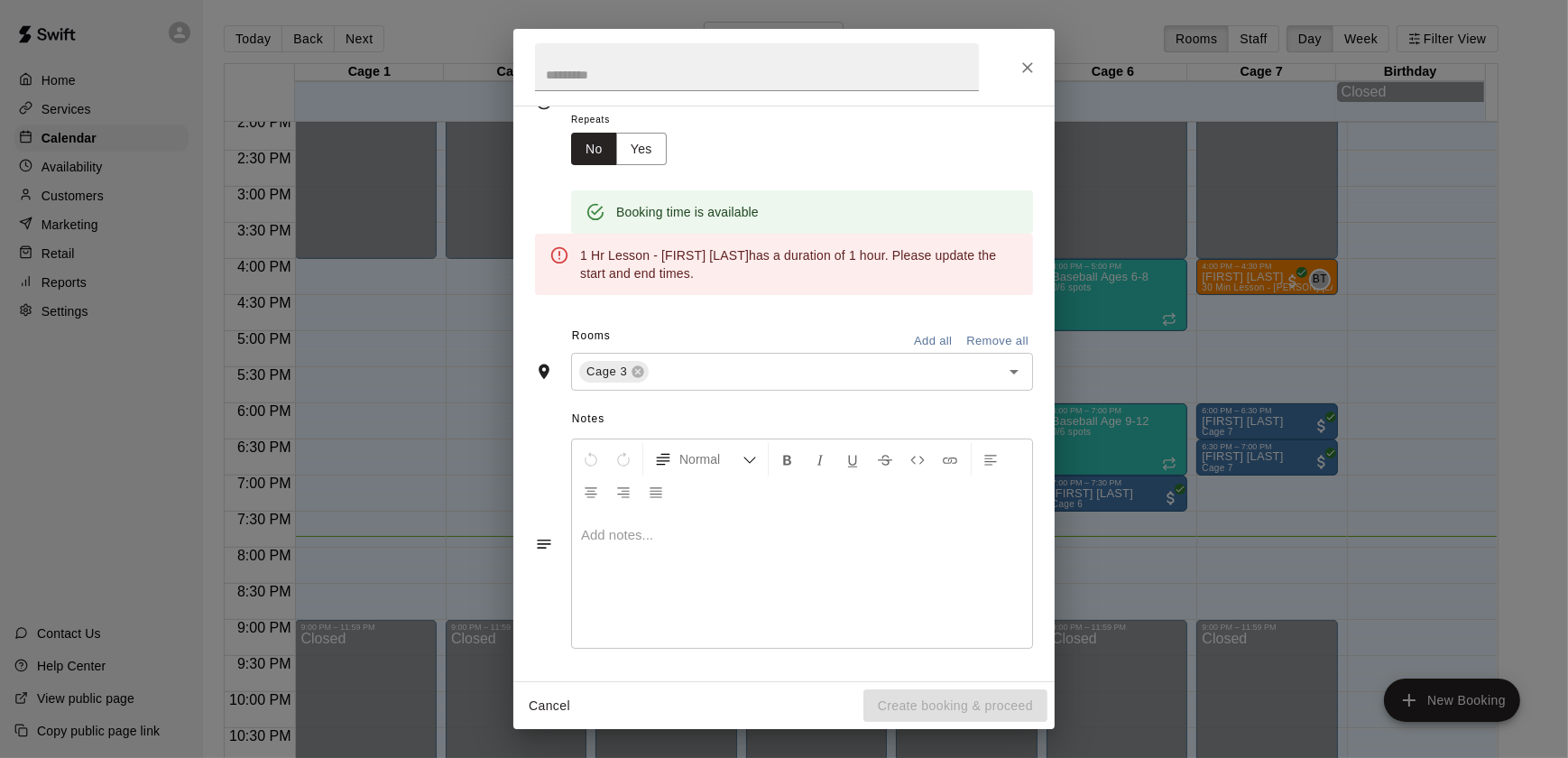 scroll, scrollTop: 0, scrollLeft: 0, axis: both 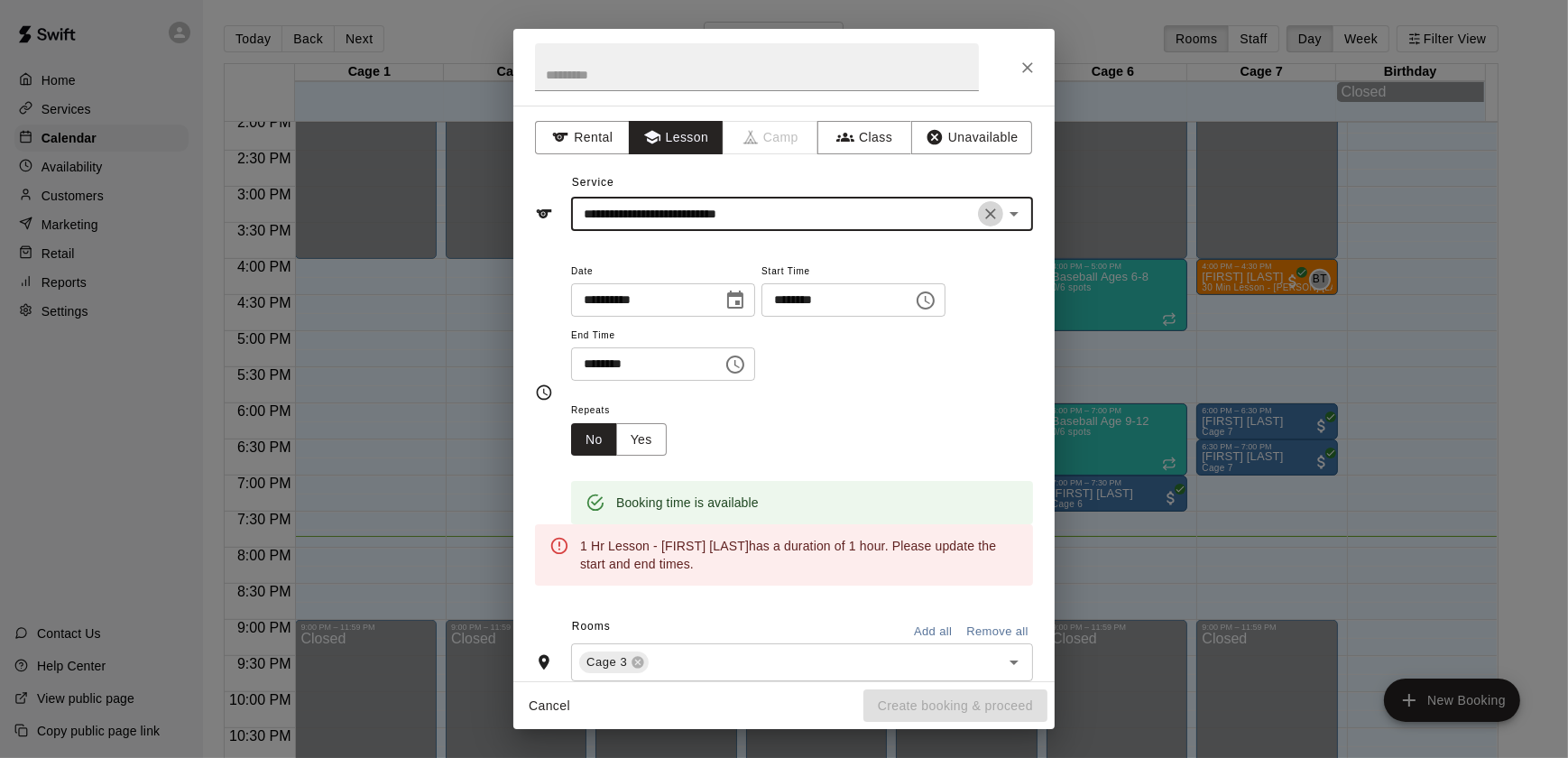 click 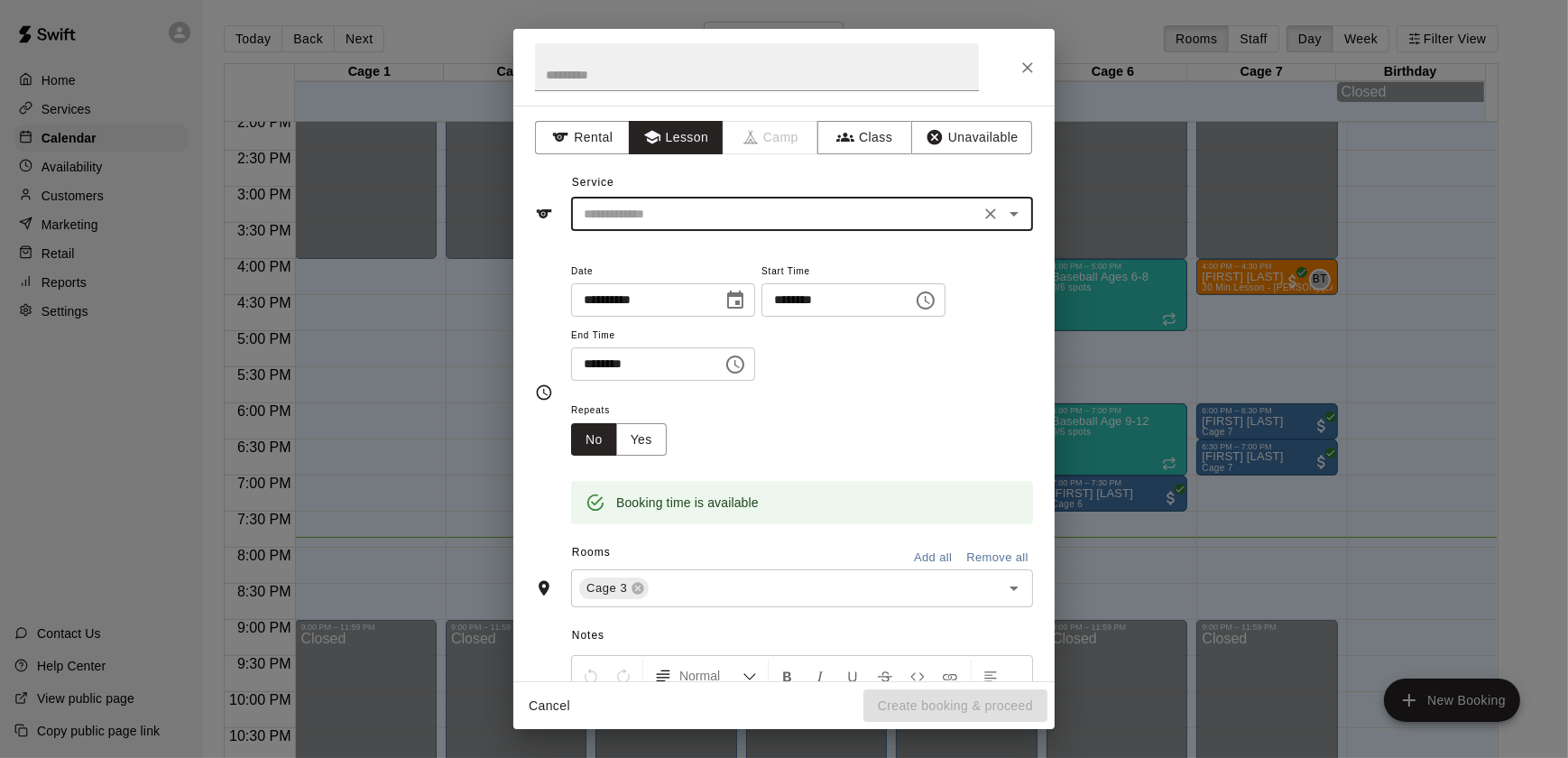 click on "Service ​" at bounding box center [784, 199] 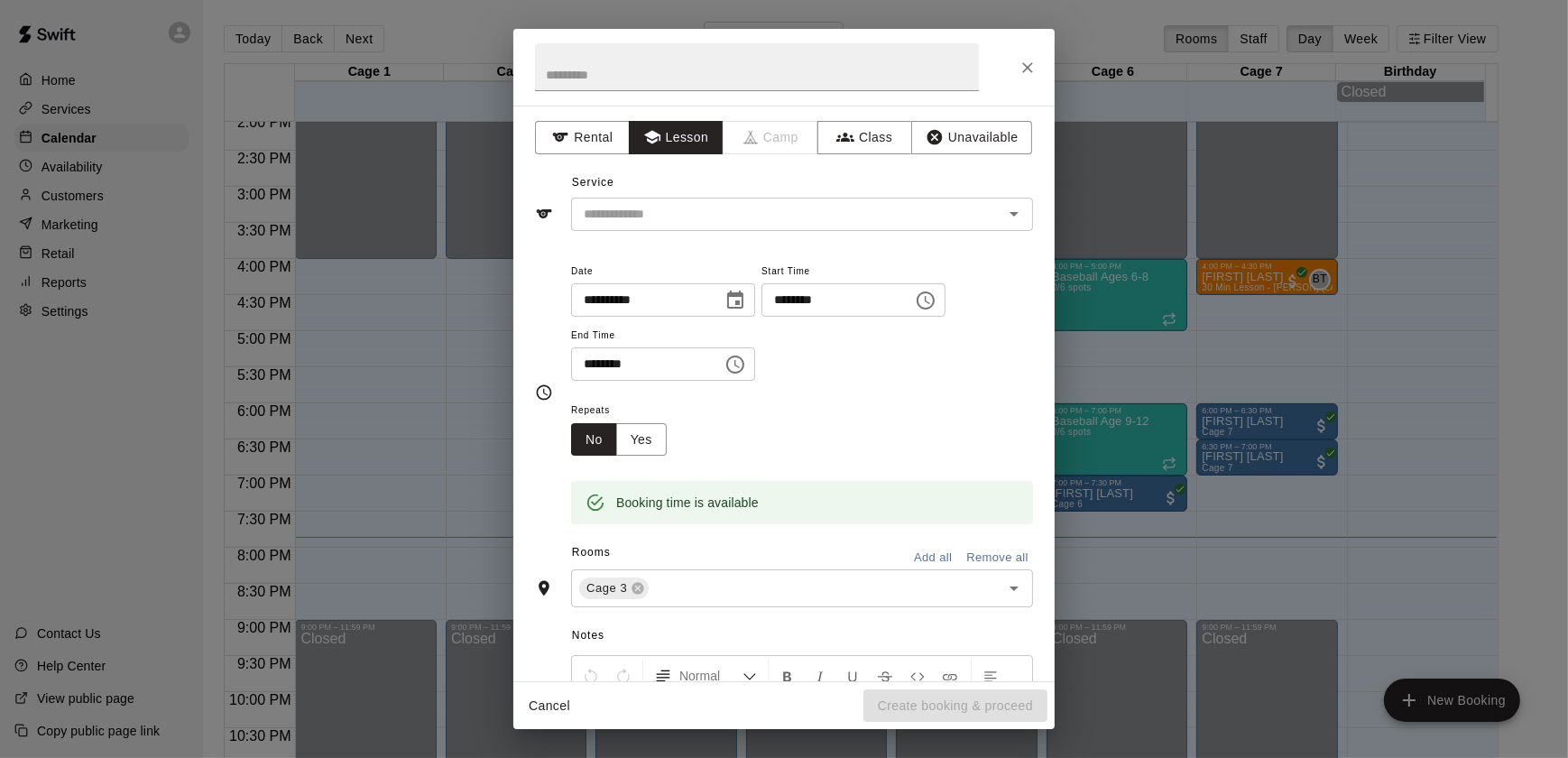 click on "Service ​" at bounding box center (784, 199) 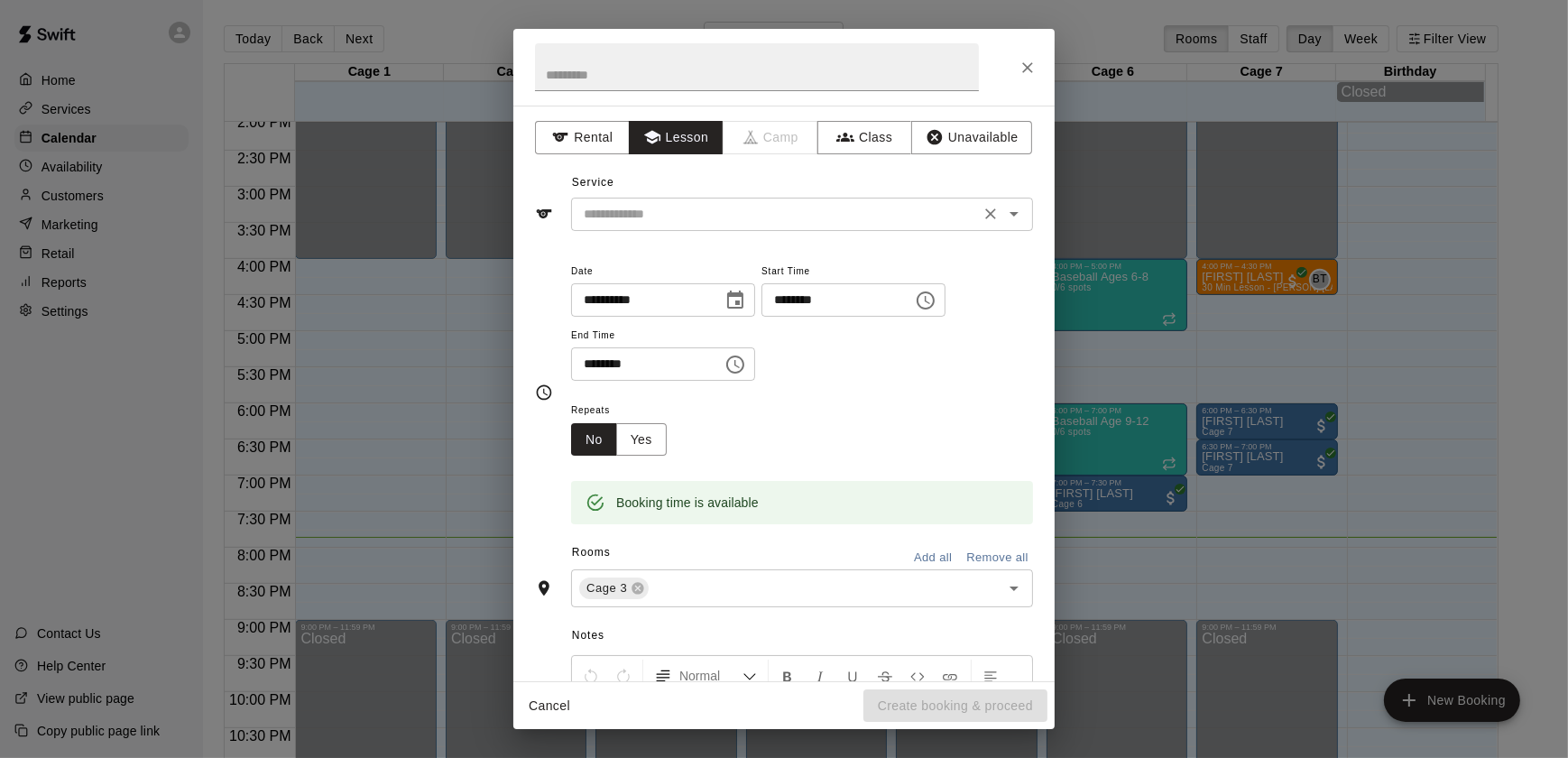 click at bounding box center [775, 214] 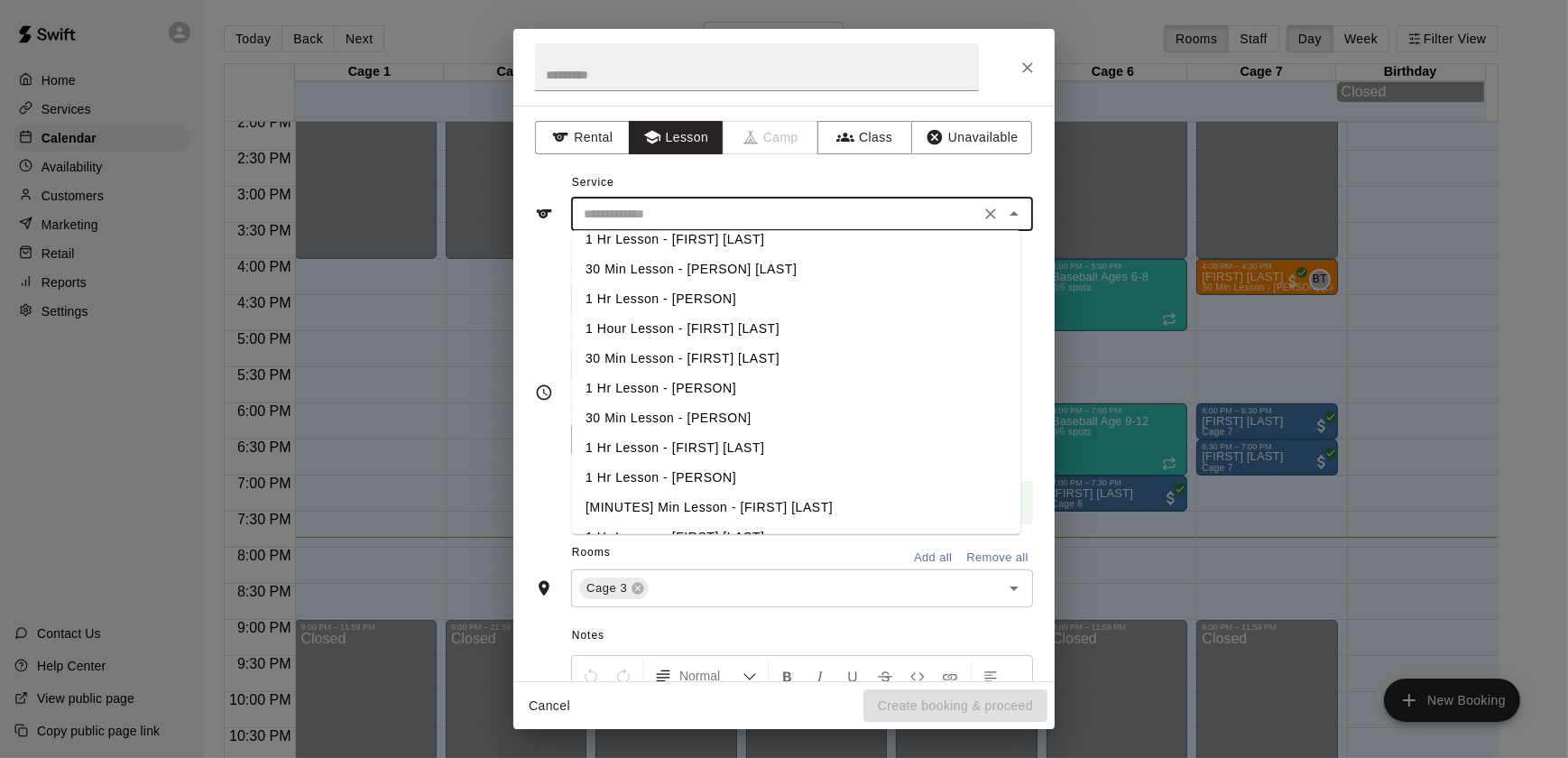 scroll, scrollTop: 425, scrollLeft: 0, axis: vertical 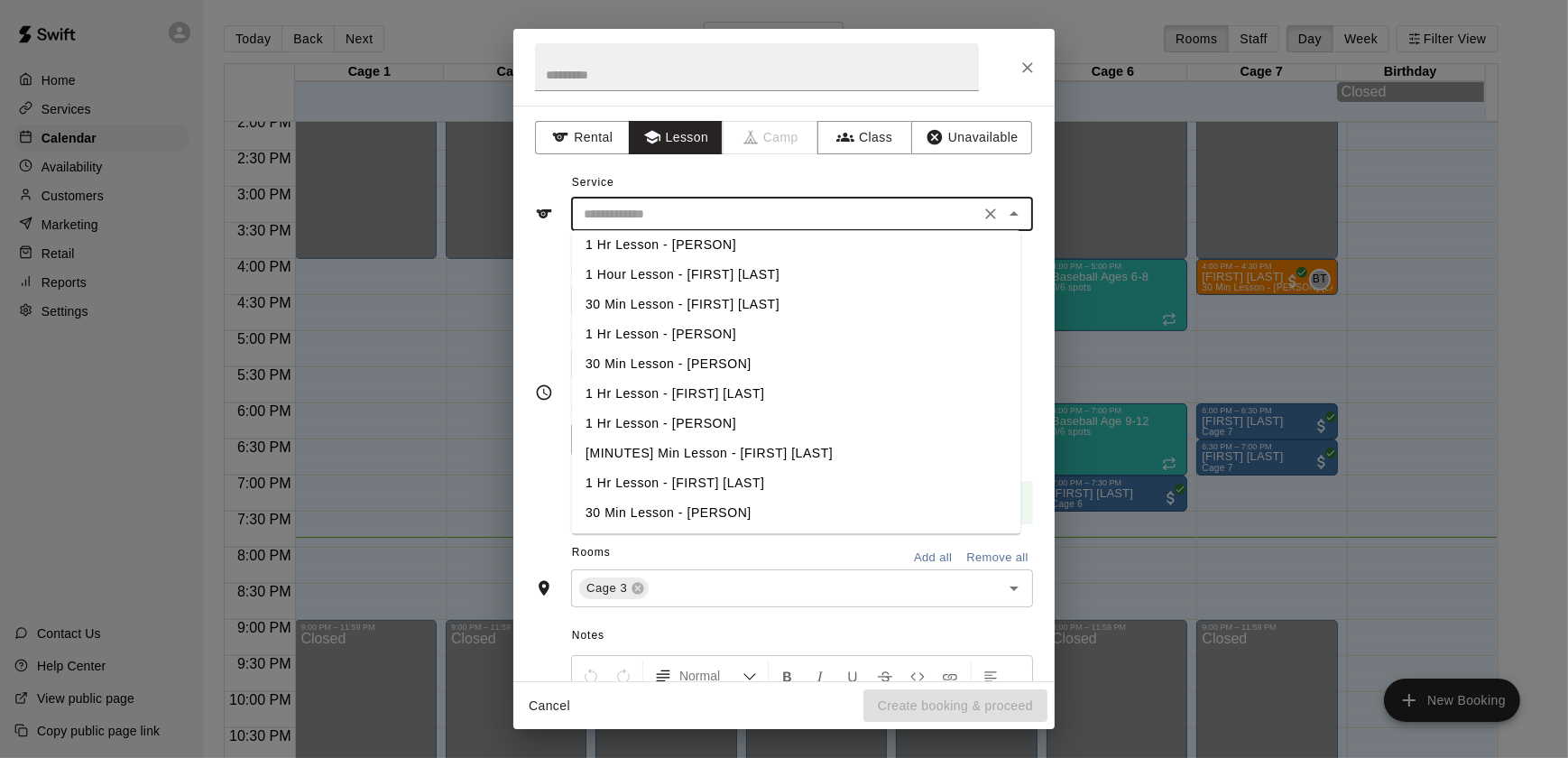 click on "Lesson" at bounding box center [676, 137] 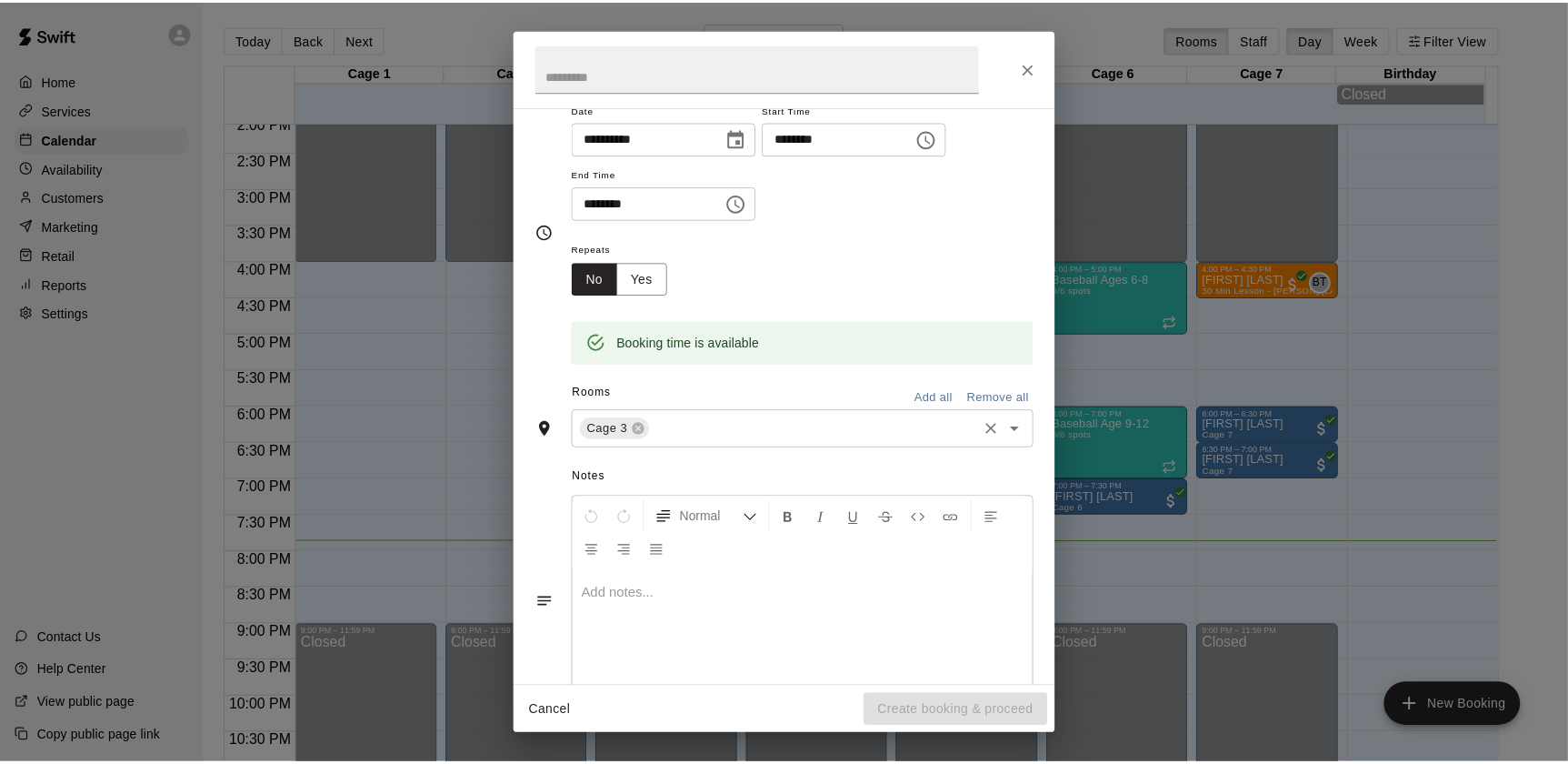 scroll, scrollTop: 0, scrollLeft: 0, axis: both 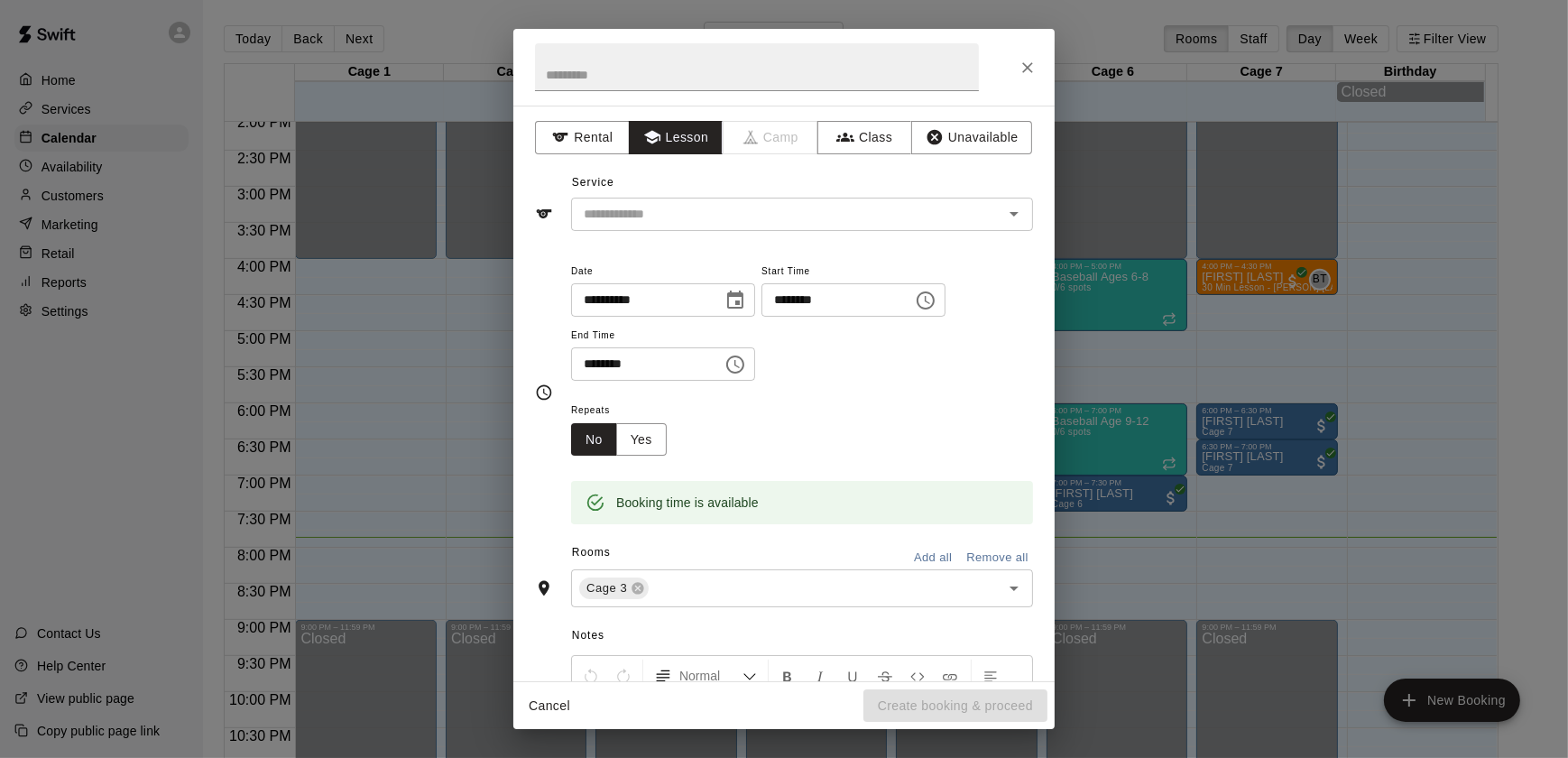 click on "Lesson" at bounding box center (676, 137) 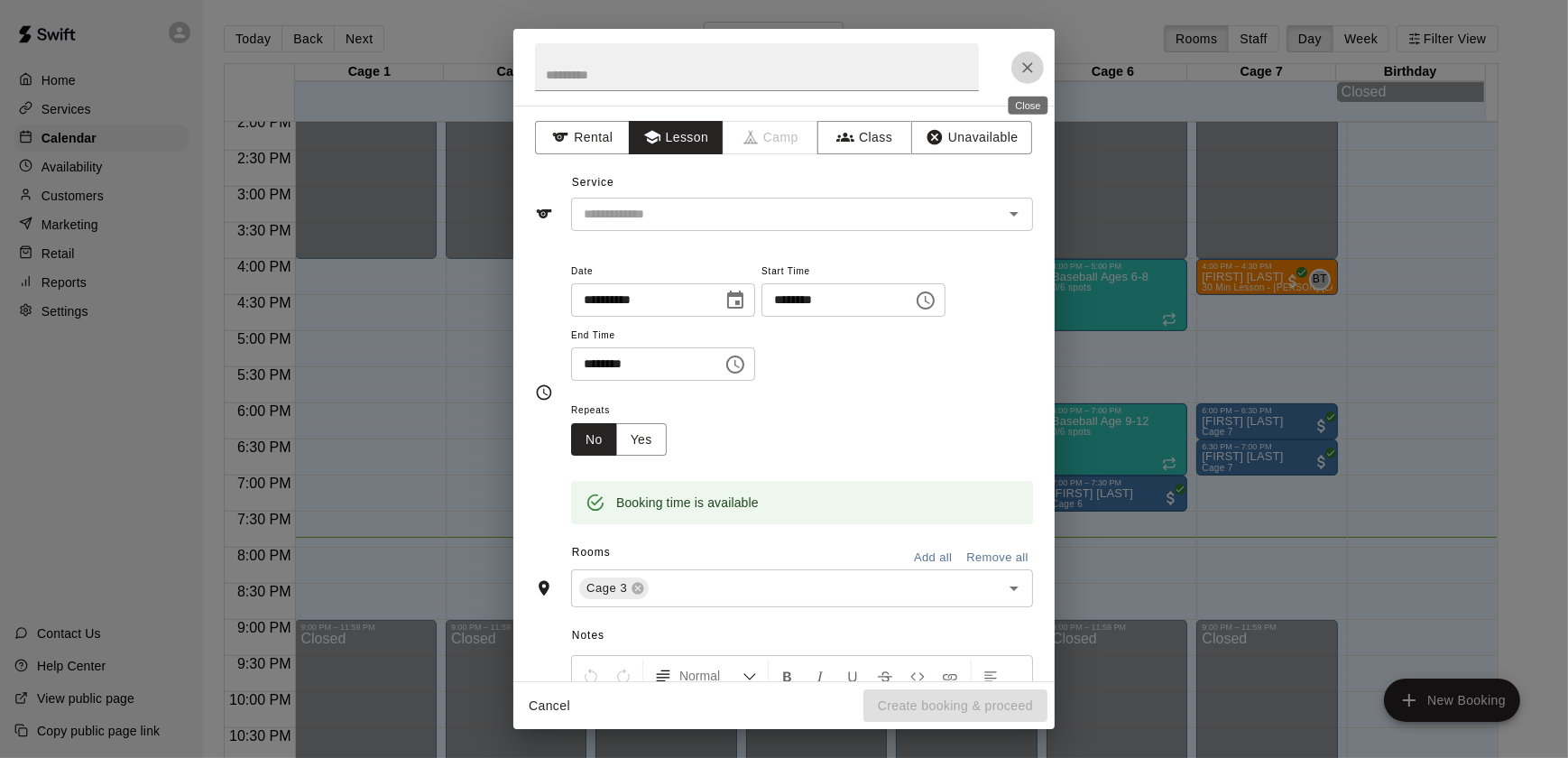 click at bounding box center [1028, 68] 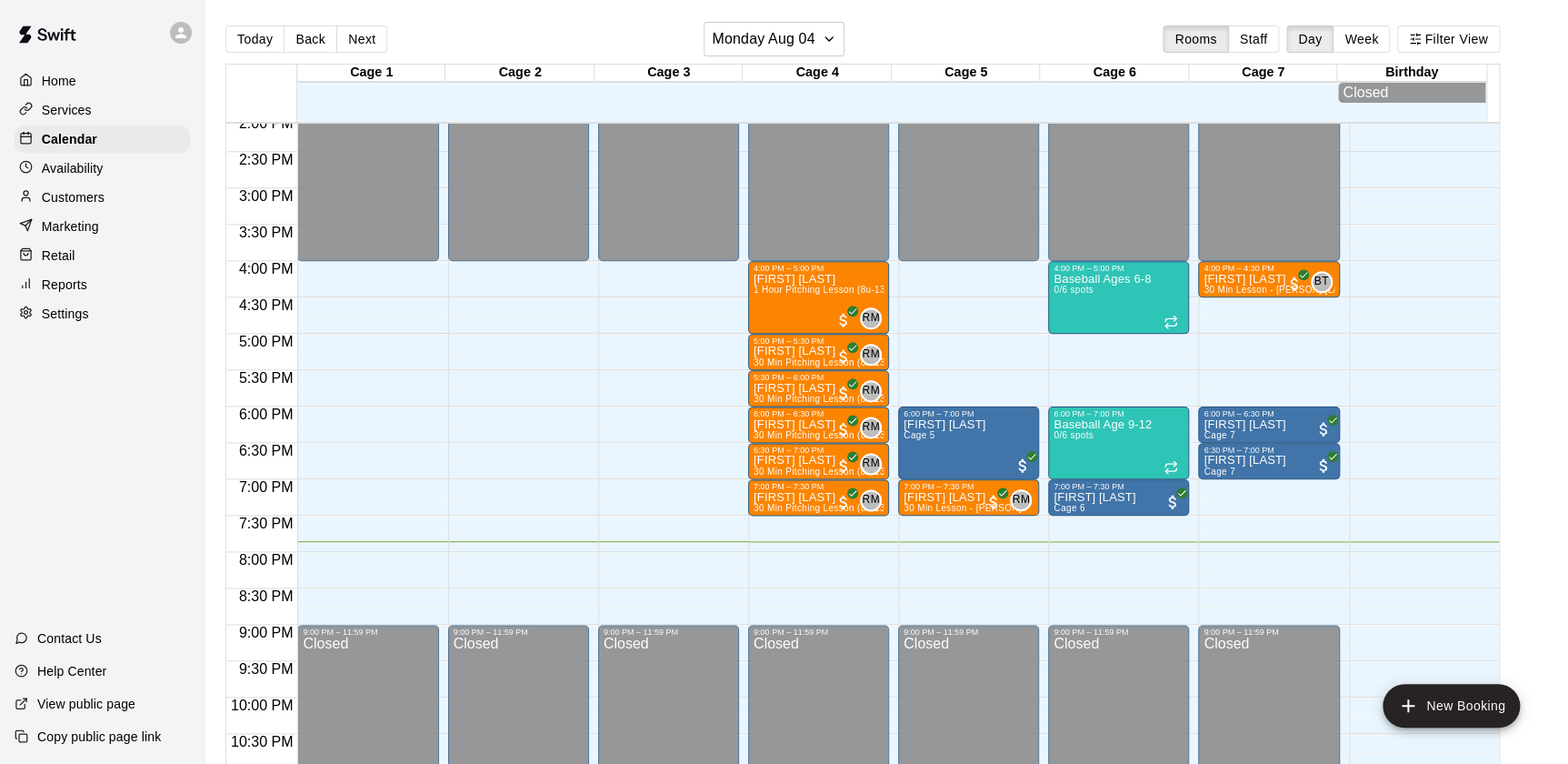click on "12:00 AM – 4:00 PM Closed 9:00 PM – 11:59 PM Closed" at bounding box center [668, -30] 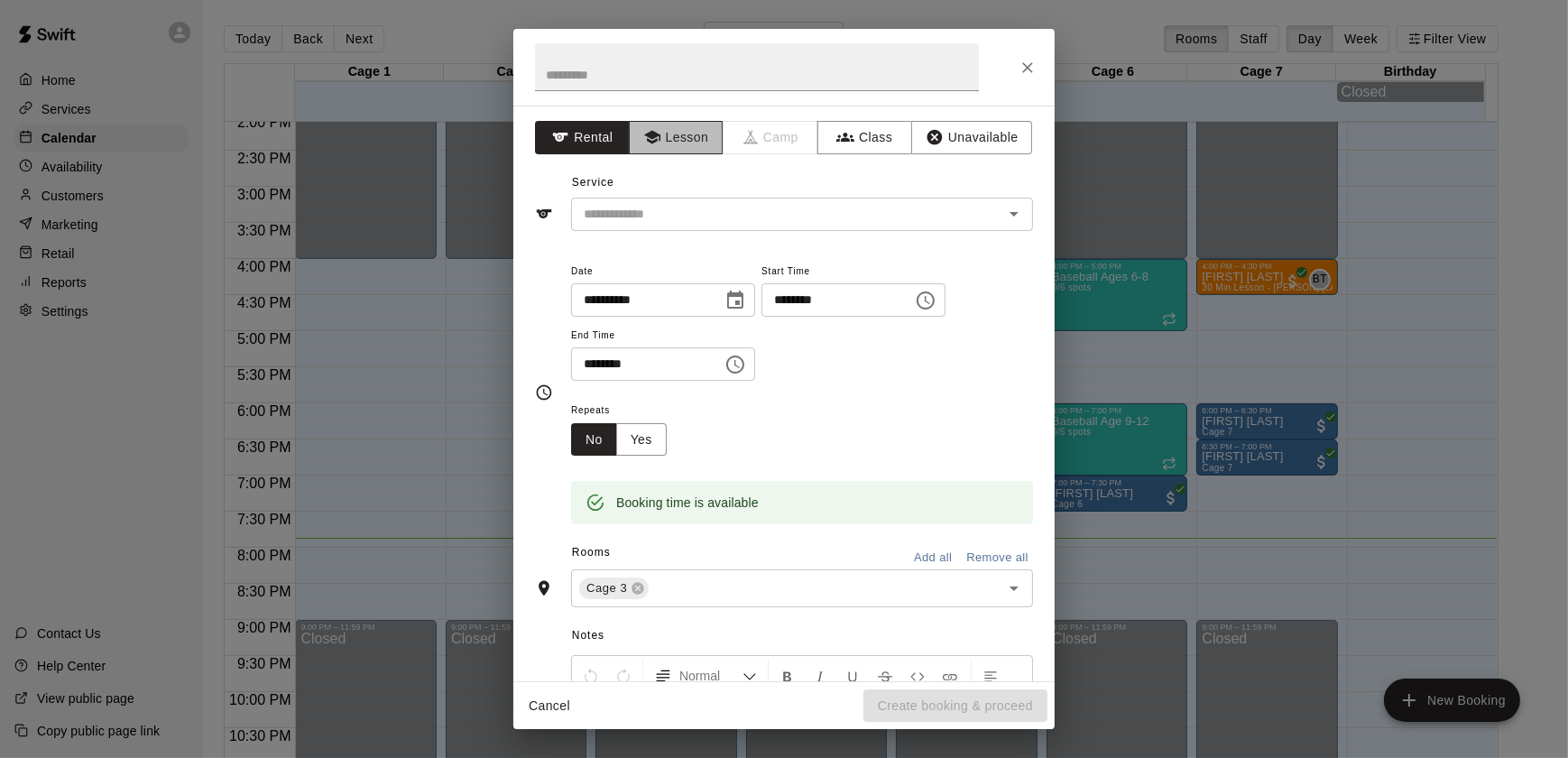 click on "Lesson" at bounding box center (676, 137) 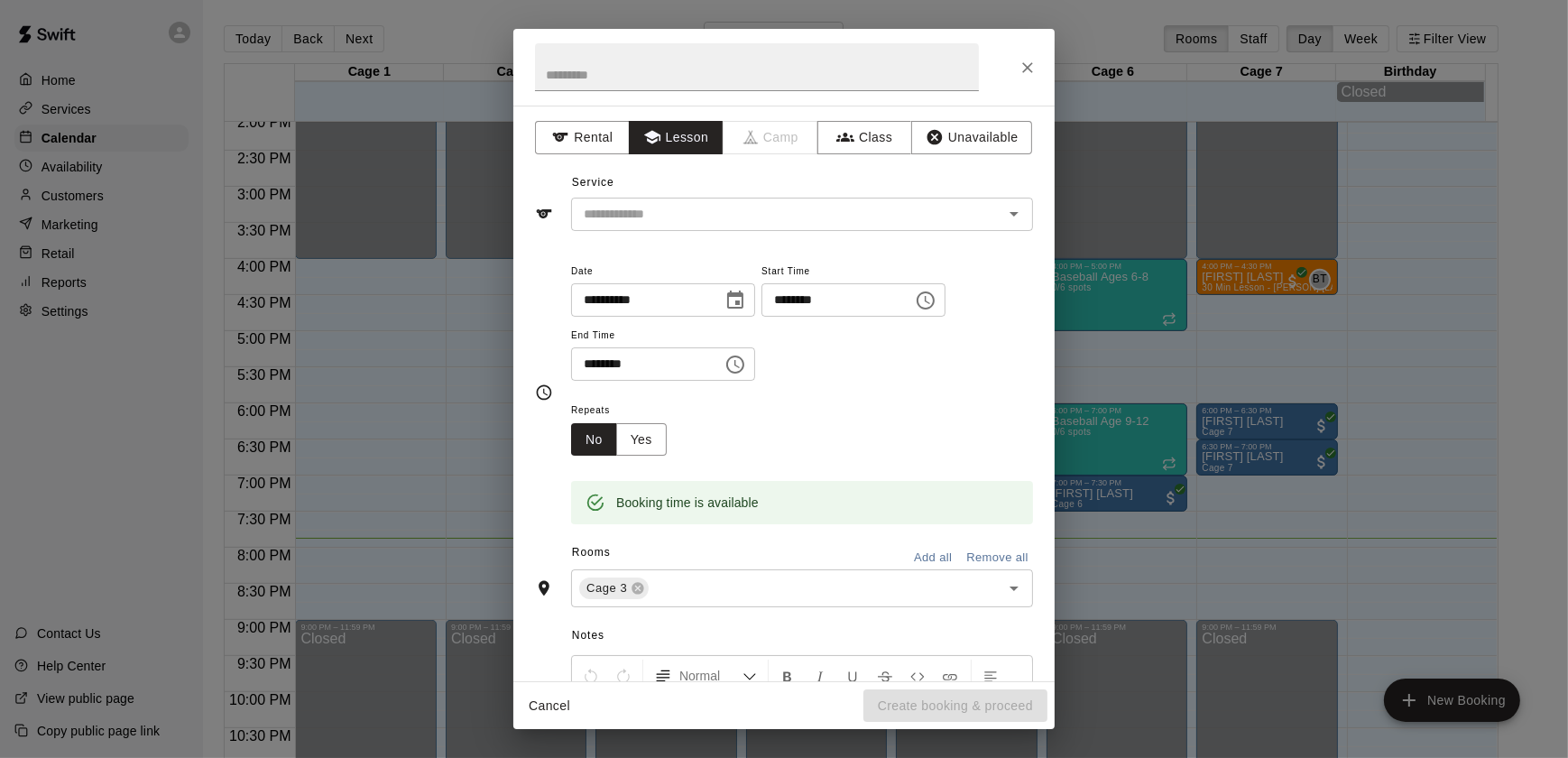 click 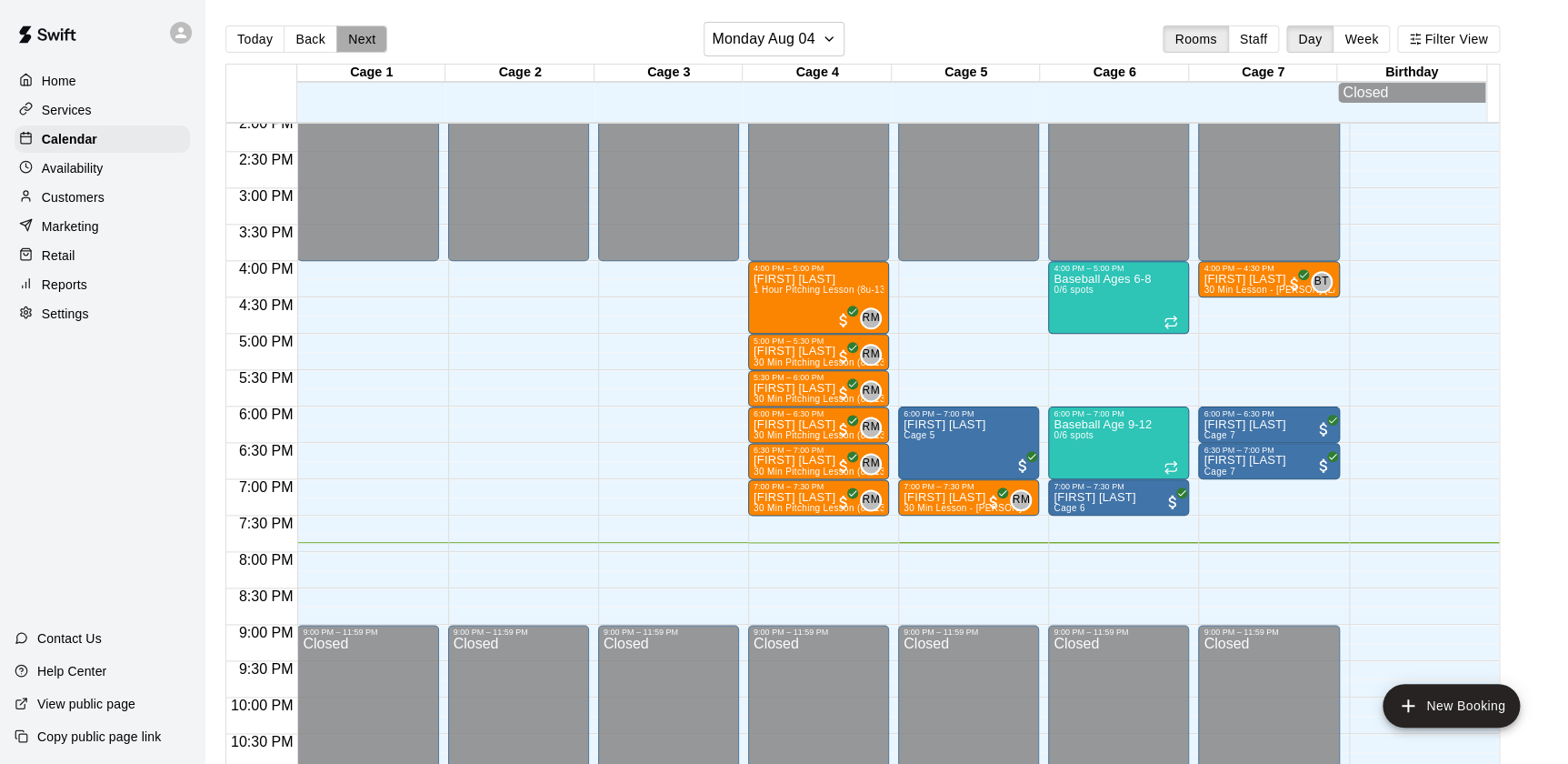 click on "Next" at bounding box center (362, 39) 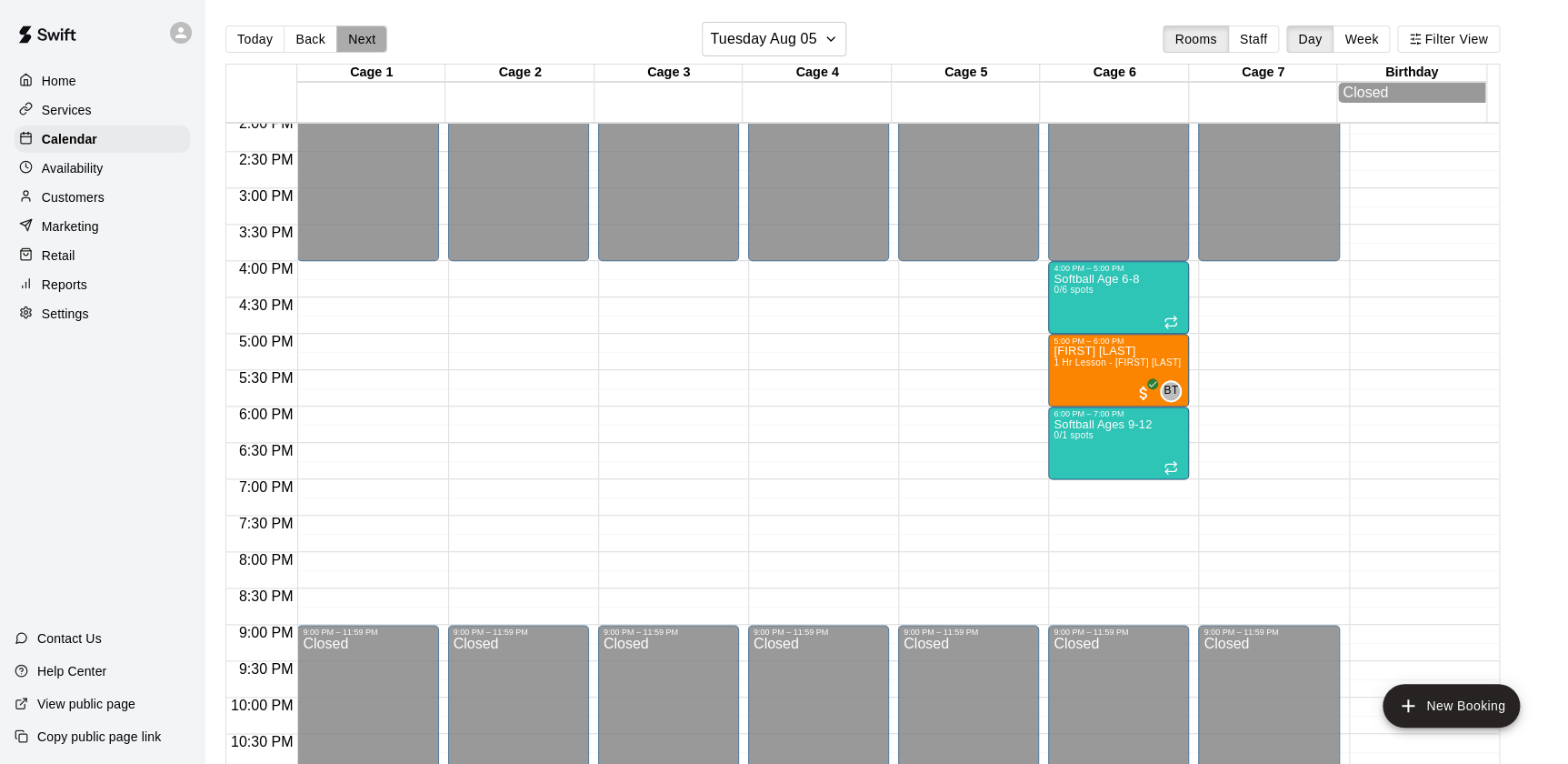 click on "Next" at bounding box center (362, 39) 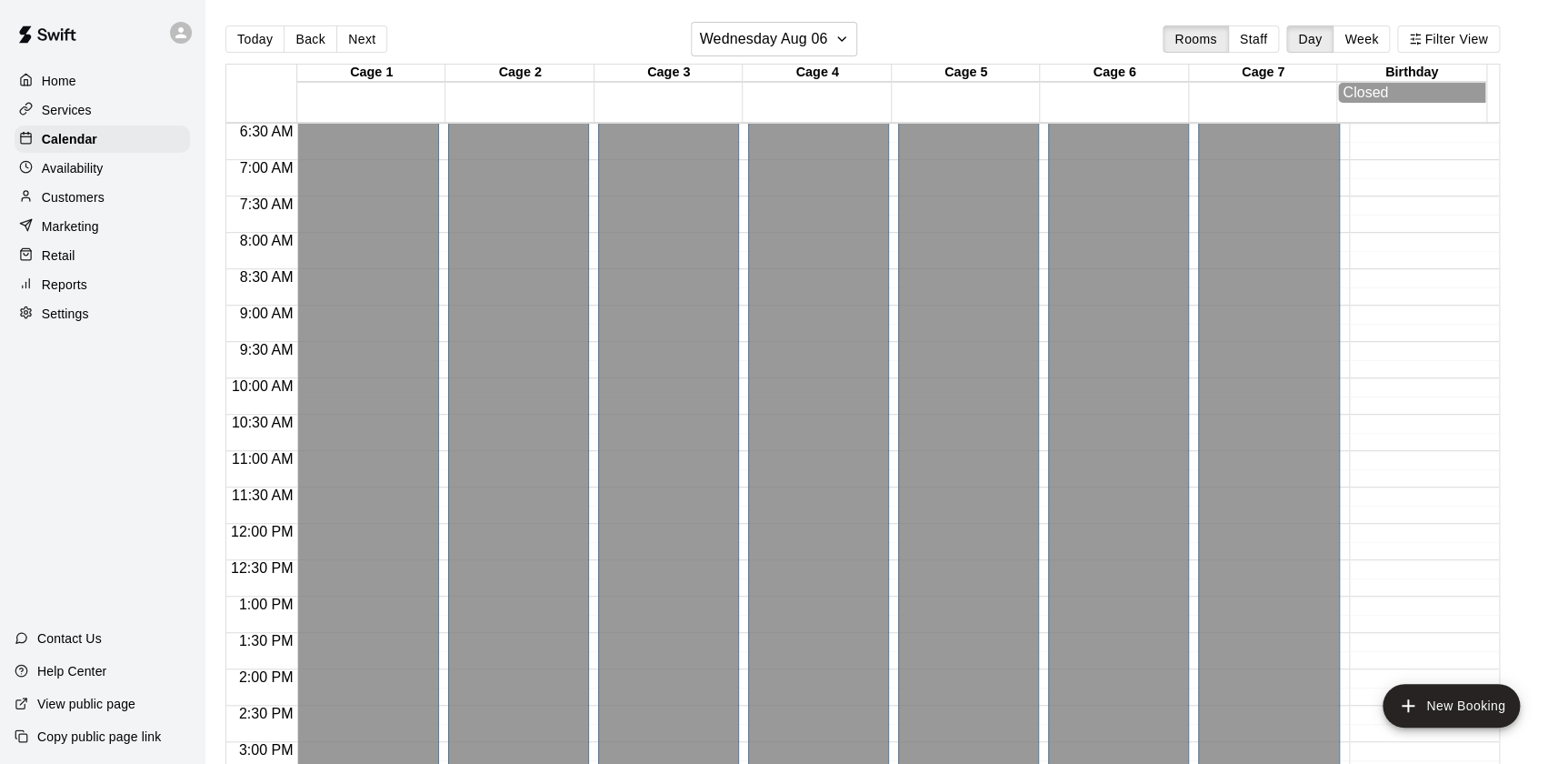 scroll, scrollTop: 0, scrollLeft: 0, axis: both 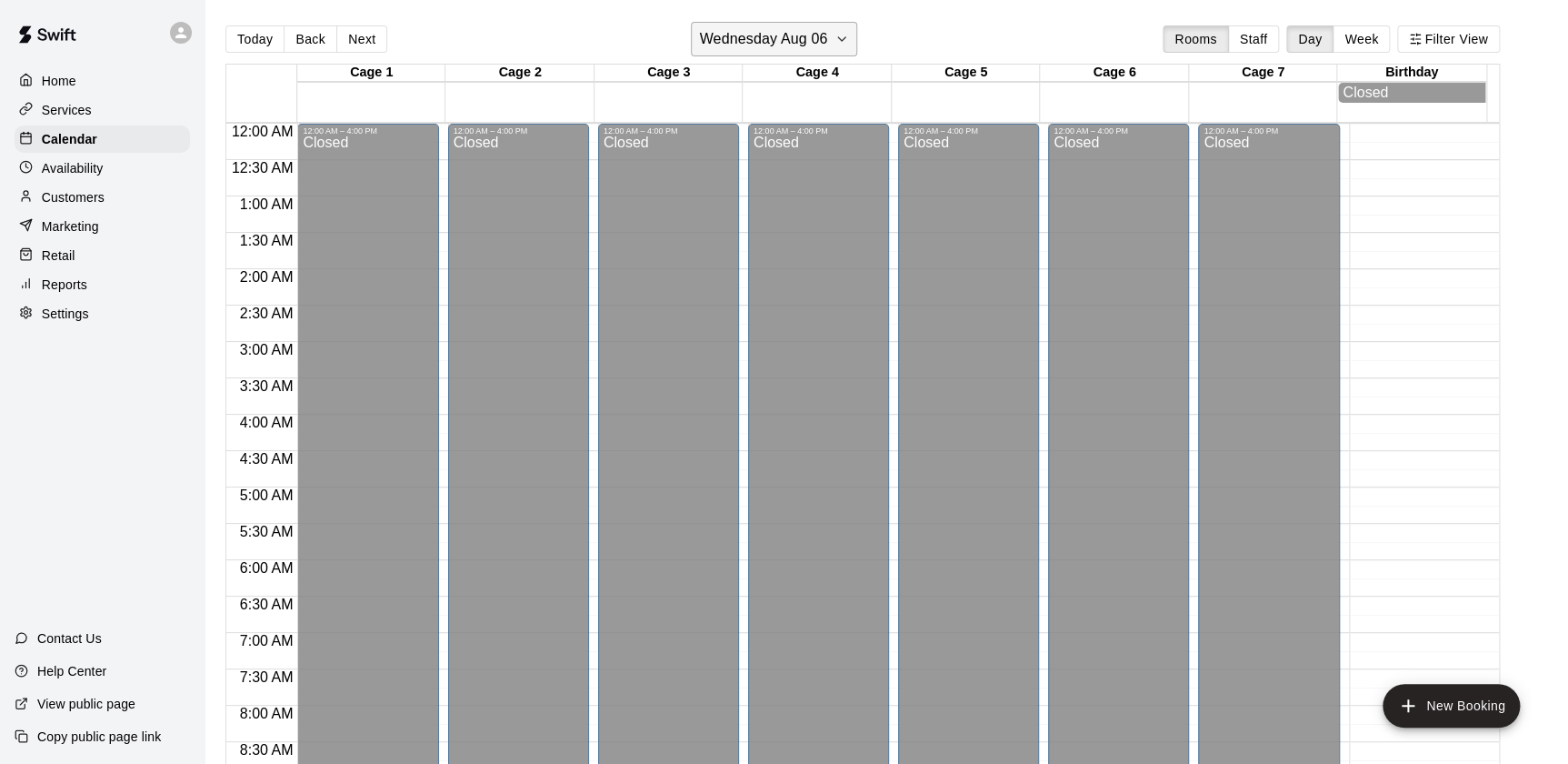 click on "Wednesday Aug 06" at bounding box center [763, 39] 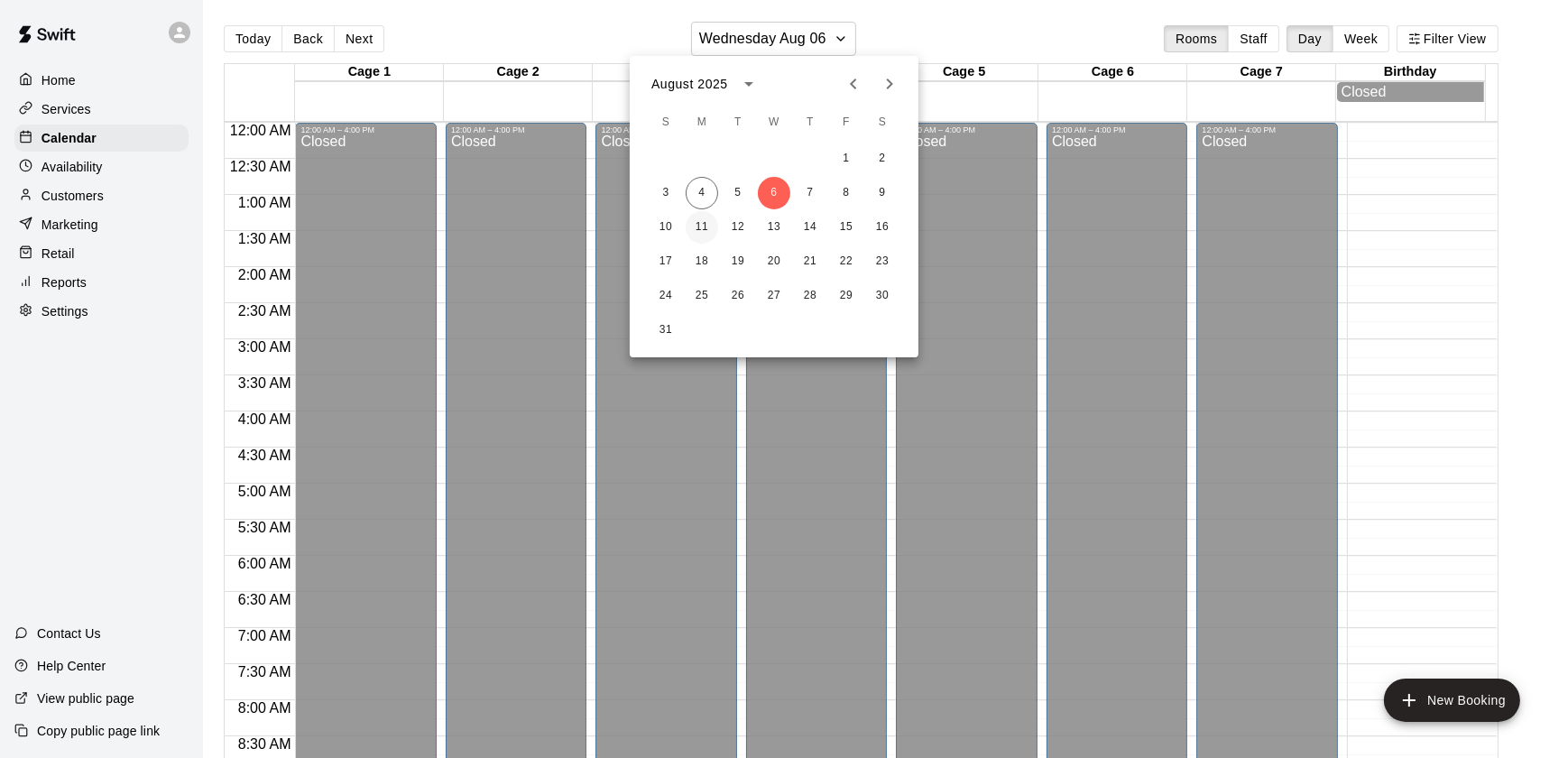 click on "11" at bounding box center (702, 227) 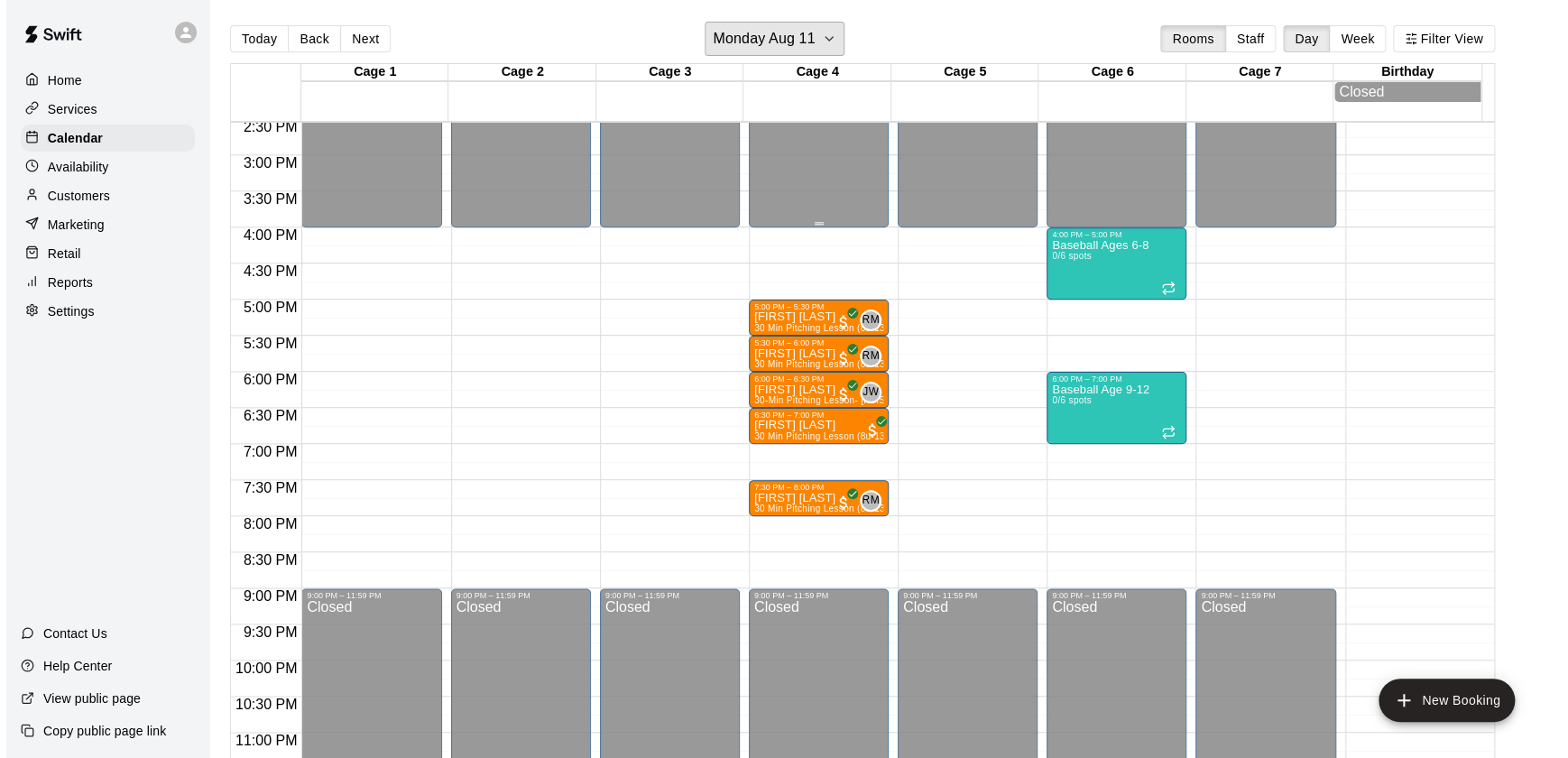 scroll, scrollTop: 1051, scrollLeft: 0, axis: vertical 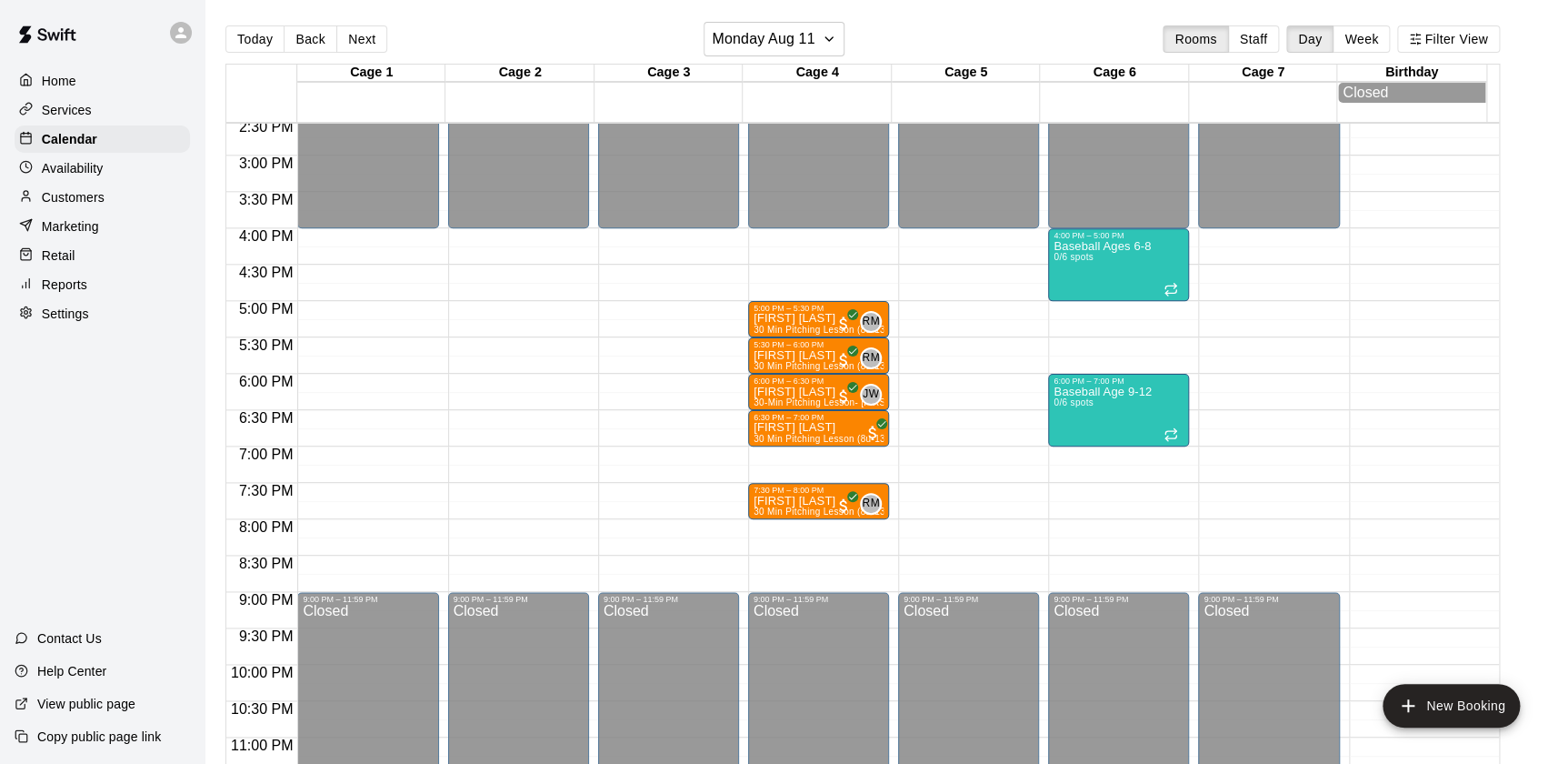 click on "12:00 AM – 4:00 PM Closed 9:00 PM – 11:59 PM Closed" at bounding box center (968, -63) 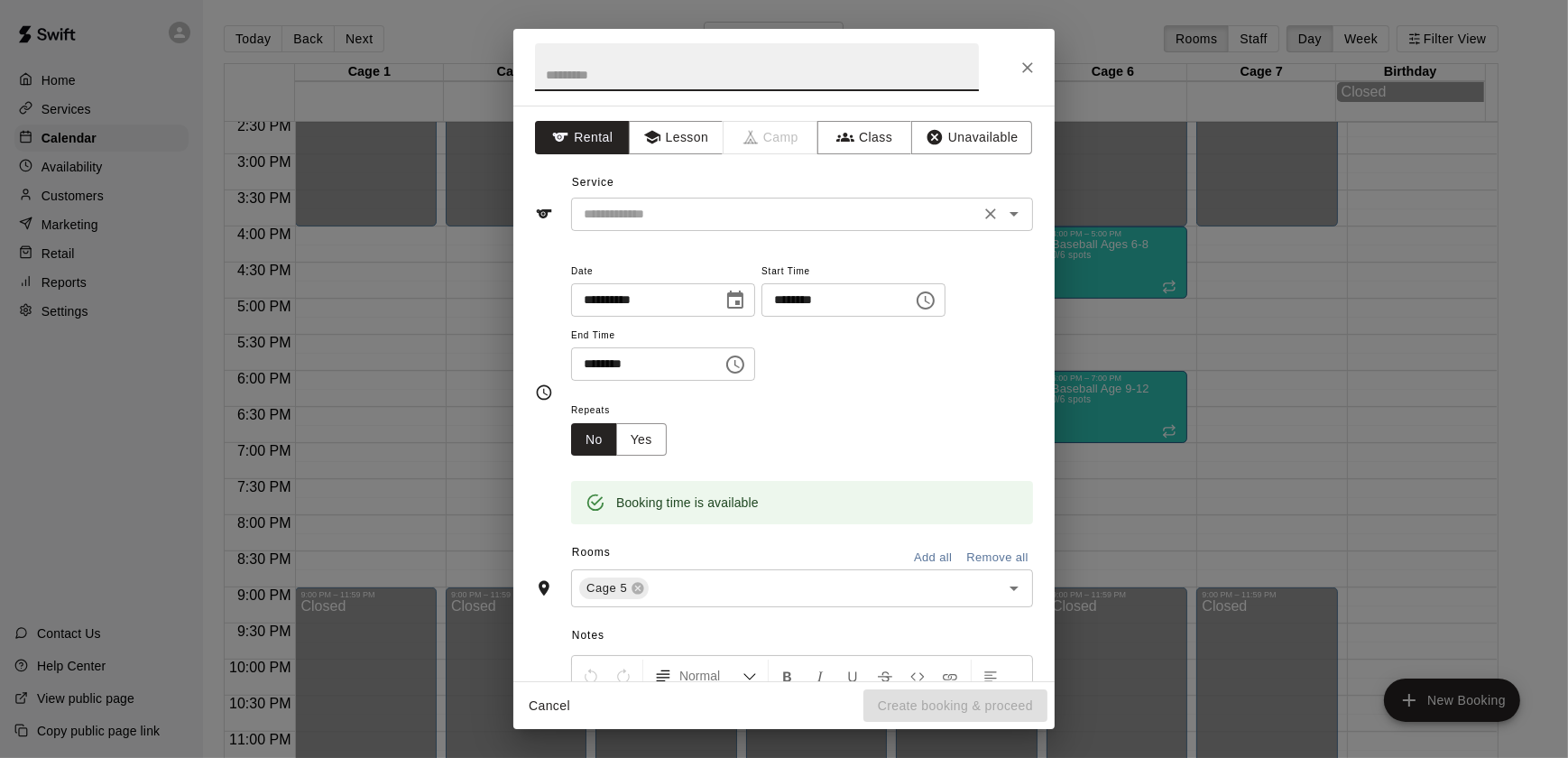 click at bounding box center (775, 214) 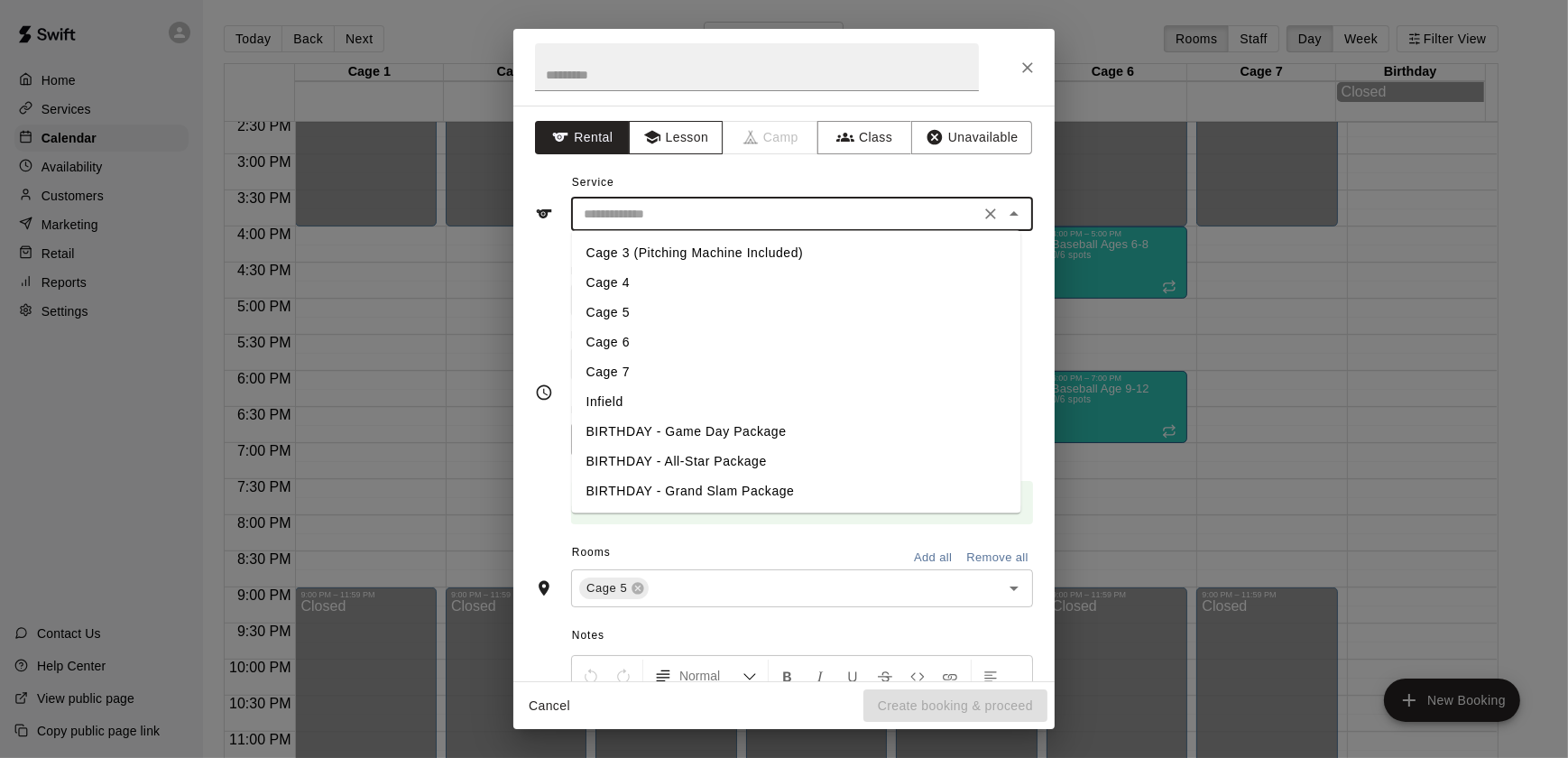 click on "Lesson" at bounding box center (676, 137) 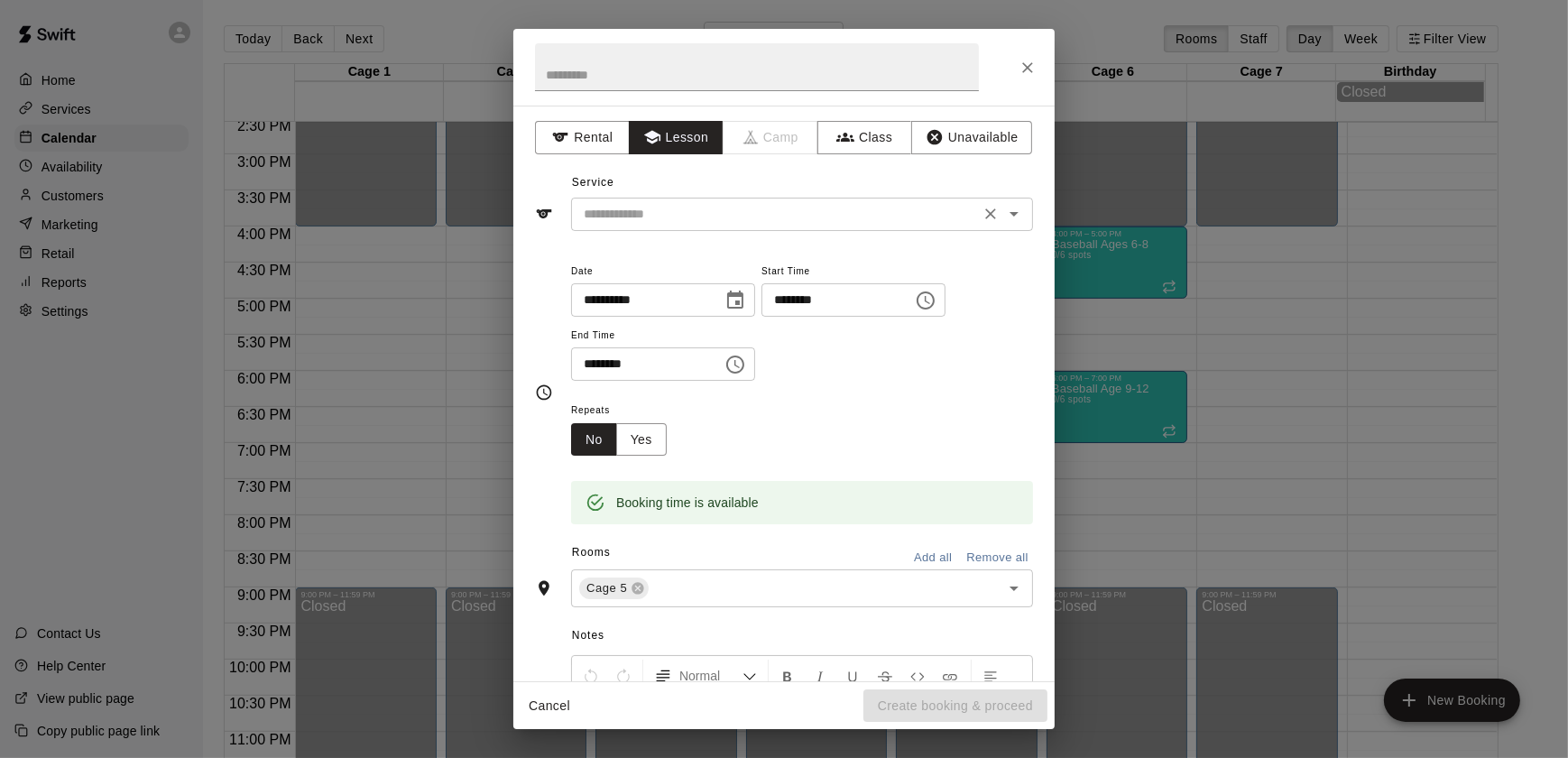 click on "​" at bounding box center (802, 214) 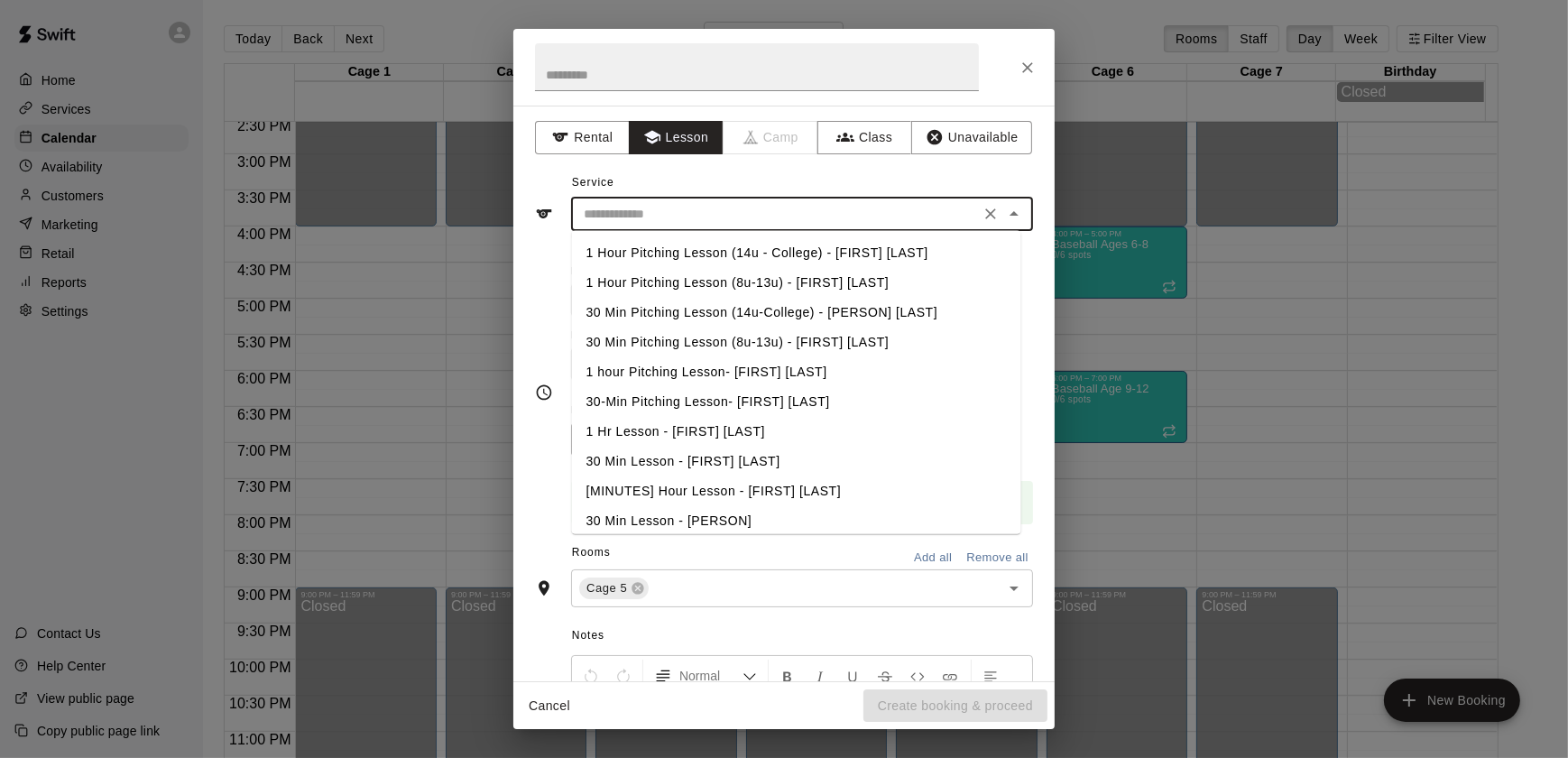 scroll, scrollTop: 425, scrollLeft: 0, axis: vertical 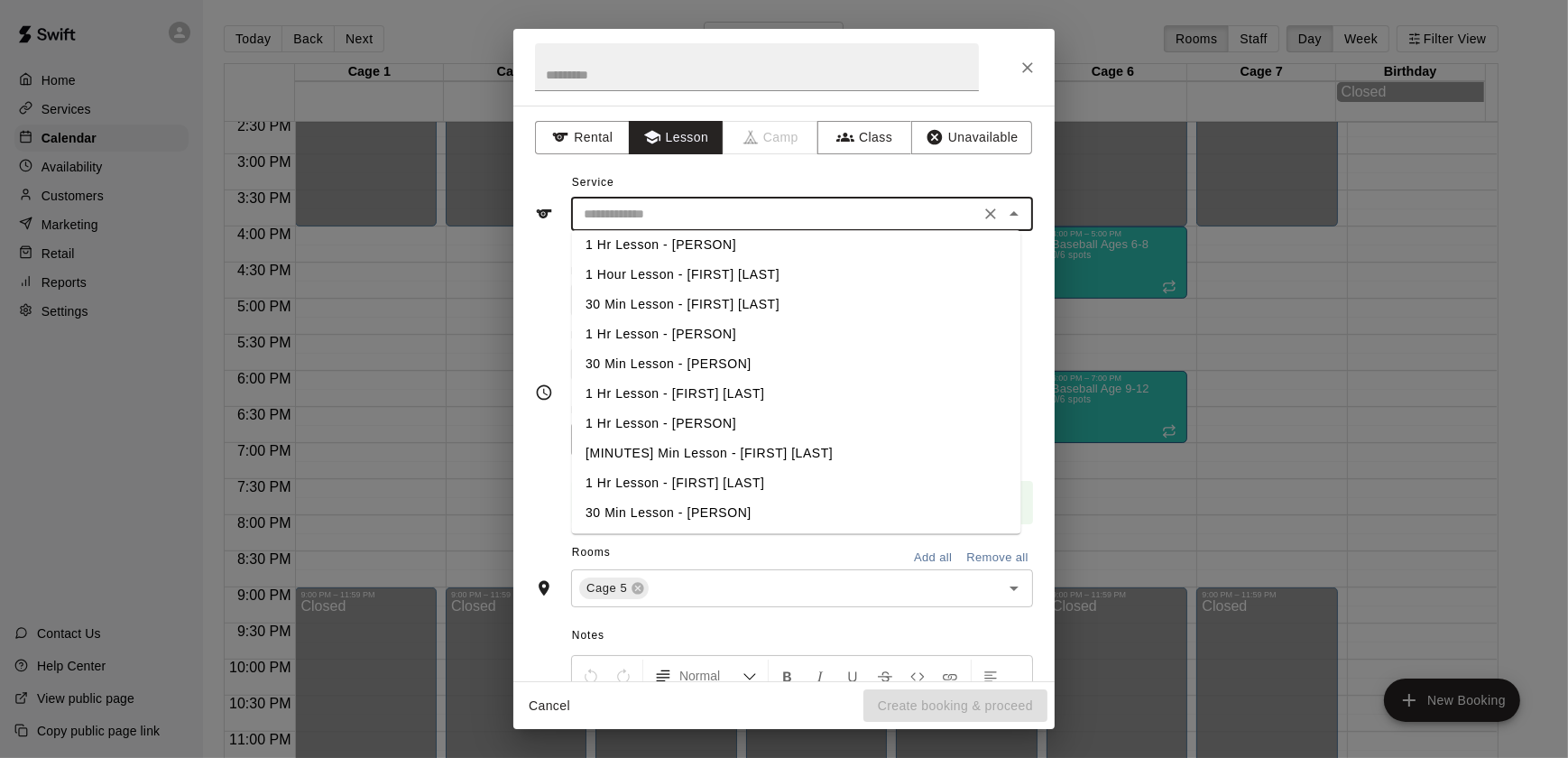 click on "1 Hr Lesson - [FIRST] [LAST]" at bounding box center (797, 393) 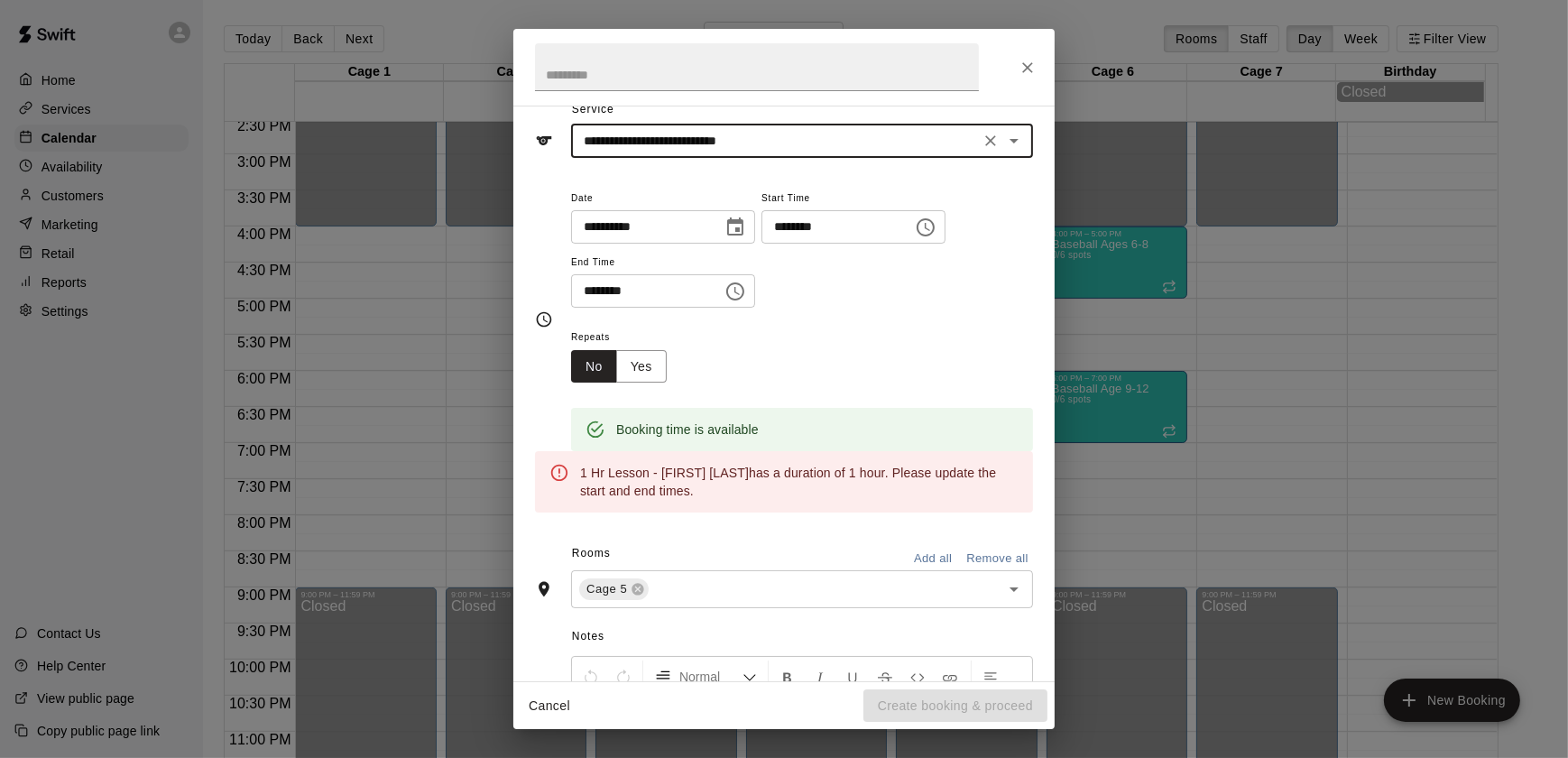 scroll, scrollTop: 69, scrollLeft: 0, axis: vertical 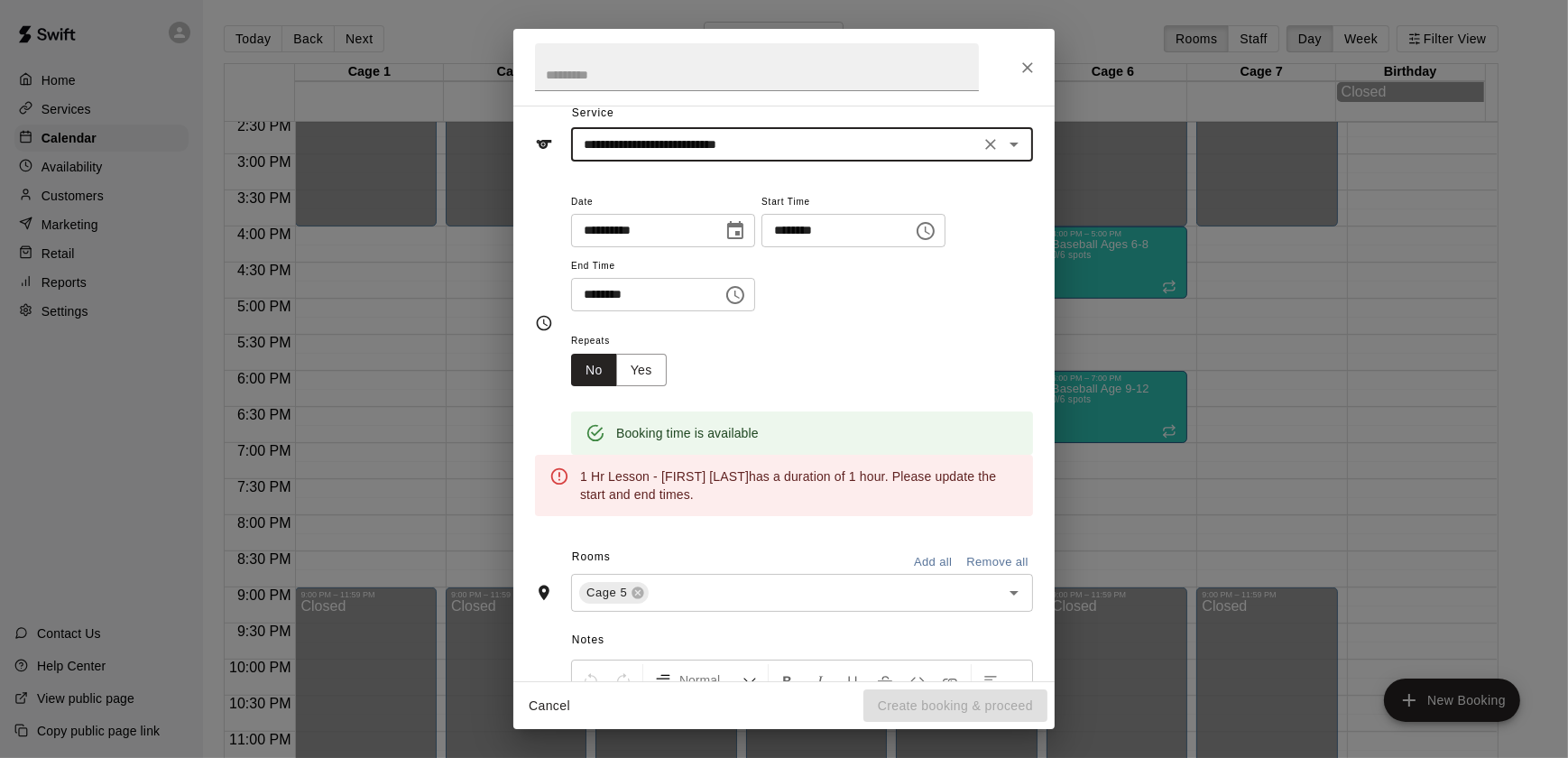 click on "********" at bounding box center [641, 294] 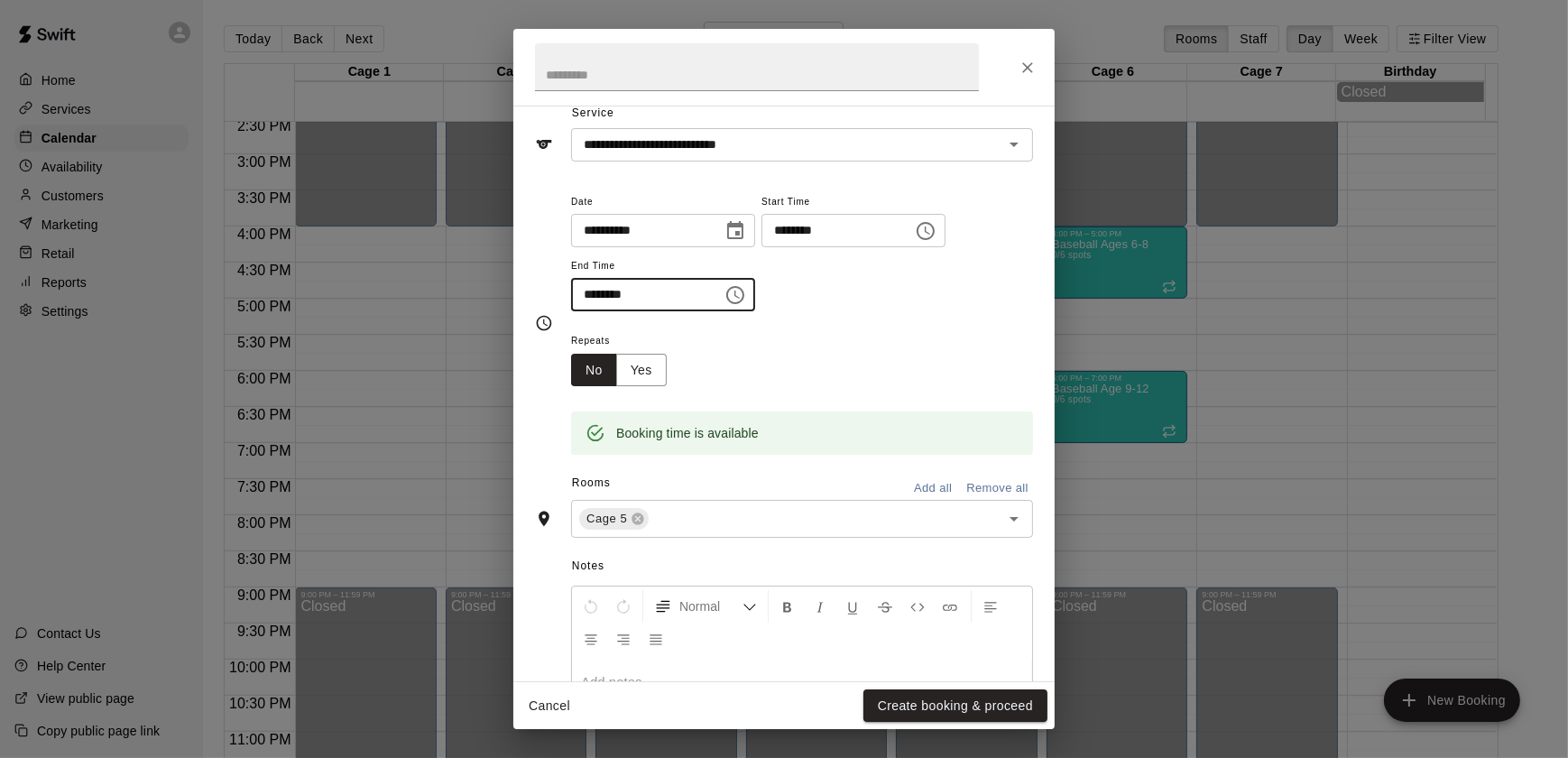 type on "********" 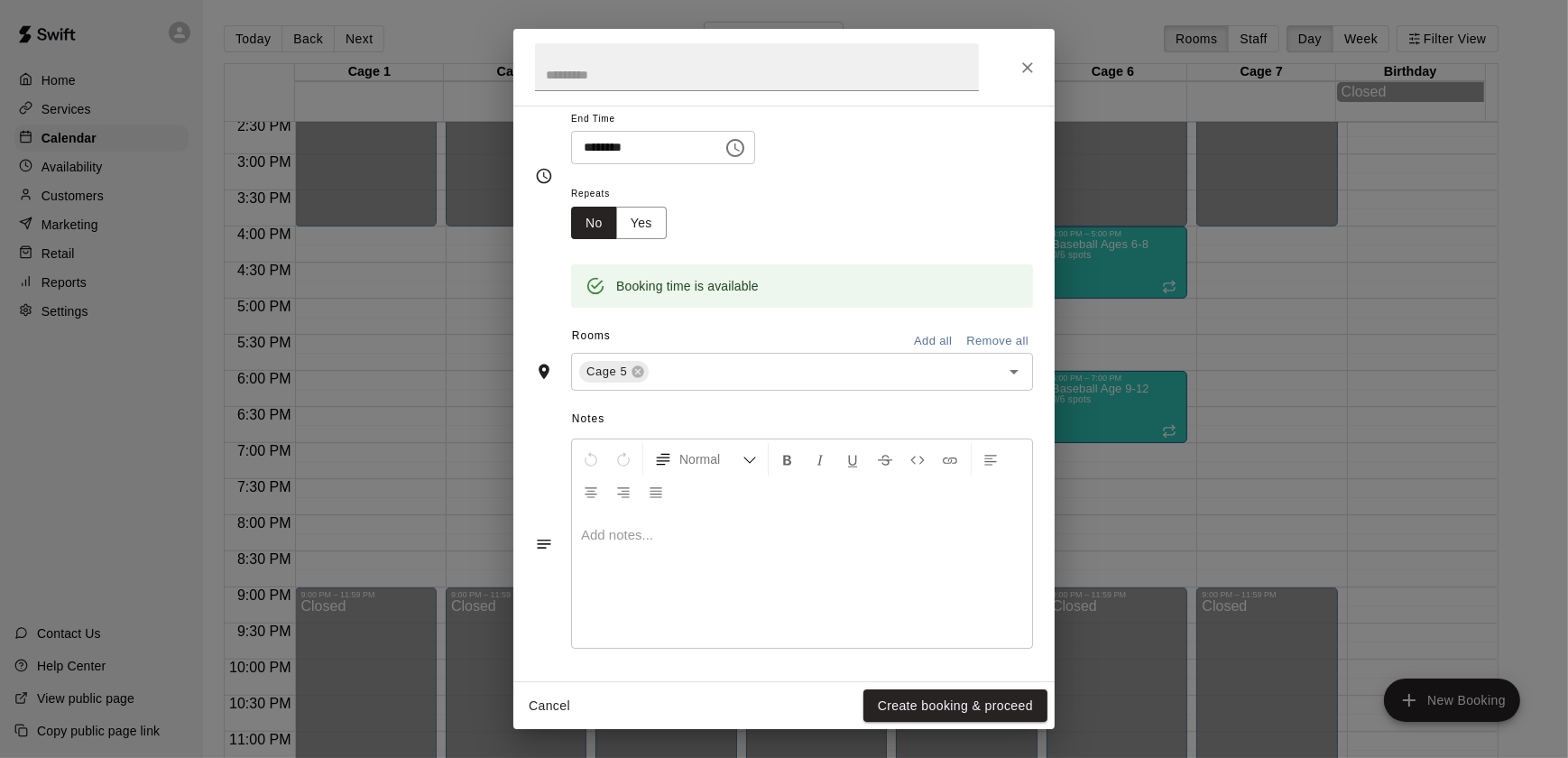 scroll, scrollTop: 0, scrollLeft: 0, axis: both 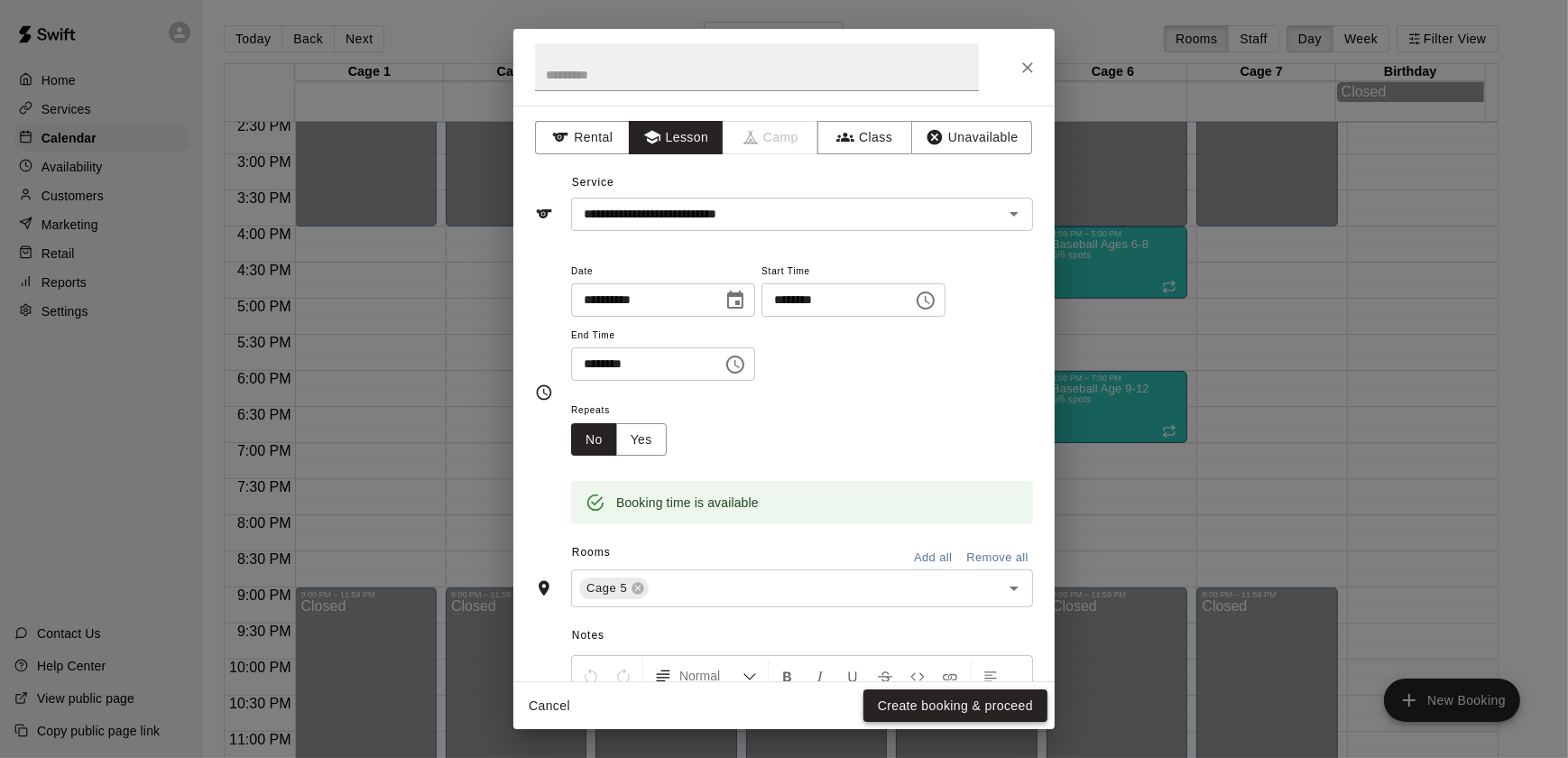 click on "Create booking & proceed" at bounding box center (955, 706) 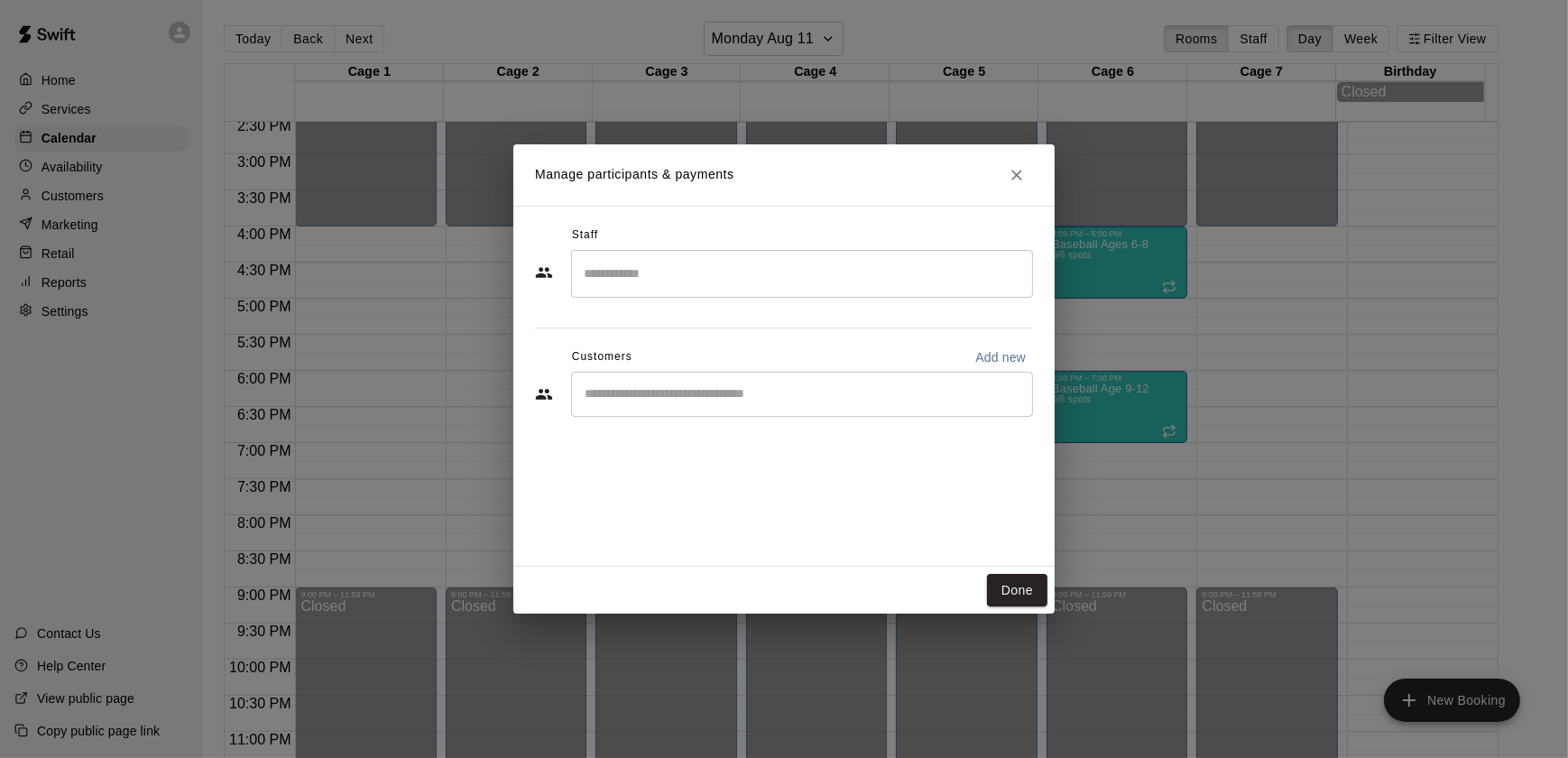 click at bounding box center (802, 394) 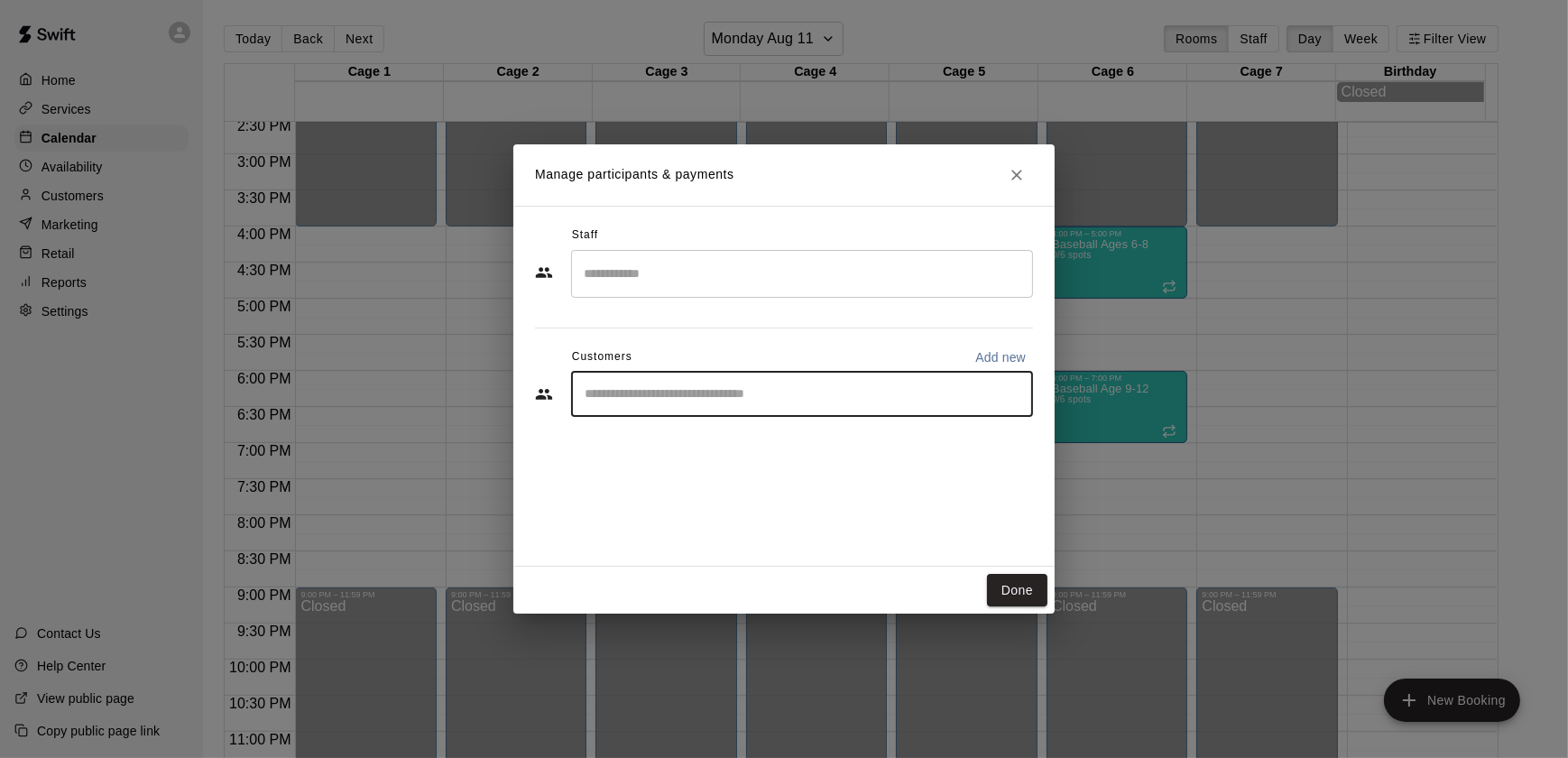 click on "Add new" at bounding box center (1001, 357) 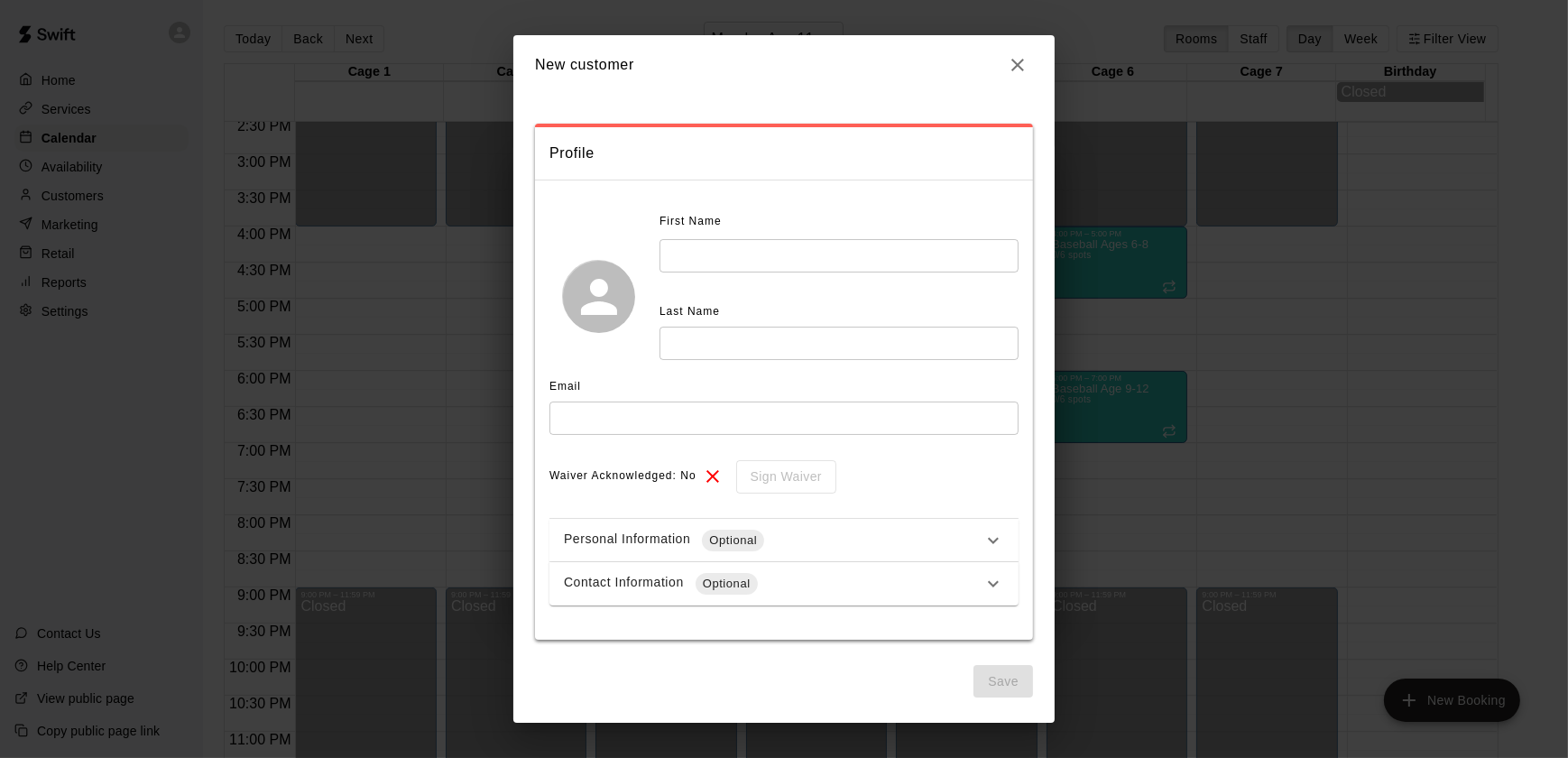 click at bounding box center (839, 255) 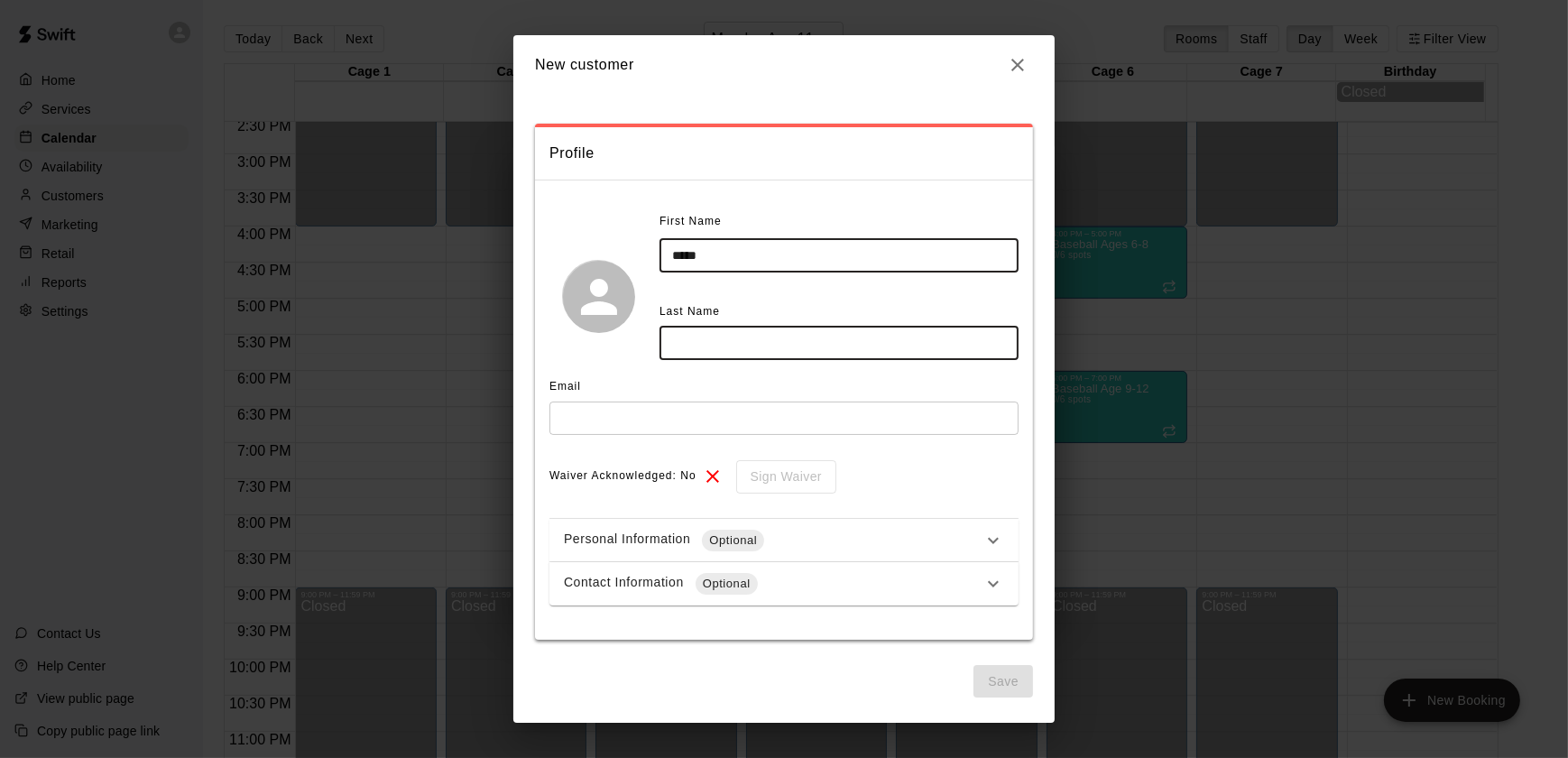 type on "*****" 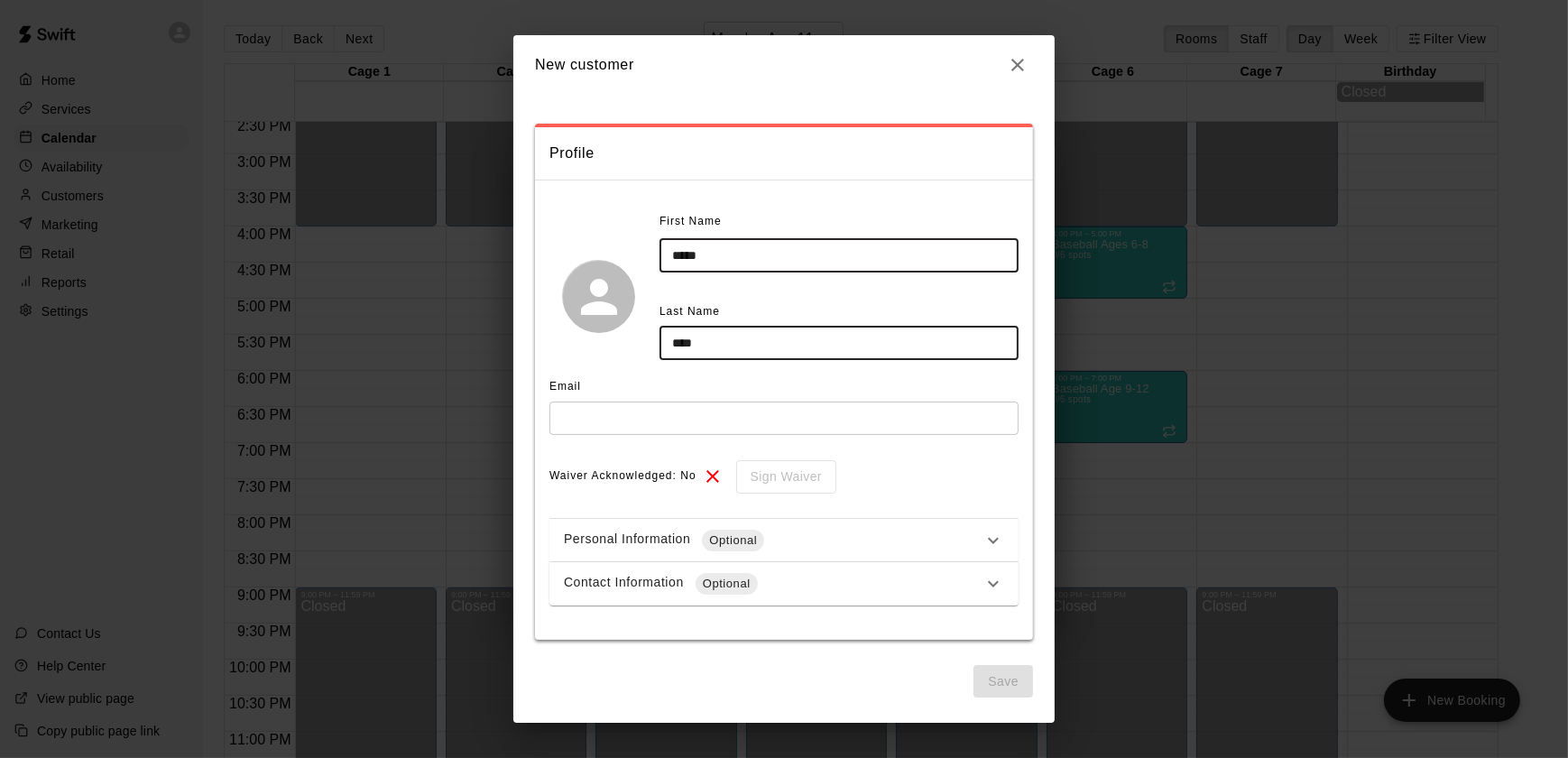 type on "****" 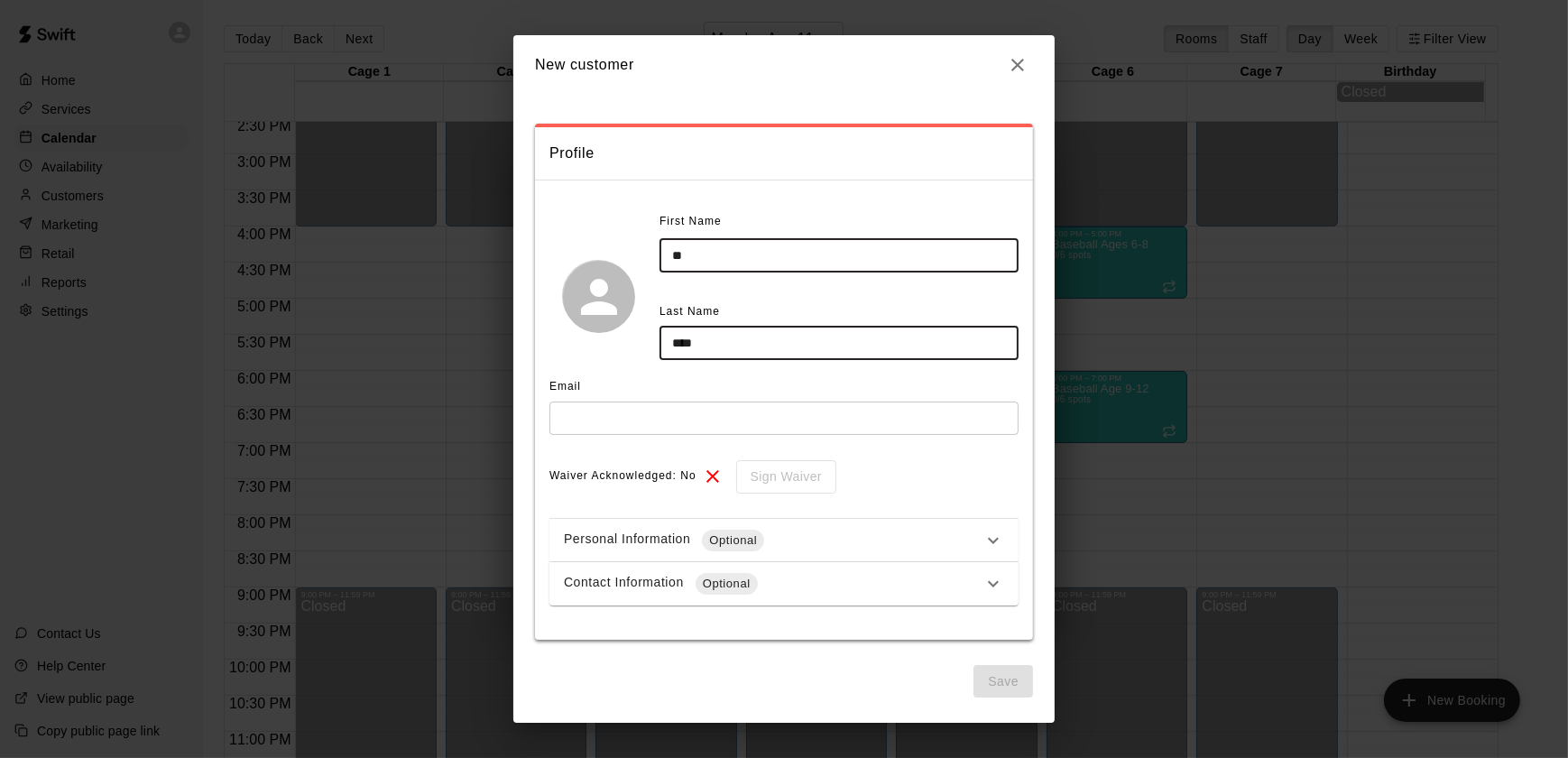 type on "*" 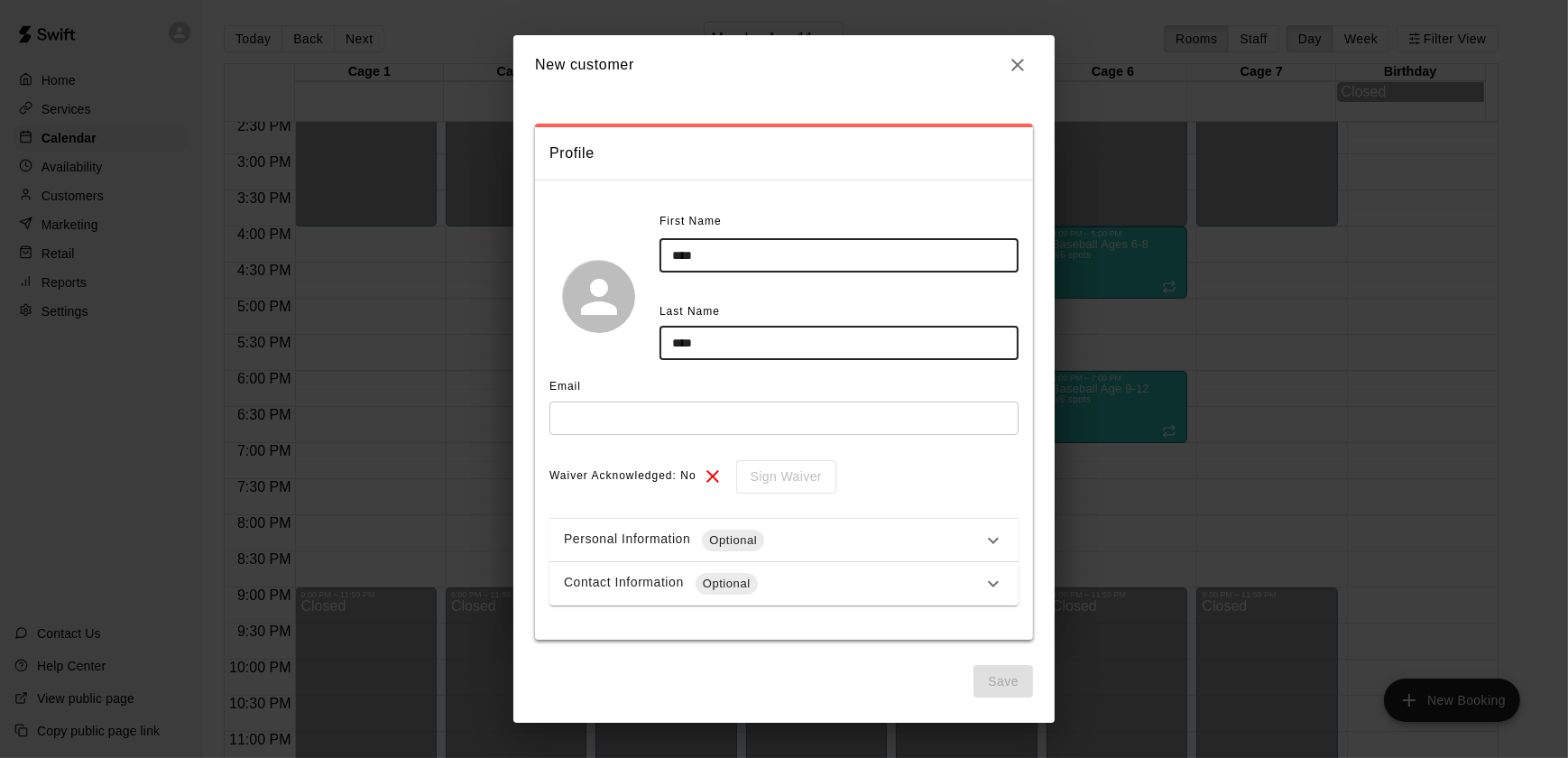 type on "*****" 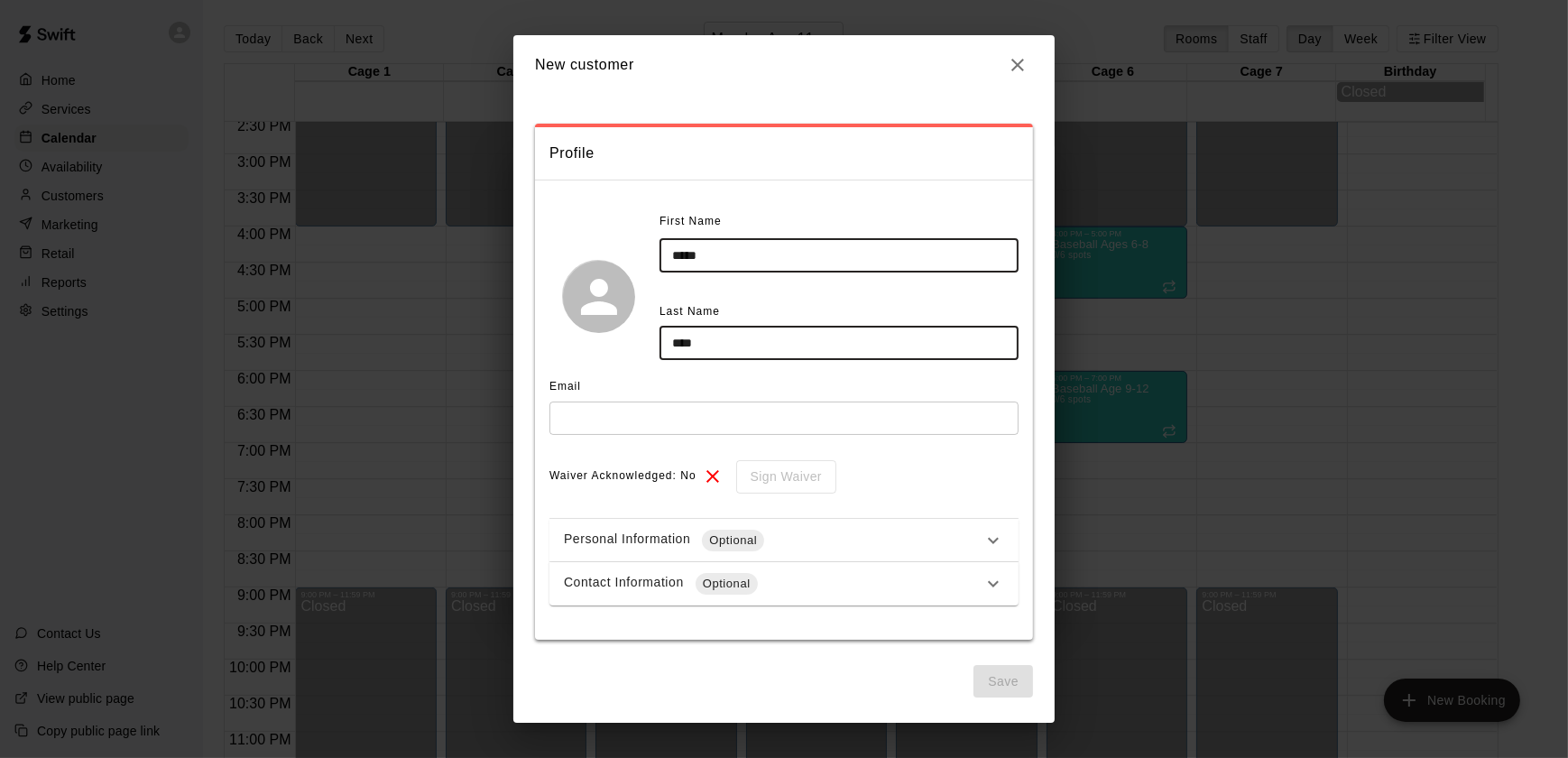click at bounding box center (784, 418) 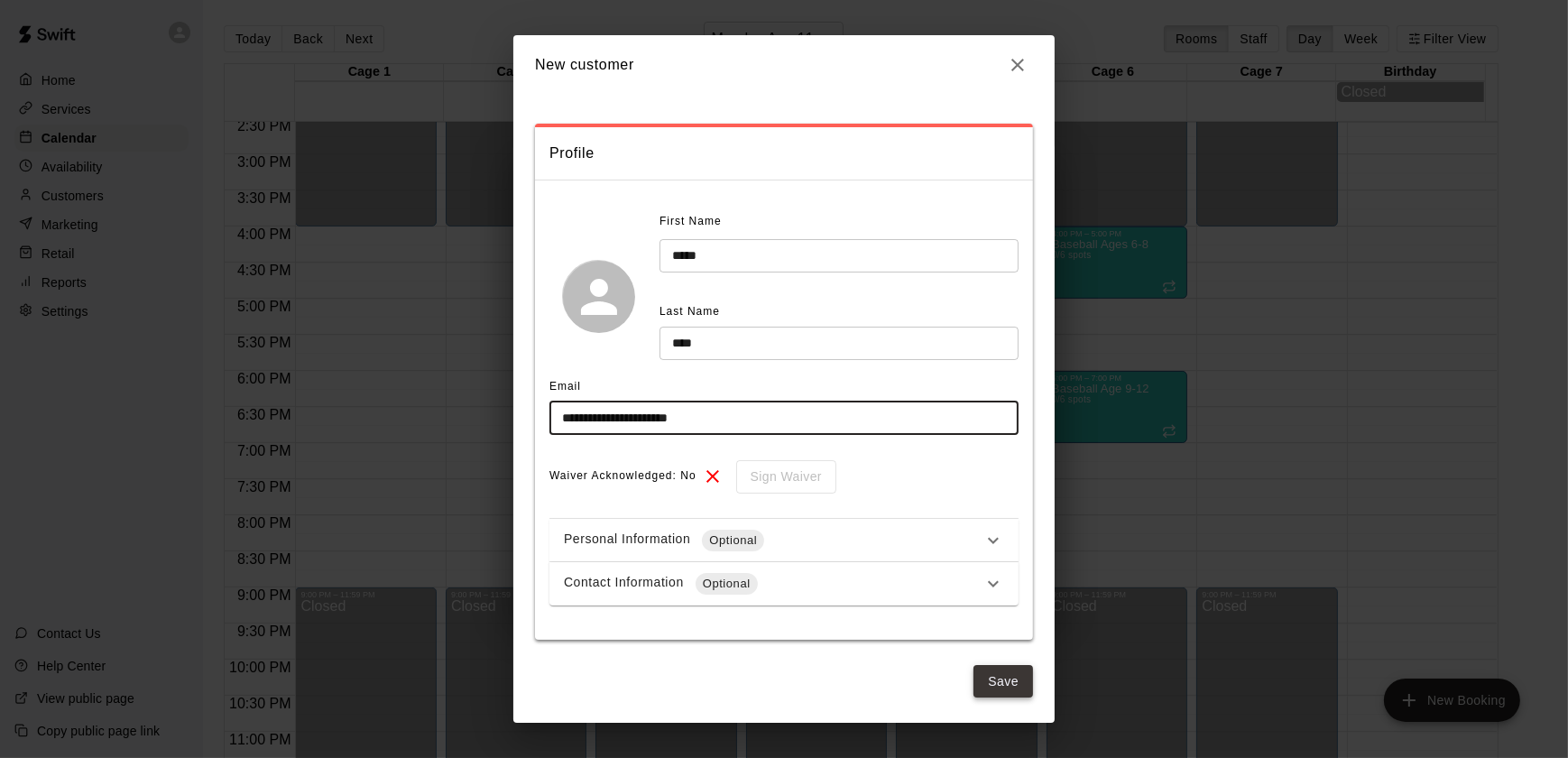 type on "**********" 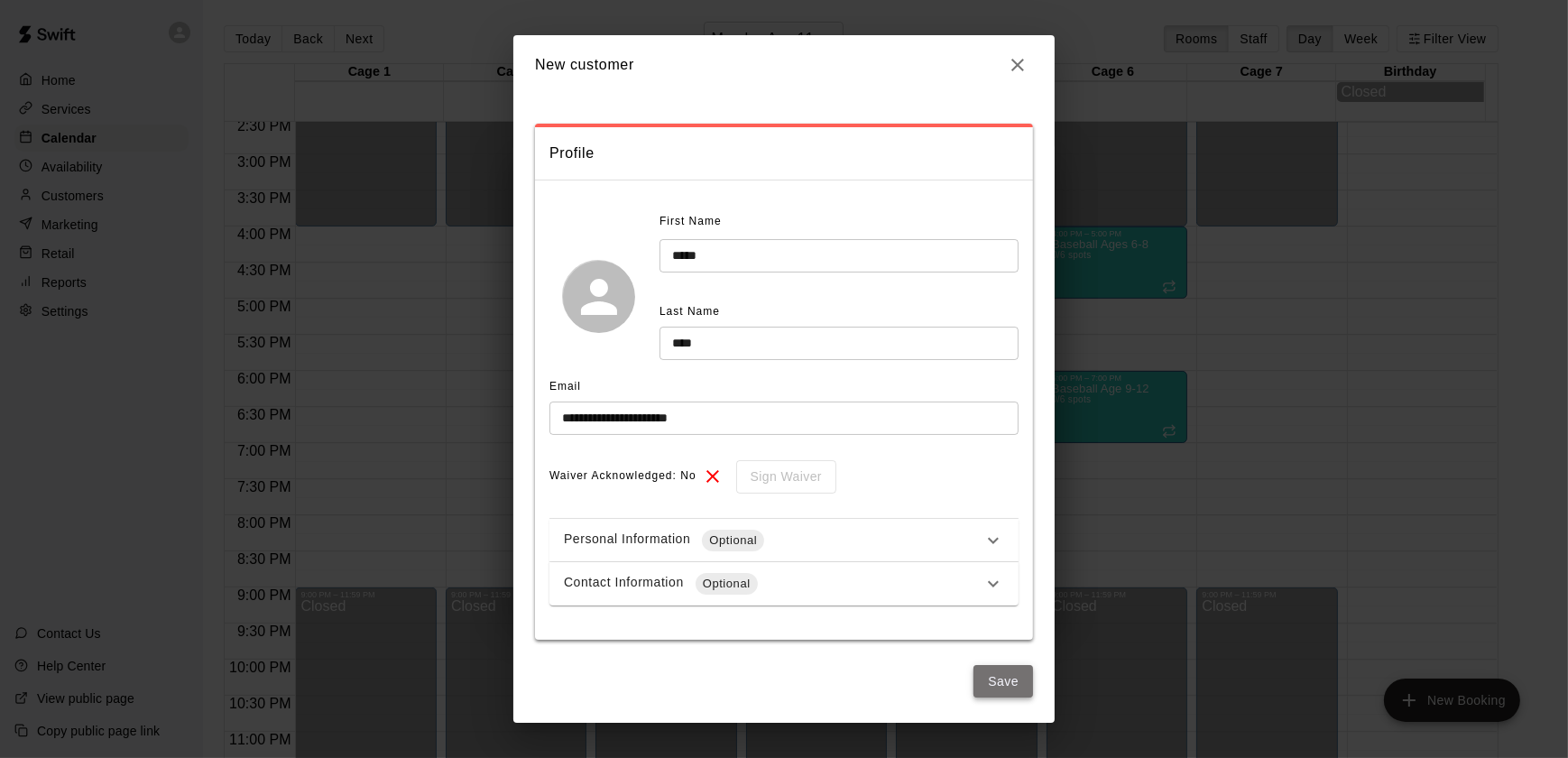 click on "Save" at bounding box center (1003, 681) 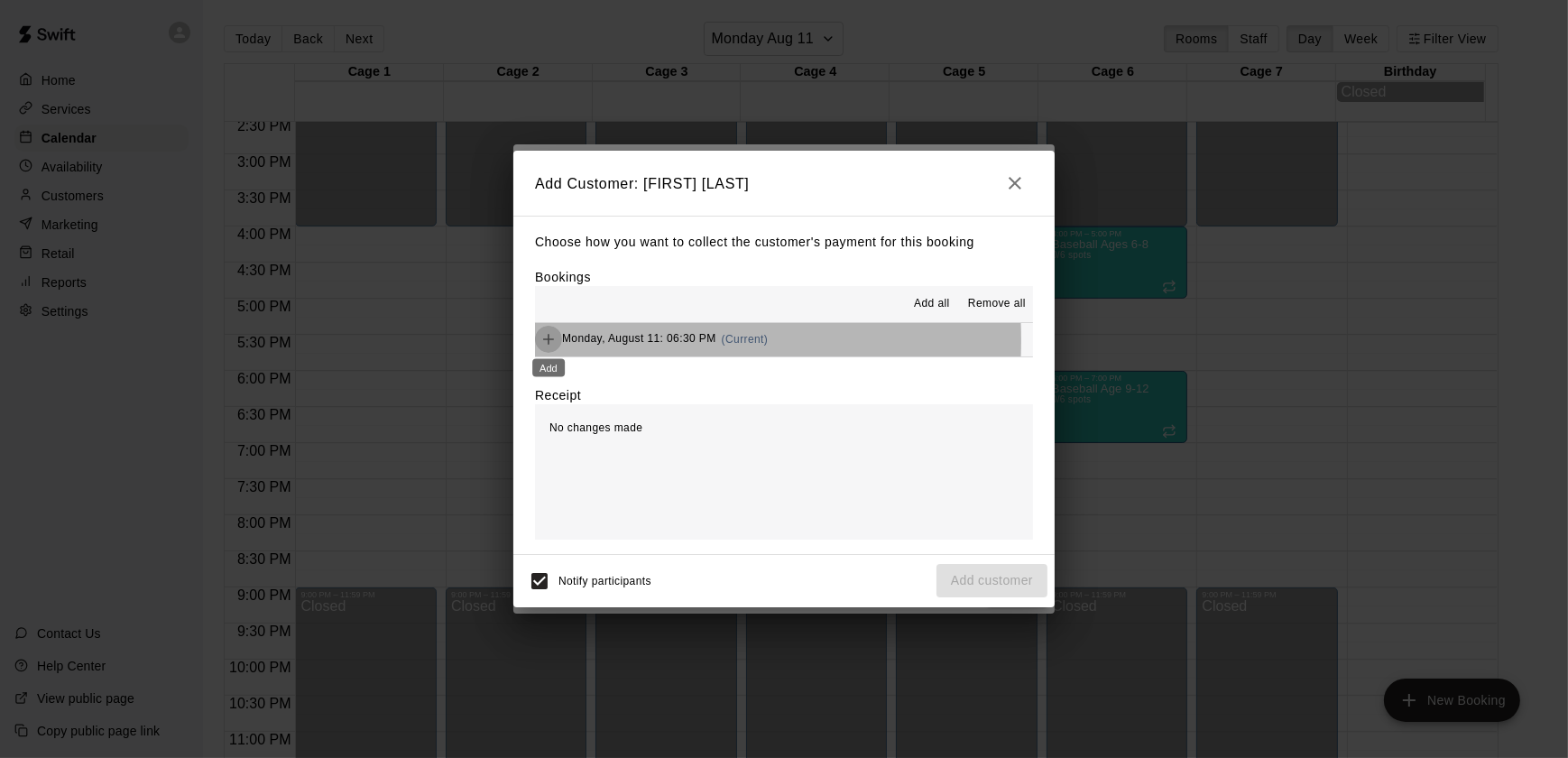 click 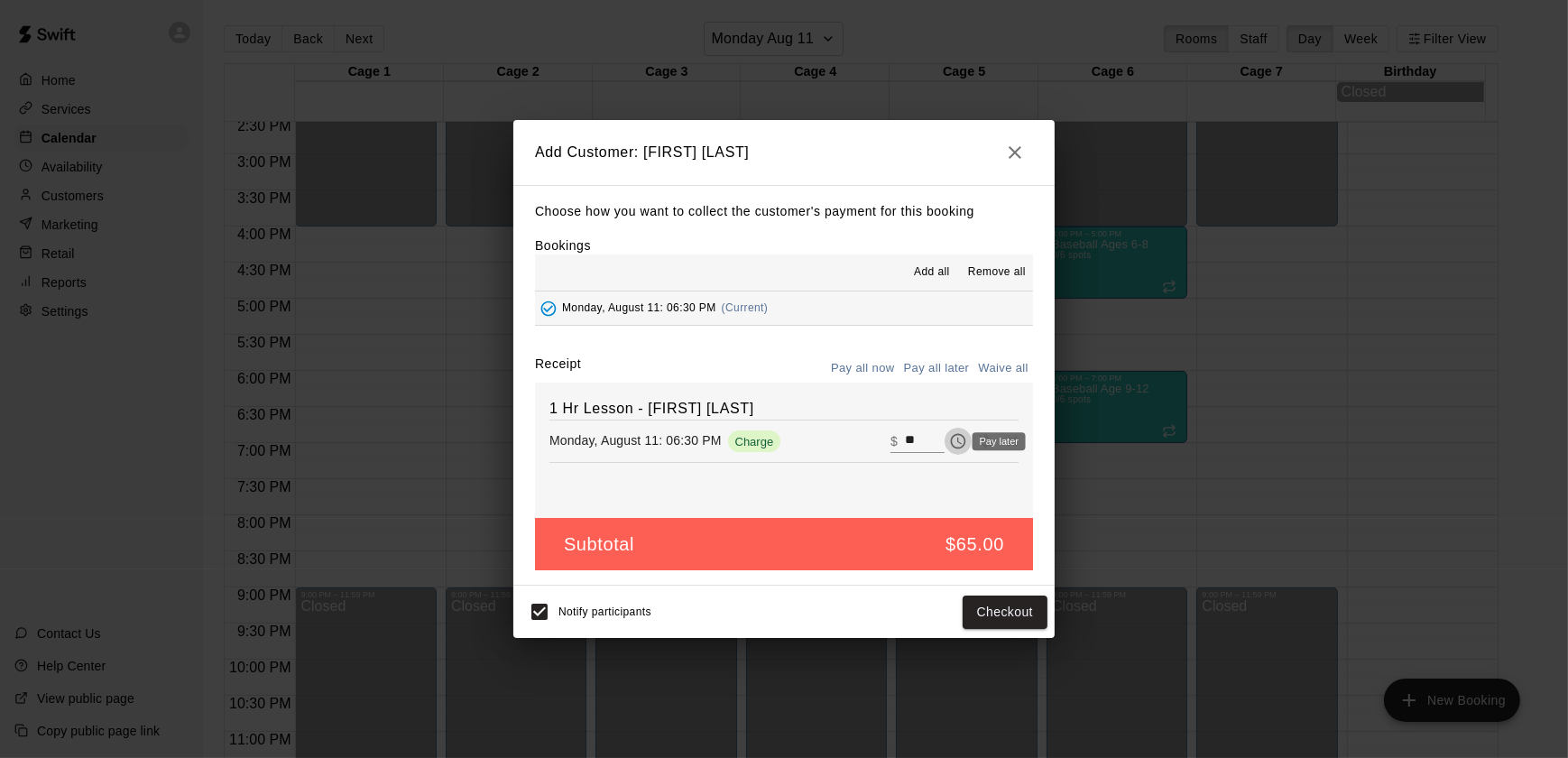 click 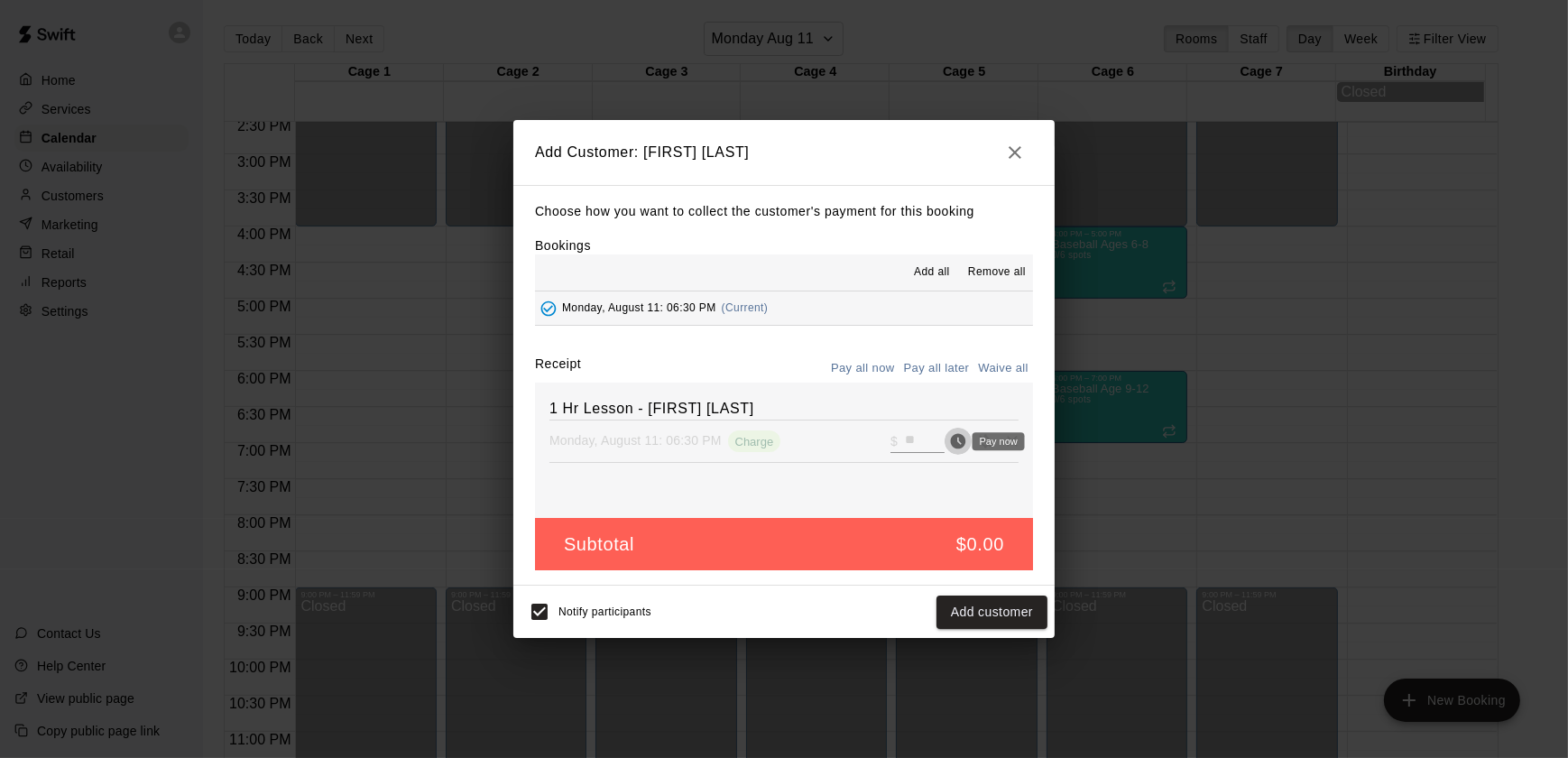 click 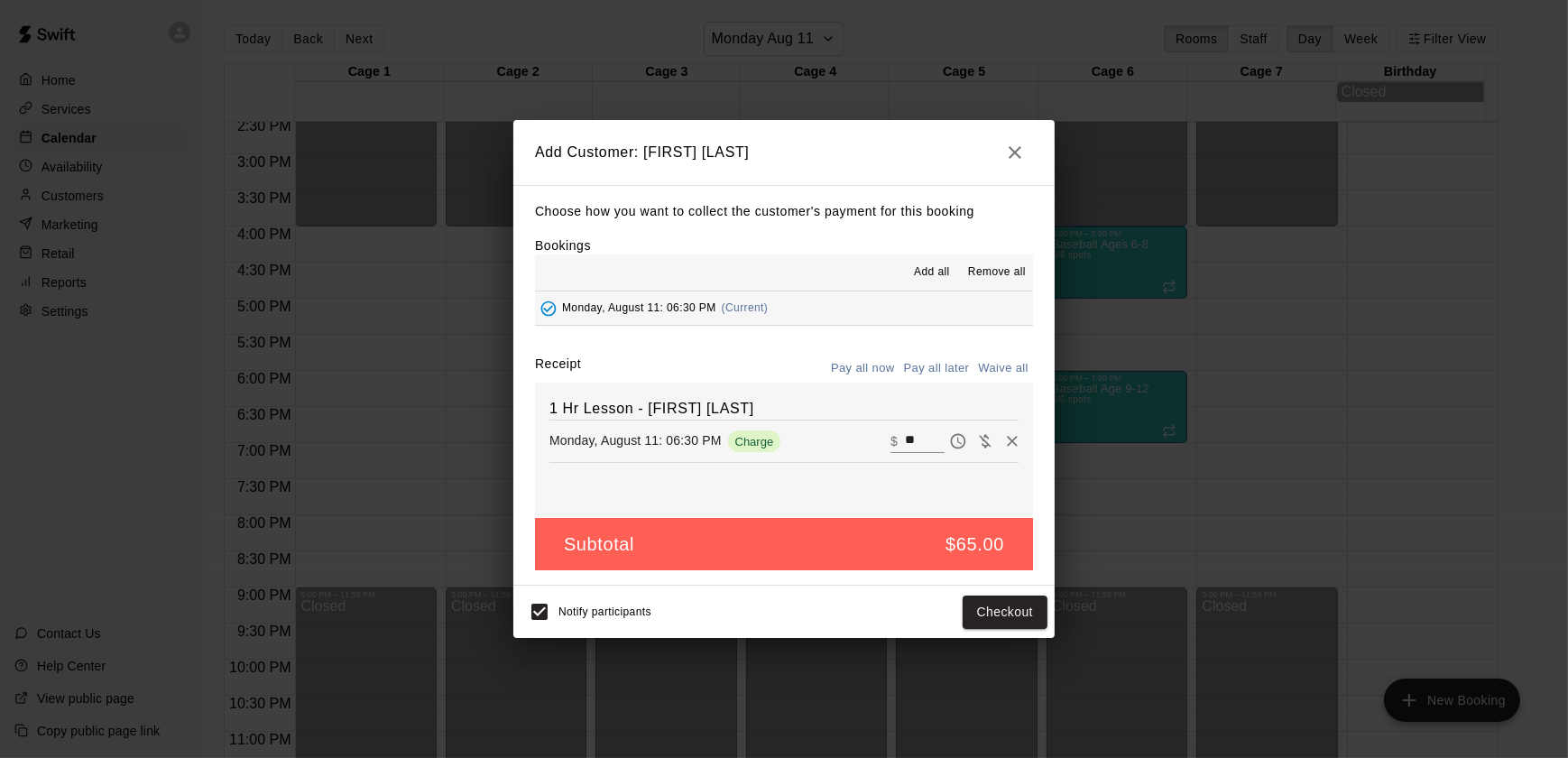 click 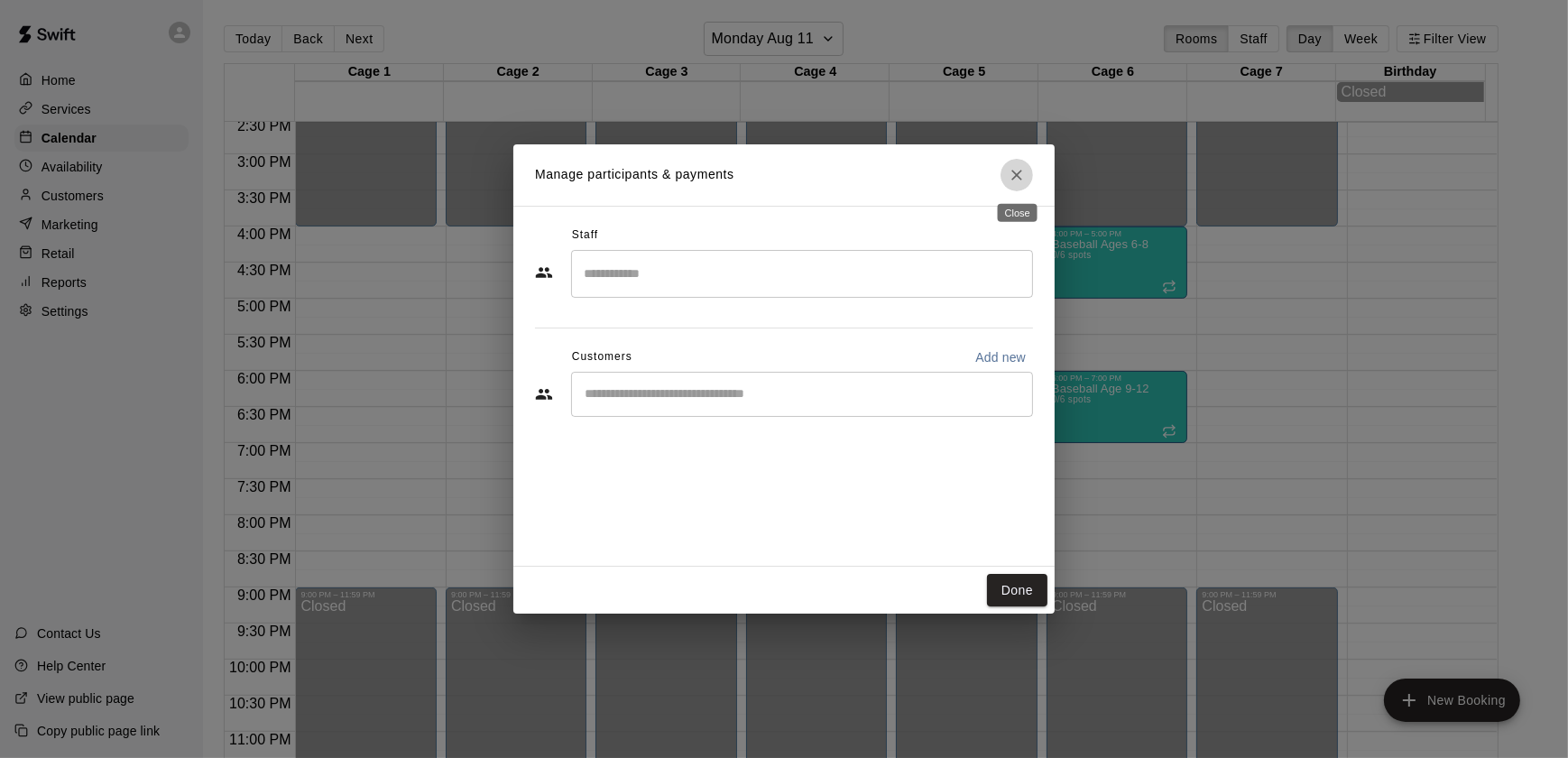click 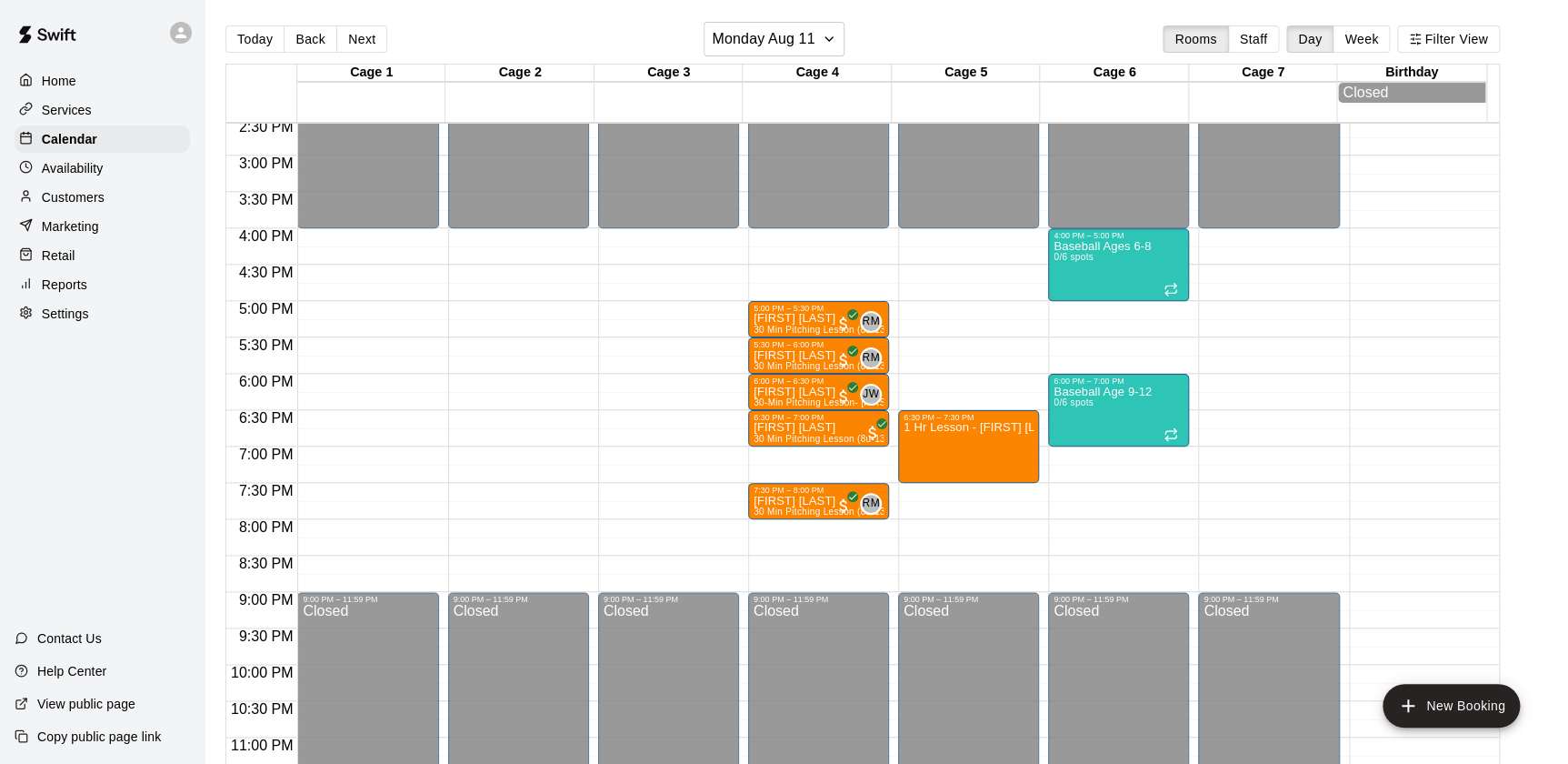 click on "12:00 AM – 4:00 PM Closed 9:00 PM – 11:59 PM Closed" at bounding box center (668, -63) 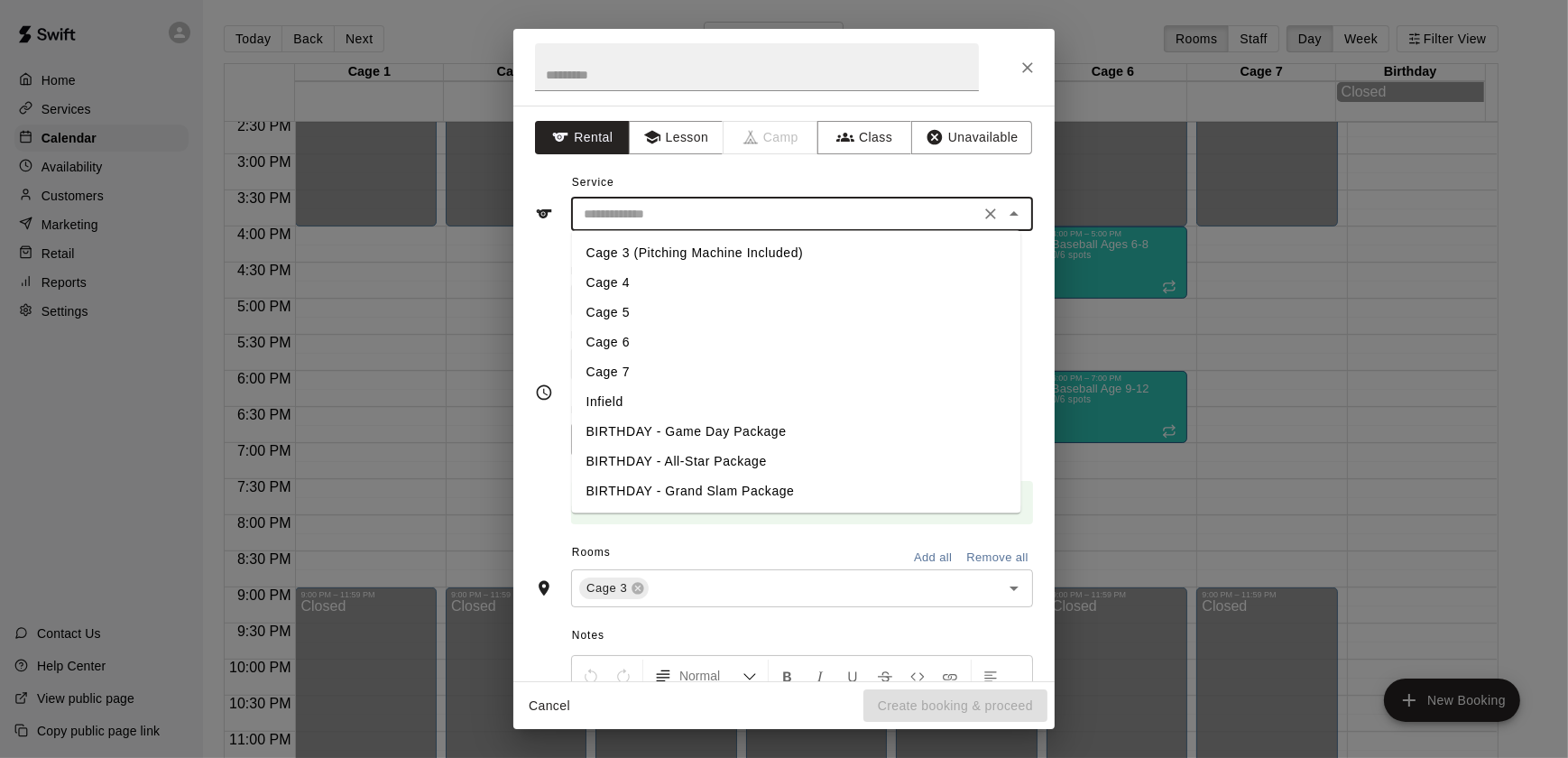 click at bounding box center (775, 214) 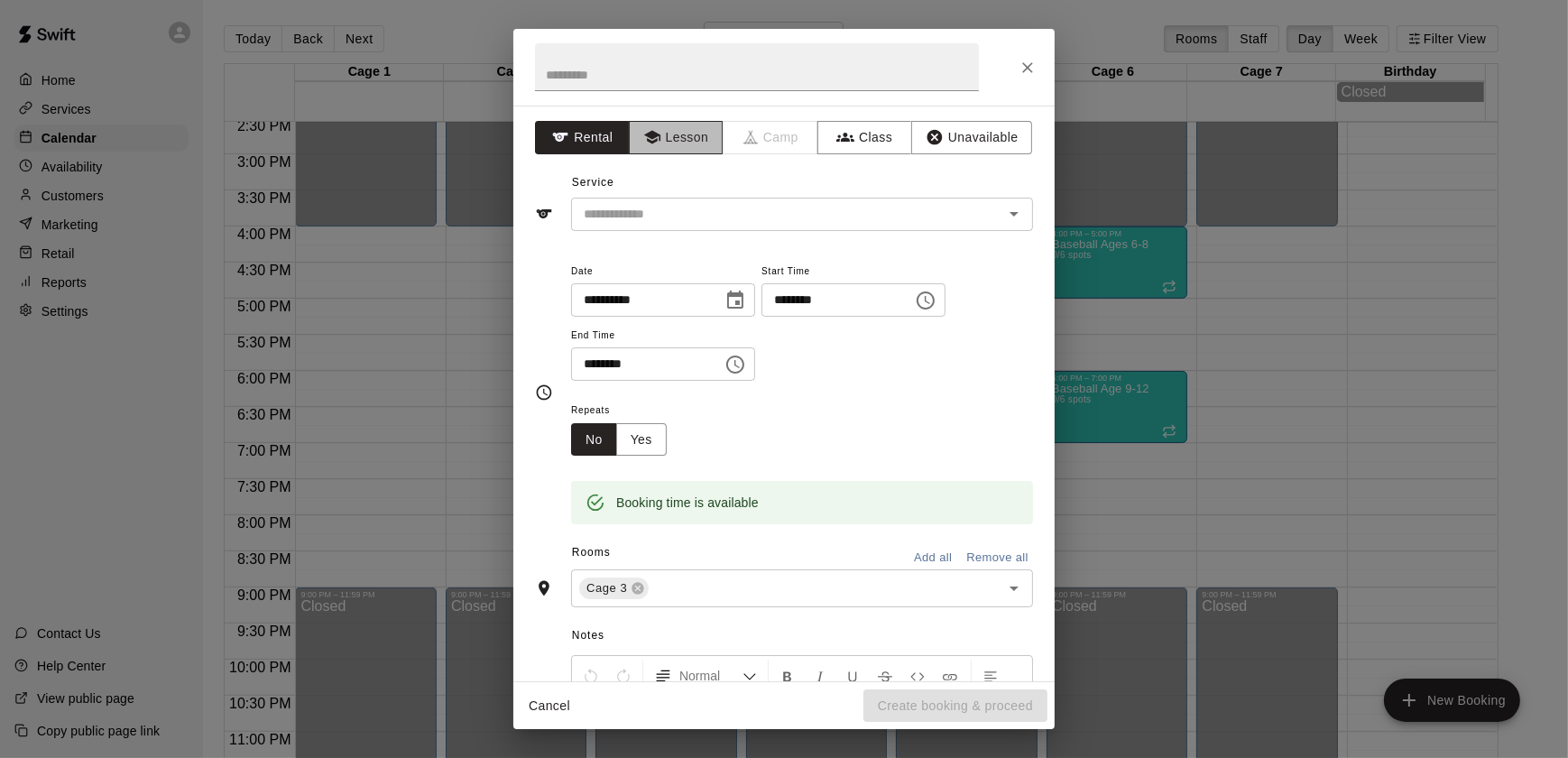 click on "Lesson" at bounding box center (676, 137) 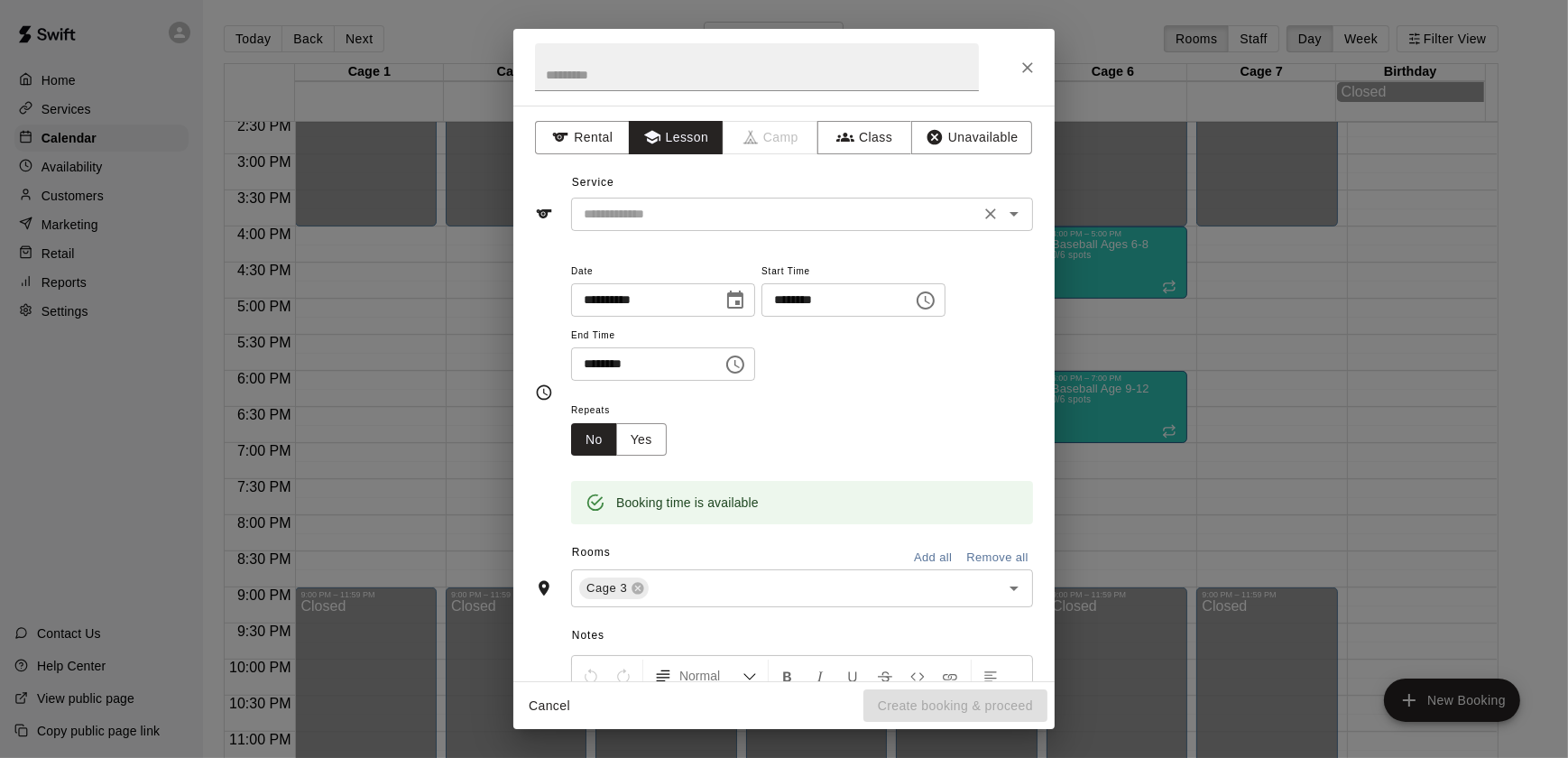 click on "​" at bounding box center [802, 214] 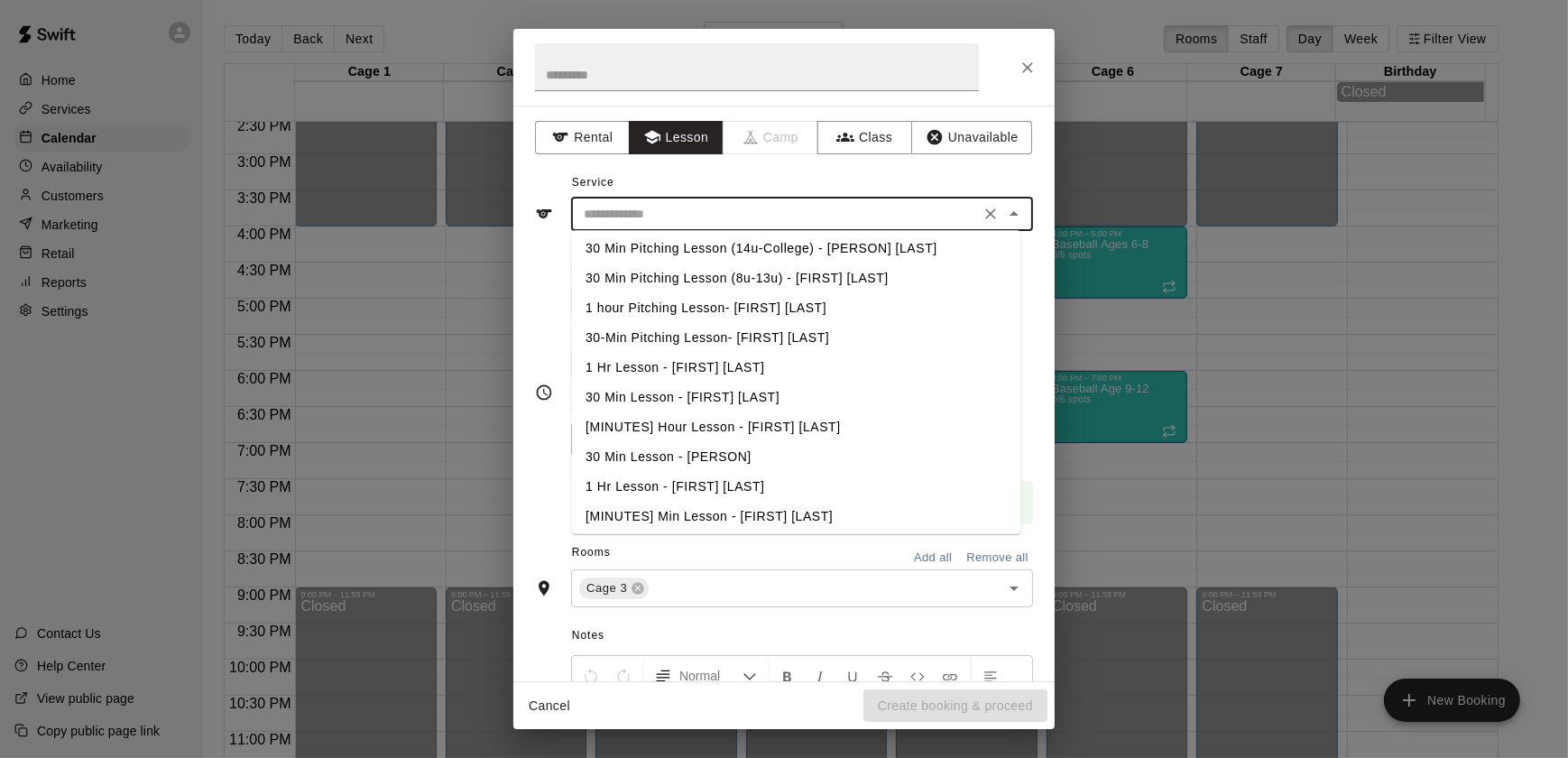 scroll, scrollTop: 73, scrollLeft: 0, axis: vertical 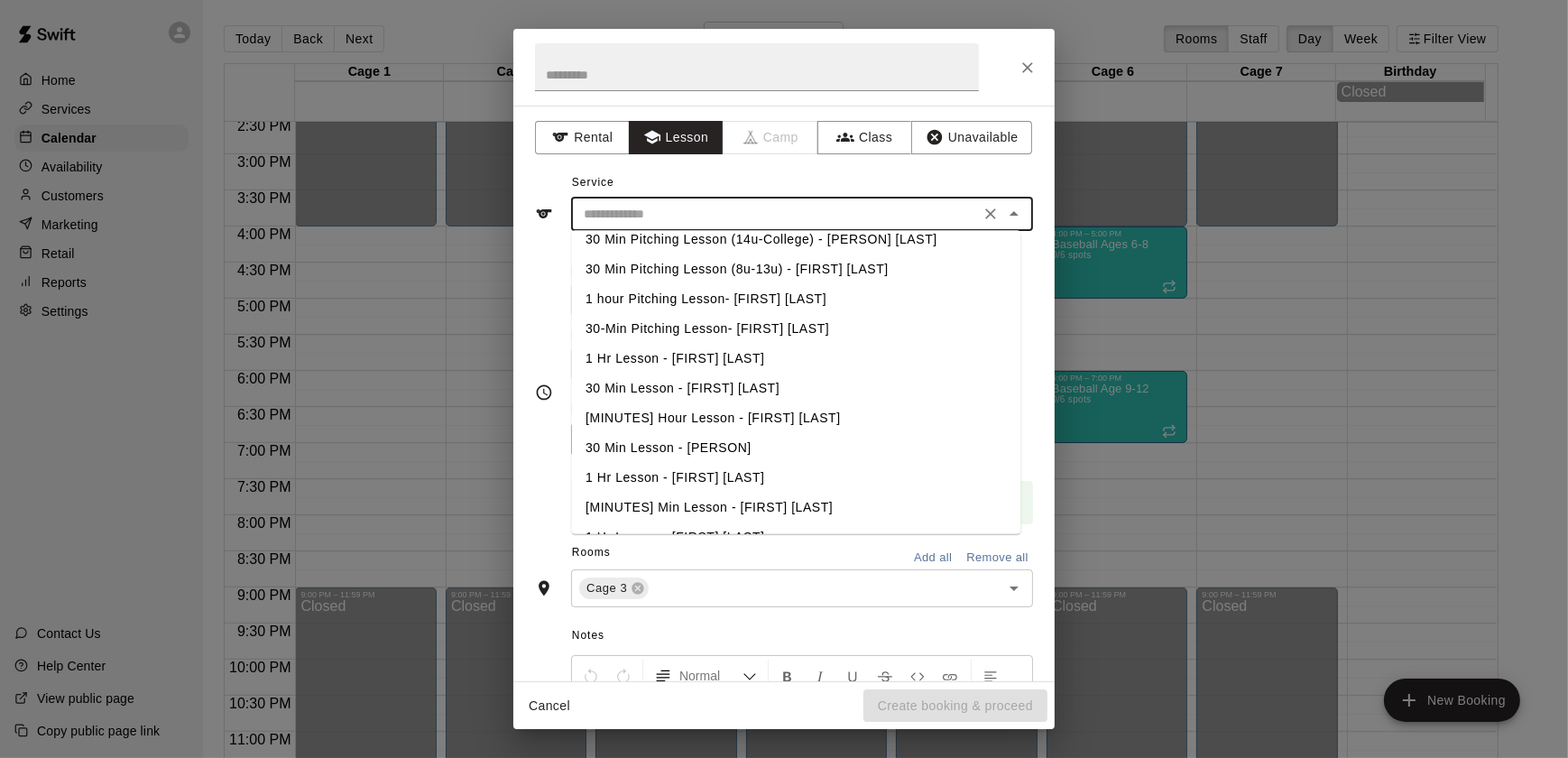 click 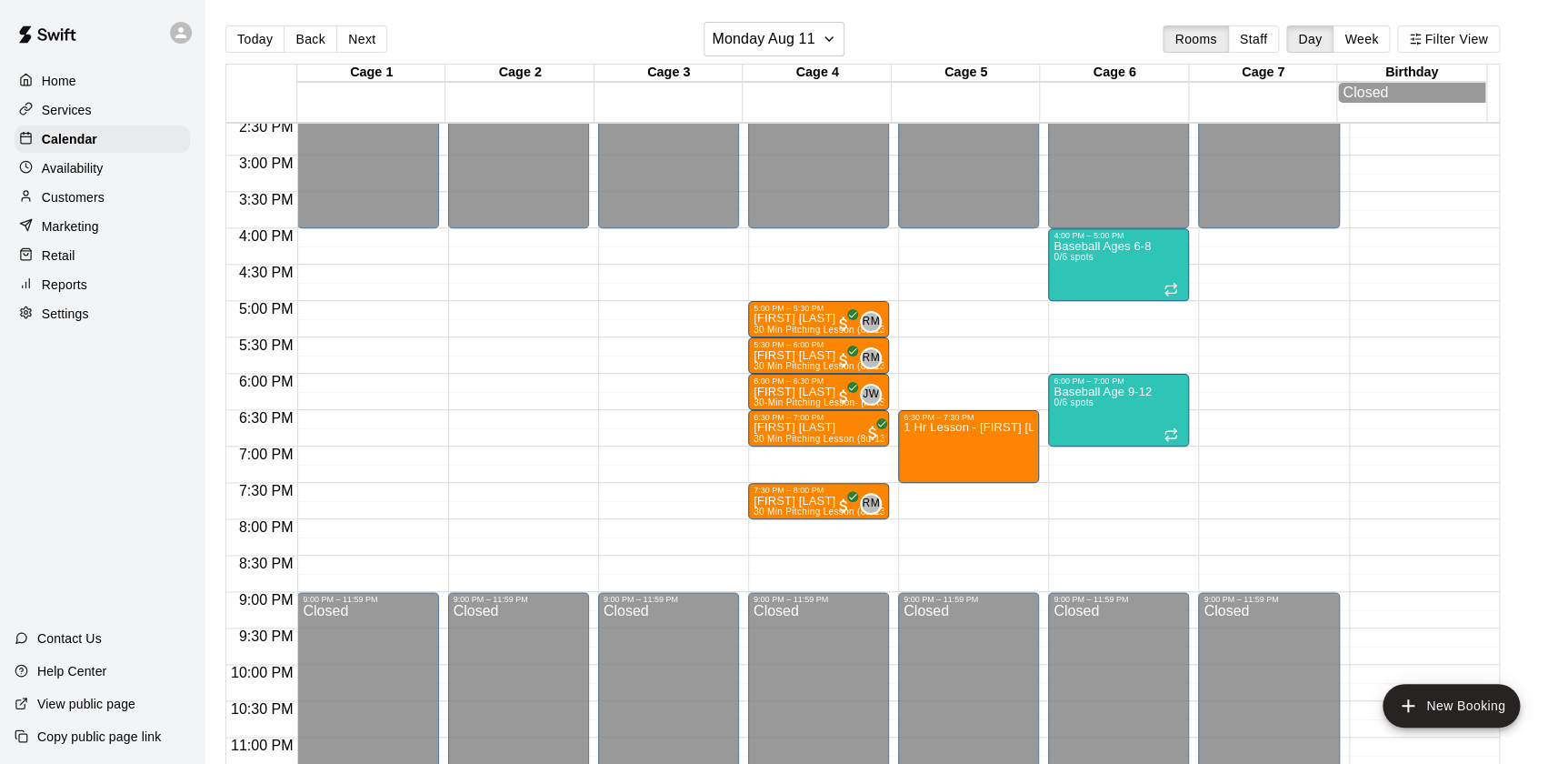 click on "12:00 AM – 4:00 PM Closed 9:00 PM – 11:59 PM Closed" at bounding box center (668, -63) 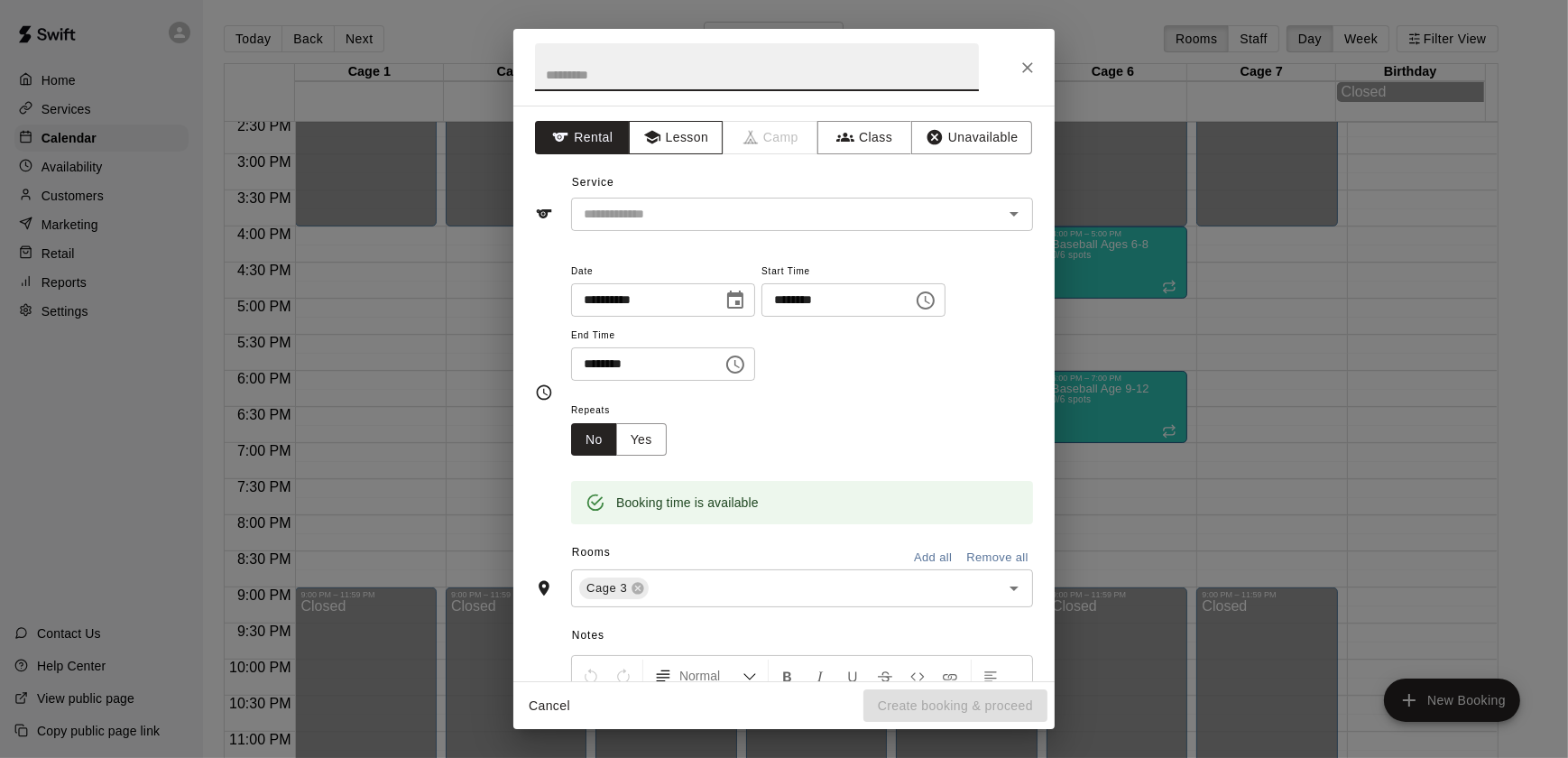 click on "Lesson" at bounding box center (676, 137) 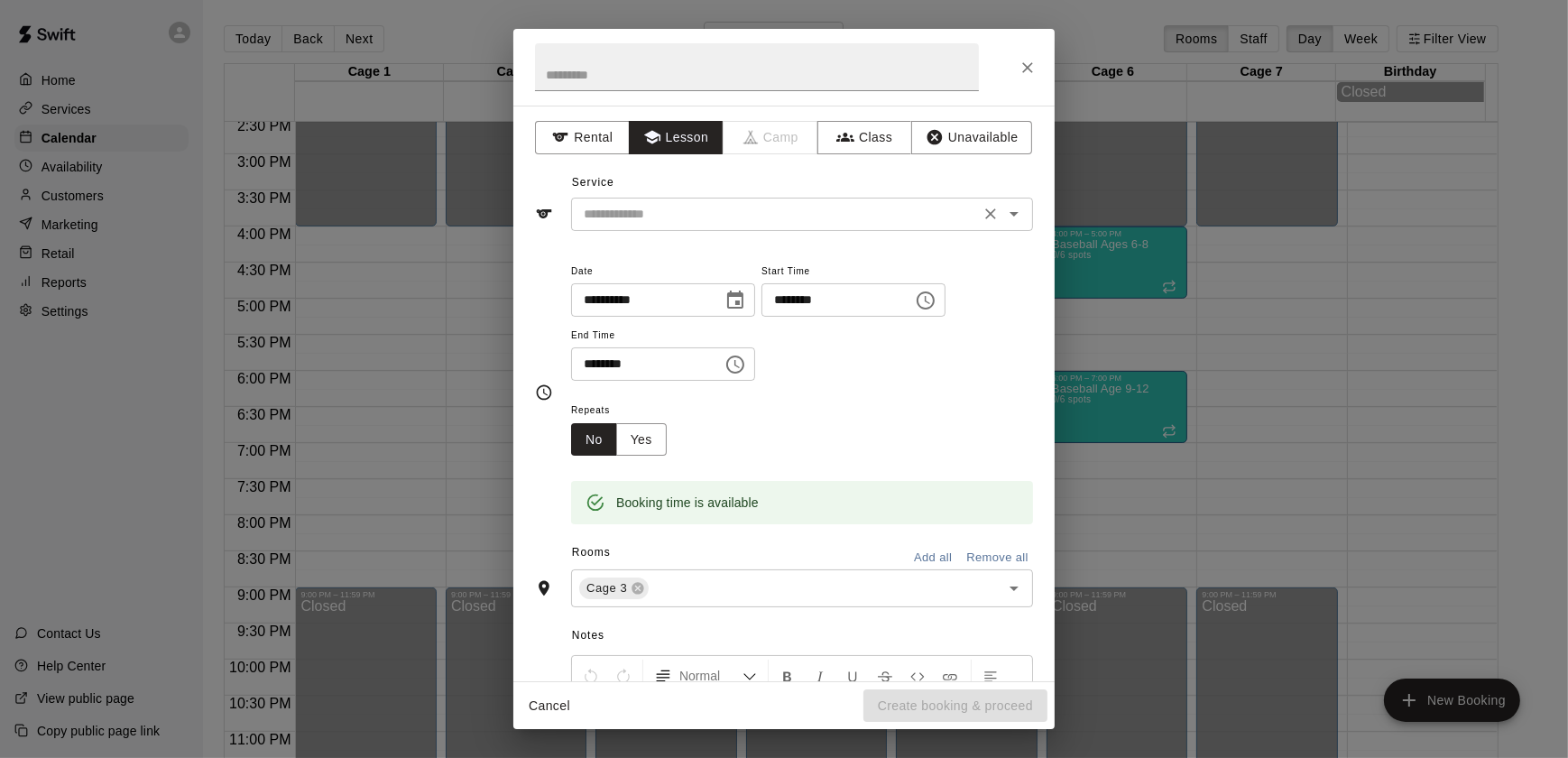 click at bounding box center (775, 214) 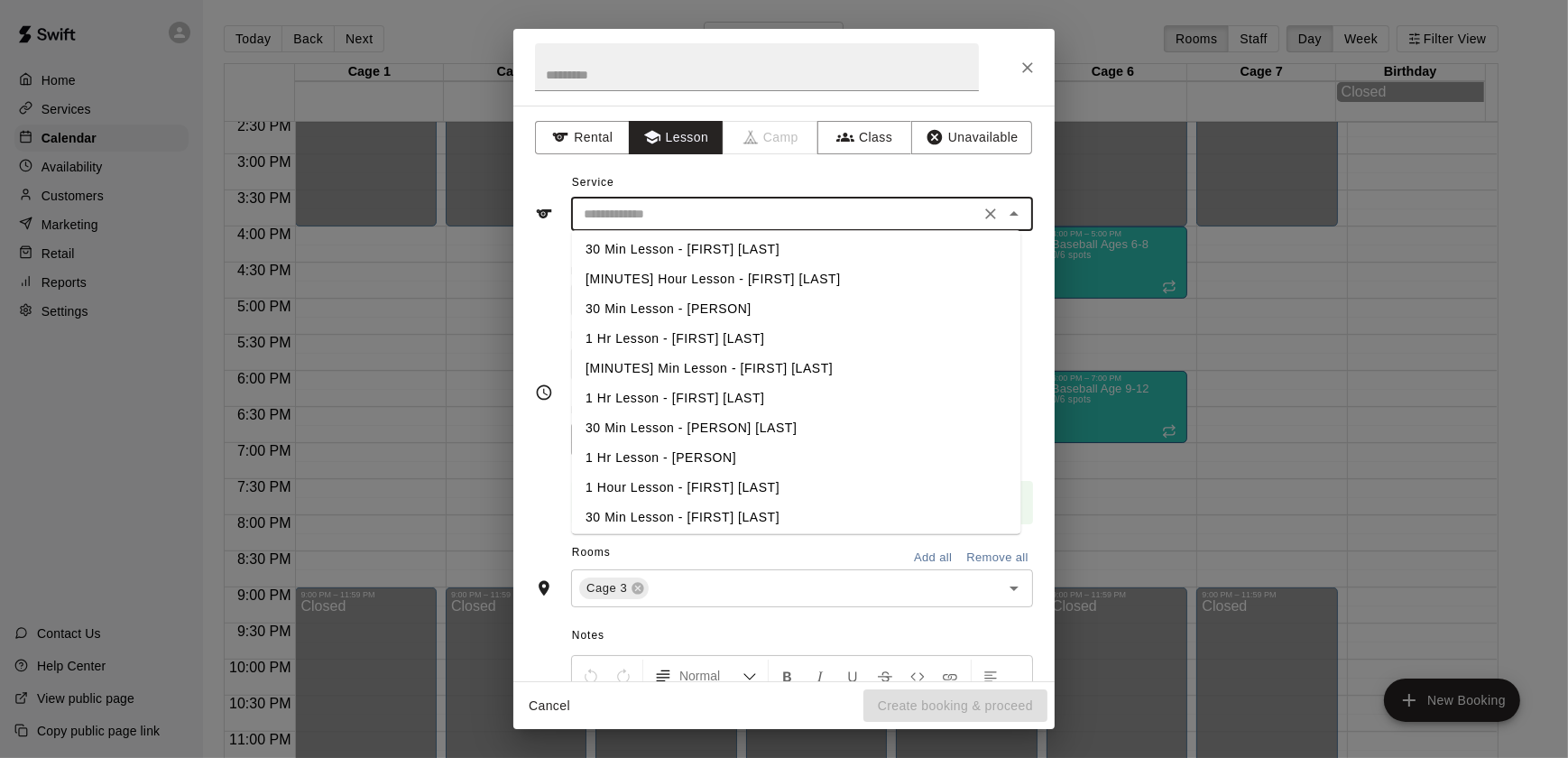 scroll, scrollTop: 213, scrollLeft: 0, axis: vertical 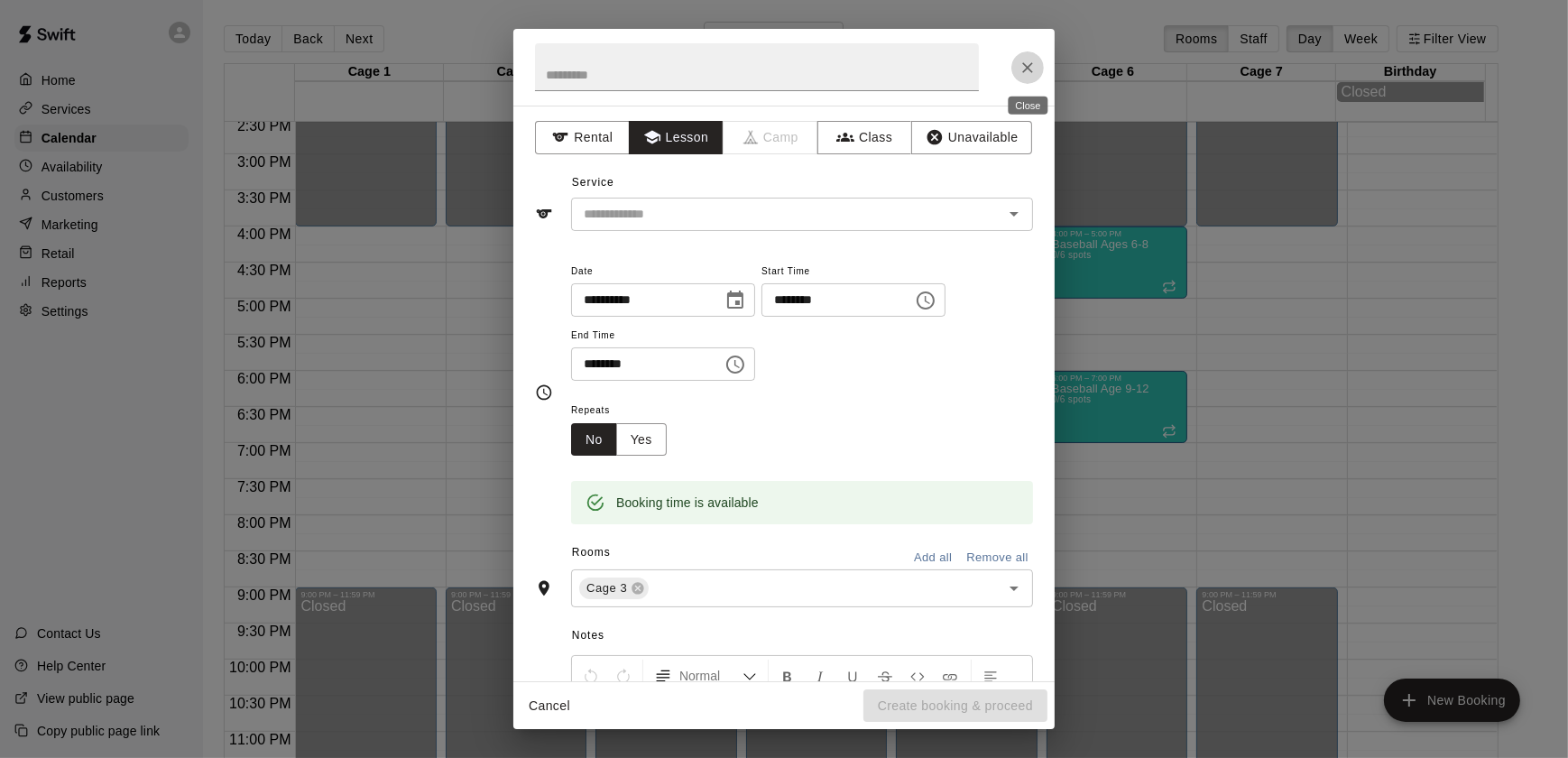 click 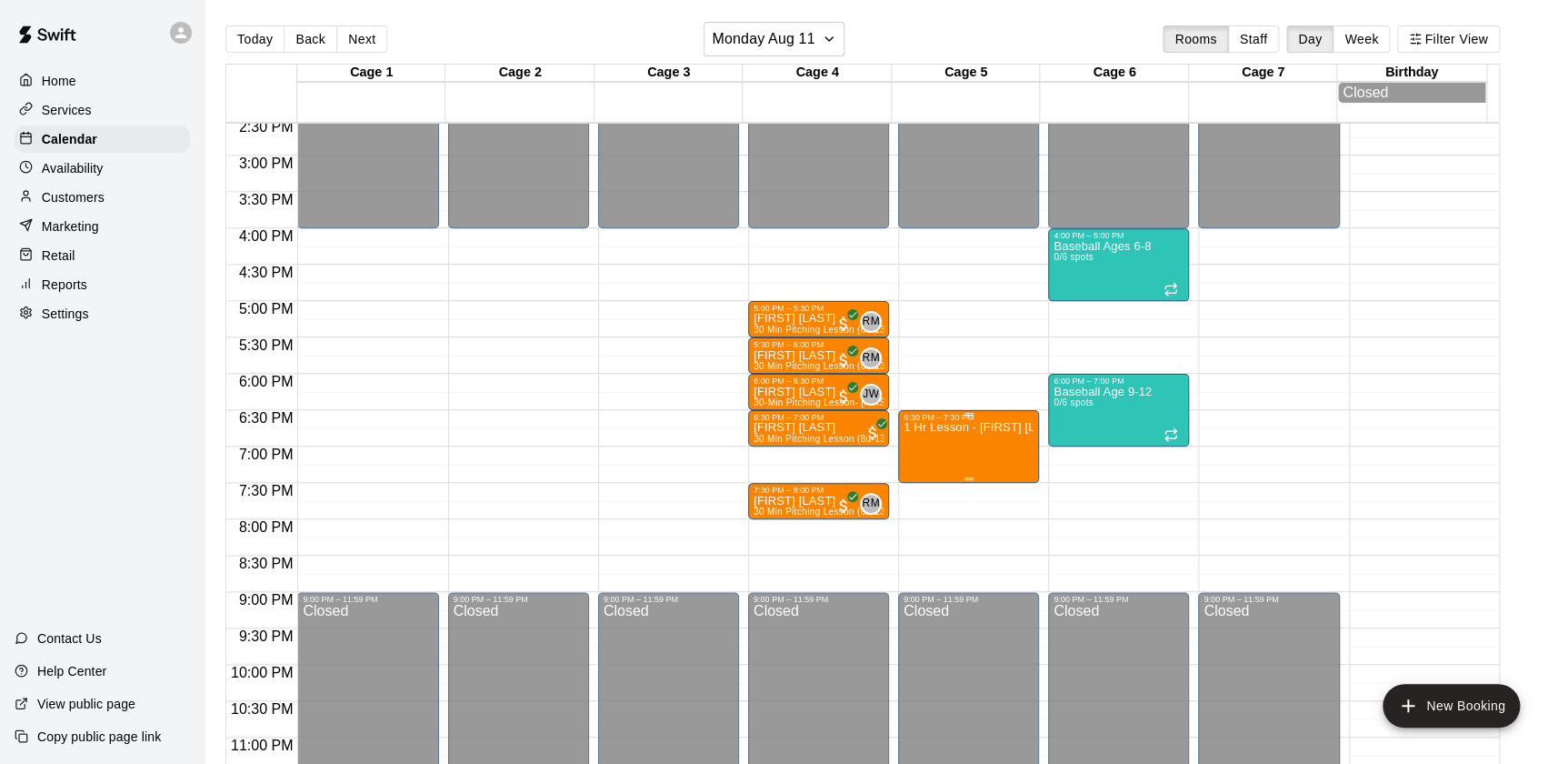 click on "6:30 PM – 7:30 PM" at bounding box center (968, 417) 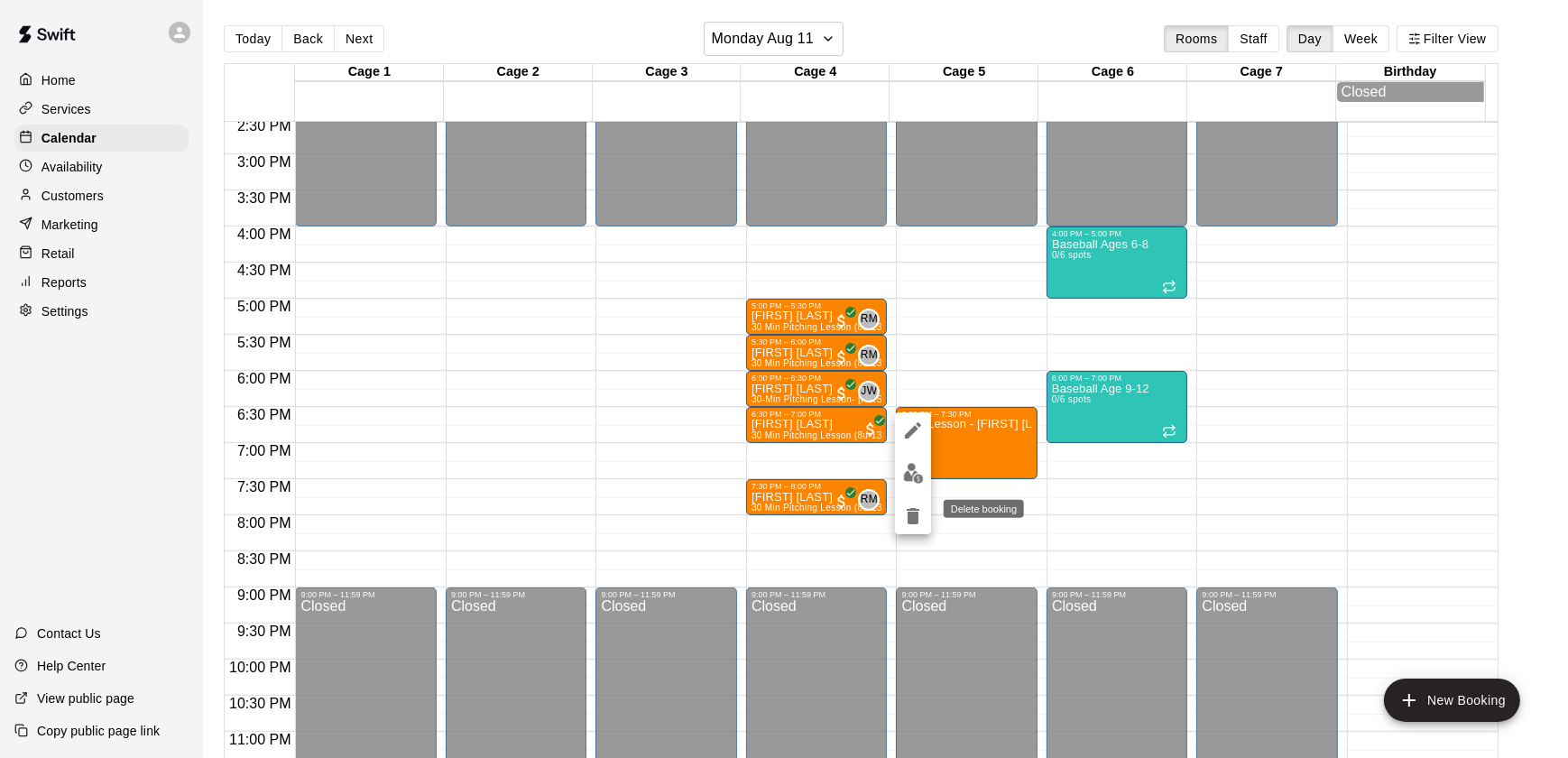 click 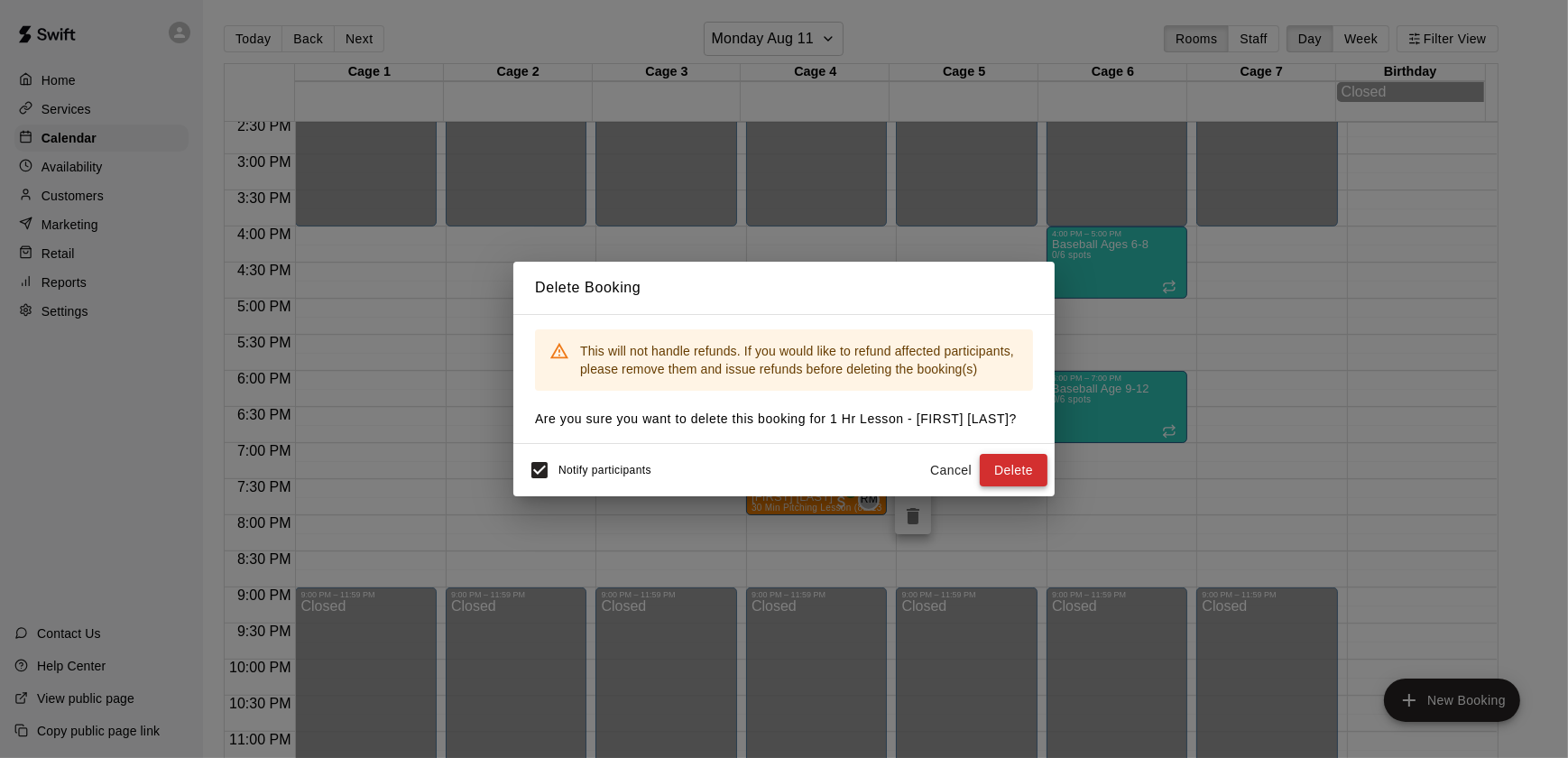 click on "Delete" at bounding box center (1013, 470) 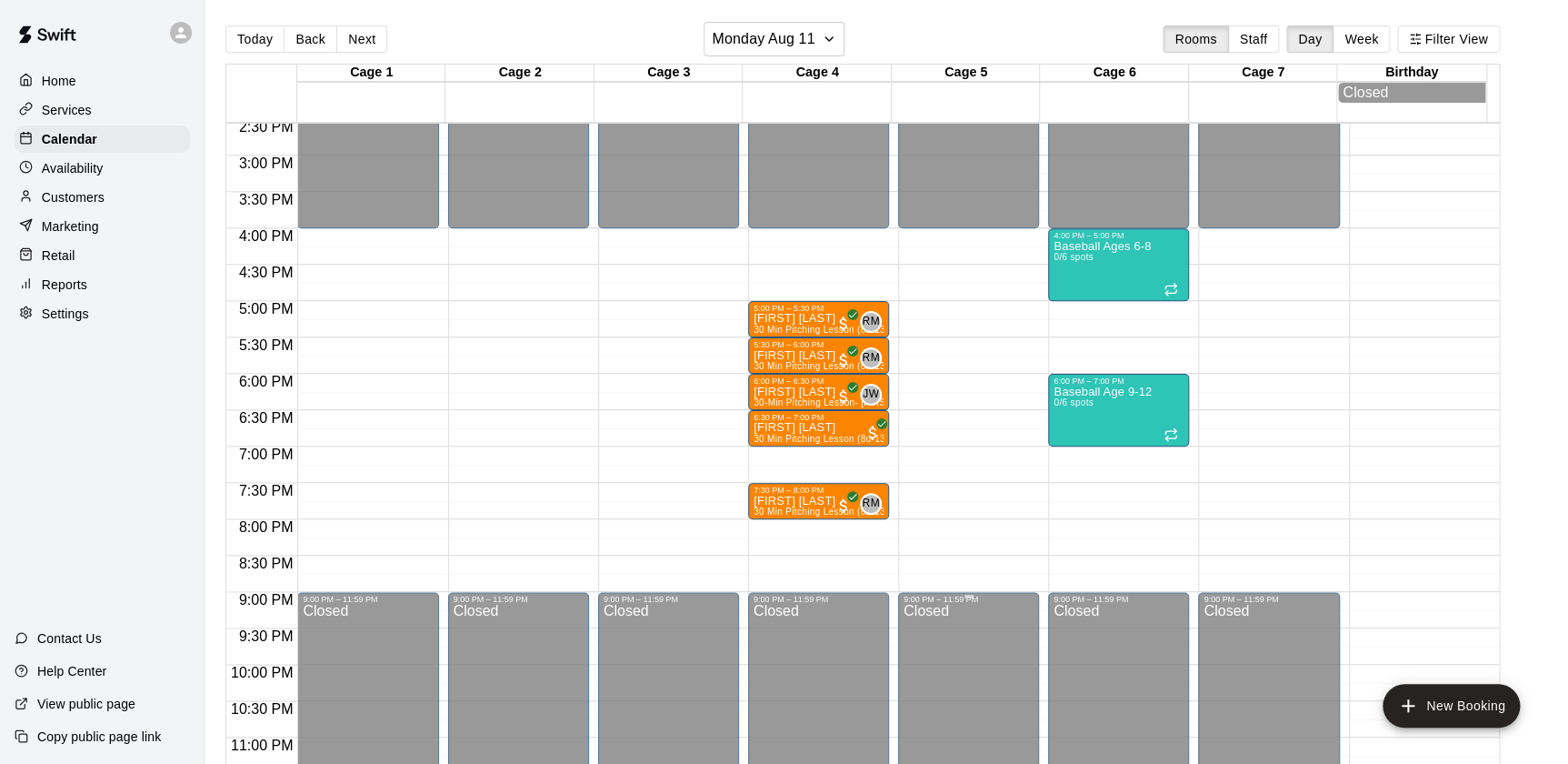 click on "12:00 AM – 4:00 PM Closed 9:00 PM – 11:59 PM Closed" at bounding box center (968, -63) 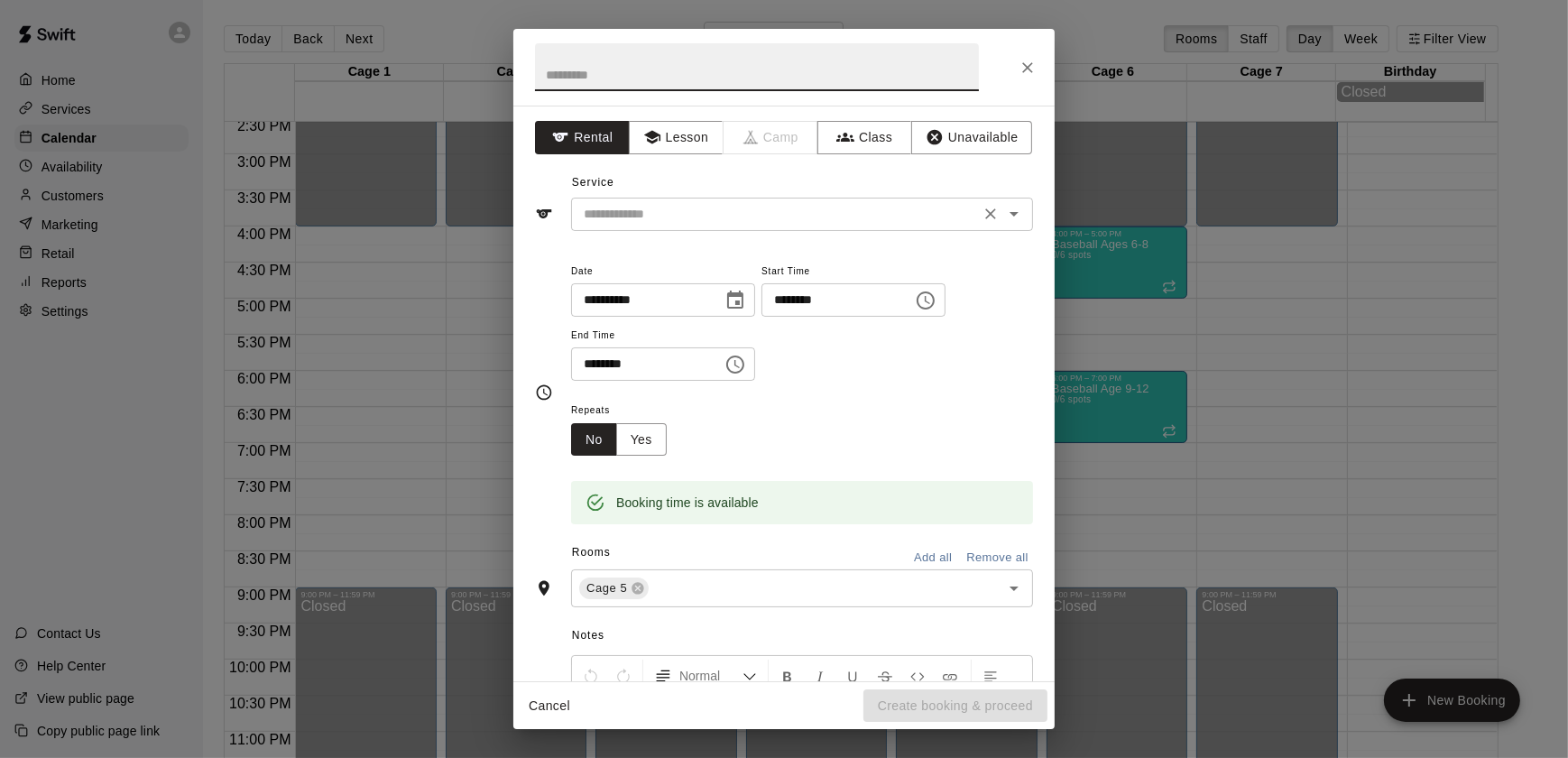 click at bounding box center (775, 214) 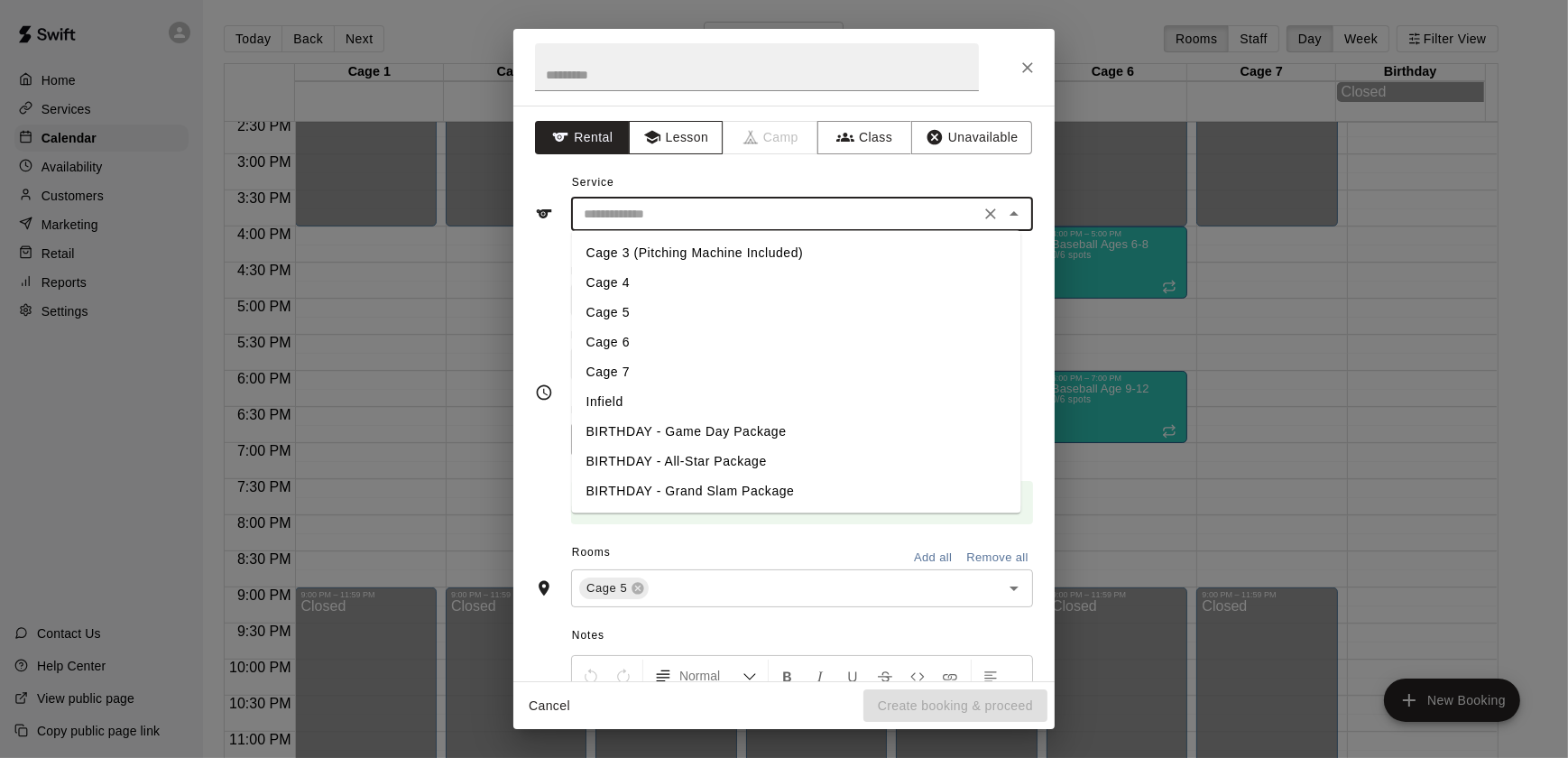 click on "Lesson" at bounding box center (676, 137) 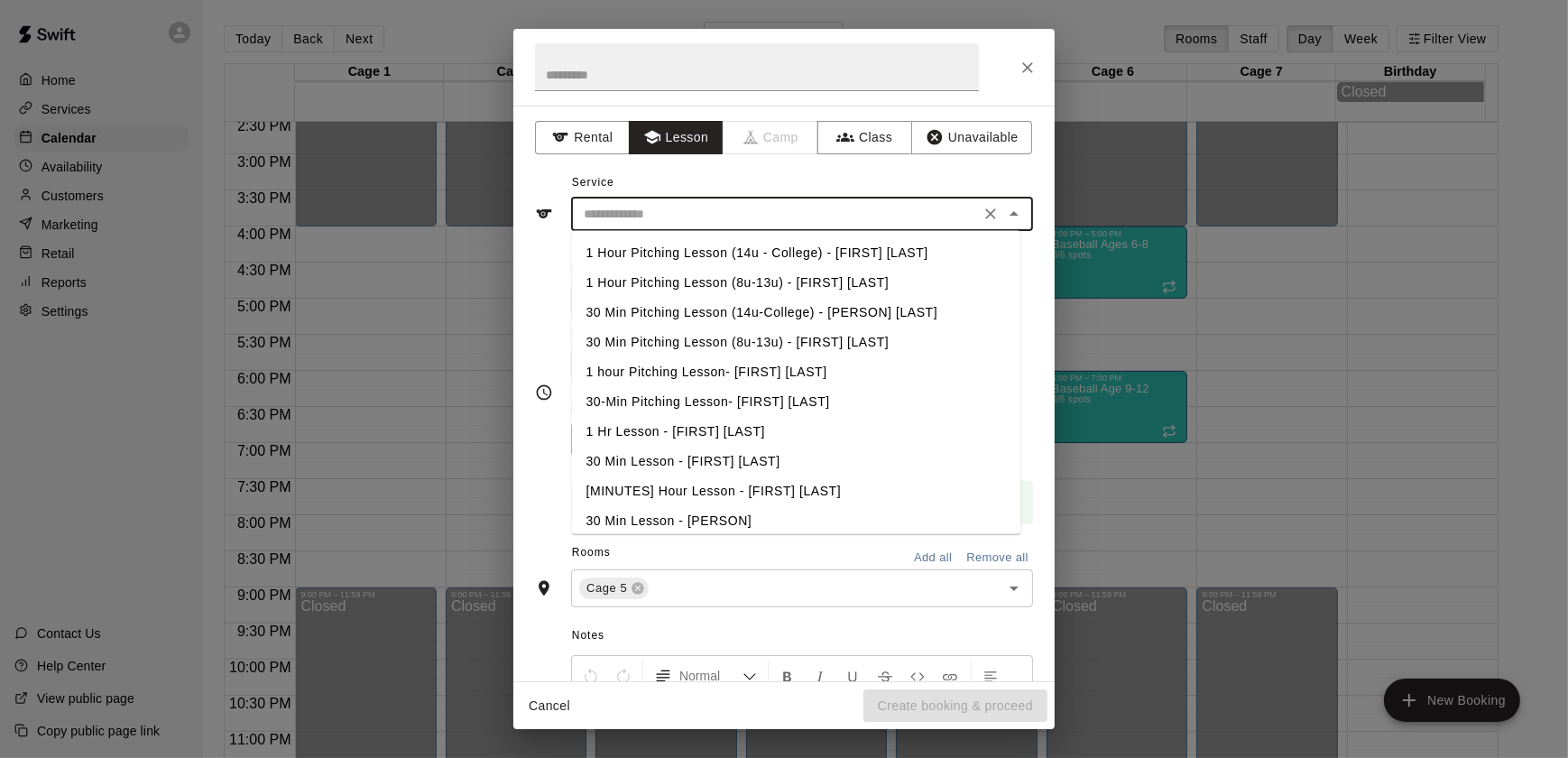 click at bounding box center [775, 214] 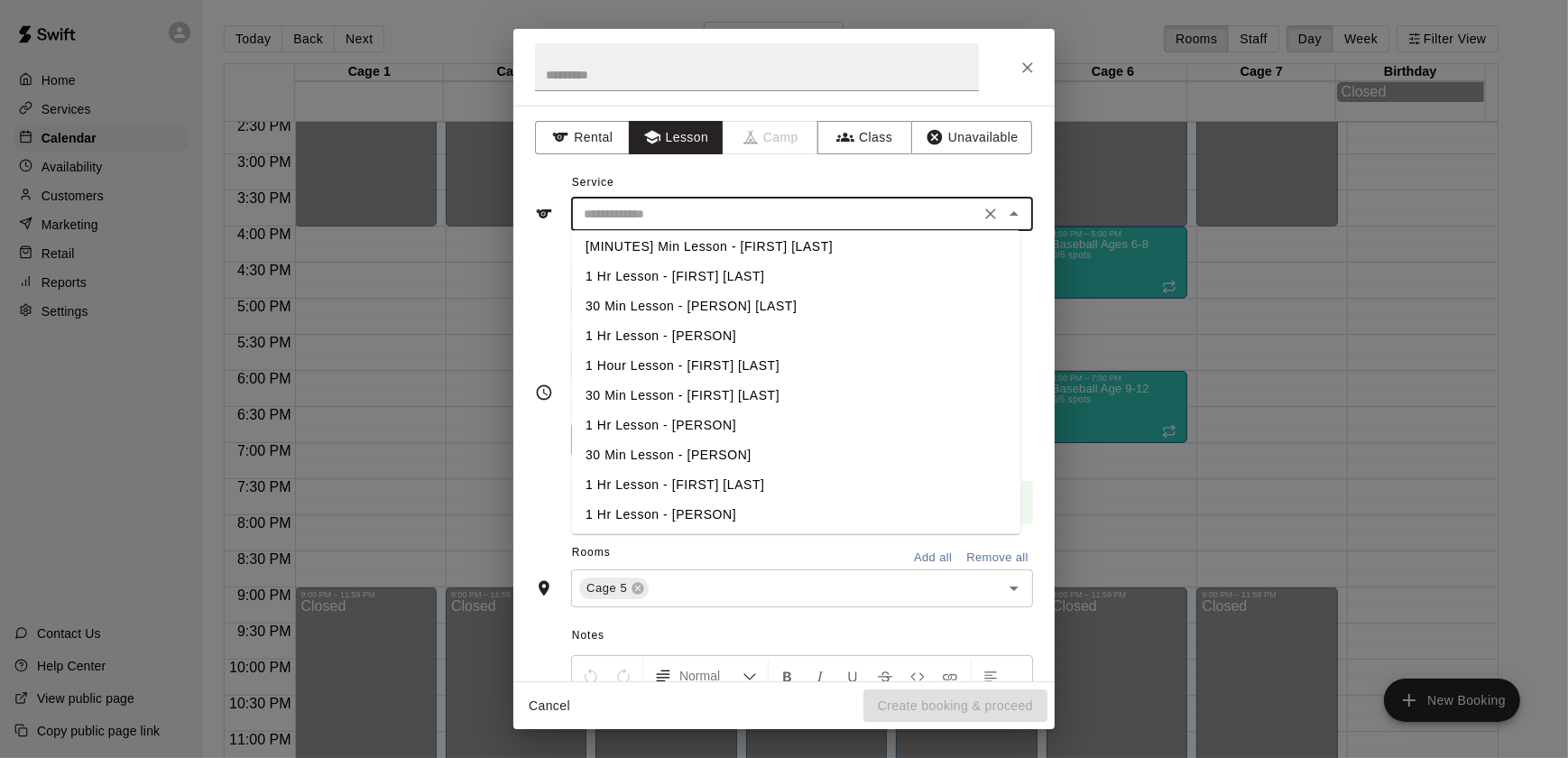 scroll, scrollTop: 330, scrollLeft: 0, axis: vertical 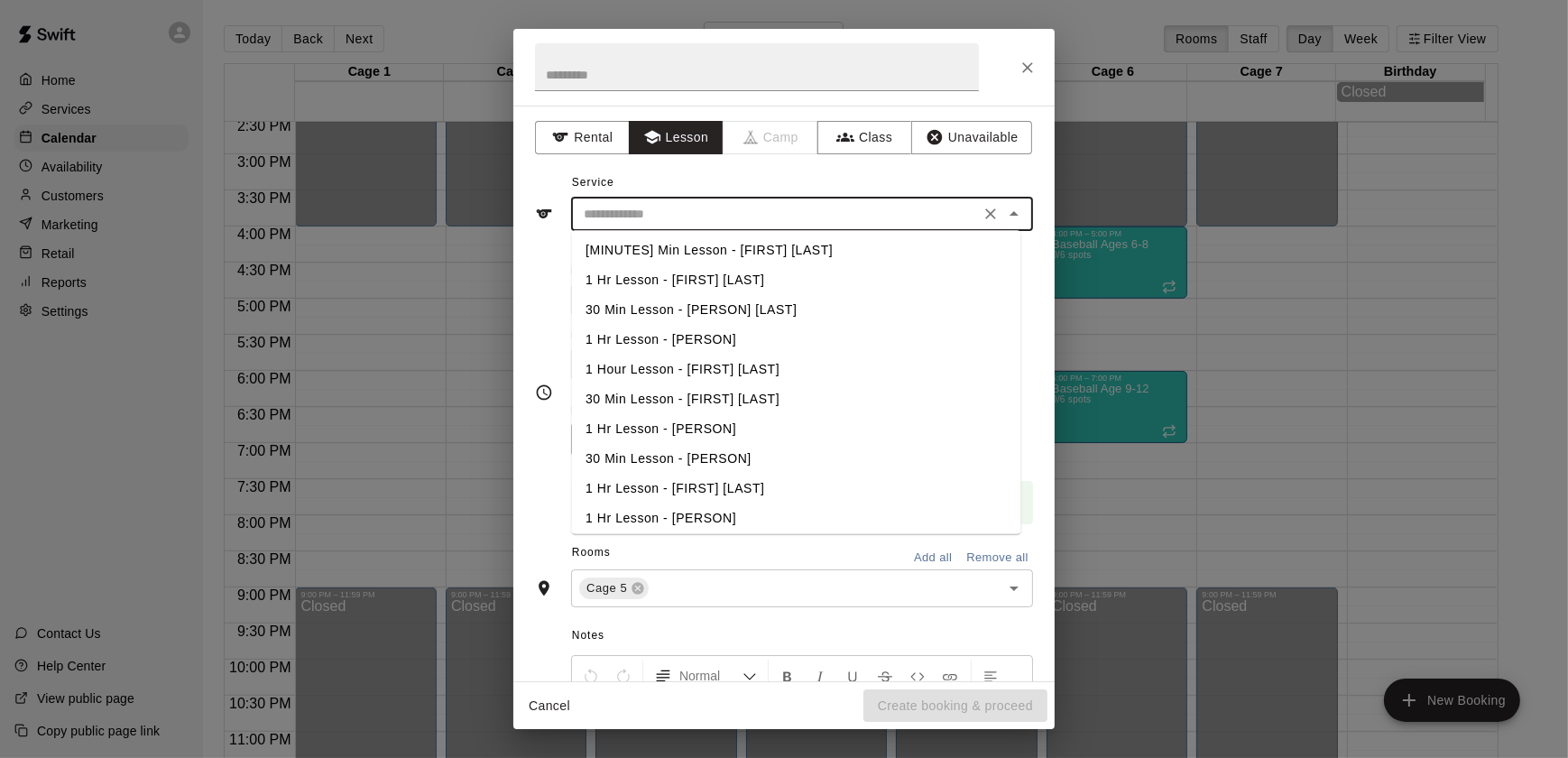 click on "30 Min Lesson - [PERSON] [LAST]" at bounding box center [797, 310] 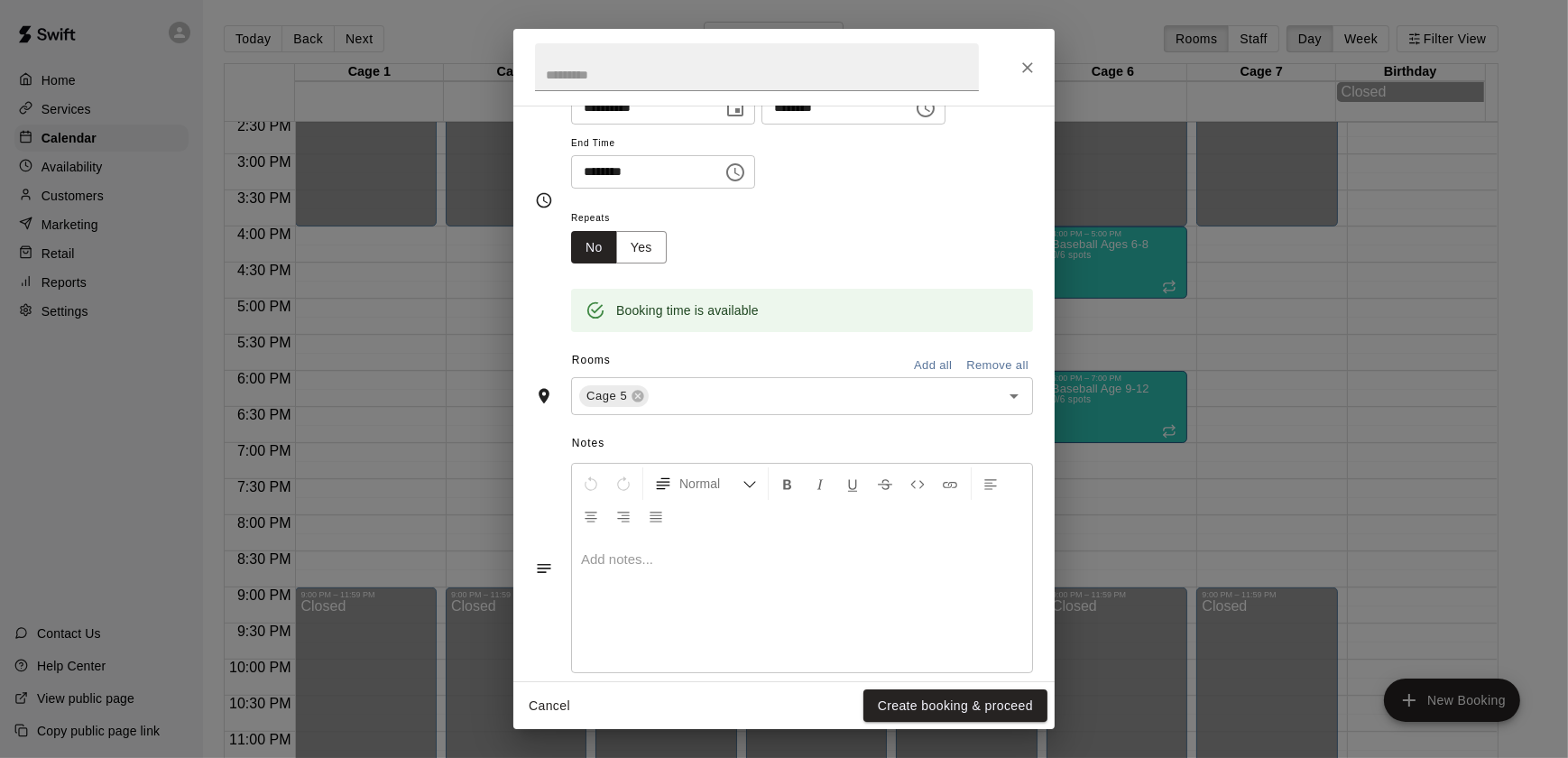 scroll, scrollTop: 198, scrollLeft: 0, axis: vertical 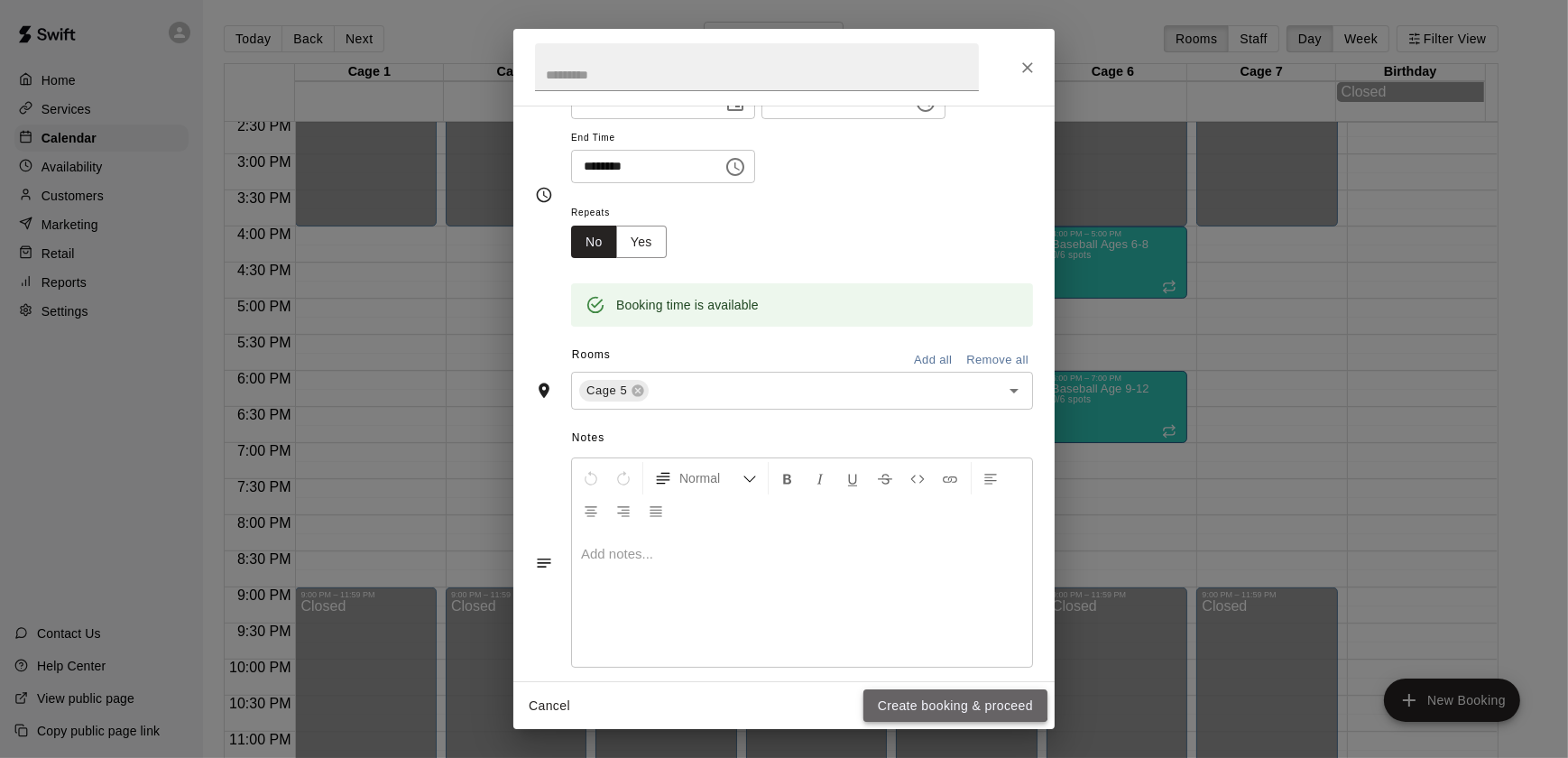 click on "Create booking & proceed" at bounding box center (955, 706) 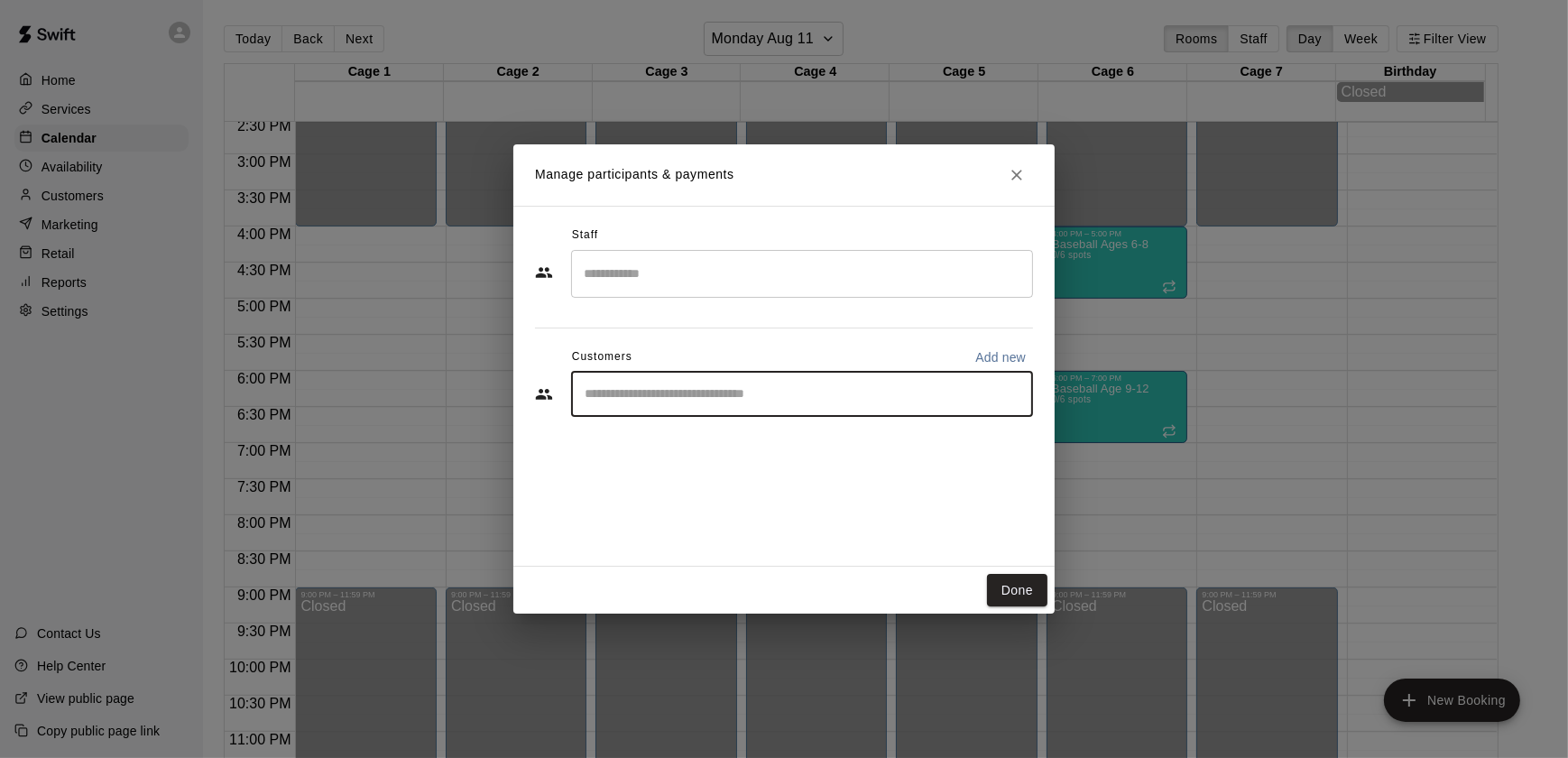 click at bounding box center (802, 394) 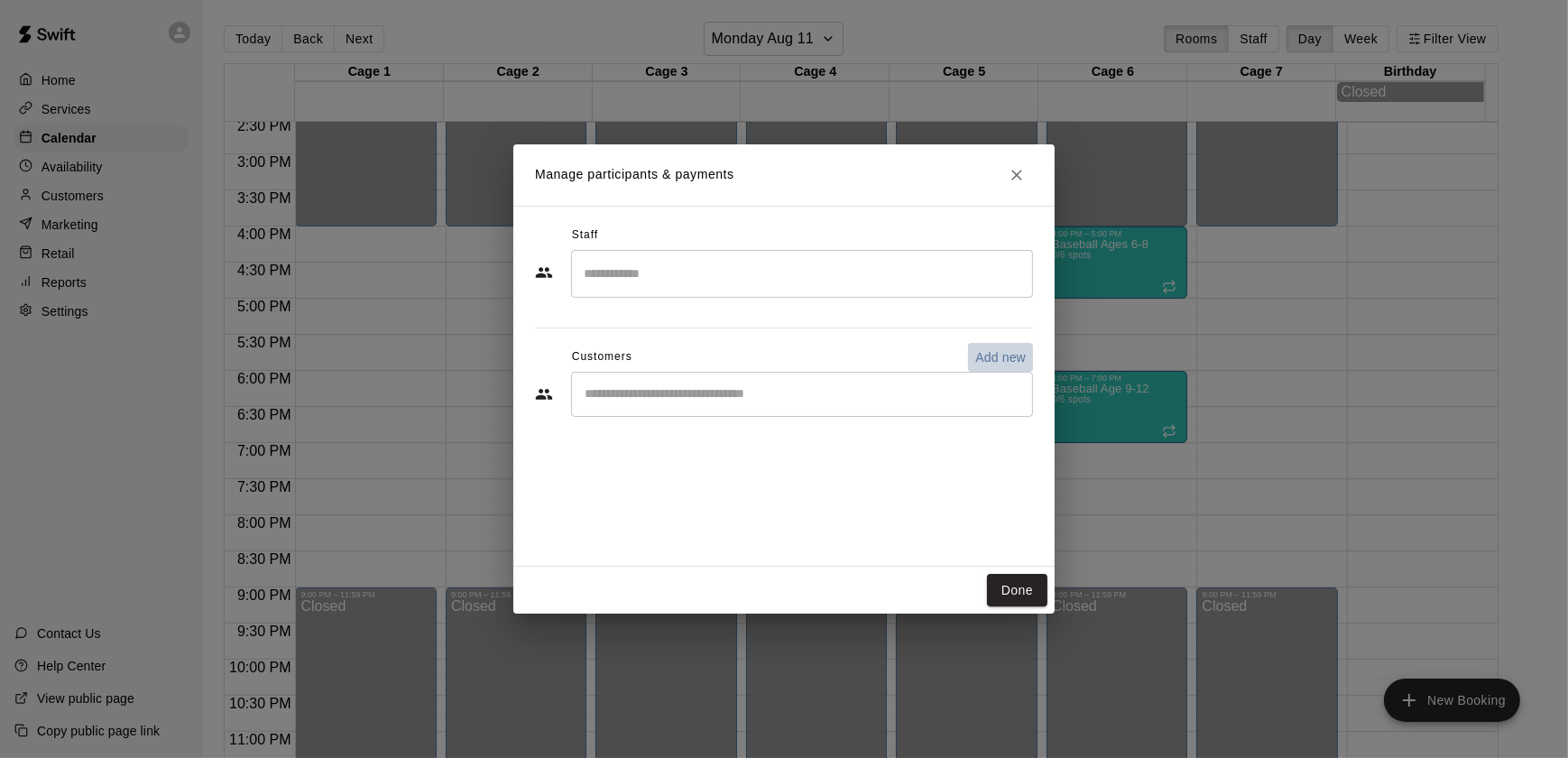 click on "Add new" at bounding box center (1001, 357) 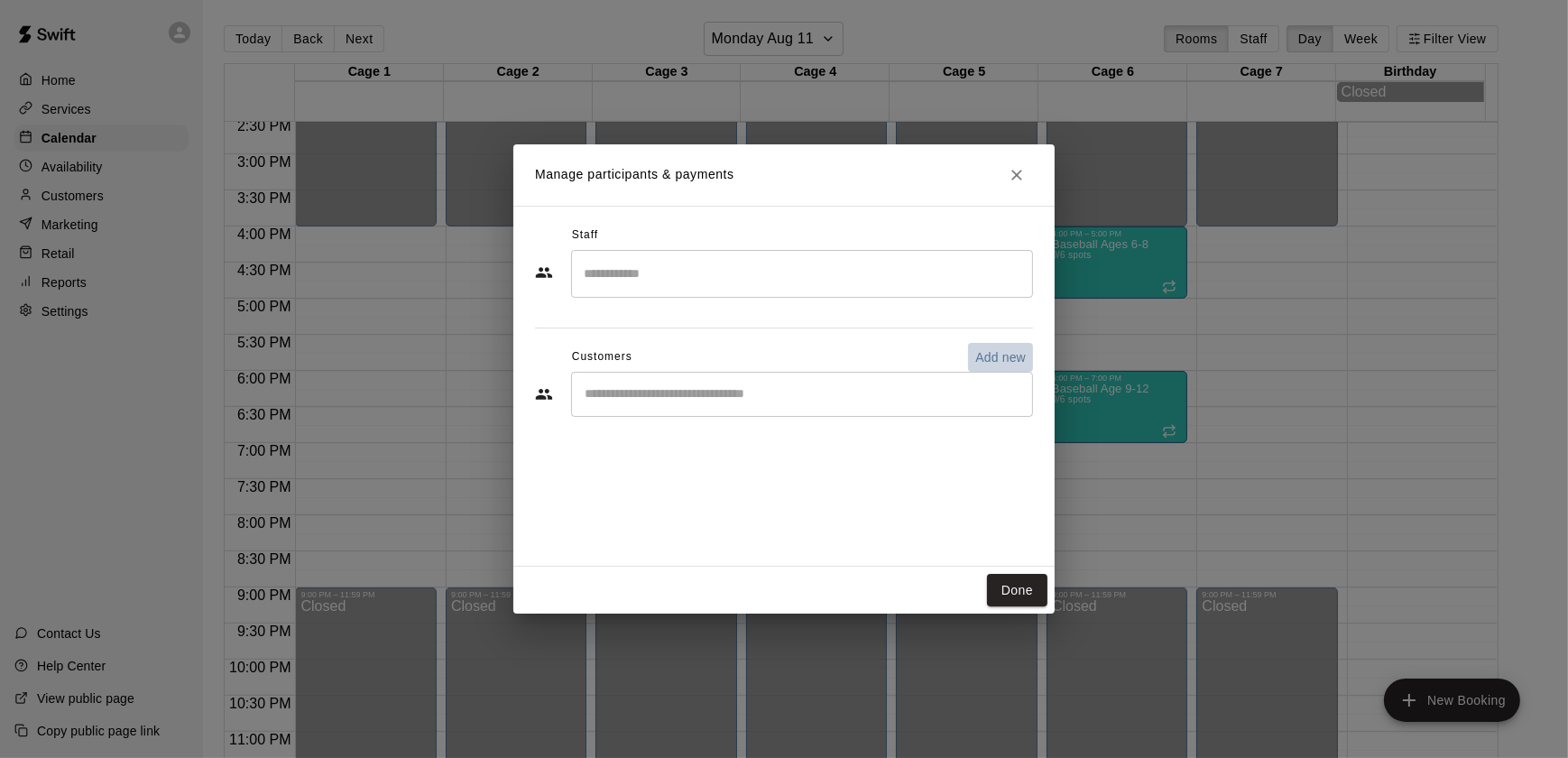 select on "**" 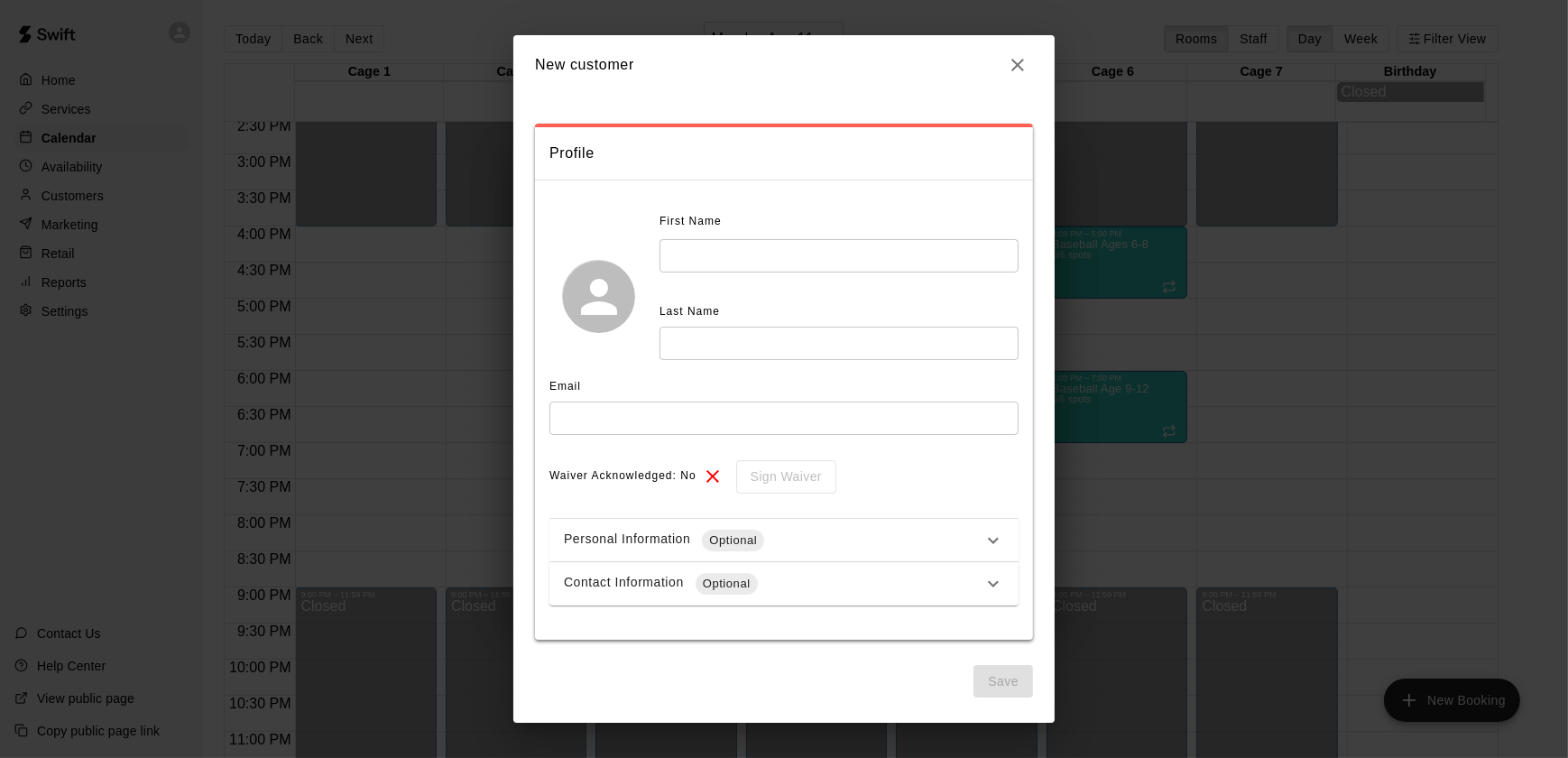 click at bounding box center [839, 255] 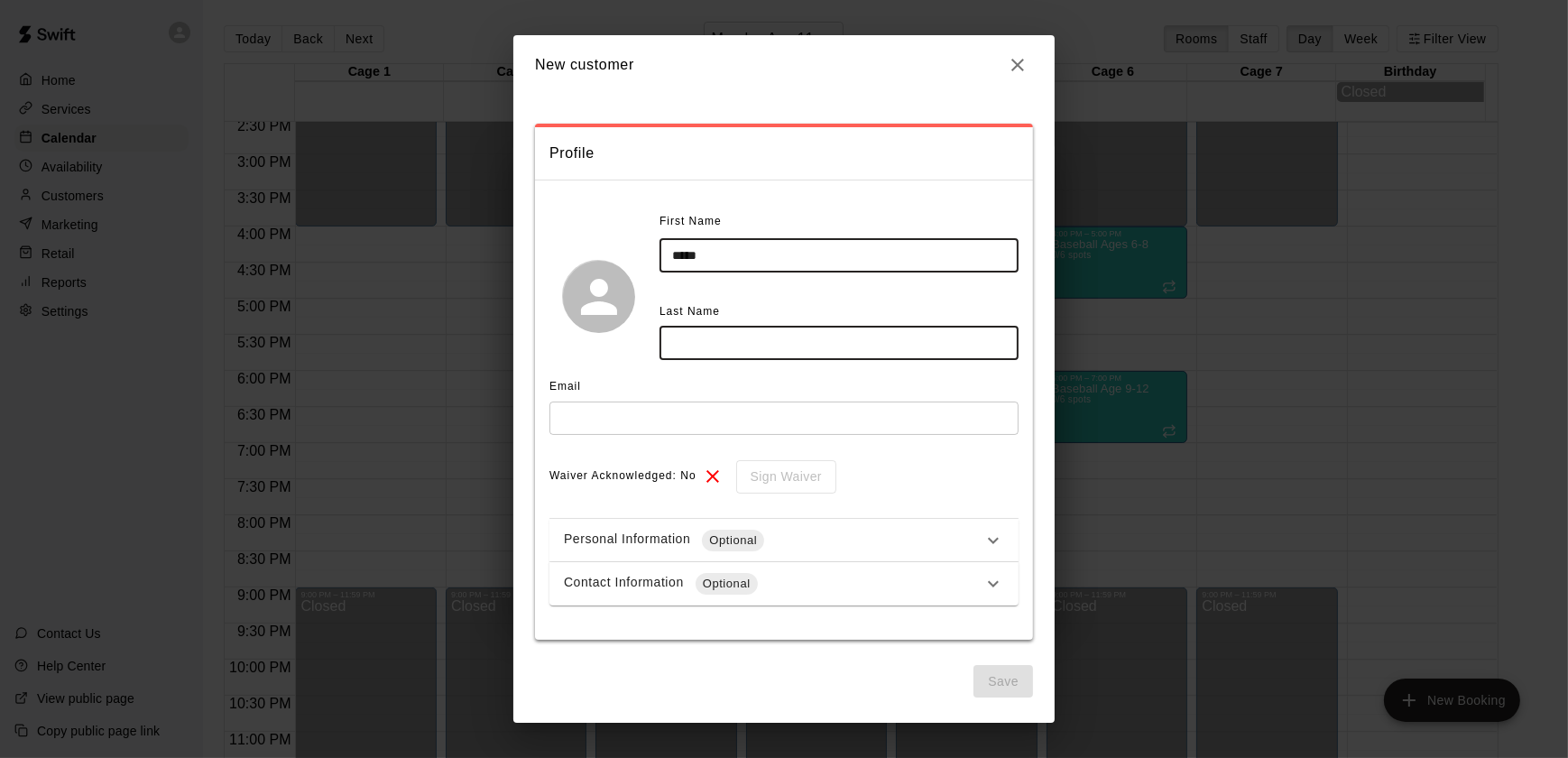 type on "*****" 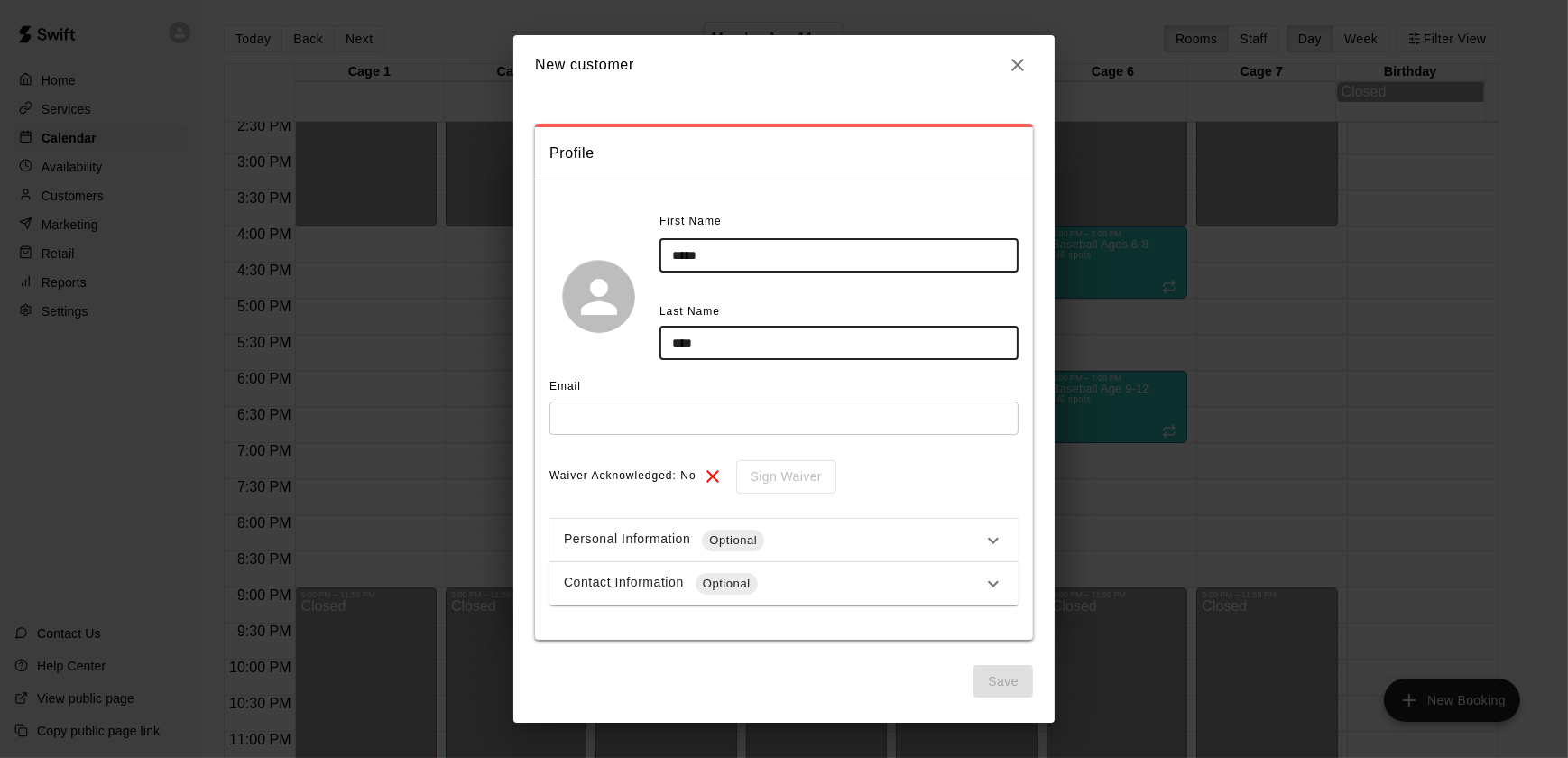 type on "****" 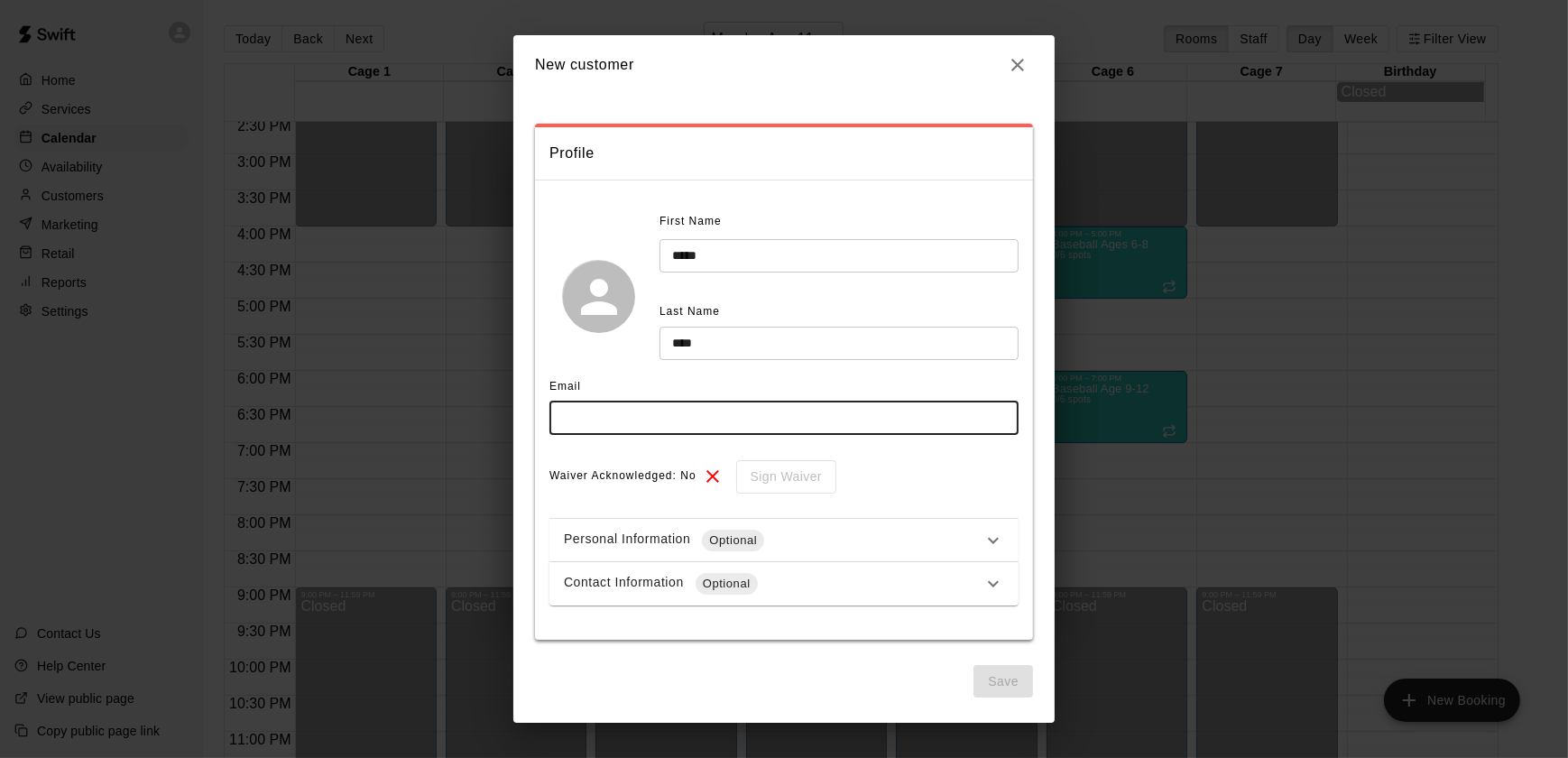 click at bounding box center [784, 418] 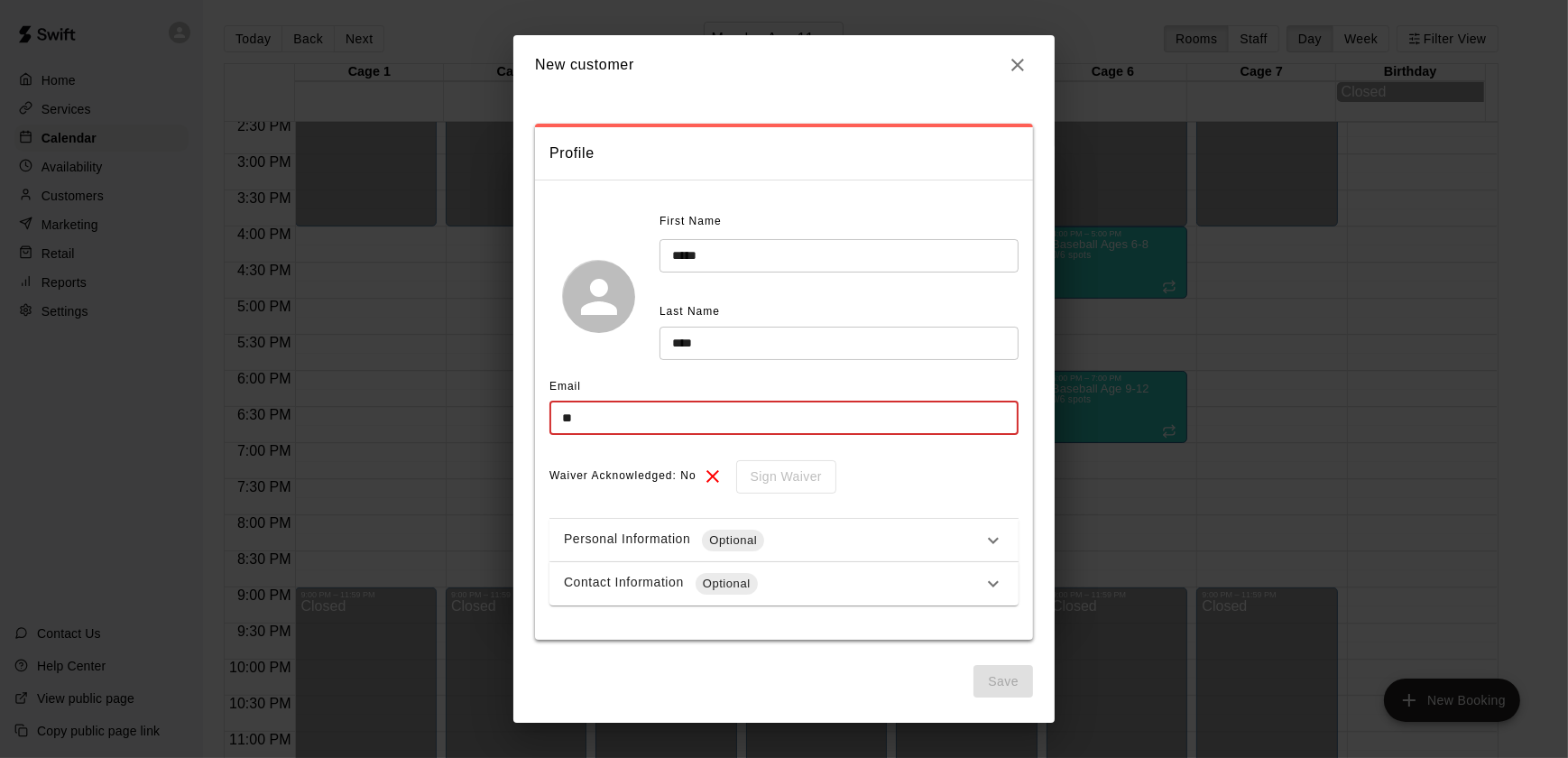 type on "**********" 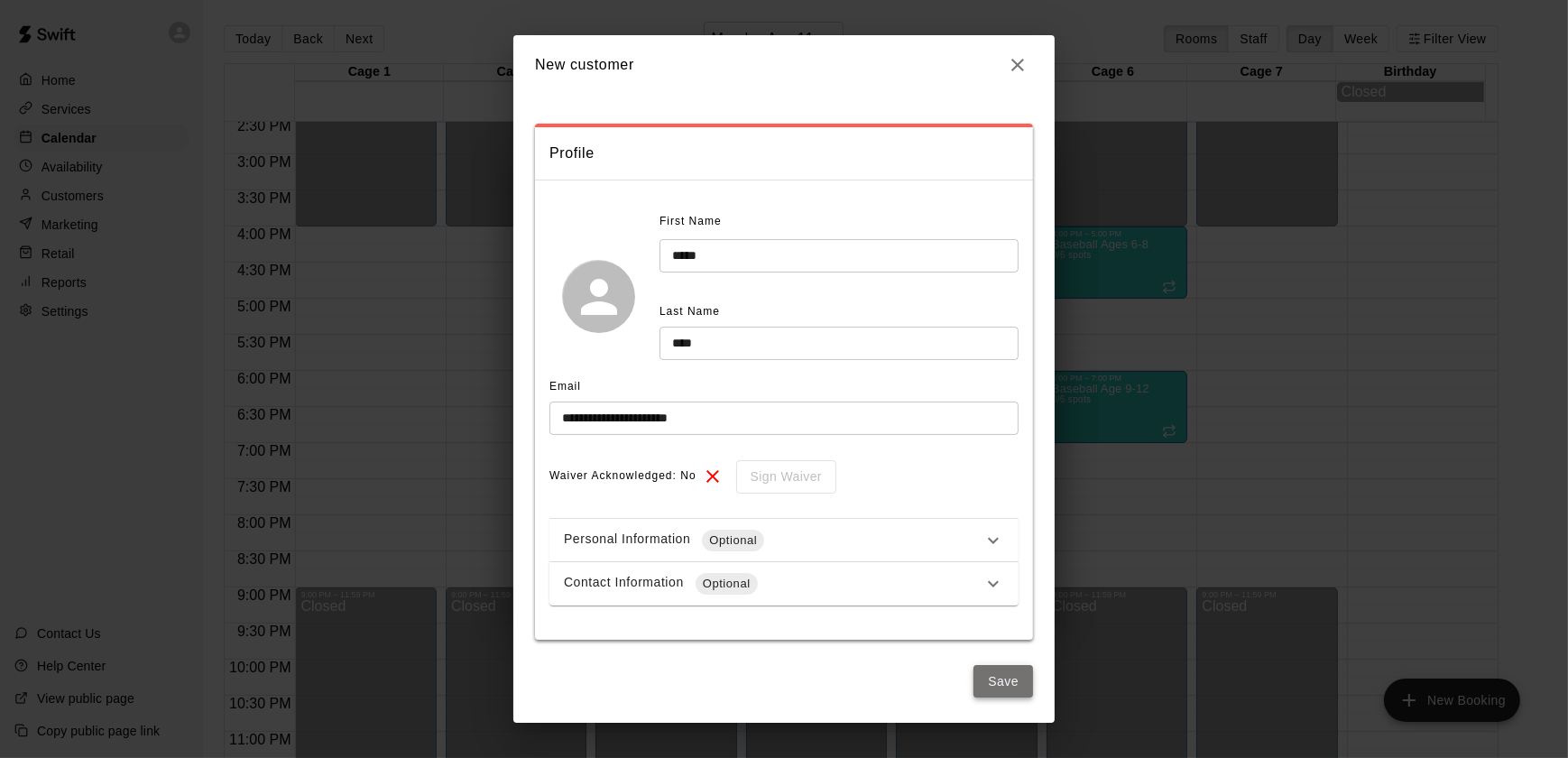 click on "Save" at bounding box center (1003, 681) 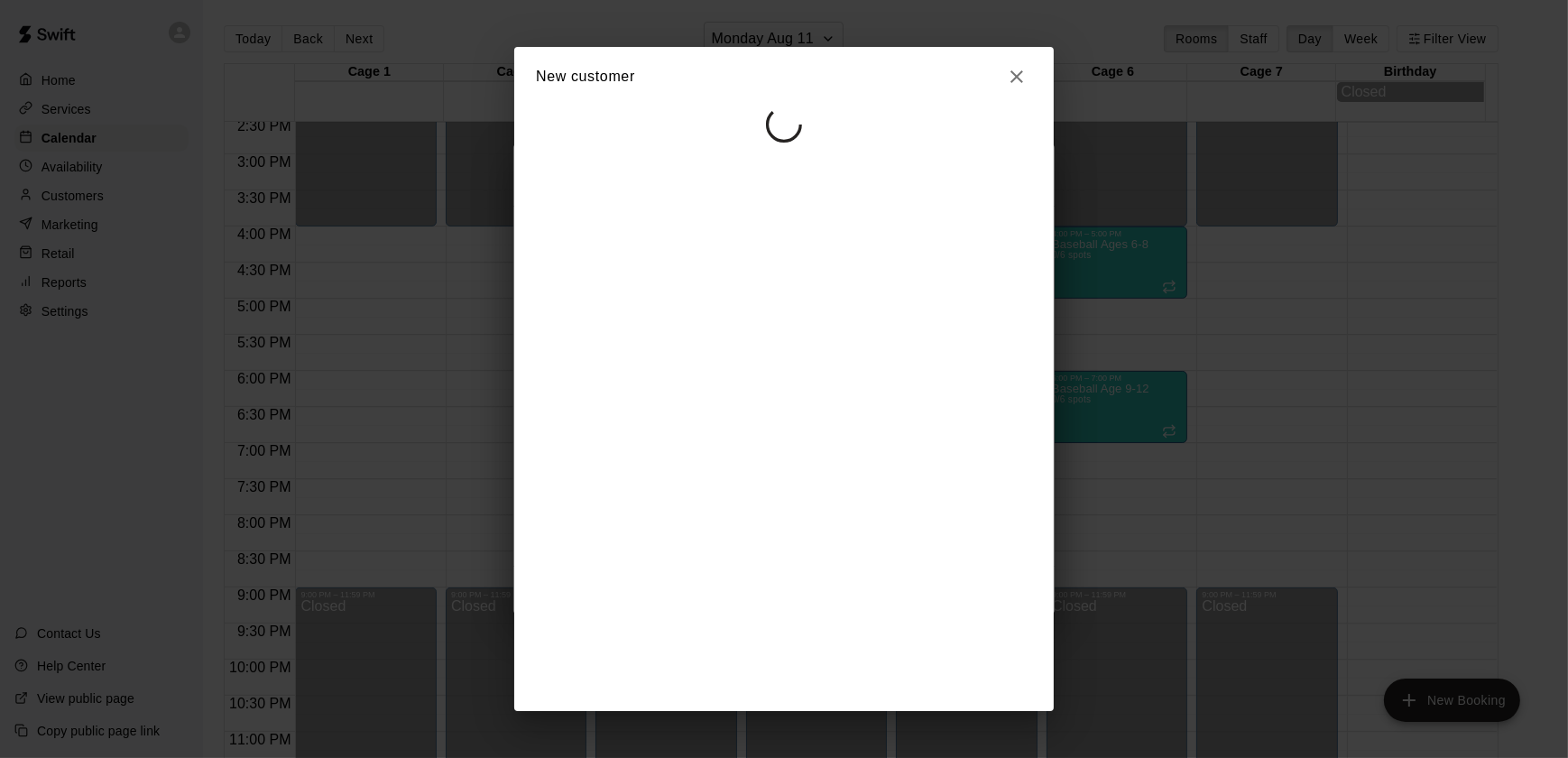 select on "**" 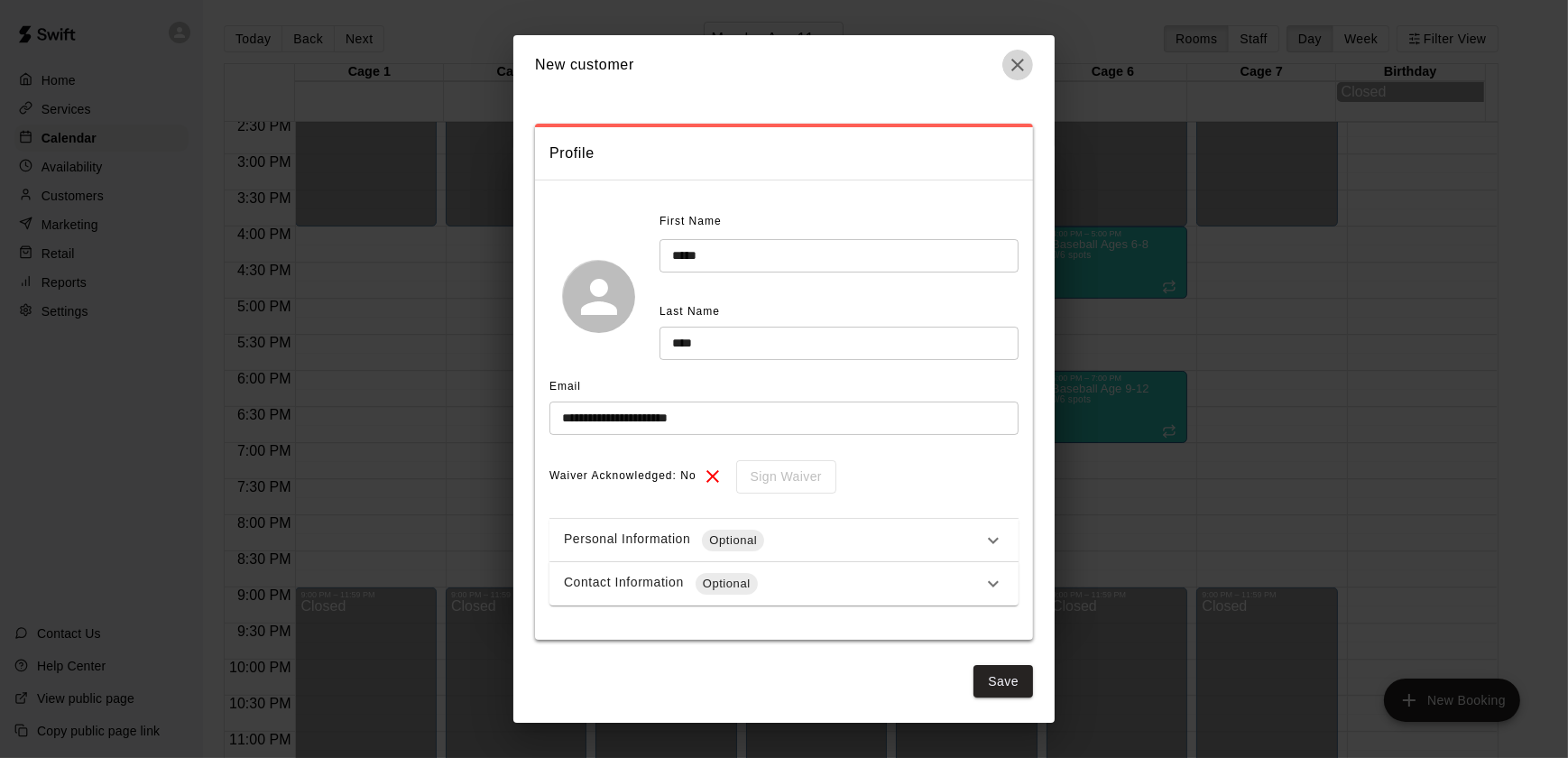 click 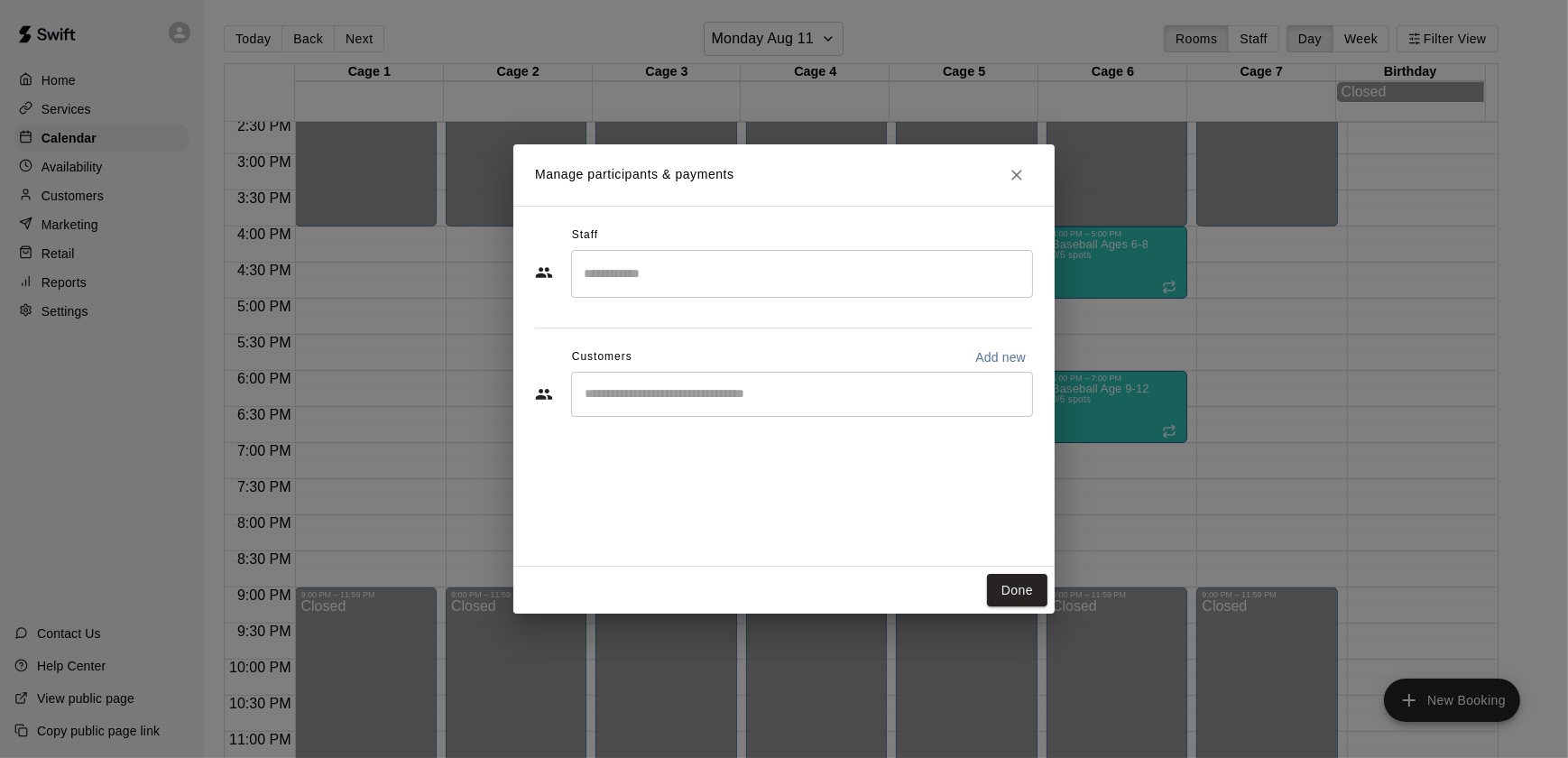 click at bounding box center [802, 394] 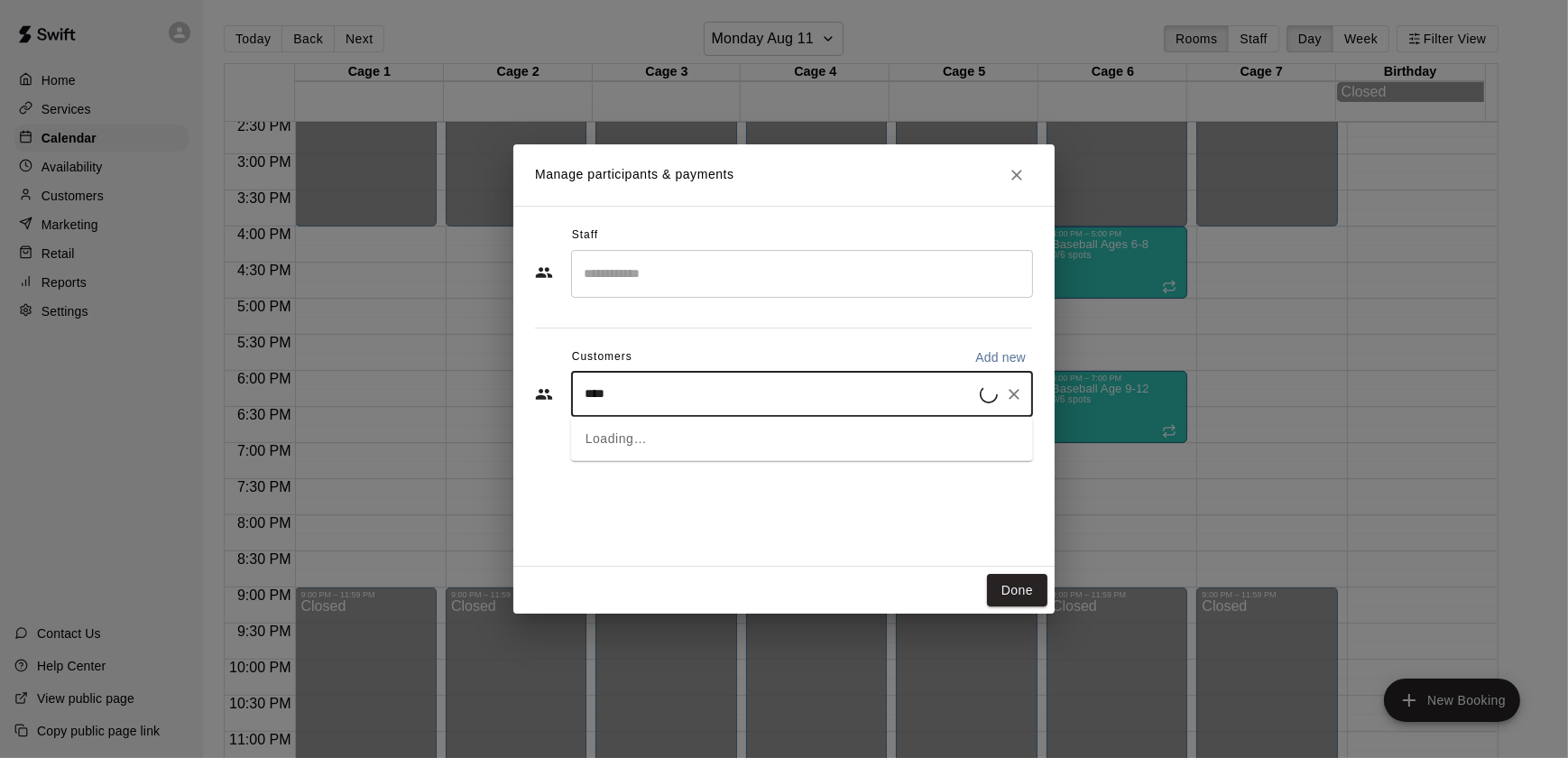 type on "*****" 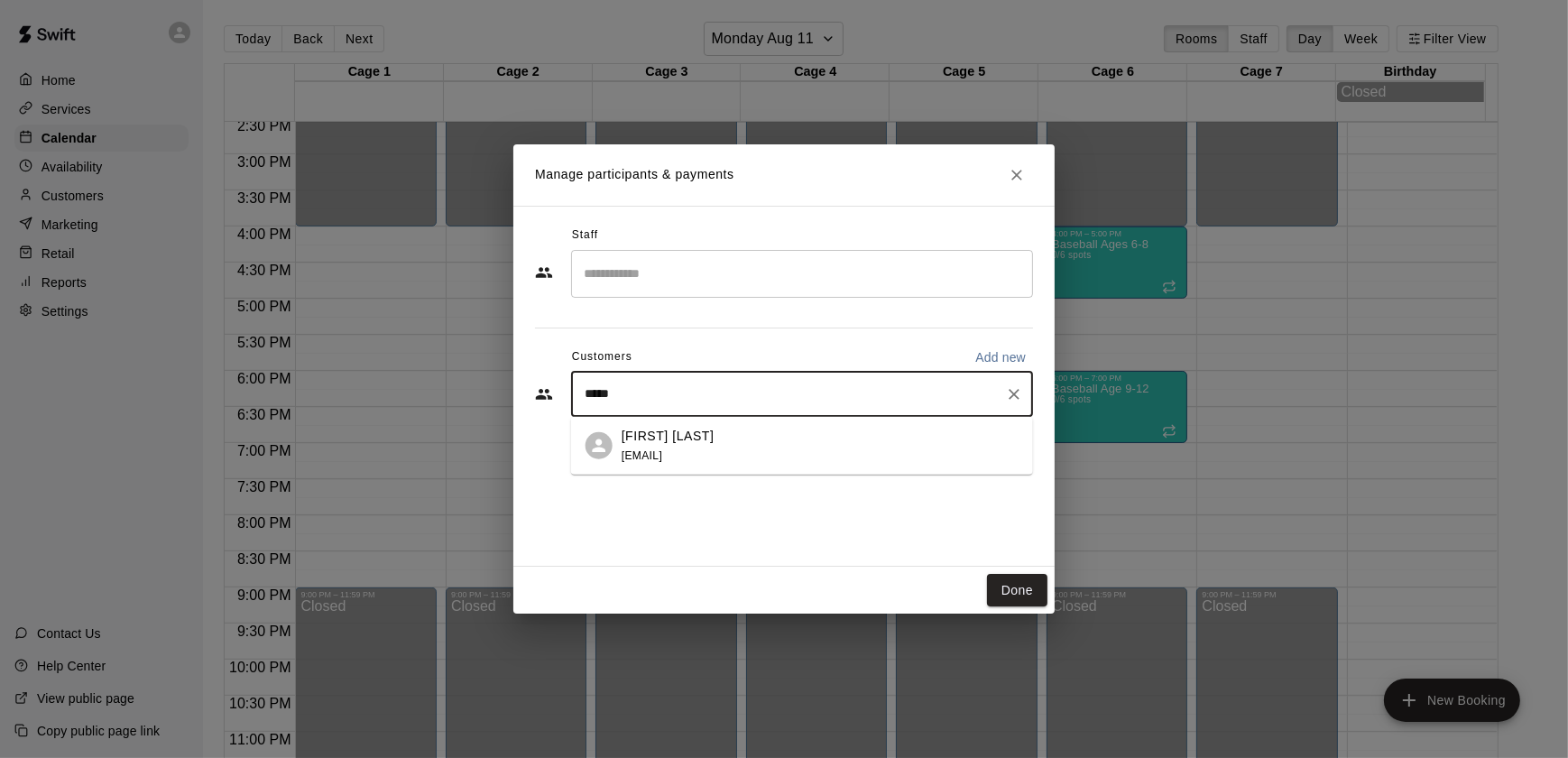 click on "[FIRST] [LAST]" at bounding box center (668, 435) 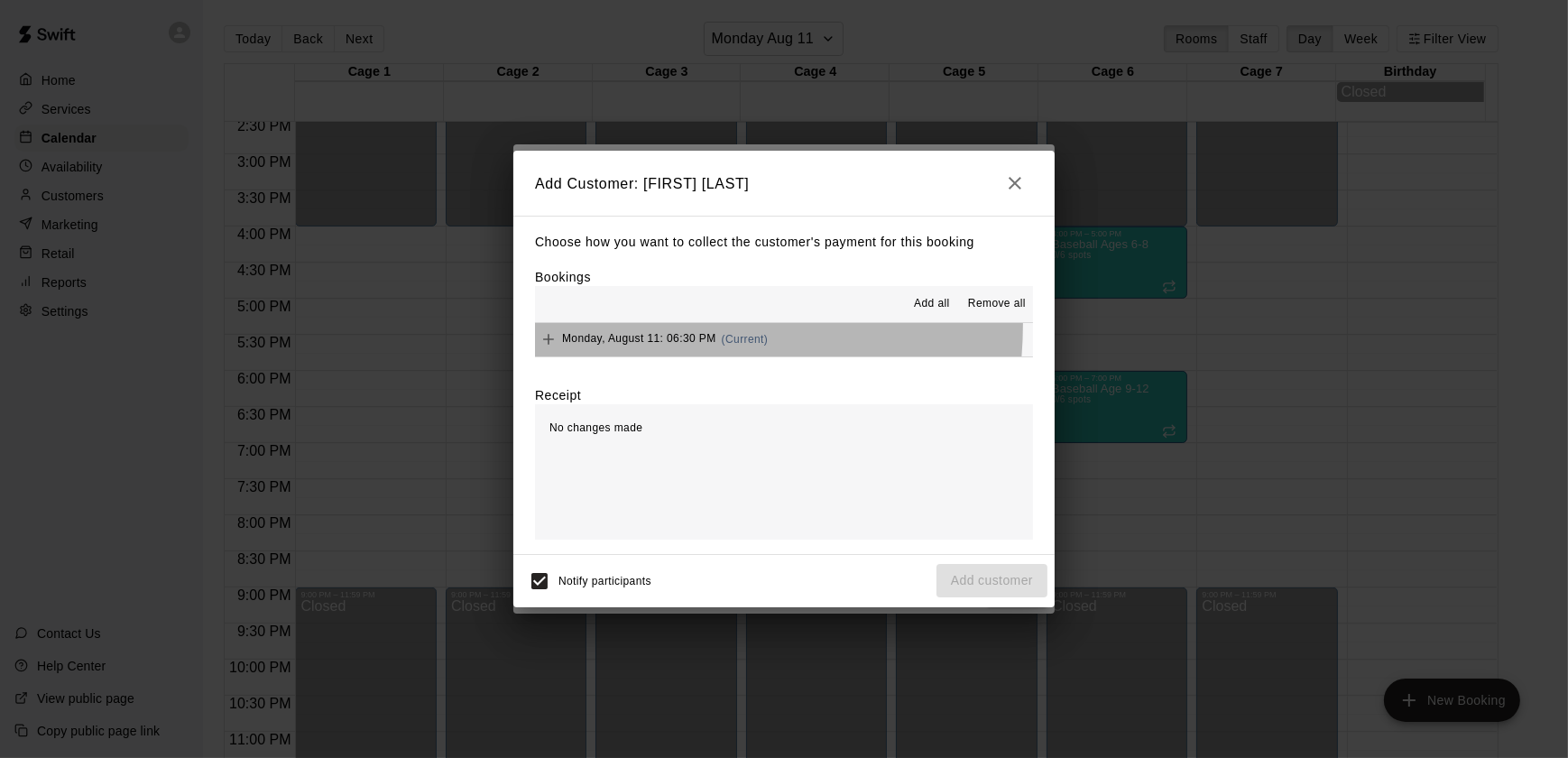 click on "[DAY], [MONTH] [DAY_NUM]: [TIME] ([CURRENT])" at bounding box center (784, 339) 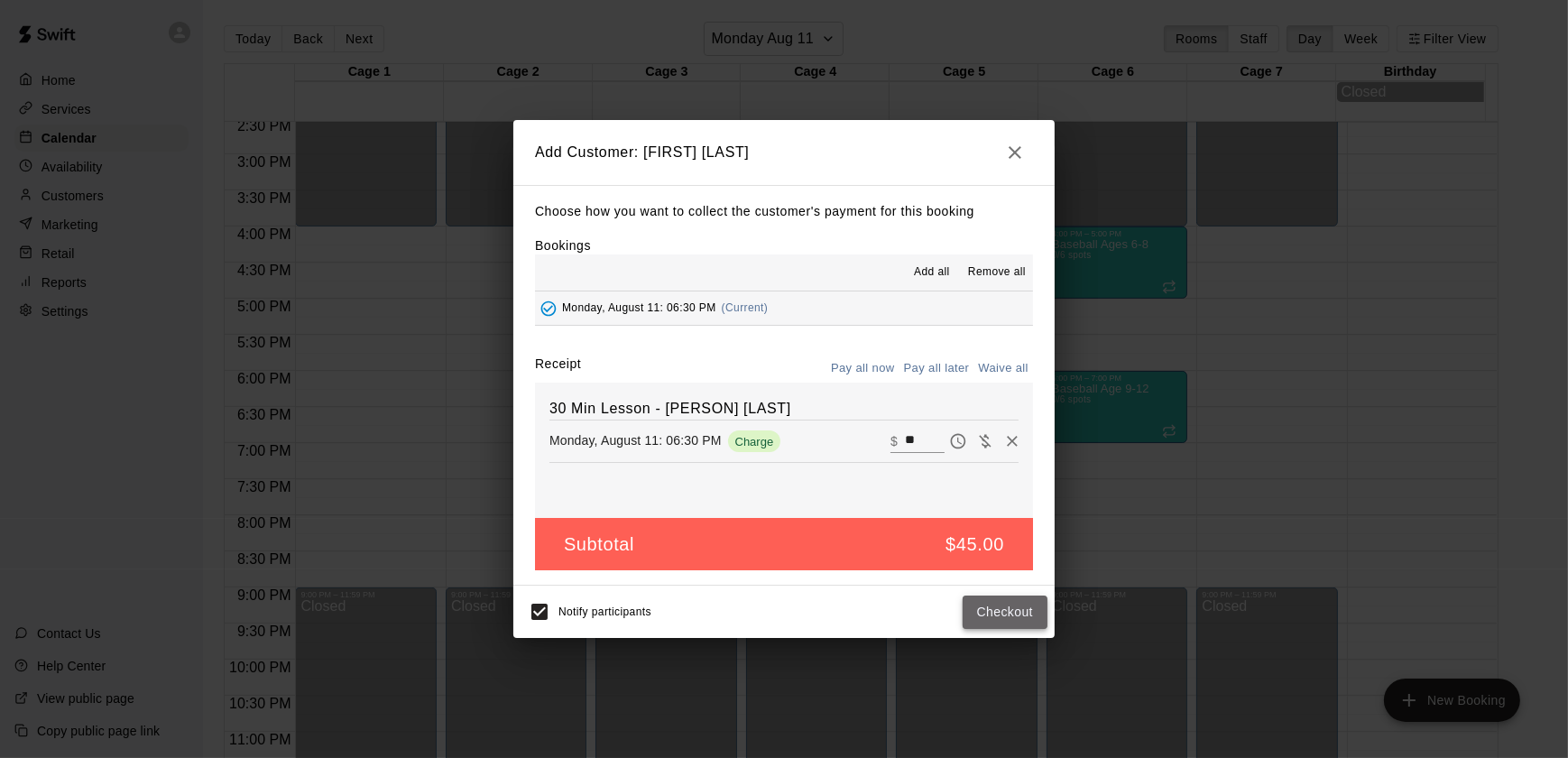 click on "Checkout" at bounding box center (1005, 612) 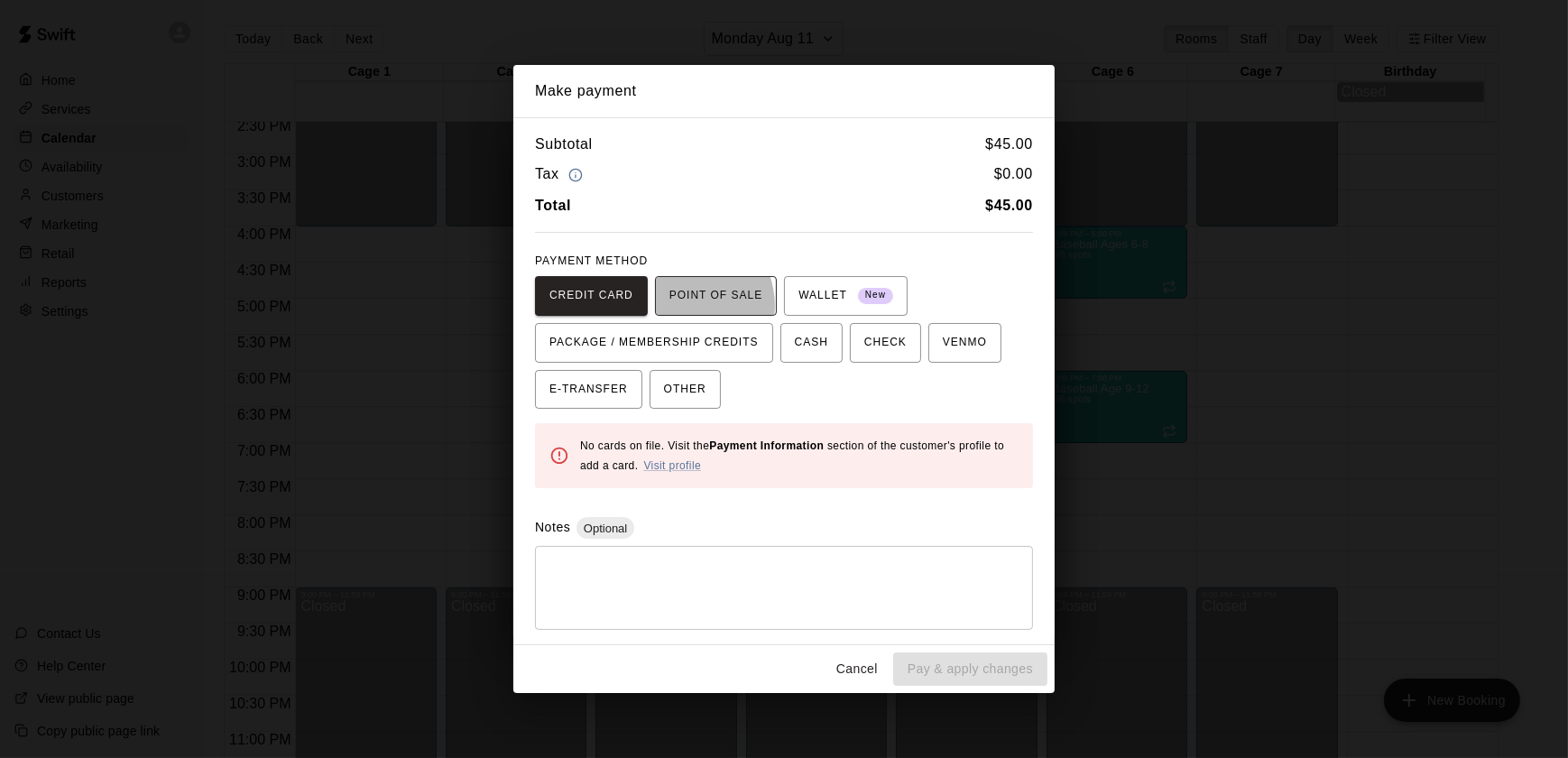 click on "POINT OF SALE" at bounding box center (715, 296) 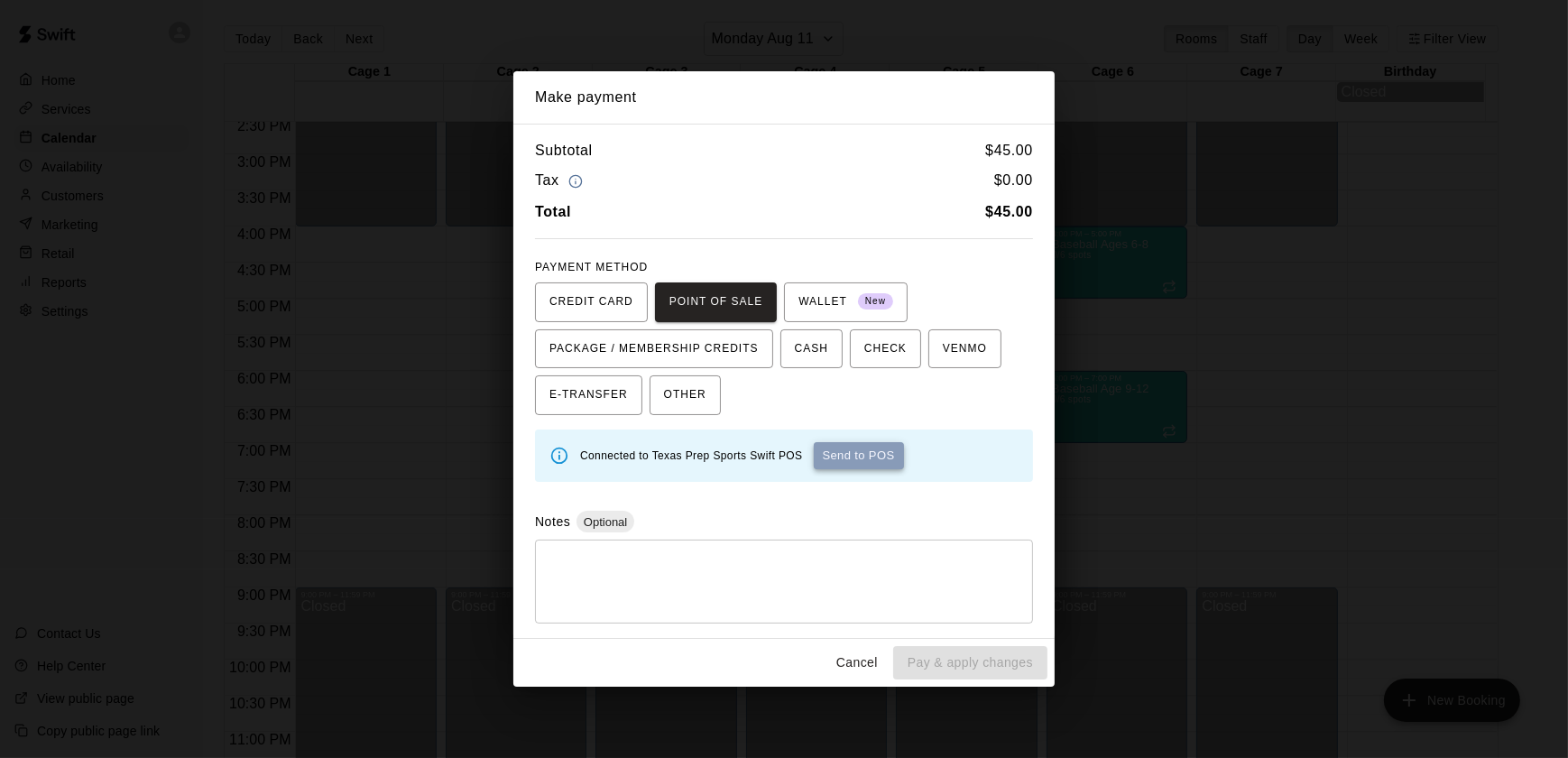 click on "Send to POS" at bounding box center [859, 456] 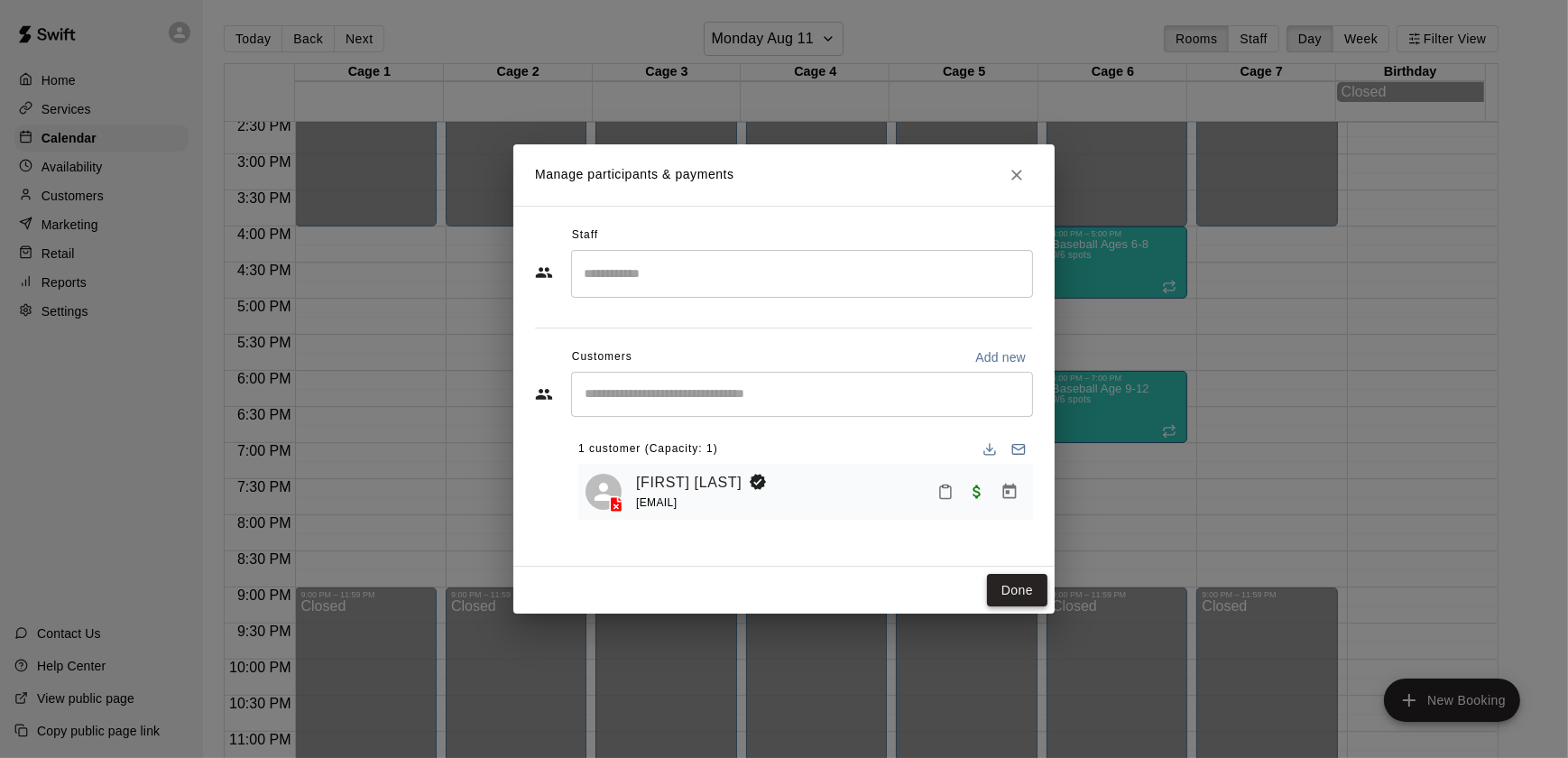 click on "Done" at bounding box center [1017, 590] 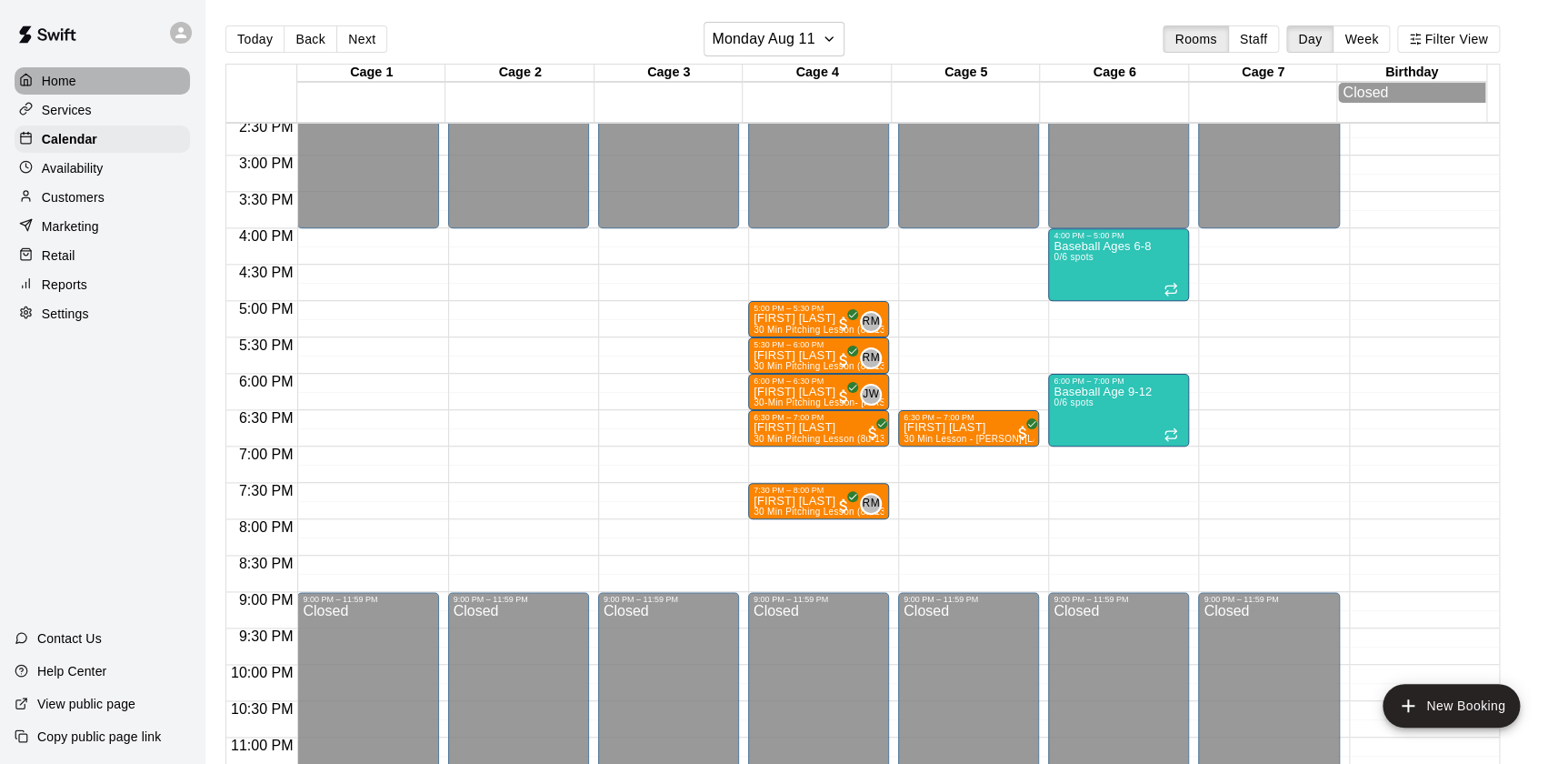 click on "Home" at bounding box center (59, 81) 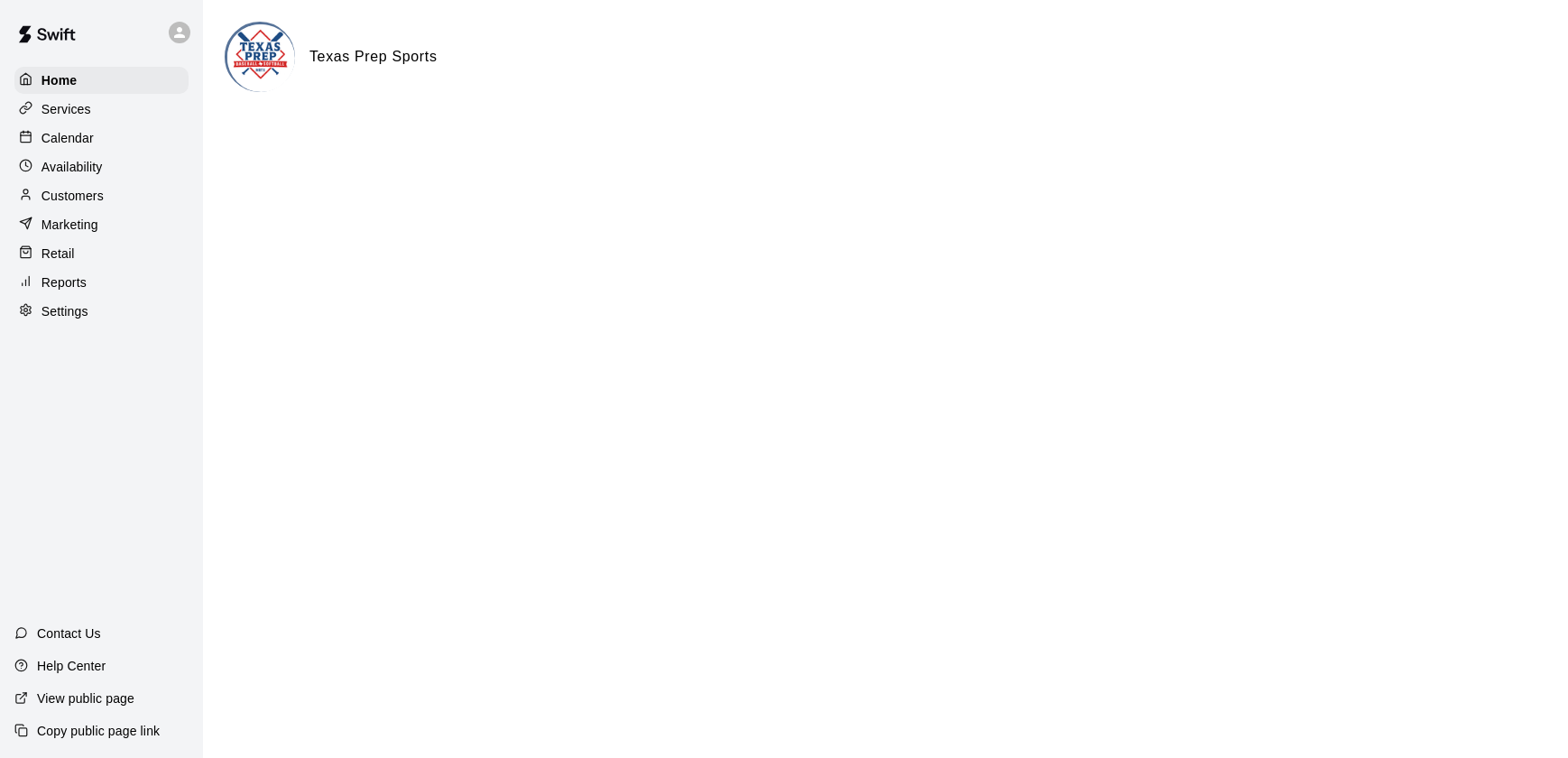 click at bounding box center [30, 254] 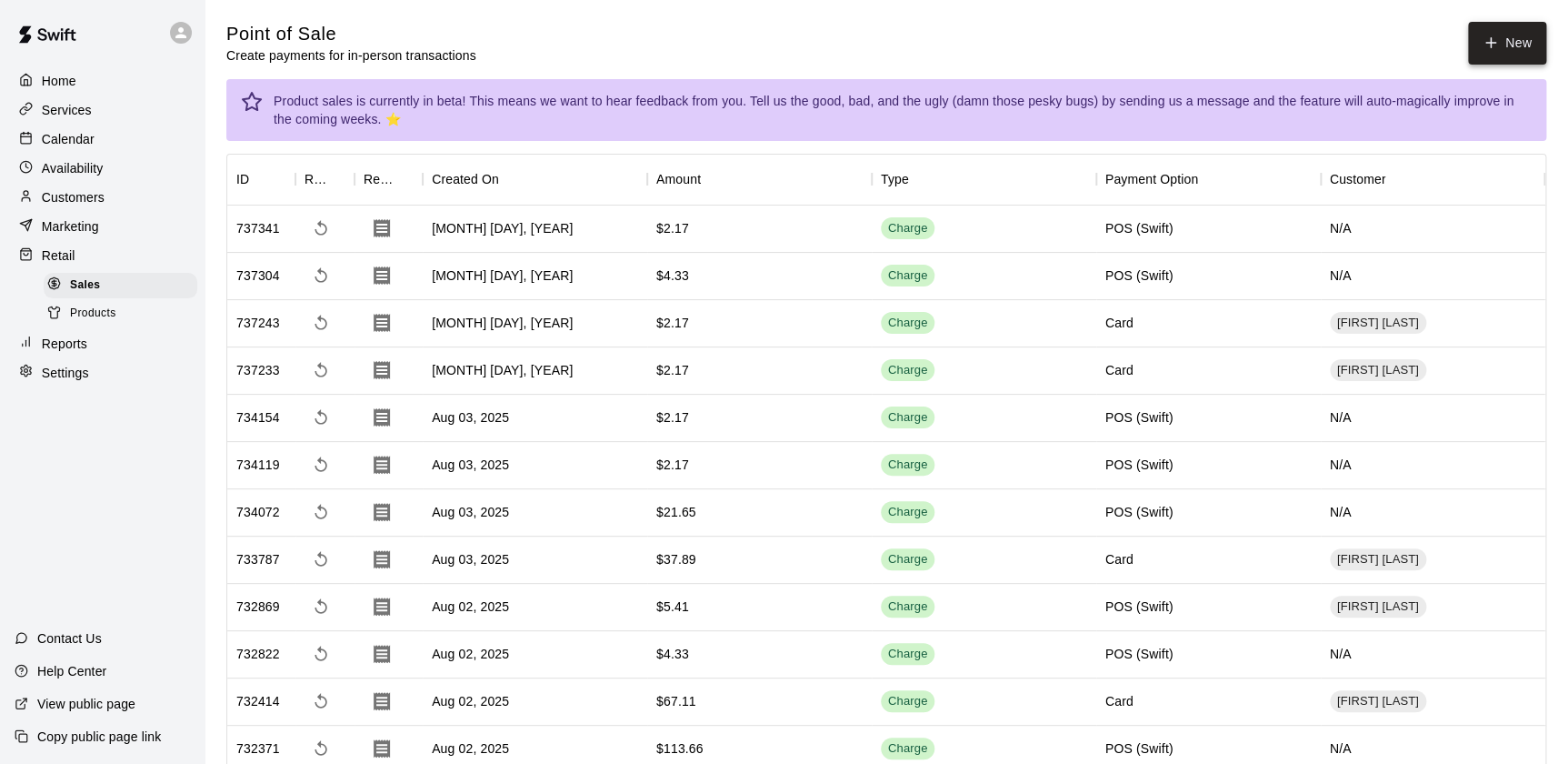click on "New" at bounding box center (1507, 43) 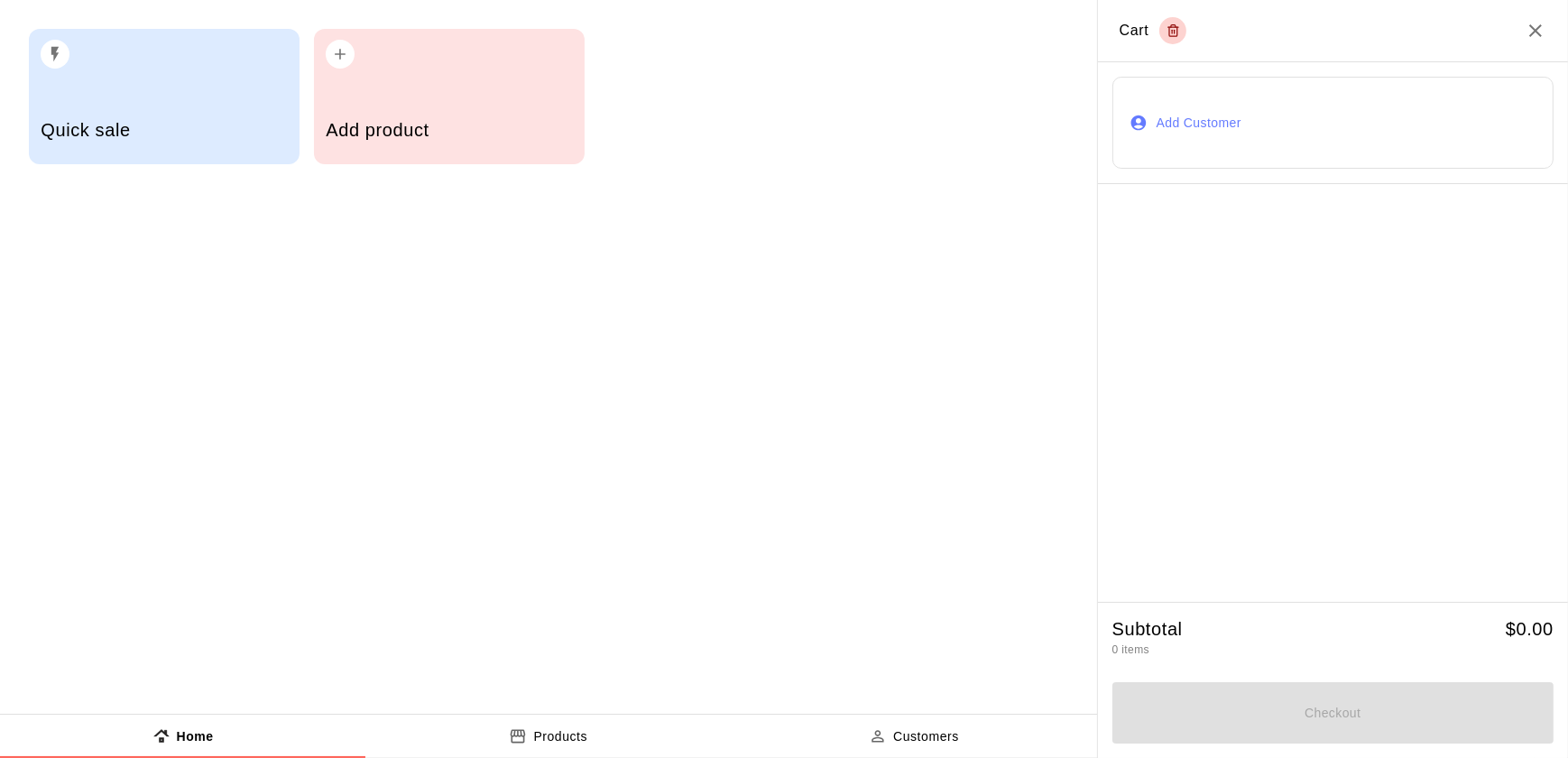 click at bounding box center (448, 49) 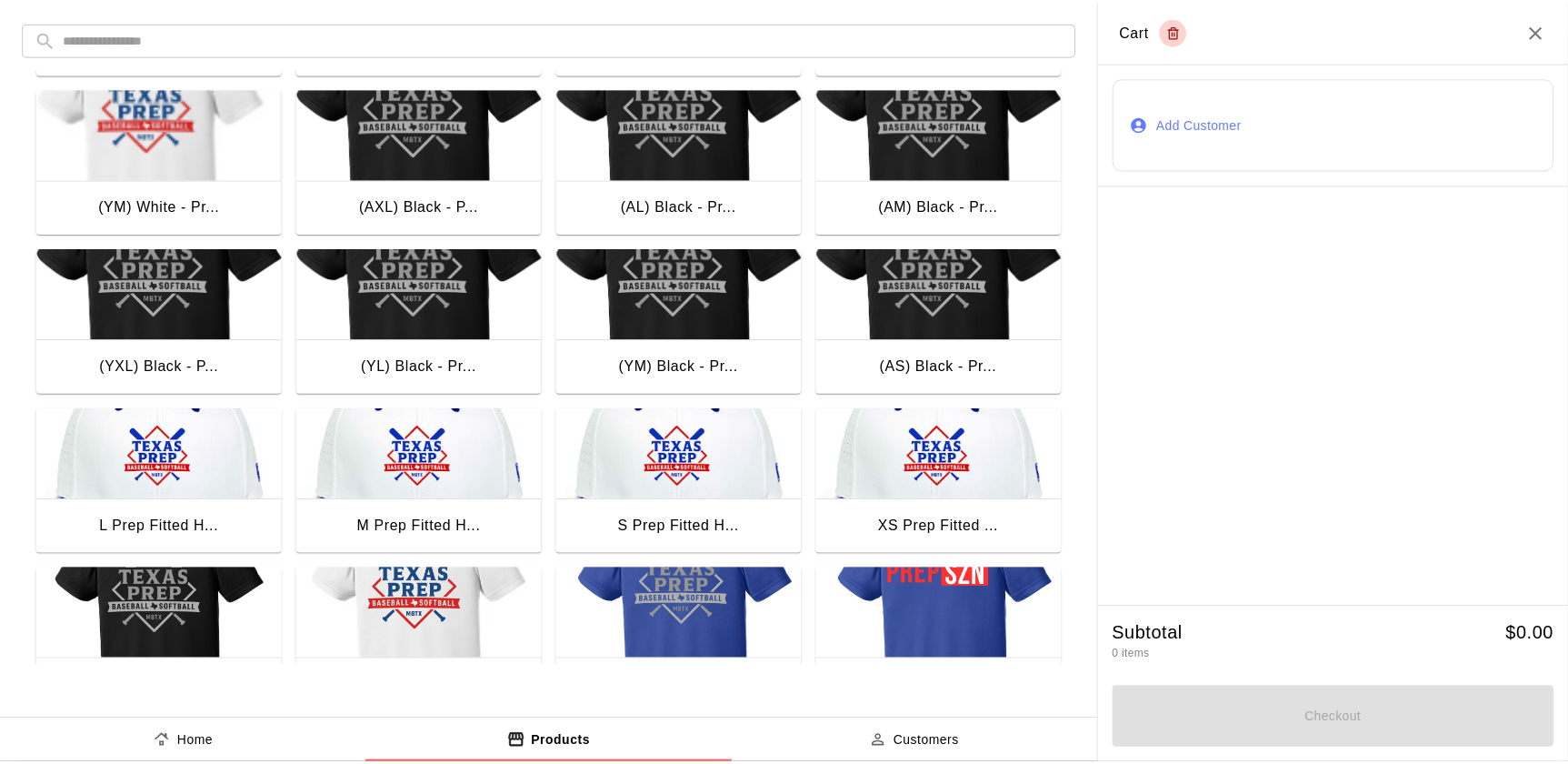 scroll, scrollTop: 1337, scrollLeft: 0, axis: vertical 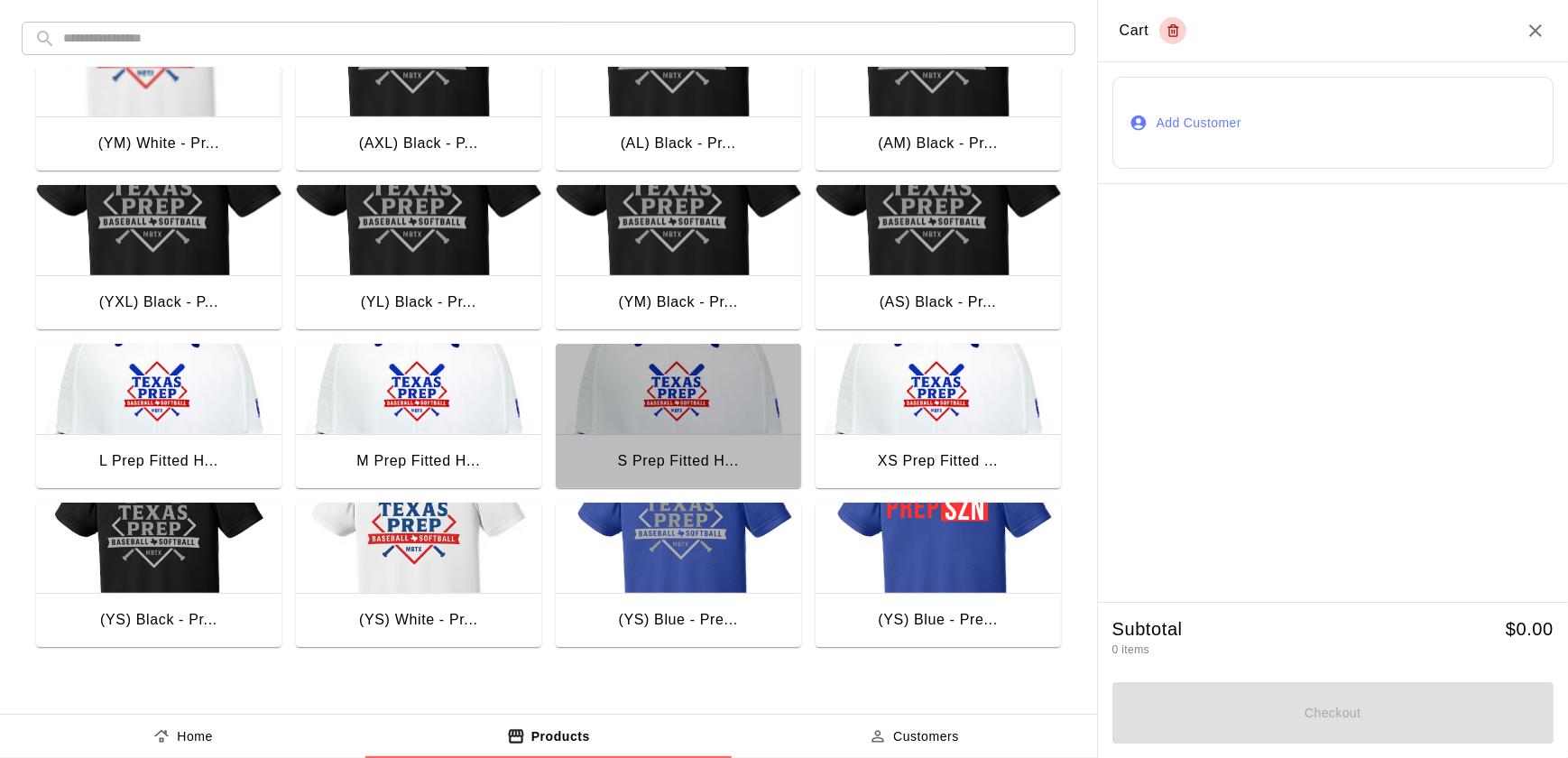 click at bounding box center [678, 389] 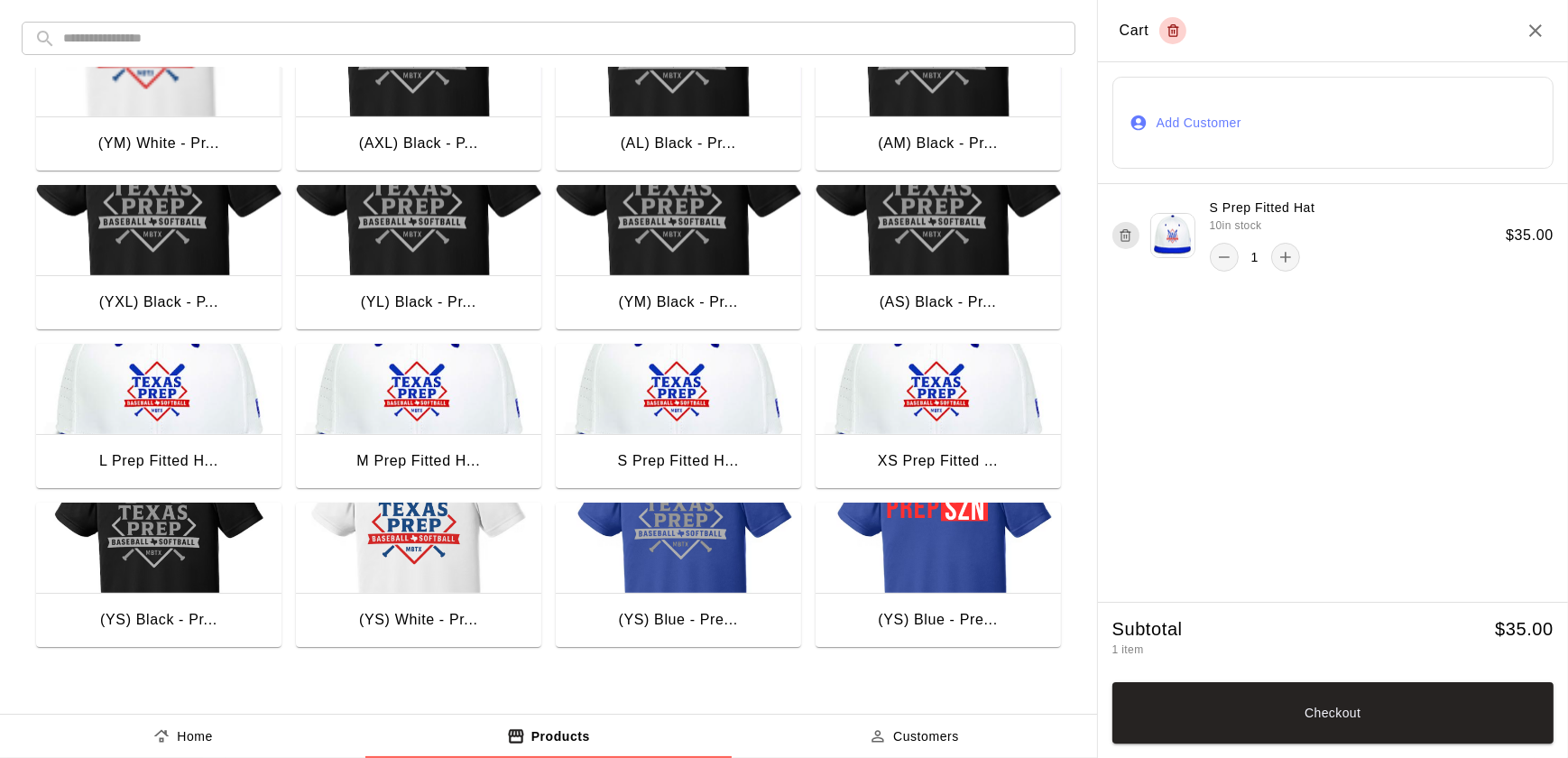 click at bounding box center (938, 389) 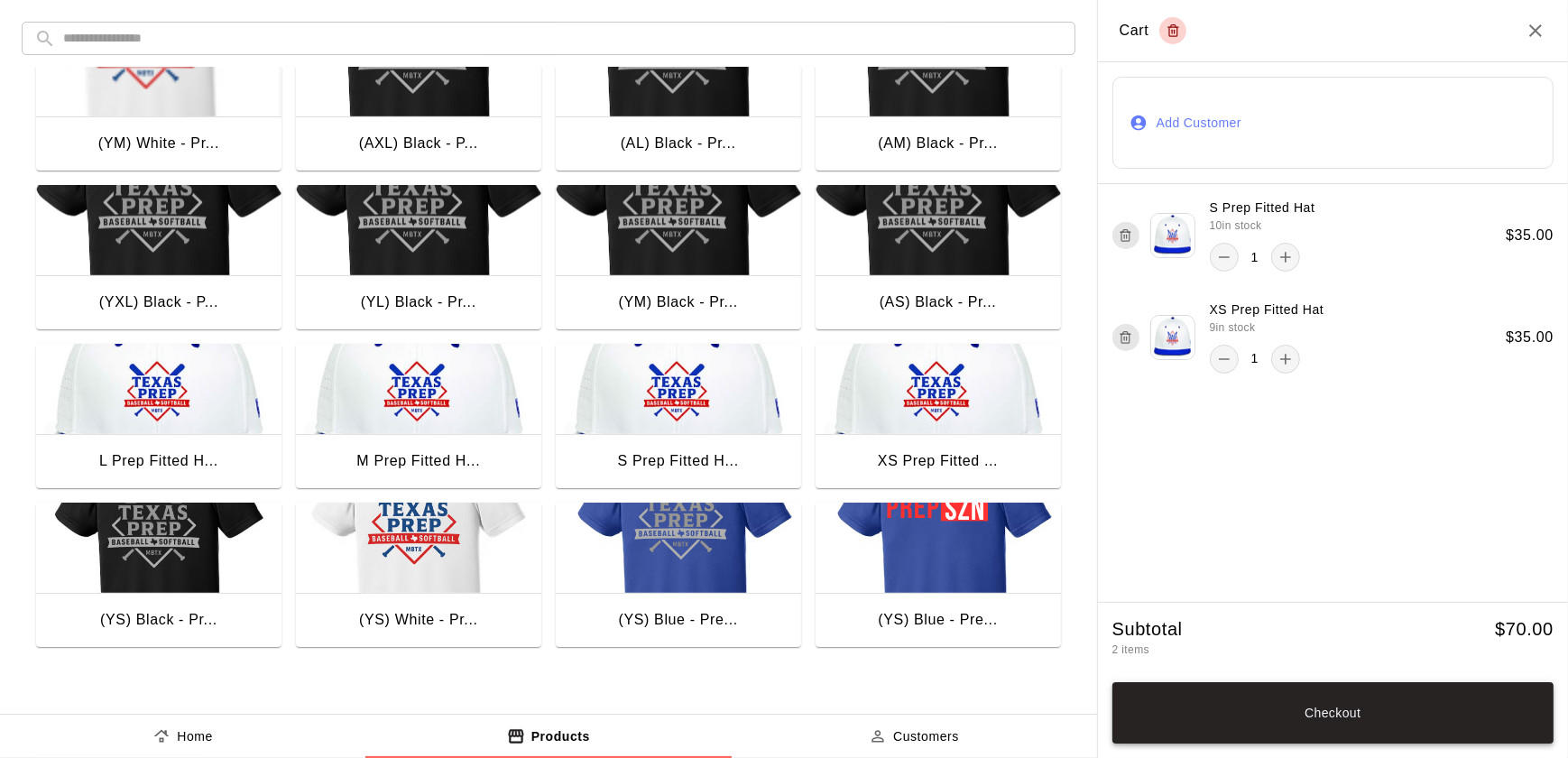 click on "Checkout" at bounding box center (1333, 713) 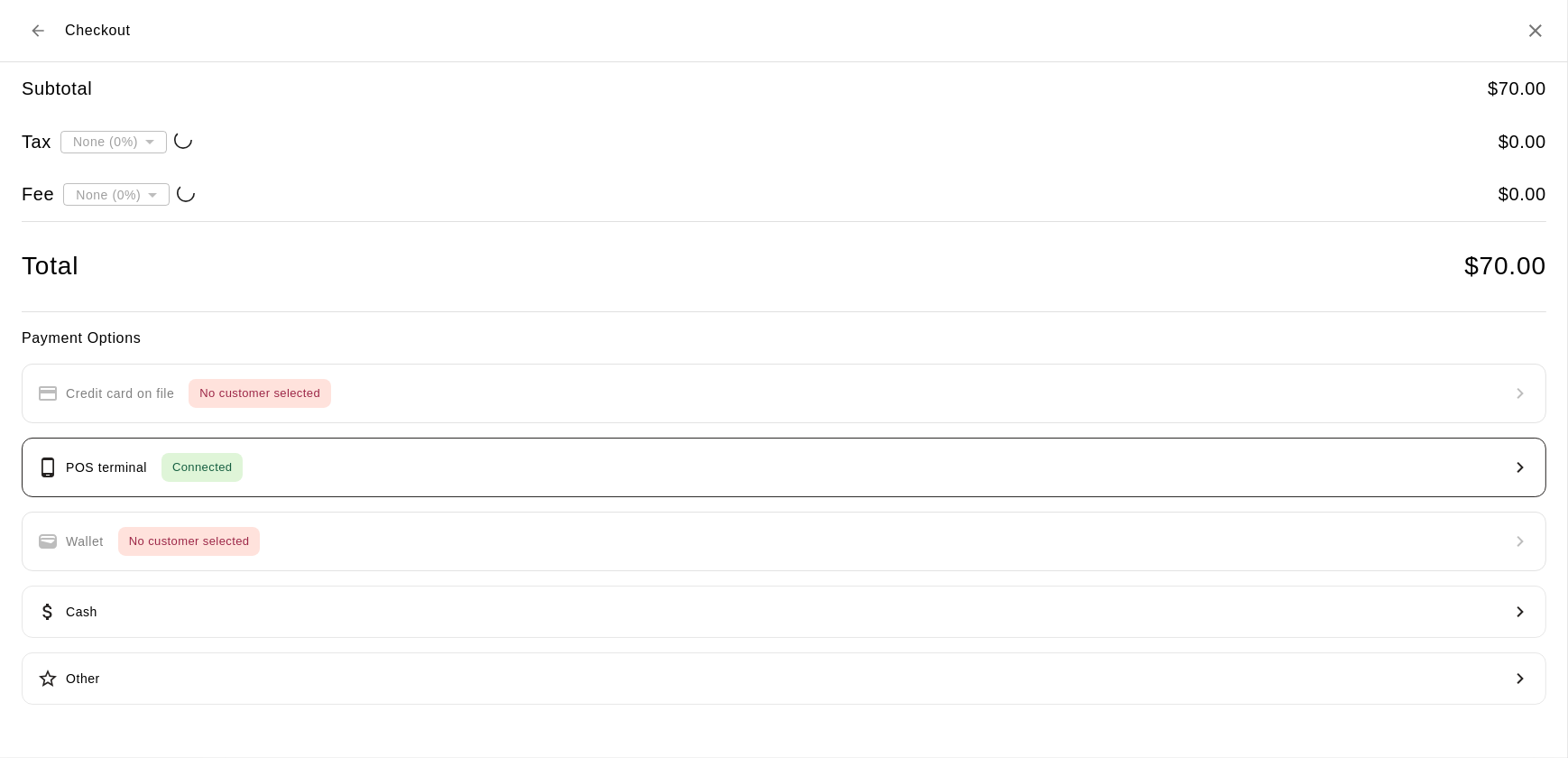 type on "**********" 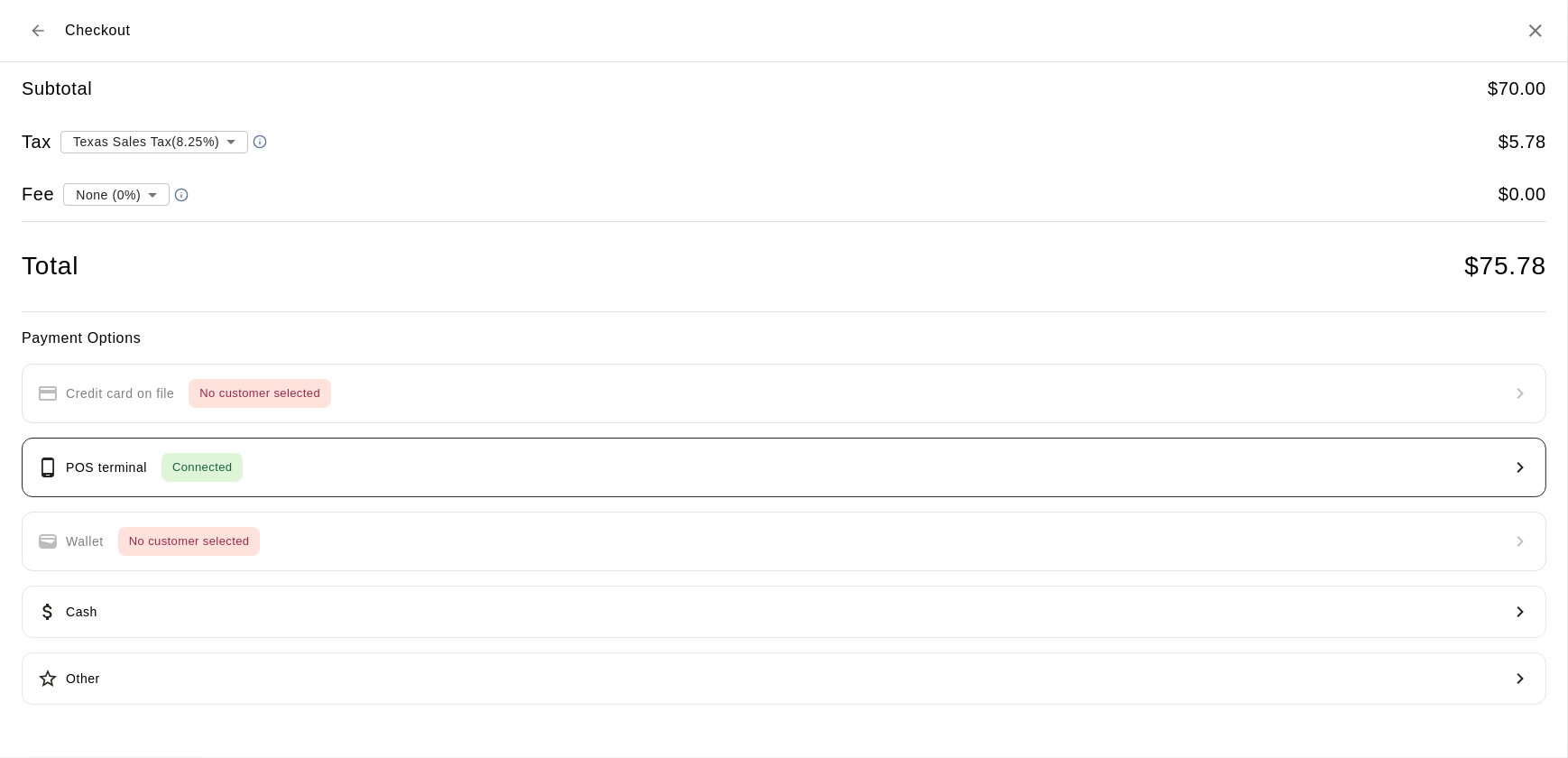 click on "POS terminal Connected" at bounding box center (784, 467) 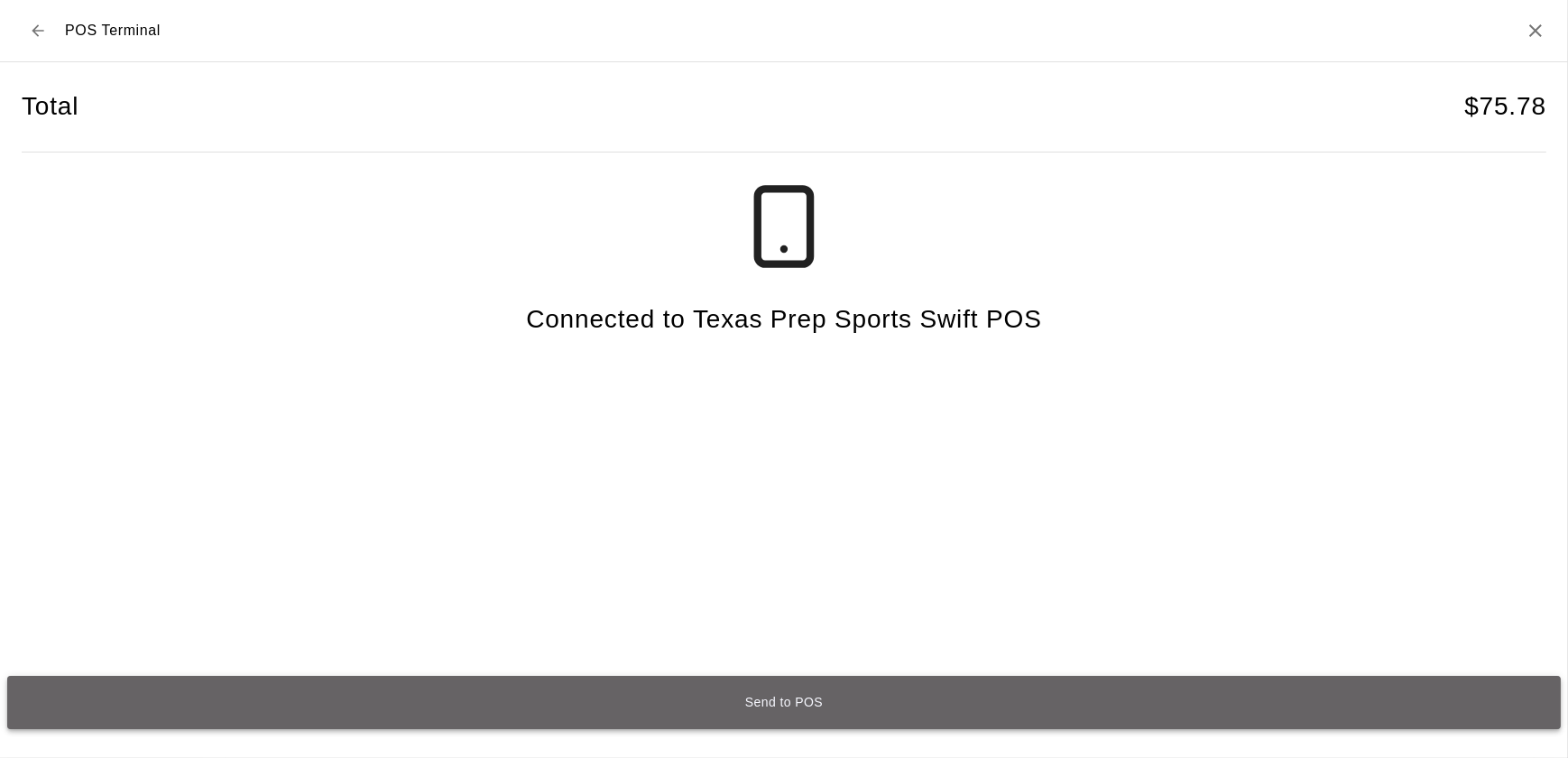 click on "Send to POS" at bounding box center (784, 702) 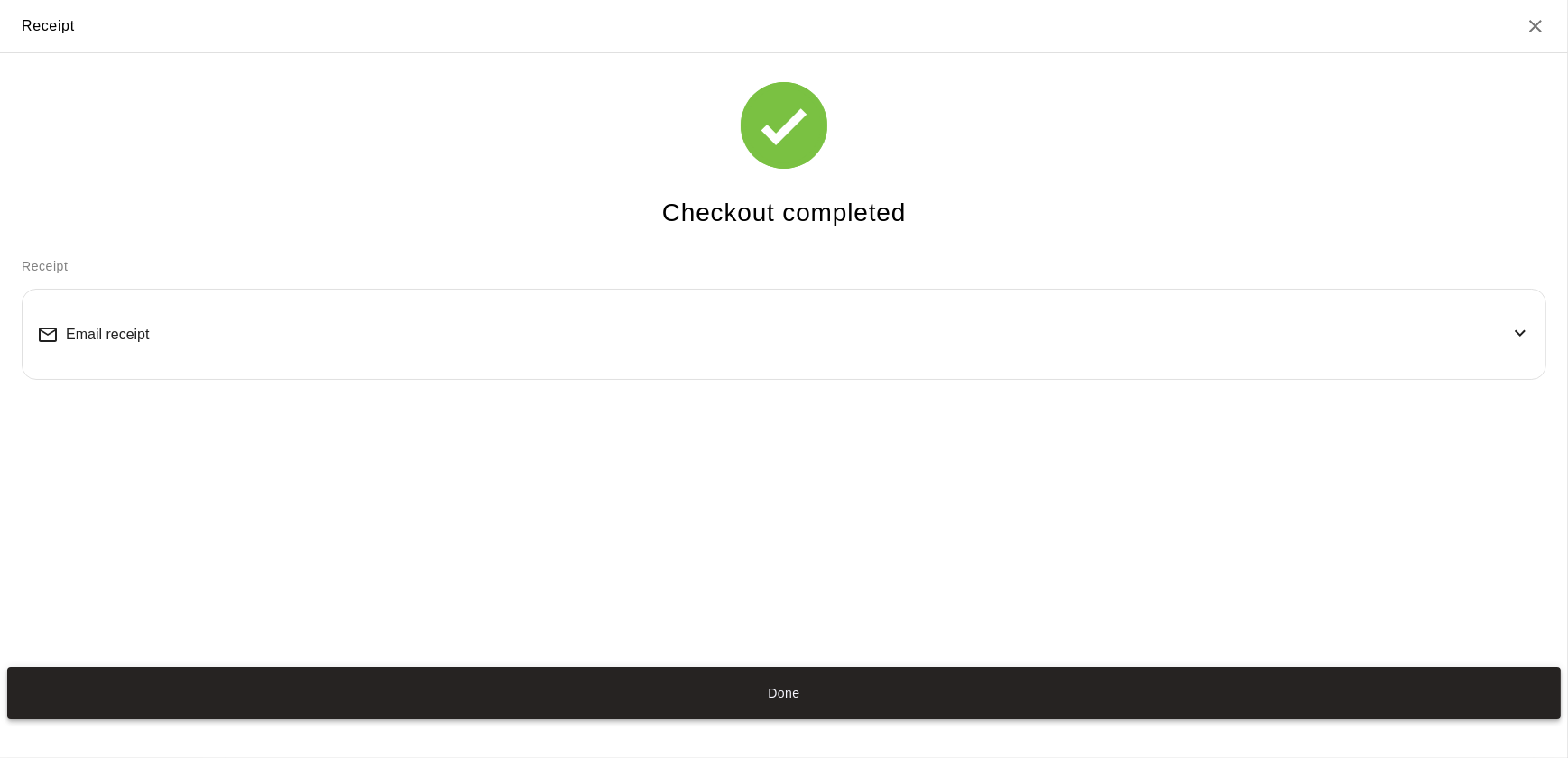click on "Done" at bounding box center [784, 693] 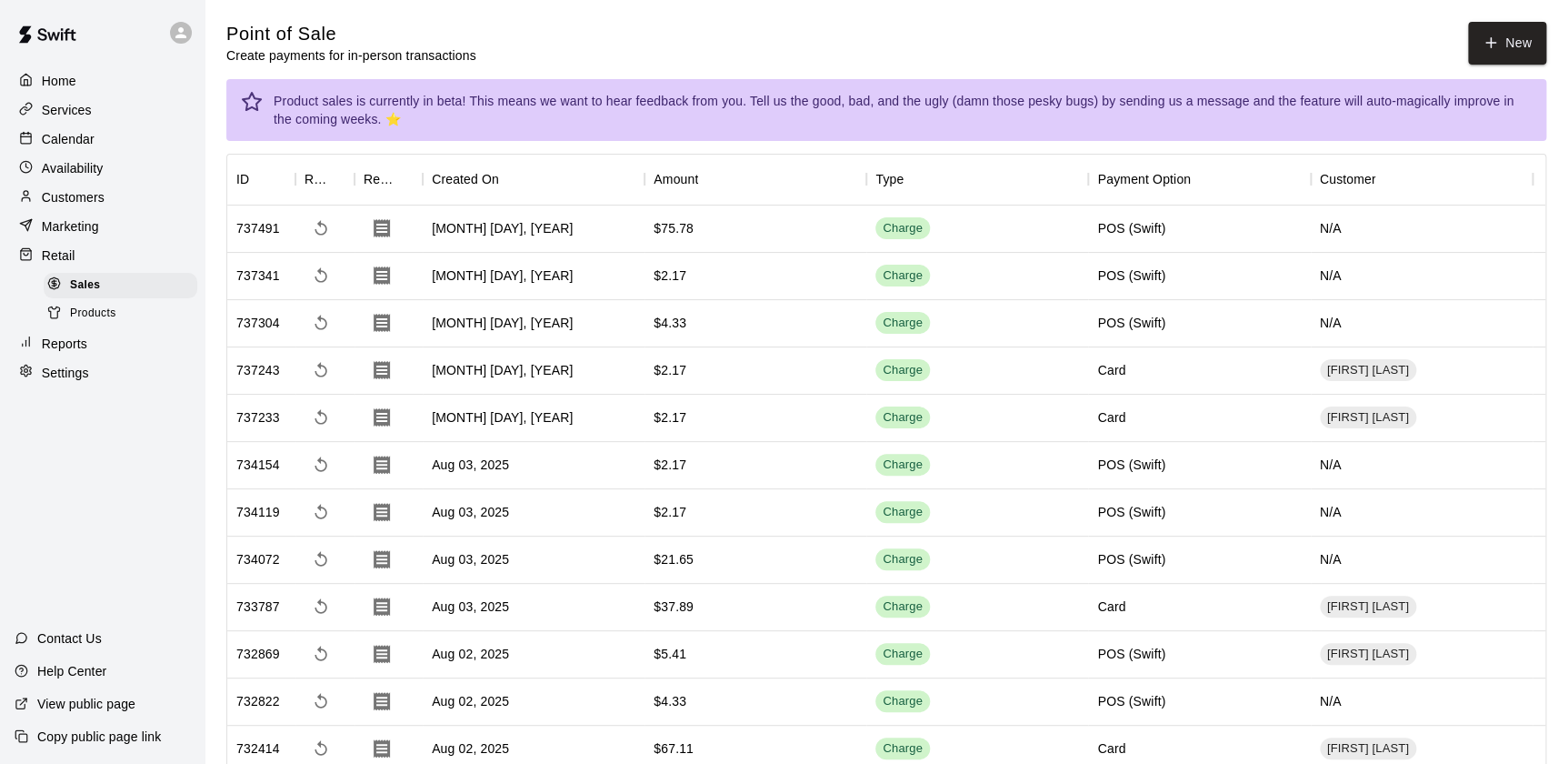 click 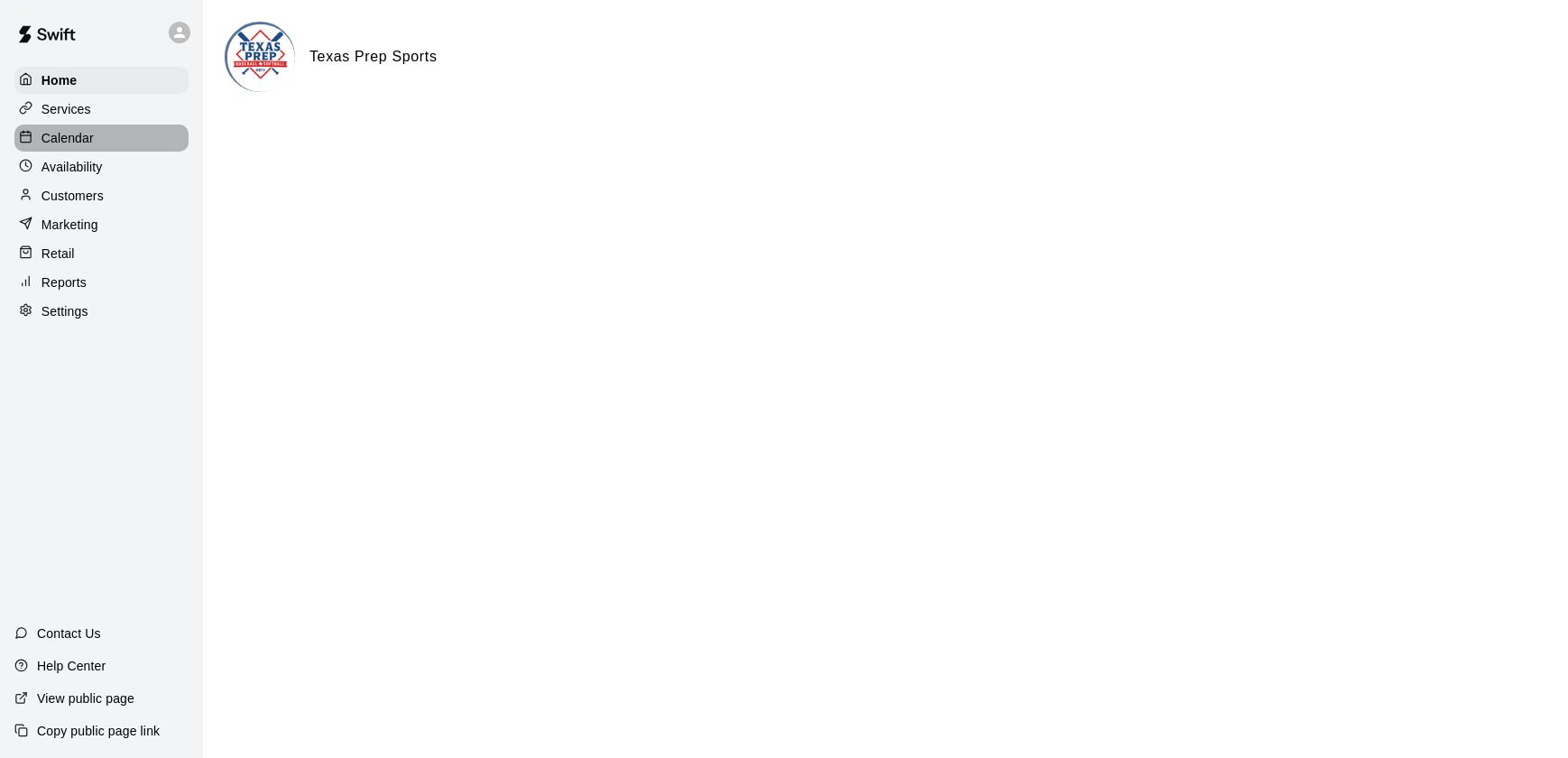 click on "Calendar" at bounding box center (68, 138) 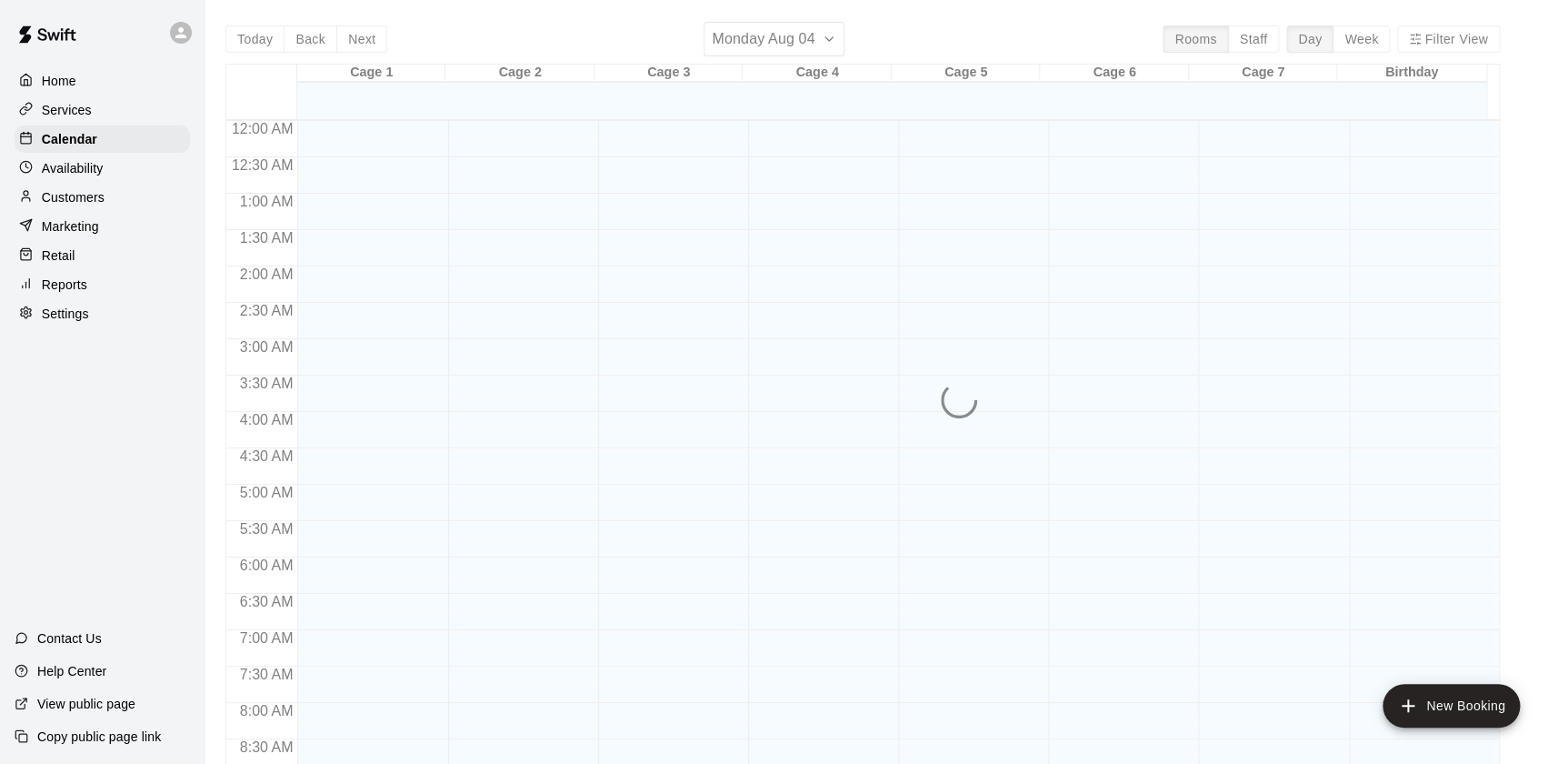 scroll, scrollTop: 1027, scrollLeft: 0, axis: vertical 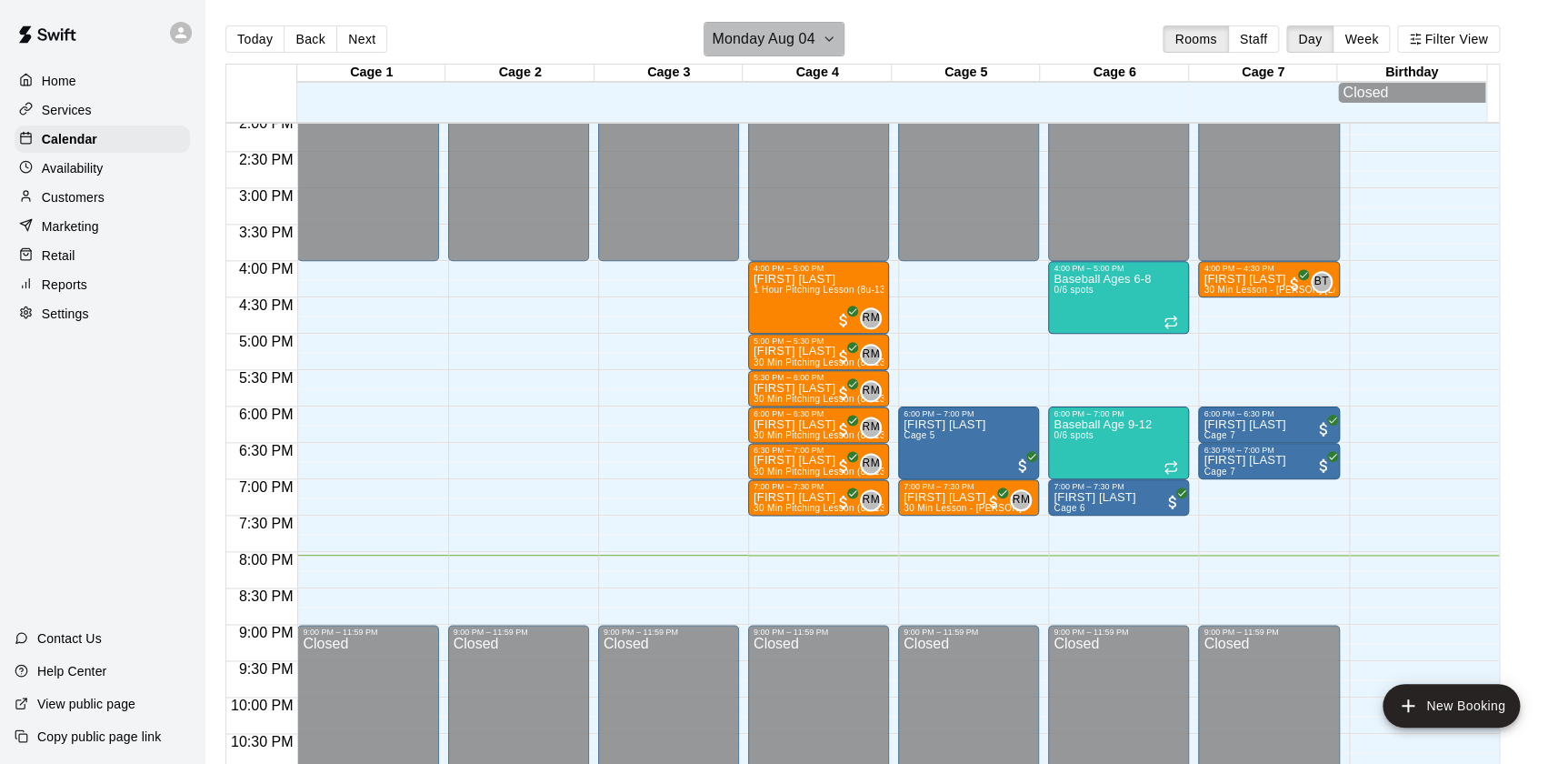 click on "Monday Aug 04" at bounding box center (763, 39) 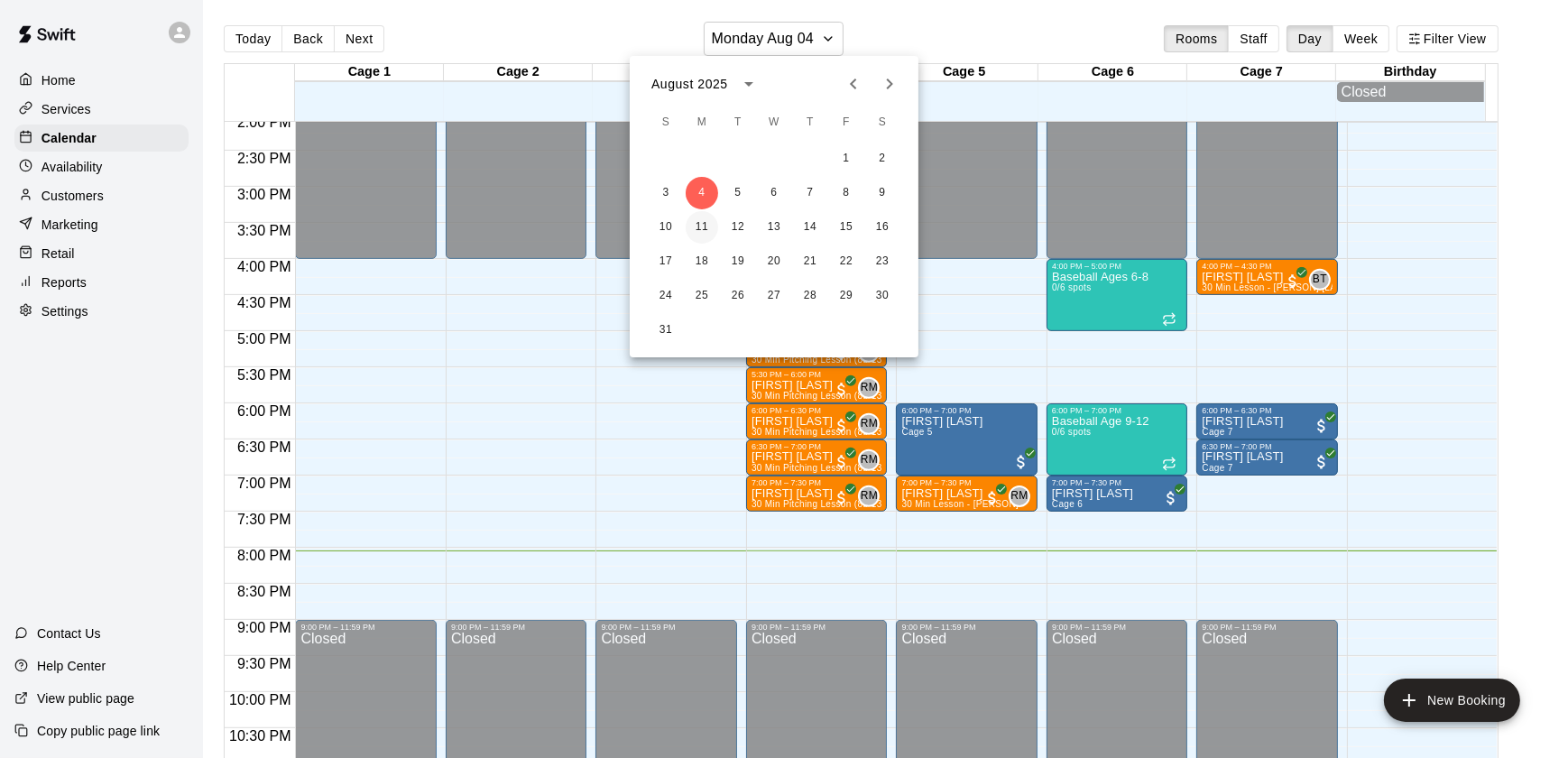 click on "11" at bounding box center (702, 227) 